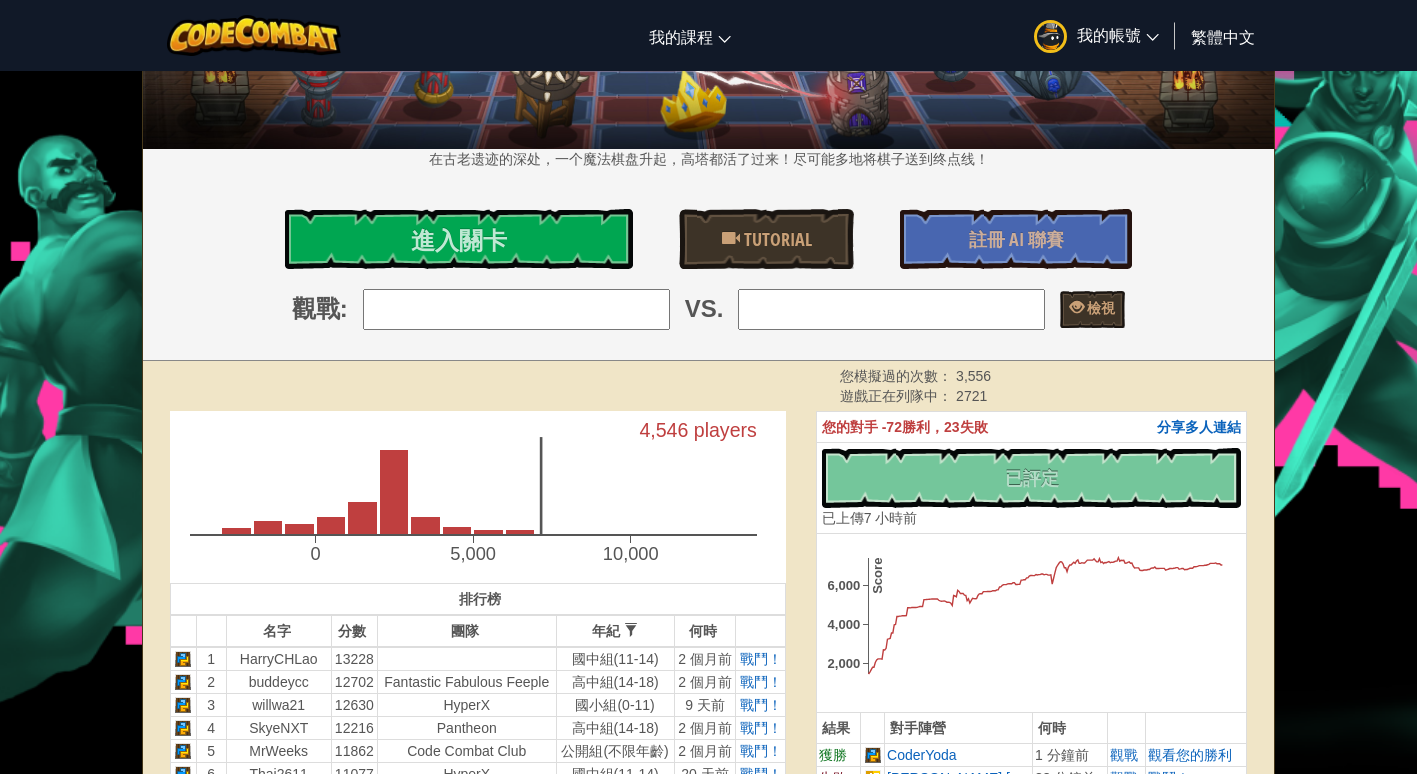 scroll, scrollTop: 113, scrollLeft: 0, axis: vertical 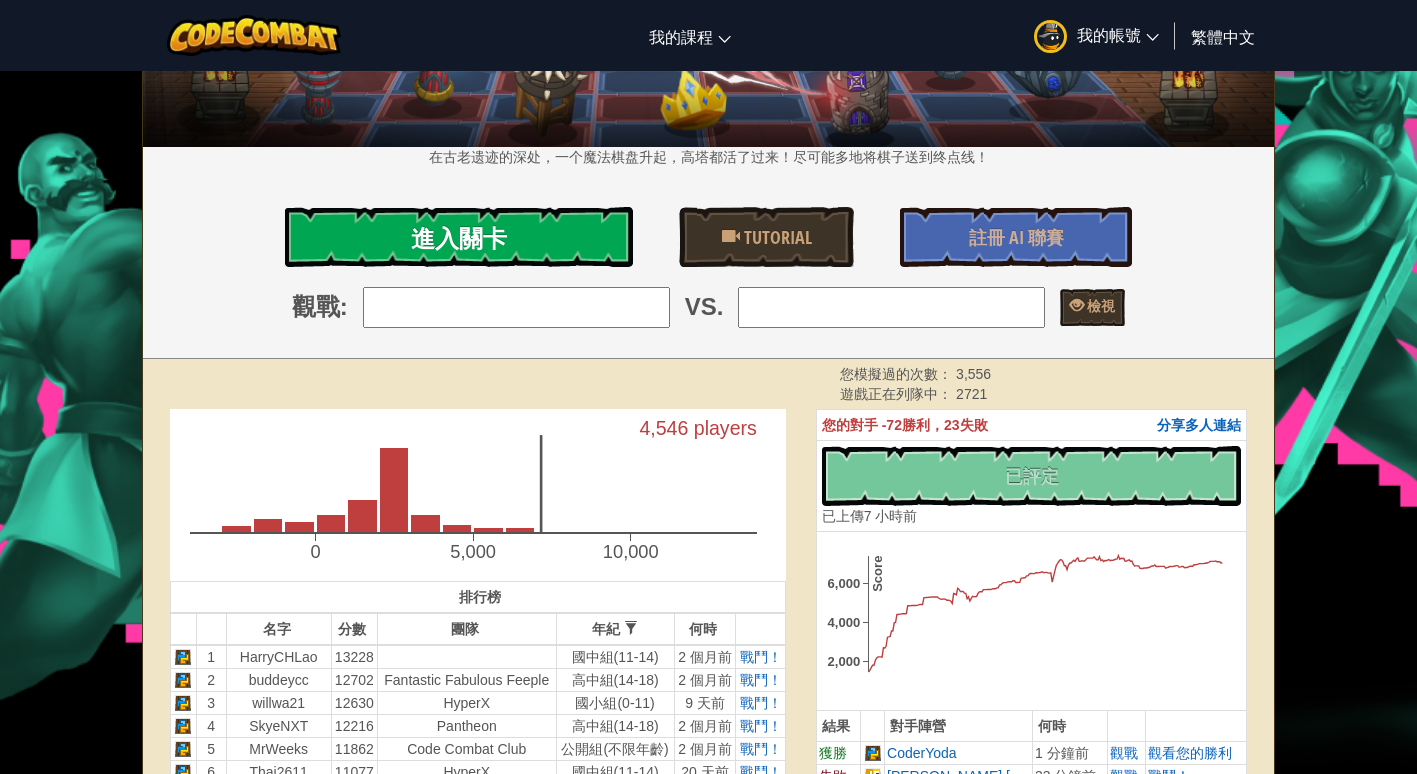 click on "進入關卡" at bounding box center (459, 237) 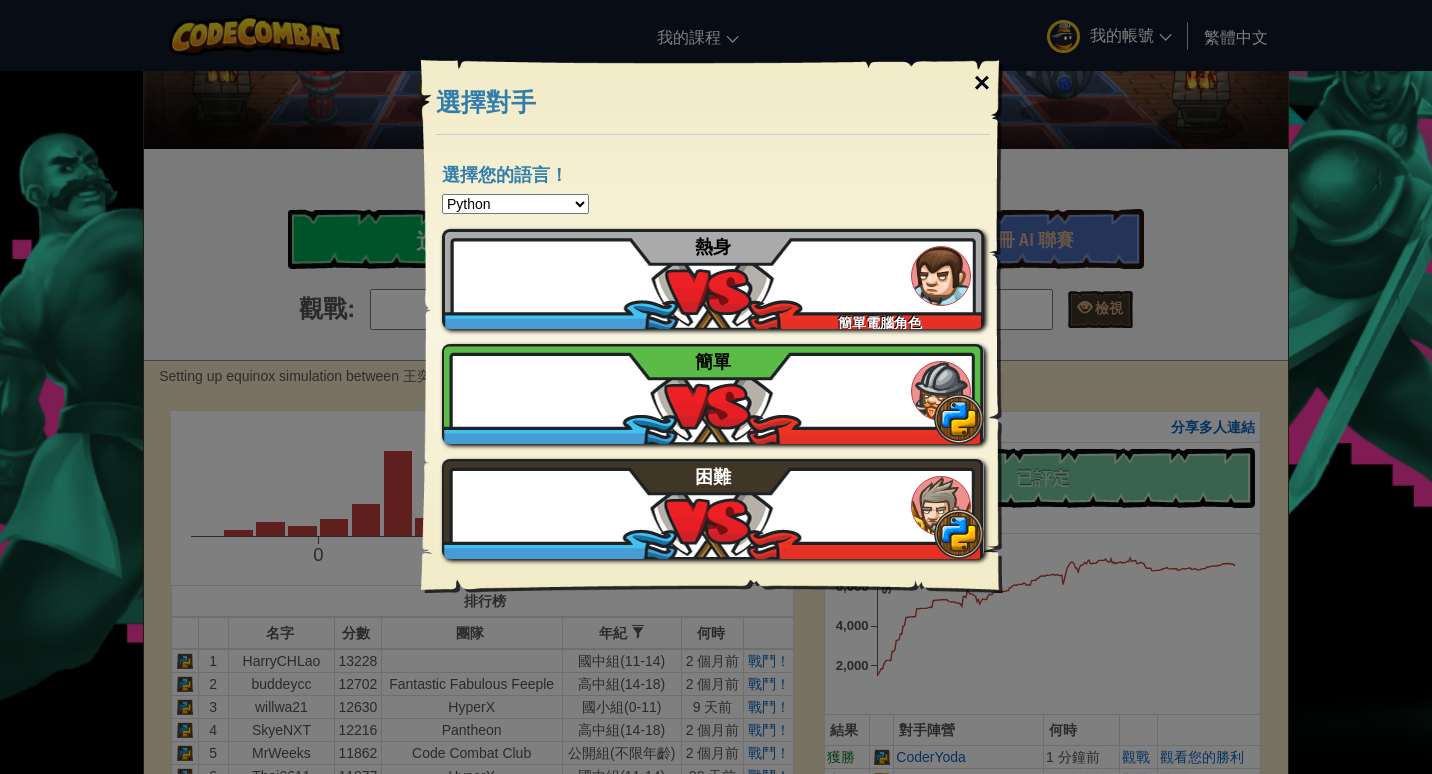 click on "×" at bounding box center (982, 83) 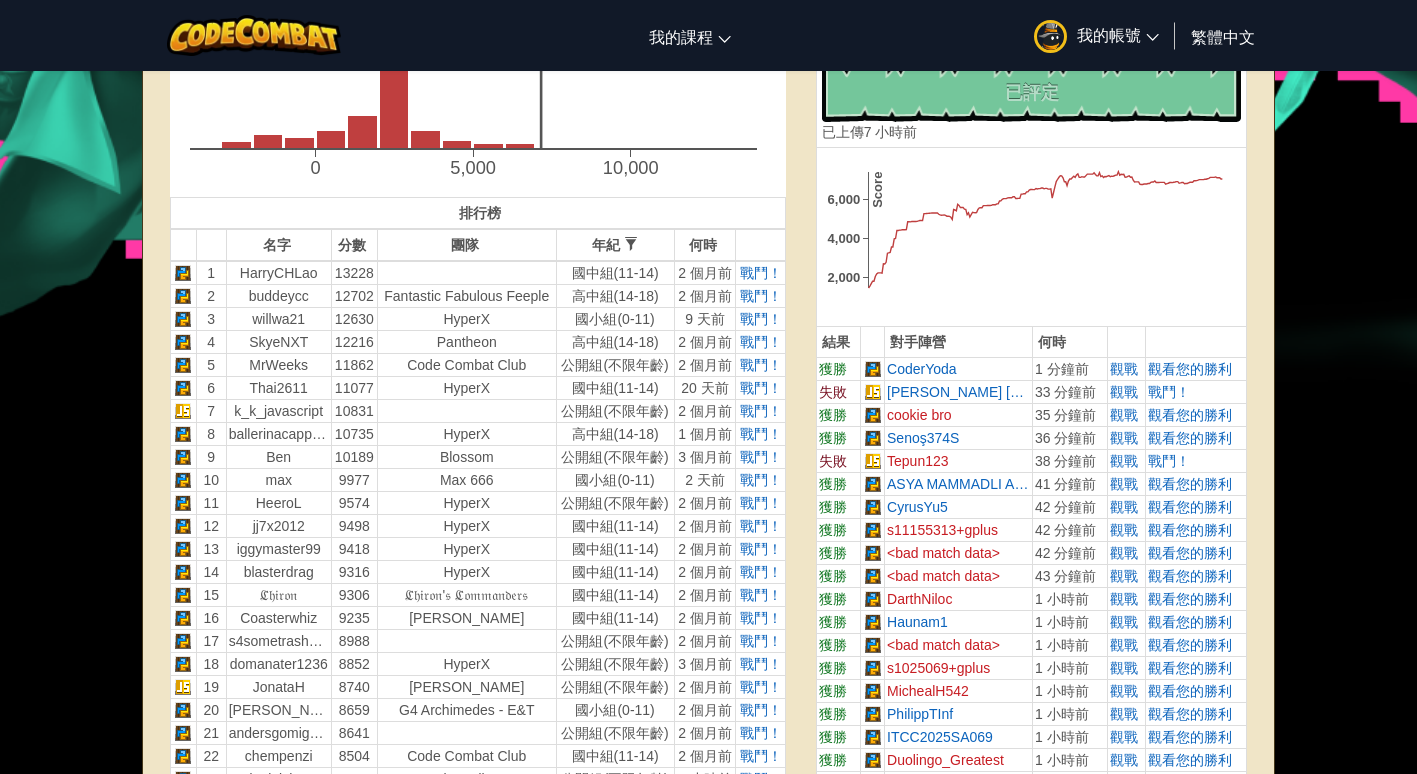 scroll, scrollTop: 586, scrollLeft: 0, axis: vertical 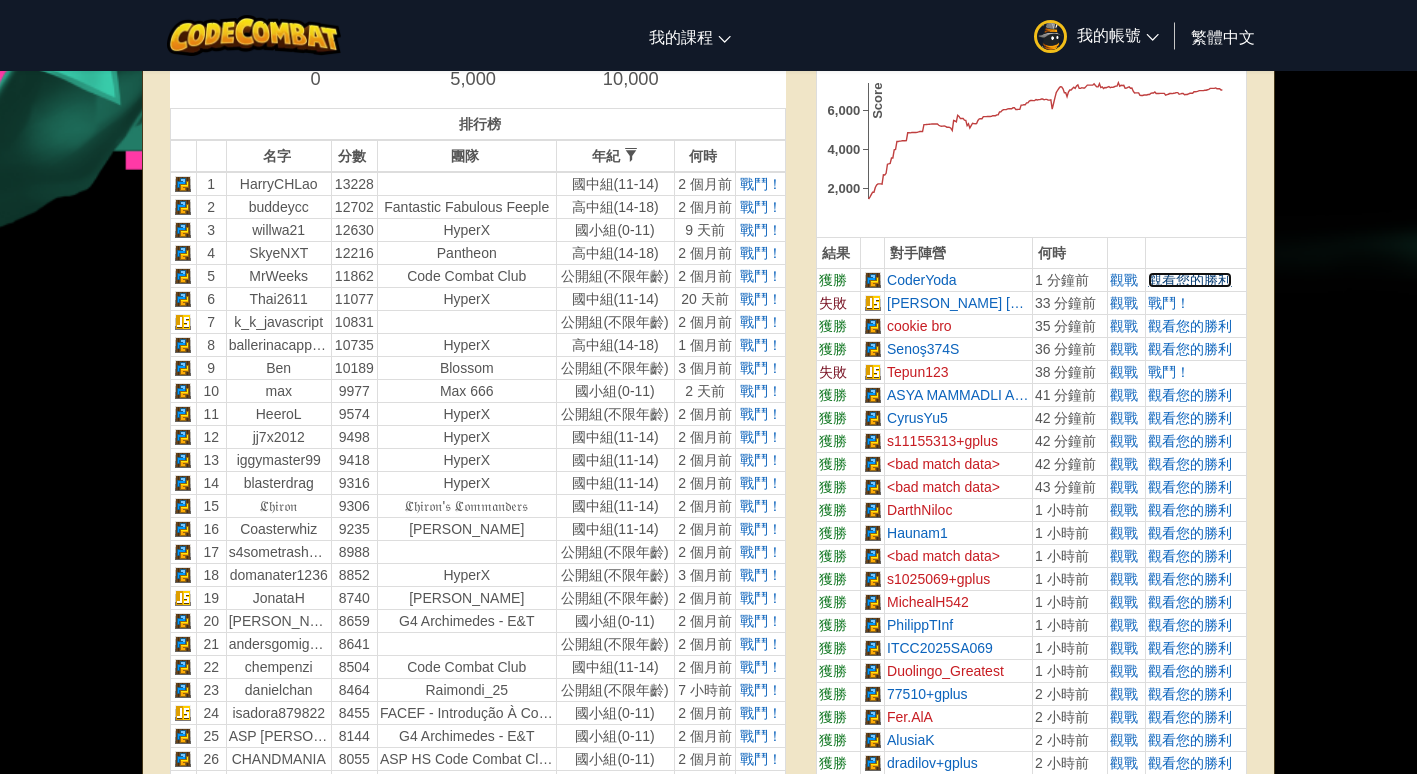 click on "觀看您的勝利" at bounding box center (1190, 280) 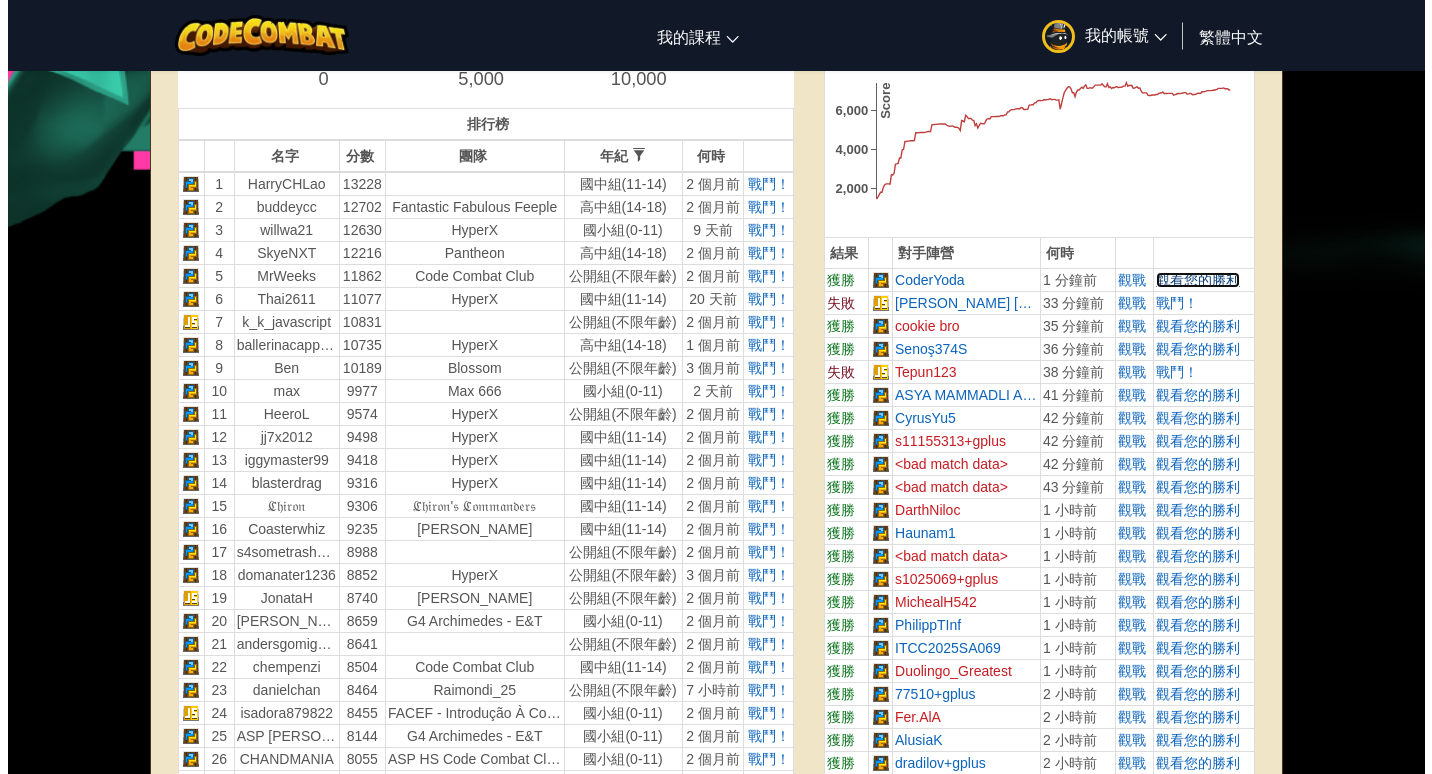 scroll, scrollTop: 0, scrollLeft: 0, axis: both 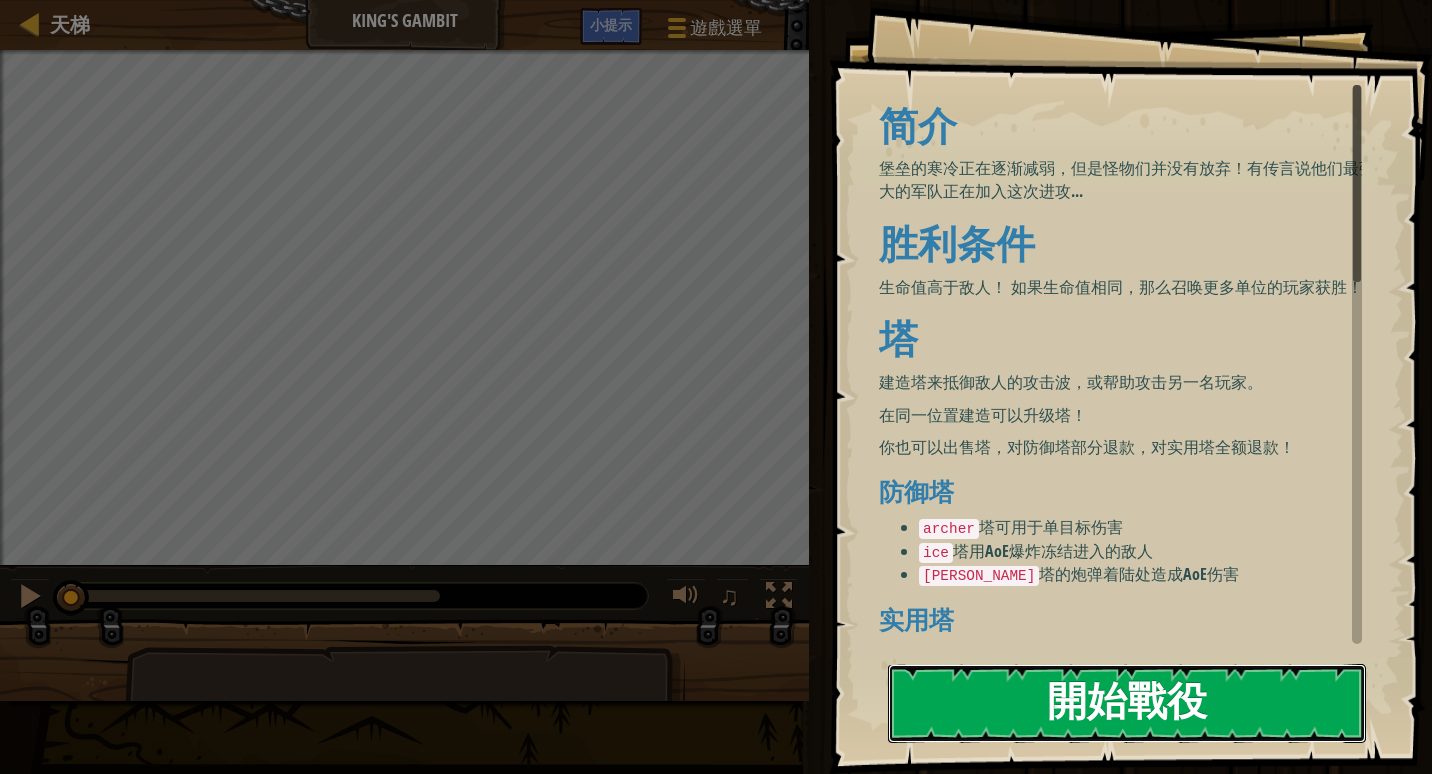 click on "開始戰役" at bounding box center (1127, 703) 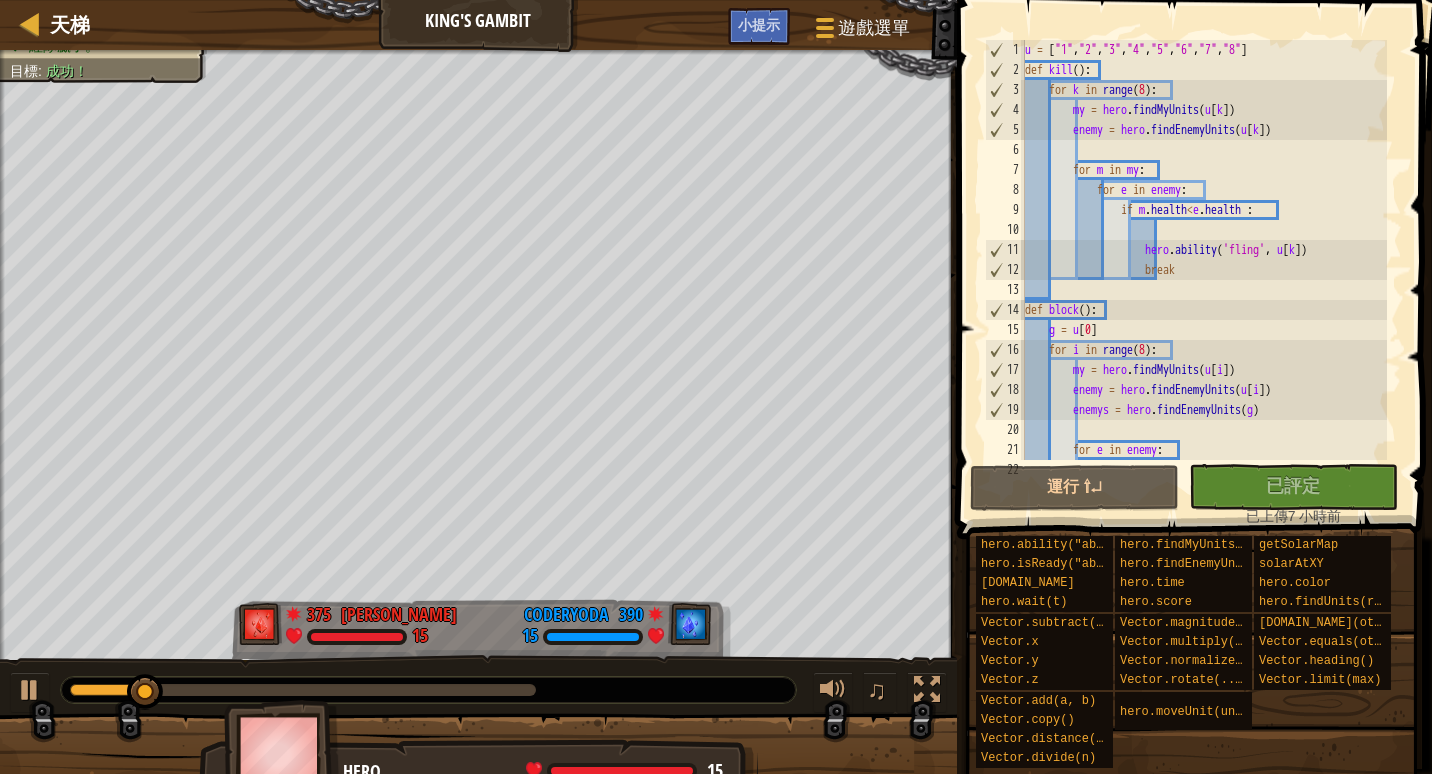 click at bounding box center (108, 690) 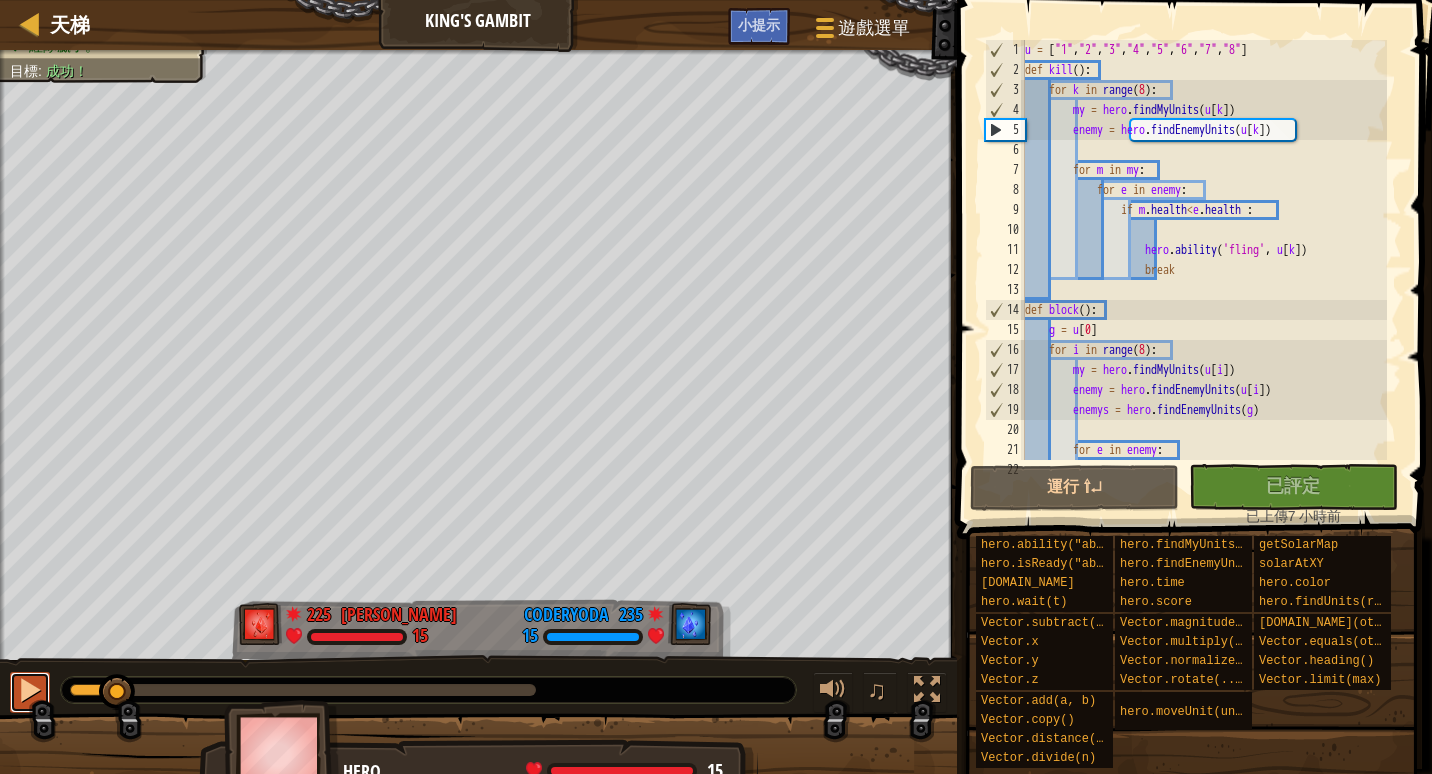 click at bounding box center (30, 690) 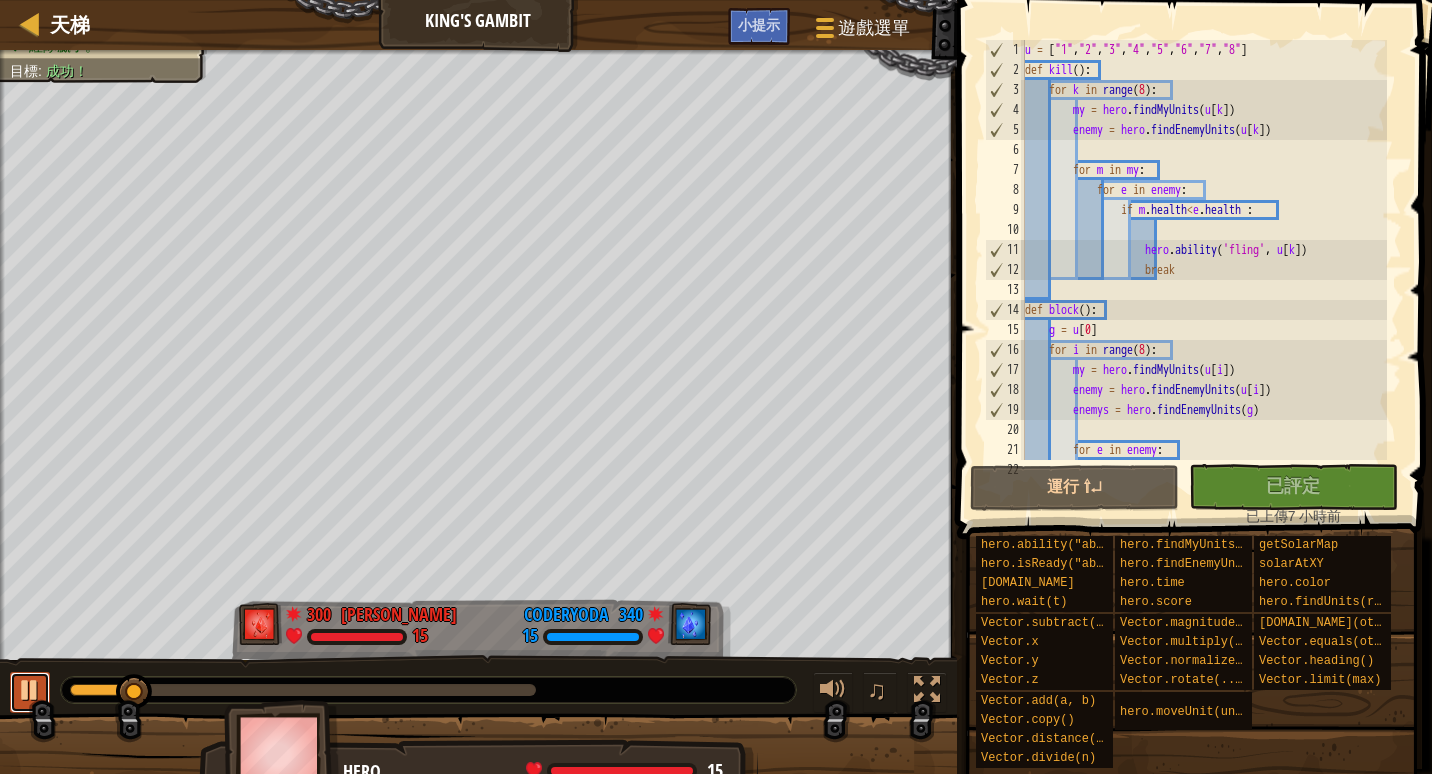 click at bounding box center (30, 692) 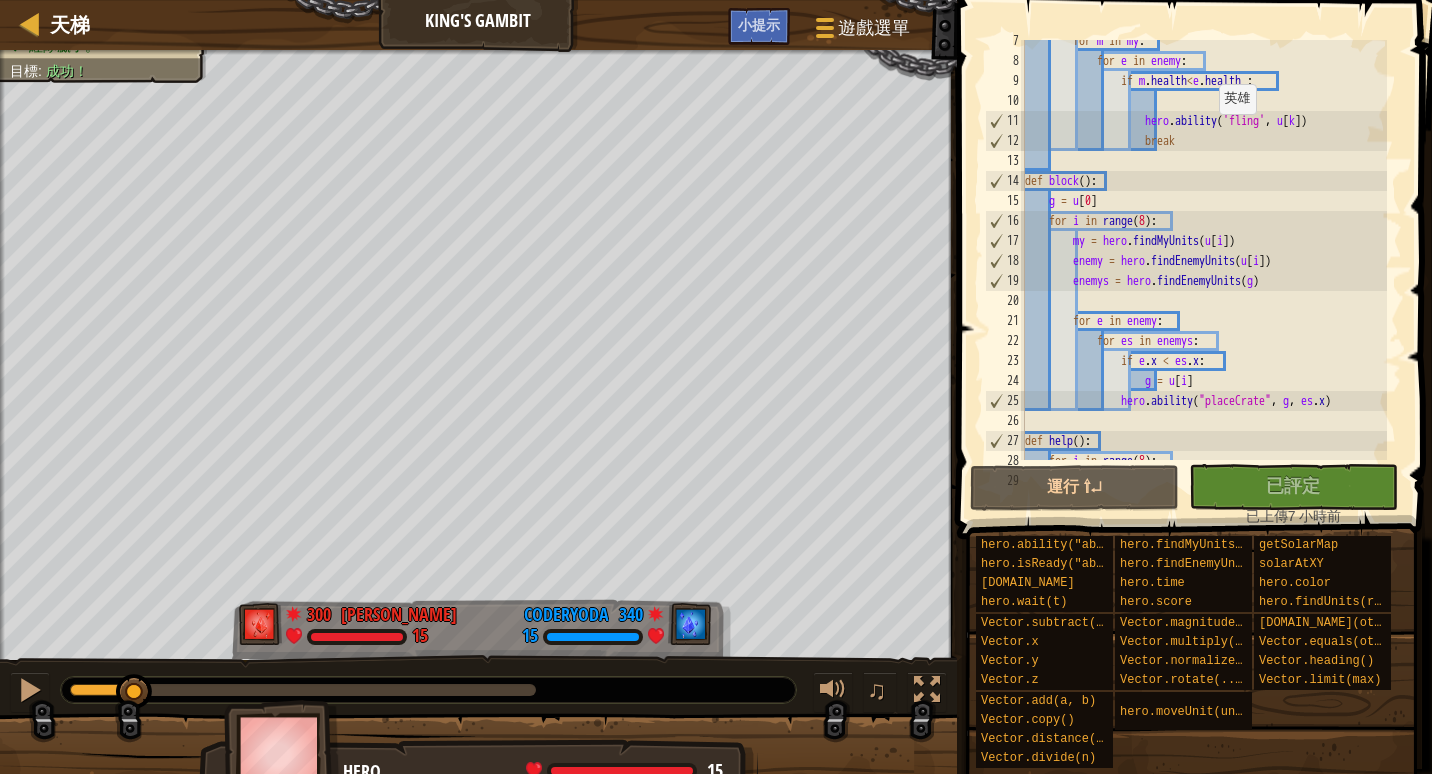 scroll, scrollTop: 101, scrollLeft: 0, axis: vertical 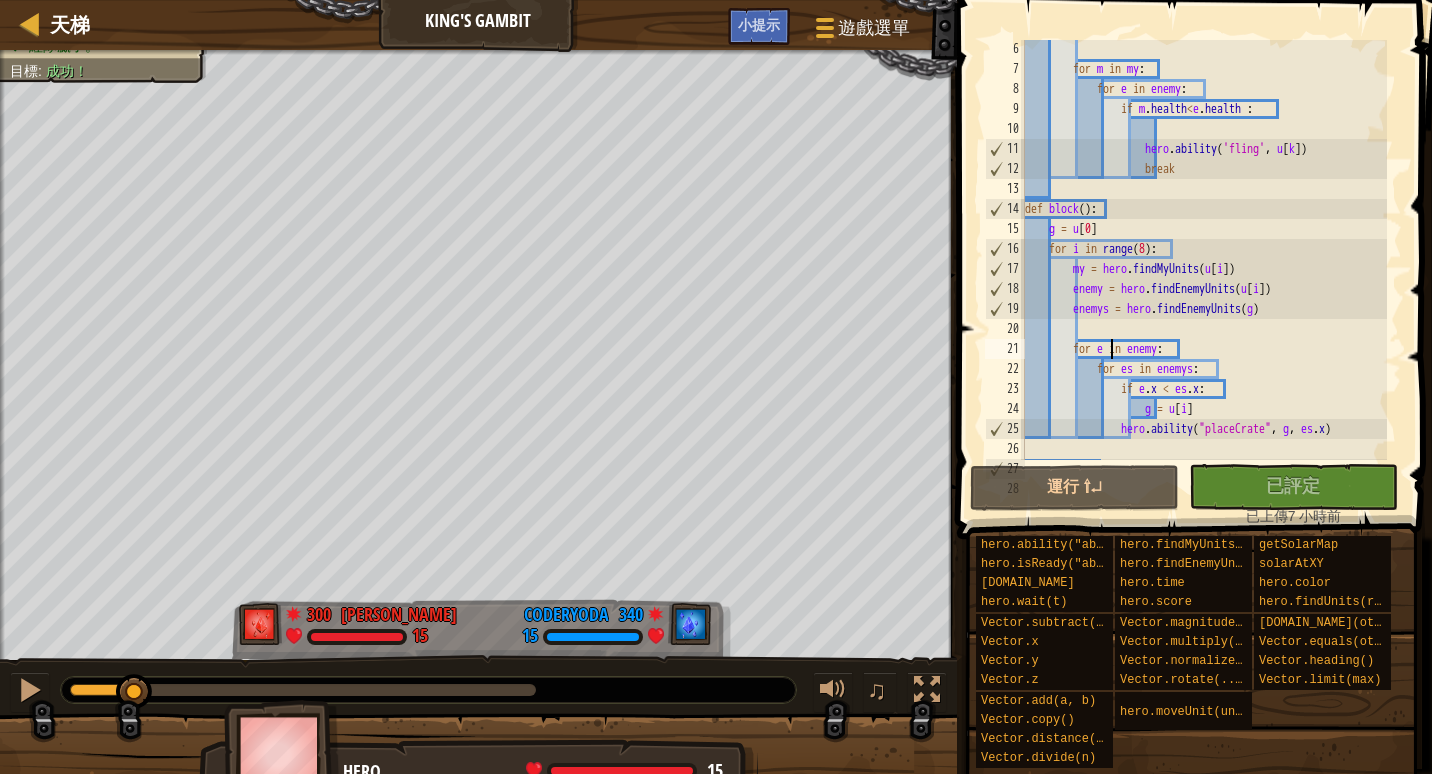 click on "for   m   in   my :              for   e   in   enemy :                  if   m . health < e . health   :                                           hero . ability ( 'fling' ,   u [ k ])                      break      def   block ( ) :      g   =   u [ 0 ]      for   i   in   range ( 8 ) :          my   =   hero . findMyUnits ( u [ i ])          enemy   =   hero . findEnemyUnits ( u [ i ])          enemys   =   hero . findEnemyUnits ( g )                   for   e   in   enemy :              for   es   in   enemys :                  if   e . x   <   es . x :                      g   =   u [ i ]                  hero . ability ( "placeCrate" ,   g ,   es . x ) def   help ( ) :" at bounding box center [1204, 269] 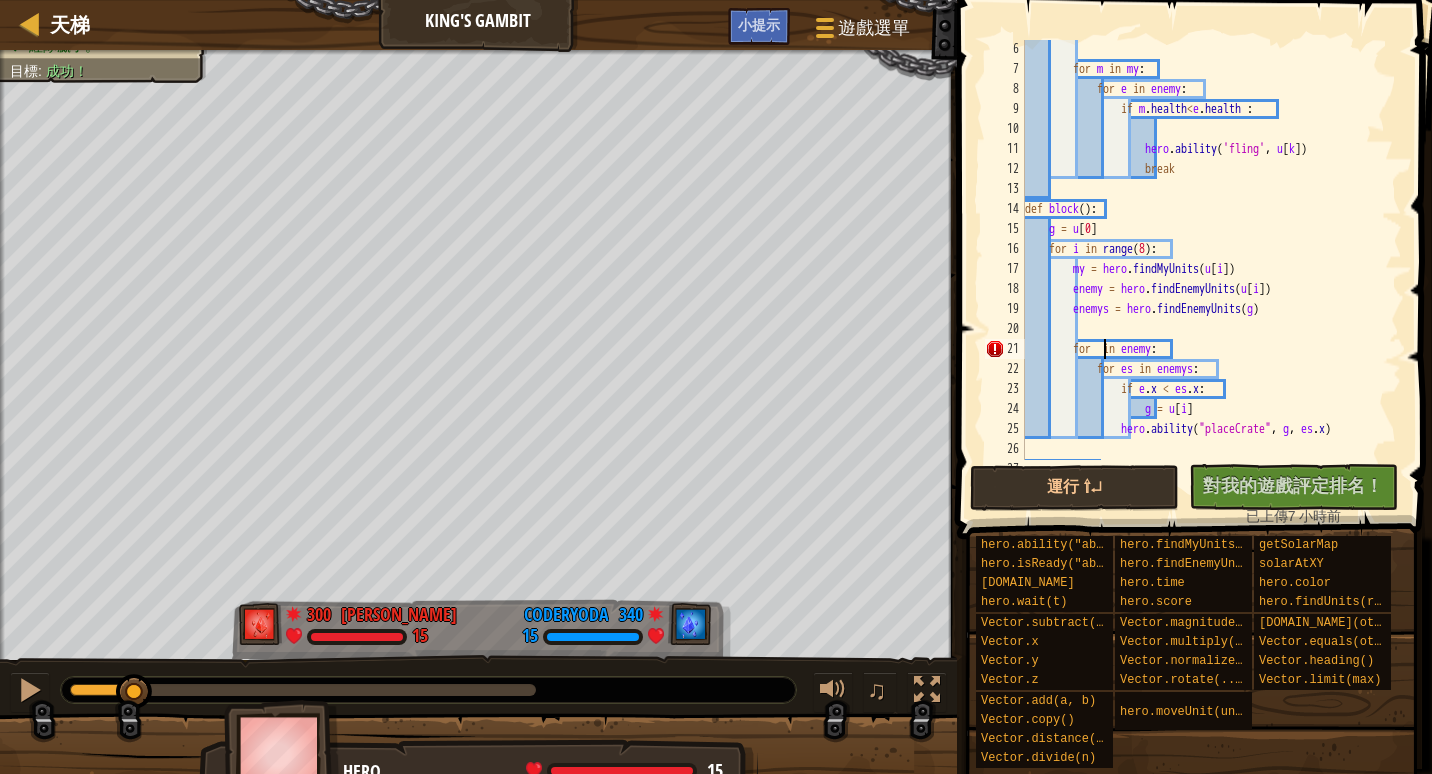 type on "for f in enemy:" 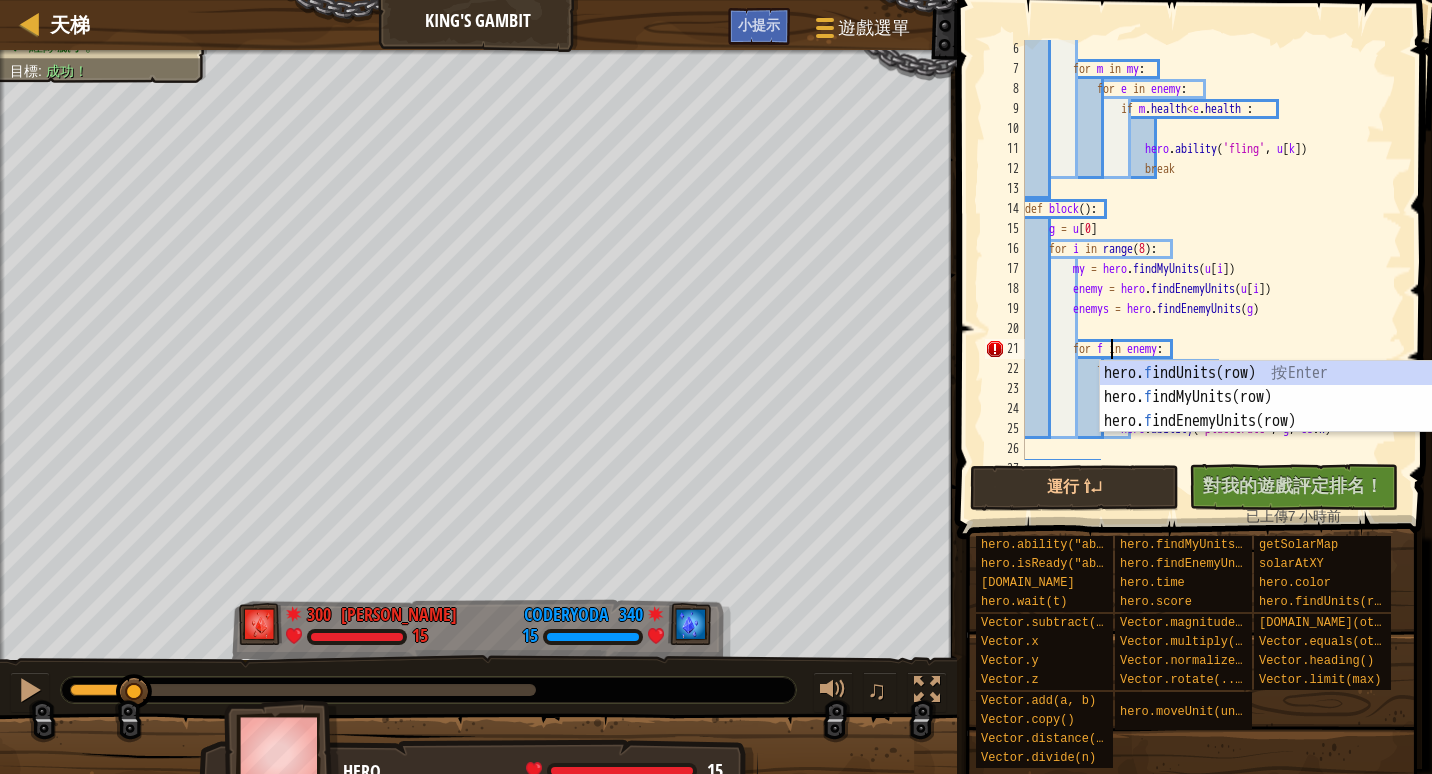 scroll, scrollTop: 9, scrollLeft: 7, axis: both 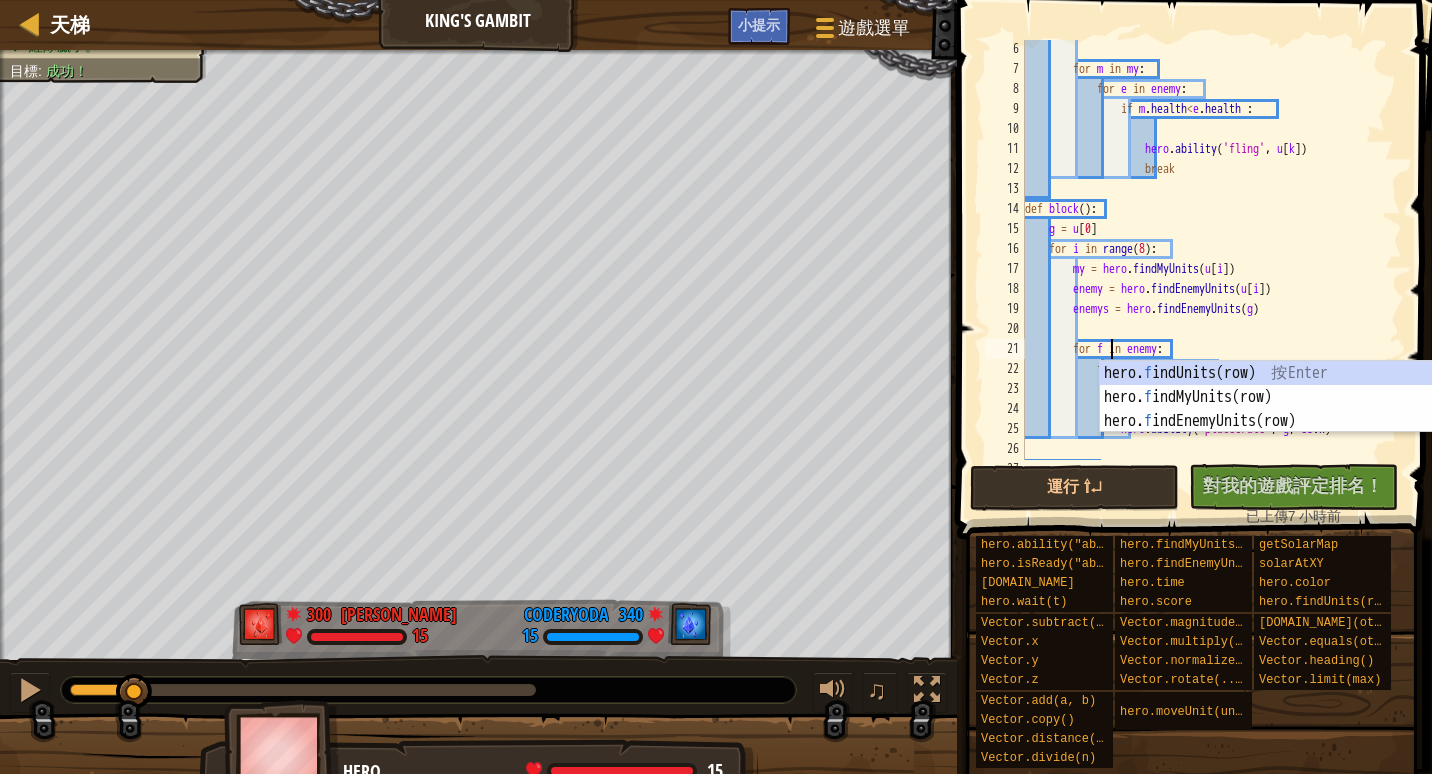 click on "for   m   in   my :              for   e   in   enemy :                  if   m . health < e . health   :                                           hero . ability ( 'fling' ,   u [ k ])                      break      def   block ( ) :      g   =   u [ 0 ]      for   i   in   range ( 8 ) :          my   =   hero . findMyUnits ( u [ i ])          enemy   =   hero . findEnemyUnits ( u [ i ])          enemys   =   hero . findEnemyUnits ( g )                   for   f   in   enemy :              for   es   in   enemys :                  if   e . x   <   es . x :                      g   =   u [ i ]                  hero . ability ( "placeCrate" ,   g ,   es . x ) def   help ( ) :" at bounding box center [1204, 269] 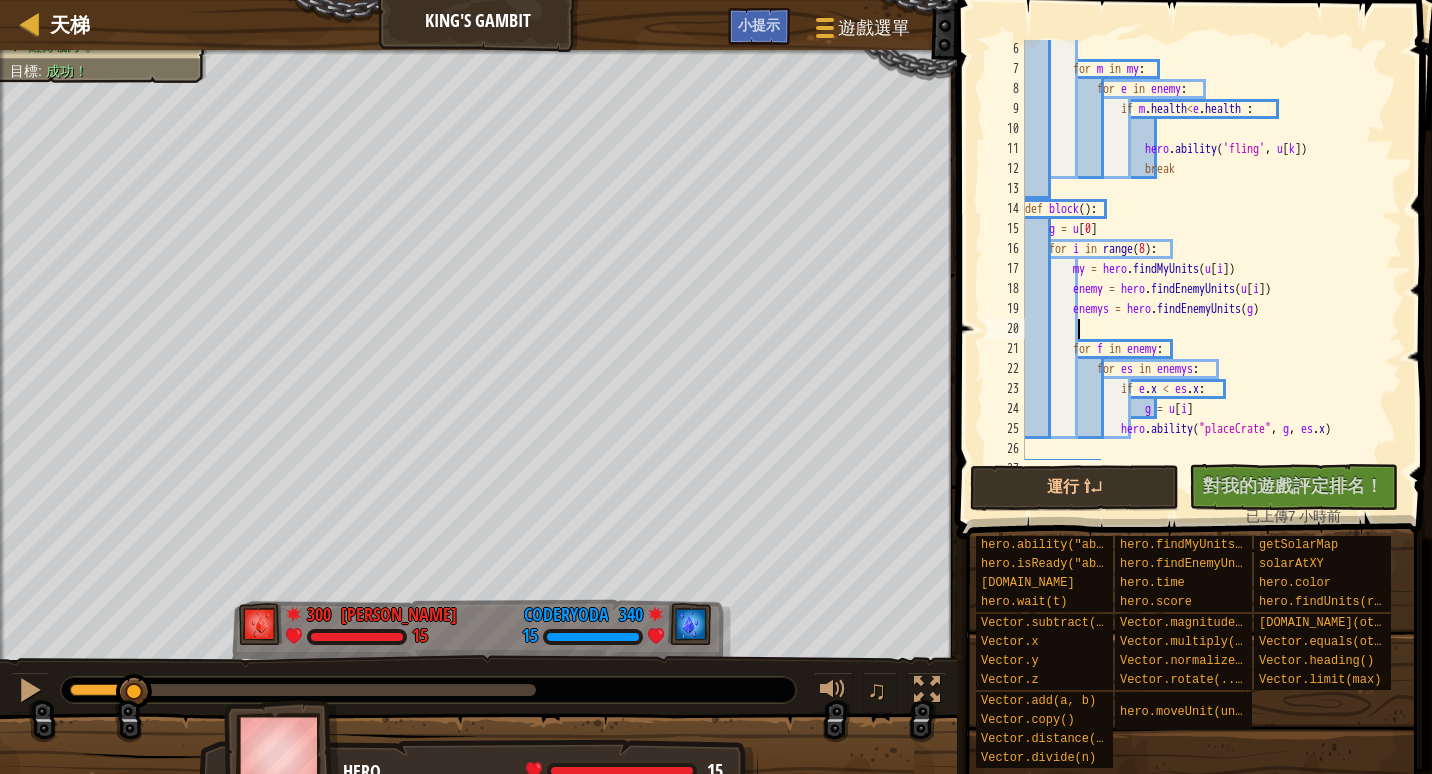 click on "for   m   in   my :              for   e   in   enemy :                  if   m . health < e . health   :                                           hero . ability ( 'fling' ,   u [ k ])                      break      def   block ( ) :      g   =   u [ 0 ]      for   i   in   range ( 8 ) :          my   =   hero . findMyUnits ( u [ i ])          enemy   =   hero . findEnemyUnits ( u [ i ])          enemys   =   hero . findEnemyUnits ( g )                   for   f   in   enemy :              for   es   in   enemys :                  if   e . x   <   es . x :                      g   =   u [ i ]                  hero . ability ( "placeCrate" ,   g ,   es . x ) def   help ( ) :" at bounding box center (1204, 269) 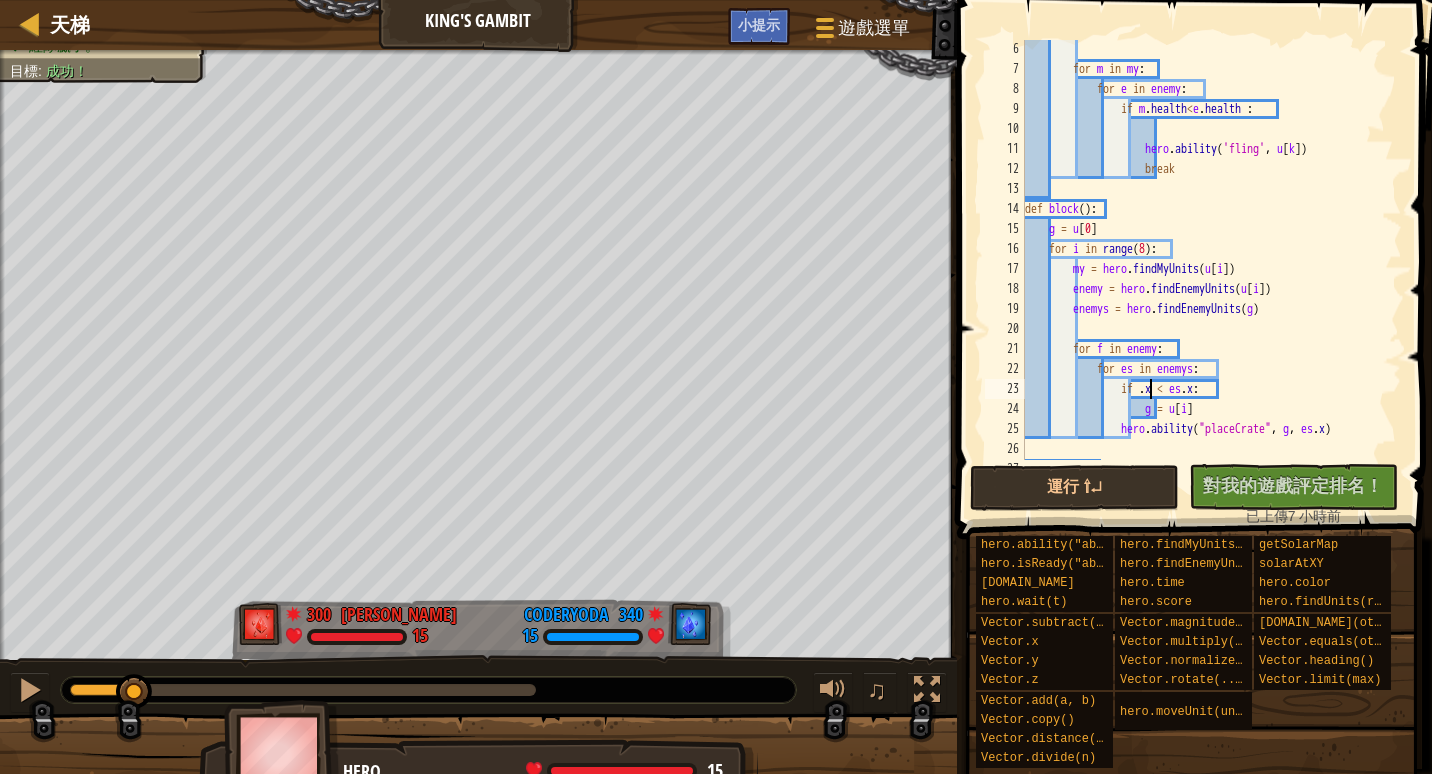 type on "if f.x < es.x:" 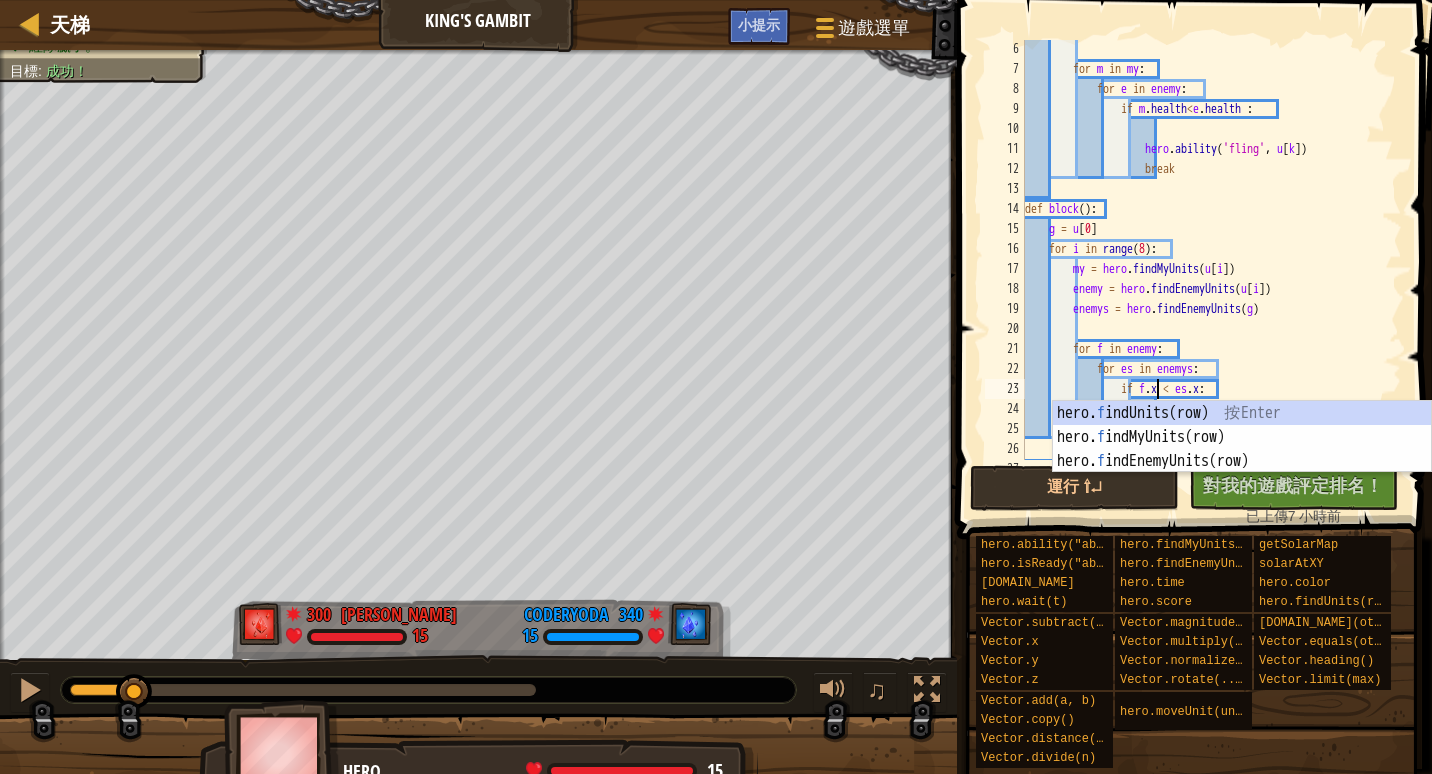 scroll, scrollTop: 9, scrollLeft: 11, axis: both 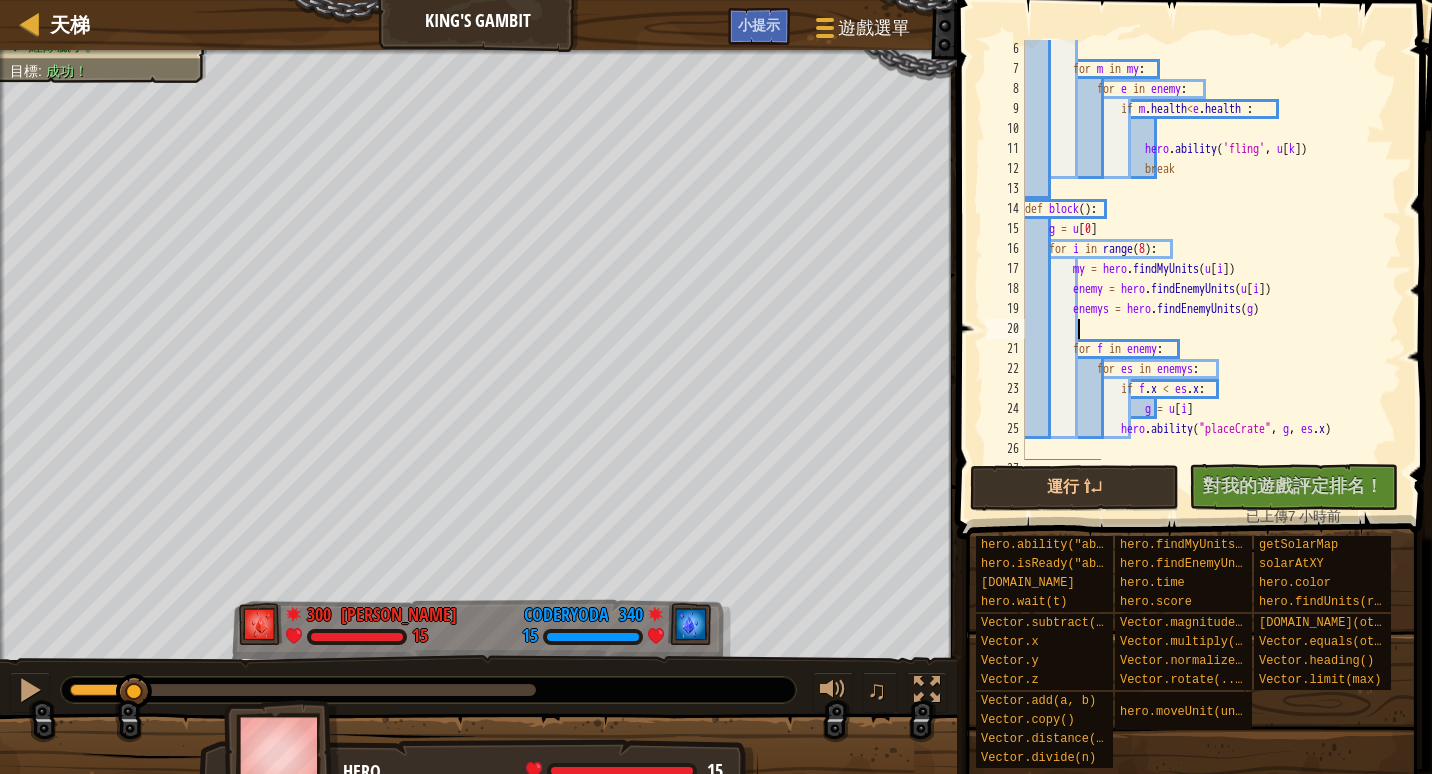 click on "for   m   in   my :              for   e   in   enemy :                  if   m . health < e . health   :                                           hero . ability ( 'fling' ,   u [ k ])                      break      def   block ( ) :      g   =   u [ 0 ]      for   i   in   range ( 8 ) :          my   =   hero . findMyUnits ( u [ i ])          enemy   =   hero . findEnemyUnits ( u [ i ])          enemys   =   hero . findEnemyUnits ( g )                   for   f   in   enemy :              for   es   in   enemys :                  if   f . x   <   es . x :                      g   =   u [ i ]                  hero . ability ( "placeCrate" ,   g ,   es . x ) def   help ( ) :" at bounding box center [1204, 269] 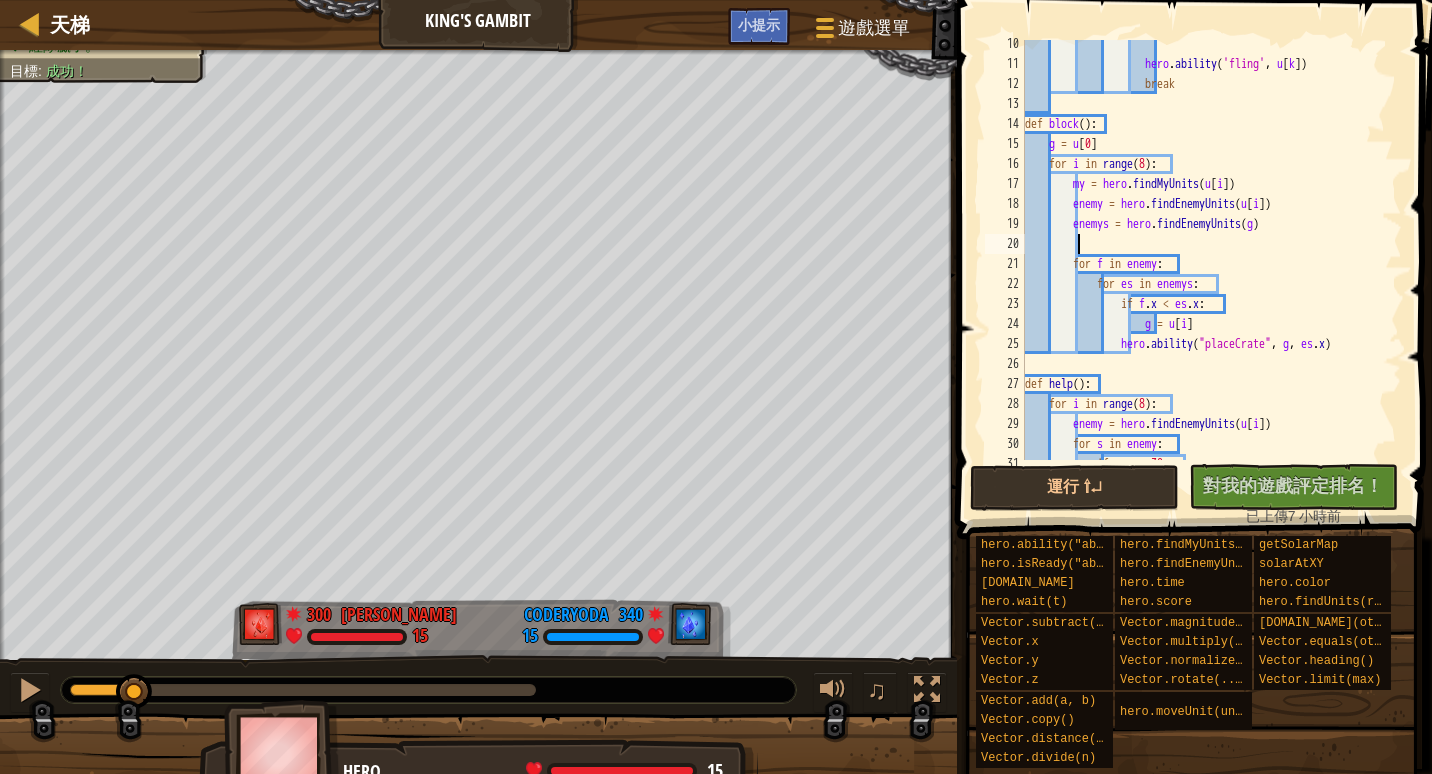 scroll, scrollTop: 440, scrollLeft: 0, axis: vertical 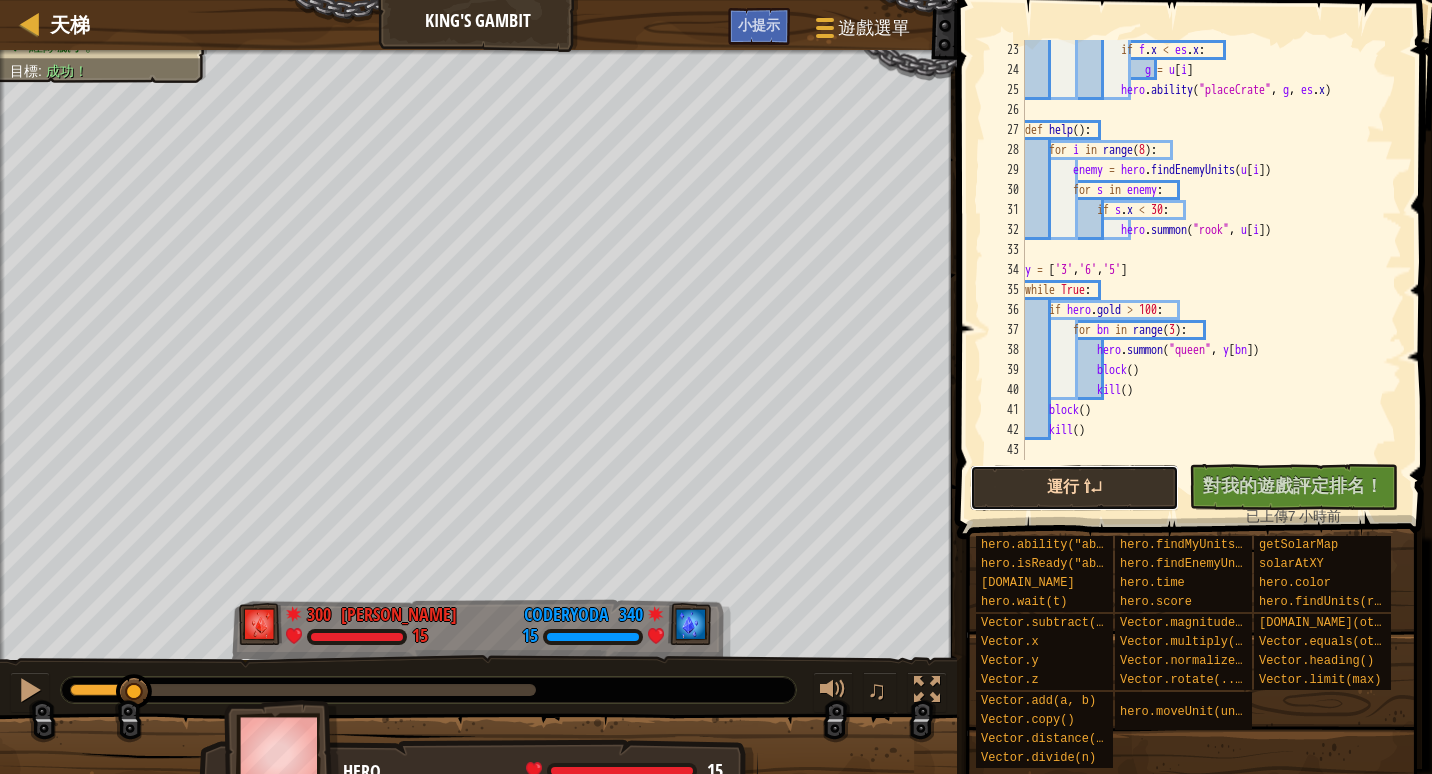 click on "運行 ⇧↵" at bounding box center (1074, 488) 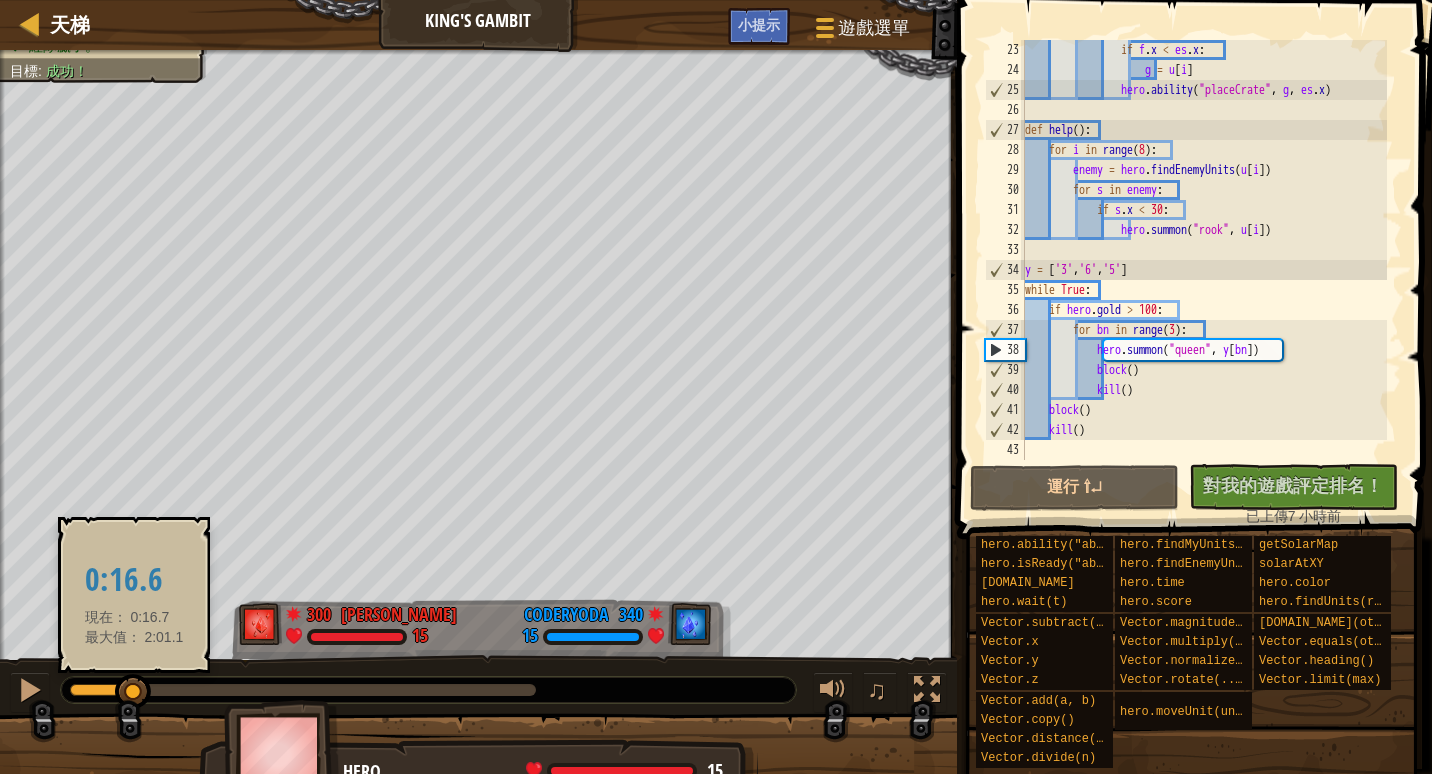 click at bounding box center (102, 690) 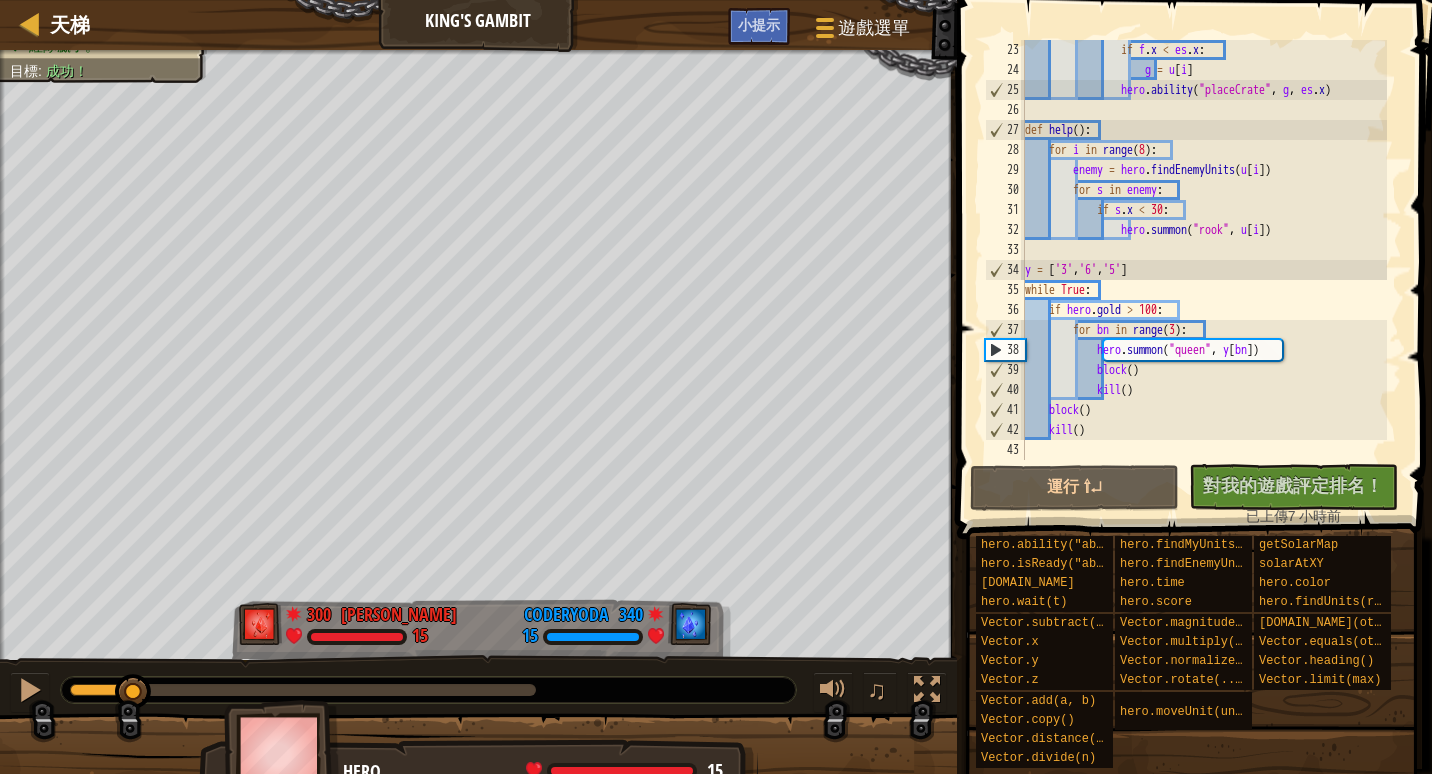 click on "if   f . x   <   es . x :                      g   =   u [ i ]                  hero . ability ( "placeCrate" ,   g ,   es . x ) def   help ( ) :      for   i   in   range ( 8 ) :          enemy   =   hero . findEnemyUnits ( u [ i ])          for   s   in   enemy :              if   s . x   <   30 :                  hero . summon ( "rook" ,   u [ i ]) y   =   [ '3' , '6' , '5' ] while   True :      if   hero . gold   >   100 :          for   bn   in   range ( 3 ) :              hero . summon ( "queen" ,   y [ bn ])              block ( )              kill ( )      block ( )      kill ( )" at bounding box center (1204, 270) 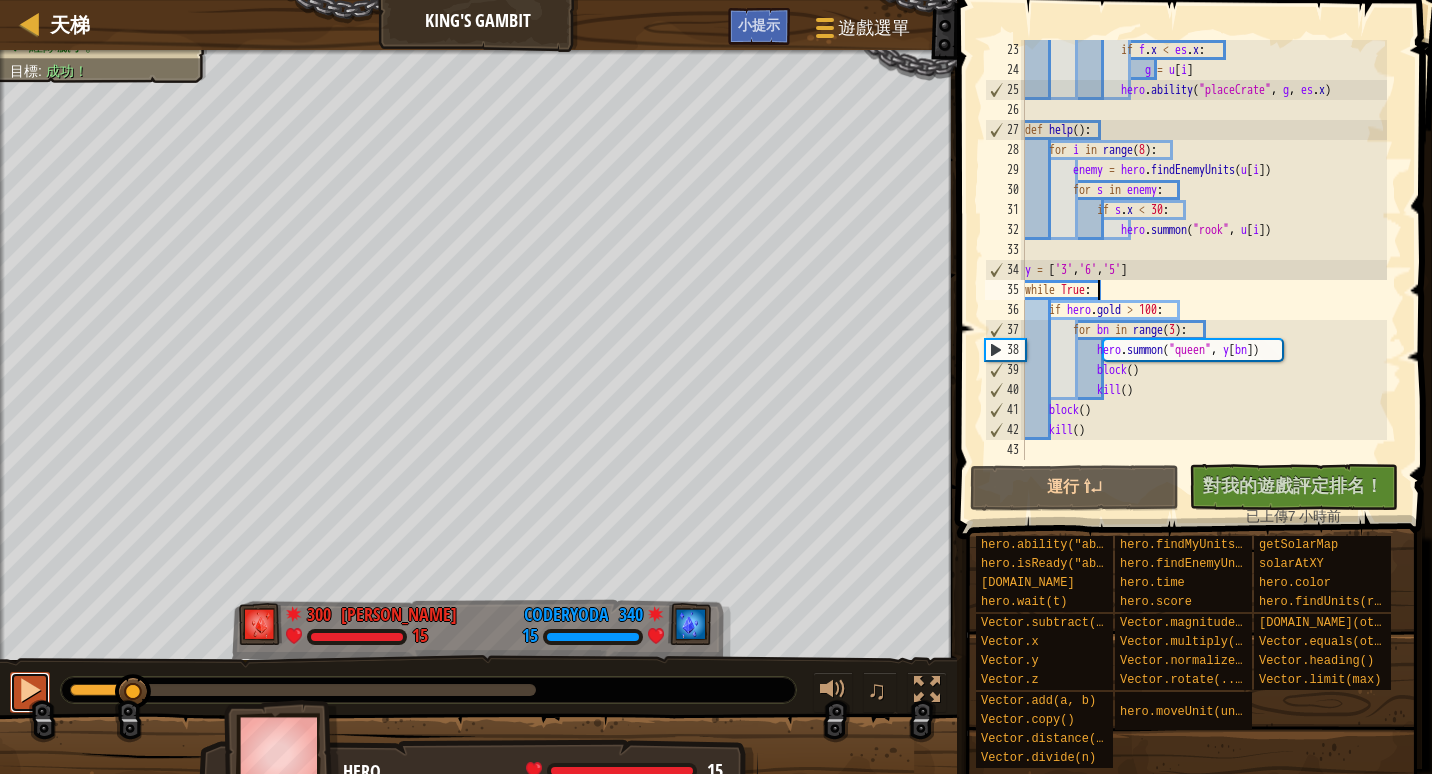 click at bounding box center (30, 690) 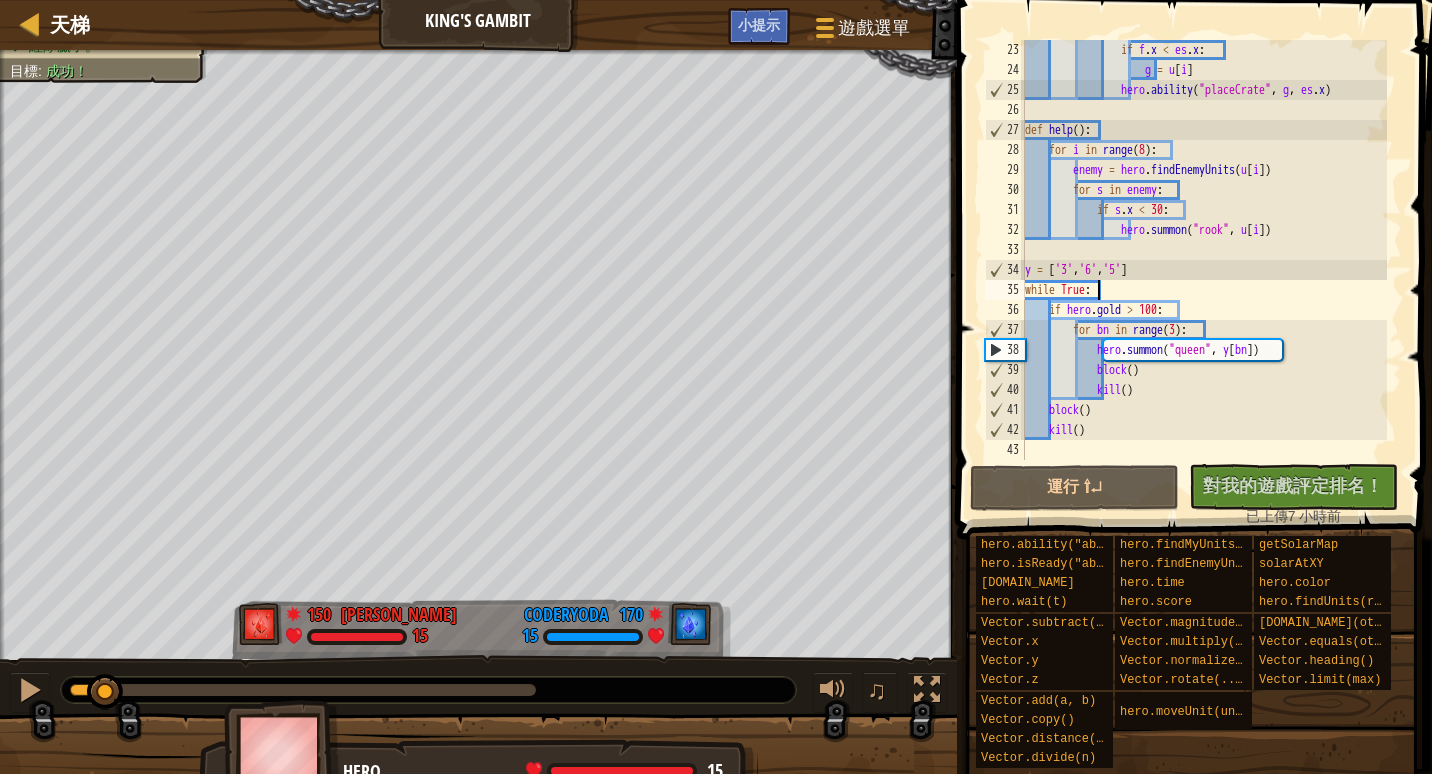 click at bounding box center [88, 690] 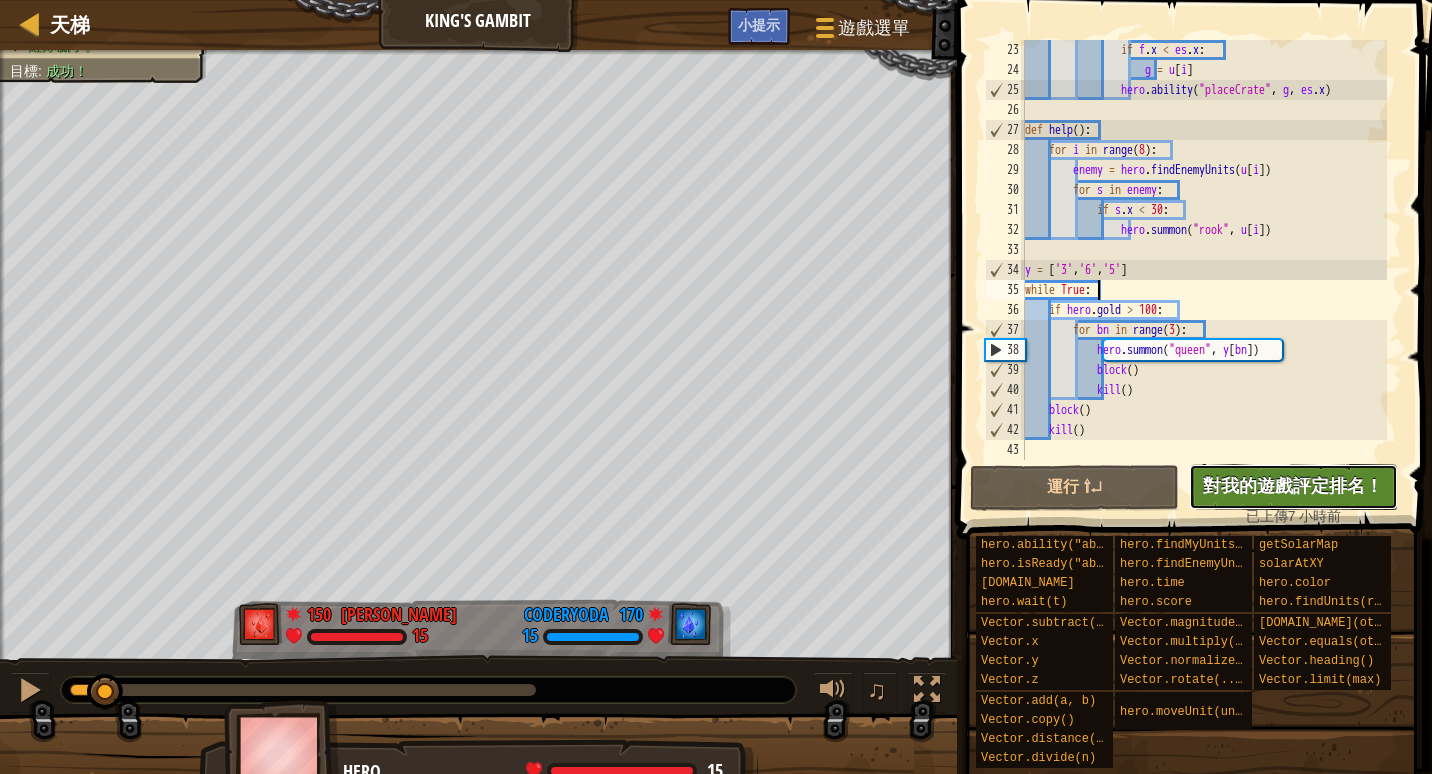 click on "對我的遊戲評定排名！" at bounding box center (1293, 485) 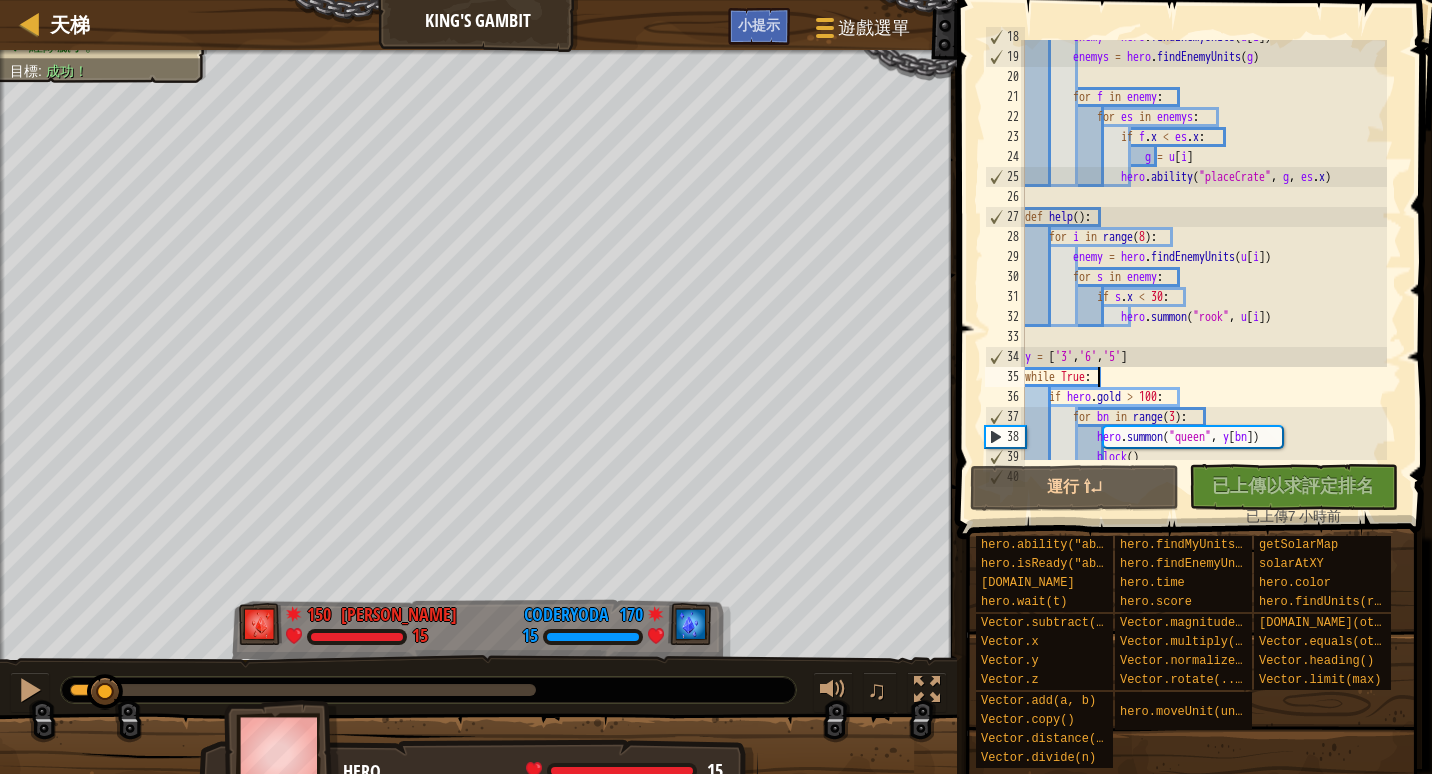 scroll, scrollTop: 353, scrollLeft: 0, axis: vertical 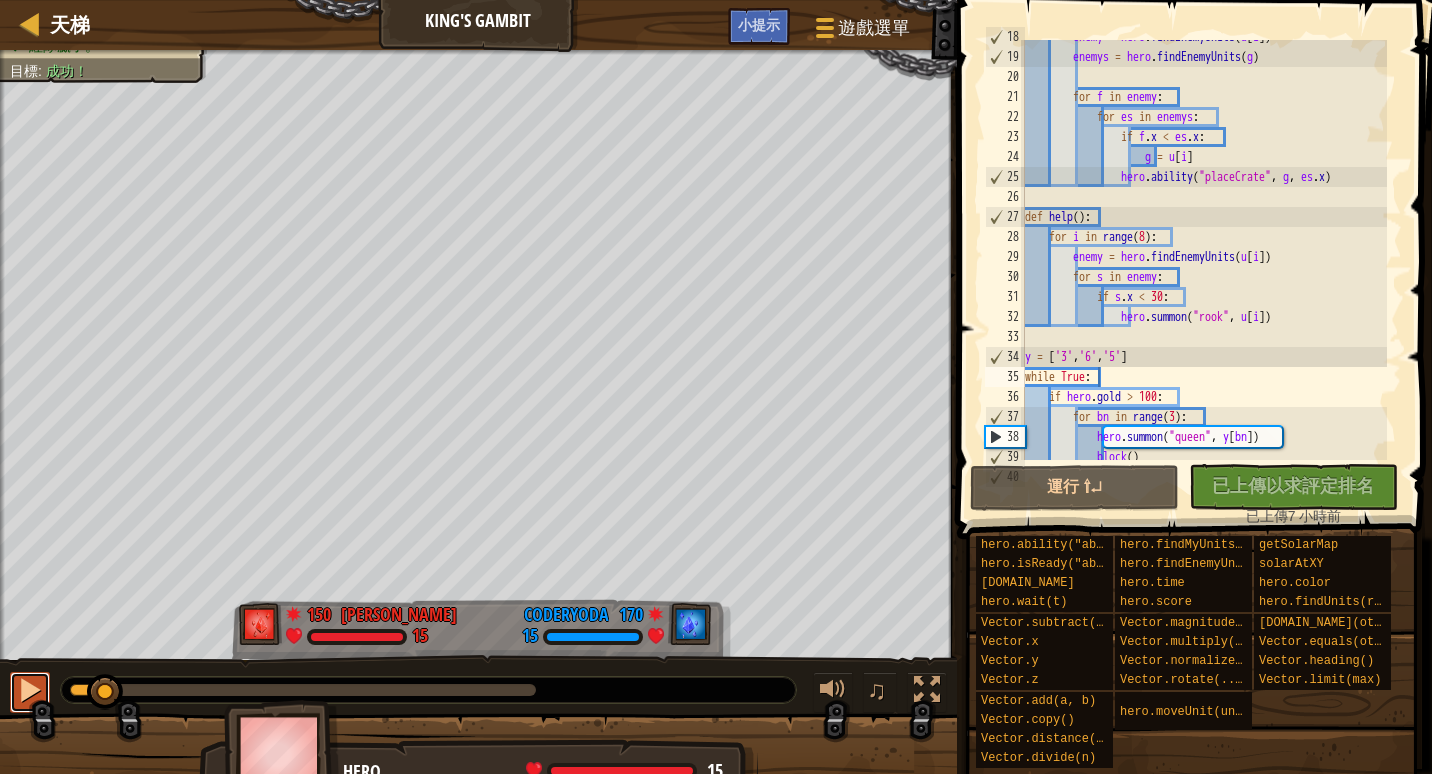 click at bounding box center (30, 690) 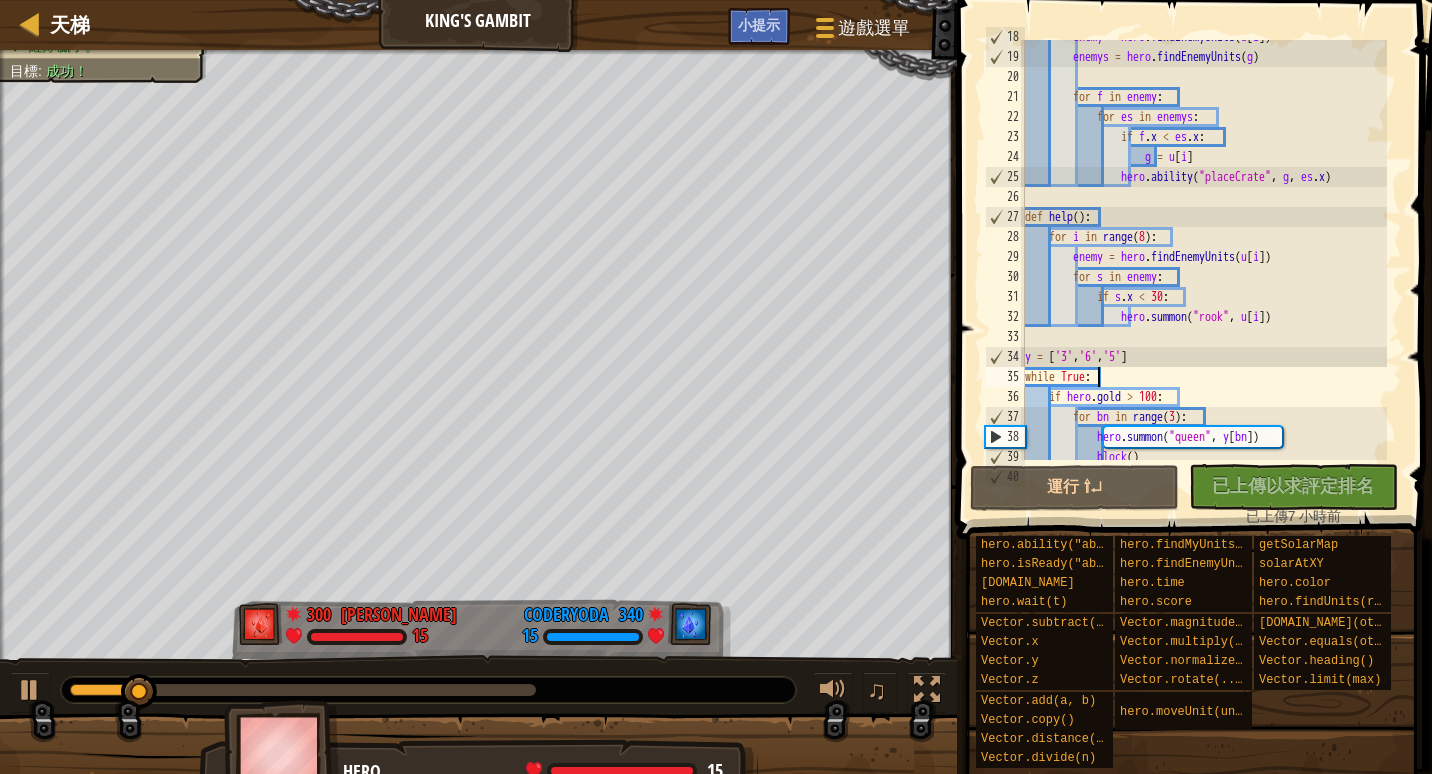 click at bounding box center (105, 690) 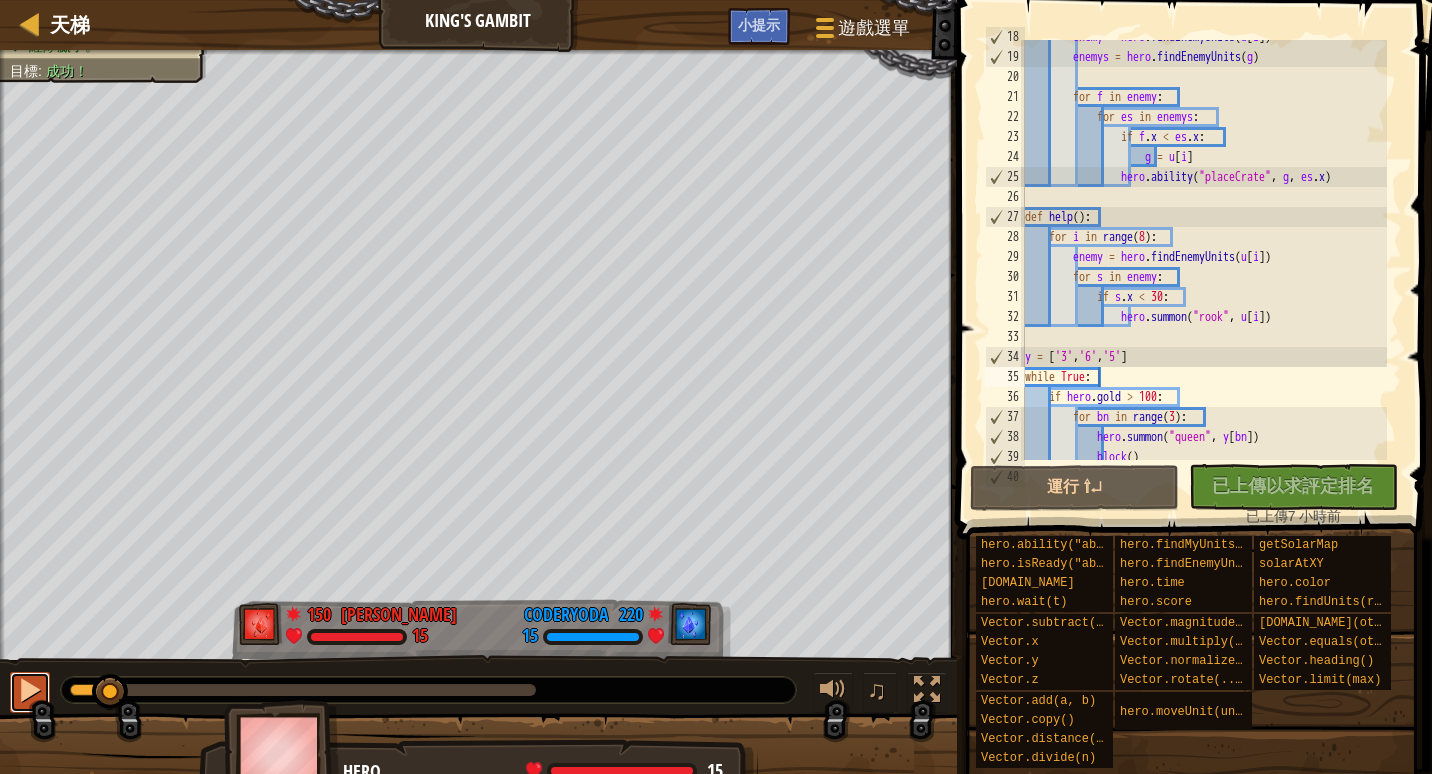 click at bounding box center (30, 690) 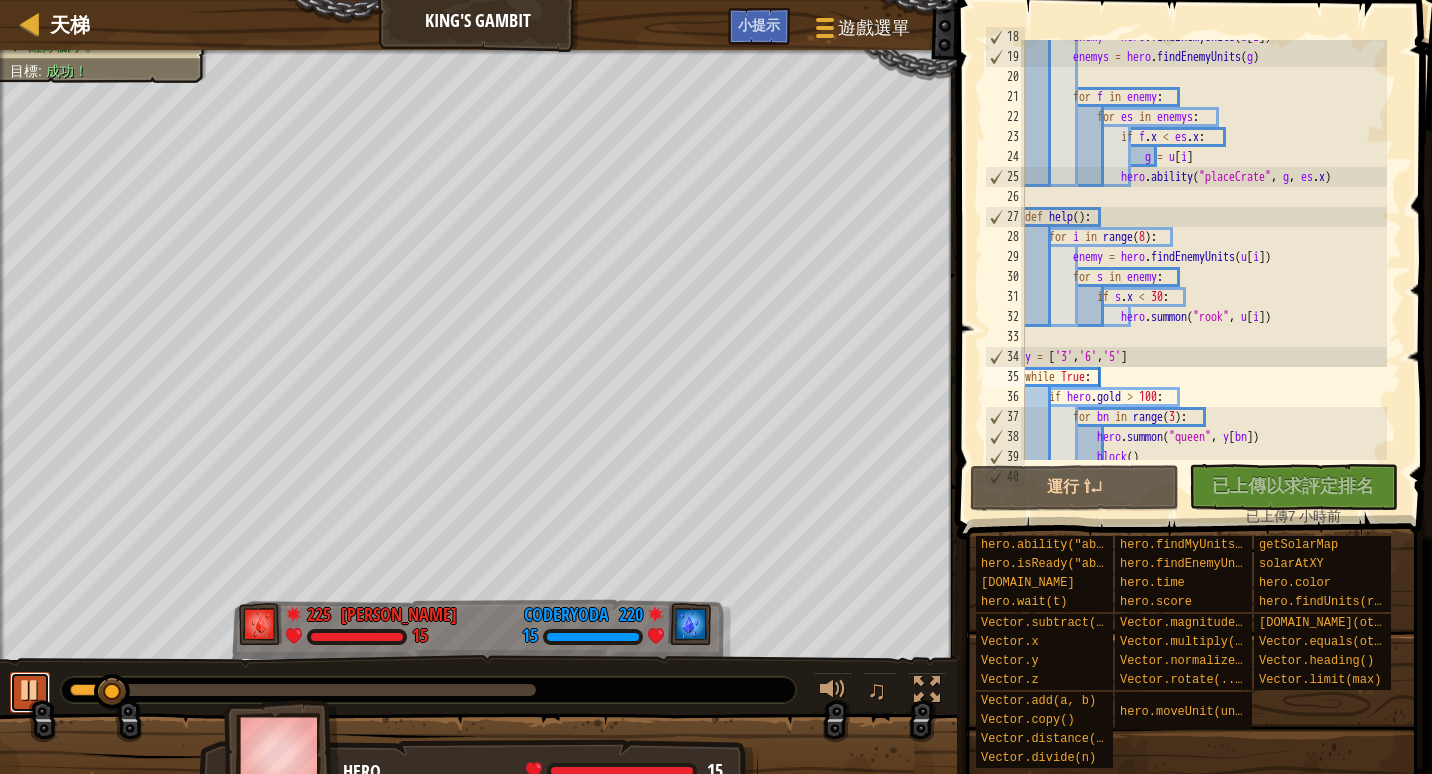 click at bounding box center (30, 690) 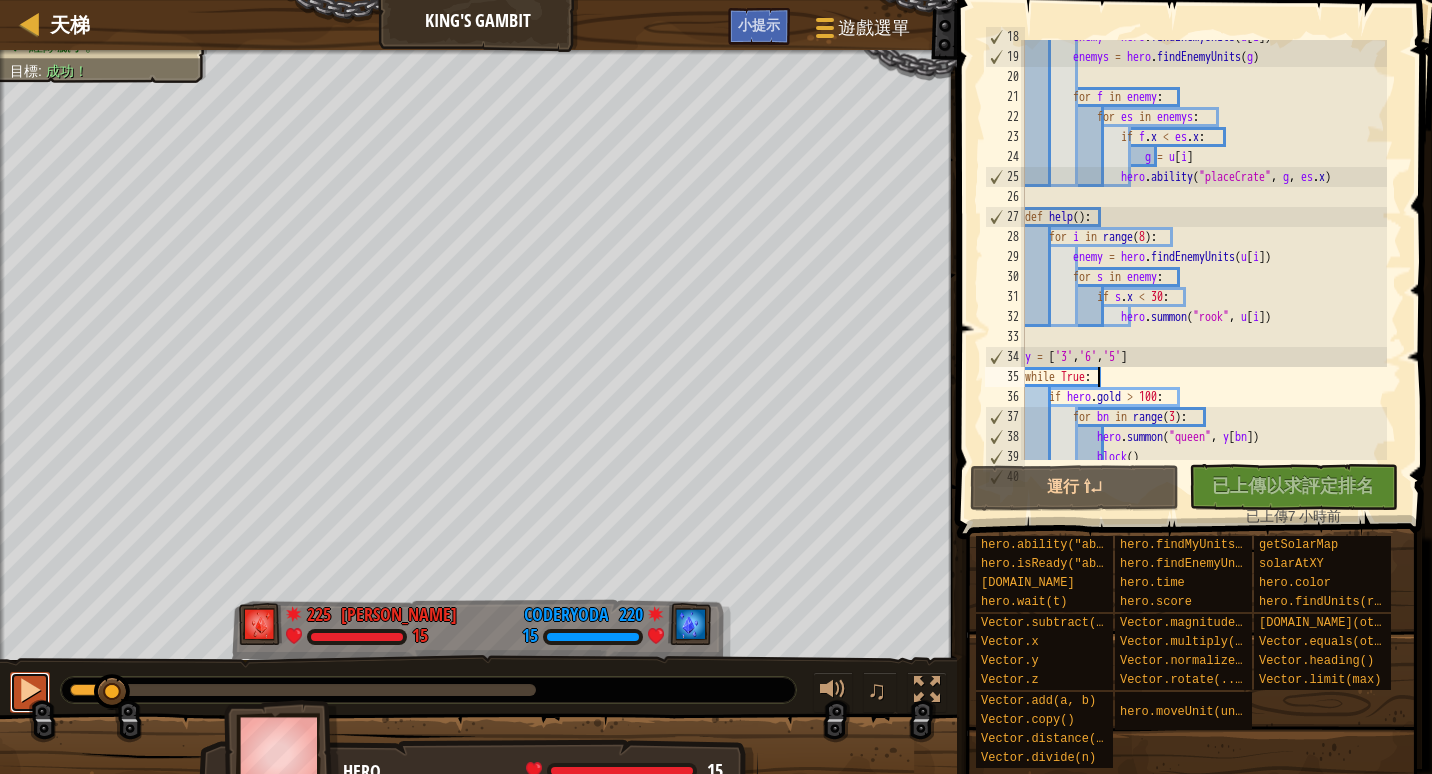 click at bounding box center (30, 690) 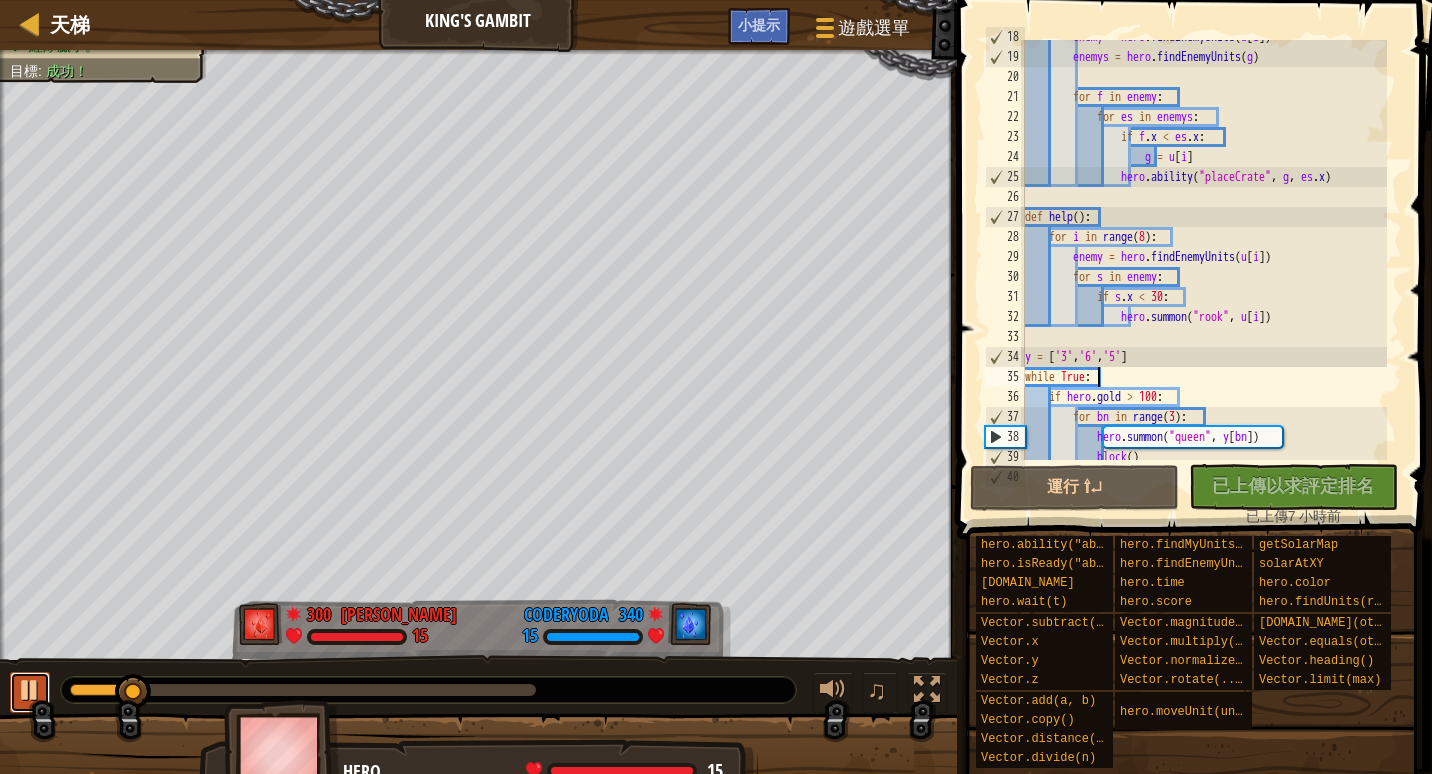 click at bounding box center [30, 690] 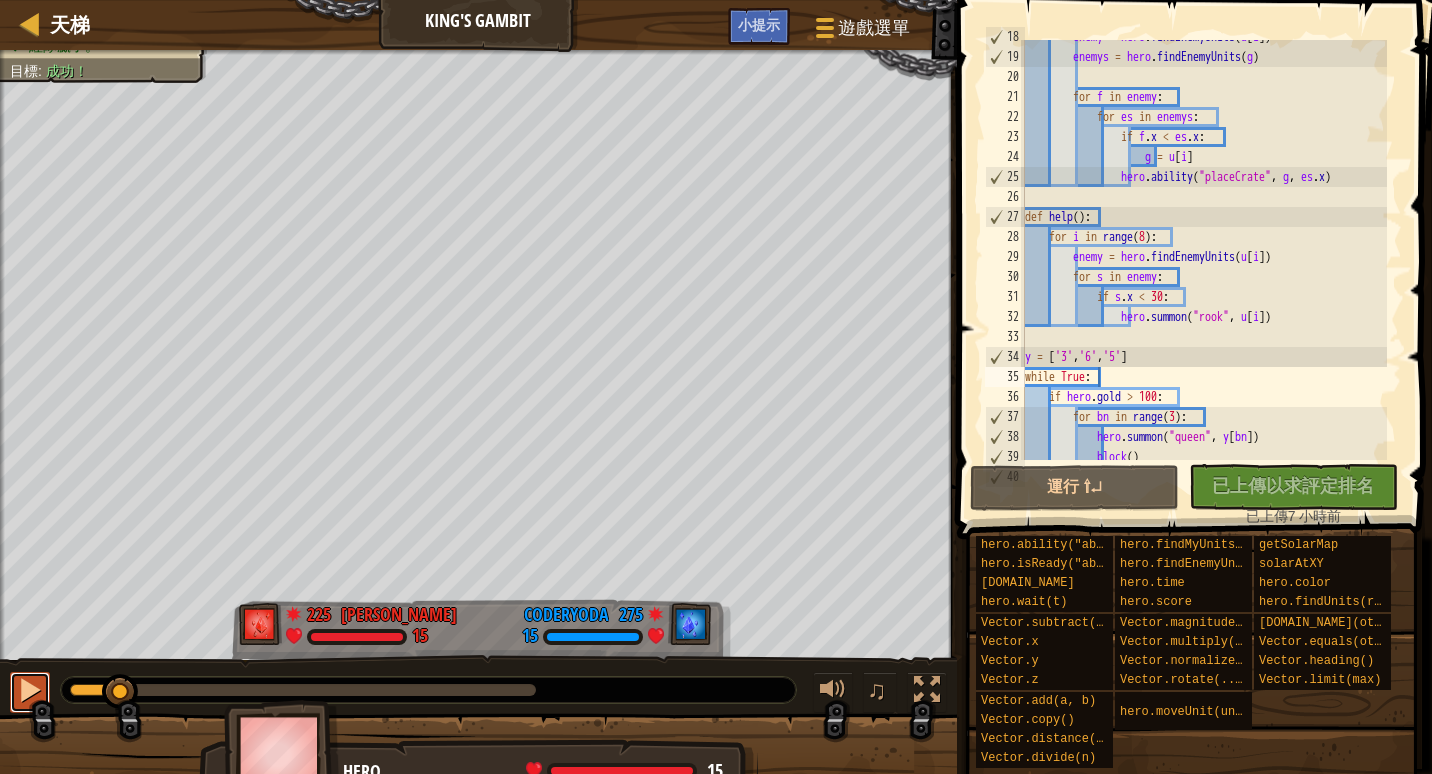 click at bounding box center (30, 690) 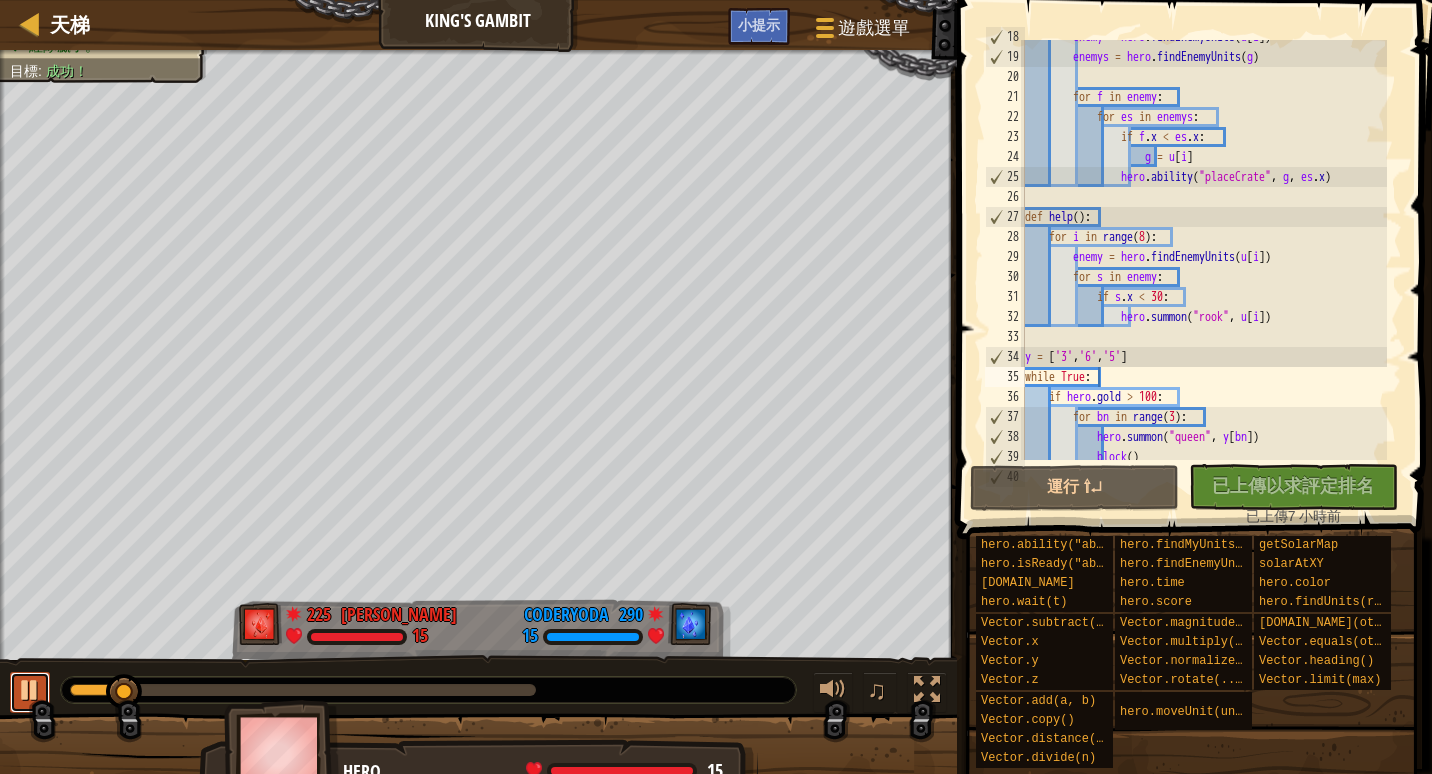 click at bounding box center [30, 690] 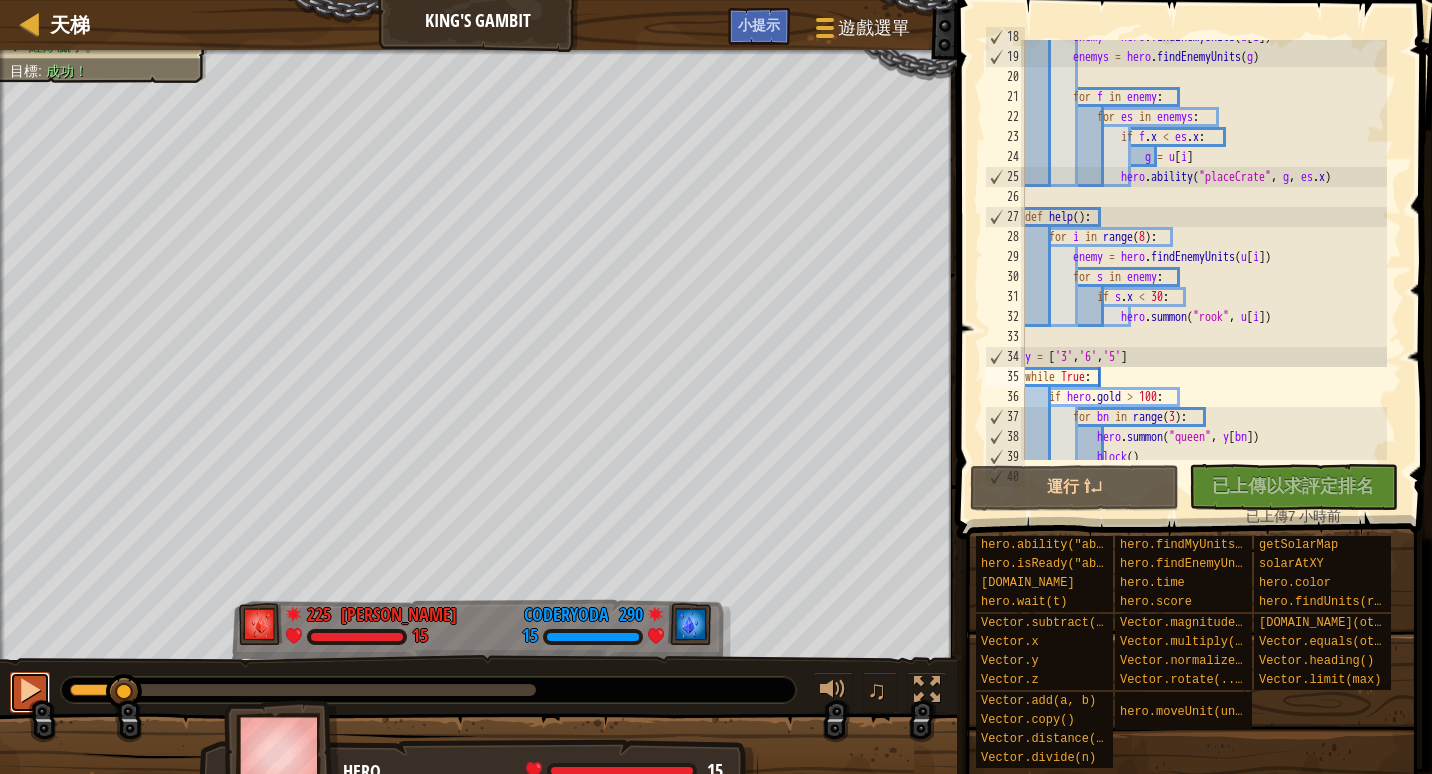 click at bounding box center (30, 690) 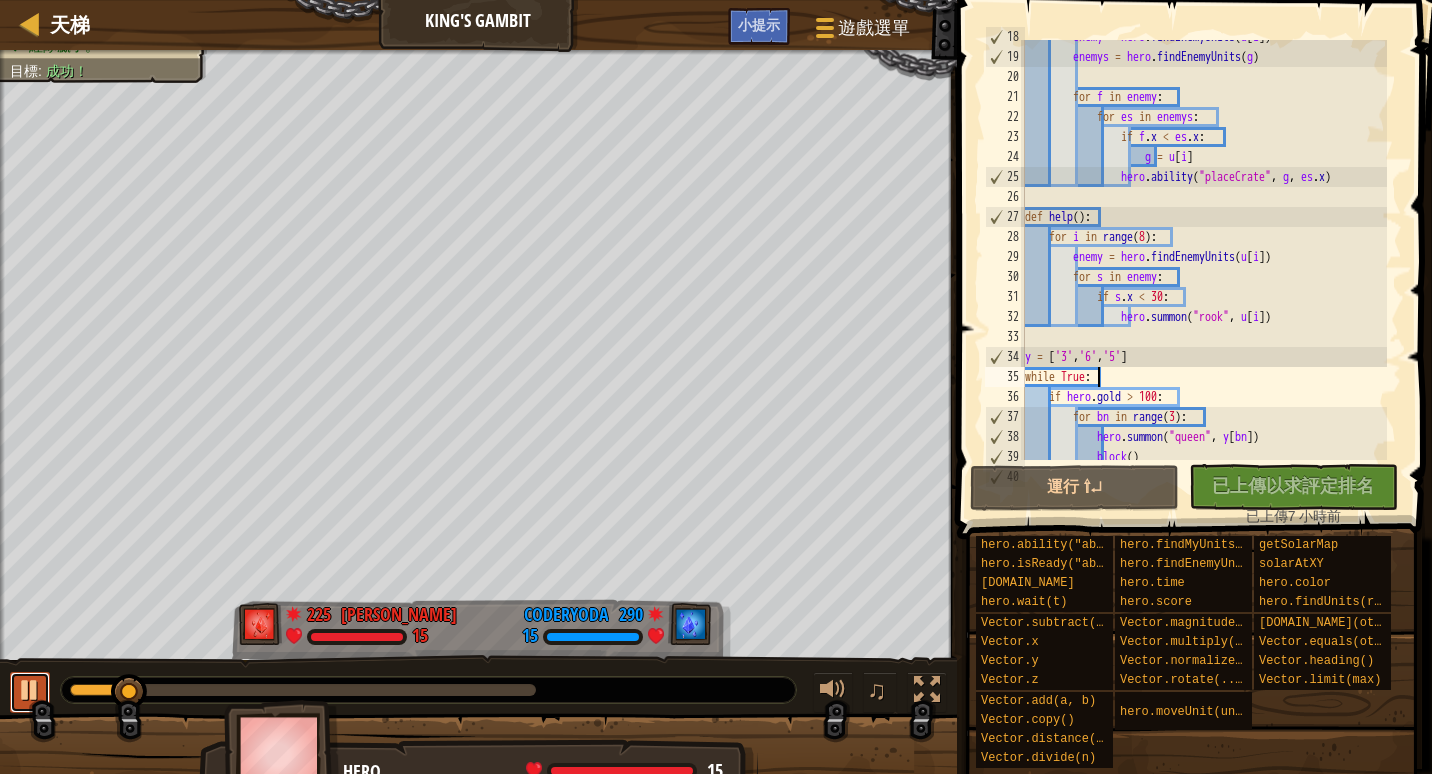 click at bounding box center [30, 690] 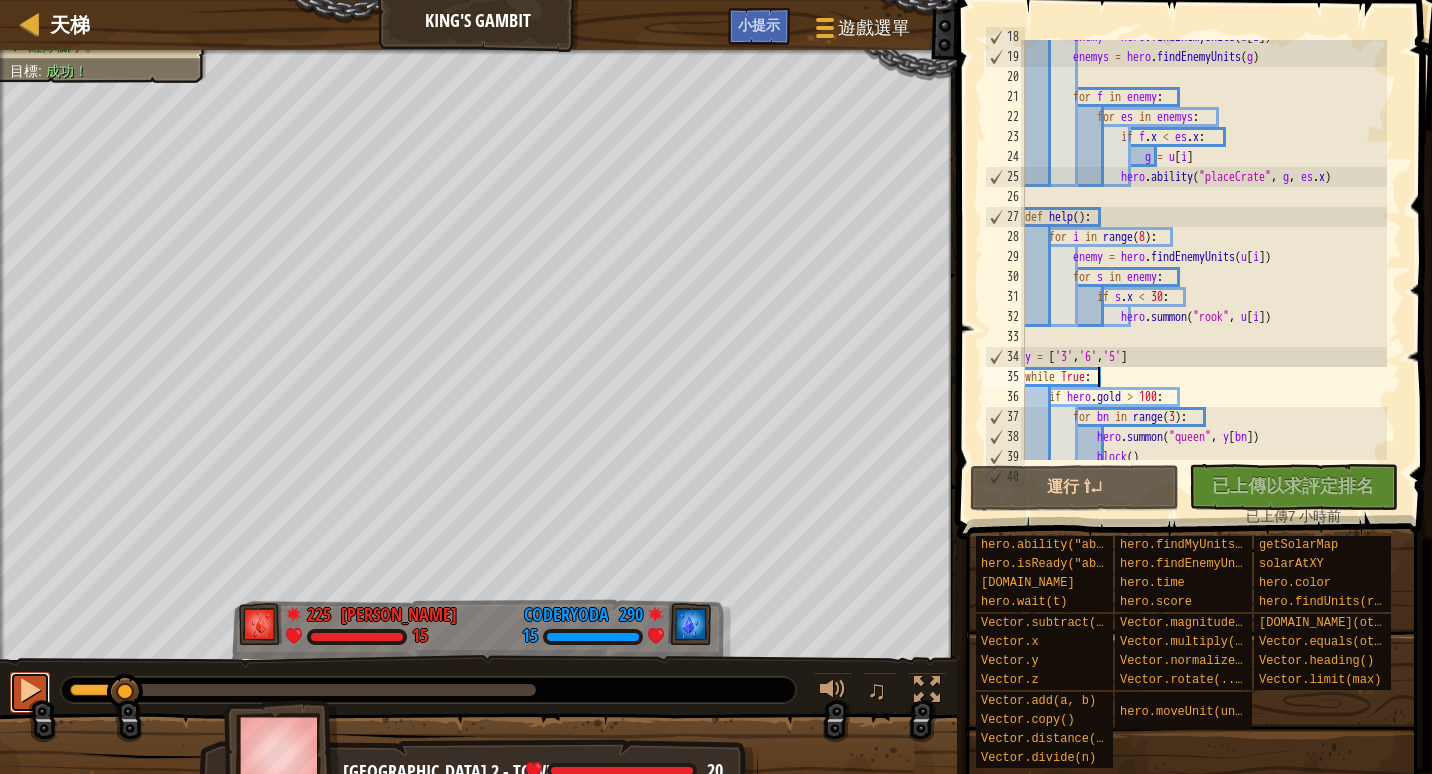 click at bounding box center [30, 692] 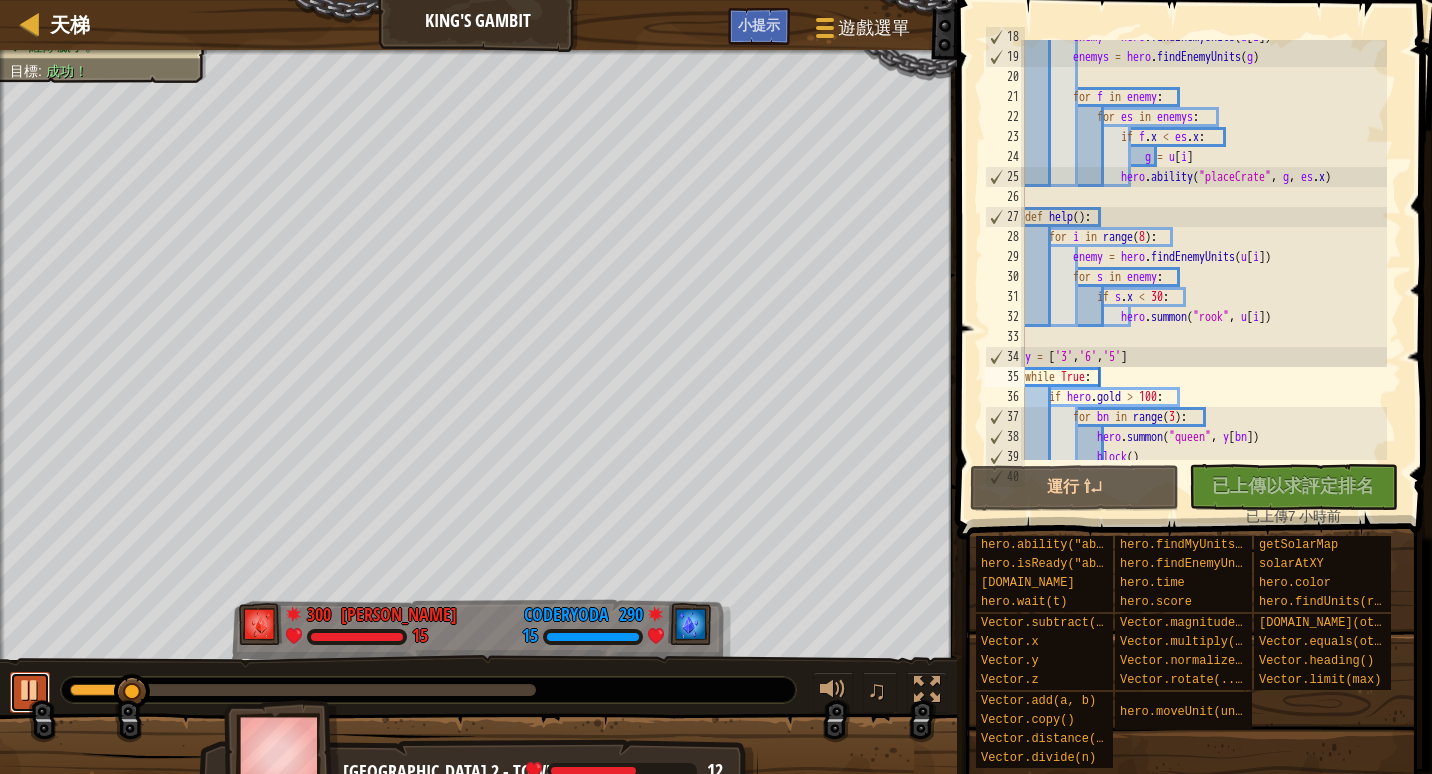 click at bounding box center [30, 692] 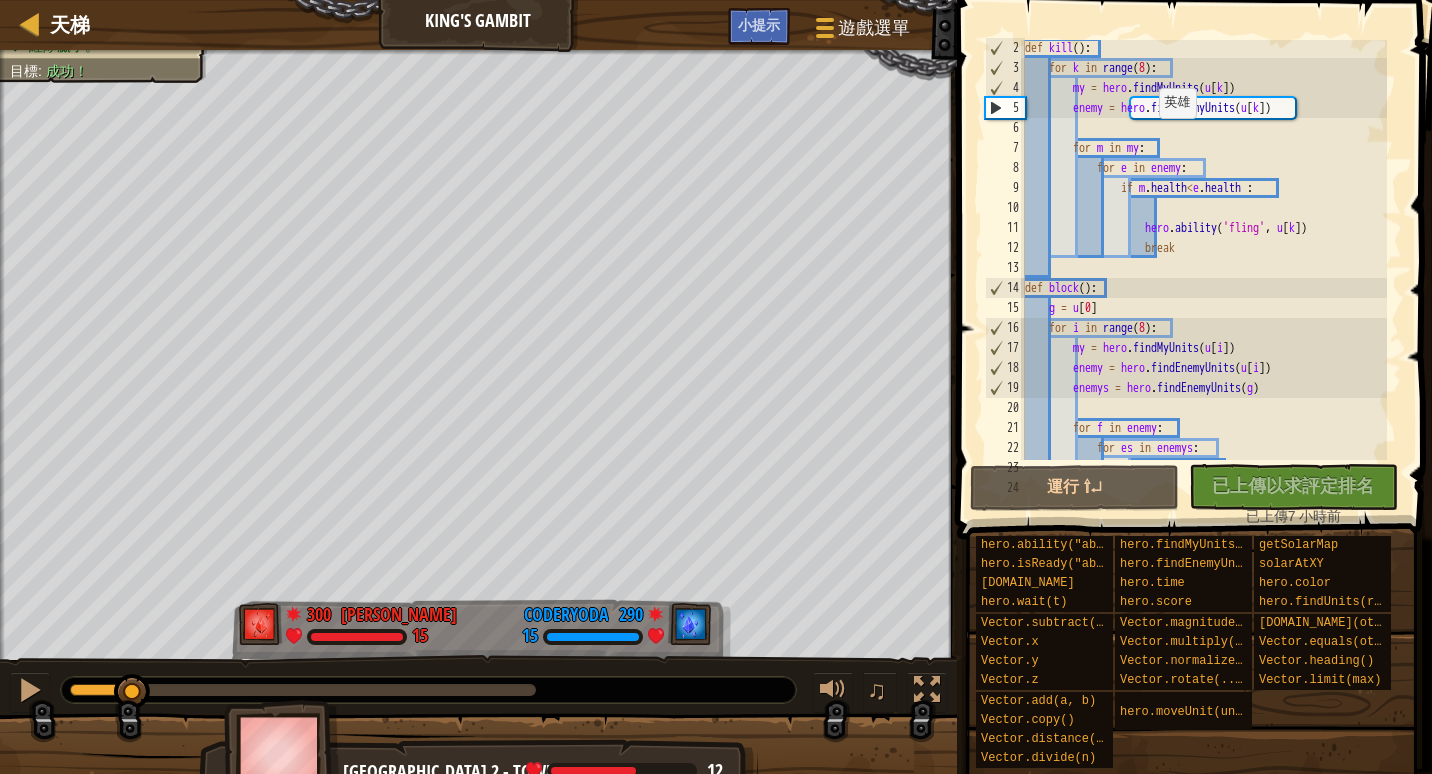 scroll, scrollTop: 22, scrollLeft: 0, axis: vertical 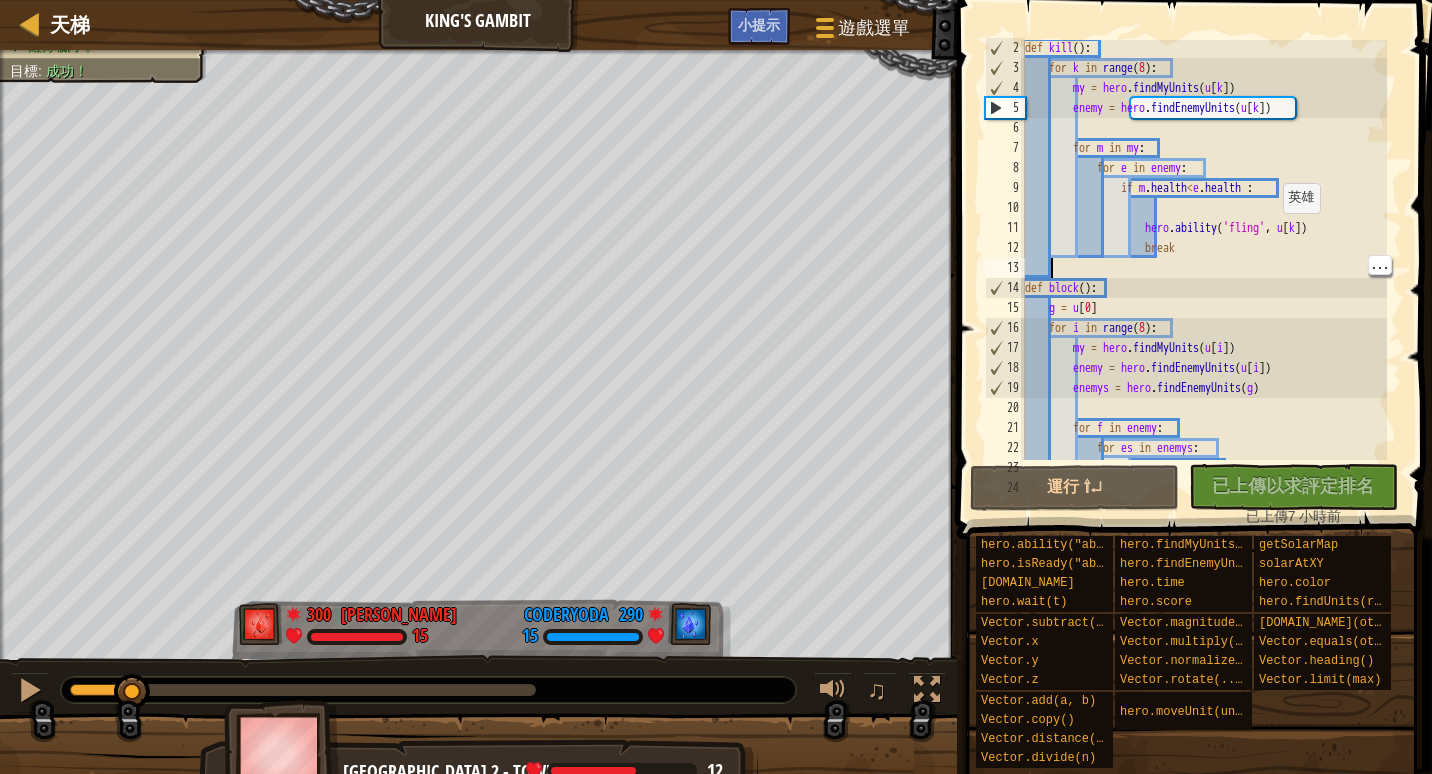 click on "def   kill ( ) :      for   k   in   range ( 8 ) :          my   =   hero . findMyUnits ( u [ k ])          enemy   =   hero . findEnemyUnits ( u [ k ])                   for   m   in   my :              for   e   in   enemy :                  if   m . health < e . health   :                                           hero . ability ( 'fling' ,   u [ k ])                      break      def   block ( ) :      g   =   u [ 0 ]      for   i   in   range ( 8 ) :          my   =   hero . findMyUnits ( u [ i ])          enemy   =   hero . findEnemyUnits ( u [ i ])          enemys   =   hero . findEnemyUnits ( g )                   for   f   in   enemy :              for   es   in   enemys :                  if   f . x   <   es . x :" at bounding box center [1204, 268] 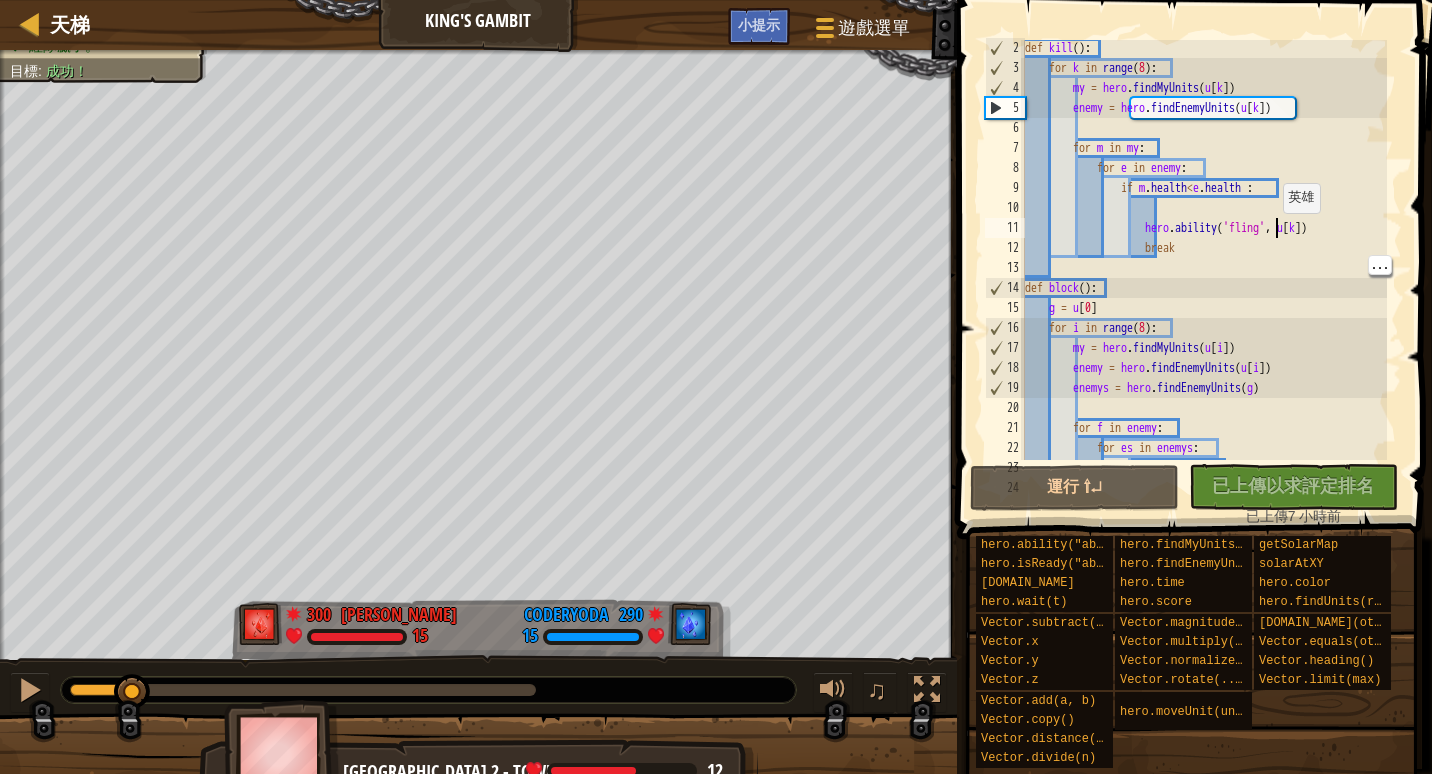 click on "def   kill ( ) :      for   k   in   range ( 8 ) :          my   =   hero . findMyUnits ( u [ k ])          enemy   =   hero . findEnemyUnits ( u [ k ])                   for   m   in   my :              for   e   in   enemy :                  if   m . health < e . health   :                                           hero . ability ( 'fling' ,   u [ k ])                      break      def   block ( ) :      g   =   u [ 0 ]      for   i   in   range ( 8 ) :          my   =   hero . findMyUnits ( u [ i ])          enemy   =   hero . findEnemyUnits ( u [ i ])          enemys   =   hero . findEnemyUnits ( g )                   for   f   in   enemy :              for   es   in   enemys :                  if   f . x   <   es . x :" at bounding box center (1204, 268) 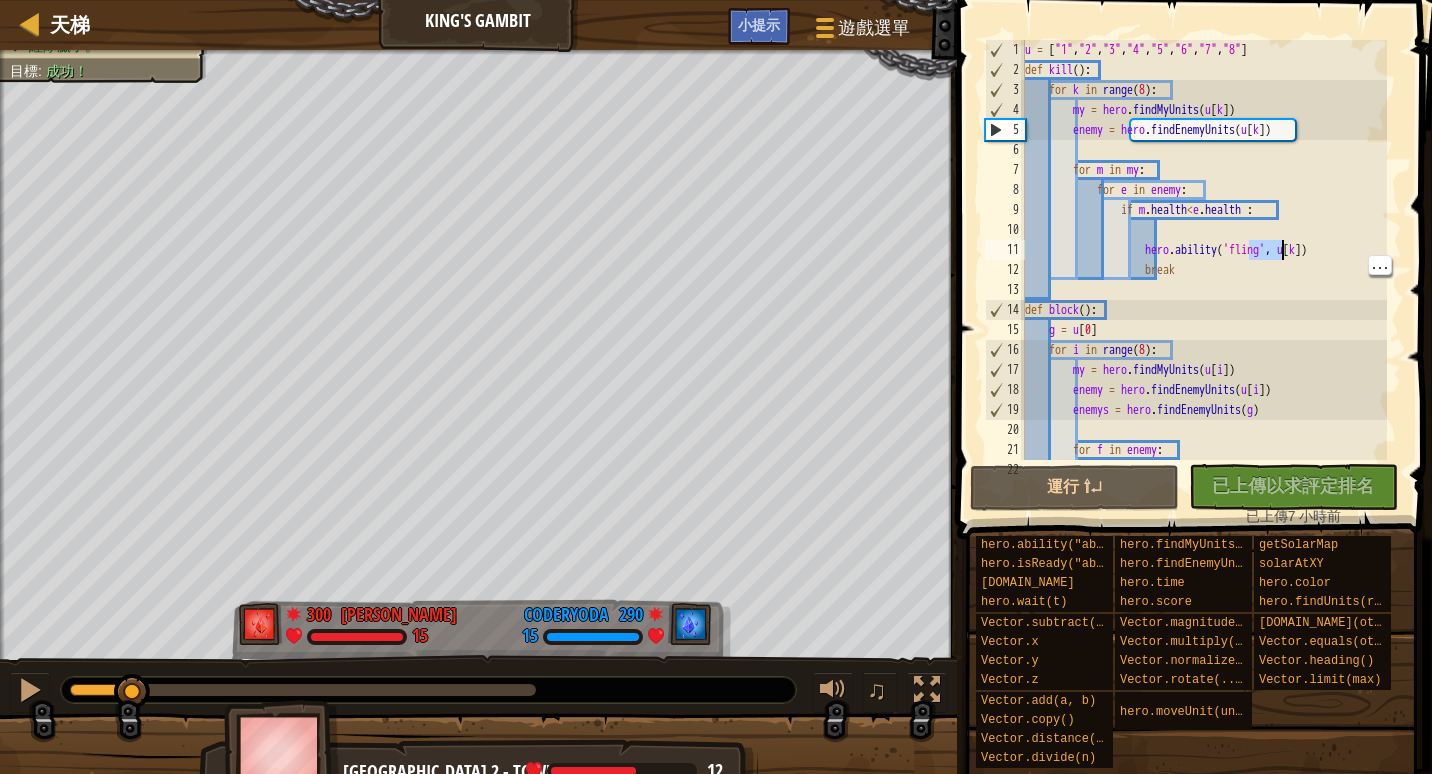 scroll, scrollTop: 0, scrollLeft: 0, axis: both 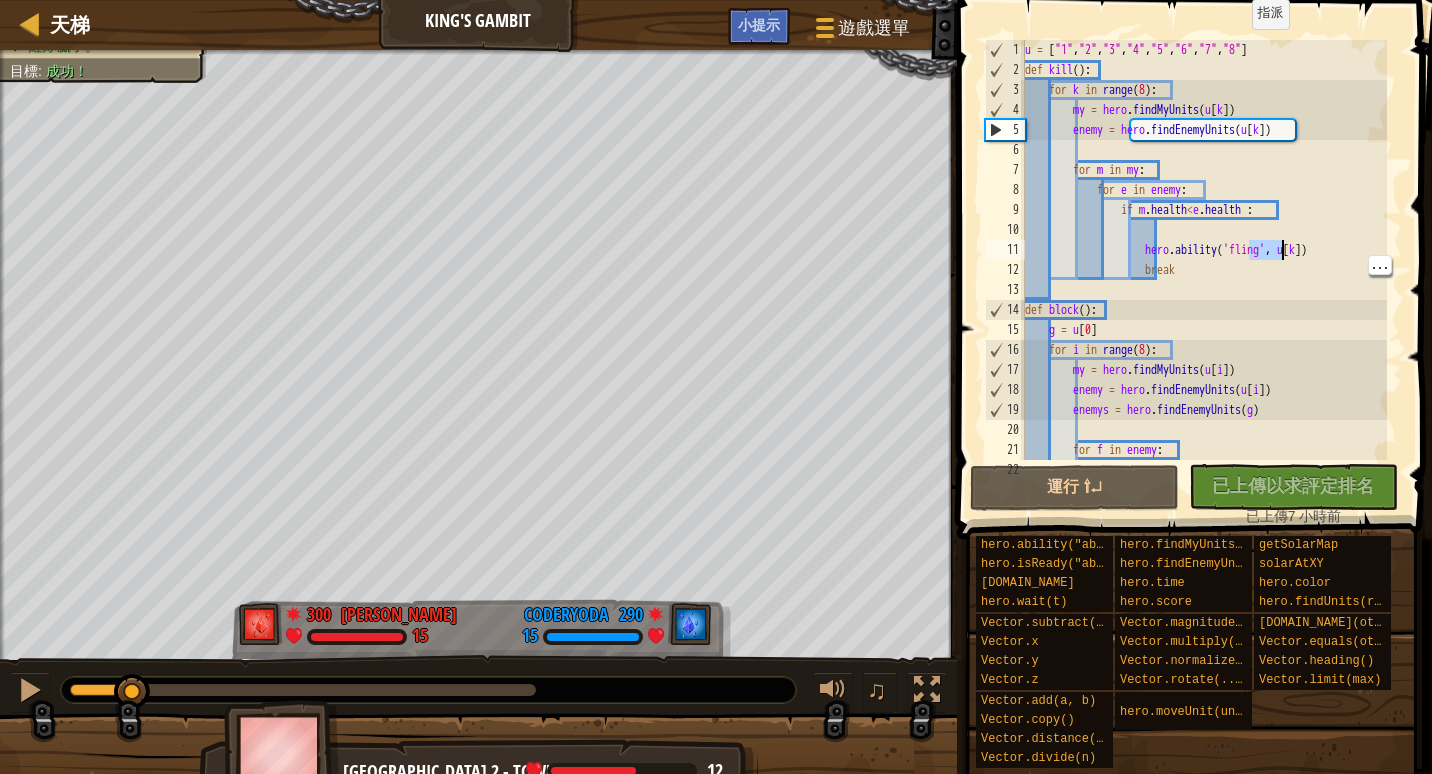 click on "u   =   [ "1" , "2" , "3" , "4" , "5" , "6" , "7" , "8" ] def   kill ( ) :      for   k   in   range ( 8 ) :          my   =   hero . findMyUnits ( u [ k ])          enemy   =   hero . findEnemyUnits ( u [ k ])                   for   m   in   my :              for   e   in   enemy :                  if   m . health < e . health   :                                           hero . ability ( 'fling' ,   u [ k ])                      break      def   block ( ) :      g   =   u [ 0 ]      for   i   in   range ( 8 ) :          my   =   hero . findMyUnits ( u [ i ])          enemy   =   hero . findEnemyUnits ( u [ i ])          enemys   =   hero . findEnemyUnits ( g )                   for   f   in   enemy :              for   es   in   enemys :" at bounding box center (1204, 270) 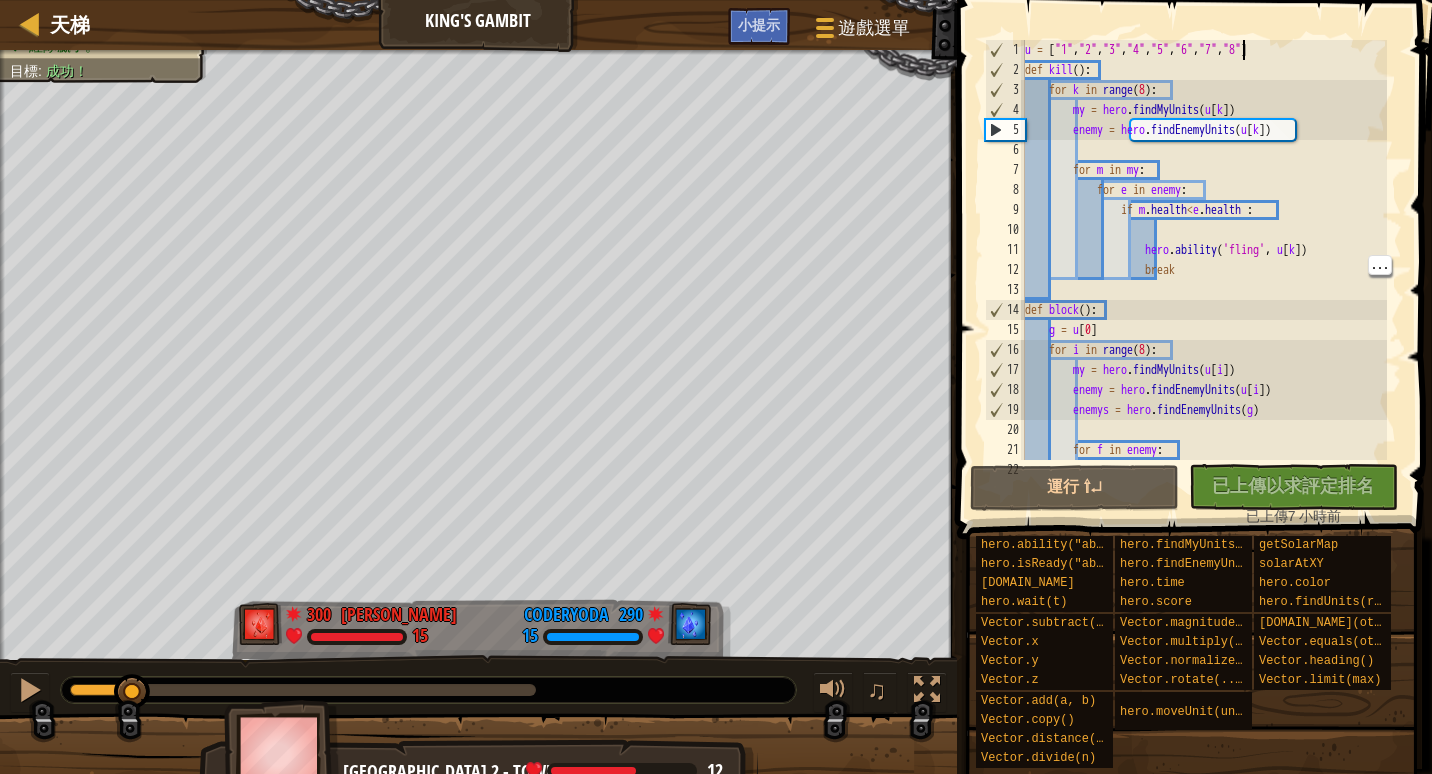 click on "u   =   [ "1" , "2" , "3" , "4" , "5" , "6" , "7" , "8" ] def   kill ( ) :      for   k   in   range ( 8 ) :          my   =   hero . findMyUnits ( u [ k ])          enemy   =   hero . findEnemyUnits ( u [ k ])                   for   m   in   my :              for   e   in   enemy :                  if   m . health < e . health   :                                           hero . ability ( 'fling' ,   u [ k ])                      break      def   block ( ) :      g   =   u [ 0 ]      for   i   in   range ( 8 ) :          my   =   hero . findMyUnits ( u [ i ])          enemy   =   hero . findEnemyUnits ( u [ i ])          enemys   =   hero . findEnemyUnits ( g )                   for   f   in   enemy :              for   es   in   enemys :" at bounding box center (1204, 270) 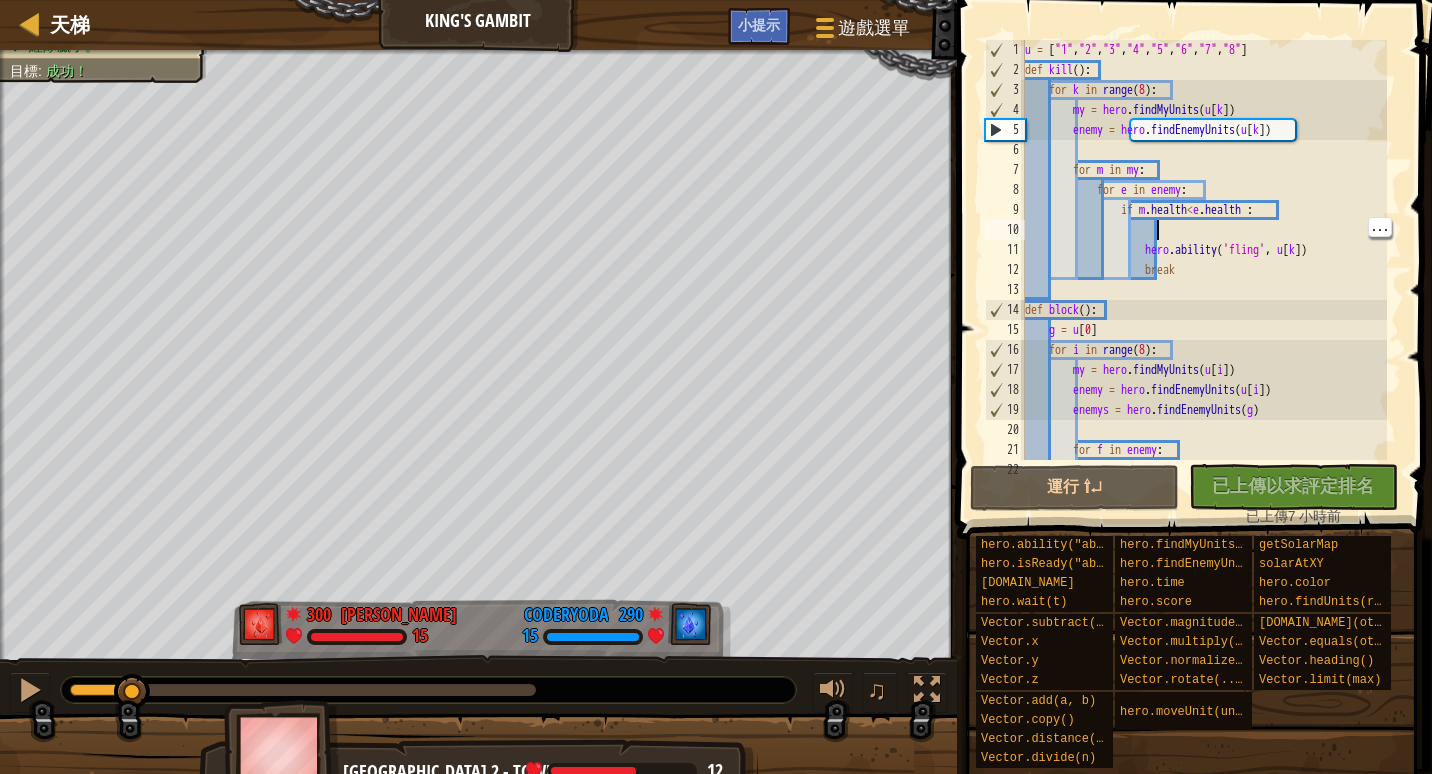 click on "u   =   [ "1" , "2" , "3" , "4" , "5" , "6" , "7" , "8" ] def   kill ( ) :      for   k   in   range ( 8 ) :          my   =   hero . findMyUnits ( u [ k ])          enemy   =   hero . findEnemyUnits ( u [ k ])                   for   m   in   my :              for   e   in   enemy :                  if   m . health < e . health   :                                           hero . ability ( 'fling' ,   u [ k ])                      break      def   block ( ) :      g   =   u [ 0 ]      for   i   in   range ( 8 ) :          my   =   hero . findMyUnits ( u [ i ])          enemy   =   hero . findEnemyUnits ( u [ i ])          enemys   =   hero . findEnemyUnits ( g )                   for   f   in   enemy :              for   es   in   enemys :" at bounding box center (1204, 270) 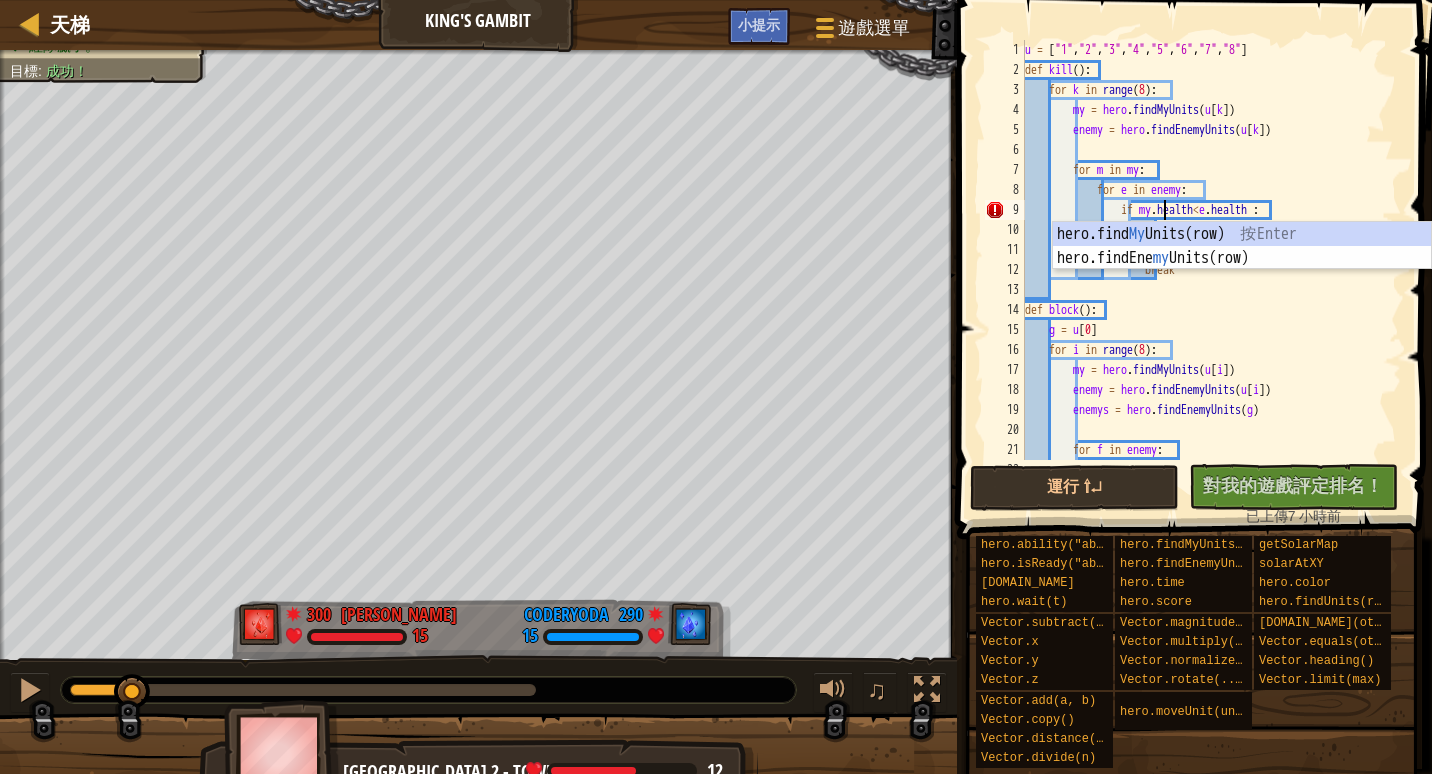 scroll, scrollTop: 9, scrollLeft: 11, axis: both 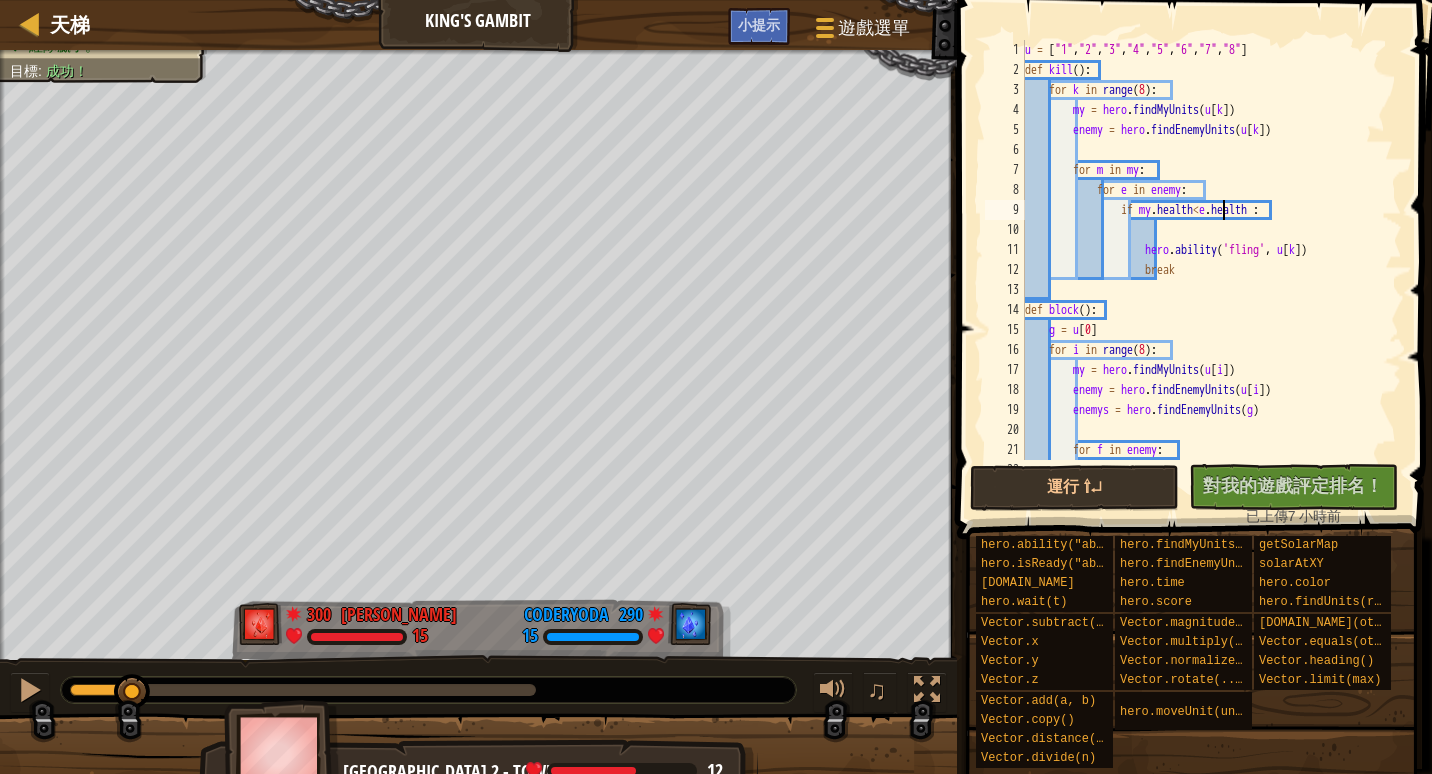 click on "u   =   [ "1" , "2" , "3" , "4" , "5" , "6" , "7" , "8" ] def   kill ( ) :      for   k   in   range ( 8 ) :          my   =   hero . findMyUnits ( u [ k ])          enemy   =   hero . findEnemyUnits ( u [ k ])                   for   m   in   my :              for   e   in   enemy :                  if   my . health < e . health   :                                           hero . ability ( 'fling' ,   u [ k ])                      break      def   block ( ) :      g   =   u [ 0 ]      for   i   in   range ( 8 ) :          my   =   hero . findMyUnits ( u [ i ])          enemy   =   hero . findEnemyUnits ( u [ i ])          enemys   =   hero . findEnemyUnits ( g )                   for   f   in   enemy :              for   es   in   enemys :" at bounding box center (1204, 270) 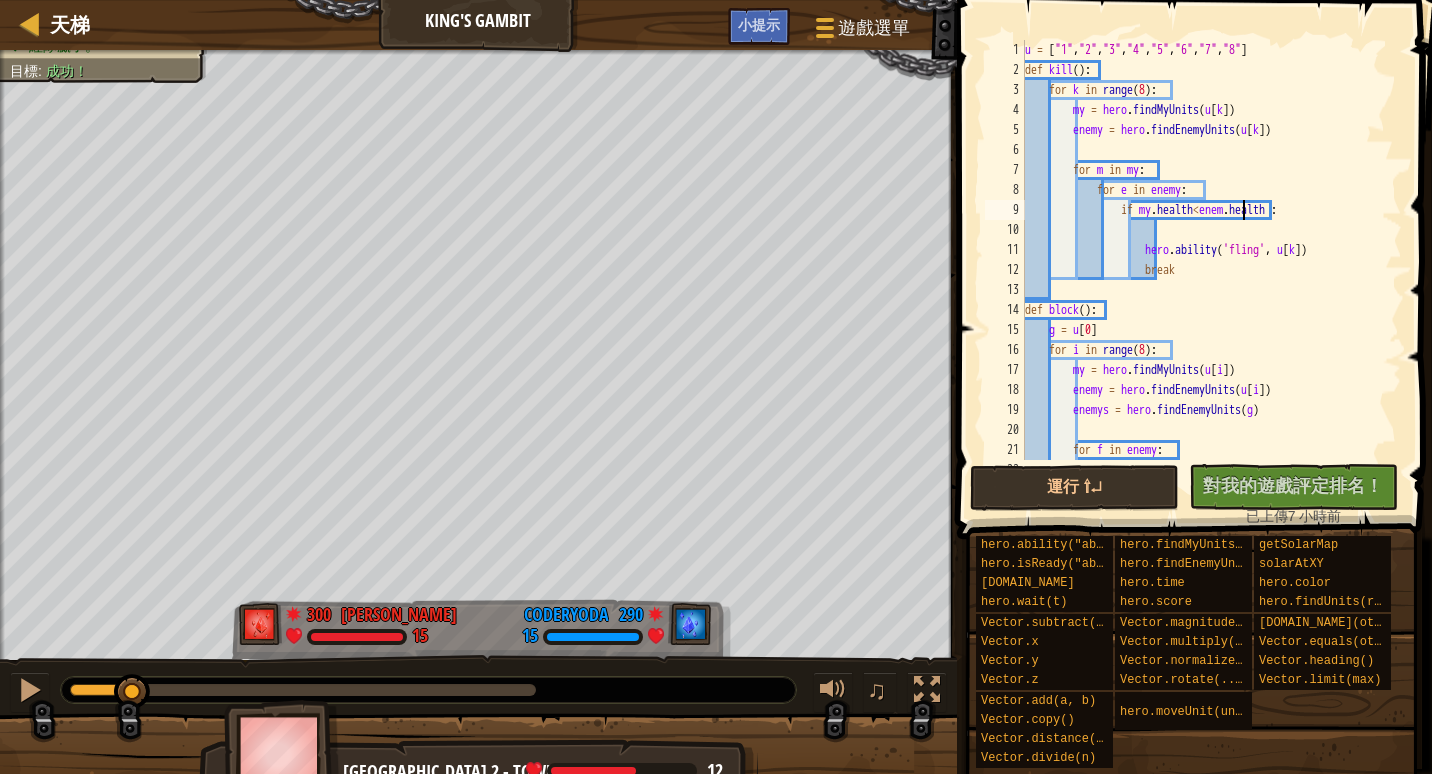 scroll, scrollTop: 9, scrollLeft: 18, axis: both 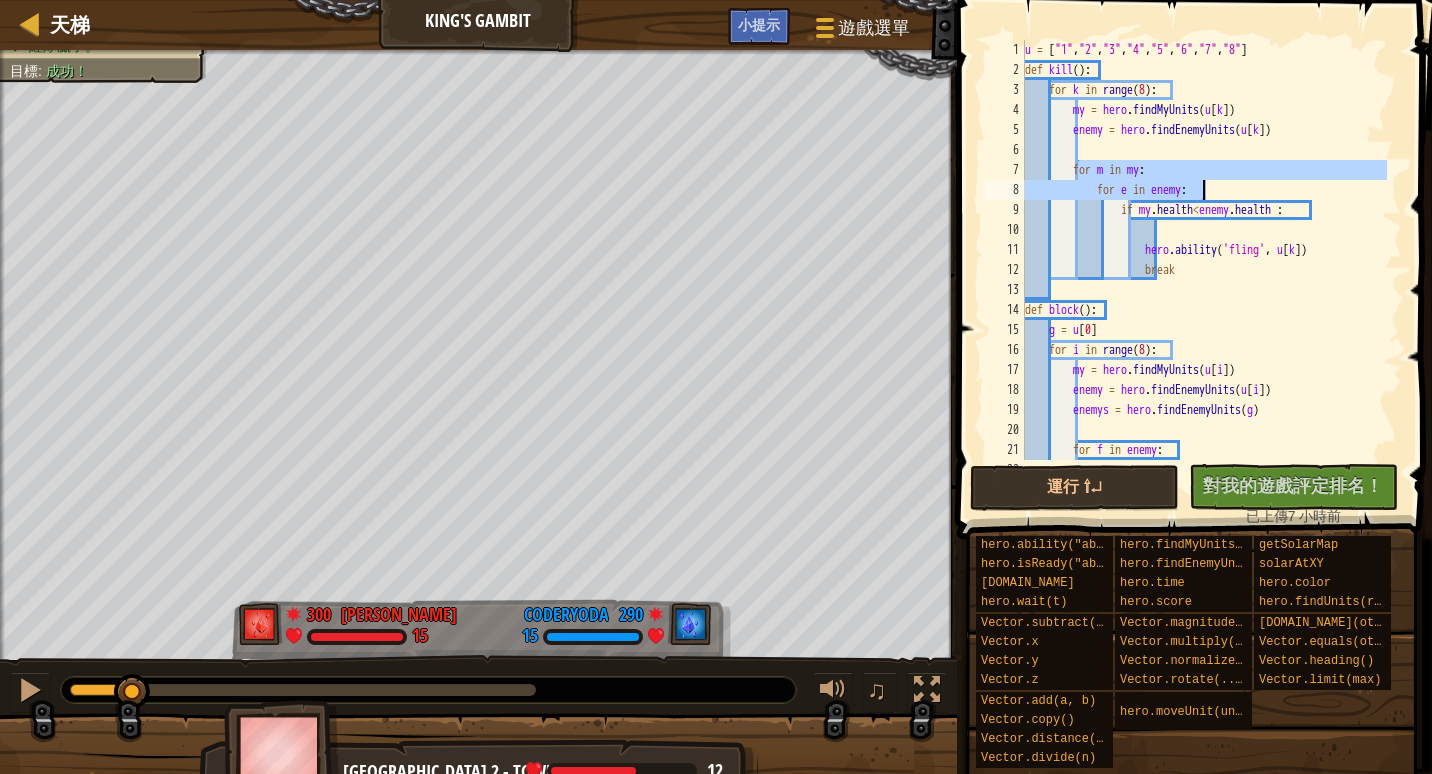 drag, startPoint x: 1079, startPoint y: 175, endPoint x: 1205, endPoint y: 189, distance: 126.77539 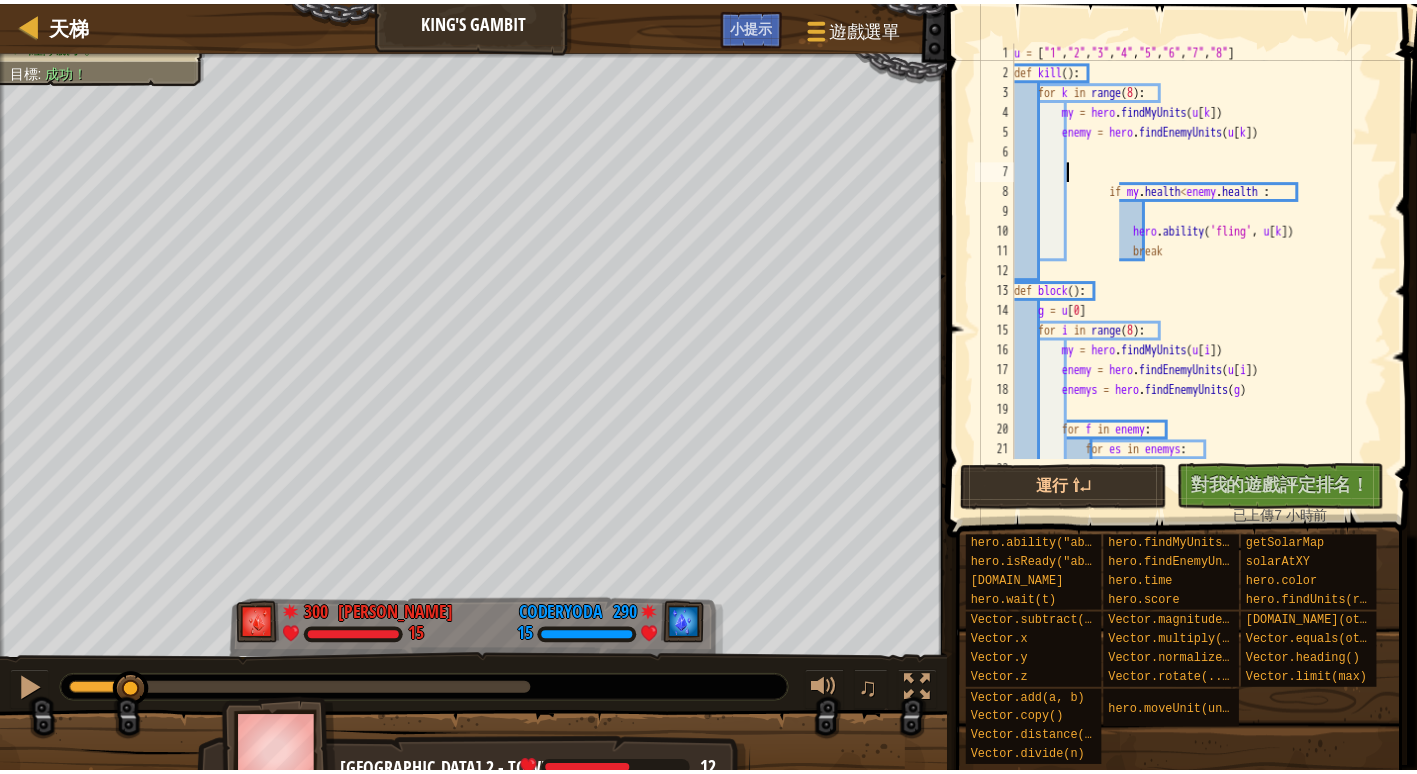 scroll, scrollTop: 9, scrollLeft: 3, axis: both 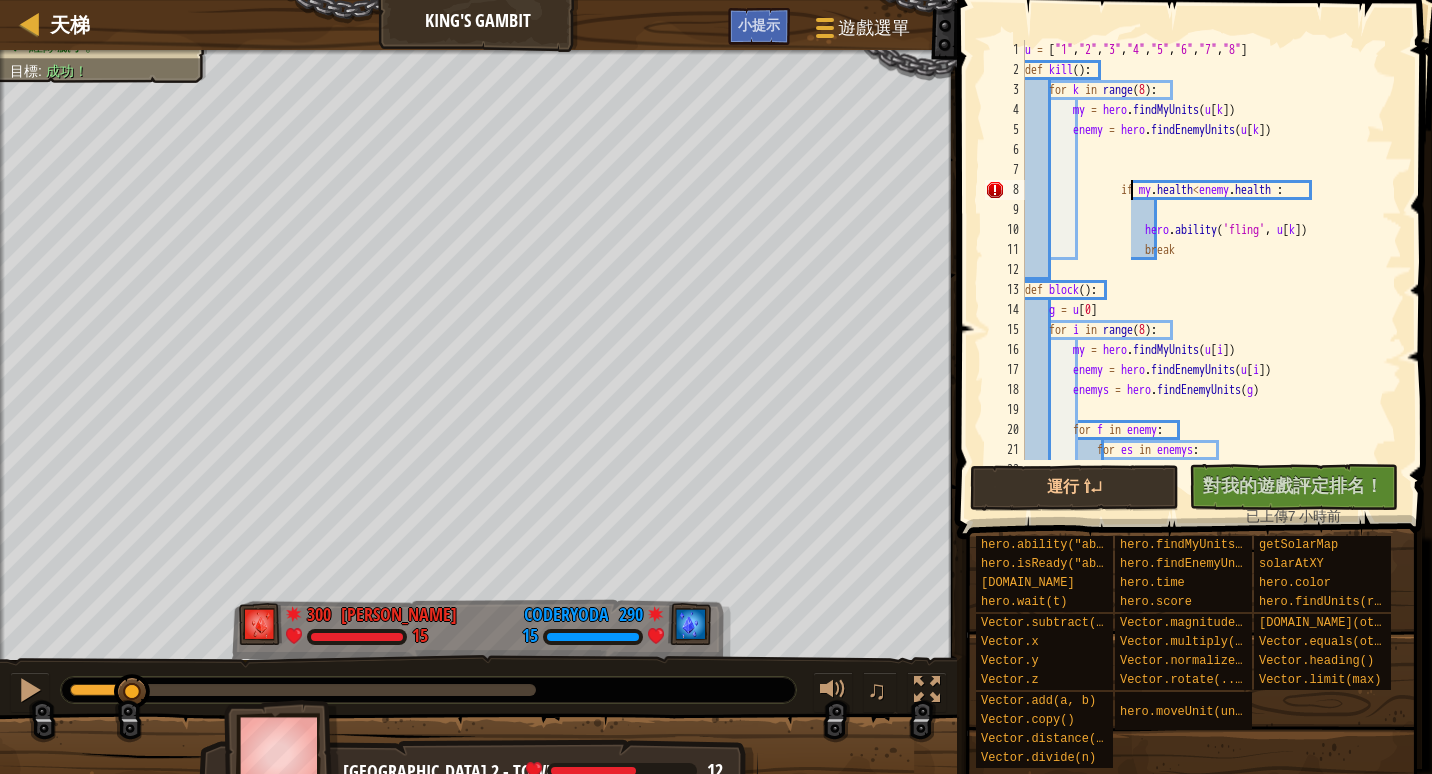 type on "if [DOMAIN_NAME]<[DOMAIN_NAME] :" 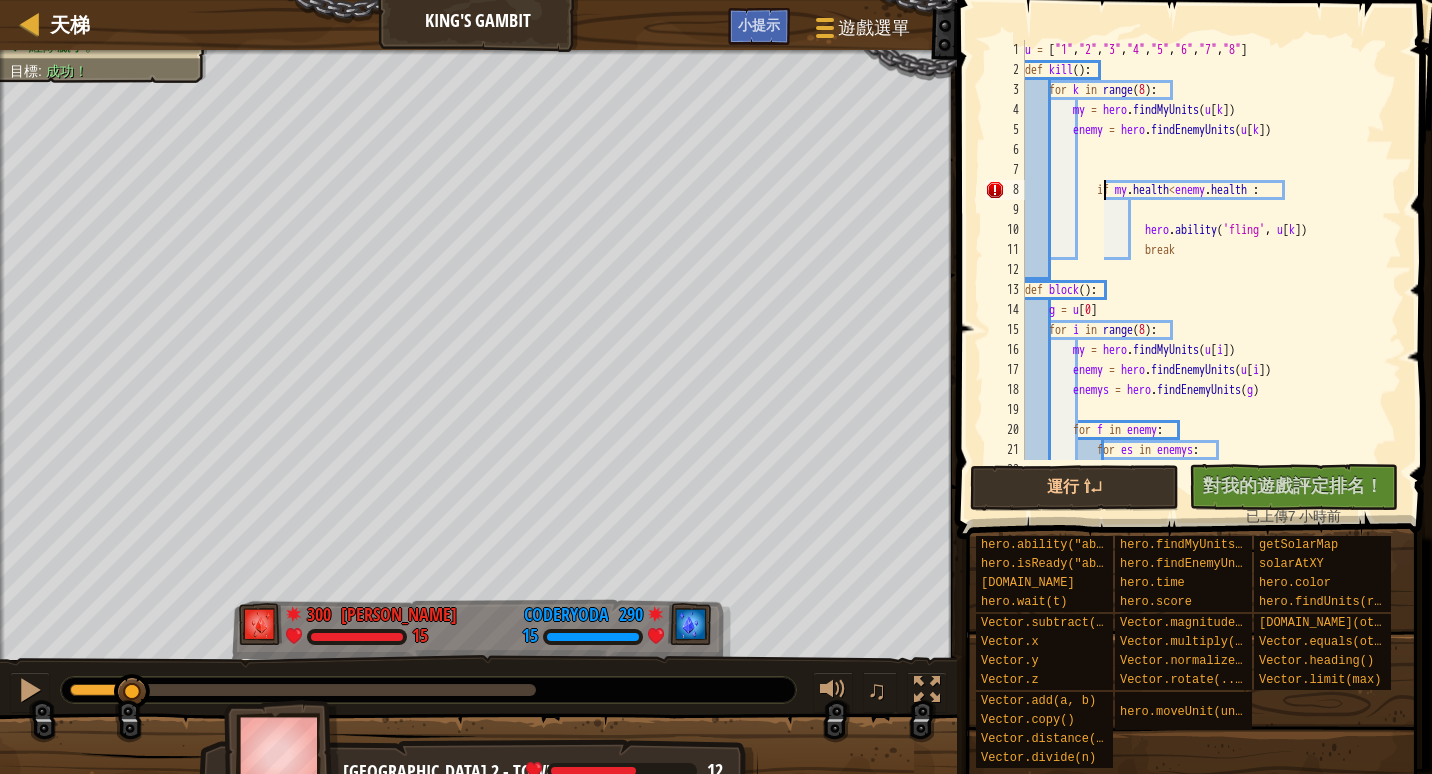 type on "if [DOMAIN_NAME]<[DOMAIN_NAME] :" 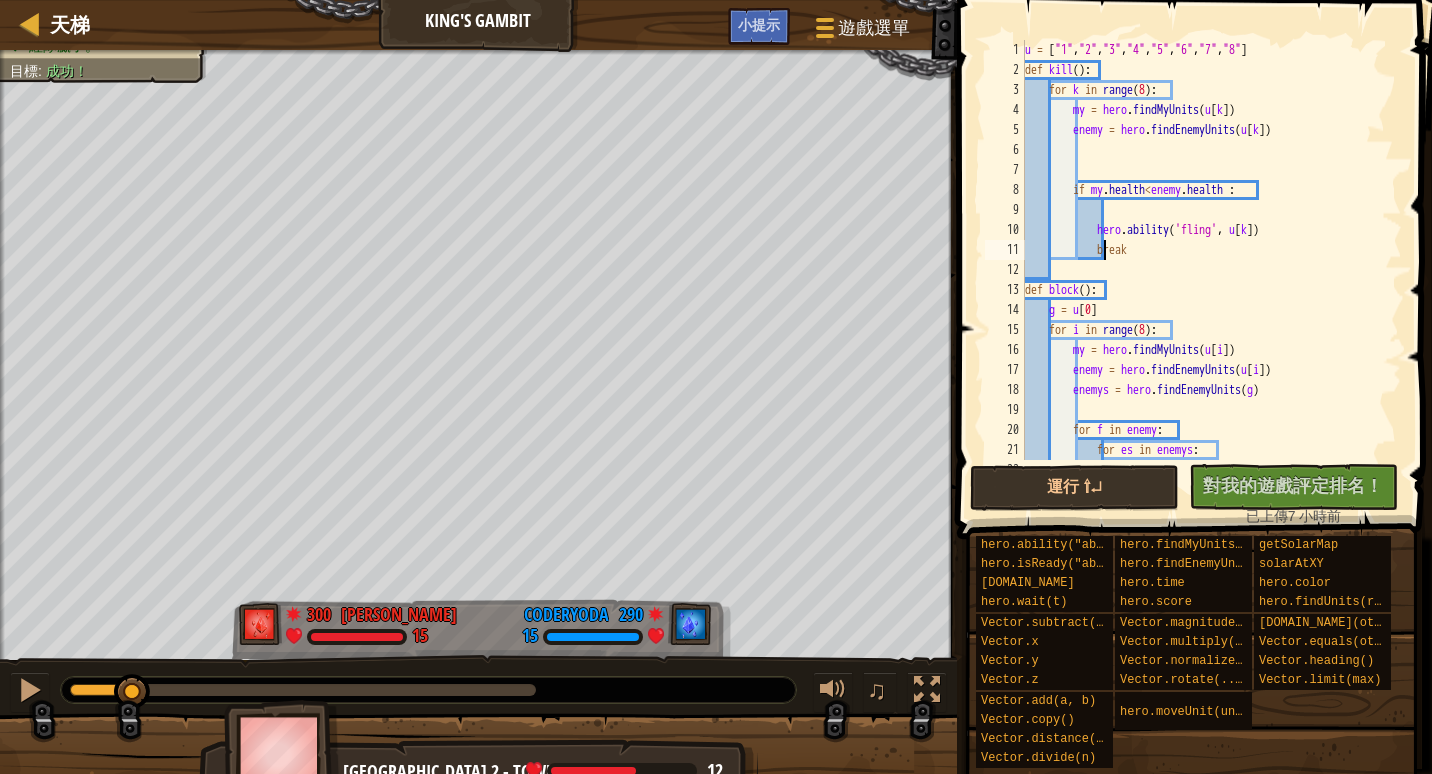 click on "u   =   [ "1" , "2" , "3" , "4" , "5" , "6" , "7" , "8" ] def   kill ( ) :      for   k   in   range ( 8 ) :          my   =   hero . findMyUnits ( u [ k ])          enemy   =   hero . findEnemyUnits ( u [ k ])                            if   my . health < enemy . health   :                                   hero . ability ( 'fling' ,   u [ k ])              break      def   block ( ) :      g   =   u [ 0 ]      for   i   in   range ( 8 ) :          my   =   hero . findMyUnits ( u [ i ])          enemy   =   hero . findEnemyUnits ( u [ i ])          enemys   =   hero . findEnemyUnits ( g )                   for   f   in   enemy :              for   es   in   enemys :                  if   f . x   <   es . x :" at bounding box center [1204, 270] 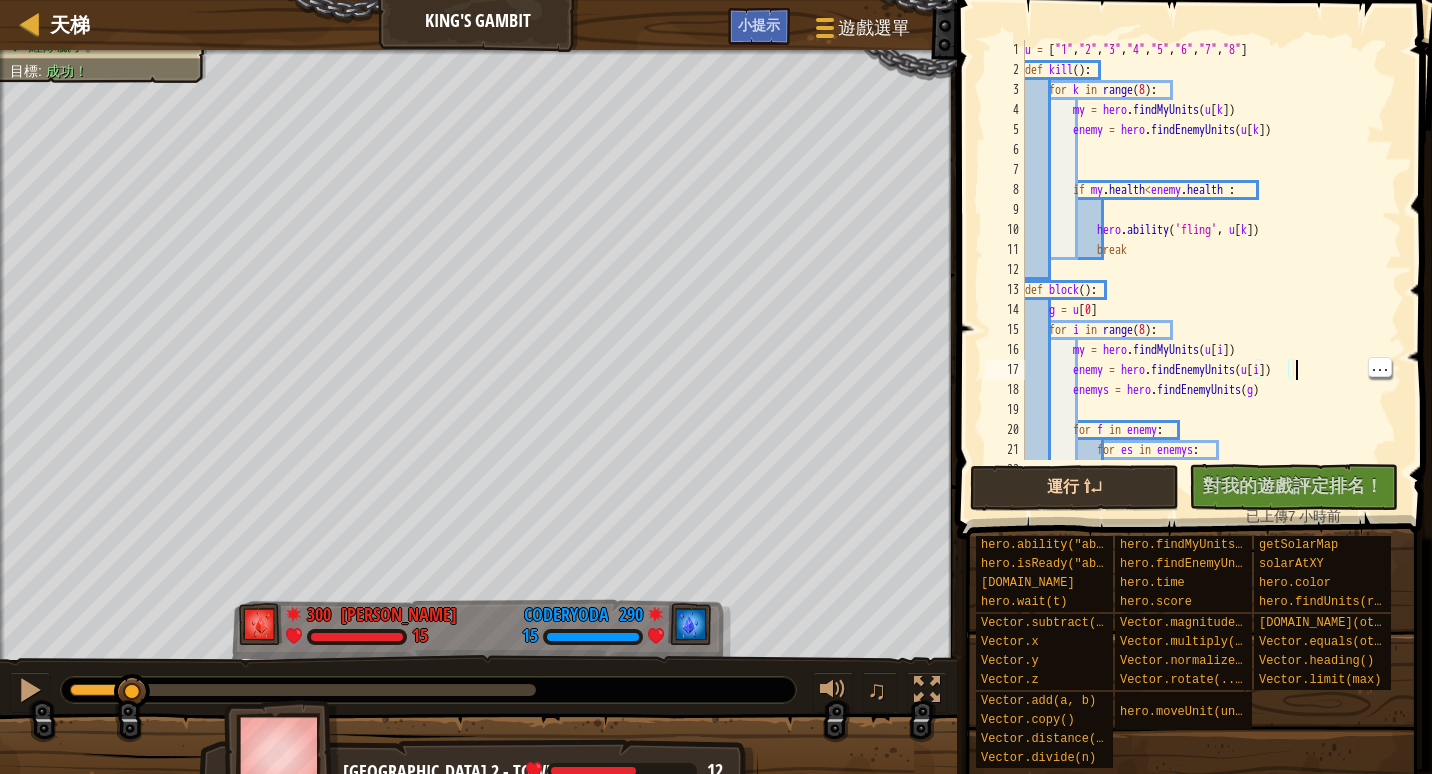 type on "enemy = hero.findEnemyUnits(u[i])" 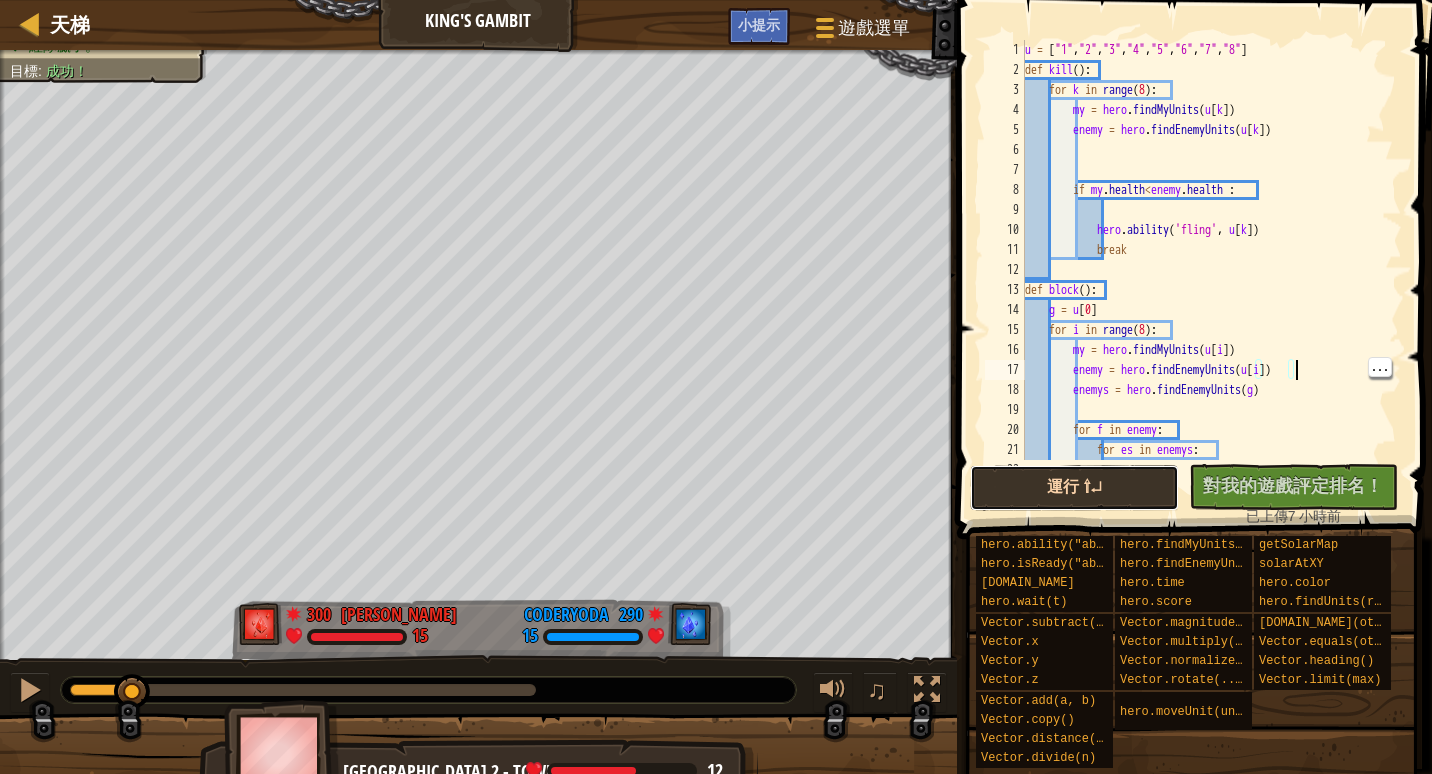 click on "運行 ⇧↵" at bounding box center [1074, 488] 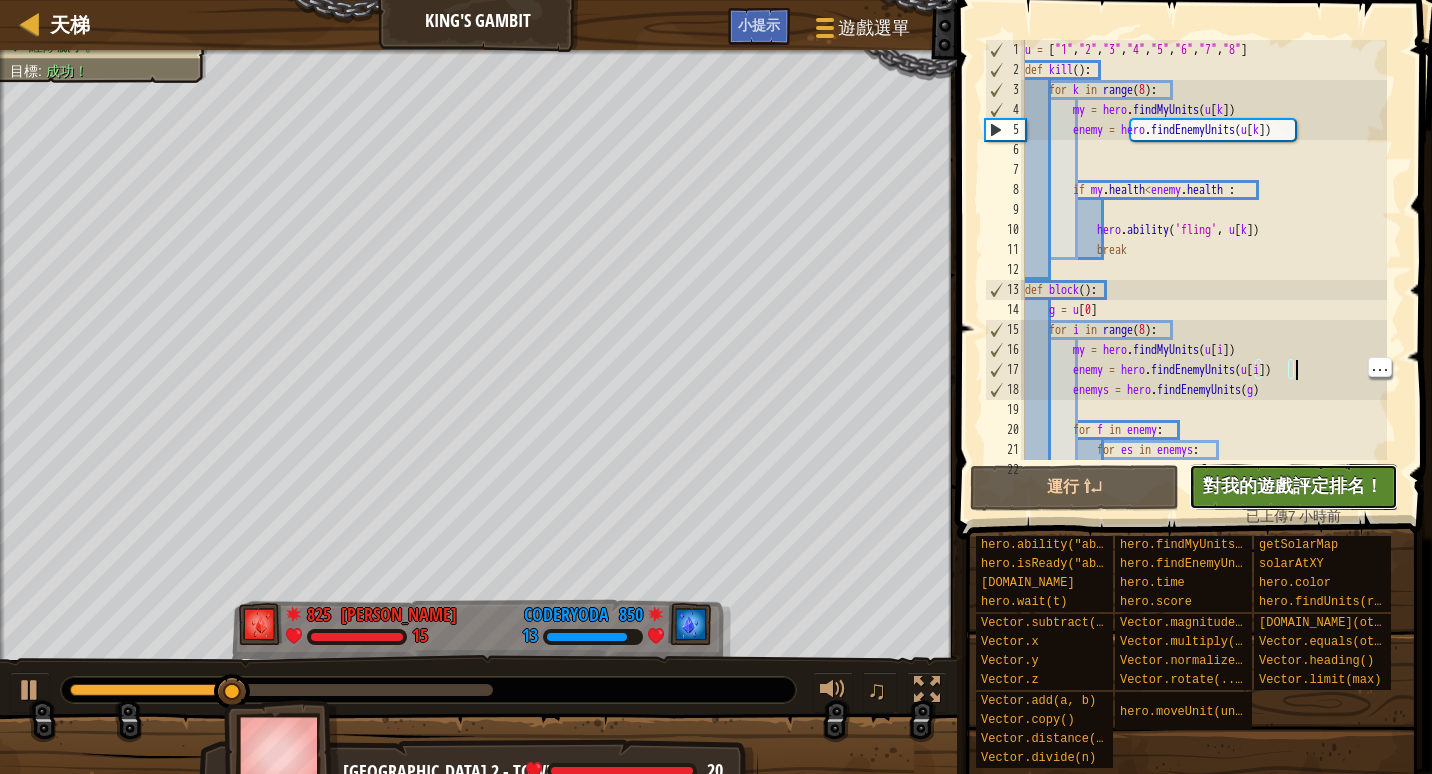click on "對我的遊戲評定排名！" at bounding box center [1293, 485] 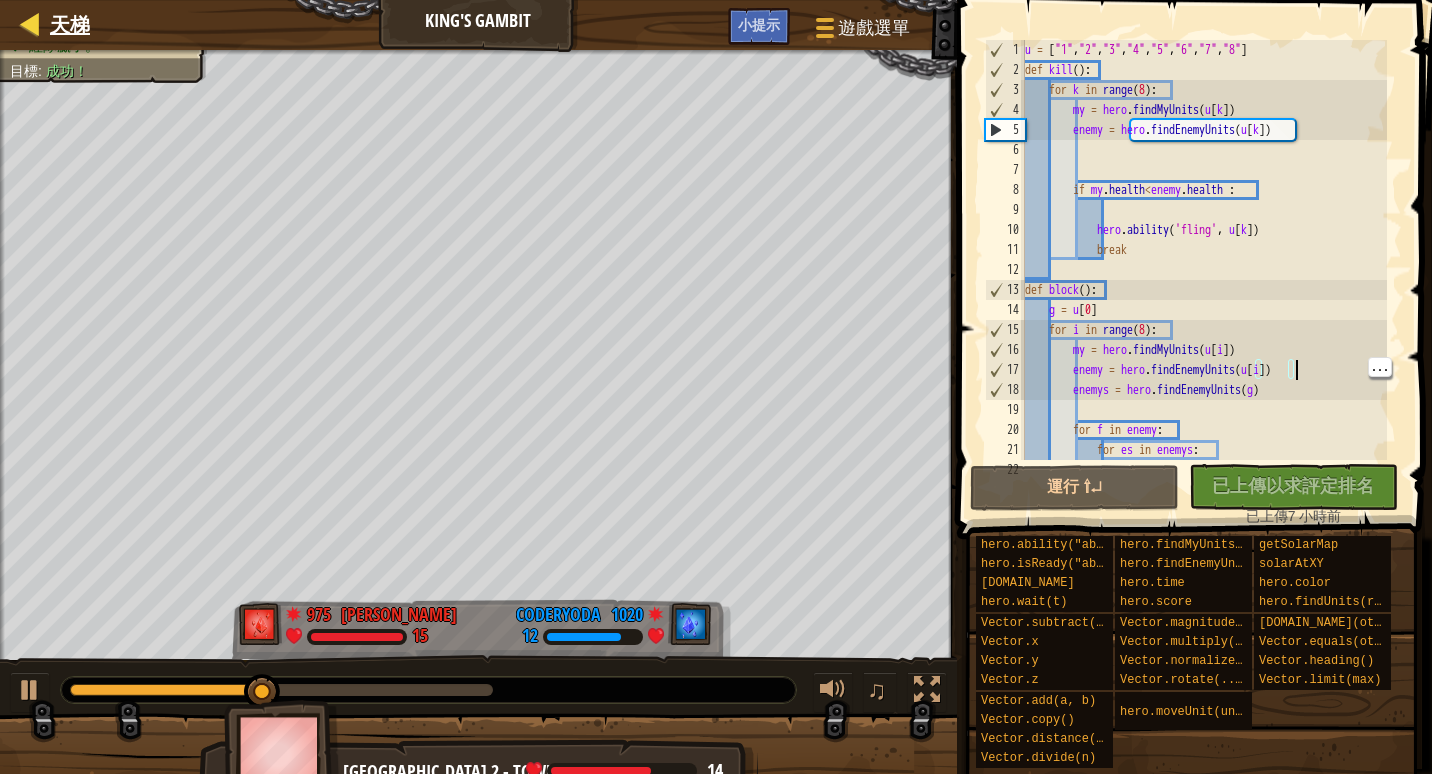 click on "天梯" at bounding box center (65, 25) 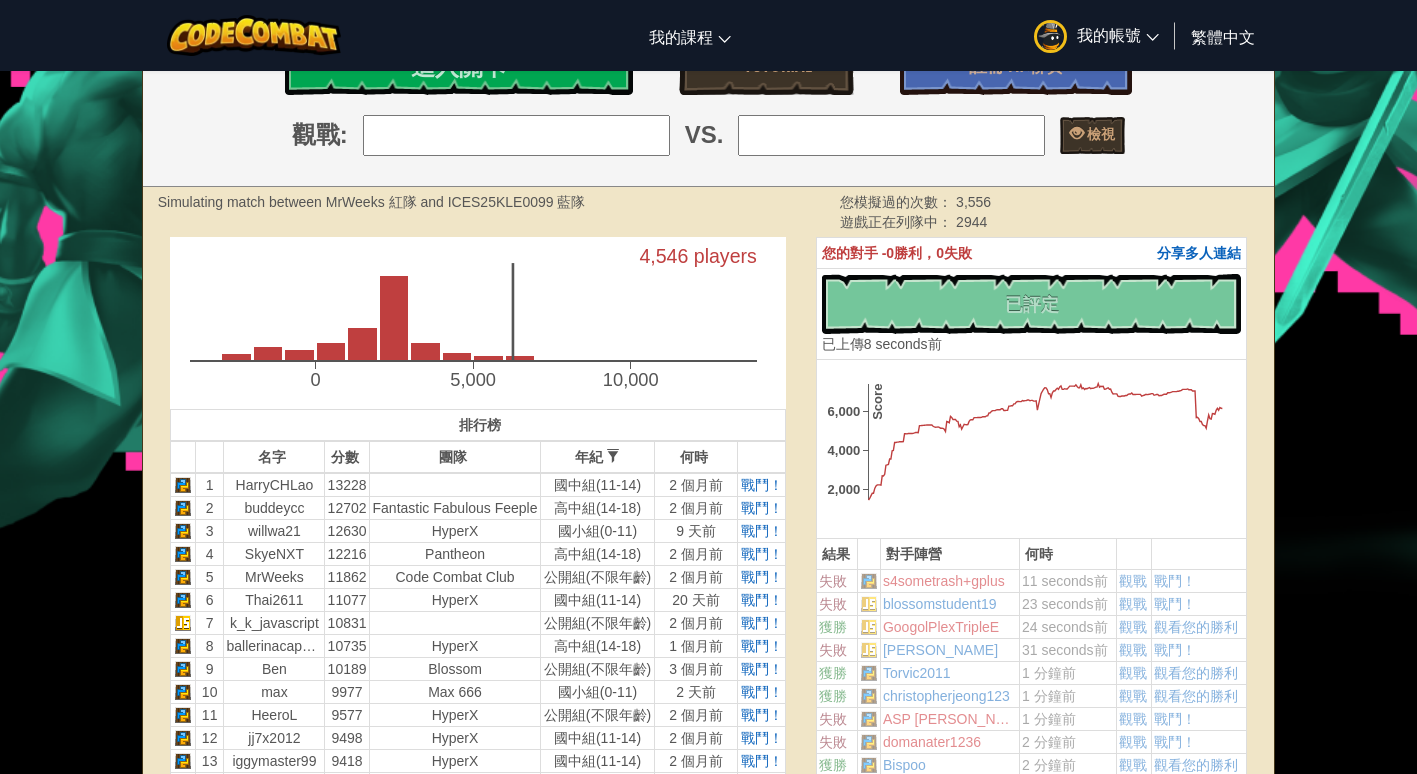 scroll, scrollTop: 288, scrollLeft: 0, axis: vertical 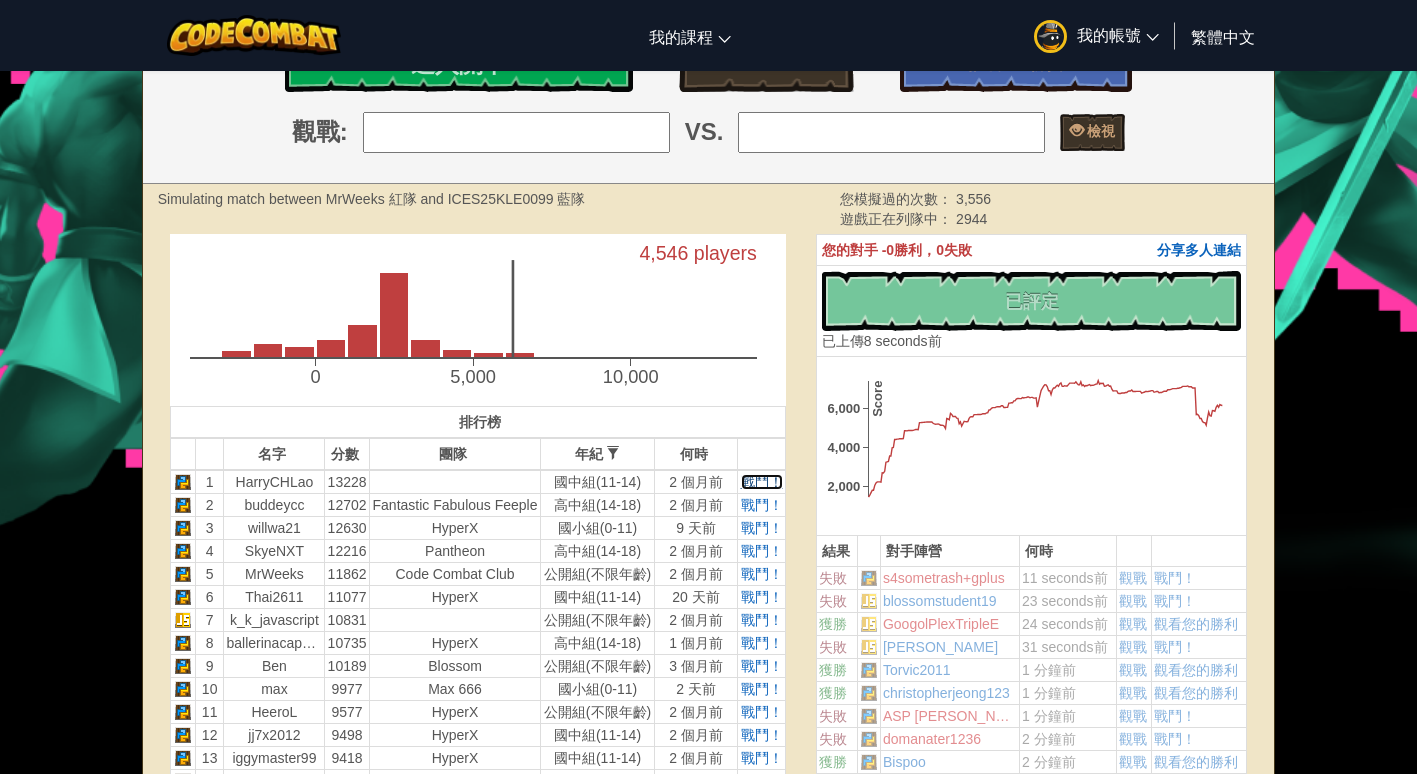 click on "戰鬥！" at bounding box center [762, 482] 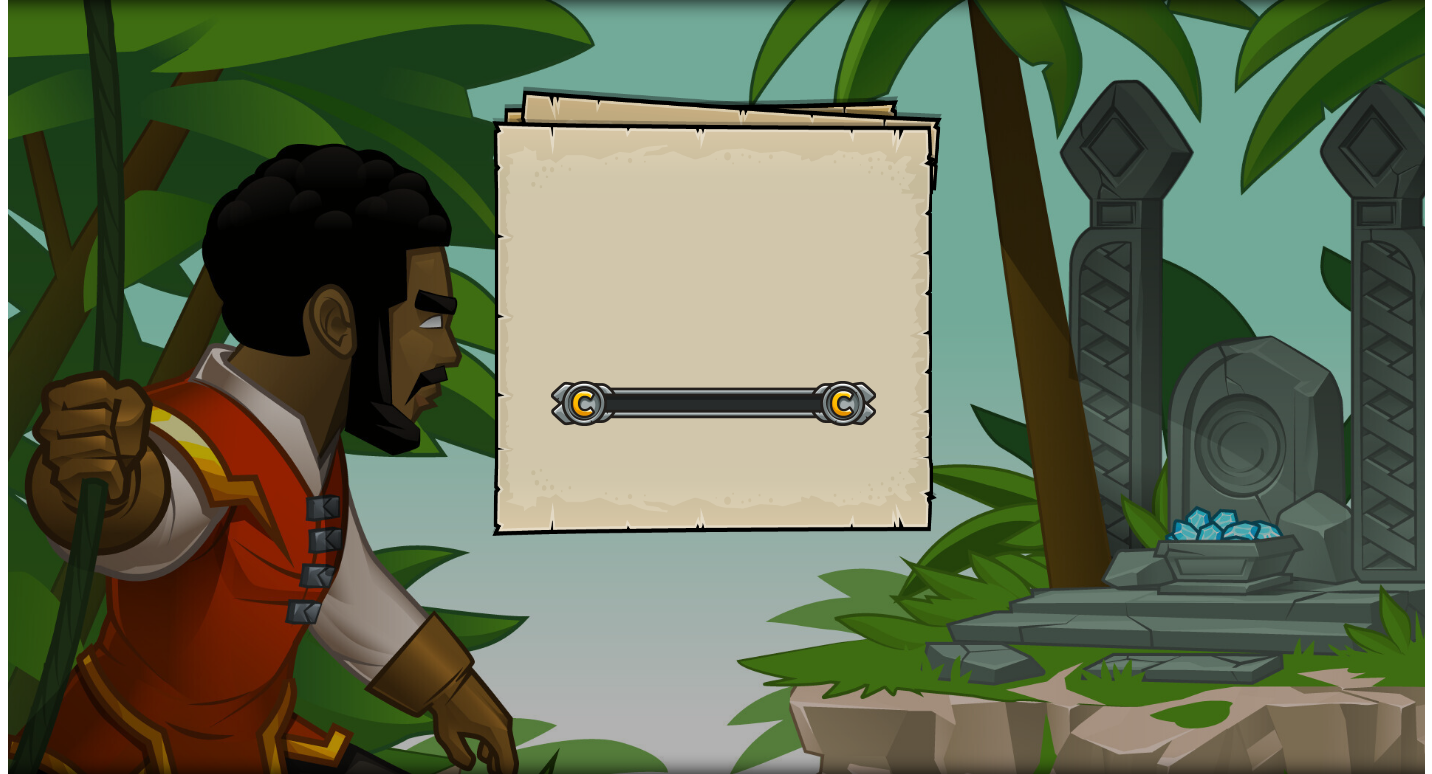 scroll, scrollTop: 0, scrollLeft: 0, axis: both 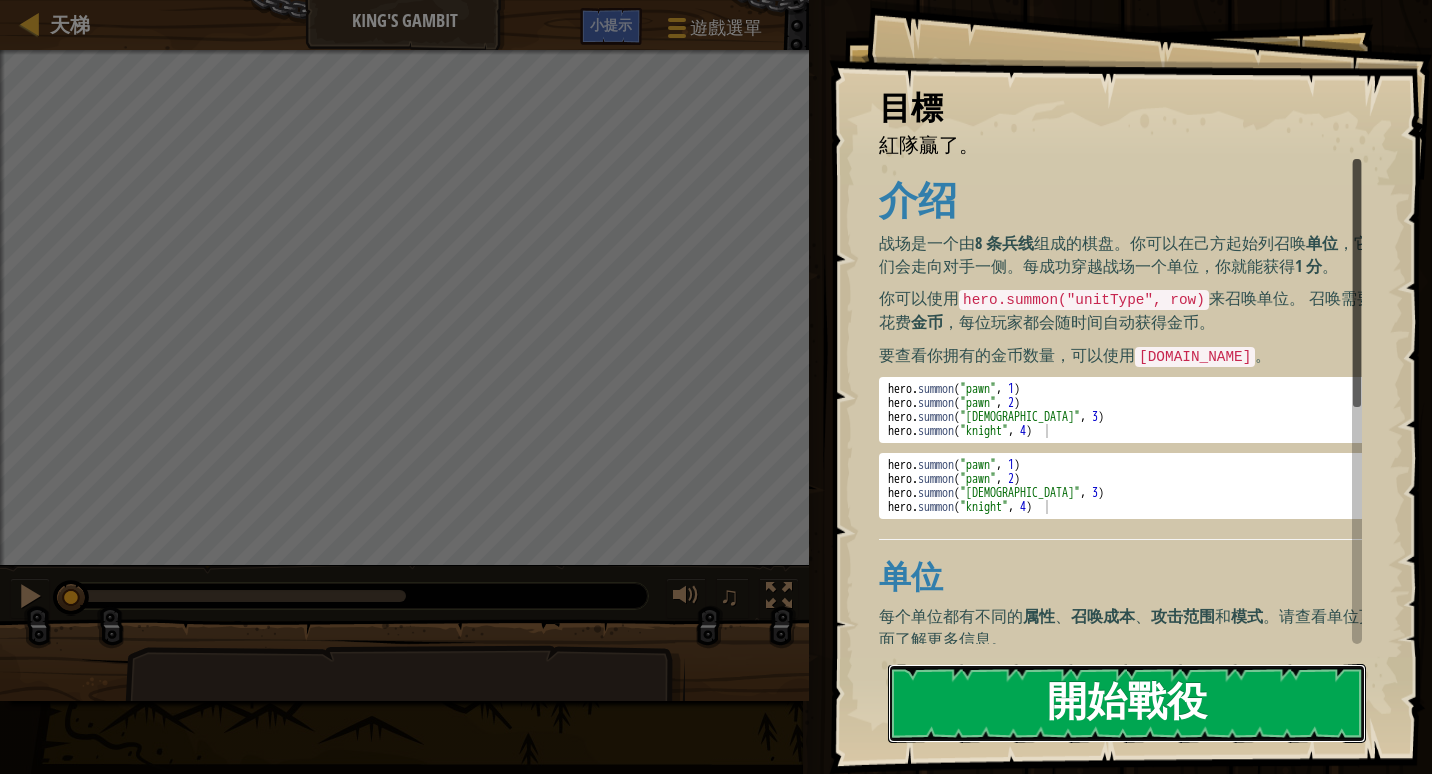 click on "開始戰役" at bounding box center (1127, 703) 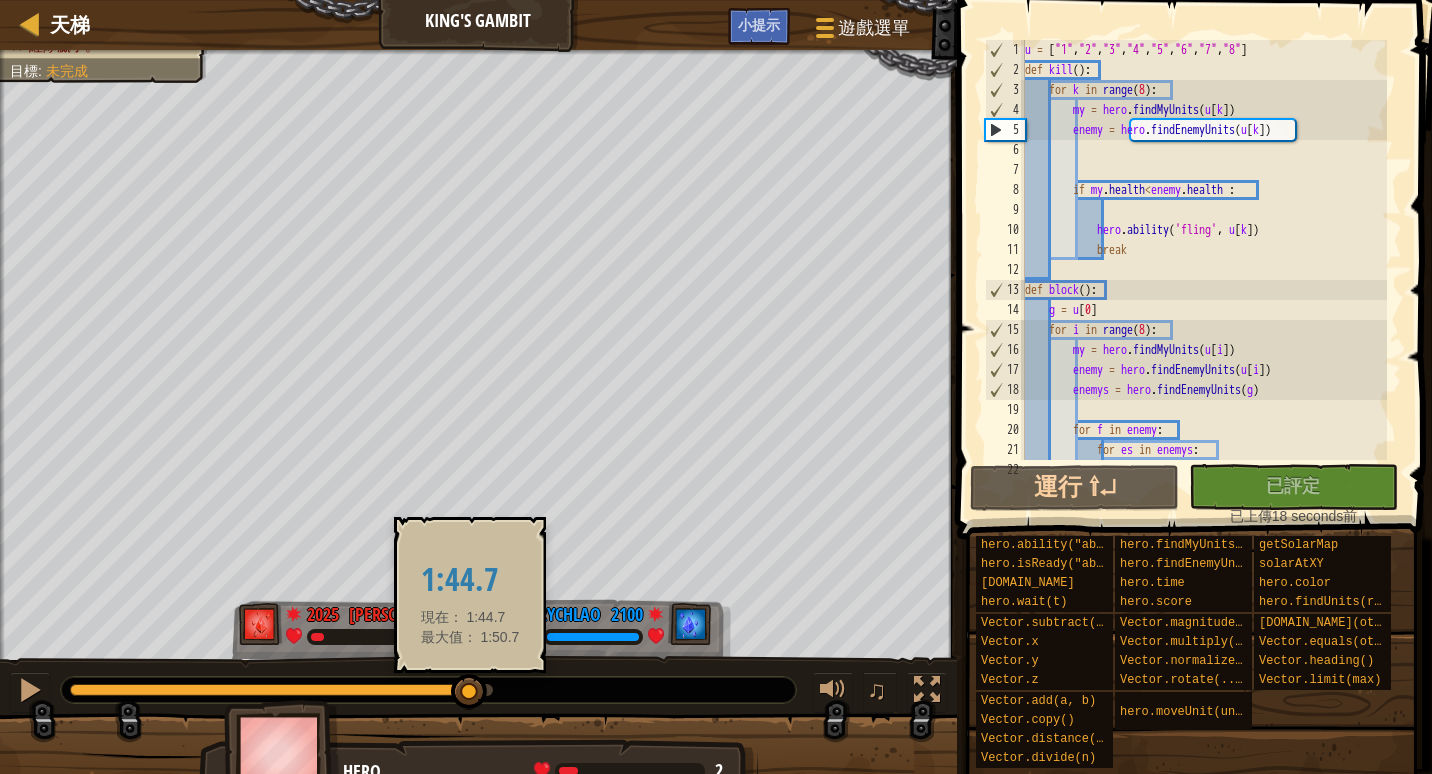 click at bounding box center (281, 690) 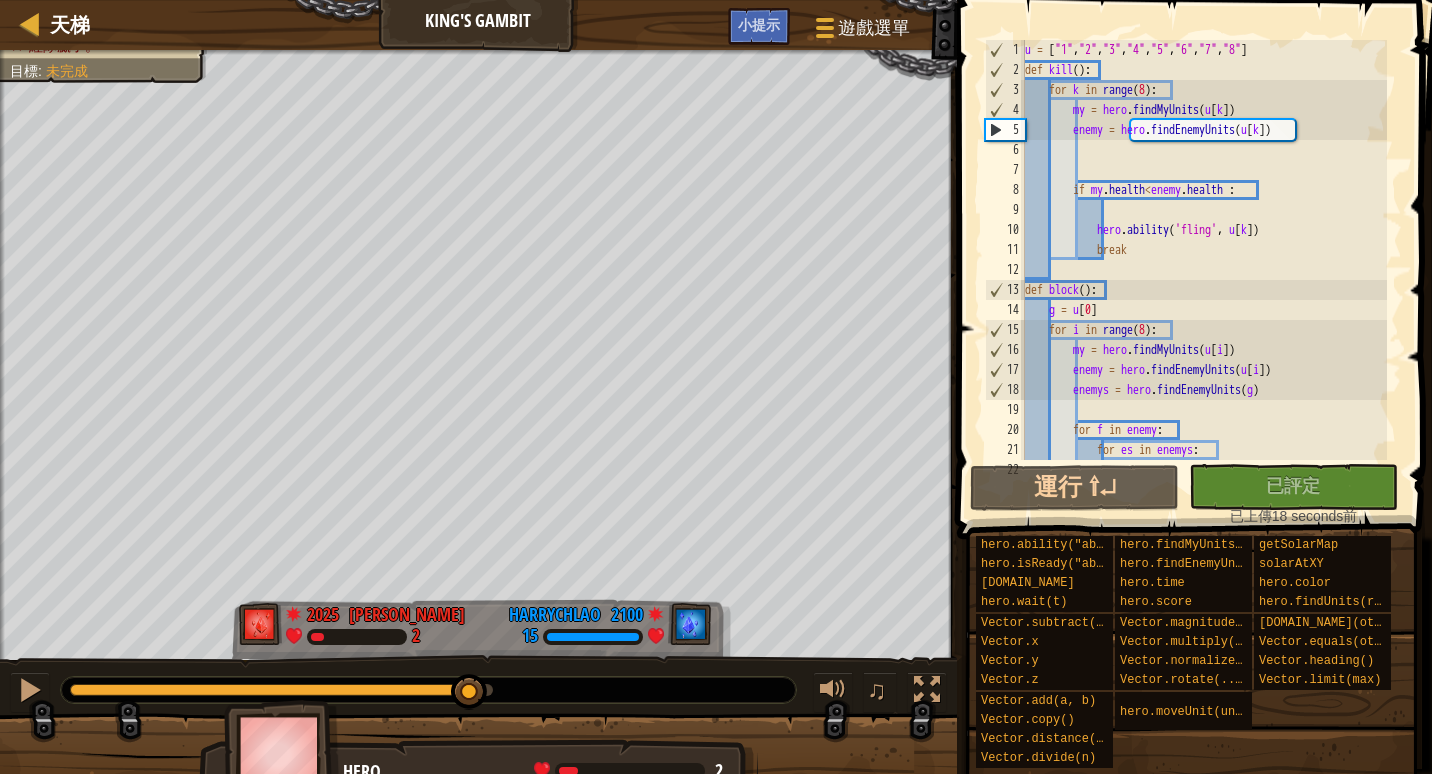 click at bounding box center (270, 690) 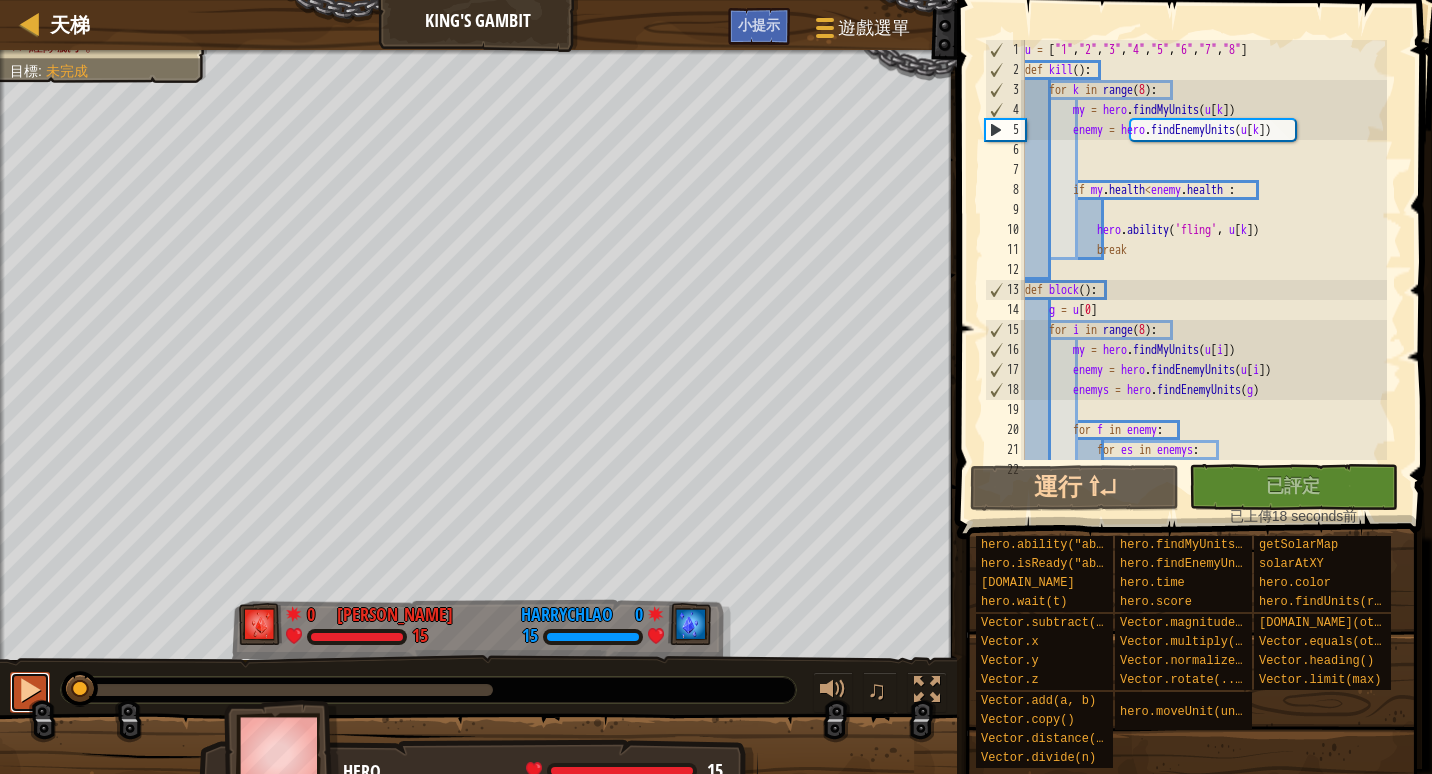 click at bounding box center [30, 690] 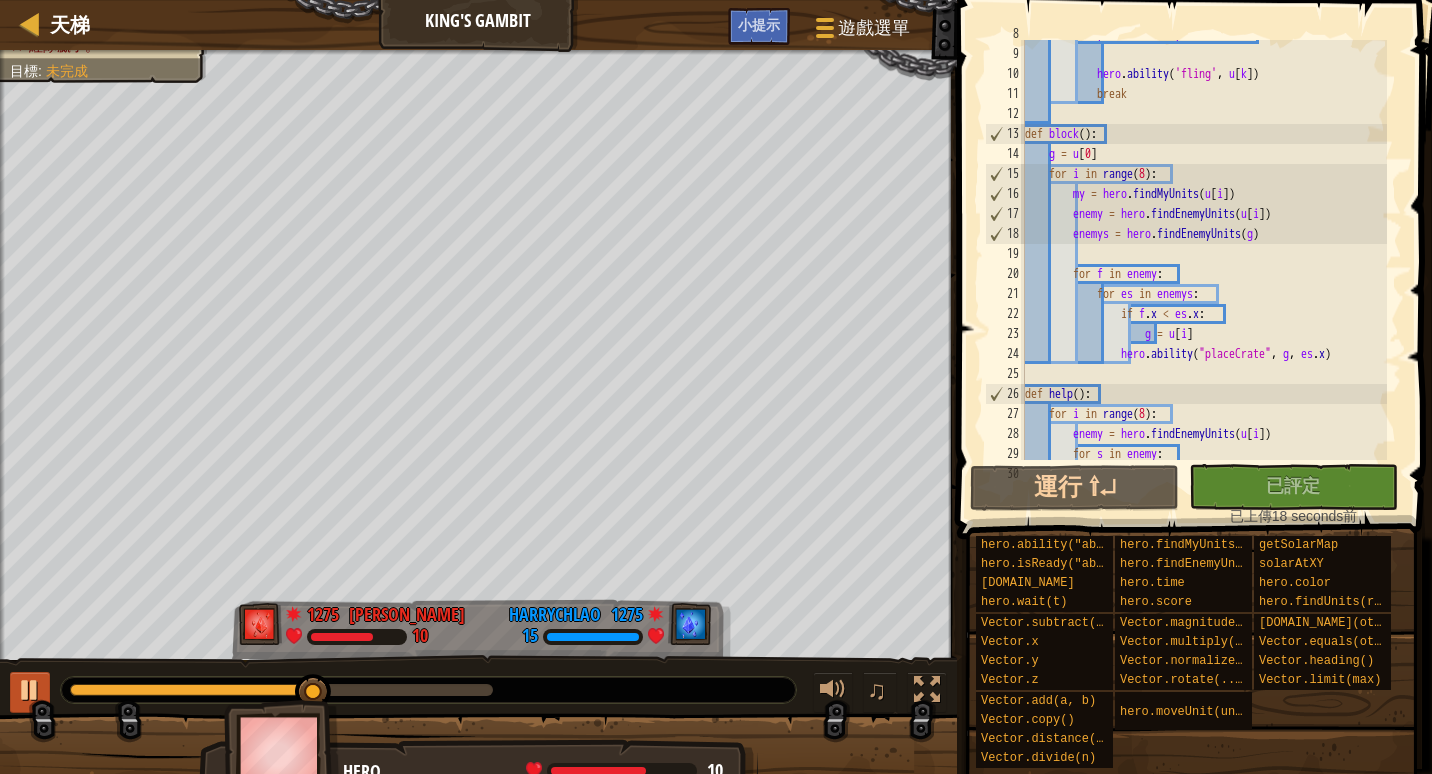 scroll, scrollTop: 0, scrollLeft: 0, axis: both 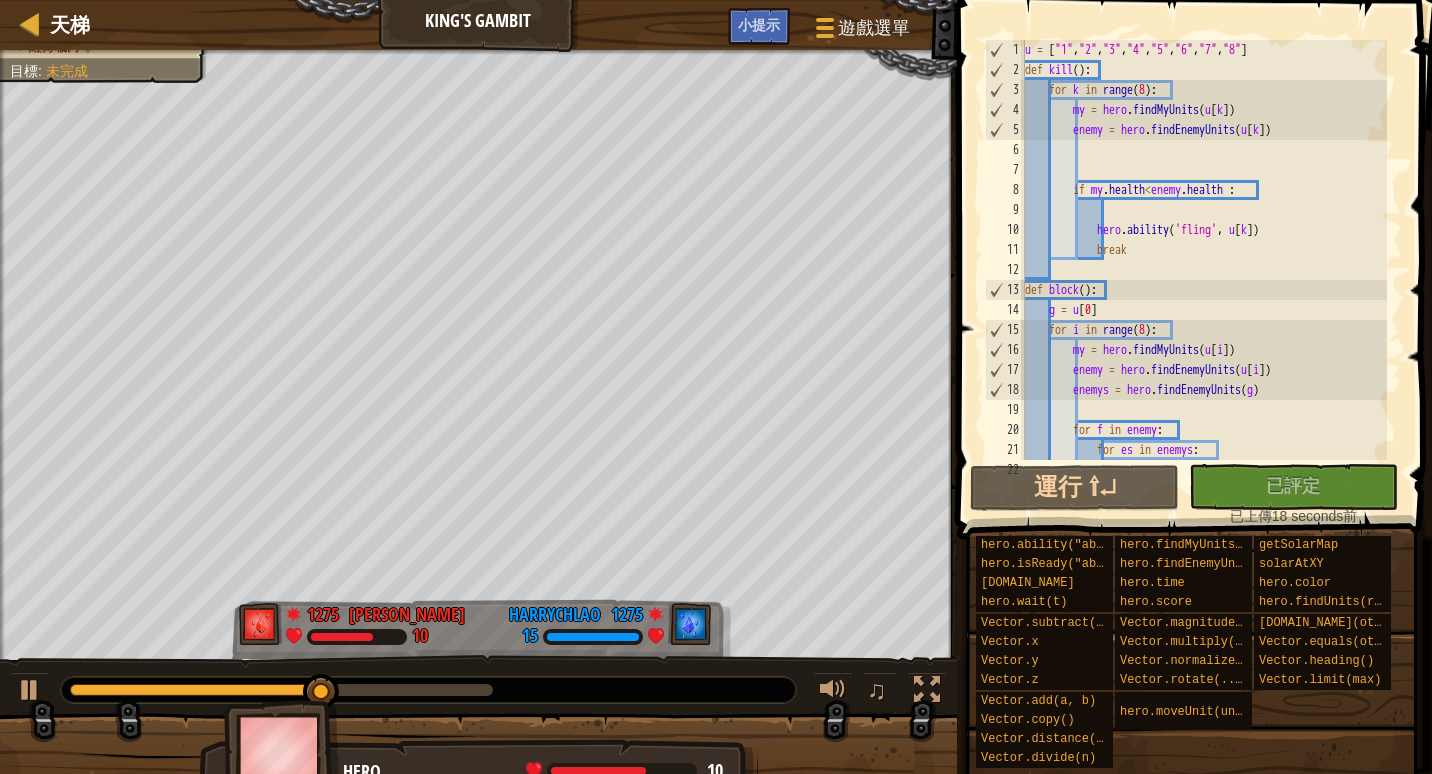 click on "u   =   [ "1" , "2" , "3" , "4" , "5" , "6" , "7" , "8" ] def   kill ( ) :      for   k   in   range ( 8 ) :          my   =   hero . findMyUnits ( u [ k ])          enemy   =   hero . findEnemyUnits ( u [ k ])                            if   my . health < enemy . health   :                                   hero . ability ( 'fling' ,   u [ k ])              break      def   block ( ) :      g   =   u [ 0 ]      for   i   in   range ( 8 ) :          my   =   hero . findMyUnits ( u [ i ])          enemy   =   hero . findEnemyUnits ( u [ i ])          enemys   =   hero . findEnemyUnits ( g )                   for   f   in   enemy :              for   es   in   enemys :                  if   f . x   <   es . x :" at bounding box center [1204, 270] 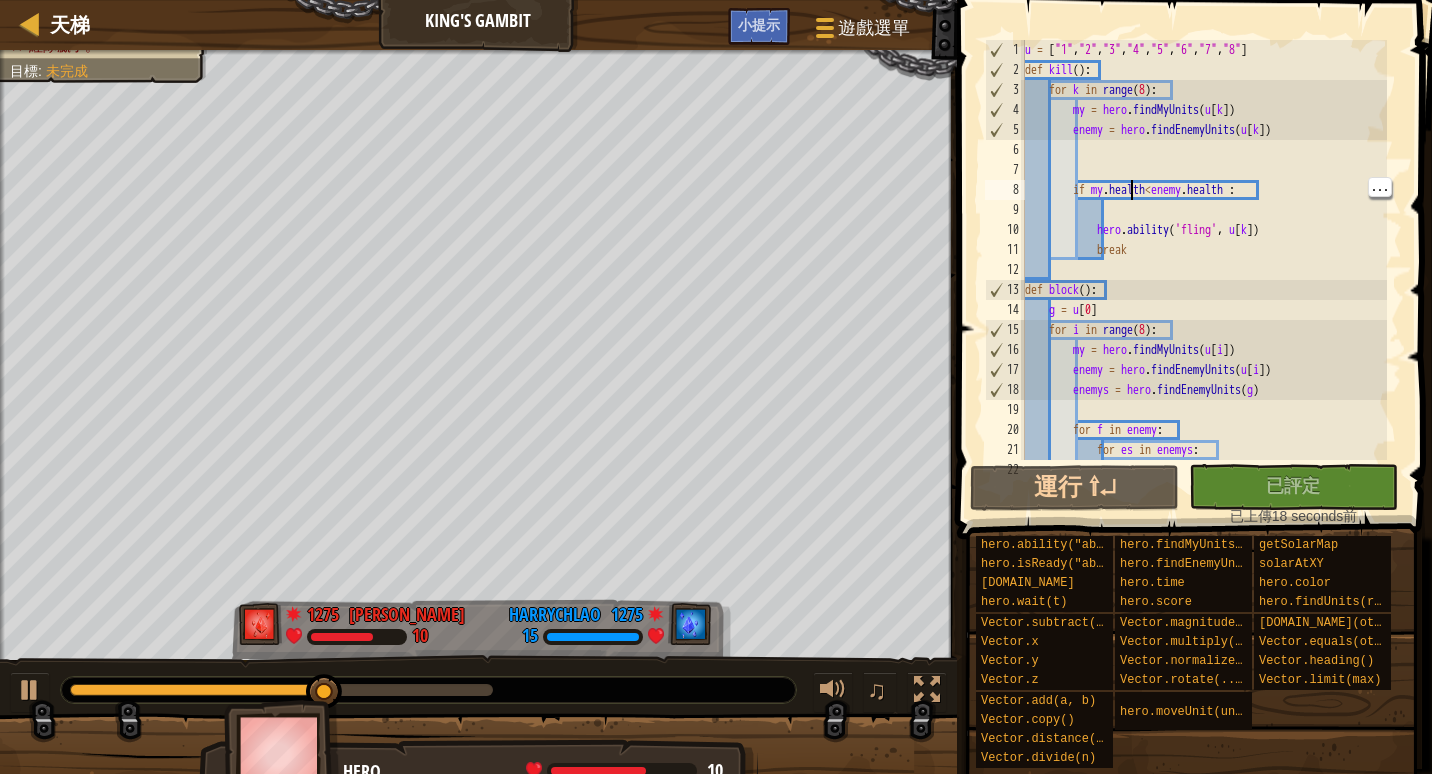 click on "u   =   [ "1" , "2" , "3" , "4" , "5" , "6" , "7" , "8" ] def   kill ( ) :      for   k   in   range ( 8 ) :          my   =   hero . findMyUnits ( u [ k ])          enemy   =   hero . findEnemyUnits ( u [ k ])                            if   my . health < enemy . health   :                                   hero . ability ( 'fling' ,   u [ k ])              break      def   block ( ) :      g   =   u [ 0 ]      for   i   in   range ( 8 ) :          my   =   hero . findMyUnits ( u [ i ])          enemy   =   hero . findEnemyUnits ( u [ i ])          enemys   =   hero . findEnemyUnits ( g )                   for   f   in   enemy :              for   es   in   enemys :                  if   f . x   <   es . x :" at bounding box center [1204, 270] 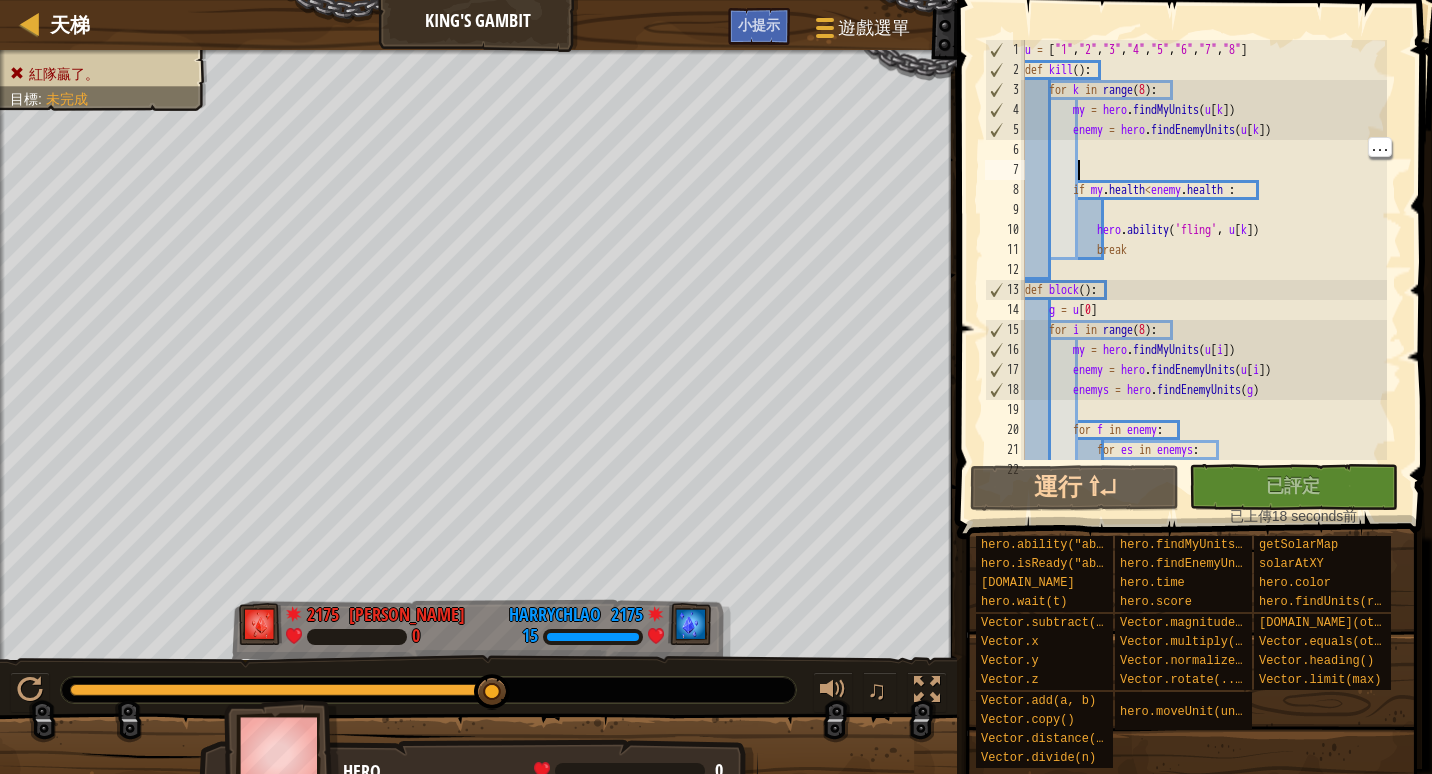 click on "u   =   [ "1" , "2" , "3" , "4" , "5" , "6" , "7" , "8" ] def   kill ( ) :      for   k   in   range ( 8 ) :          my   =   hero . findMyUnits ( u [ k ])          enemy   =   hero . findEnemyUnits ( u [ k ])                            if   my . health < enemy . health   :                                   hero . ability ( 'fling' ,   u [ k ])              break      def   block ( ) :      g   =   u [ 0 ]      for   i   in   range ( 8 ) :          my   =   hero . findMyUnits ( u [ i ])          enemy   =   hero . findEnemyUnits ( u [ i ])          enemys   =   hero . findEnemyUnits ( g )                   for   f   in   enemy :              for   es   in   enemys :                  if   f . x   <   es . x :" at bounding box center (1204, 270) 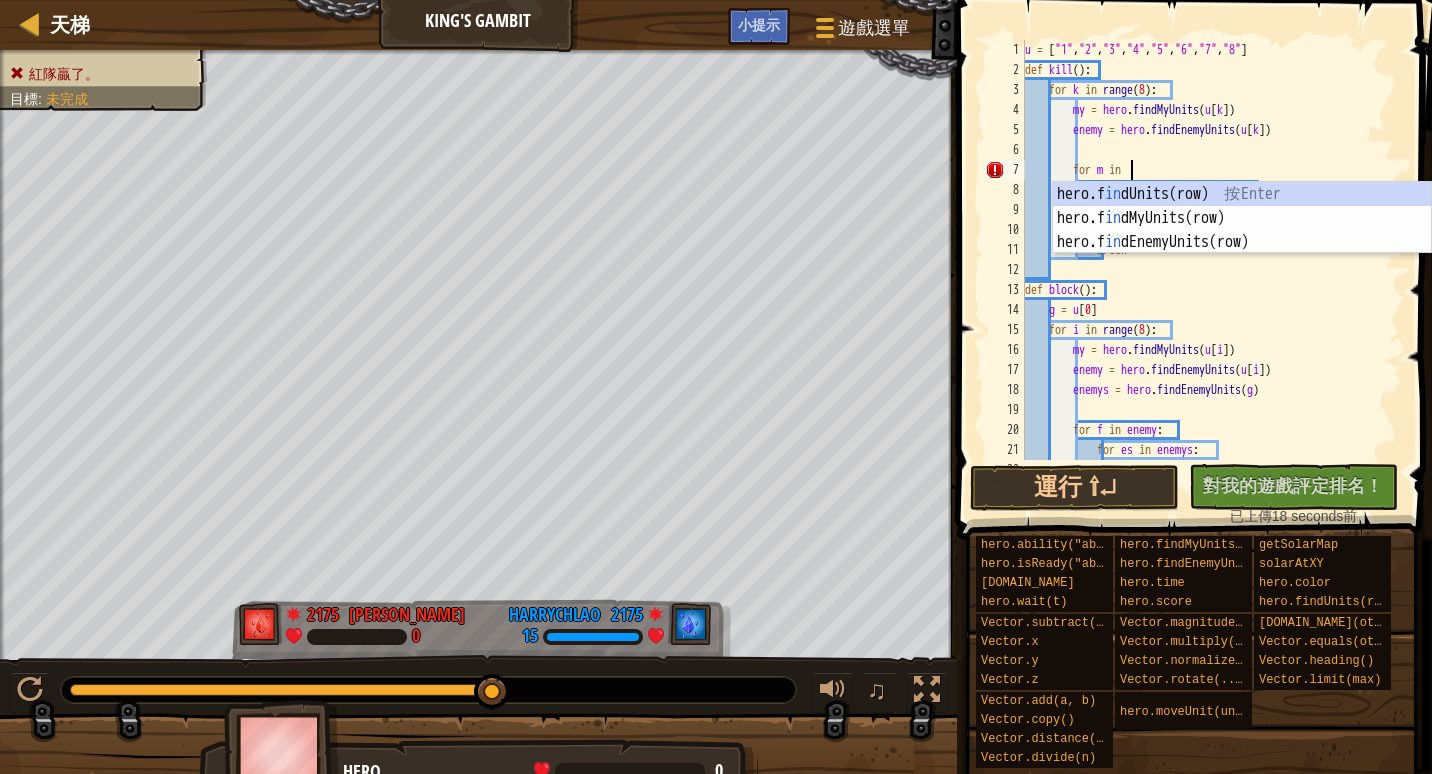 scroll, scrollTop: 9, scrollLeft: 8, axis: both 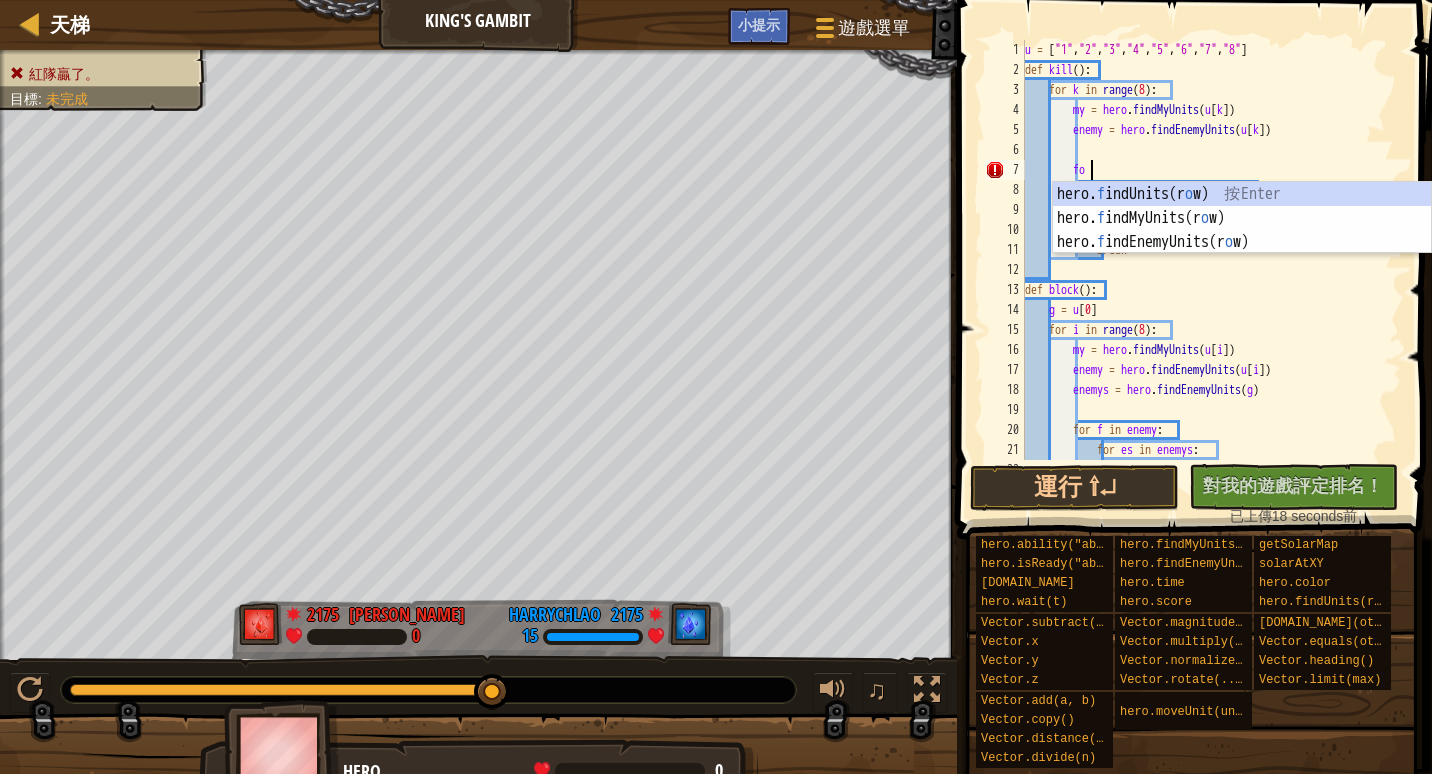 type on "f" 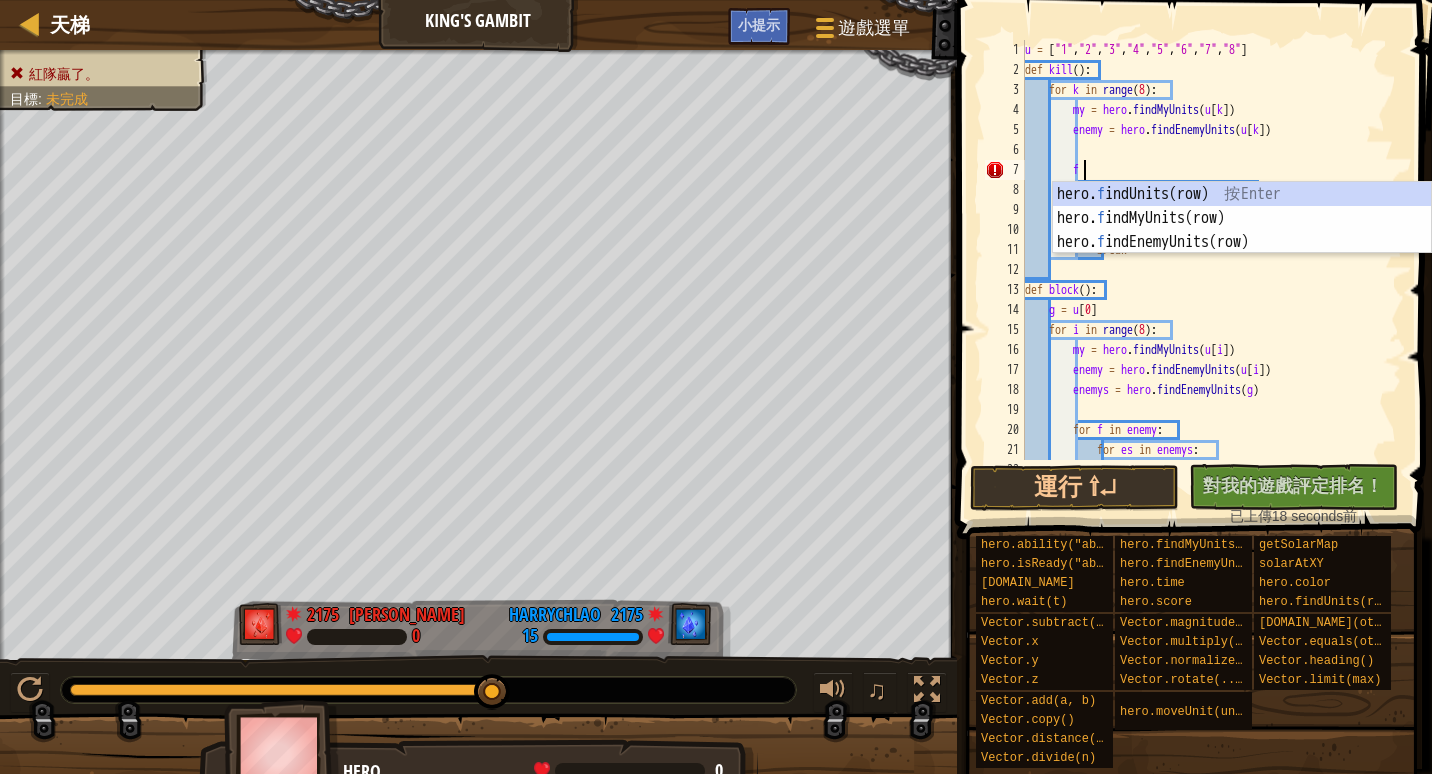 scroll, scrollTop: 9, scrollLeft: 3, axis: both 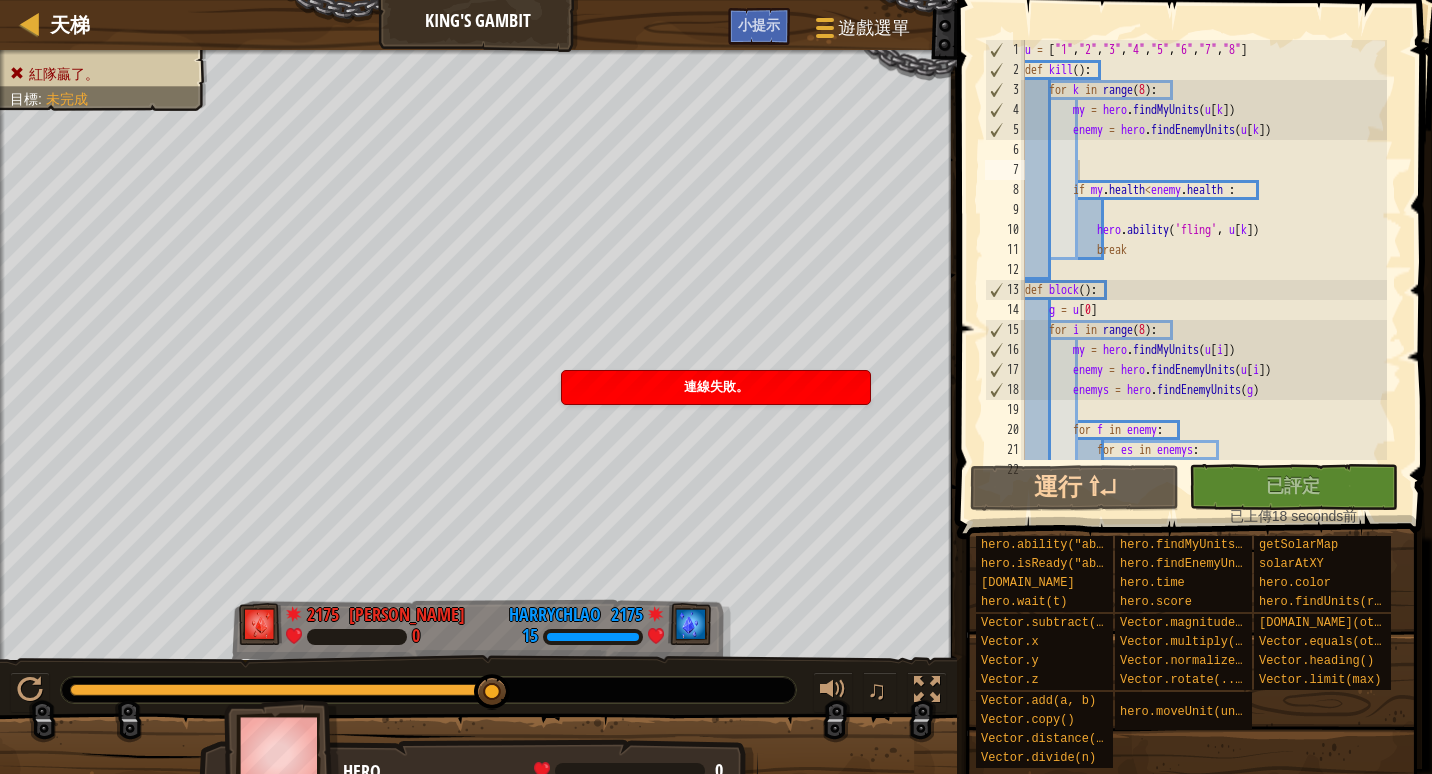click at bounding box center (1196, 241) 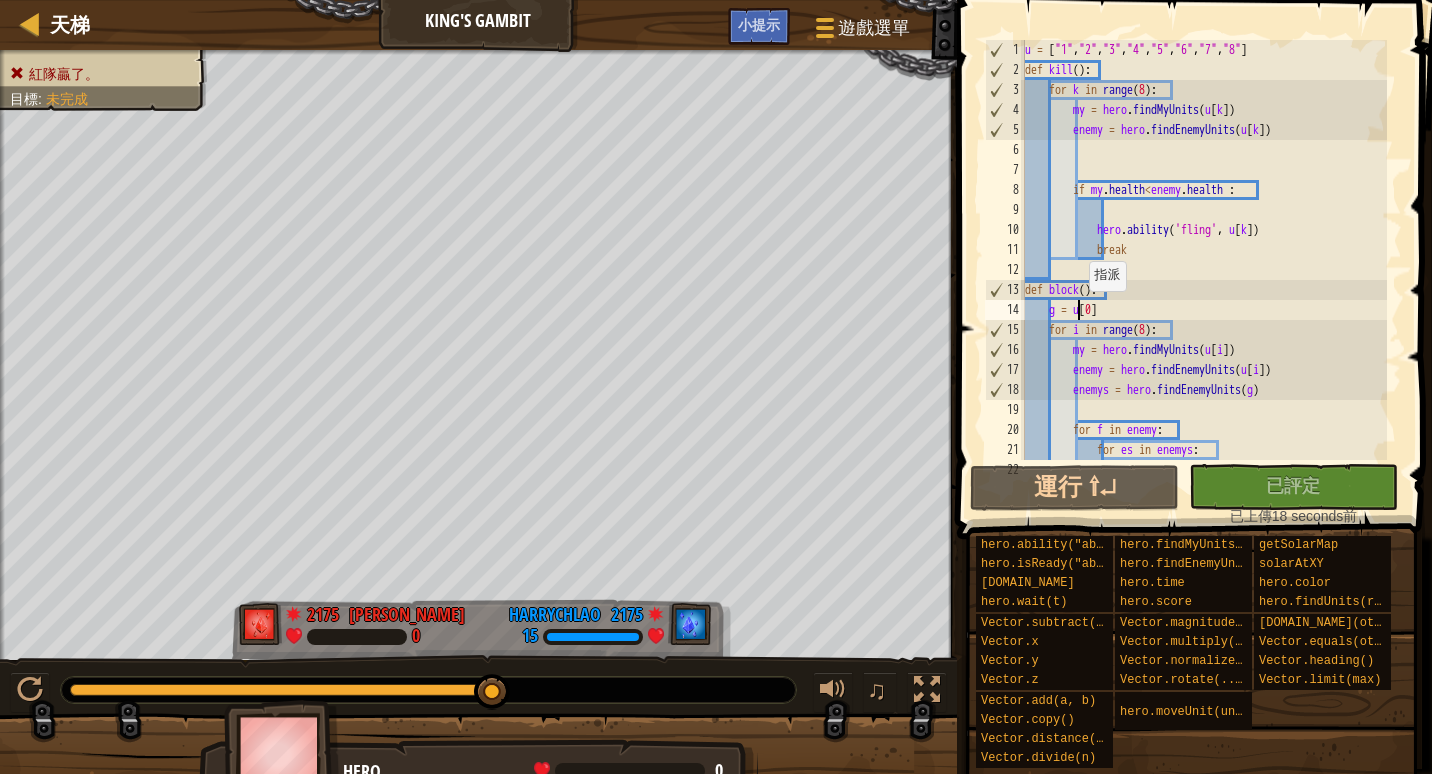 click on "u   =   [ "1" , "2" , "3" , "4" , "5" , "6" , "7" , "8" ] def   kill ( ) :      for   k   in   range ( 8 ) :          my   =   hero . findMyUnits ( u [ k ])          enemy   =   hero . findEnemyUnits ( u [ k ])                            if   my . health < enemy . health   :                                   hero . ability ( 'fling' ,   u [ k ])              break      def   block ( ) :      g   =   u [ 0 ]      for   i   in   range ( 8 ) :          my   =   hero . findMyUnits ( u [ i ])          enemy   =   hero . findEnemyUnits ( u [ i ])          enemys   =   hero . findEnemyUnits ( g )                   for   f   in   enemy :              for   es   in   enemys :                  if   f . x   <   es . x :" at bounding box center [1204, 270] 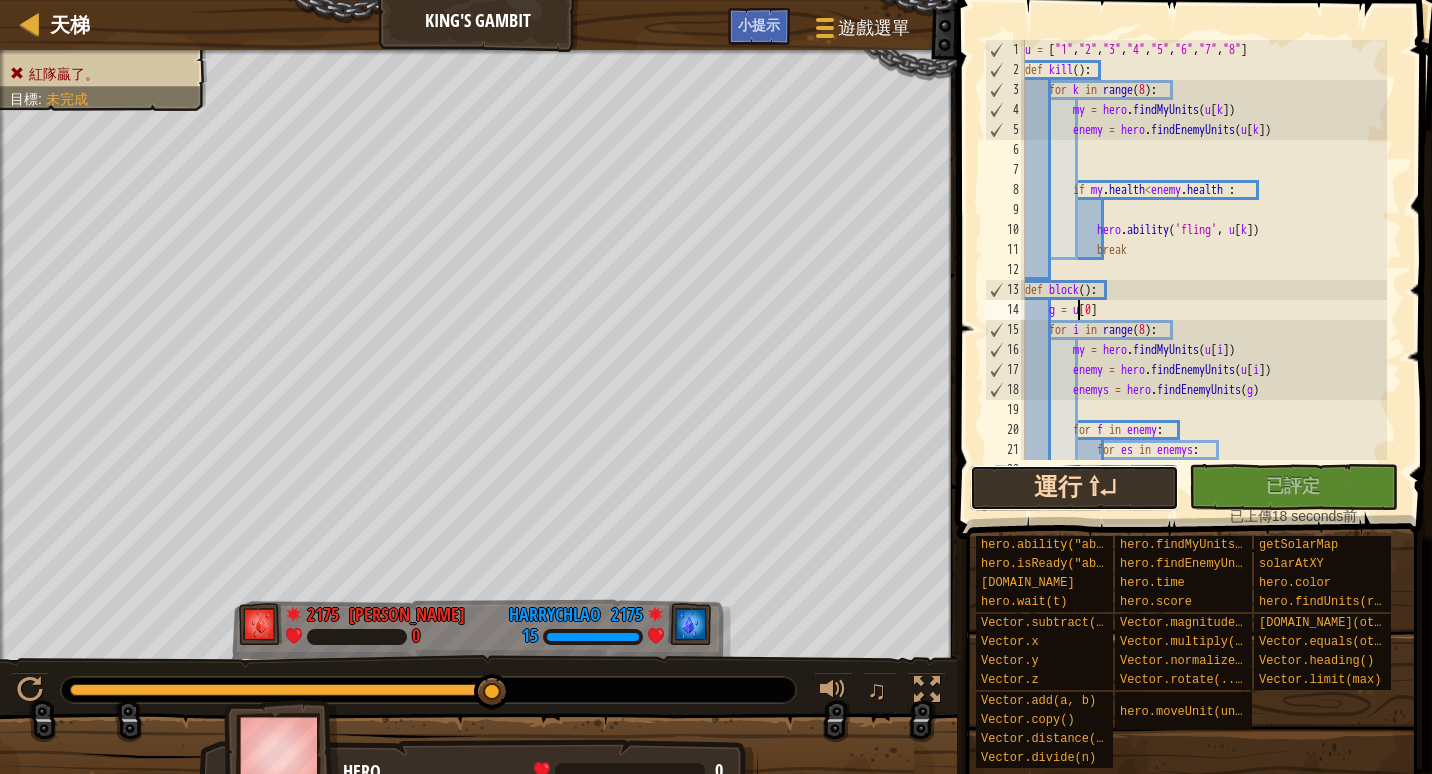 click on "運行 ⇧↵" at bounding box center [1074, 488] 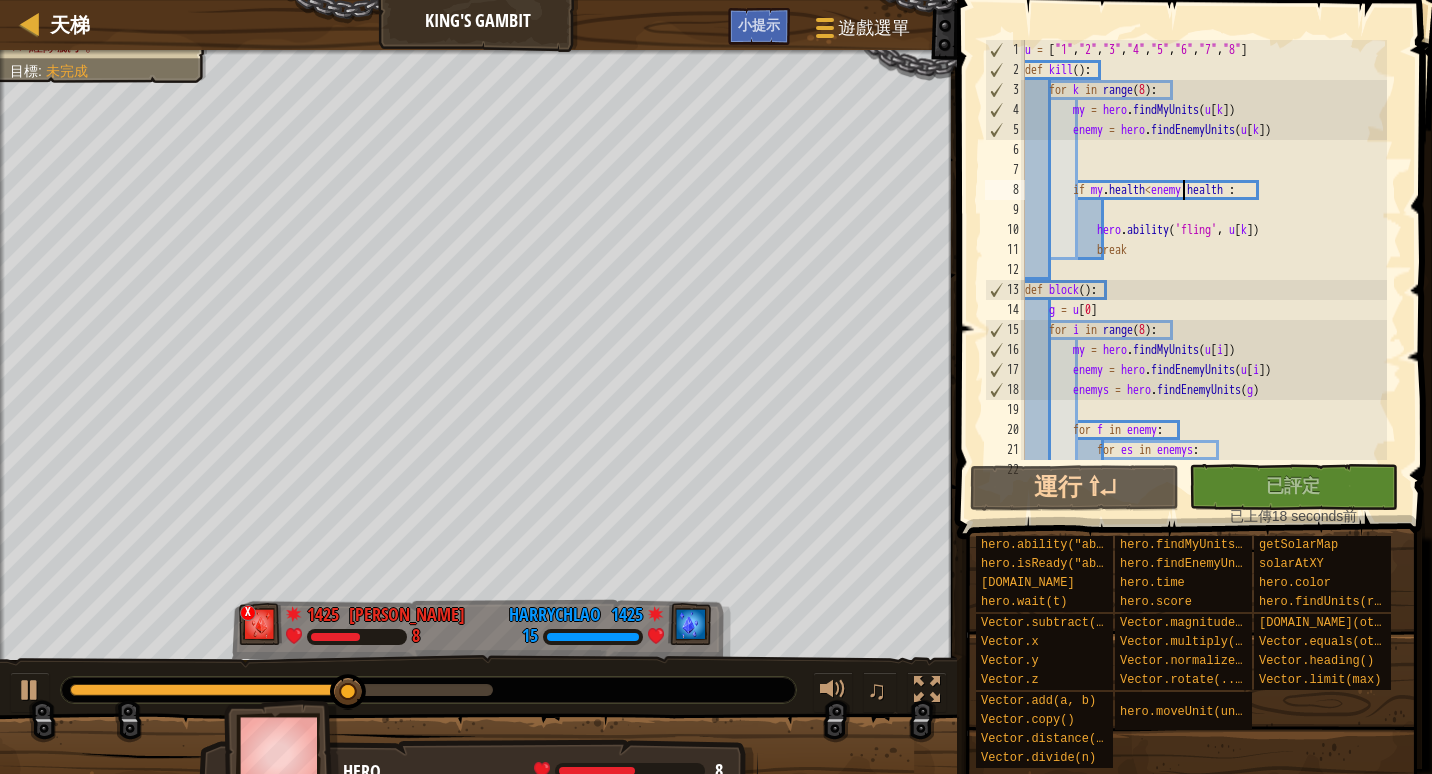 click on "u   =   [ "1" , "2" , "3" , "4" , "5" , "6" , "7" , "8" ] def   kill ( ) :      for   k   in   range ( 8 ) :          my   =   hero . findMyUnits ( u [ k ])          enemy   =   hero . findEnemyUnits ( u [ k ])                            if   my . health < enemy . health   :                                   hero . ability ( 'fling' ,   u [ k ])              break      def   block ( ) :      g   =   u [ 0 ]      for   i   in   range ( 8 ) :          my   =   hero . findMyUnits ( u [ i ])          enemy   =   hero . findEnemyUnits ( u [ i ])          enemys   =   hero . findEnemyUnits ( g )                   for   f   in   enemy :              for   es   in   enemys :                  if   f . x   <   es . x :" at bounding box center (1204, 270) 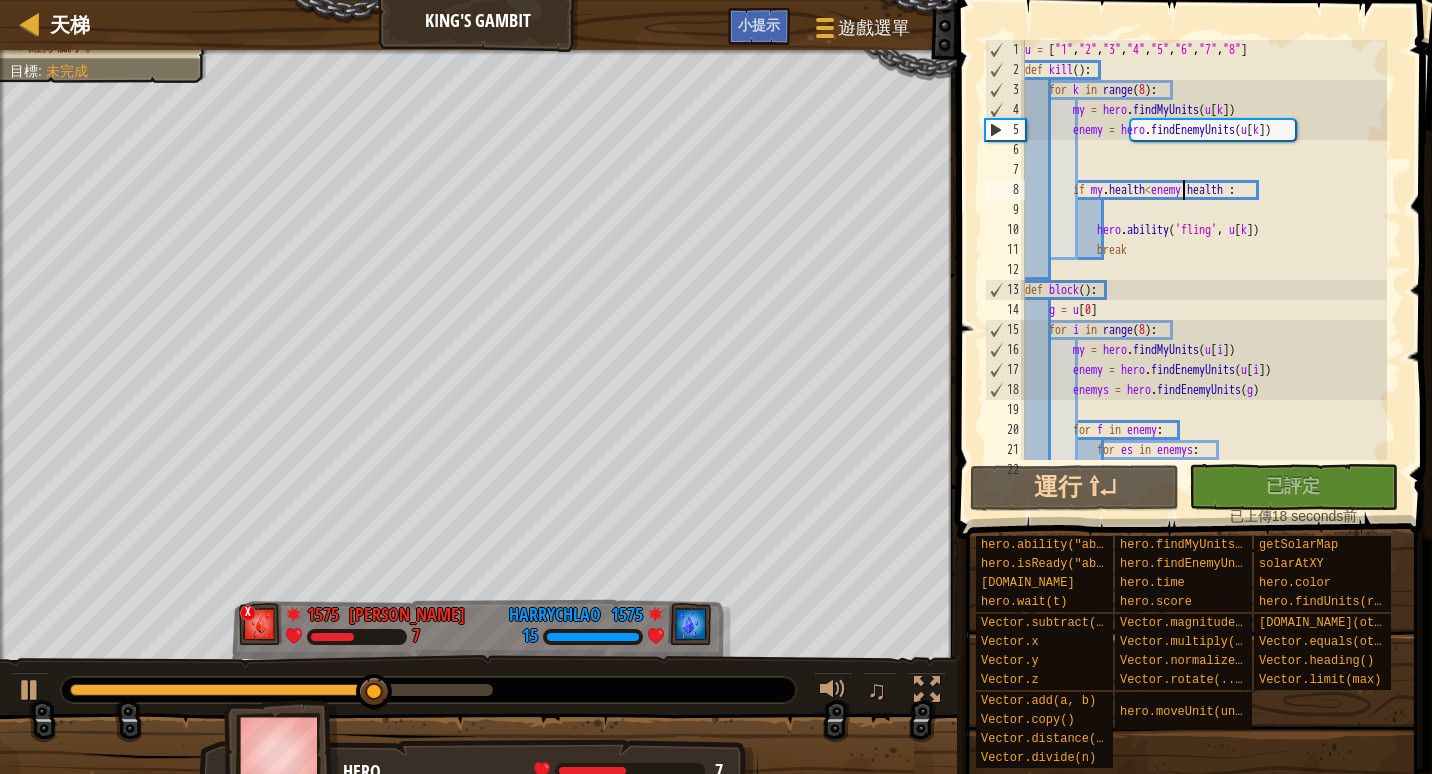click on "u   =   [ "1" , "2" , "3" , "4" , "5" , "6" , "7" , "8" ] def   kill ( ) :      for   k   in   range ( 8 ) :          my   =   hero . findMyUnits ( u [ k ])          enemy   =   hero . findEnemyUnits ( u [ k ])                            if   my . health < enemy . health   :                                   hero . ability ( 'fling' ,   u [ k ])              break      def   block ( ) :      g   =   u [ 0 ]      for   i   in   range ( 8 ) :          my   =   hero . findMyUnits ( u [ i ])          enemy   =   hero . findEnemyUnits ( u [ i ])          enemys   =   hero . findEnemyUnits ( g )                   for   f   in   enemy :              for   es   in   enemys :                  if   f . x   <   es . x :" at bounding box center (1204, 270) 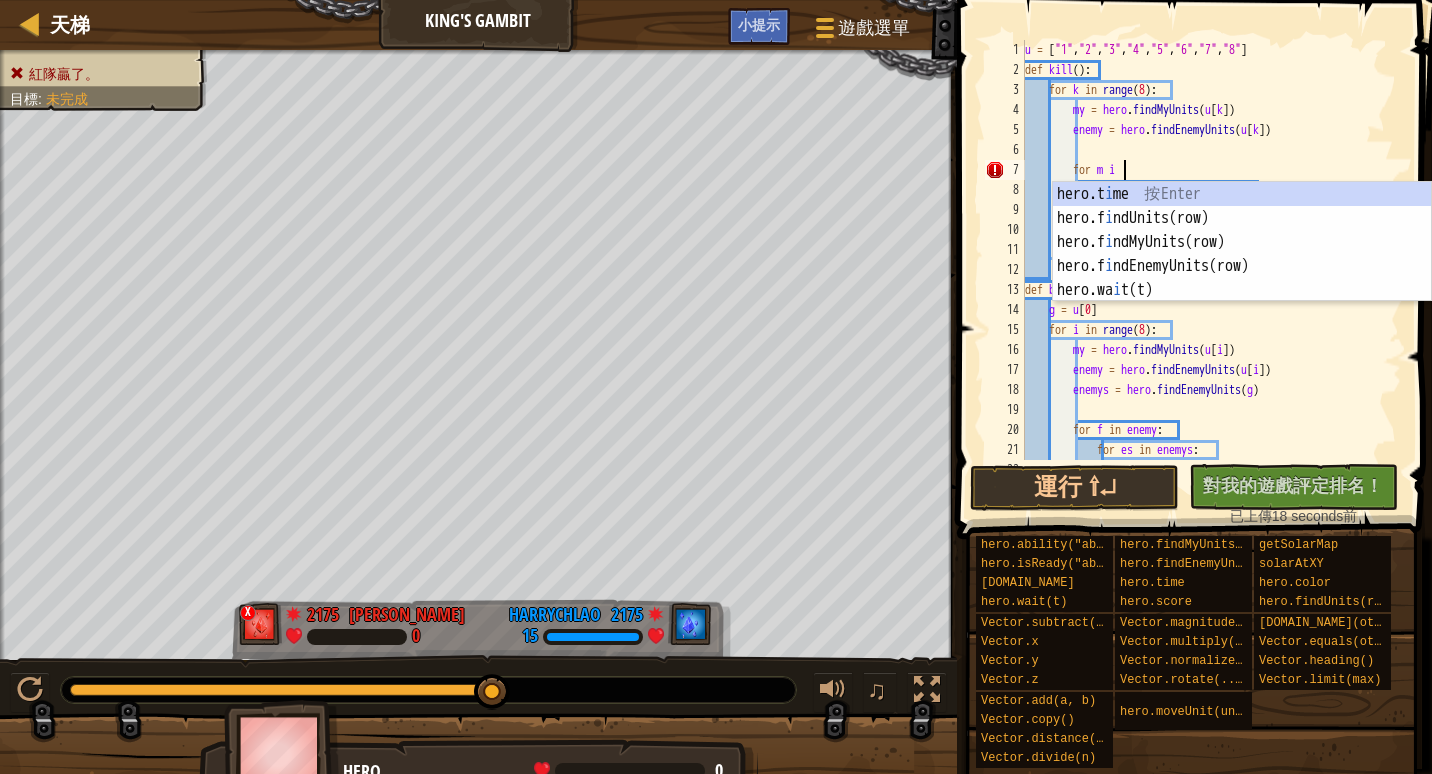 scroll, scrollTop: 9, scrollLeft: 8, axis: both 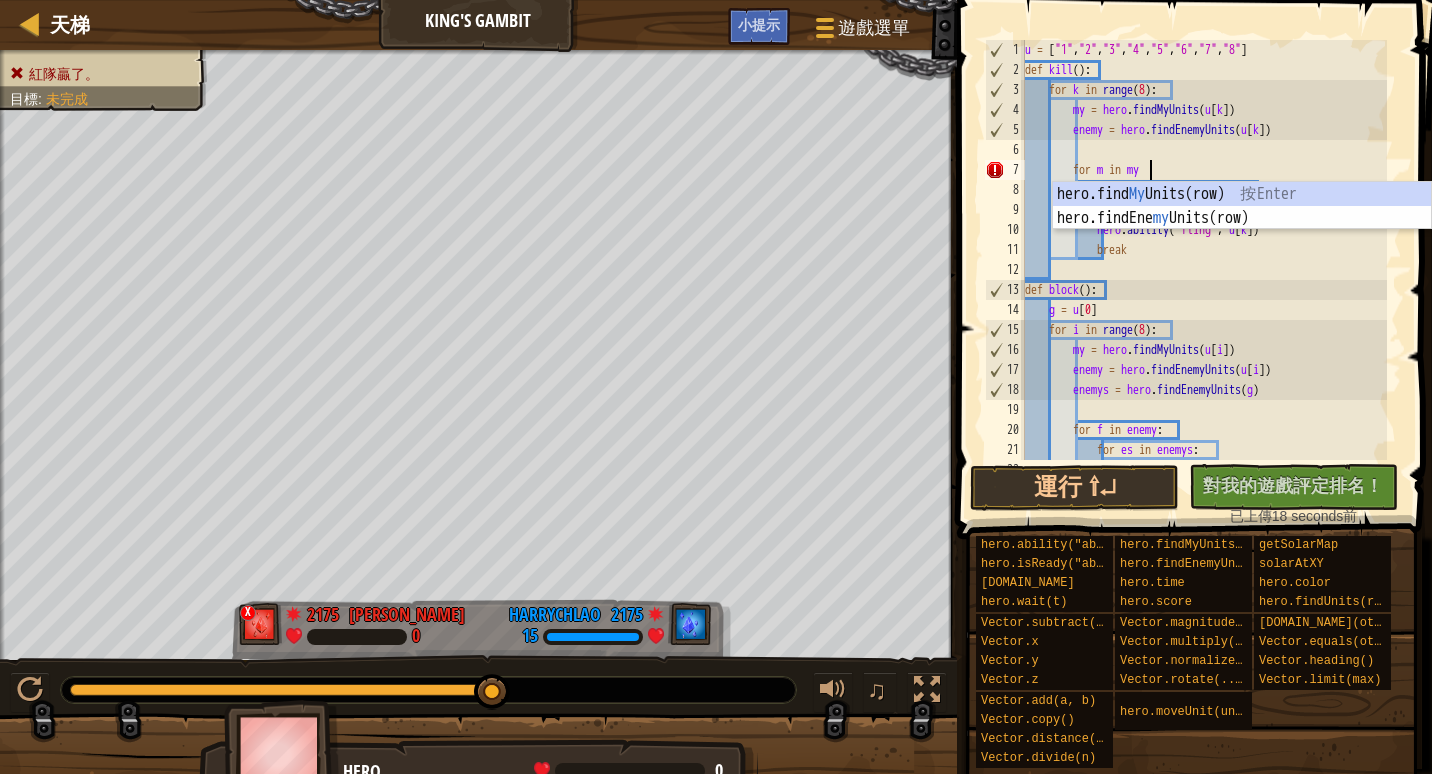 type on "for m in my:" 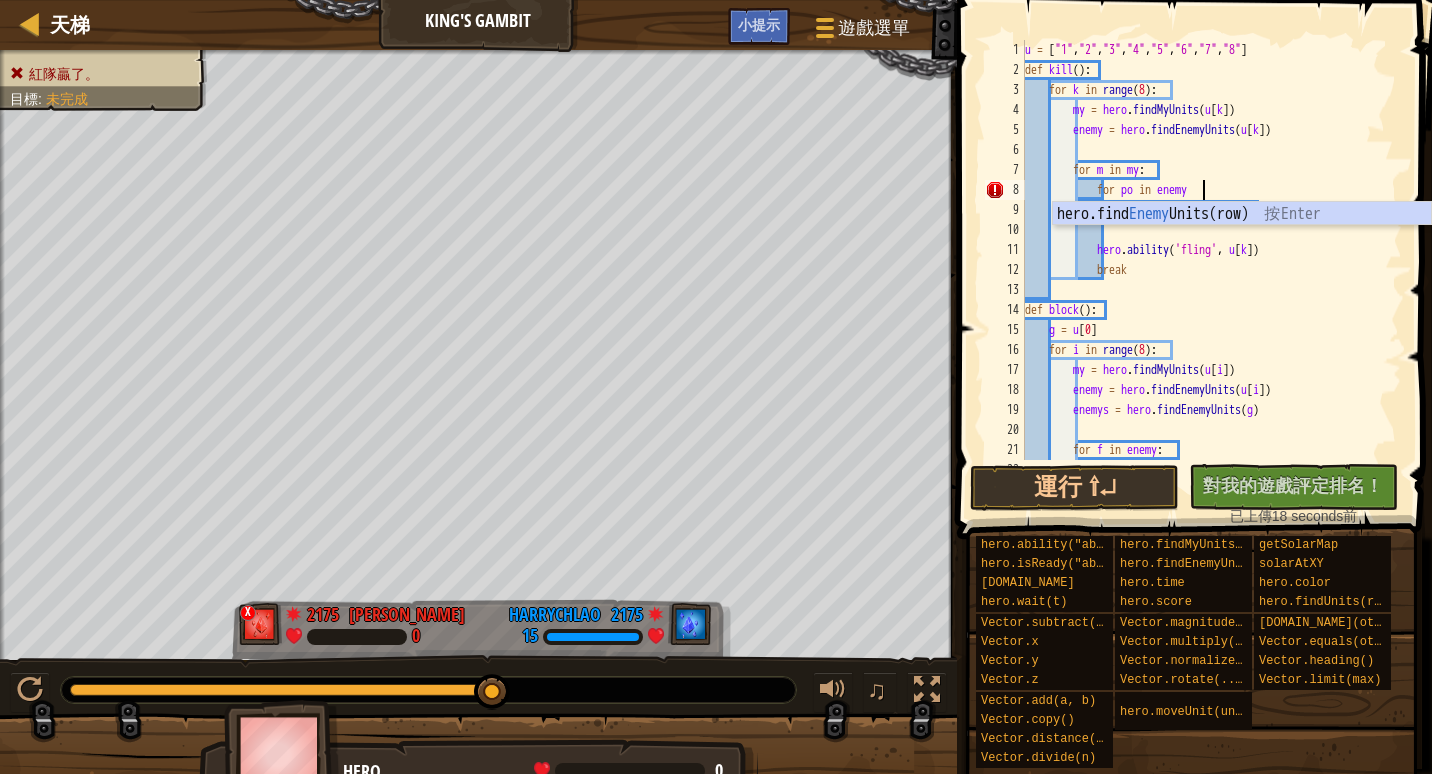 scroll, scrollTop: 9, scrollLeft: 14, axis: both 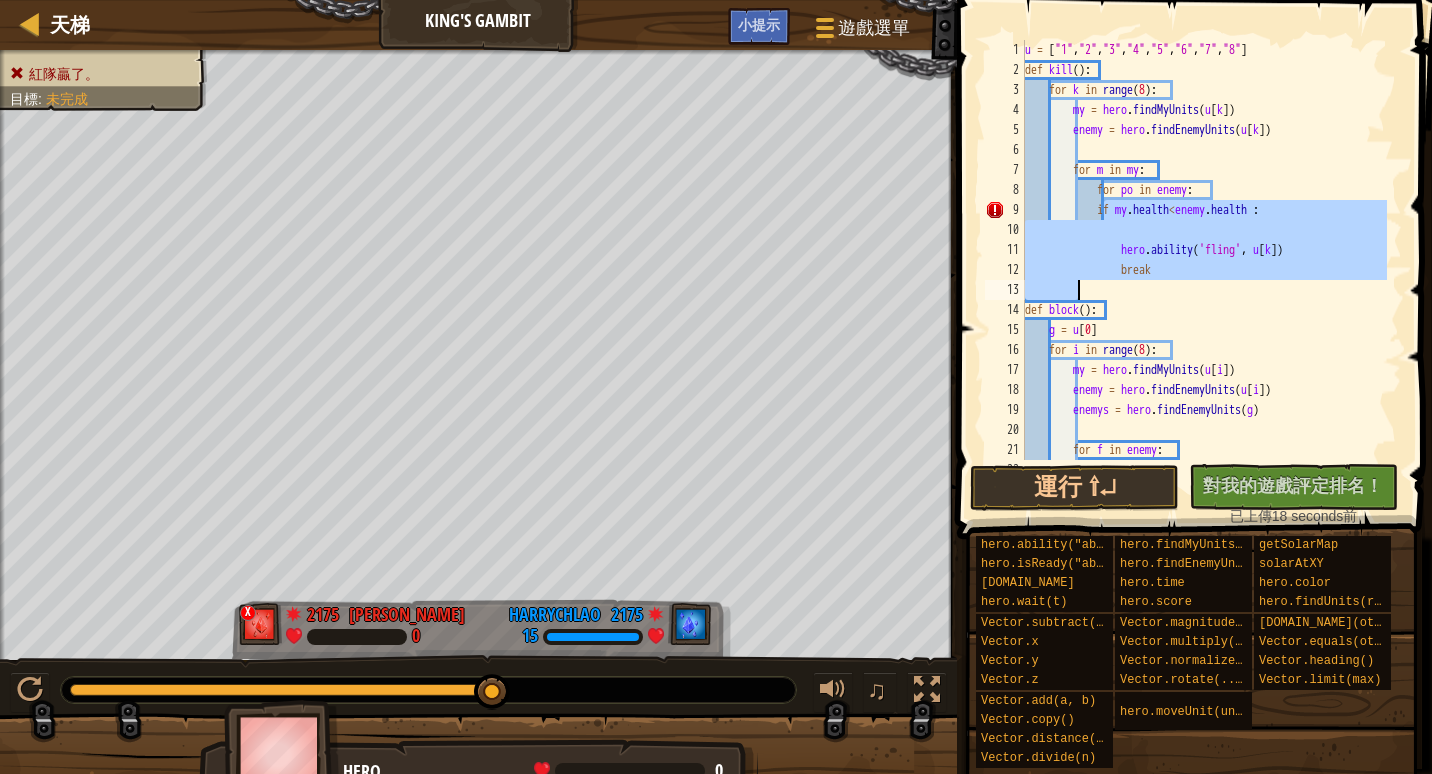 drag, startPoint x: 1078, startPoint y: 212, endPoint x: 1282, endPoint y: 282, distance: 215.67569 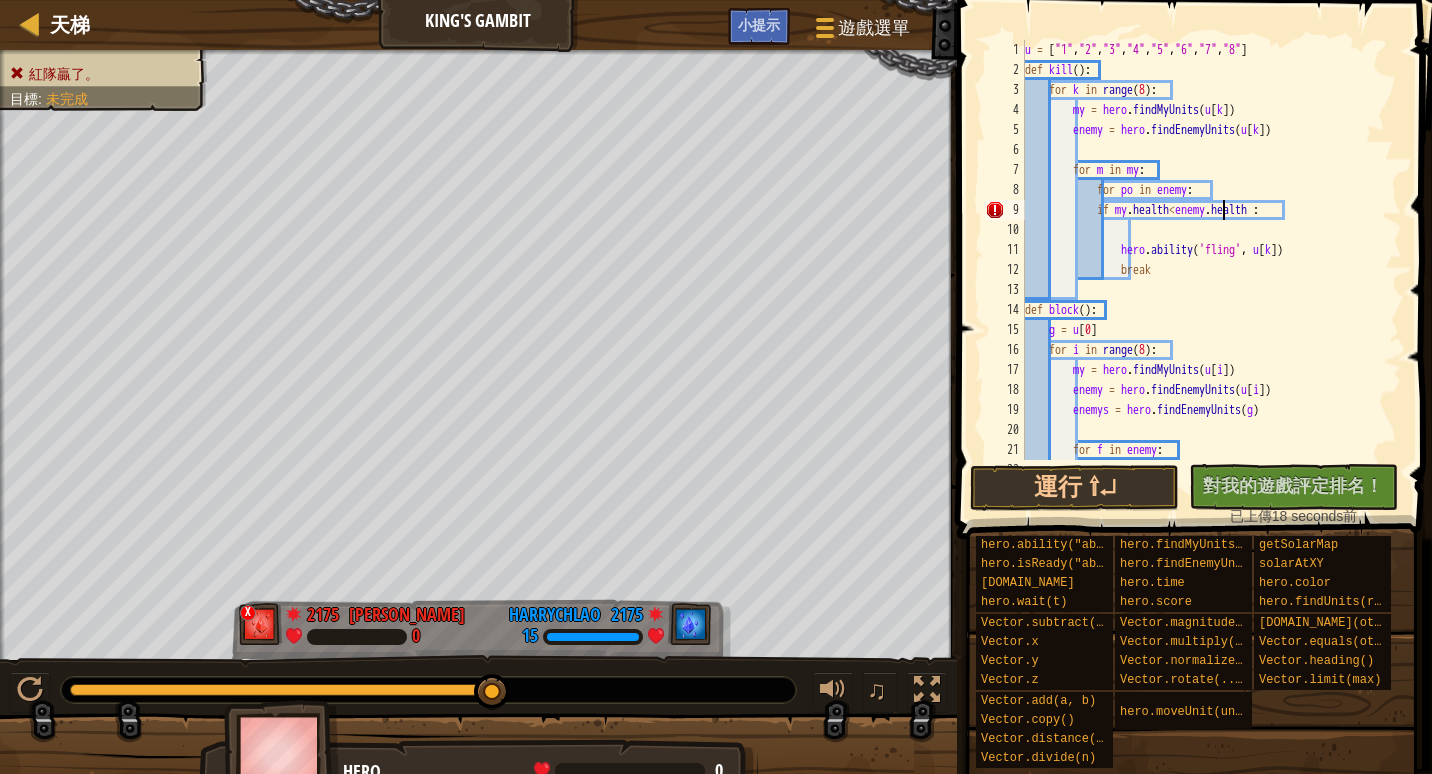 click on "u   =   [ "1" , "2" , "3" , "4" , "5" , "6" , "7" , "8" ] def   kill ( ) :      for   k   in   range ( 8 ) :          my   =   hero . findMyUnits ( u [ k ])          enemy   =   hero . findEnemyUnits ( u [ k ])                   for   m   in   my :              for   po   in   enemy :              if   my . health < enemy . health   :                                           hero . ability ( 'fling' ,   u [ k ])                  break          def   block ( ) :      g   =   u [ 0 ]      for   i   in   range ( 8 ) :          my   =   hero . findMyUnits ( u [ i ])          enemy   =   hero . findEnemyUnits ( u [ i ])          enemys   =   hero . findEnemyUnits ( g )                   for   f   in   enemy :              for   es   in   enemys :" at bounding box center [1204, 270] 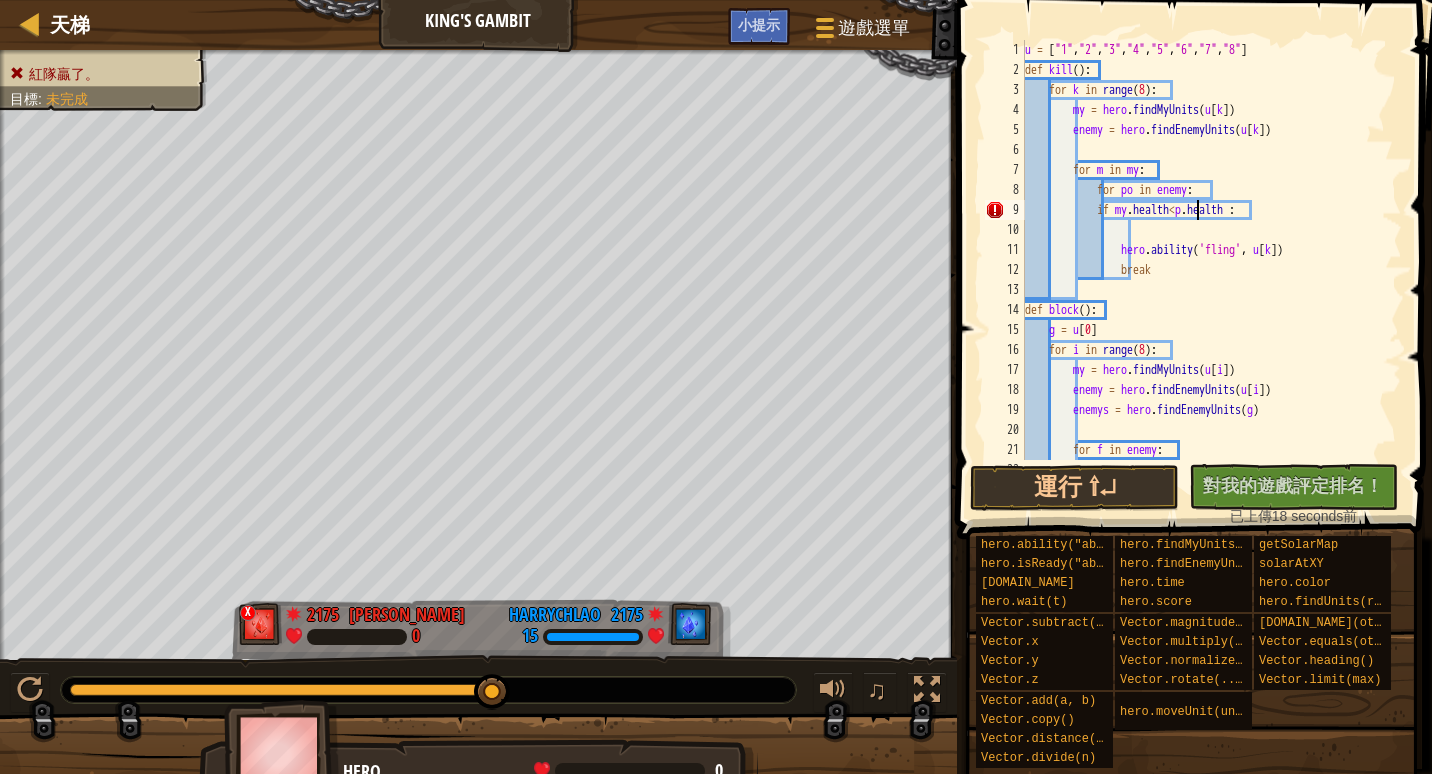 scroll, scrollTop: 9, scrollLeft: 15, axis: both 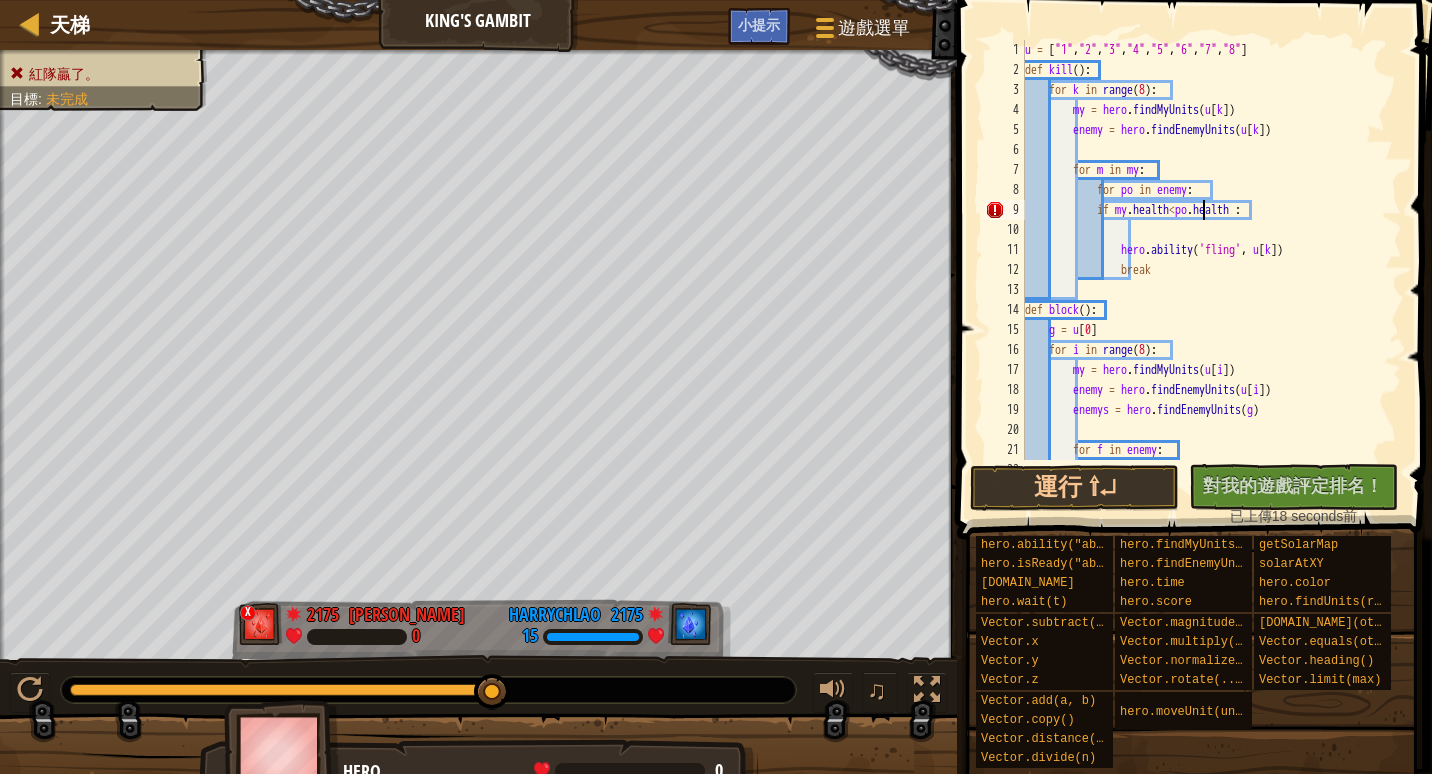 click on "u   =   [ "1" , "2" , "3" , "4" , "5" , "6" , "7" , "8" ] def   kill ( ) :      for   k   in   range ( 8 ) :          my   =   hero . findMyUnits ( u [ k ])          enemy   =   hero . findEnemyUnits ( u [ k ])                   for   m   in   my :              for   po   in   enemy :              if   my . health < po . health   :                                           hero . ability ( 'fling' ,   u [ k ])                  break          def   block ( ) :      g   =   u [ 0 ]      for   i   in   range ( 8 ) :          my   =   hero . findMyUnits ( u [ i ])          enemy   =   hero . findEnemyUnits ( u [ i ])          enemys   =   hero . findEnemyUnits ( g )                   for   f   in   enemy :              for   es   in   enemys :" at bounding box center (1204, 270) 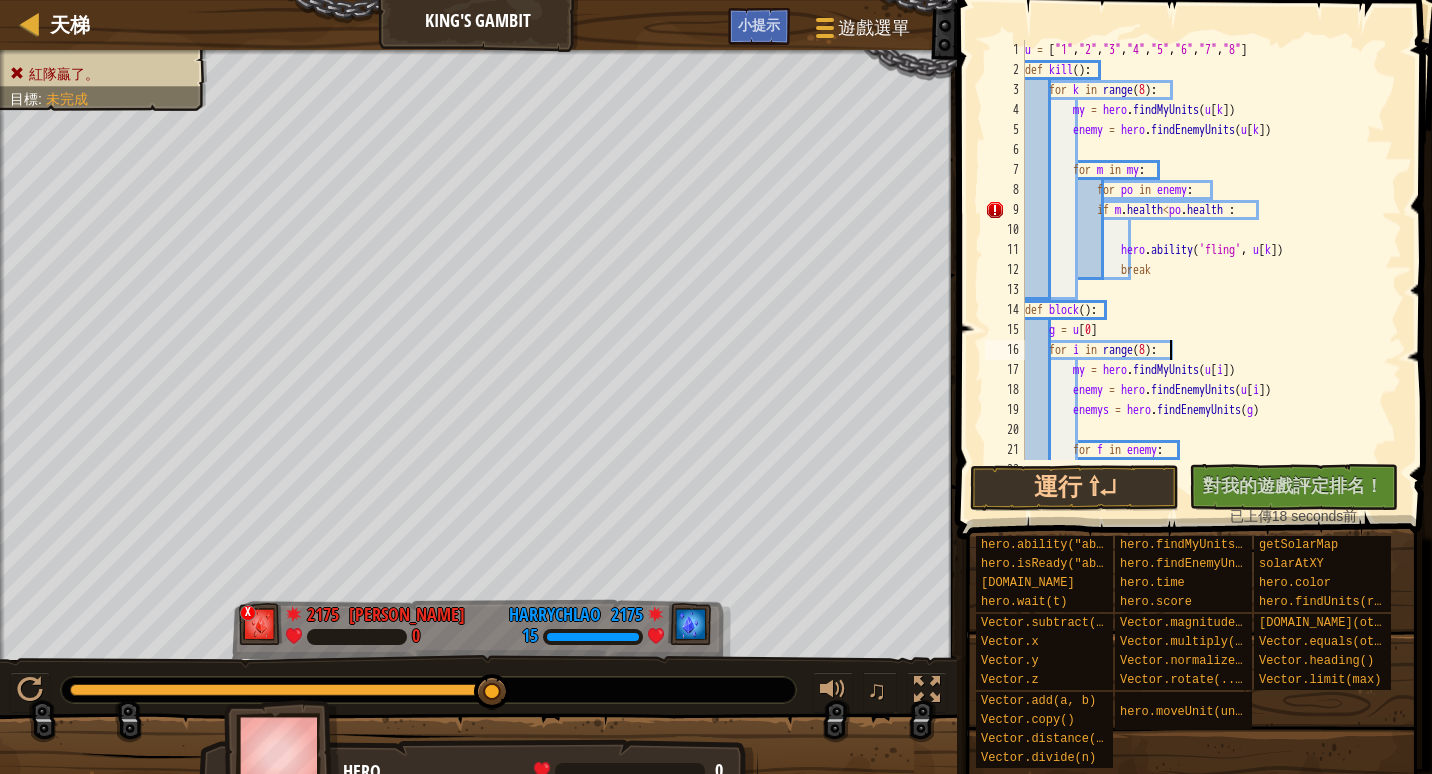 click on "u   =   [ "1" , "2" , "3" , "4" , "5" , "6" , "7" , "8" ] def   kill ( ) :      for   k   in   range ( 8 ) :          my   =   hero . findMyUnits ( u [ k ])          enemy   =   hero . findEnemyUnits ( u [ k ])                   for   m   in   my :              for   po   in   enemy :              if   m . health < po . health   :                                           hero . ability ( 'fling' ,   u [ k ])                  break          def   block ( ) :      g   =   u [ 0 ]      for   i   in   range ( 8 ) :          my   =   hero . findMyUnits ( u [ i ])          enemy   =   hero . findEnemyUnits ( u [ i ])          enemys   =   hero . findEnemyUnits ( g )                   for   f   in   enemy :              for   es   in   enemys :" at bounding box center (1204, 270) 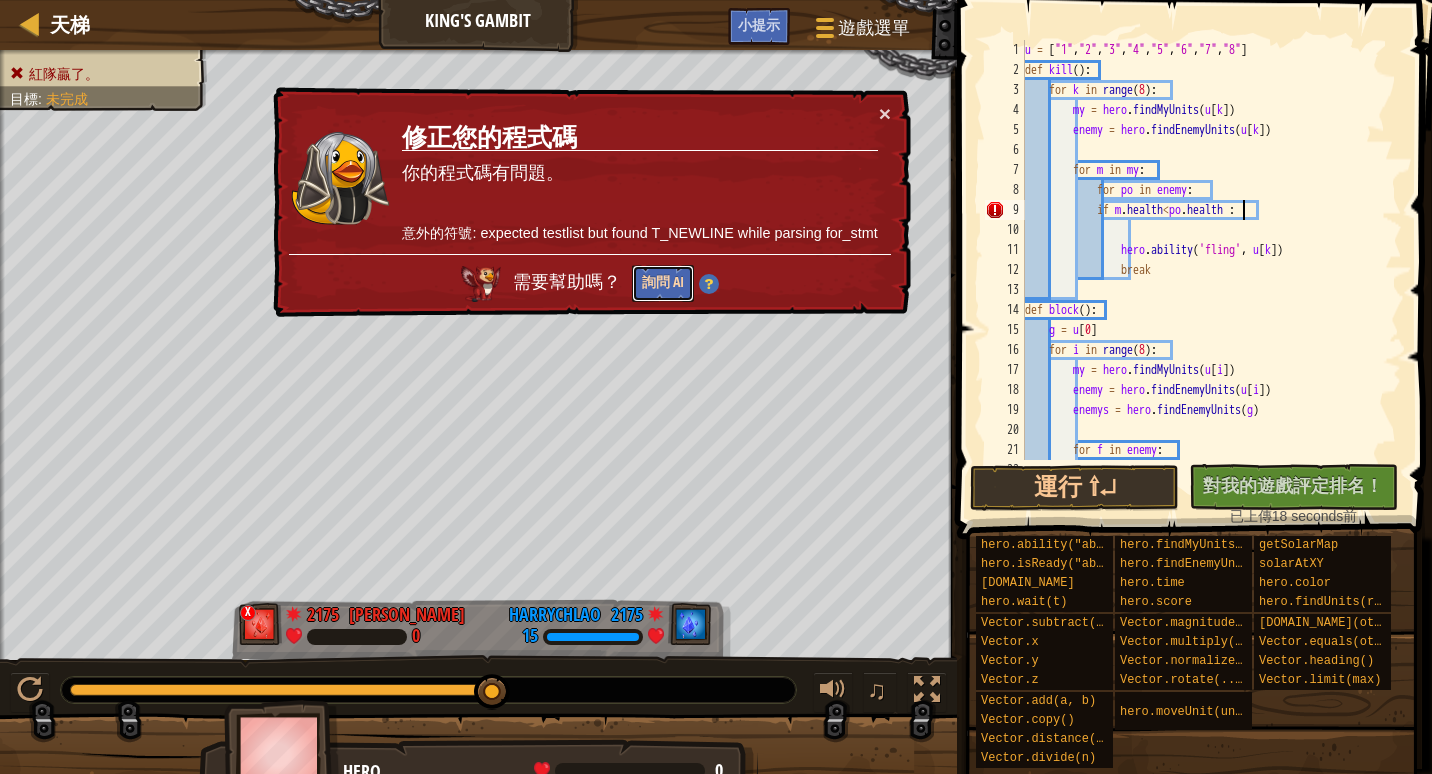 click on "詢問 AI" at bounding box center (663, 283) 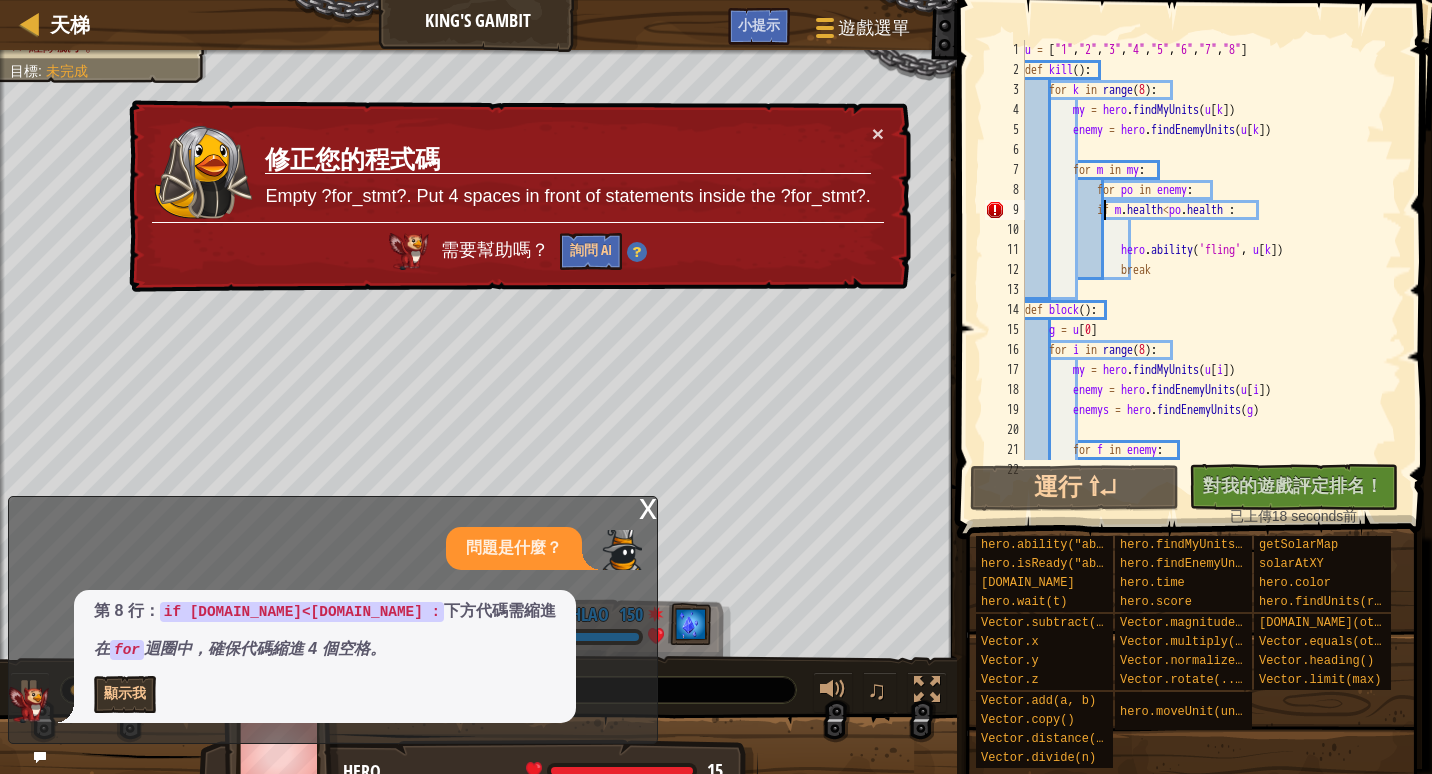 click on "u   =   [ "1" , "2" , "3" , "4" , "5" , "6" , "7" , "8" ] def   kill ( ) :      for   k   in   range ( 8 ) :          my   =   hero . findMyUnits ( u [ k ])          enemy   =   hero . findEnemyUnits ( u [ k ])                   for   m   in   my :              for   po   in   enemy :              if   m . health < po . health   :                                           hero . ability ( 'fling' ,   u [ k ])                  break          def   block ( ) :      g   =   u [ 0 ]      for   i   in   range ( 8 ) :          my   =   hero . findMyUnits ( u [ i ])          enemy   =   hero . findEnemyUnits ( u [ i ])          enemys   =   hero . findEnemyUnits ( g )                   for   f   in   enemy :              for   es   in   enemys :" at bounding box center [1204, 270] 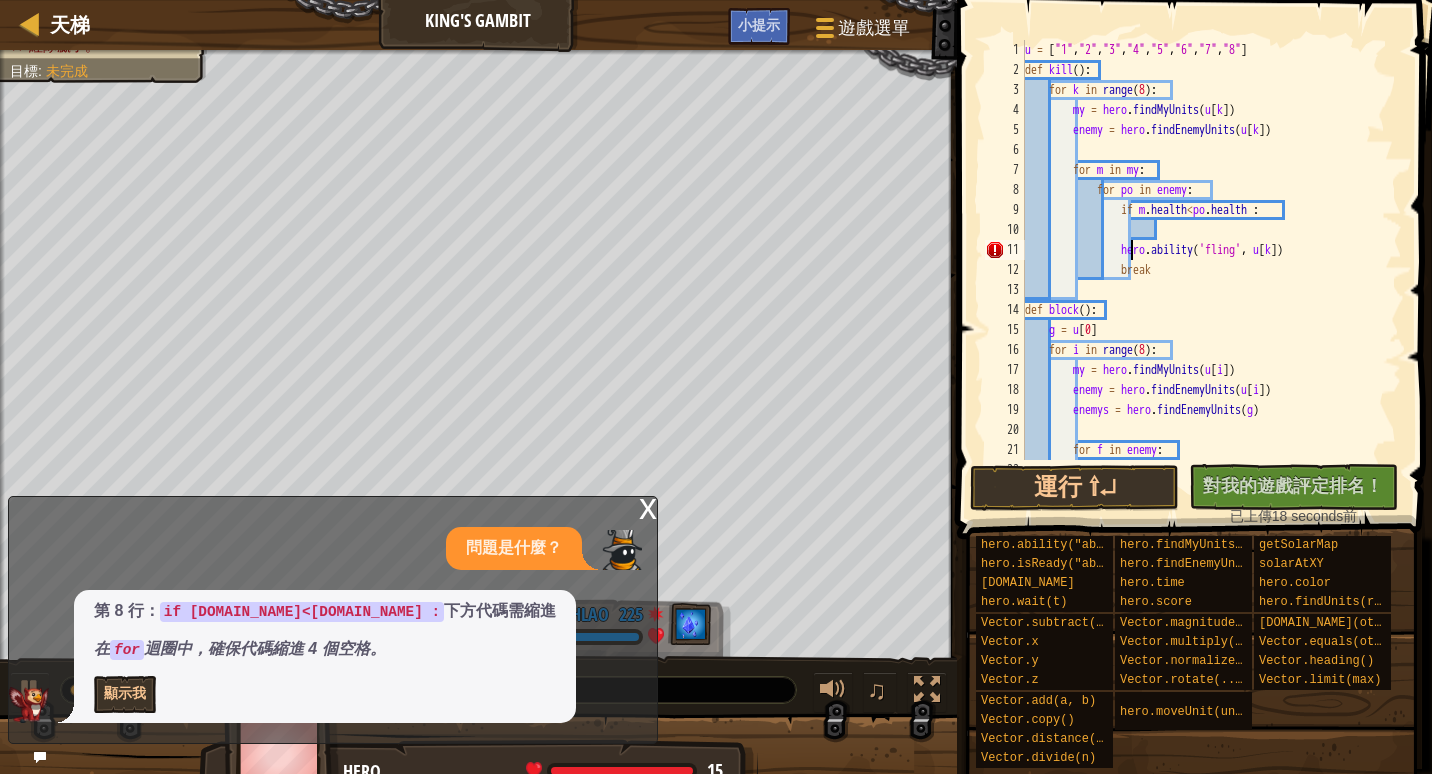 click on "u   =   [ "1" , "2" , "3" , "4" , "5" , "6" , "7" , "8" ] def   kill ( ) :      for   k   in   range ( 8 ) :          my   =   hero . findMyUnits ( u [ k ])          enemy   =   hero . findEnemyUnits ( u [ k ])                   for   m   in   my :              for   po   in   enemy :                  if   m . health < po . health   :                                           hero . ability ( 'fling' ,   u [ k ])                  break          def   block ( ) :      g   =   u [ 0 ]      for   i   in   range ( 8 ) :          my   =   hero . findMyUnits ( u [ i ])          enemy   =   hero . findEnemyUnits ( u [ i ])          enemys   =   hero . findEnemyUnits ( g )                   for   f   in   enemy :              for   es   in   enemys :" at bounding box center (1204, 270) 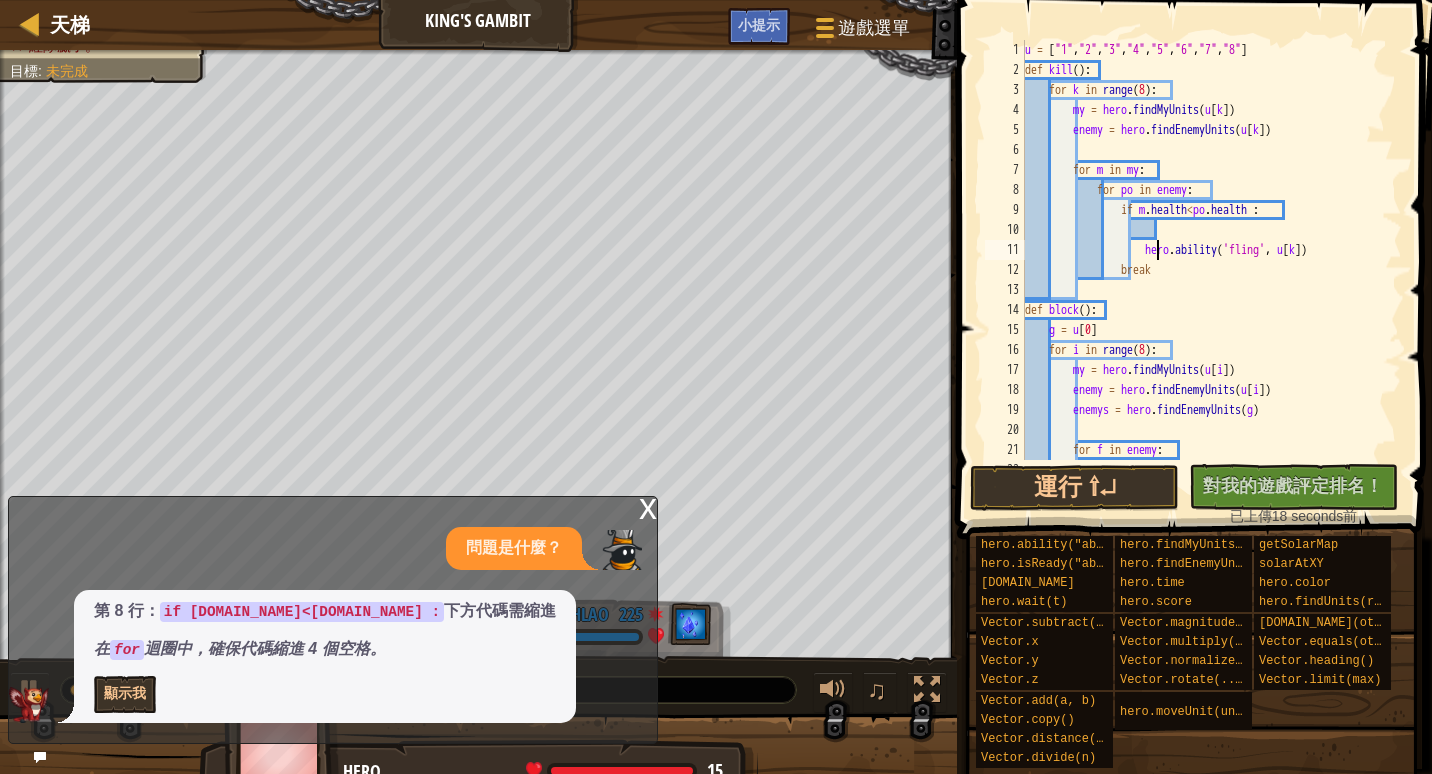 click on "u   =   [ "1" , "2" , "3" , "4" , "5" , "6" , "7" , "8" ] def   kill ( ) :      for   k   in   range ( 8 ) :          my   =   hero . findMyUnits ( u [ k ])          enemy   =   hero . findEnemyUnits ( u [ k ])                   for   m   in   my :              for   po   in   enemy :                  if   m . health < po . health   :                                               hero . ability ( 'fling' ,   u [ k ])                  break          def   block ( ) :      g   =   u [ 0 ]      for   i   in   range ( 8 ) :          my   =   hero . findMyUnits ( u [ i ])          enemy   =   hero . findEnemyUnits ( u [ i ])          enemys   =   hero . findEnemyUnits ( g )                   for   f   in   enemy :              for   es   in   enemys :" at bounding box center [1204, 270] 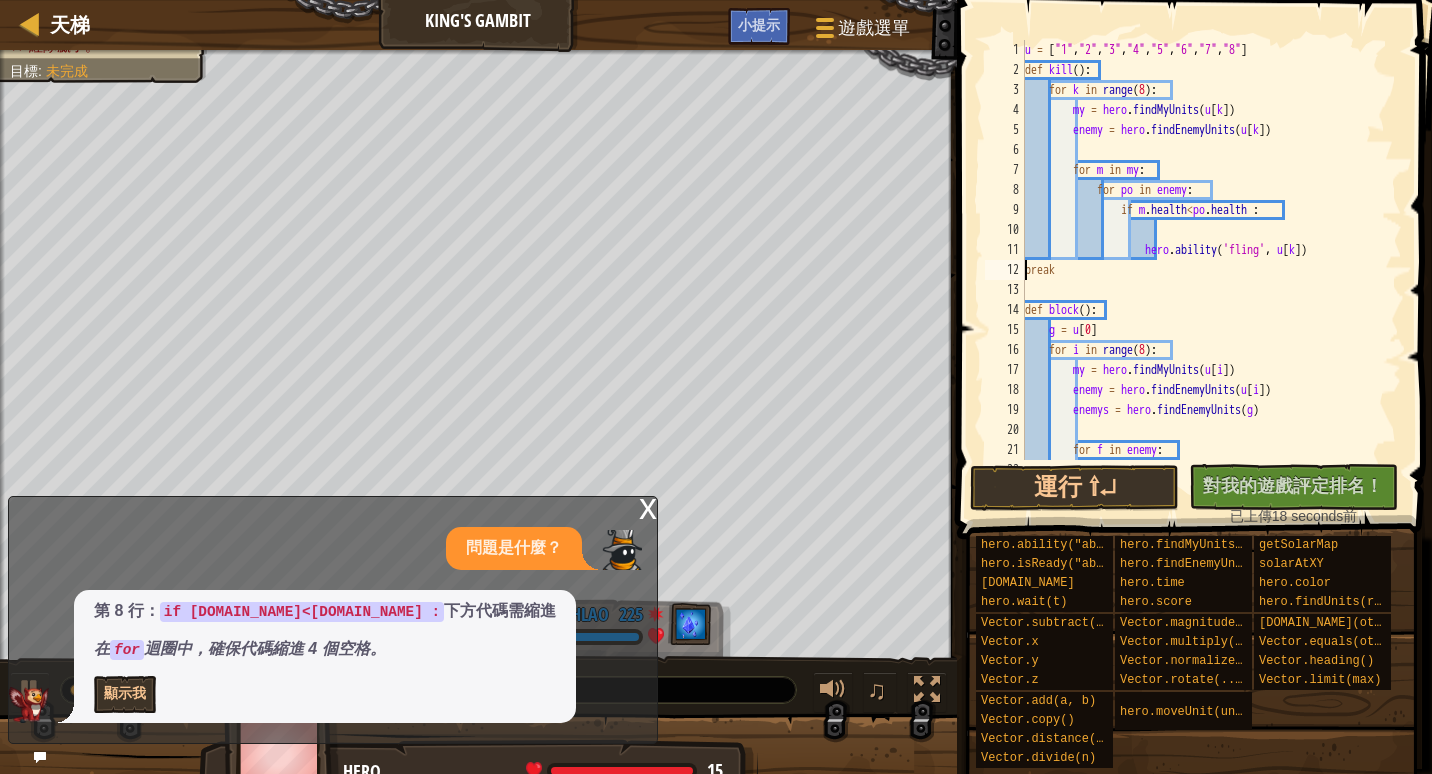 scroll, scrollTop: 9, scrollLeft: 2, axis: both 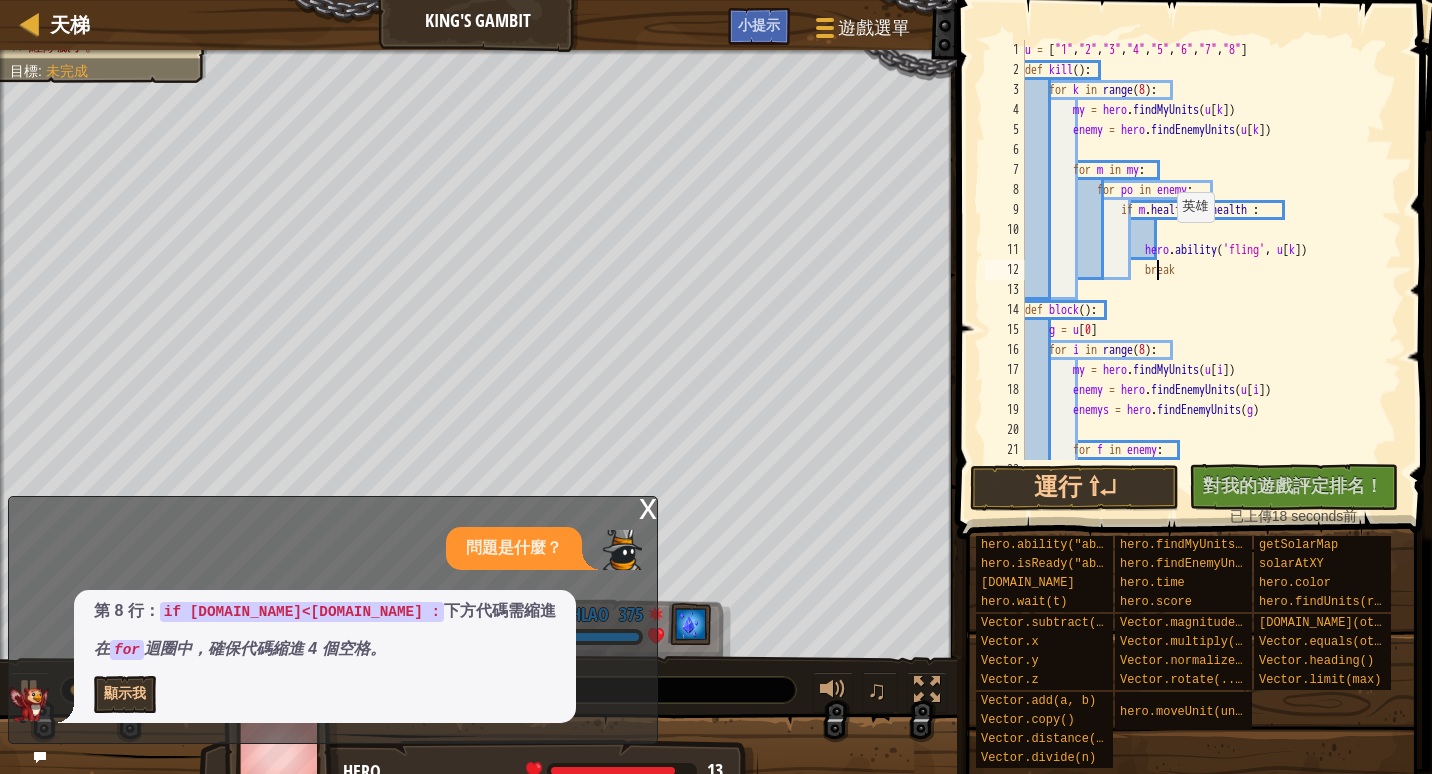click on "u   =   [ "1" , "2" , "3" , "4" , "5" , "6" , "7" , "8" ] def   kill ( ) :      for   k   in   range ( 8 ) :          my   =   hero . findMyUnits ( u [ k ])          enemy   =   hero . findEnemyUnits ( u [ k ])                   for   m   in   my :              for   po   in   enemy :                  if   m . health < po . health   :                                               hero . ability ( 'fling' ,   u [ k ])                      break          def   block ( ) :      g   =   u [ 0 ]      for   i   in   range ( 8 ) :          my   =   hero . findMyUnits ( u [ i ])          enemy   =   hero . findEnemyUnits ( u [ i ])          enemys   =   hero . findEnemyUnits ( g )                   for   f   in   enemy :              for   es   in   enemys :" at bounding box center [1204, 270] 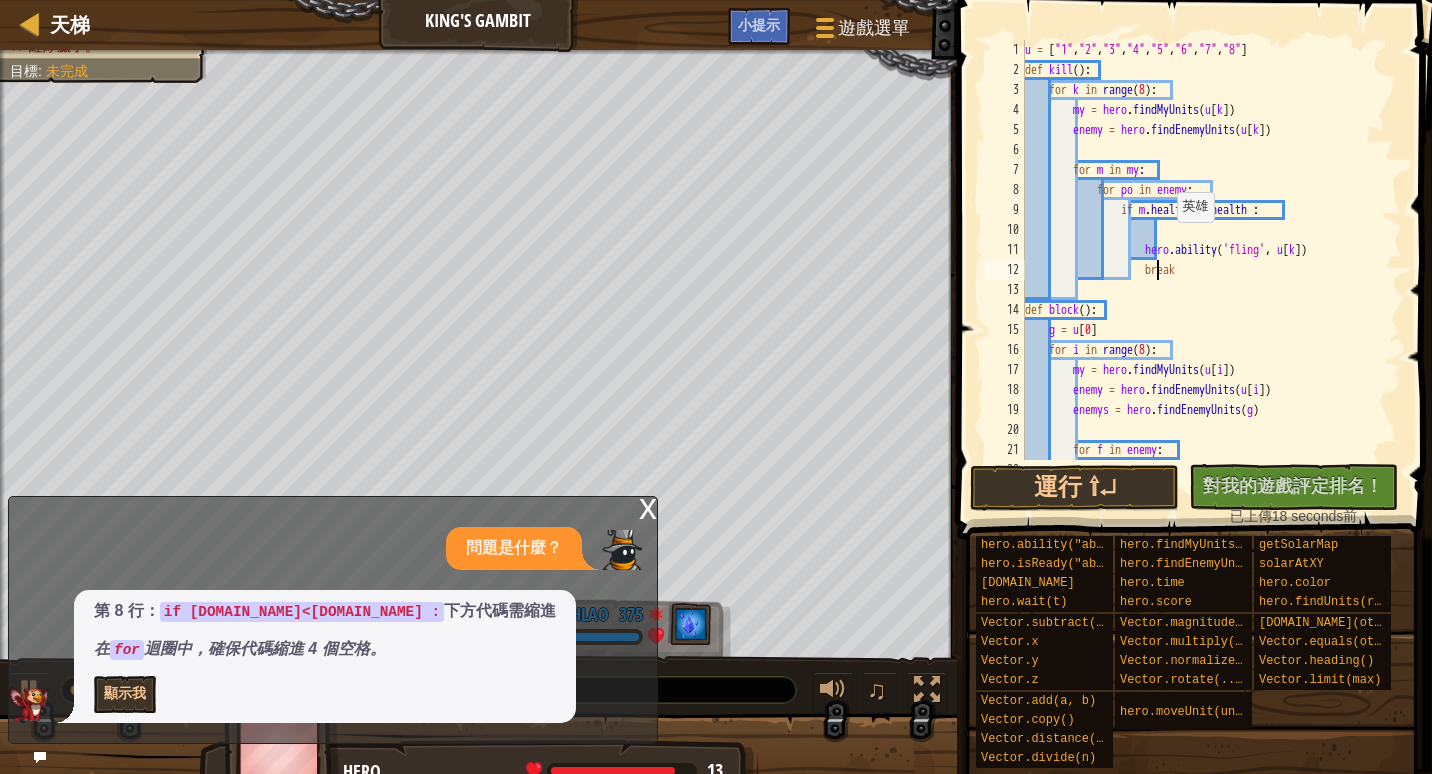 type on "hero.ability('fling', u[k])" 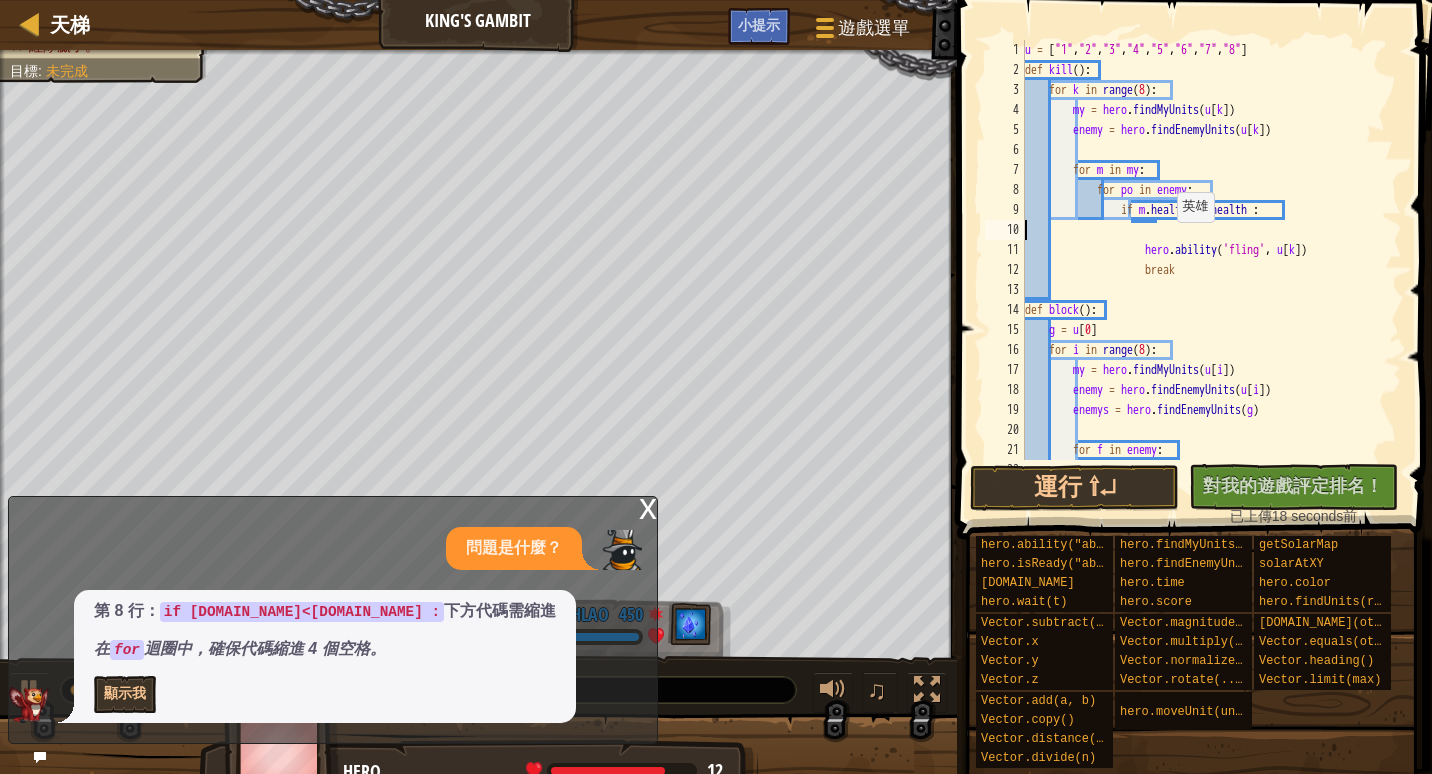 scroll, scrollTop: 9, scrollLeft: 1, axis: both 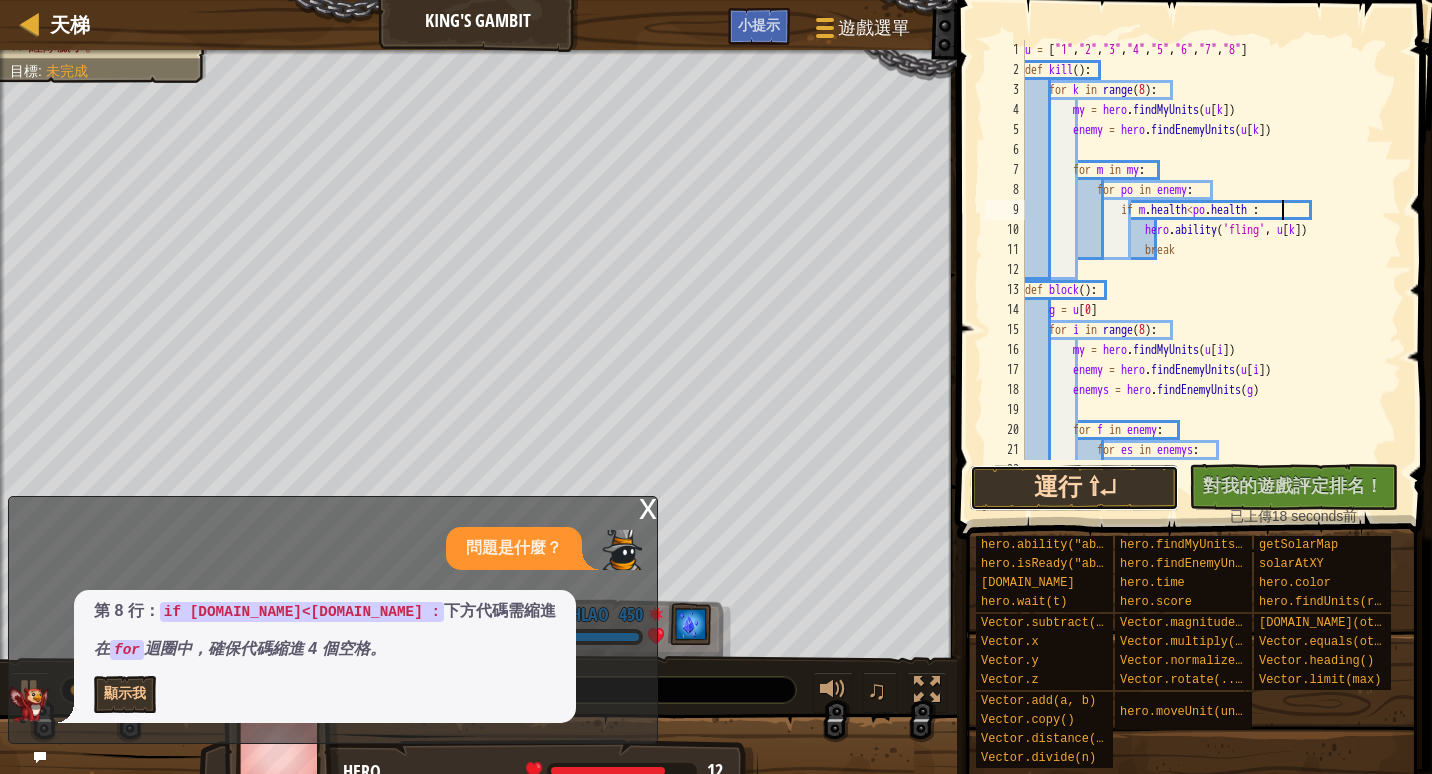 click on "運行 ⇧↵" at bounding box center [1074, 488] 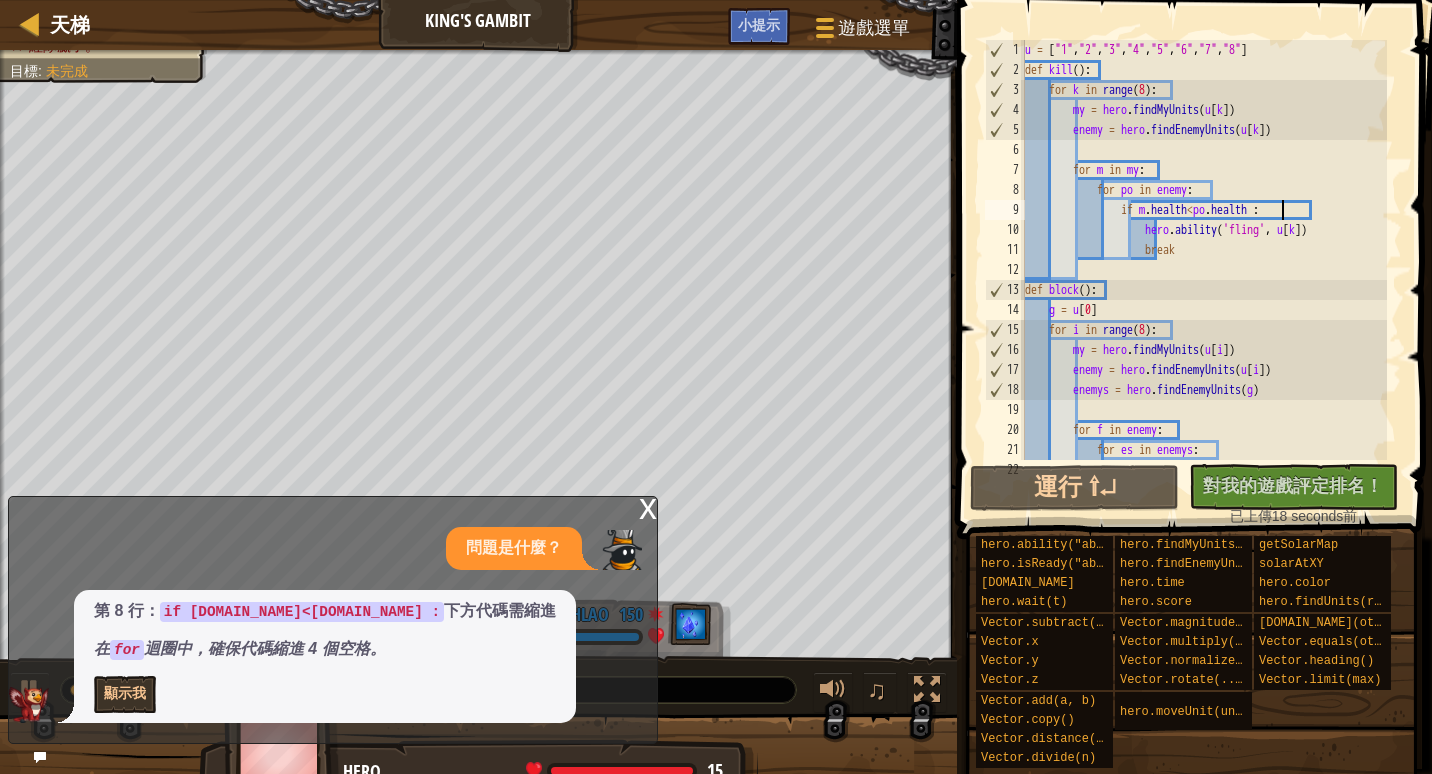 click on "x" at bounding box center (648, 507) 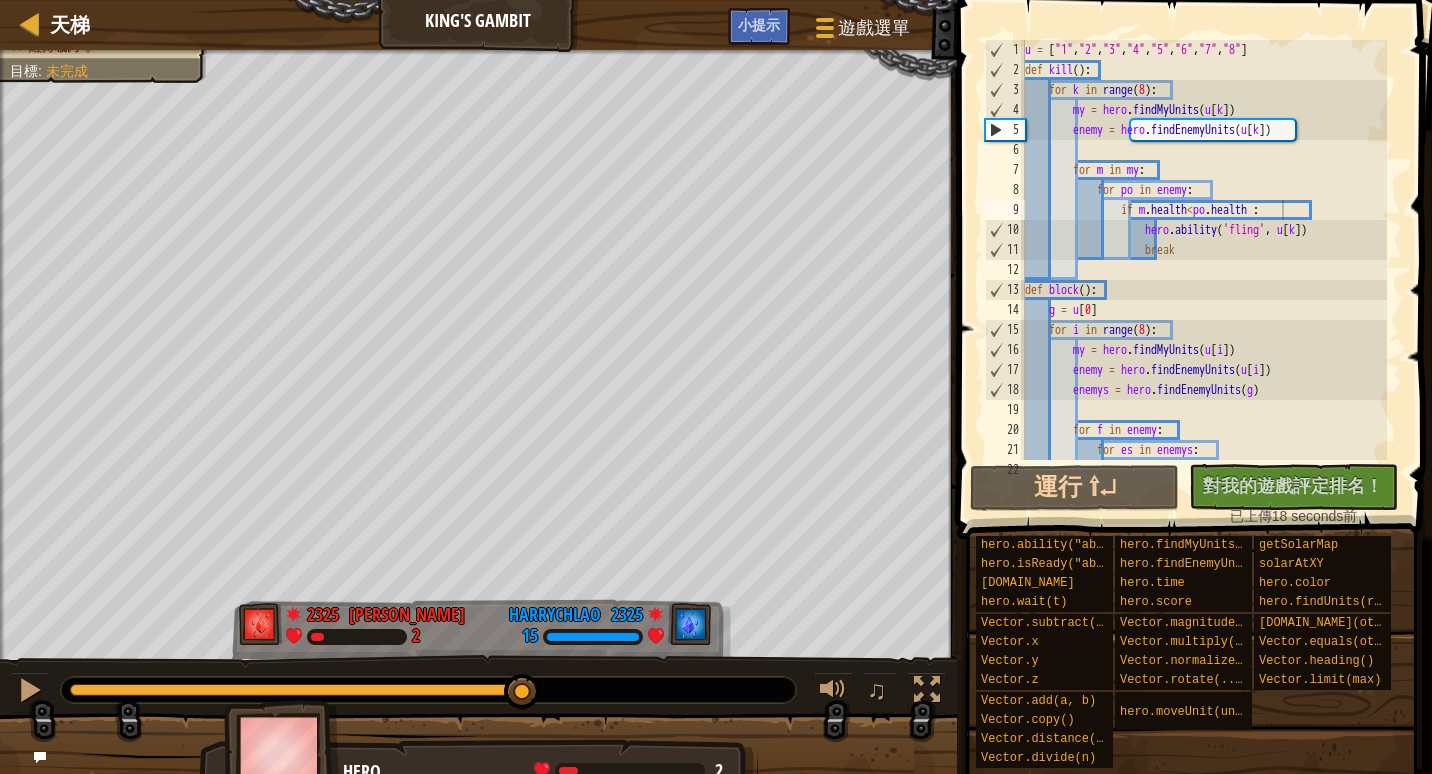 click at bounding box center (303, 690) 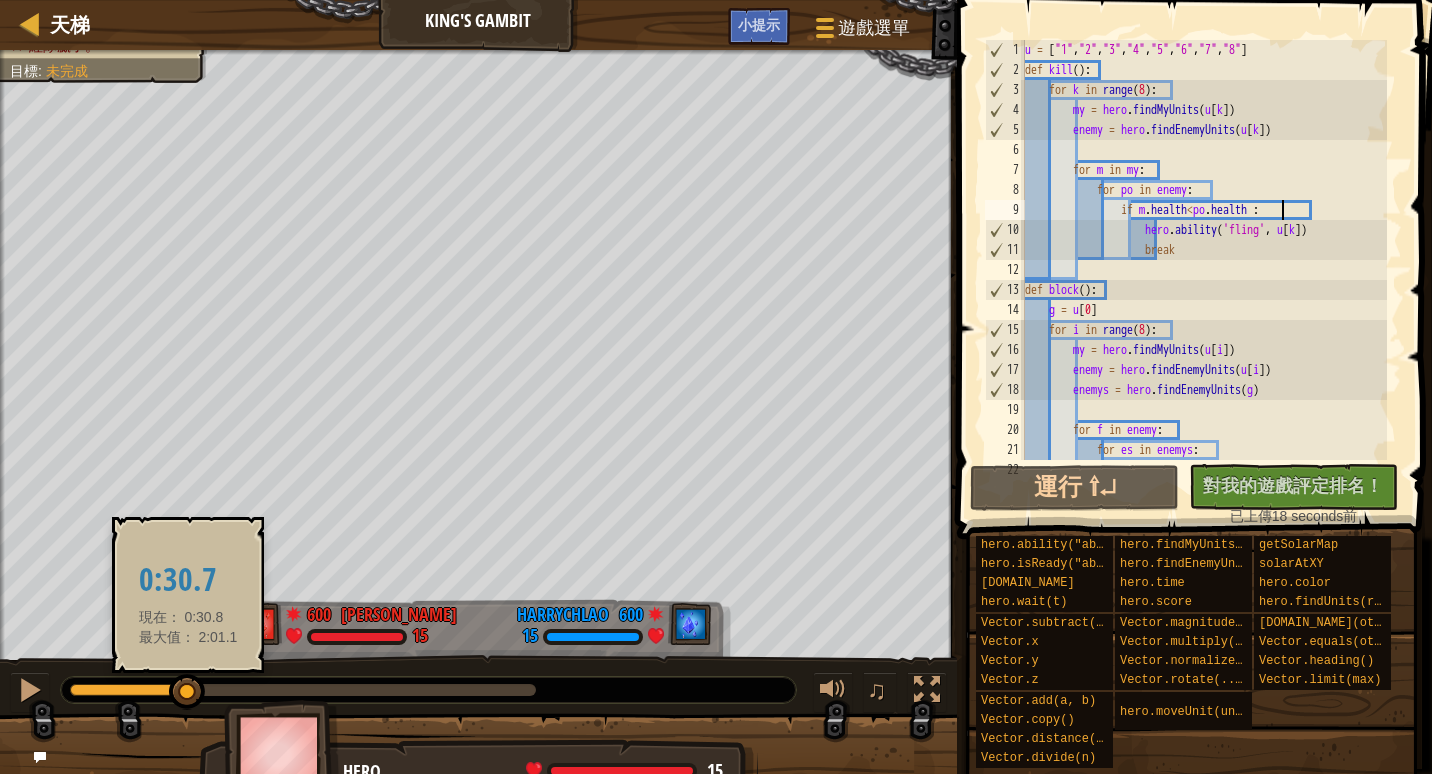 click at bounding box center (129, 690) 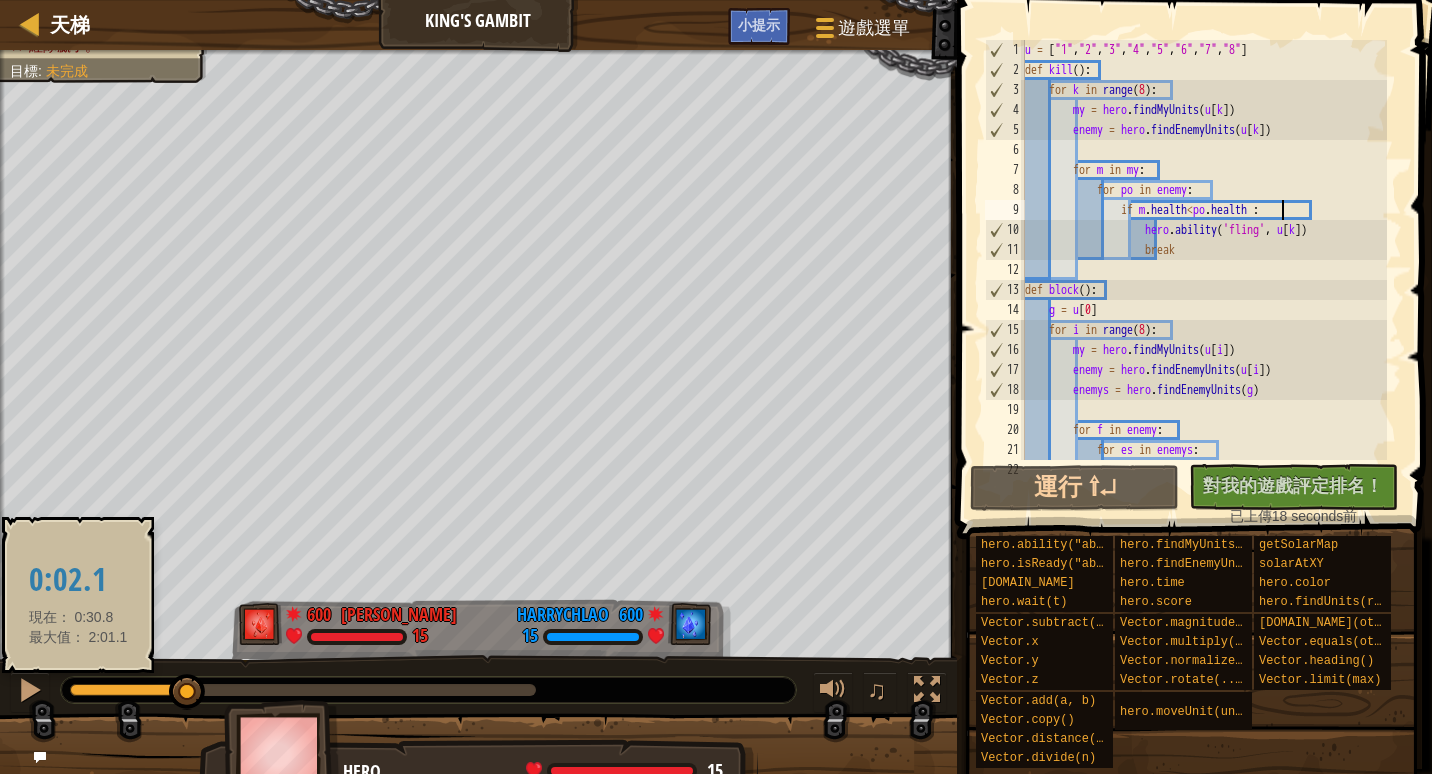 click at bounding box center [428, 690] 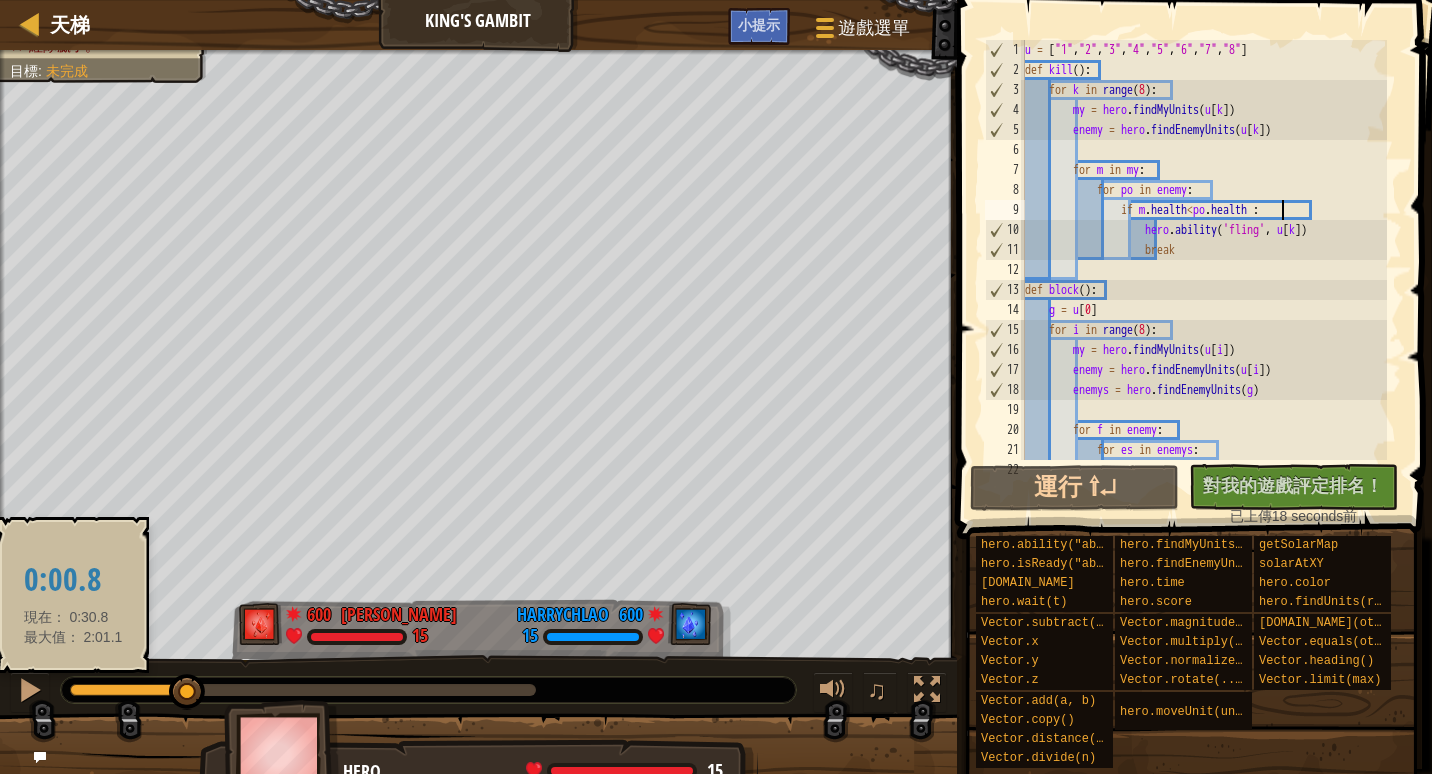 click at bounding box center (129, 690) 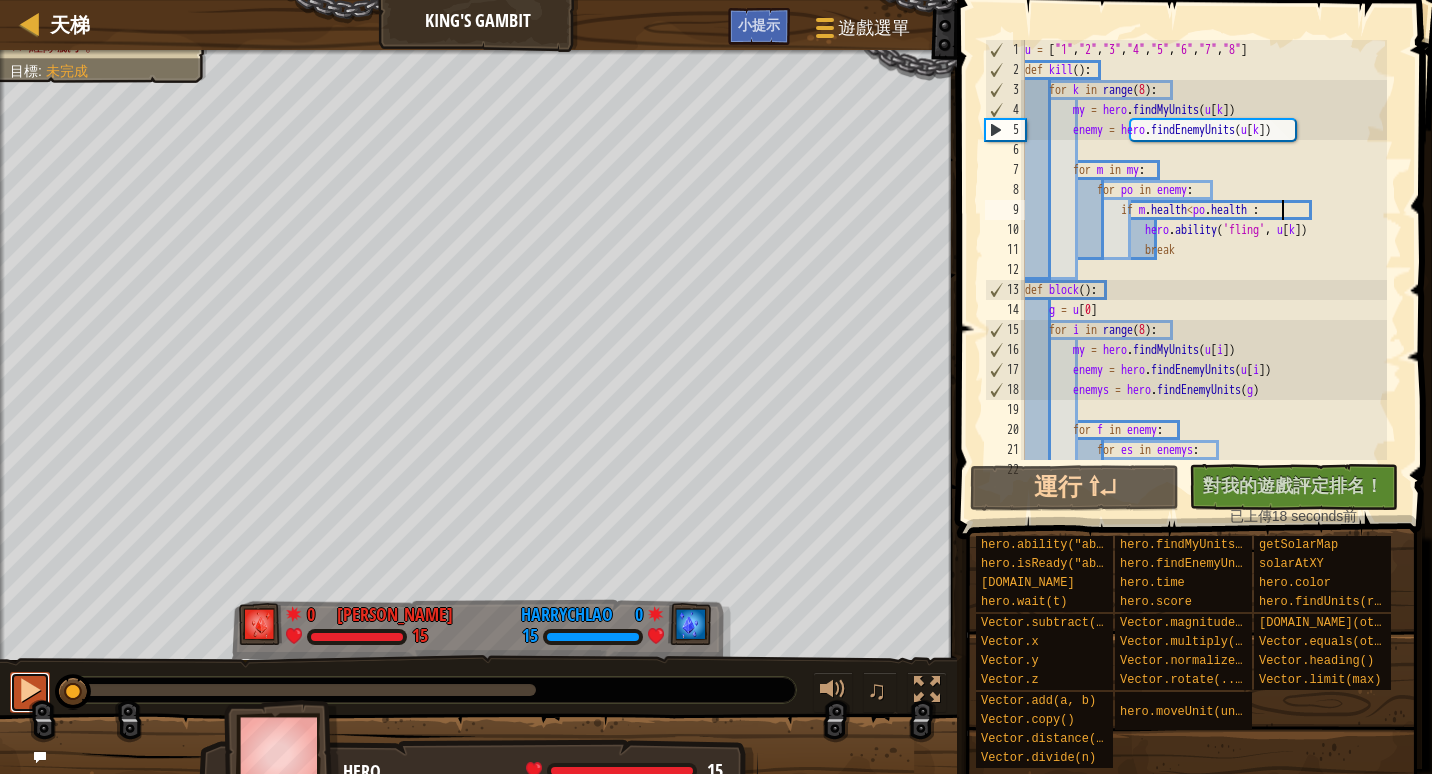 click at bounding box center (30, 690) 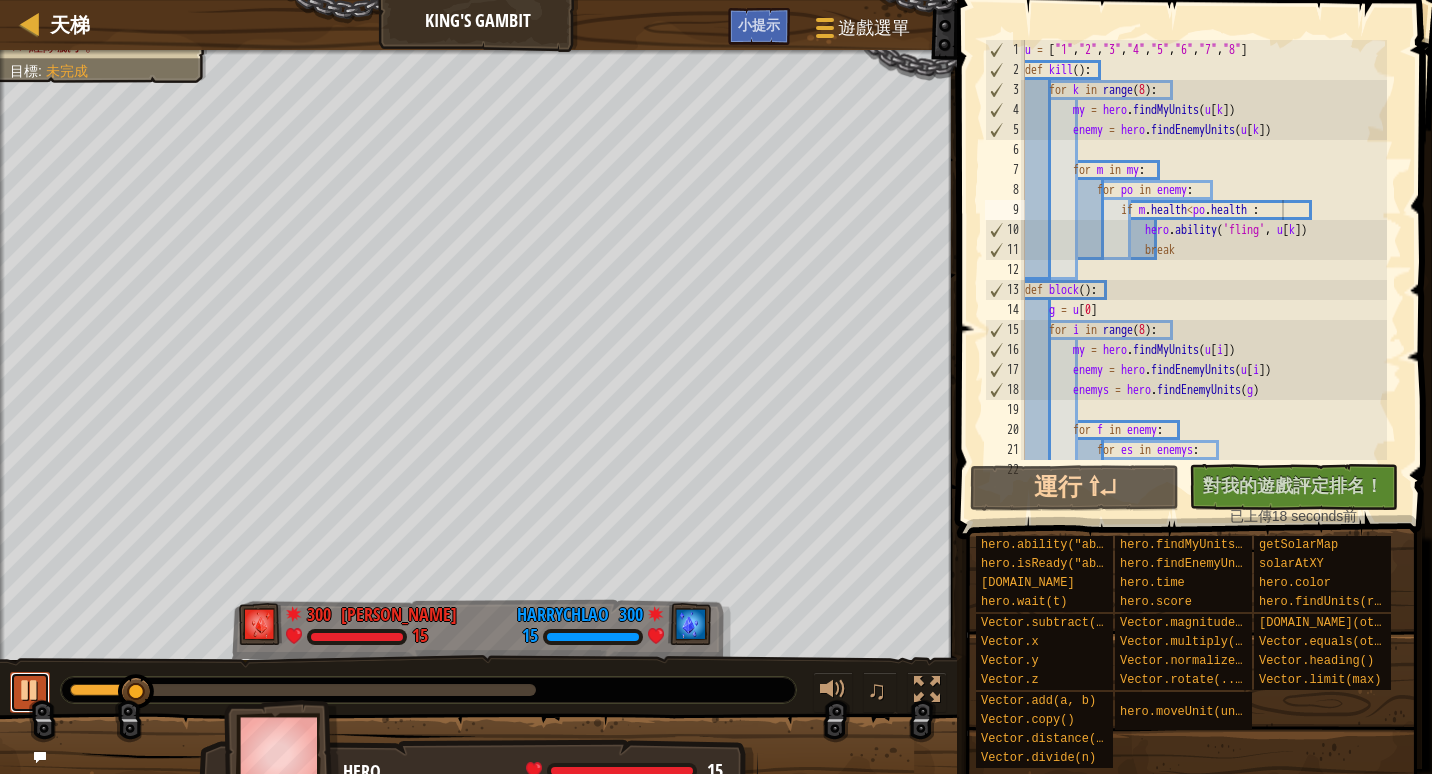 click at bounding box center (30, 690) 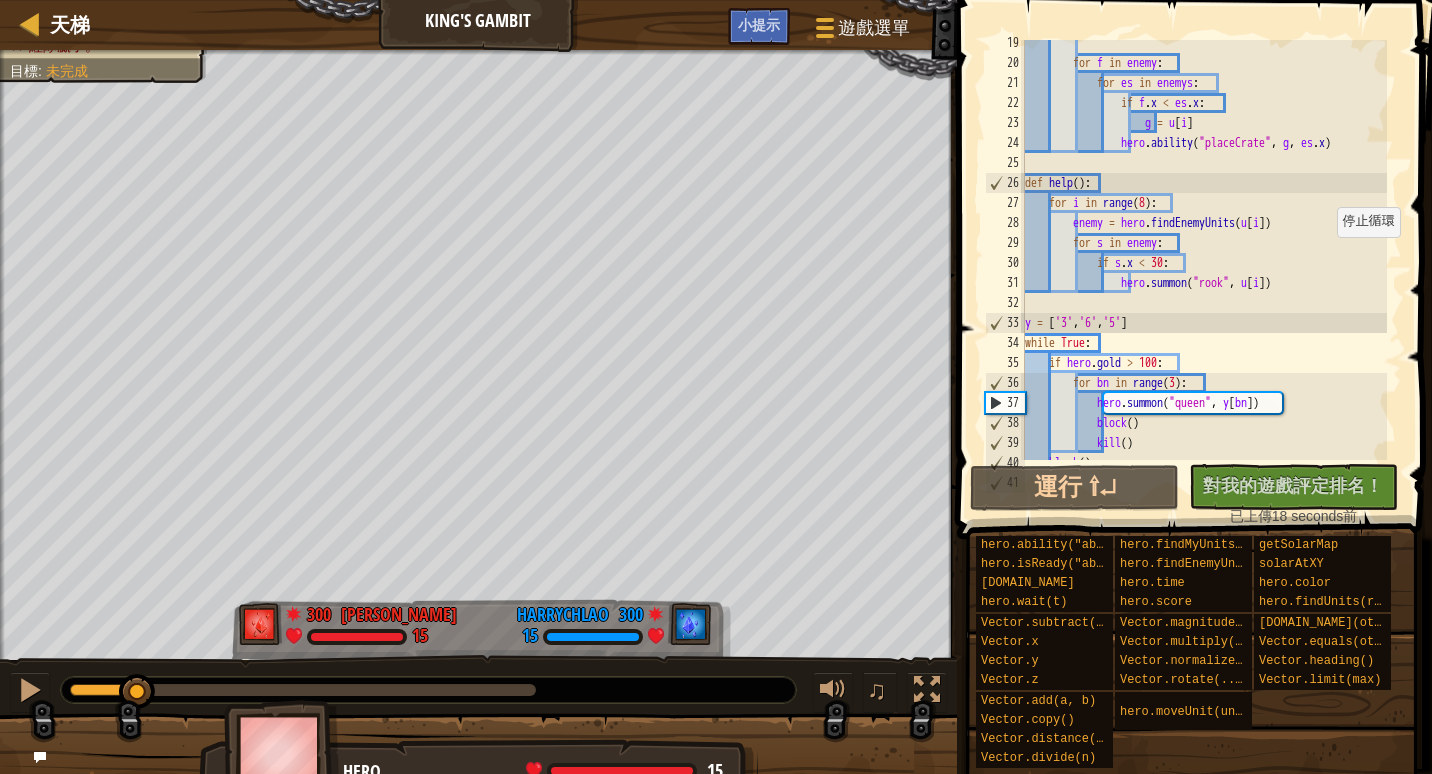scroll, scrollTop: 420, scrollLeft: 0, axis: vertical 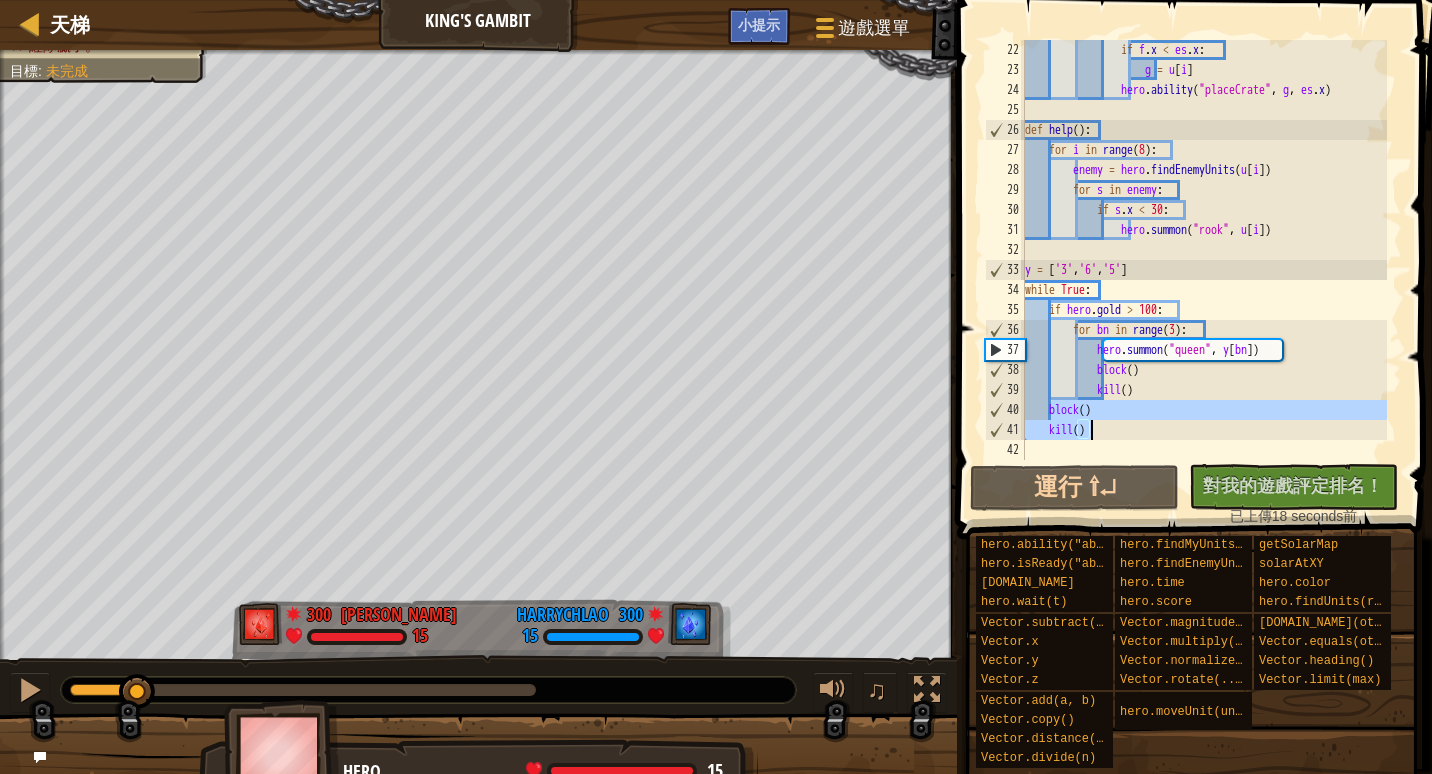 drag, startPoint x: 1052, startPoint y: 412, endPoint x: 1113, endPoint y: 436, distance: 65.551506 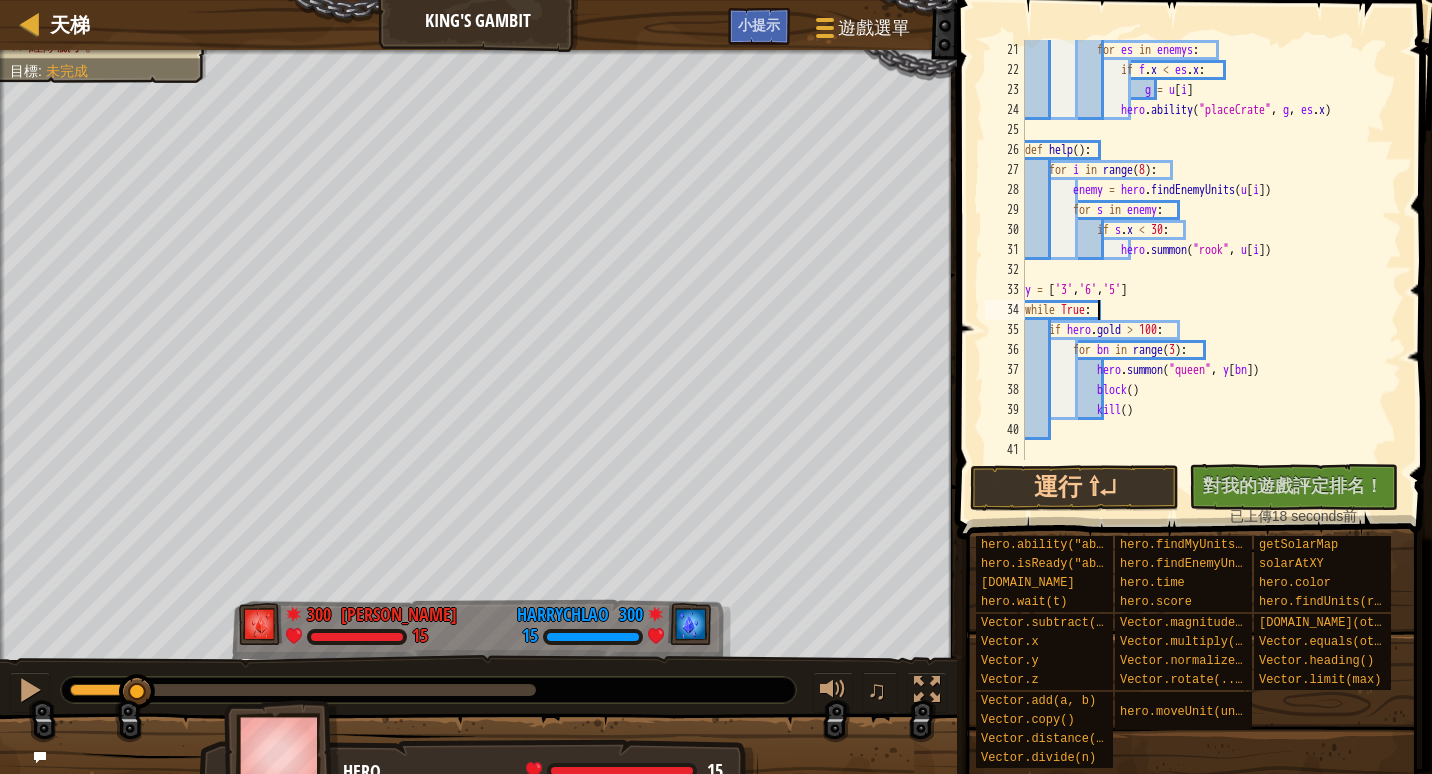 click on "for   es   in   enemys :                  if   f . x   <   es . x :                      g   =   u [ i ]                  hero . ability ( "placeCrate" ,   g ,   es . x ) def   help ( ) :      for   i   in   range ( 8 ) :          enemy   =   hero . findEnemyUnits ( u [ i ])          for   s   in   enemy :              if   s . x   <   30 :                  hero . summon ( "rook" ,   u [ i ]) y   =   [ '3' , '6' , '5' ] while   True :      if   hero . gold   >   100 :          for   bn   in   range ( 3 ) :              hero . summon ( "queen" ,   y [ bn ])              block ( )              kill ( )" at bounding box center (1204, 270) 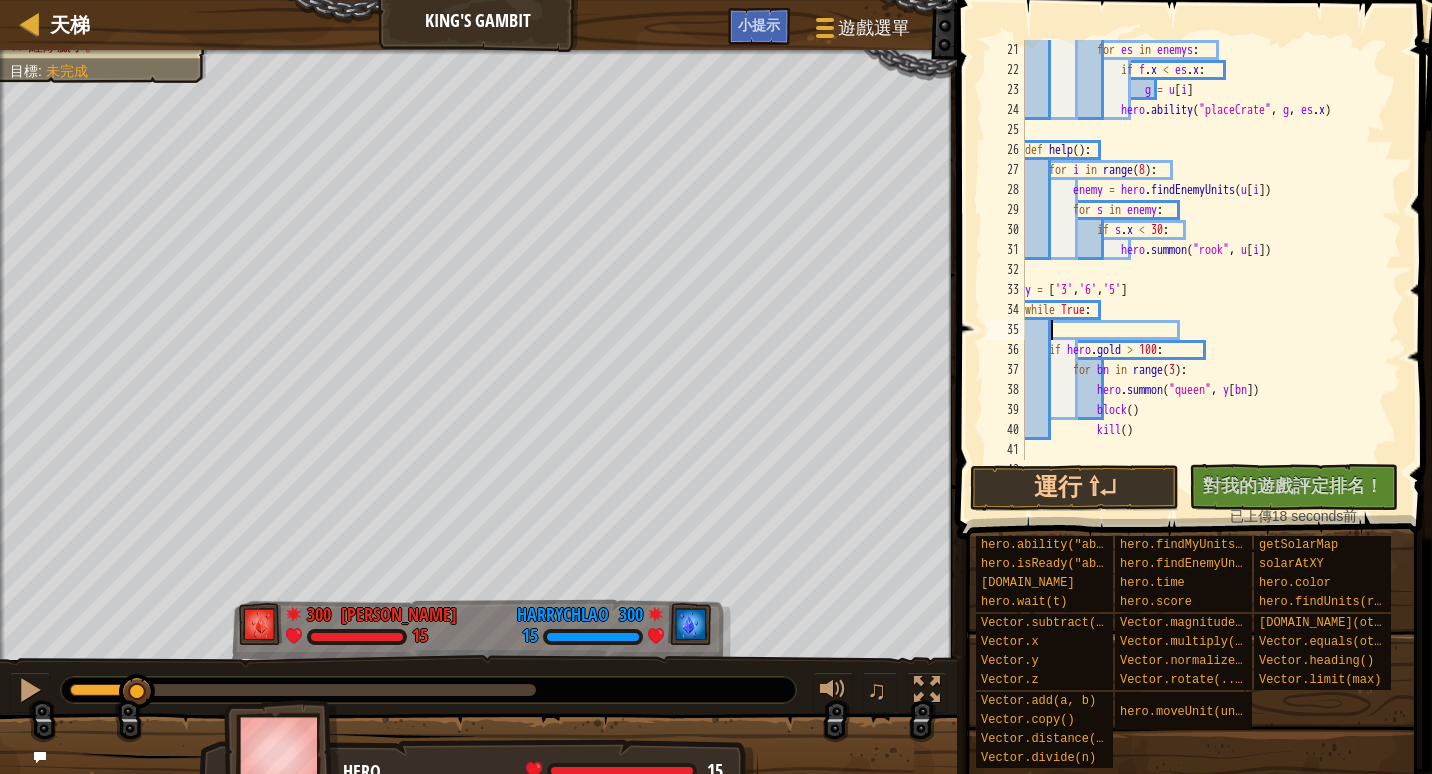 paste on "kill()" 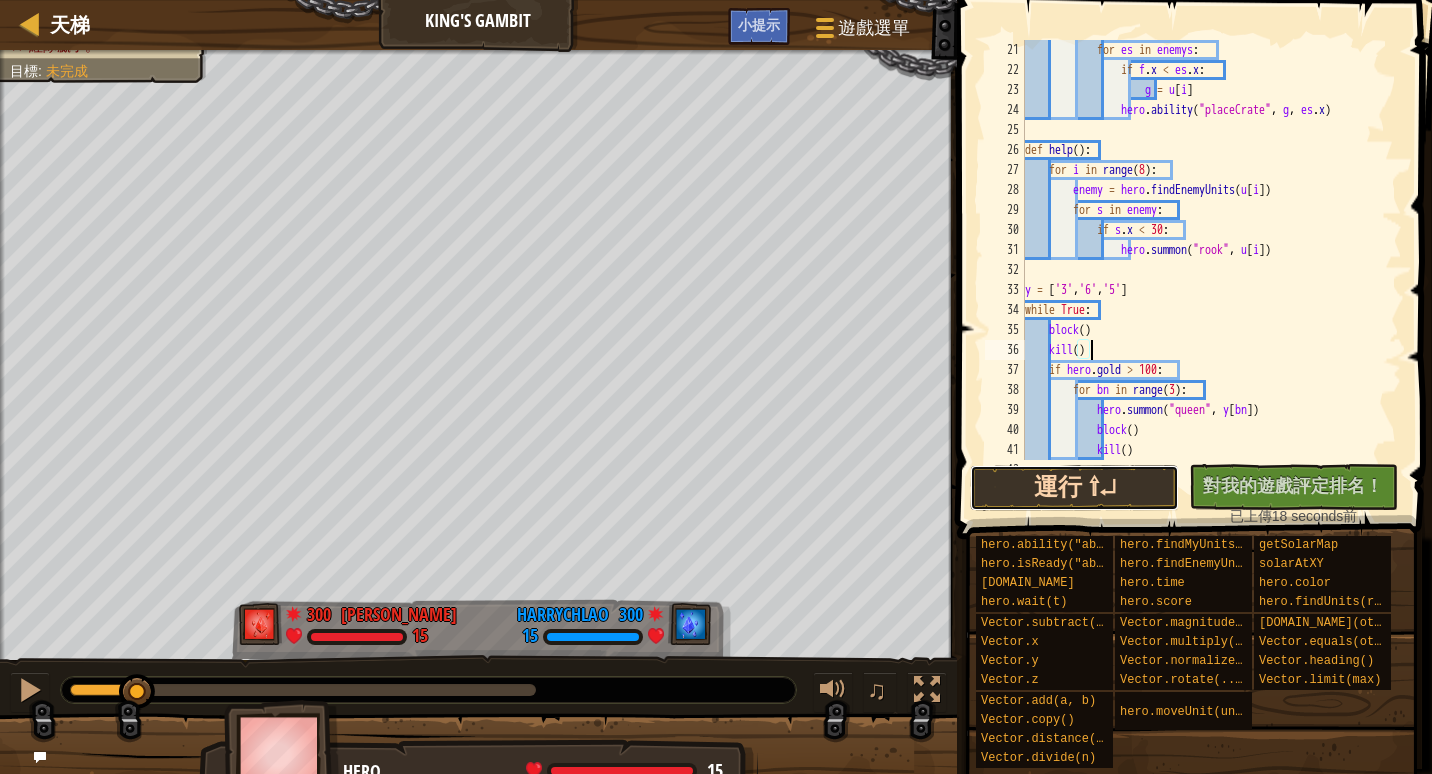 click on "運行 ⇧↵" at bounding box center (1074, 488) 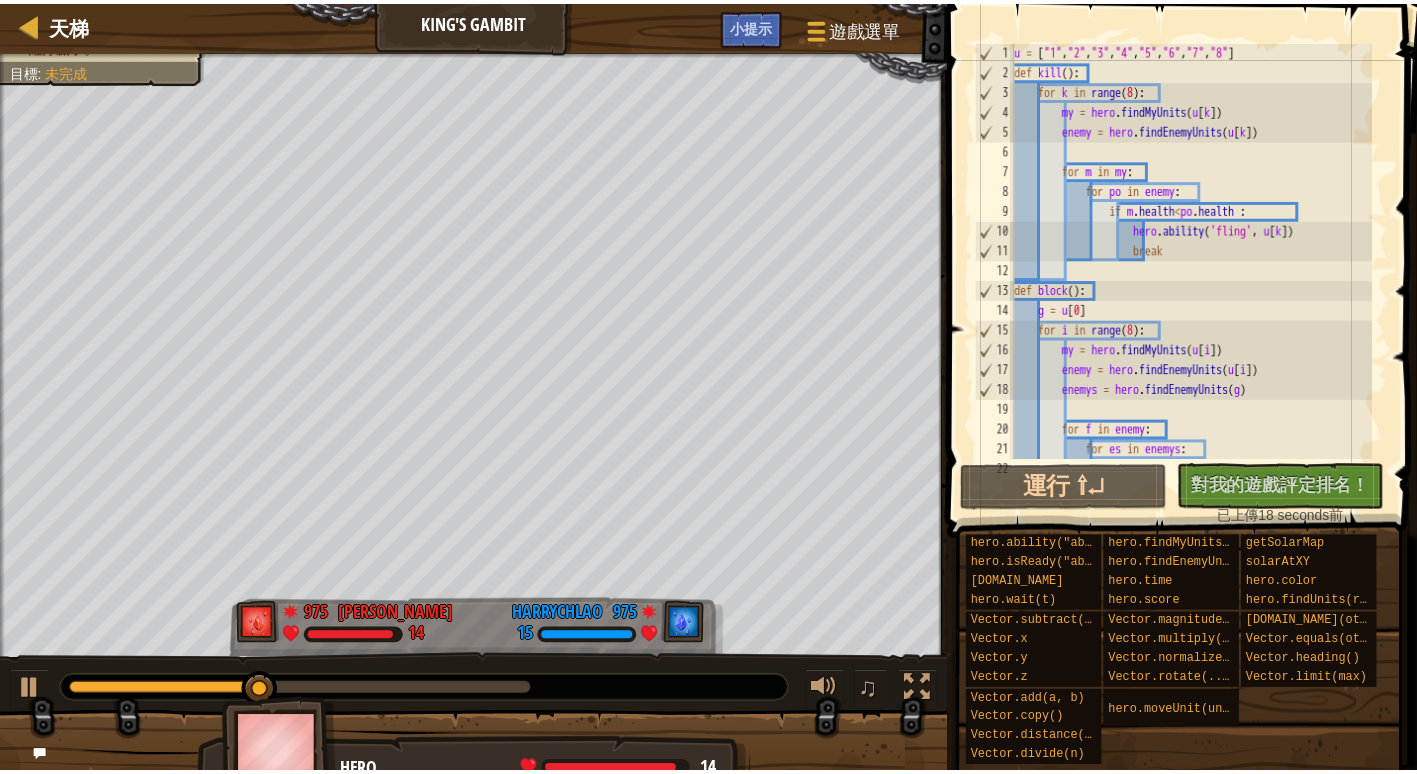scroll, scrollTop: 0, scrollLeft: 0, axis: both 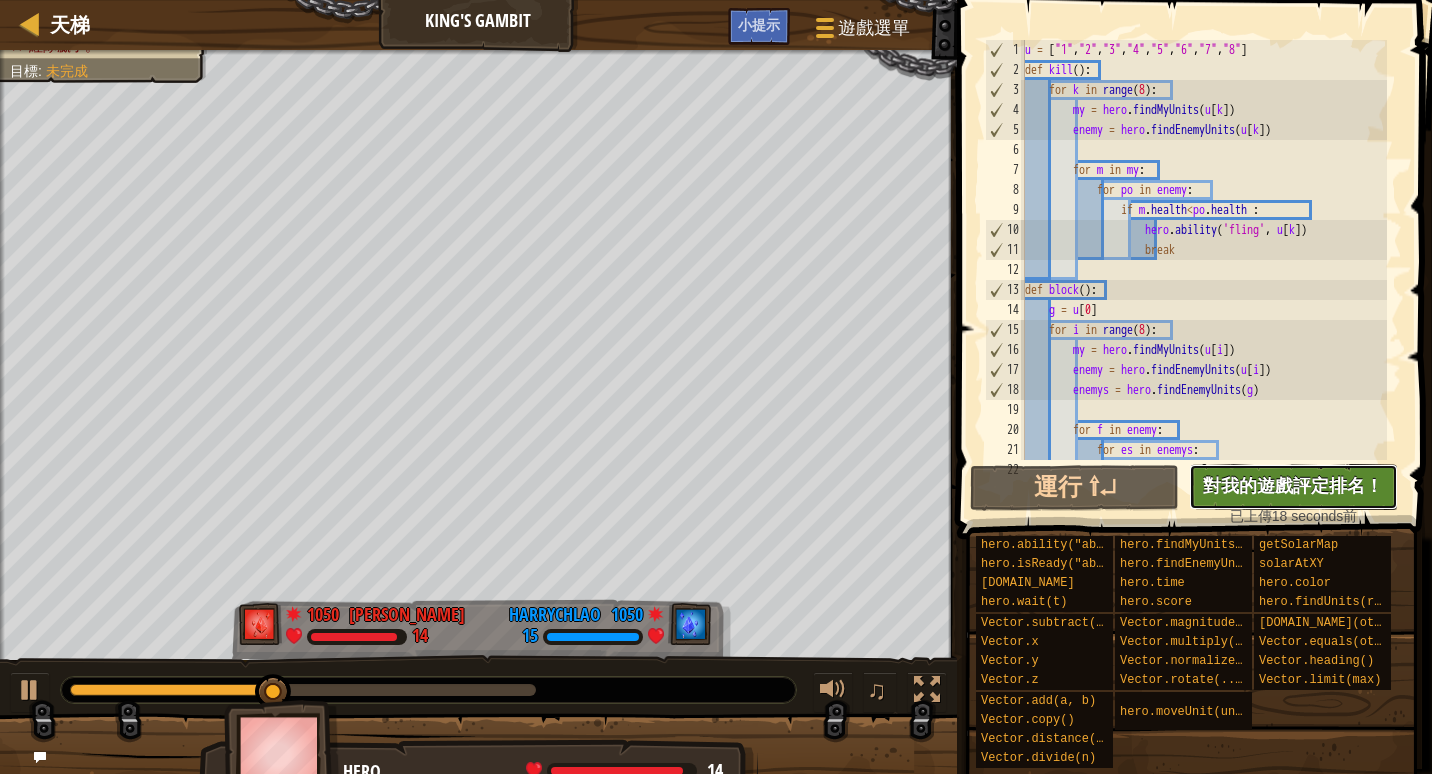 click on "對我的遊戲評定排名！" at bounding box center (1293, 485) 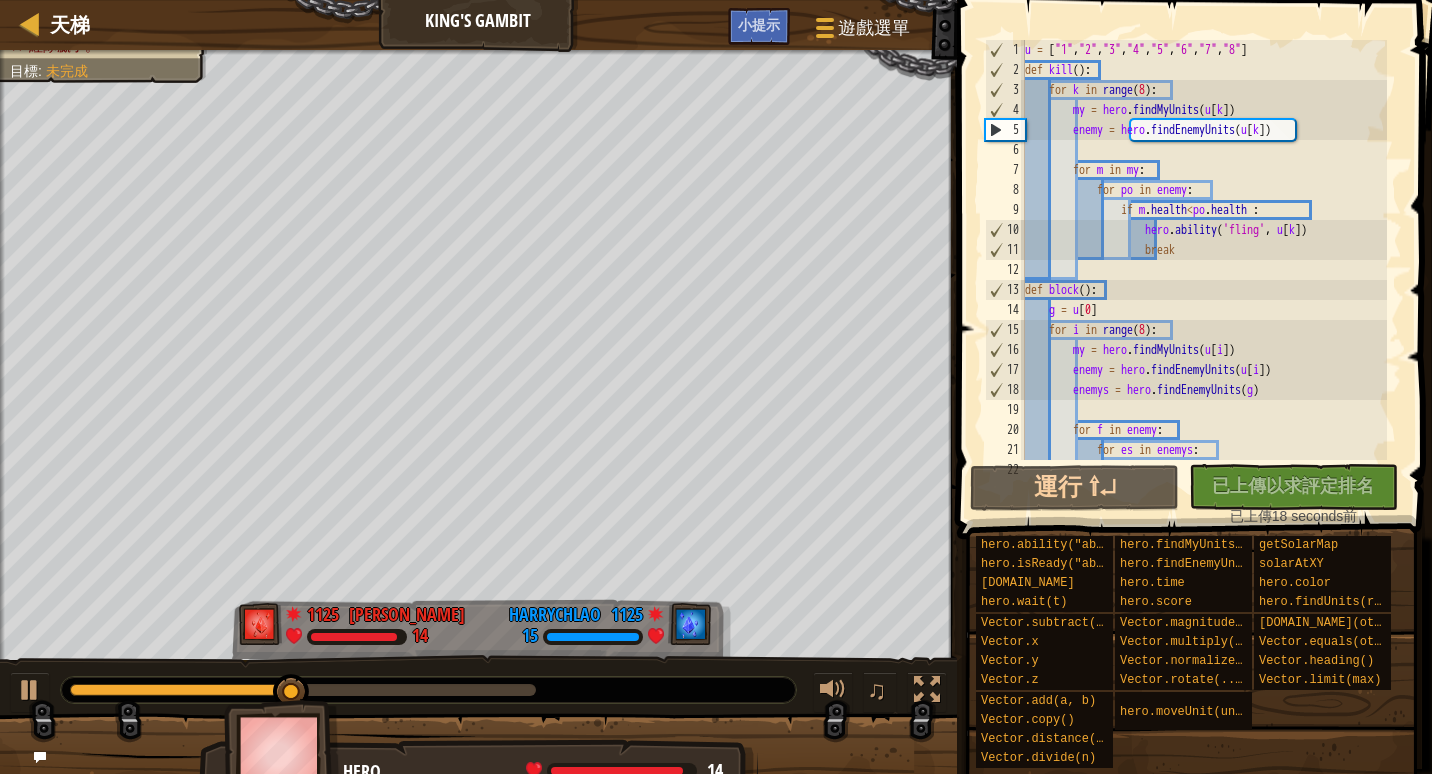 click at bounding box center [181, 690] 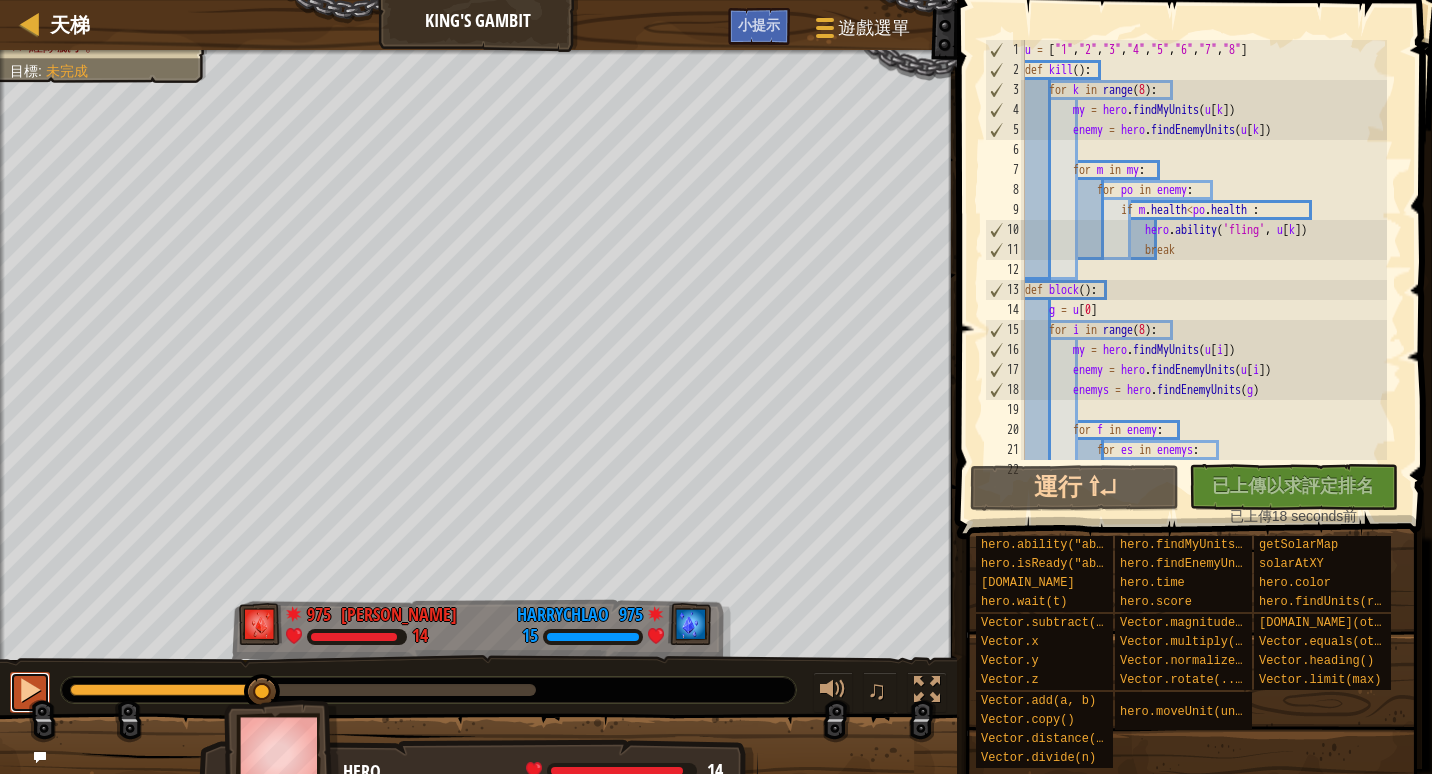 click at bounding box center [30, 690] 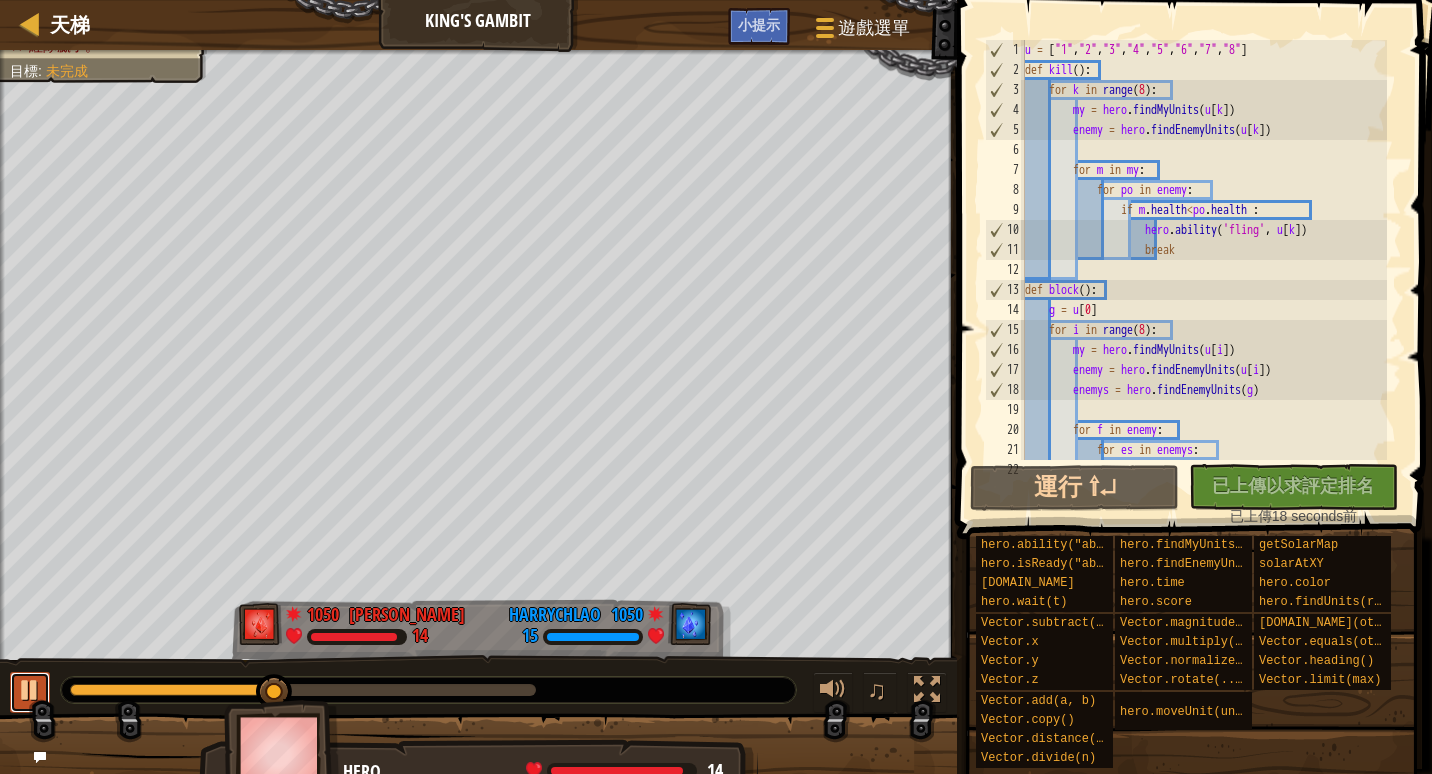 click at bounding box center [30, 690] 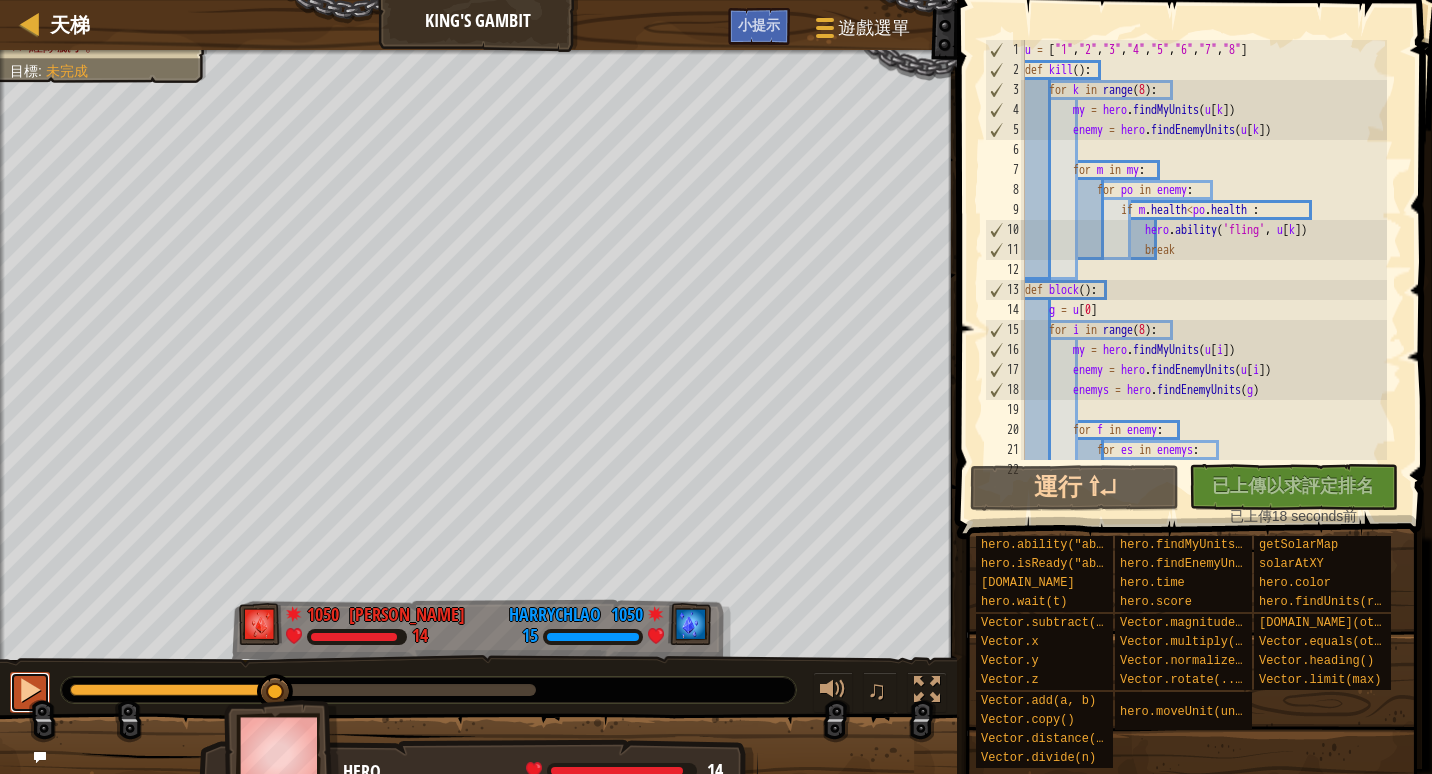 click at bounding box center [30, 690] 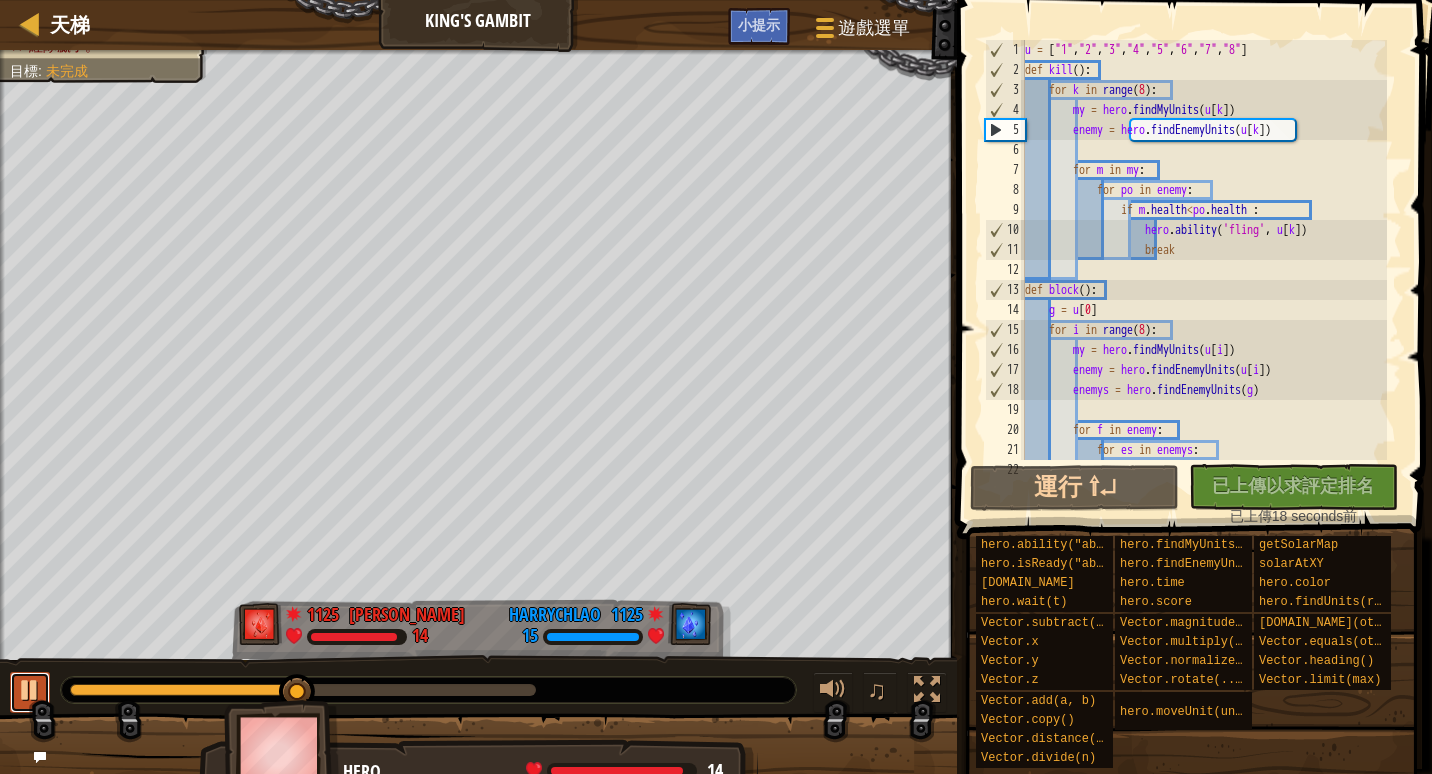 click at bounding box center (30, 690) 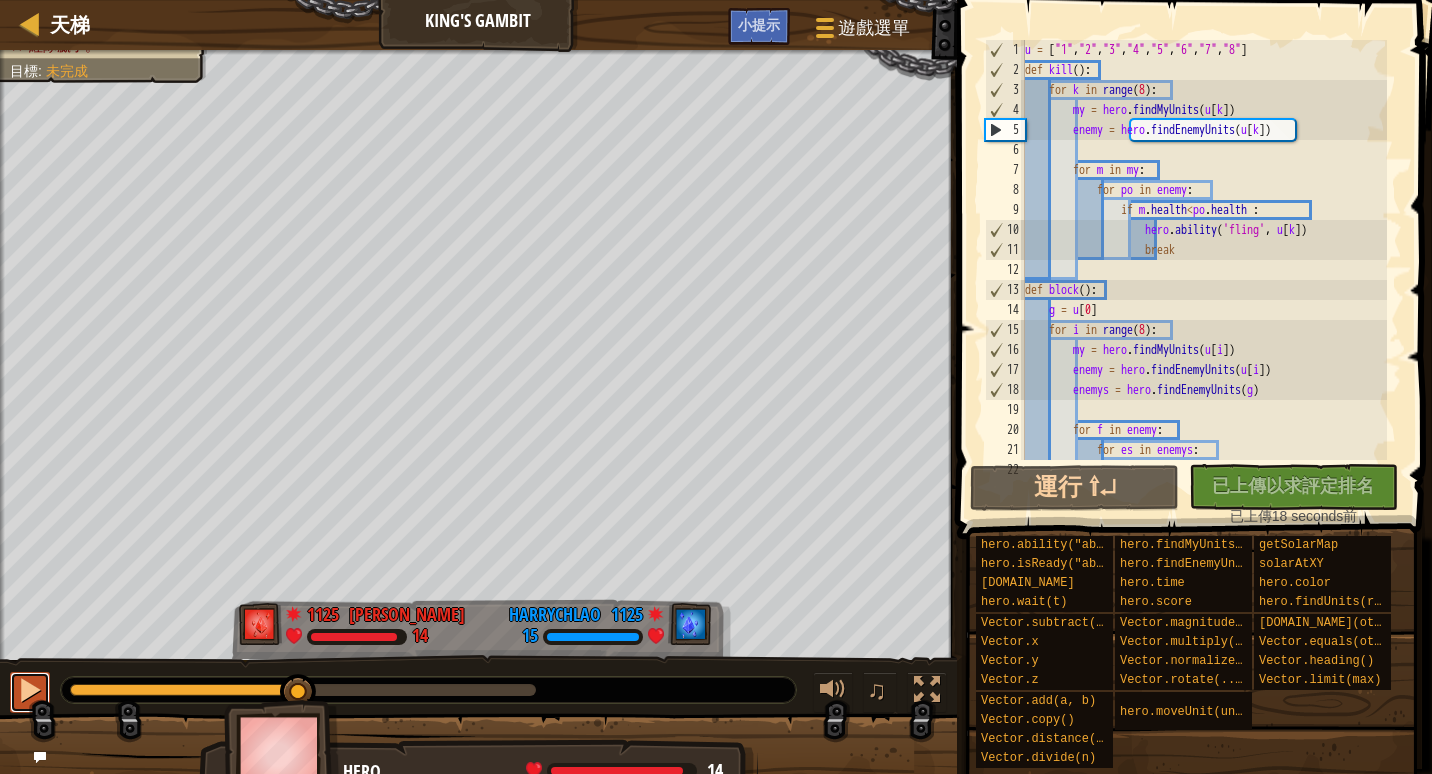 click at bounding box center [30, 690] 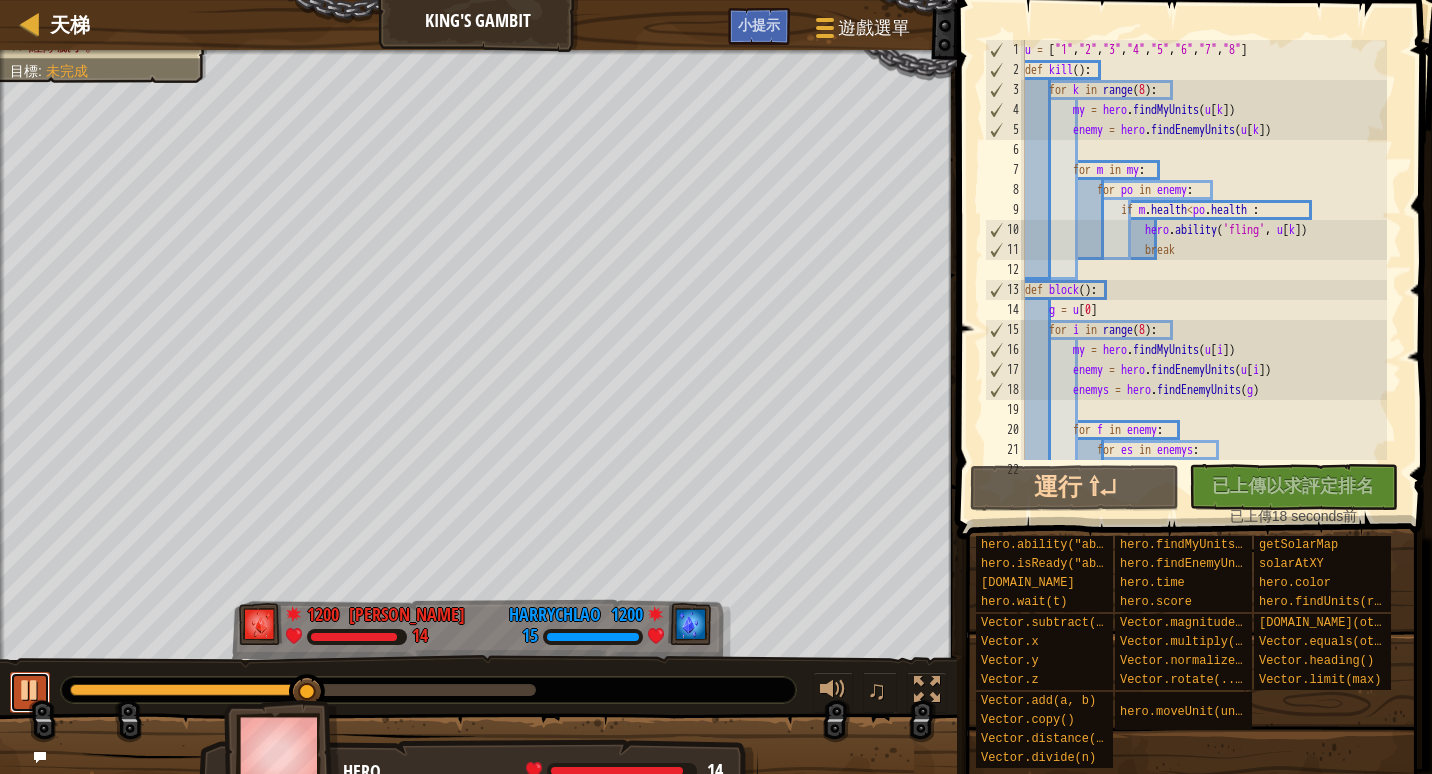 click at bounding box center [30, 690] 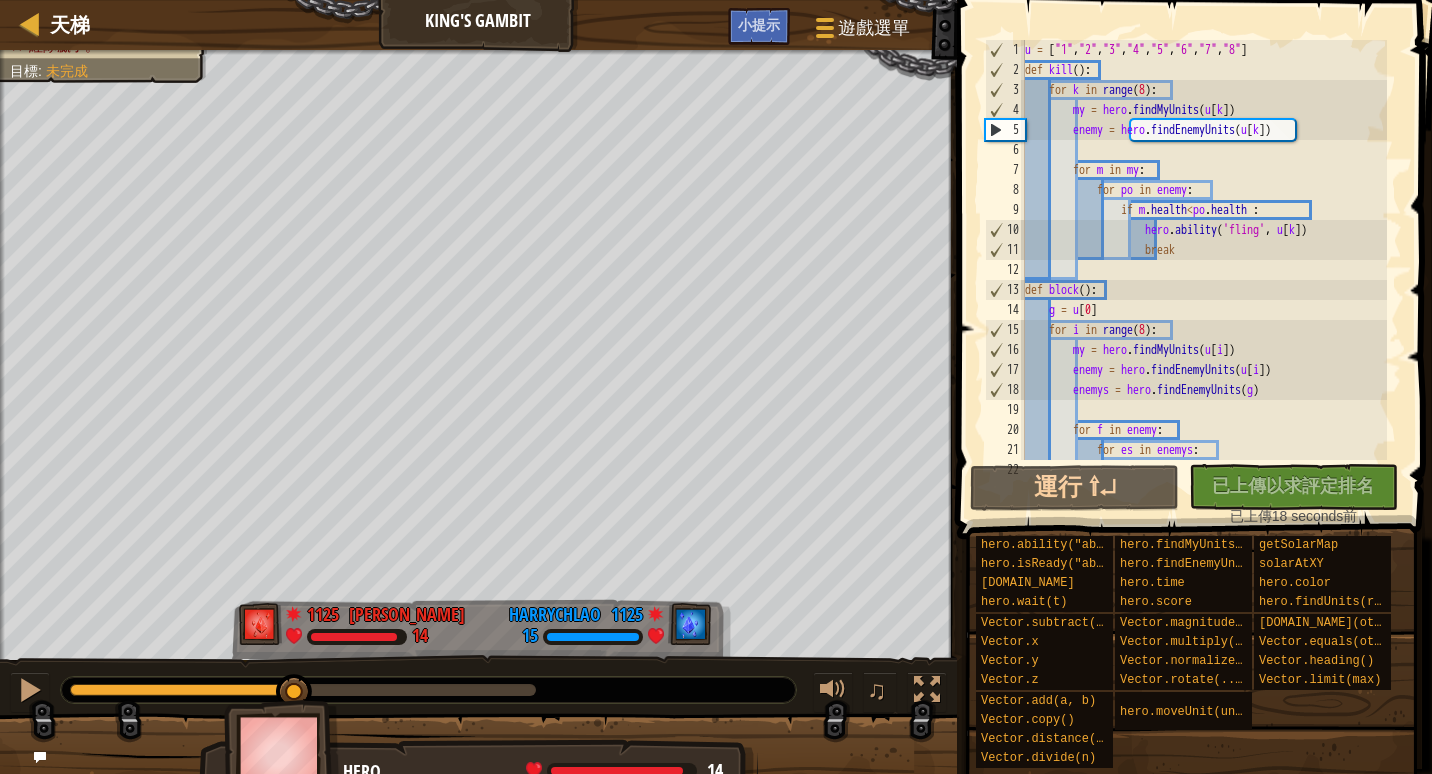 click on "♫" at bounding box center [478, 685] 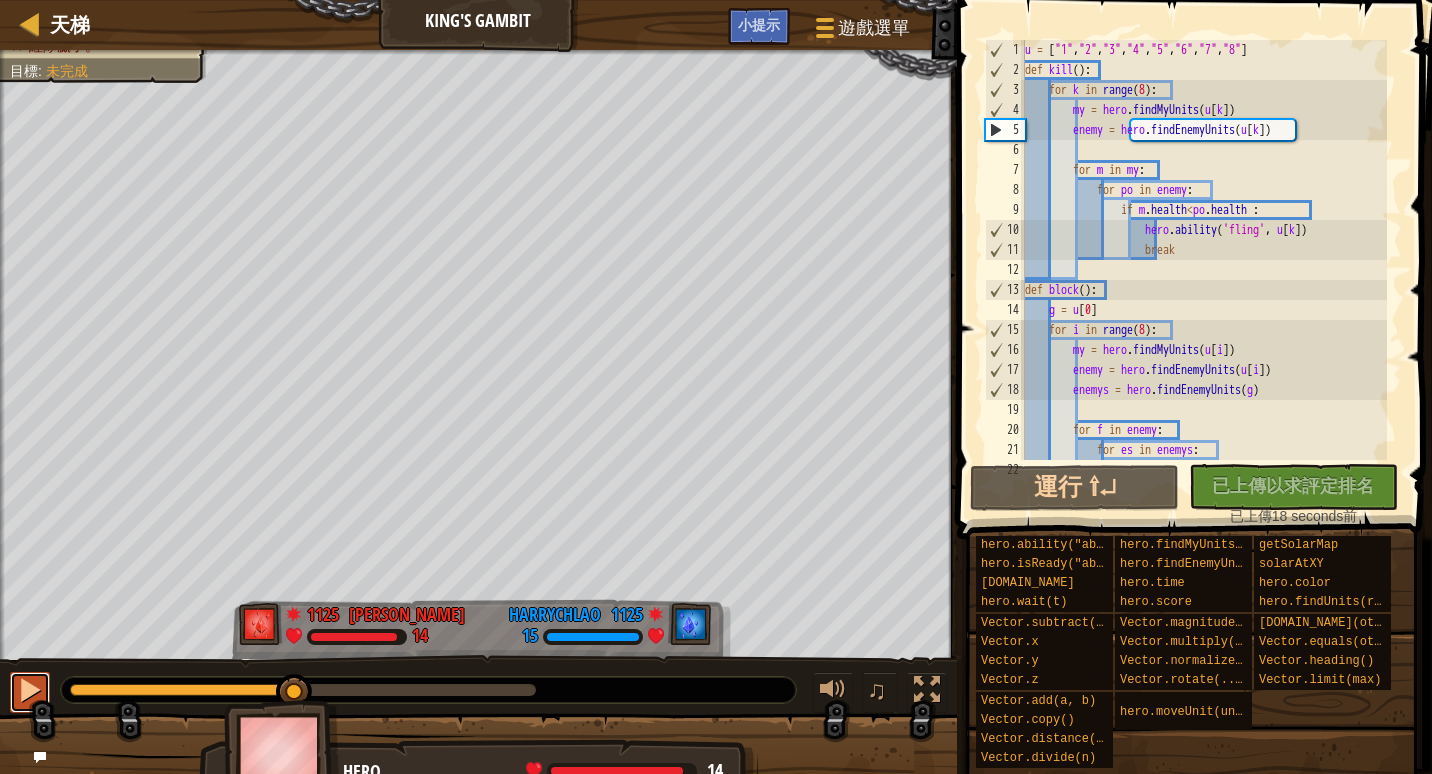 click at bounding box center [30, 690] 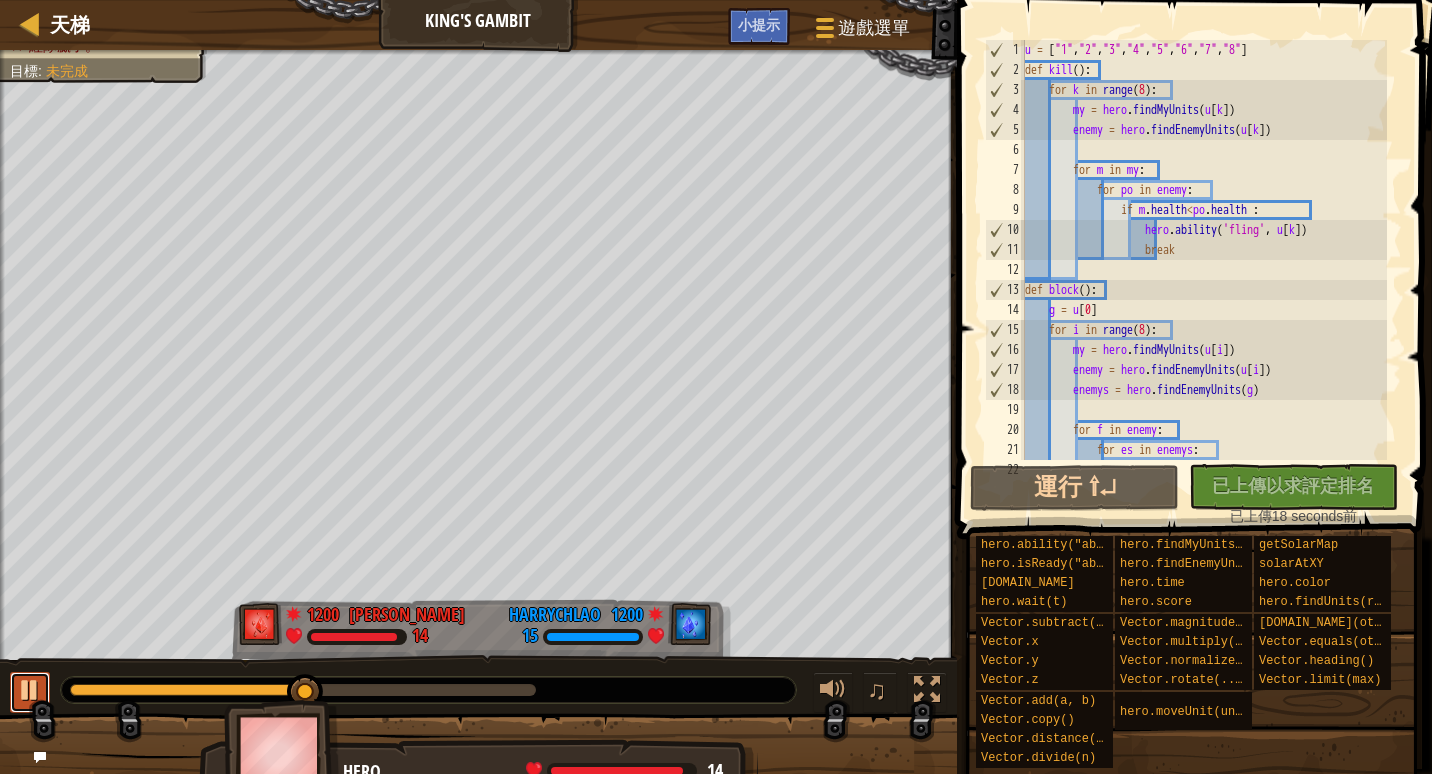 click at bounding box center (30, 690) 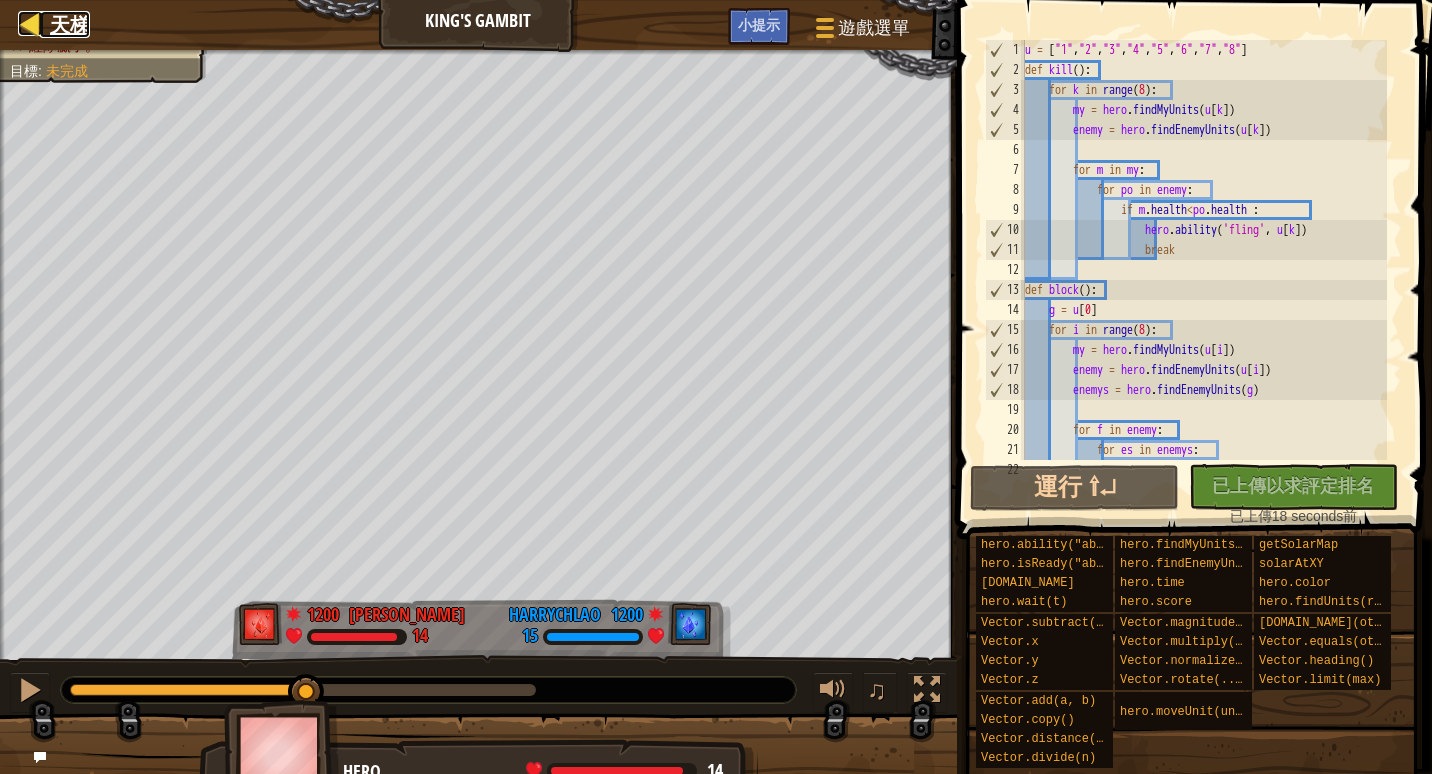 click on "天梯" at bounding box center [70, 24] 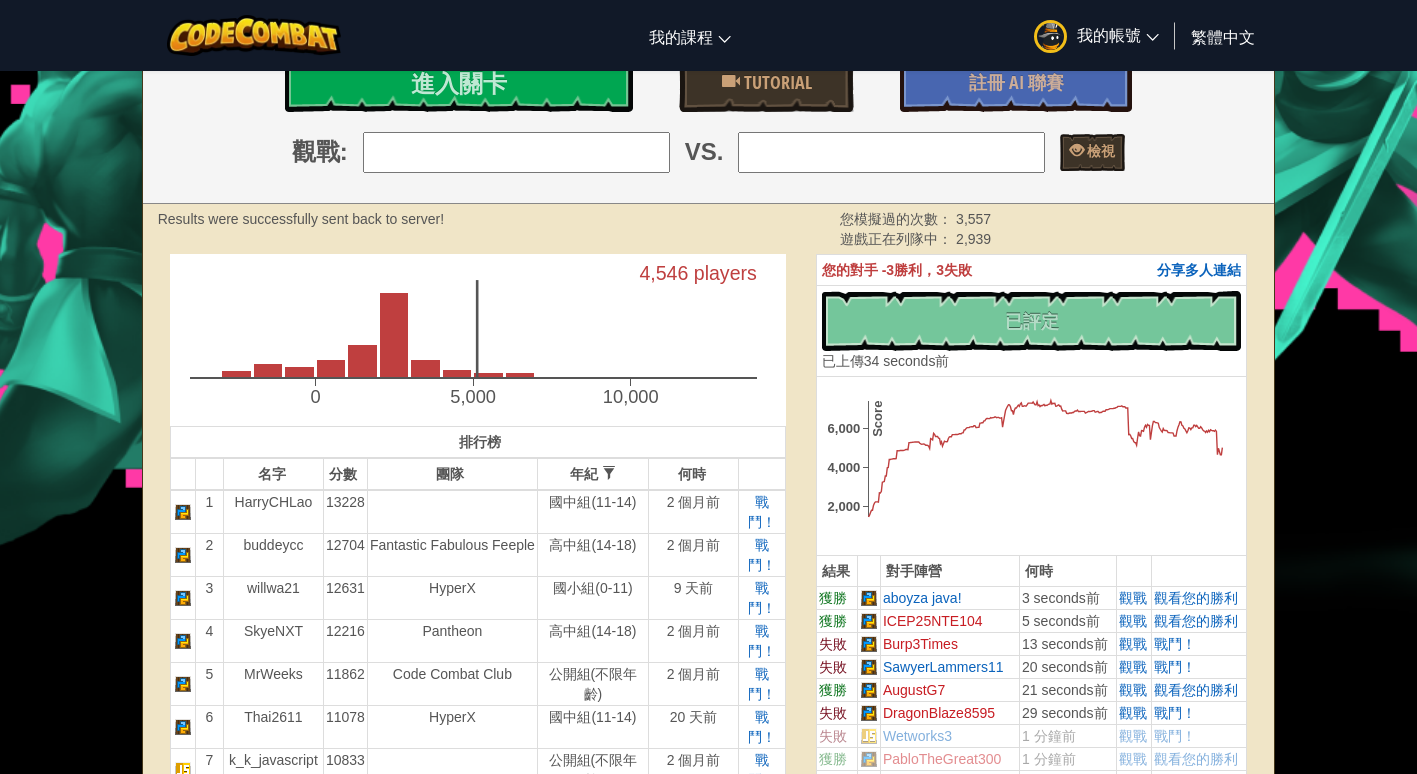scroll, scrollTop: 262, scrollLeft: 0, axis: vertical 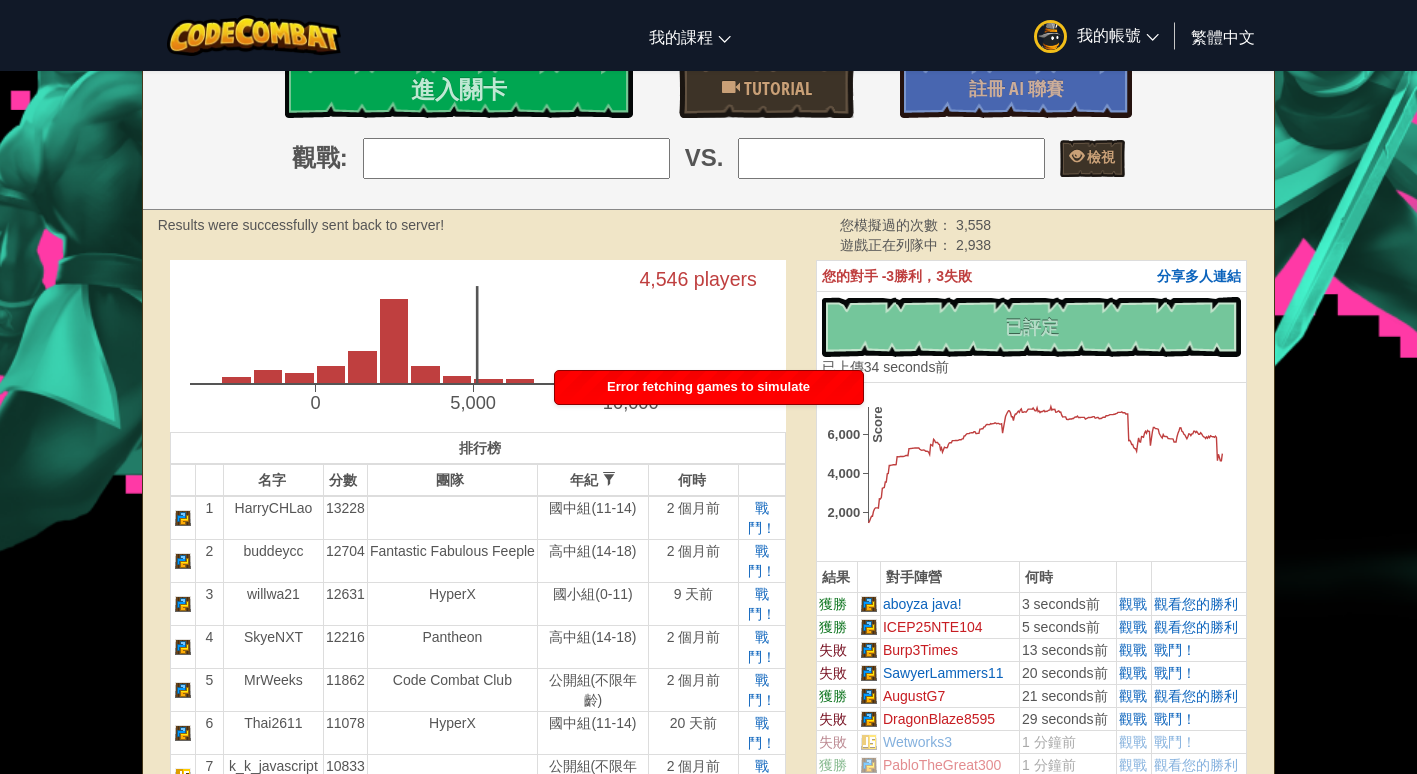 click at bounding box center (869, 603) 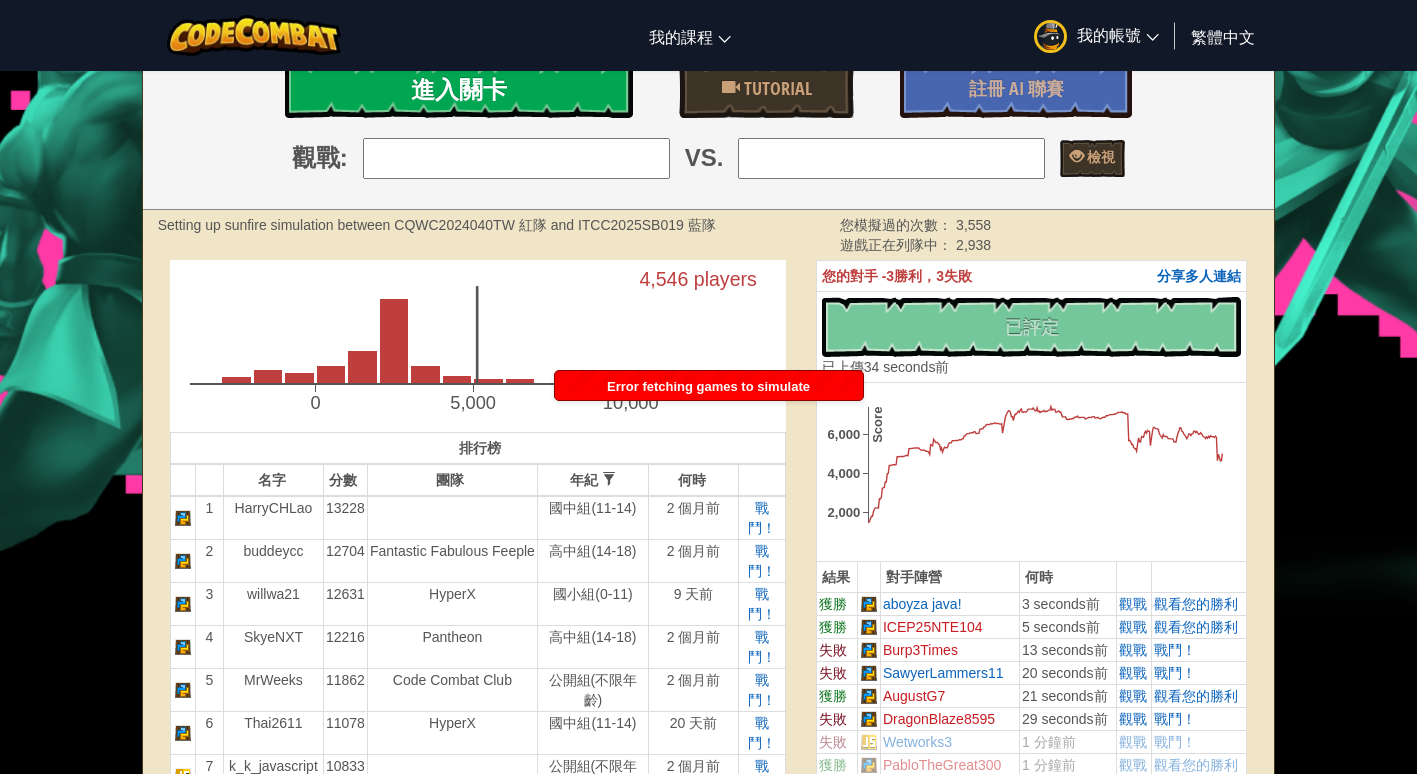 click on "進入關卡" at bounding box center (459, 89) 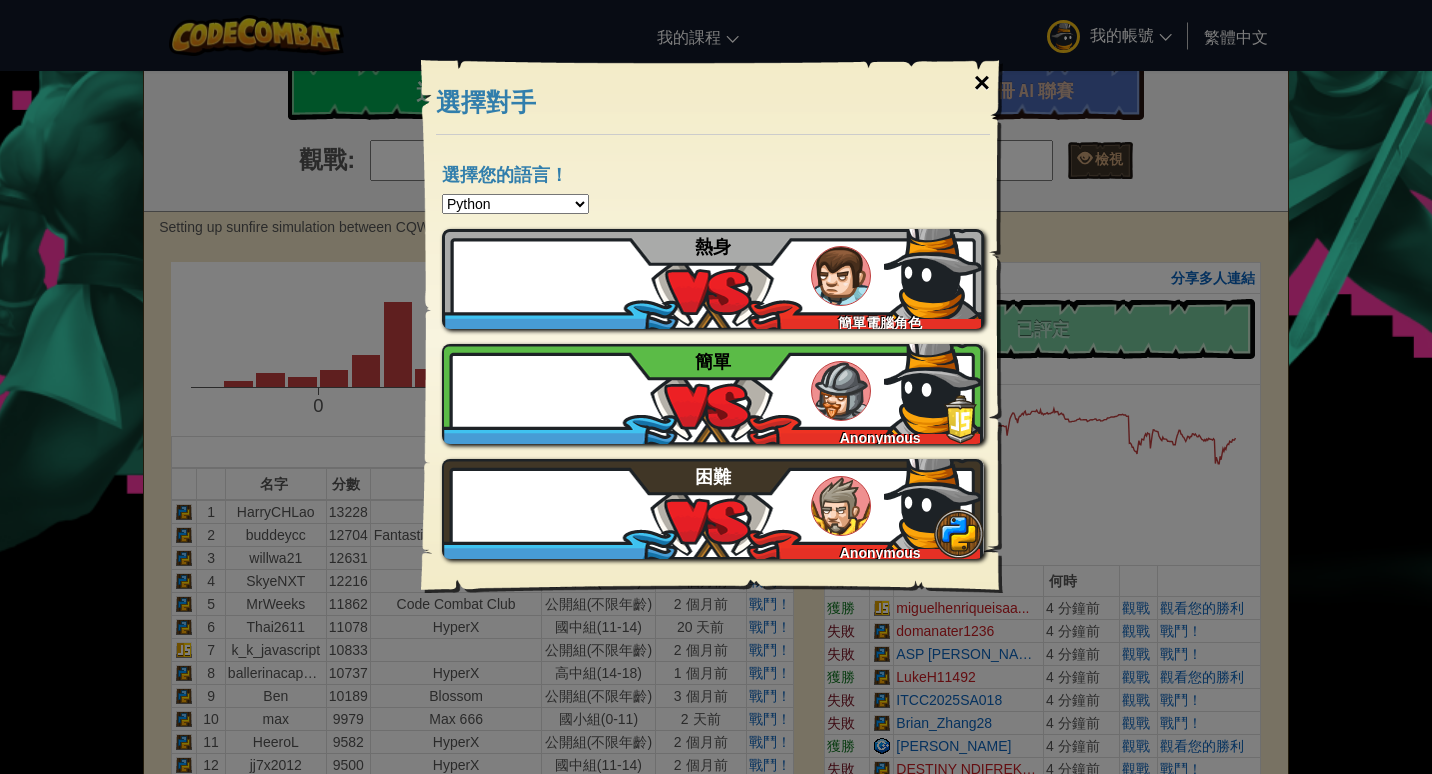 click on "×" at bounding box center (982, 83) 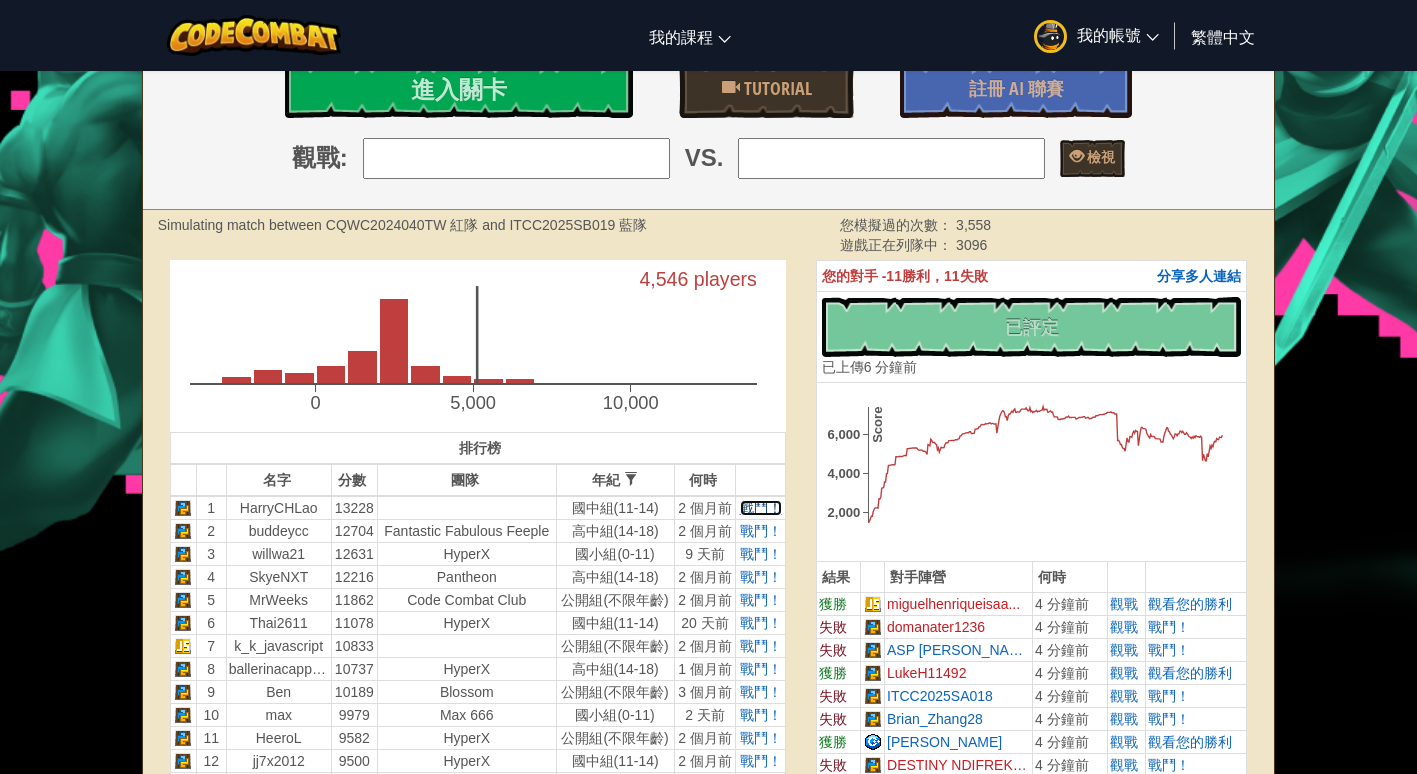 click on "戰鬥！" at bounding box center [761, 508] 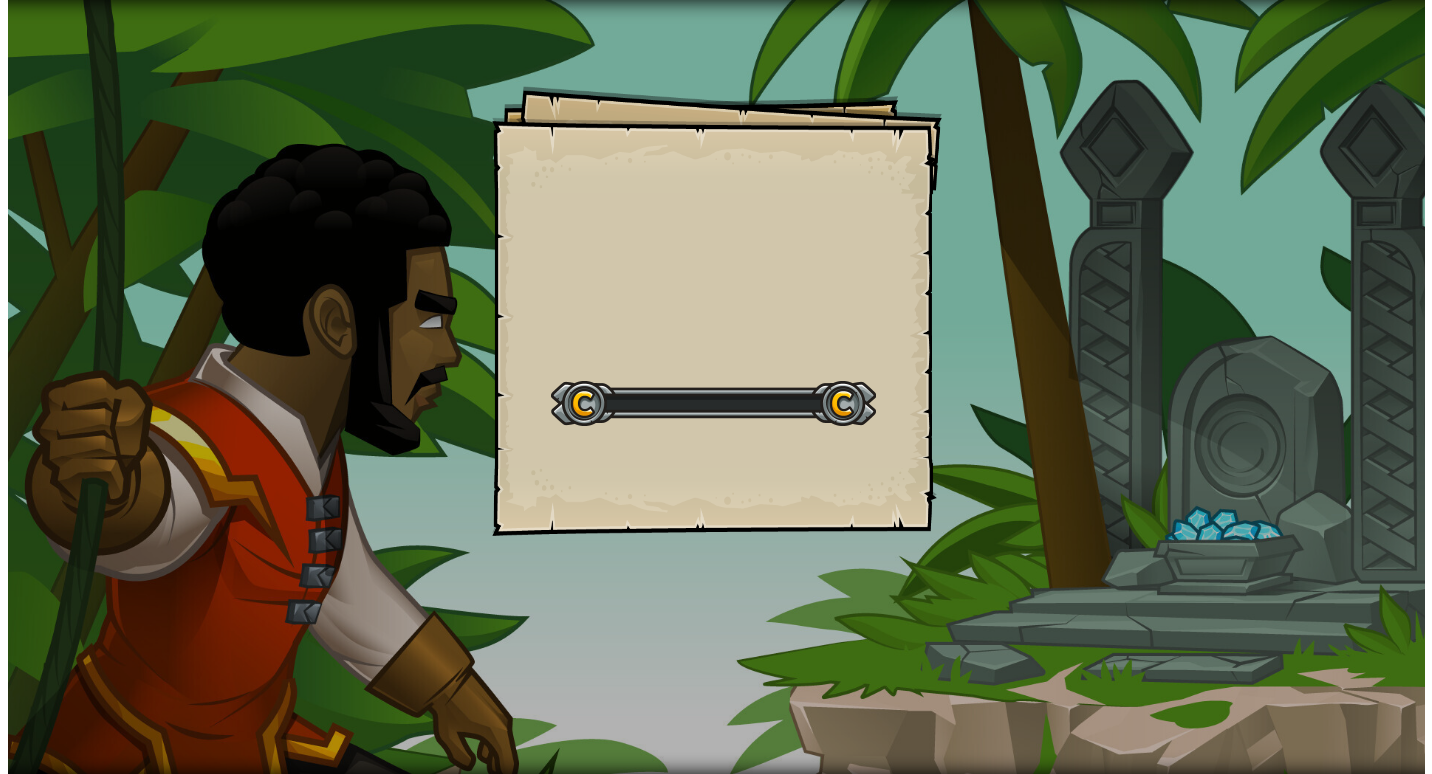 scroll, scrollTop: 0, scrollLeft: 0, axis: both 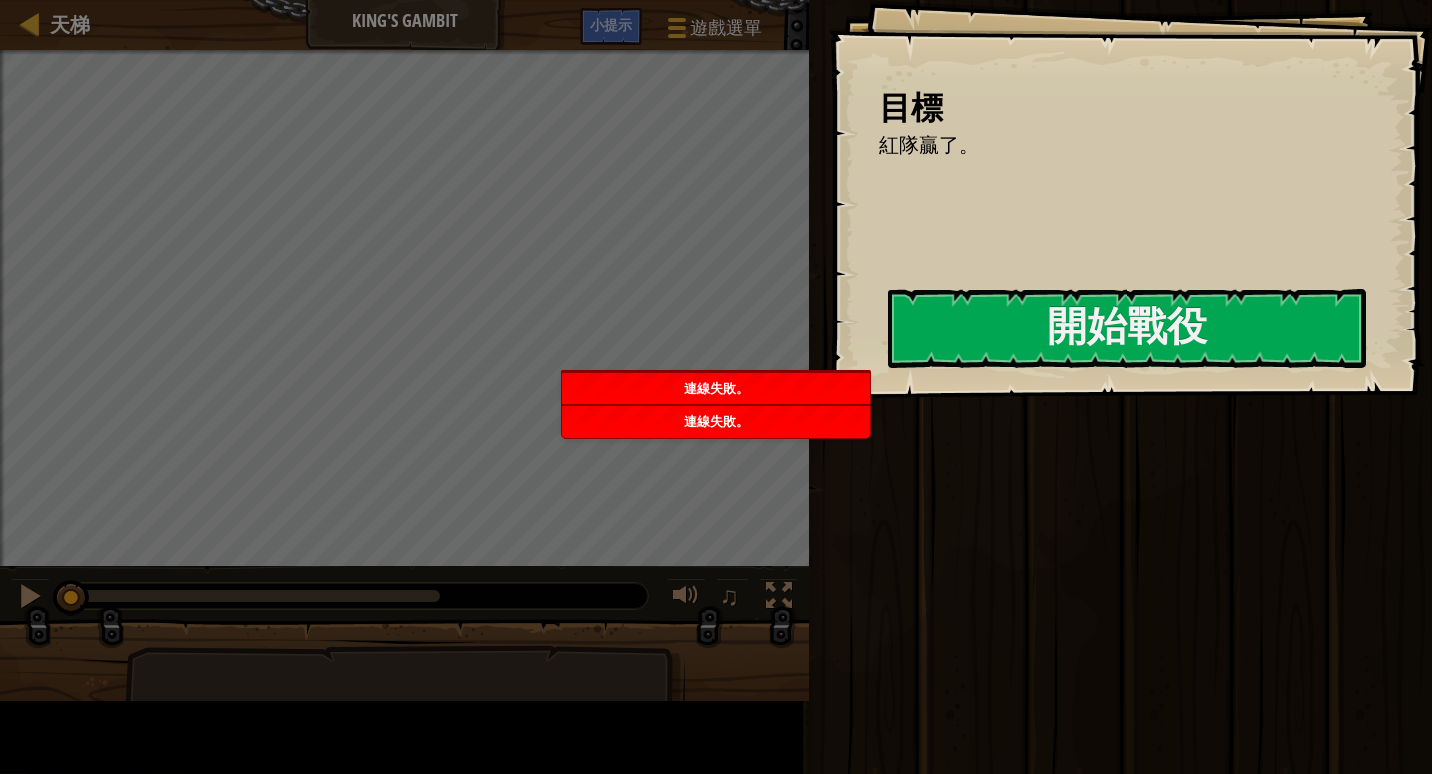 click on "運行 ⇧↵ 沒有新程式碼可評定排名 對我的遊戲評定排名！ 上傳中… 已上傳以求評定排名 評定失敗 已評定 已上傳  6 分鐘前" at bounding box center (1117, 382) 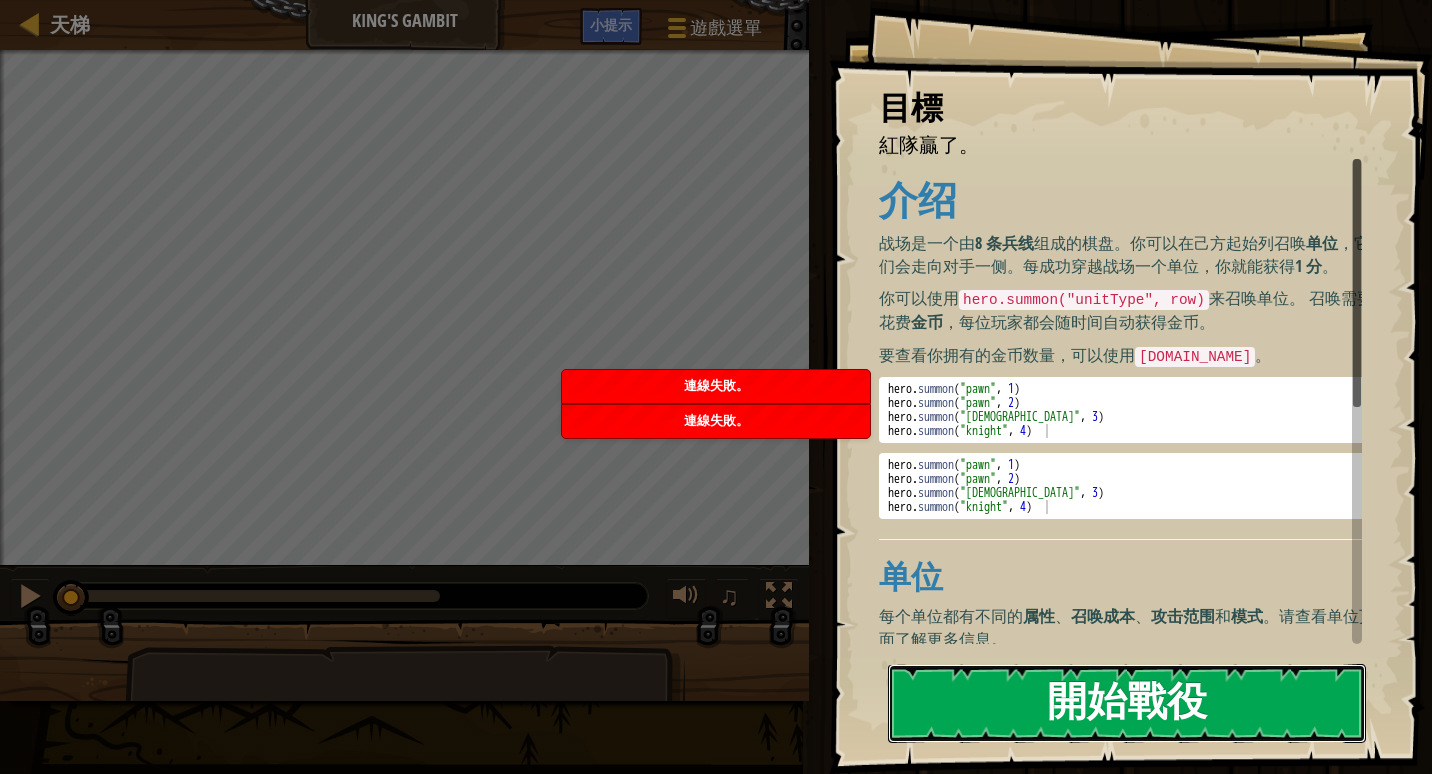 click on "開始戰役" at bounding box center [1127, 703] 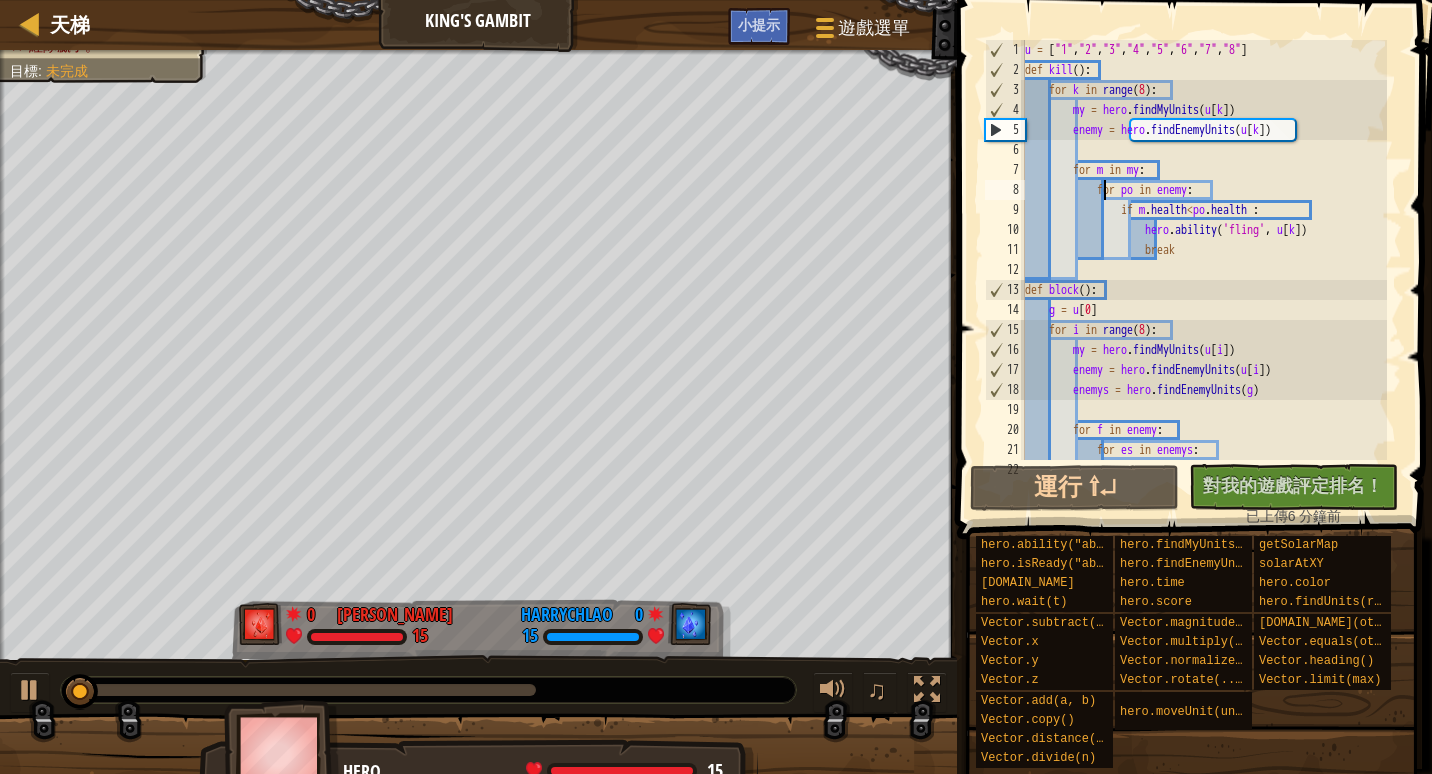 scroll, scrollTop: 0, scrollLeft: 0, axis: both 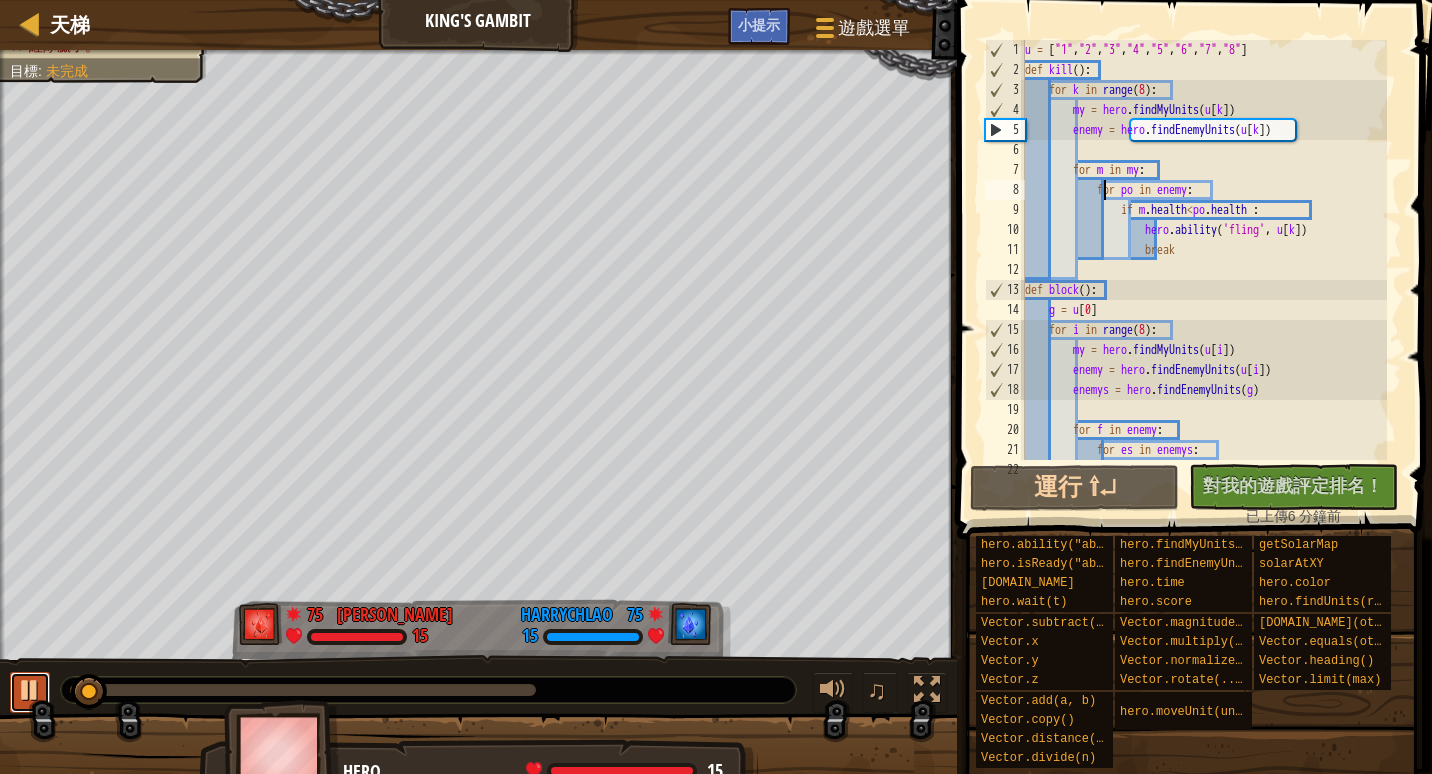 drag, startPoint x: 0, startPoint y: 0, endPoint x: 37, endPoint y: 689, distance: 689.99274 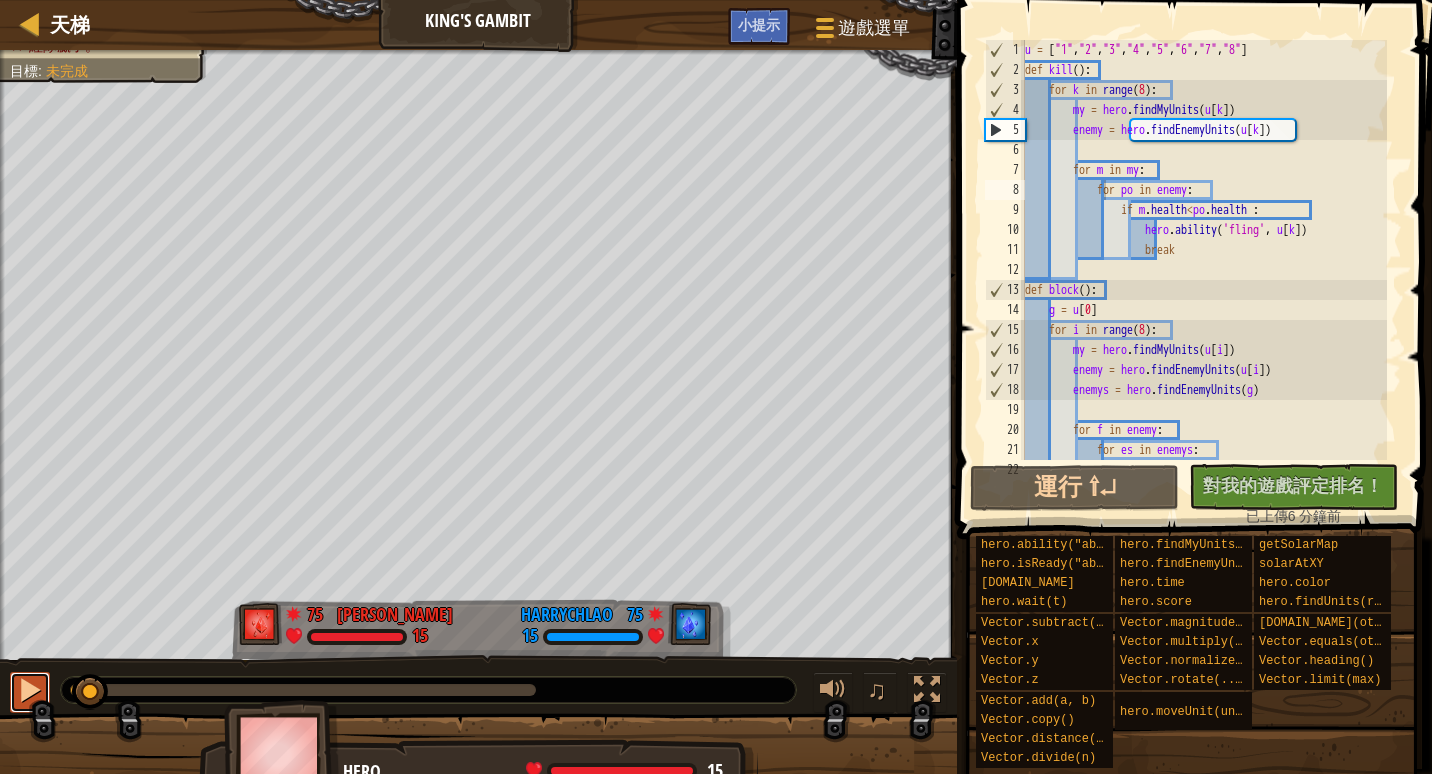 click at bounding box center (30, 690) 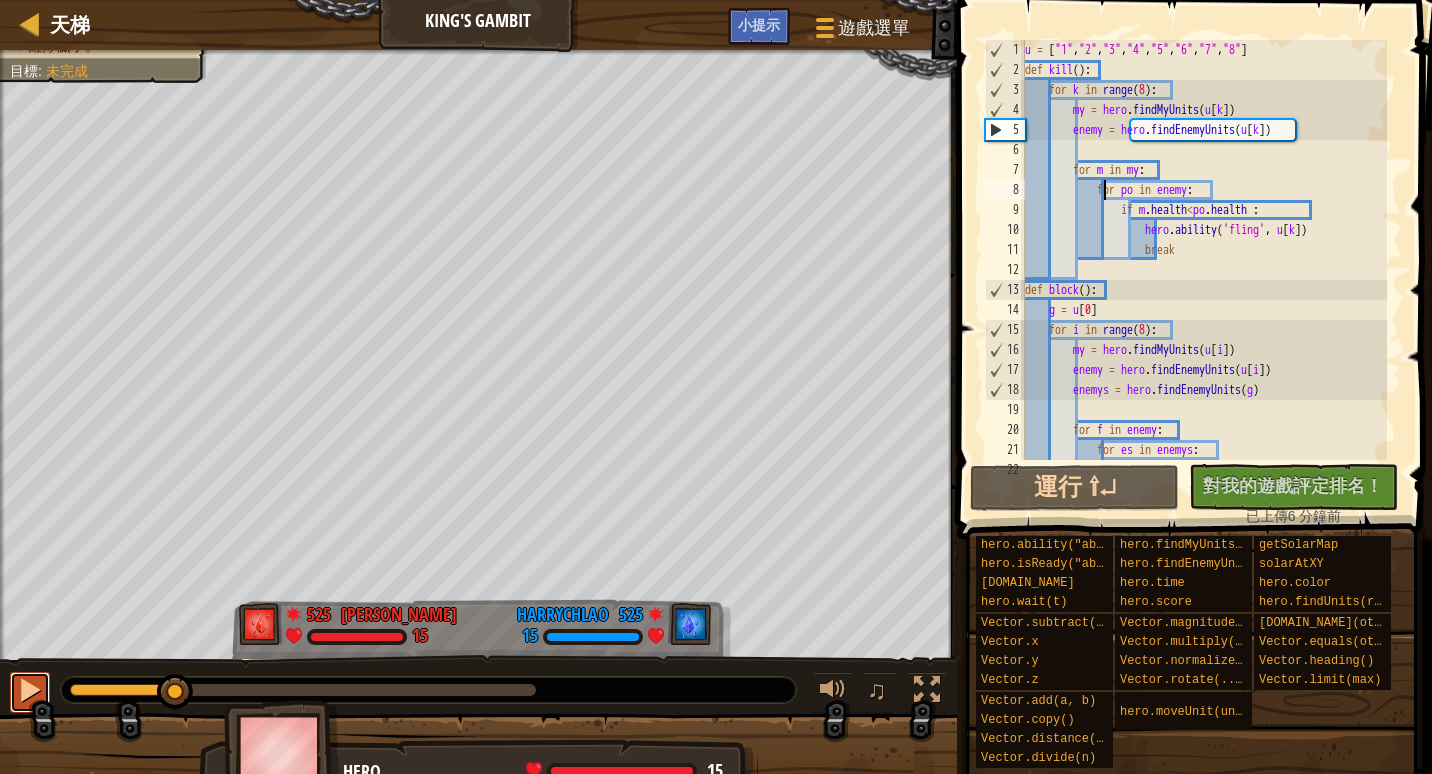 click at bounding box center (30, 690) 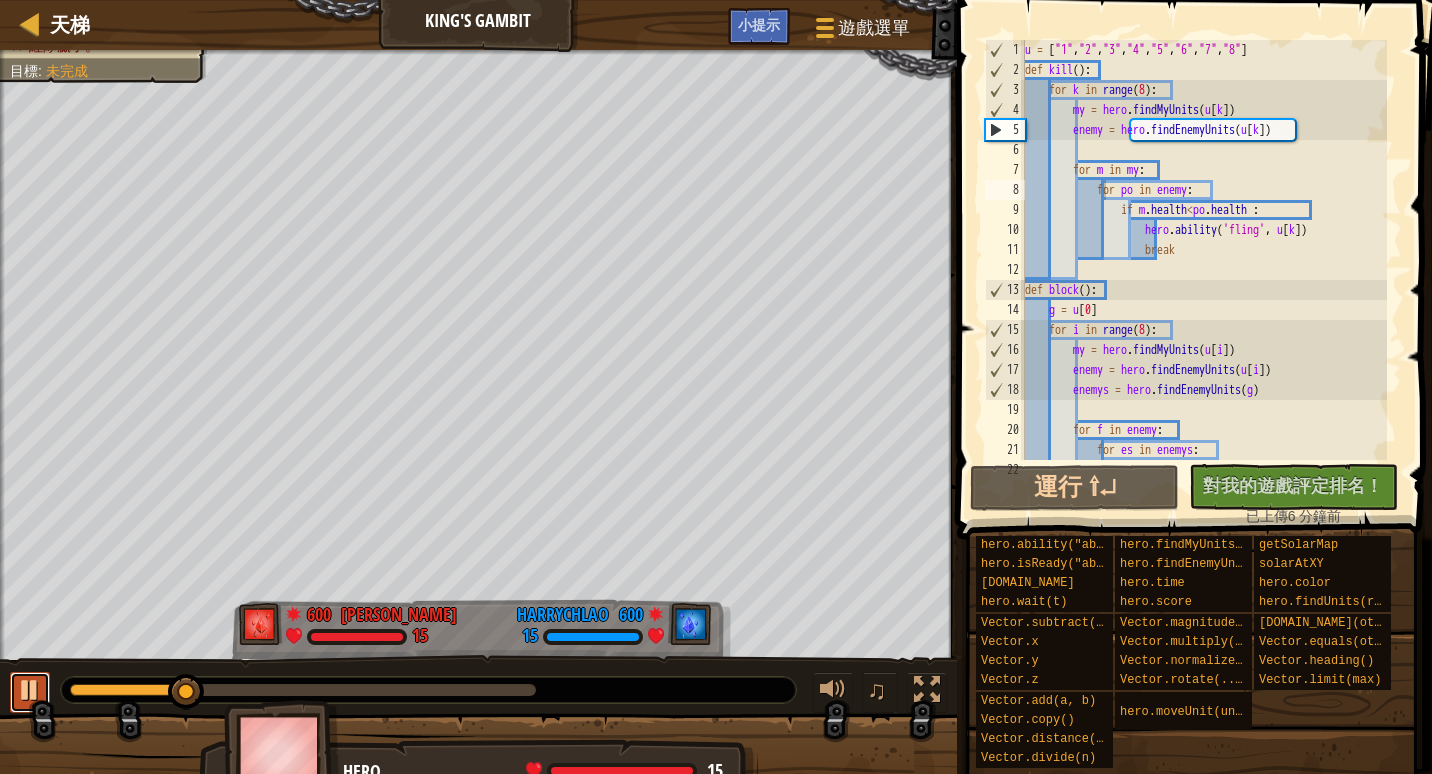 click at bounding box center [30, 690] 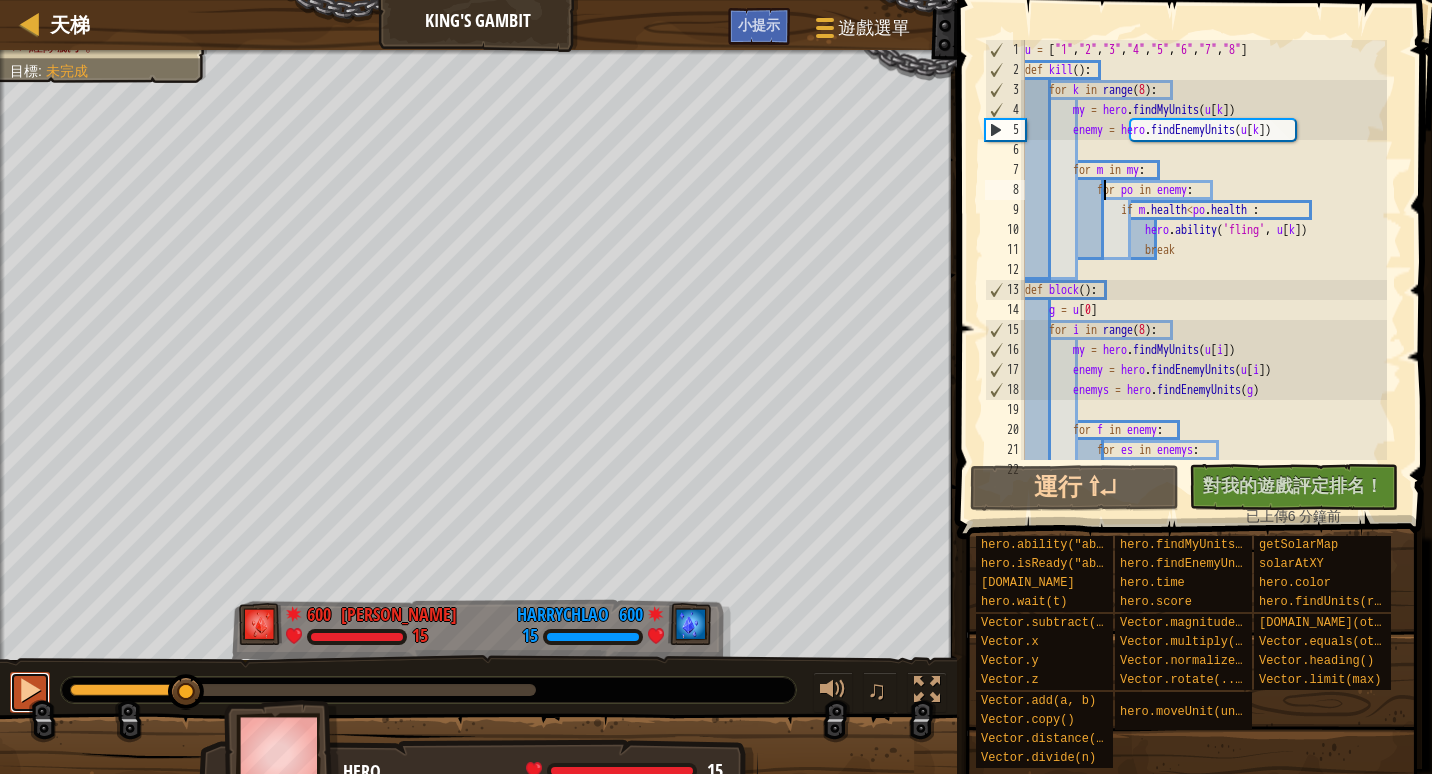 click at bounding box center [30, 690] 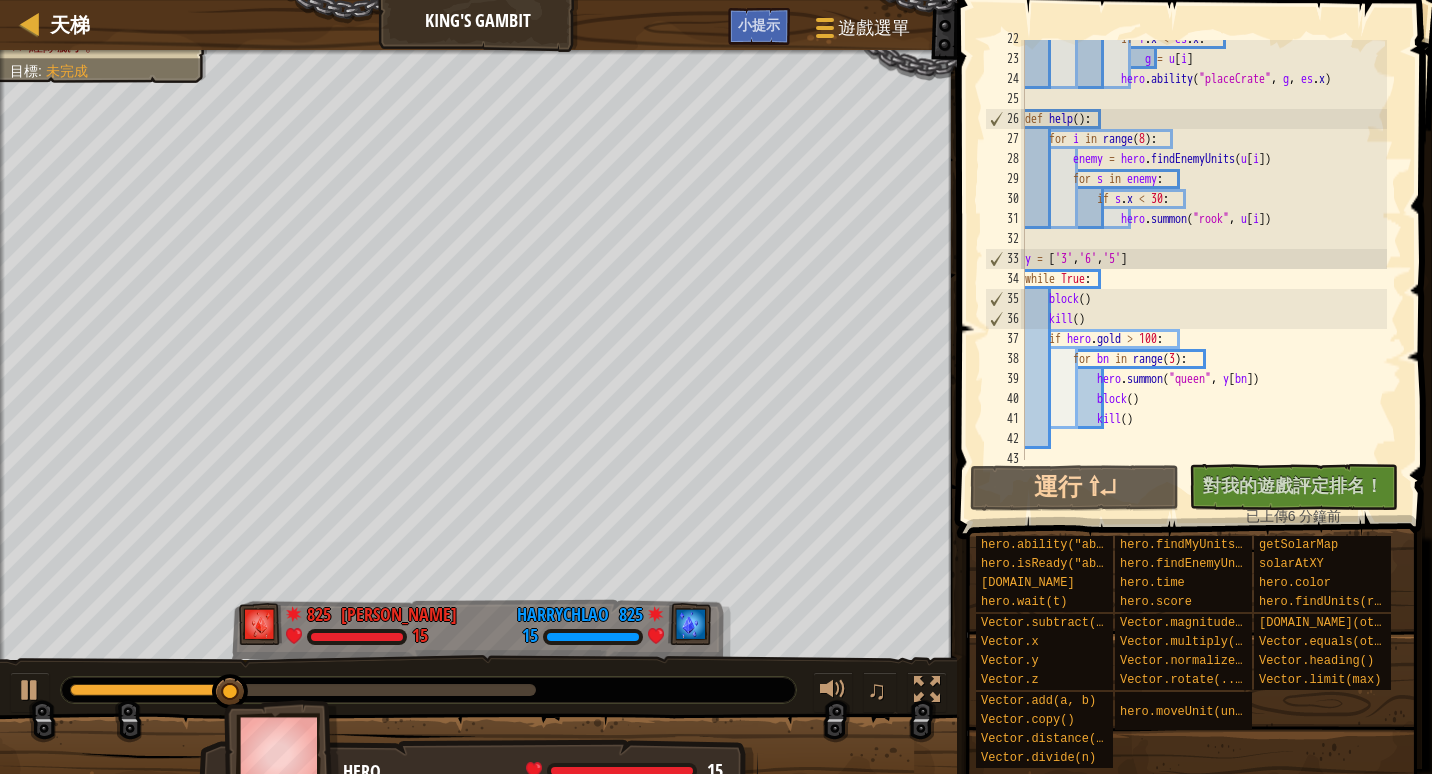 scroll, scrollTop: 430, scrollLeft: 0, axis: vertical 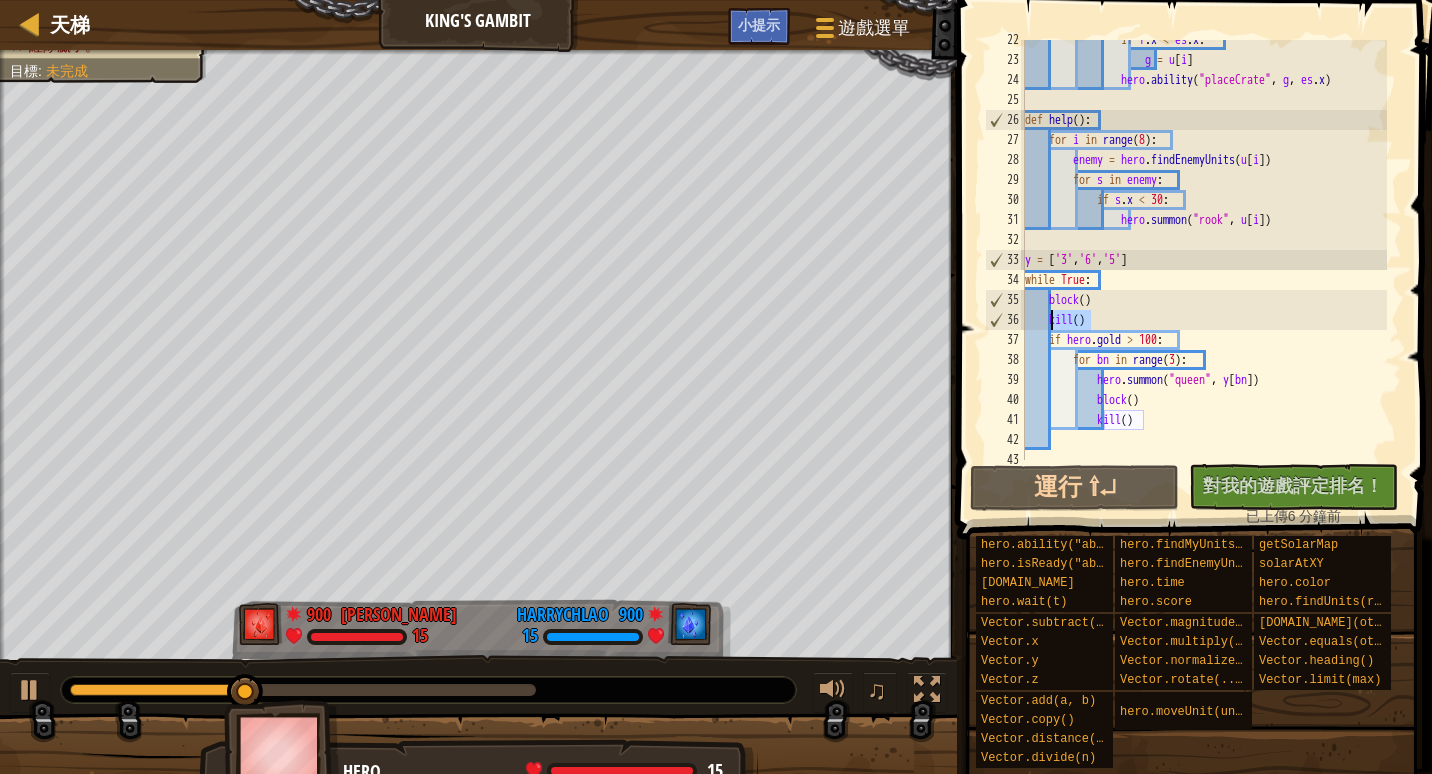 drag, startPoint x: 1094, startPoint y: 319, endPoint x: 1051, endPoint y: 319, distance: 43 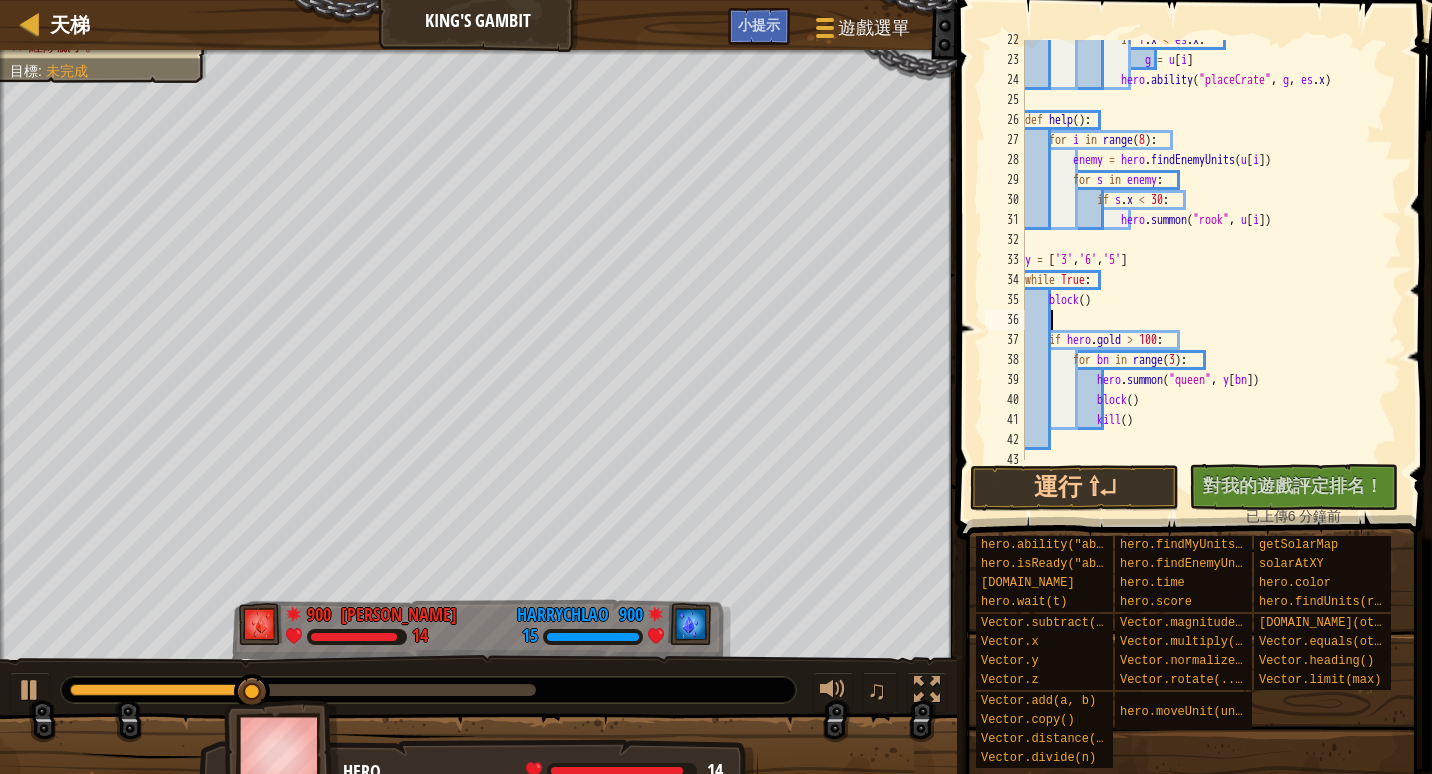 click on "if   f . x   <   es . x :                      g   =   u [ i ]                  hero . ability ( "placeCrate" ,   g ,   es . x ) def   help ( ) :      for   i   in   range ( 8 ) :          enemy   =   hero . findEnemyUnits ( u [ i ])          for   s   in   enemy :              if   s . x   <   30 :                  hero . summon ( "rook" ,   u [ i ]) y   =   [ '3' , '6' , '5' ] while   True :      block ( )           if   hero . gold   >   100 :          for   bn   in   range ( 3 ) :              hero . summon ( "queen" ,   y [ bn ])              block ( )              kill ( )" at bounding box center (1204, 260) 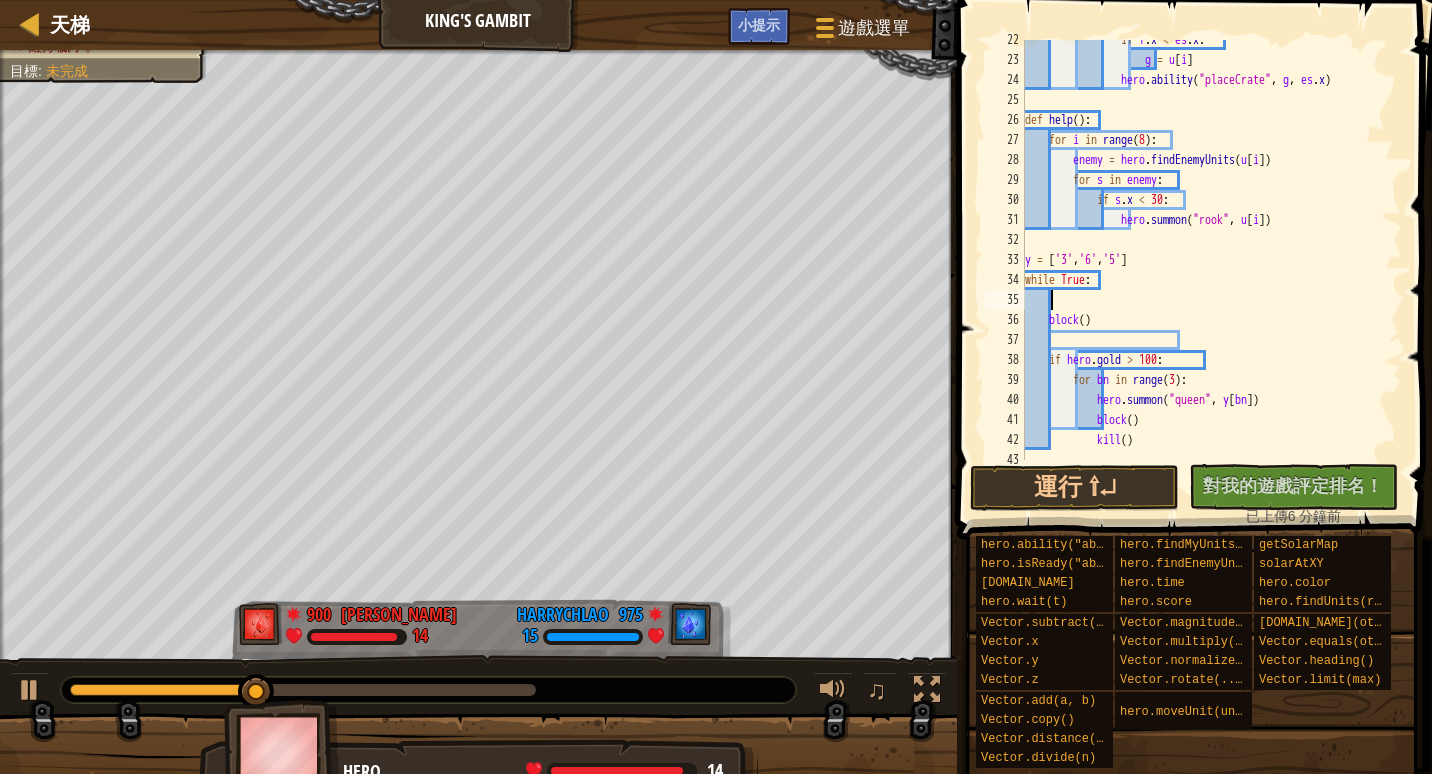 paste on "kill()" 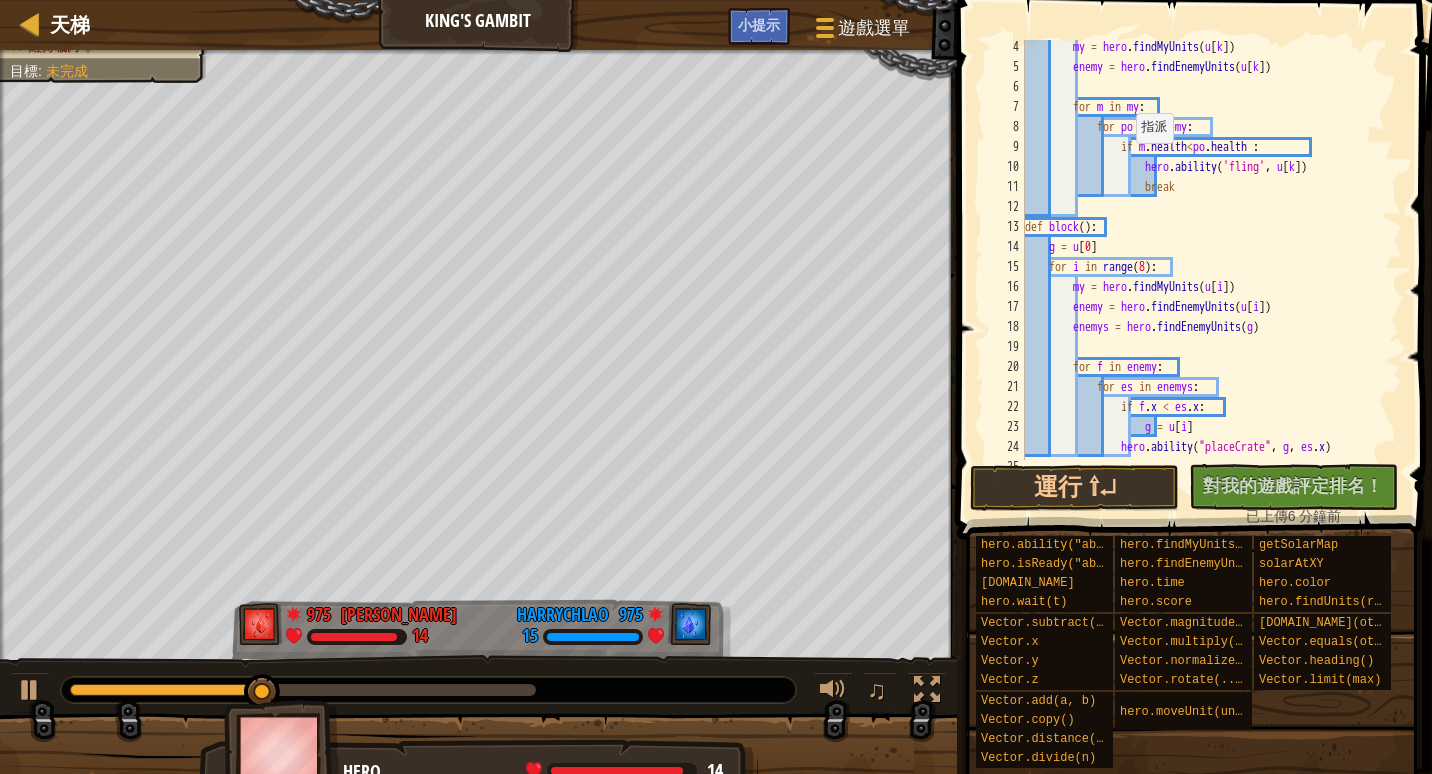 scroll, scrollTop: 0, scrollLeft: 0, axis: both 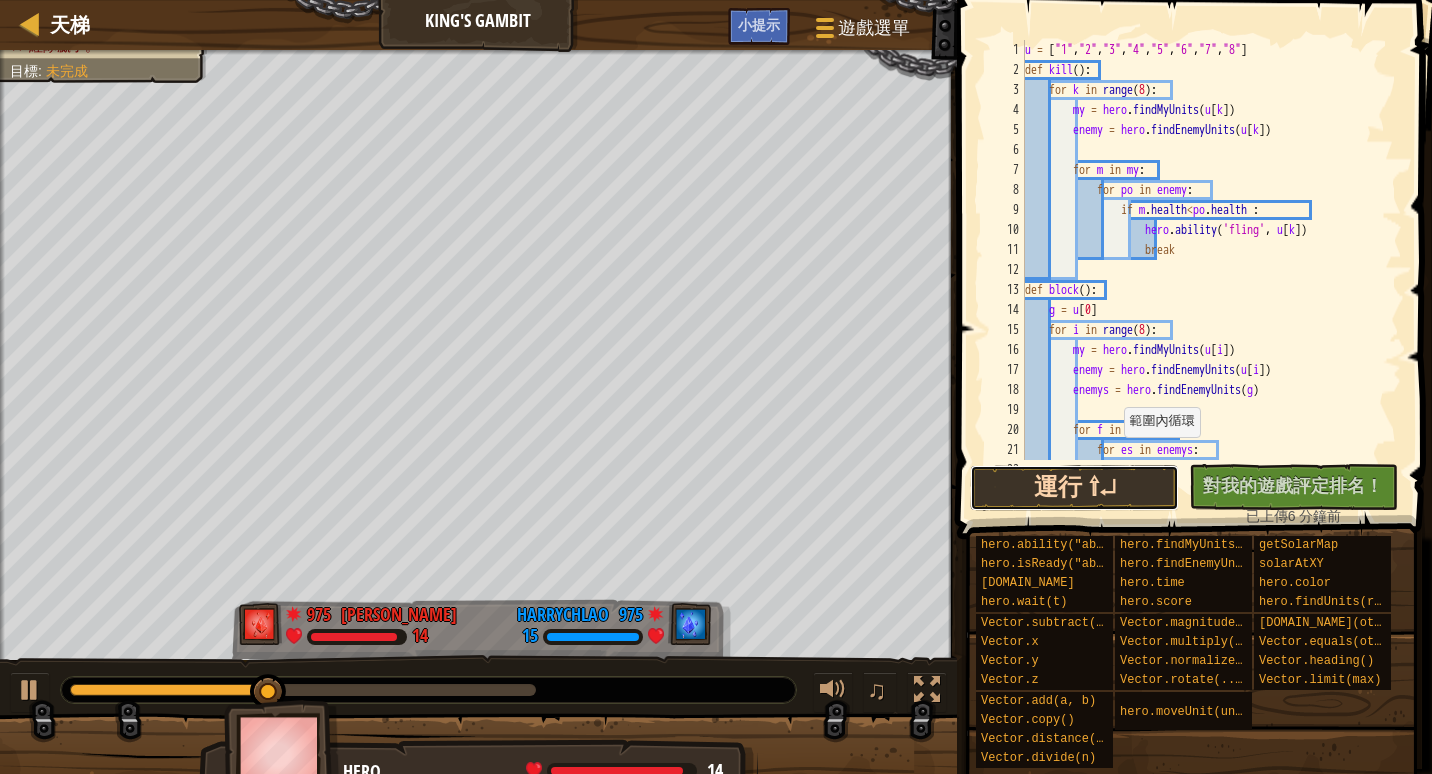 click on "運行 ⇧↵" at bounding box center [1074, 488] 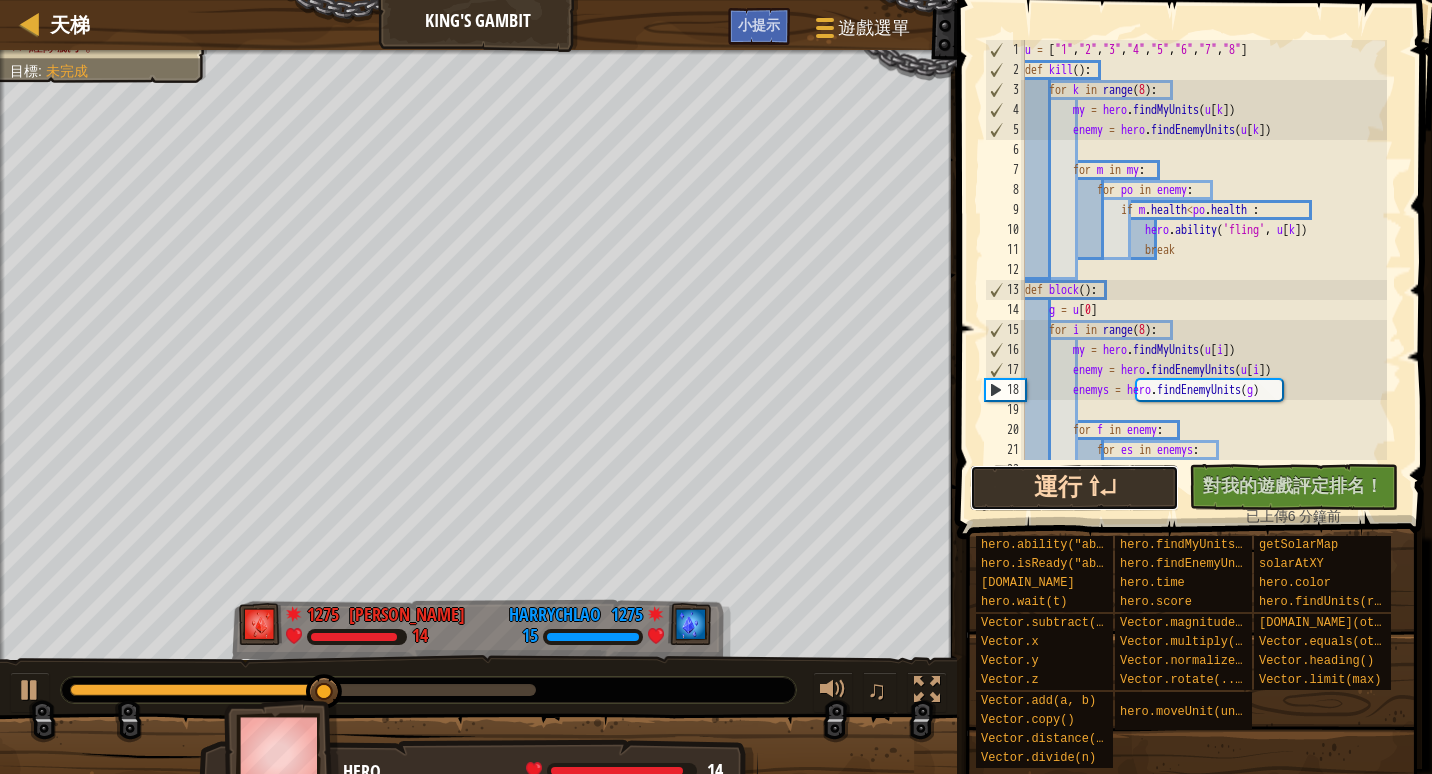 click on "運行 ⇧↵" at bounding box center (1074, 488) 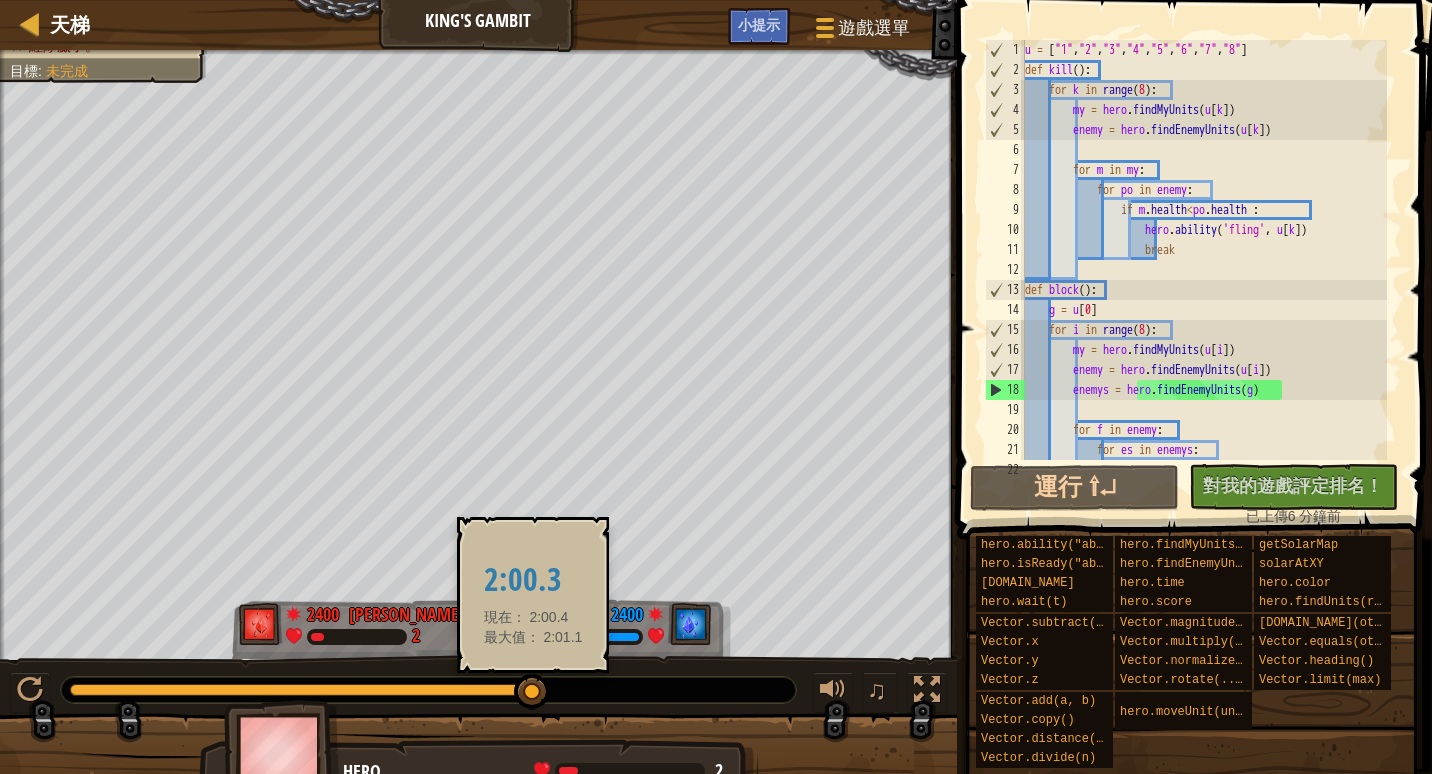 click at bounding box center [303, 690] 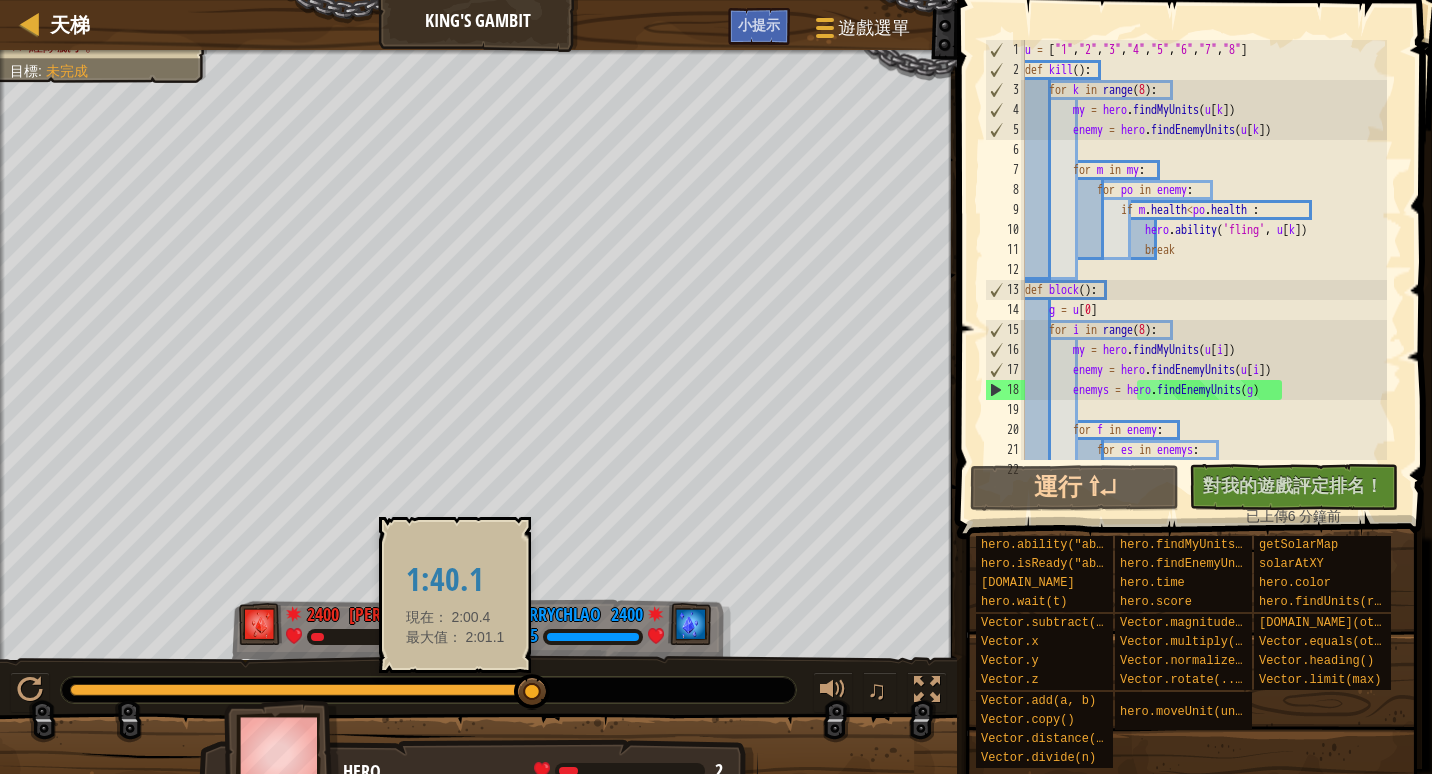 click at bounding box center [301, 690] 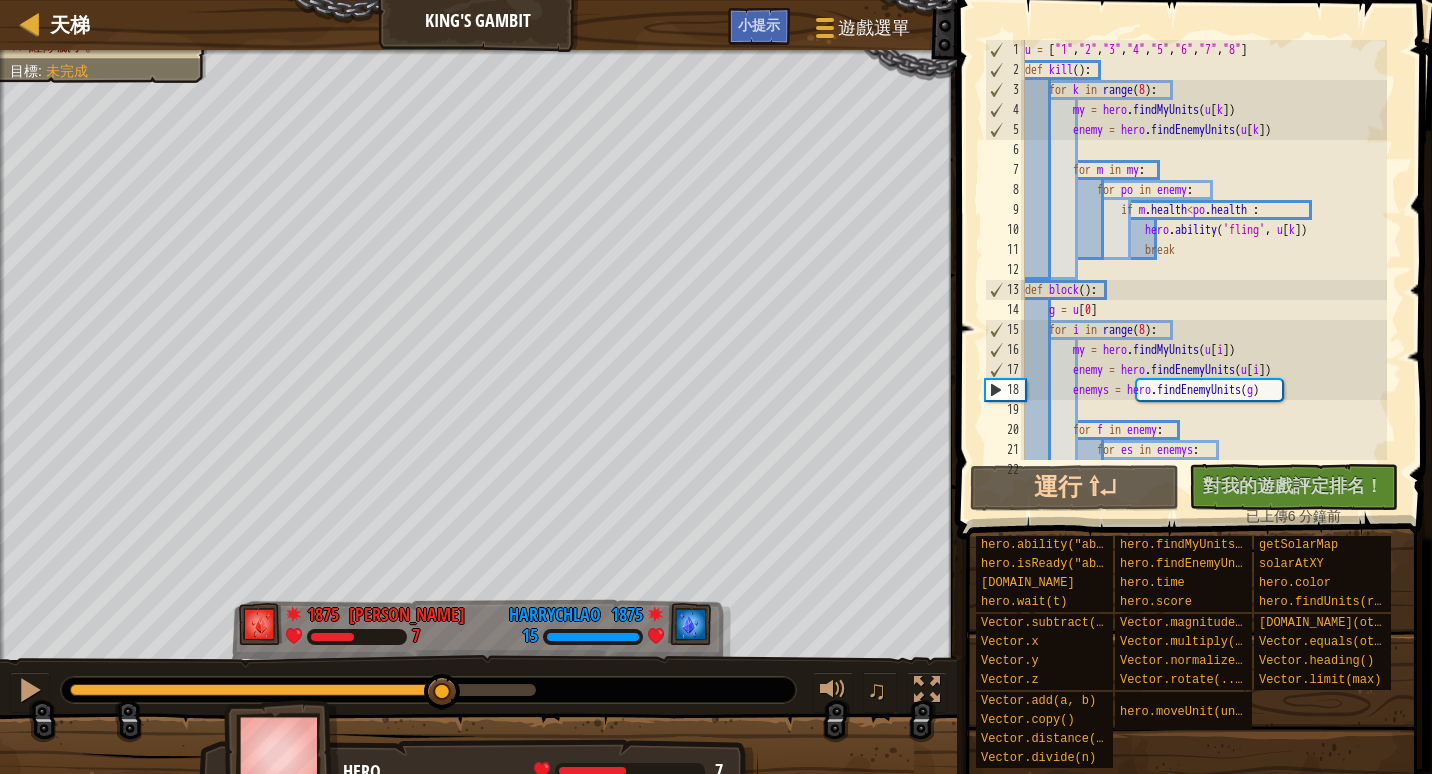 click at bounding box center (428, 690) 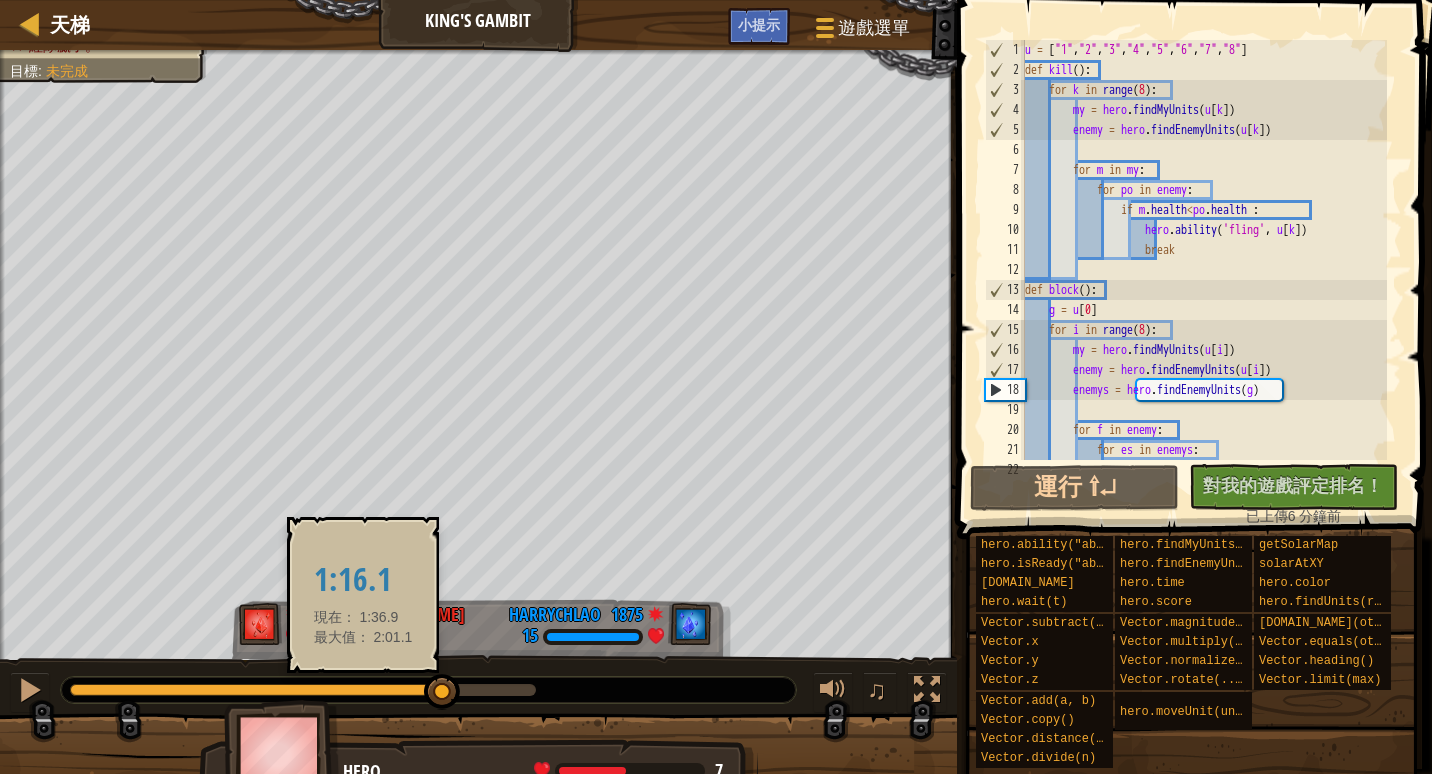 click at bounding box center (256, 690) 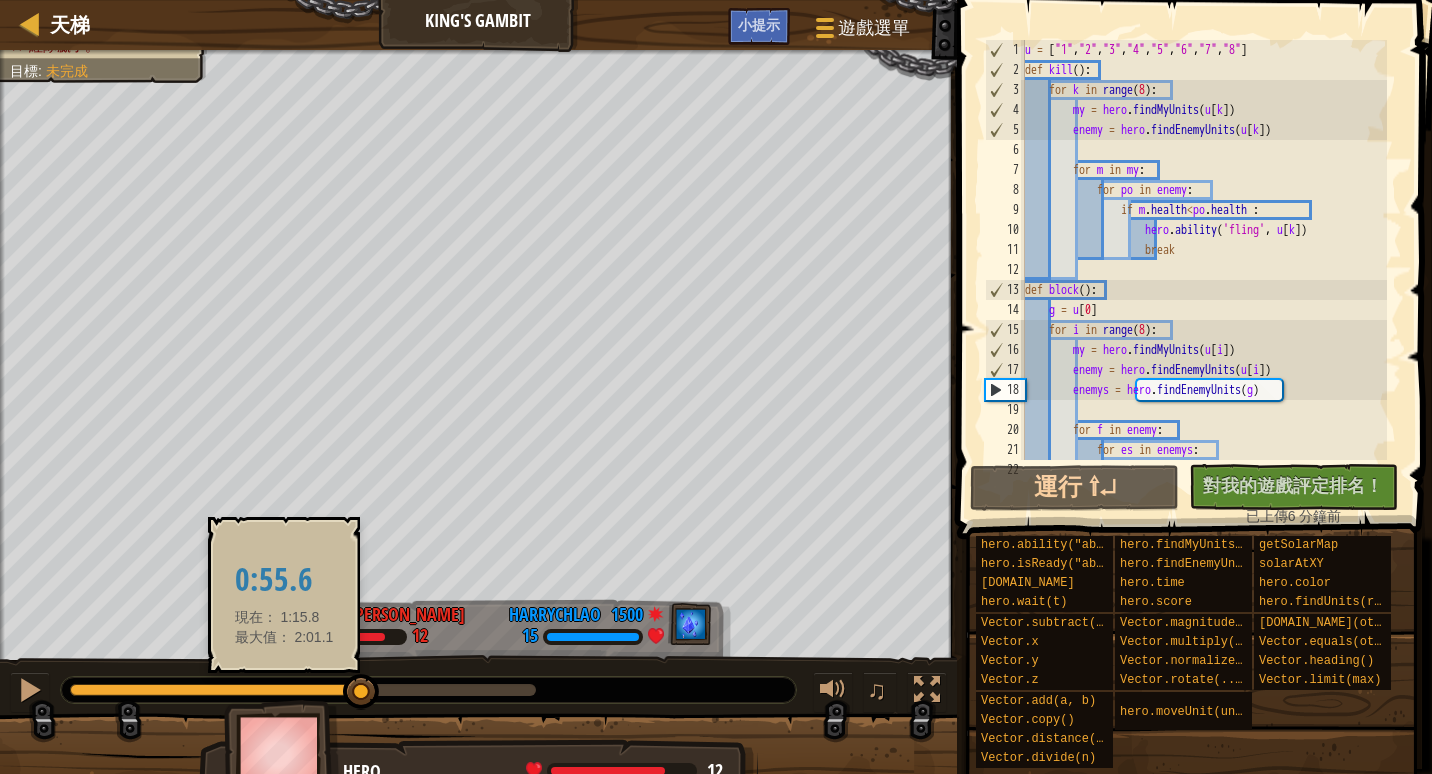 click at bounding box center [216, 690] 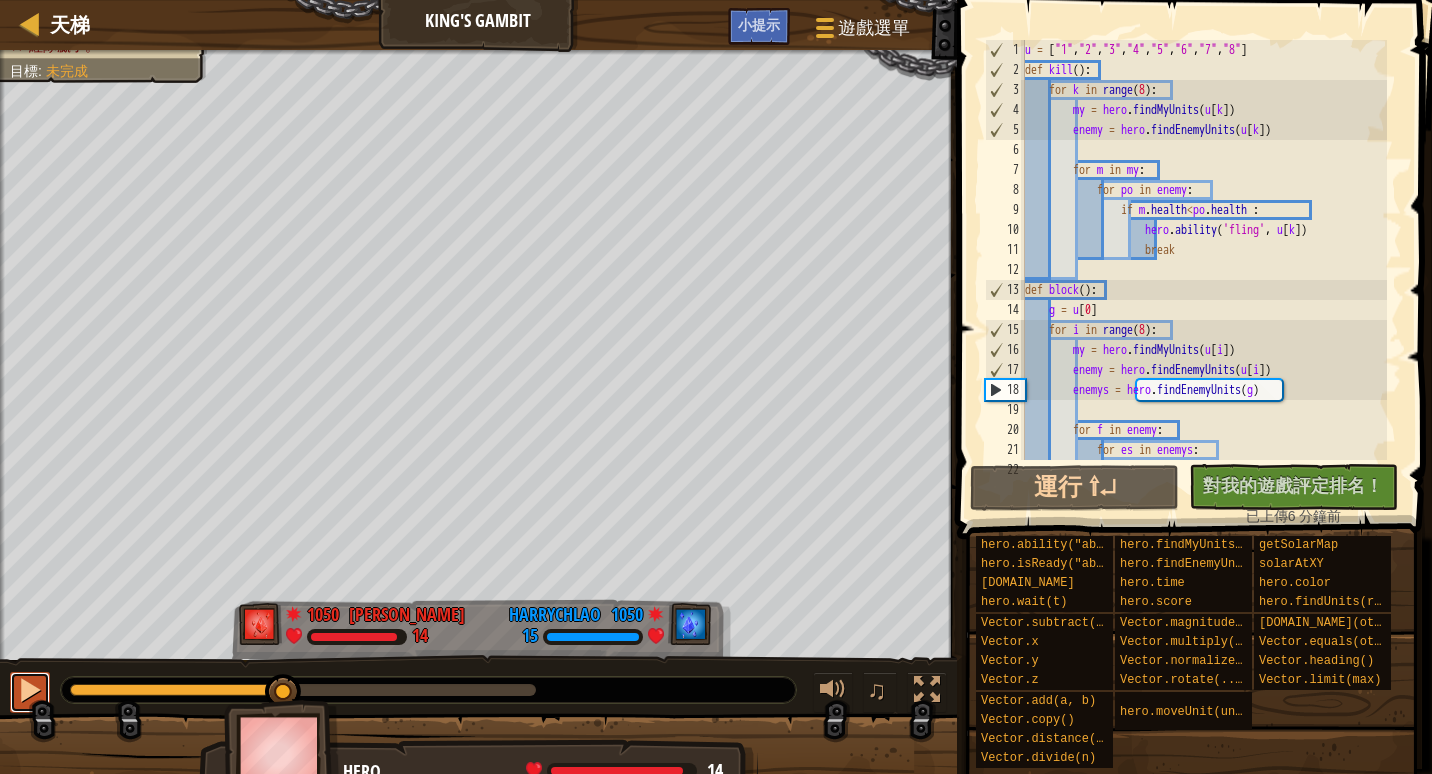 click at bounding box center (30, 690) 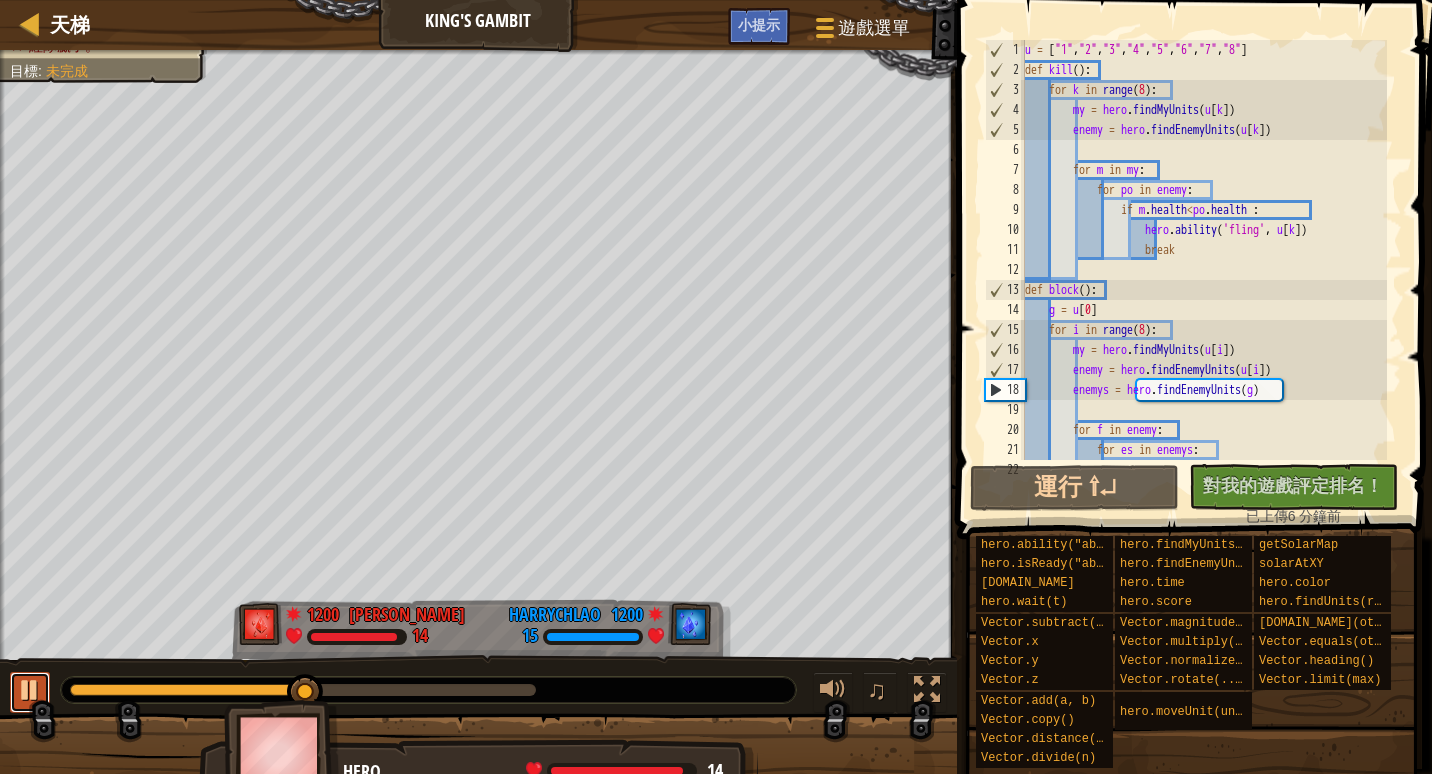 click at bounding box center (30, 690) 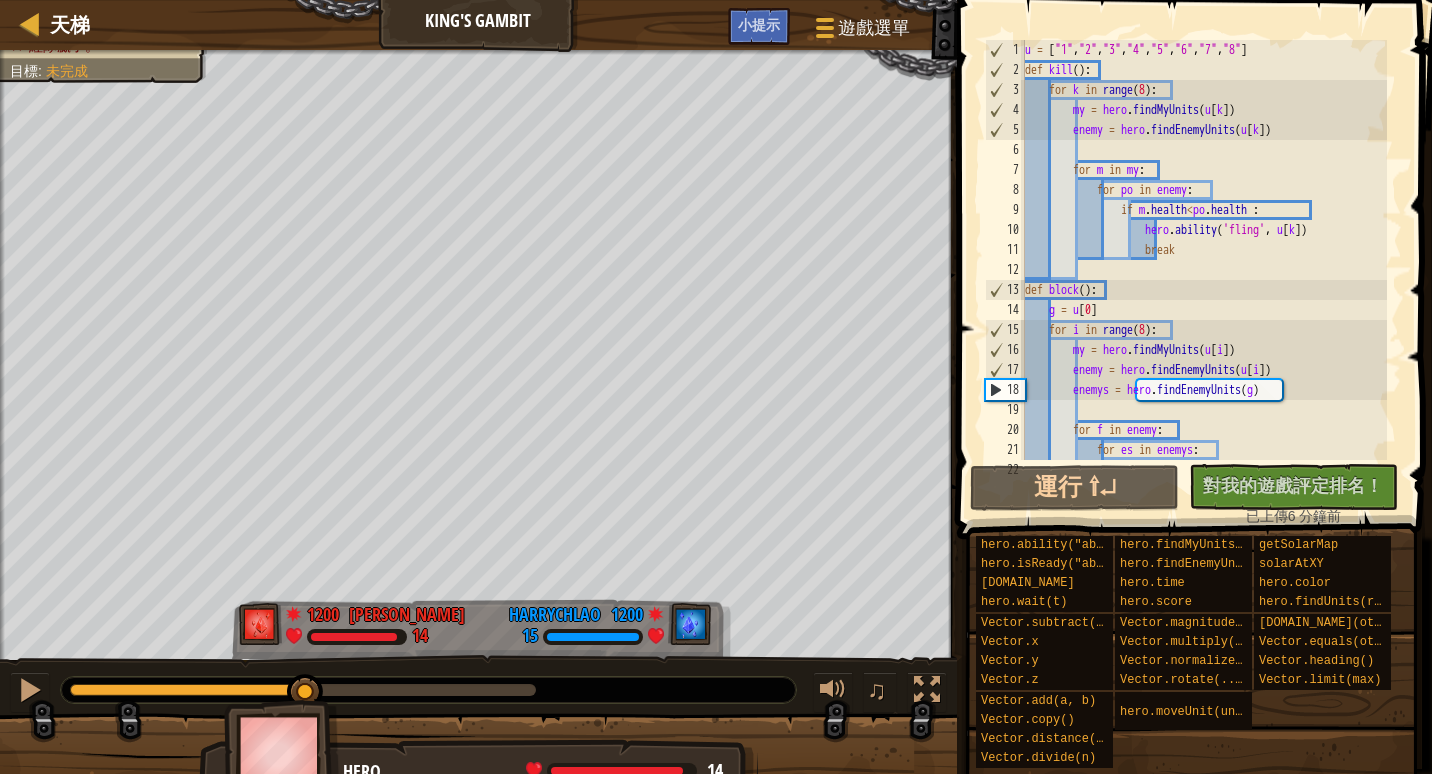drag, startPoint x: 28, startPoint y: 687, endPoint x: 291, endPoint y: 697, distance: 263.19003 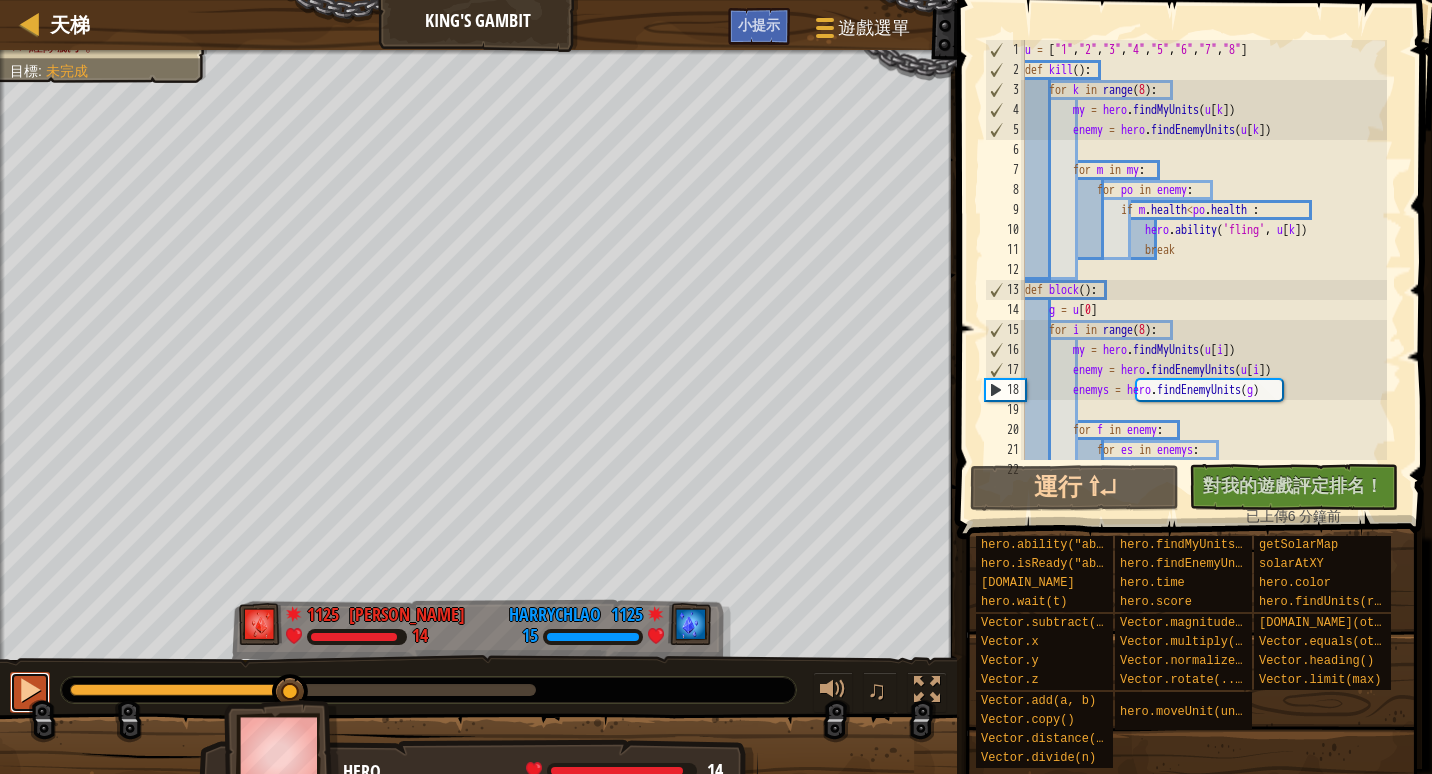 click at bounding box center (30, 690) 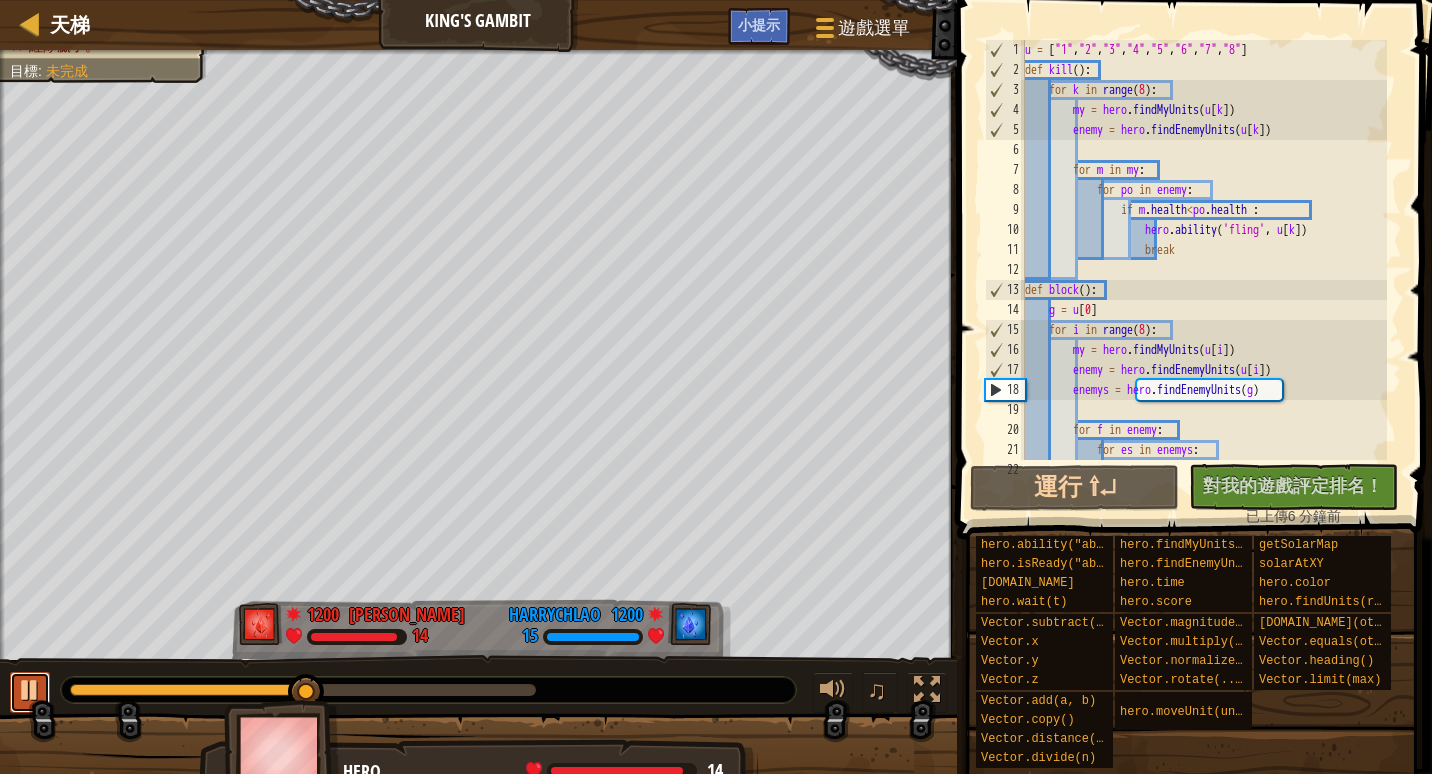 click at bounding box center (30, 690) 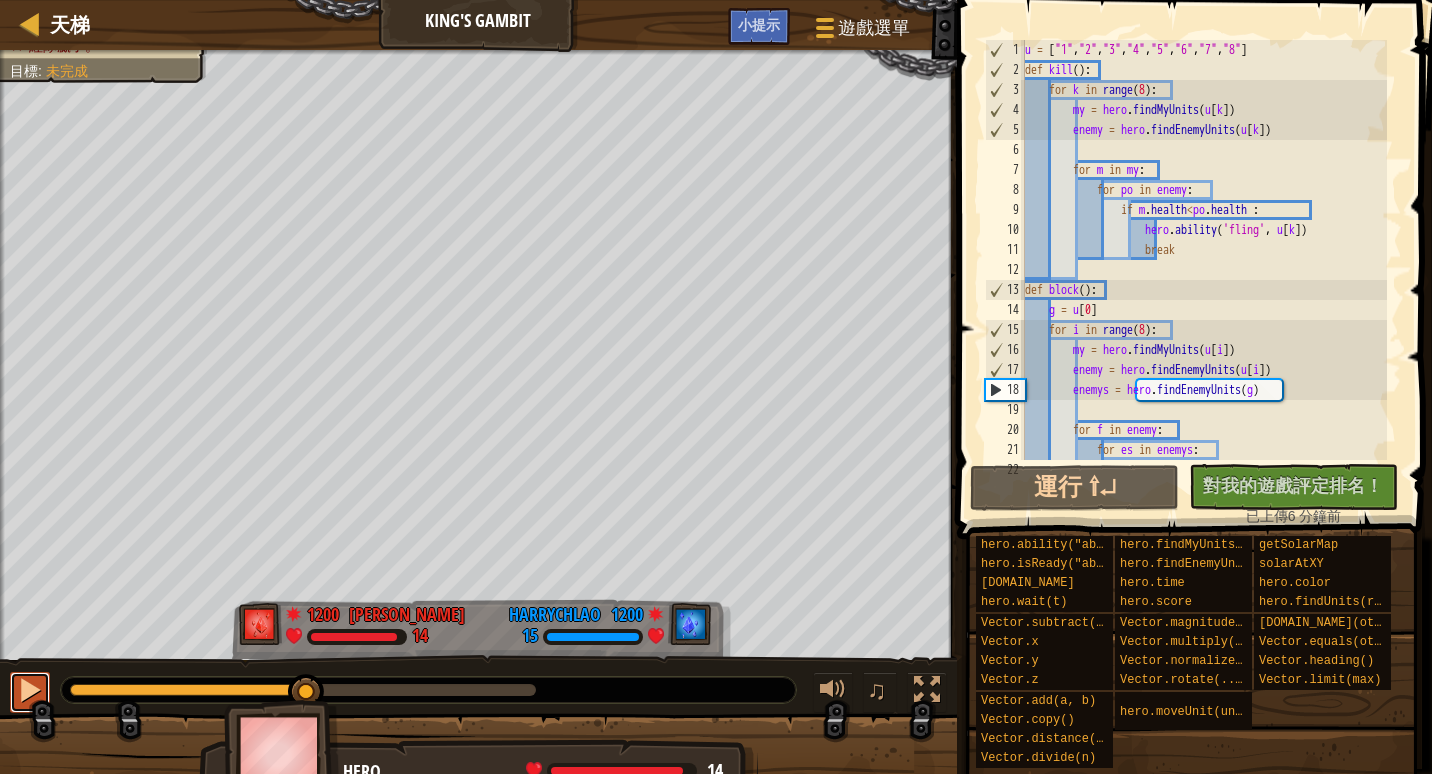 click at bounding box center [30, 690] 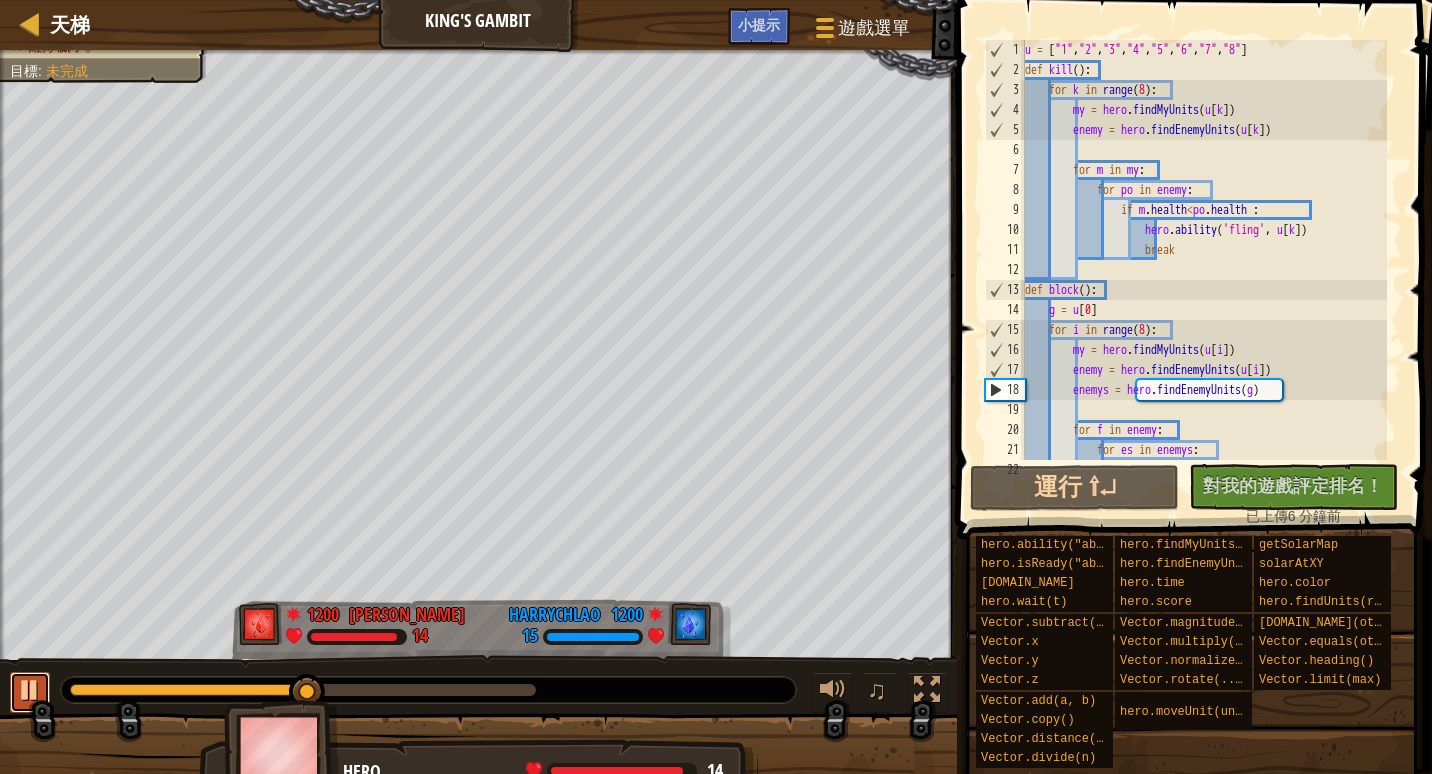 click at bounding box center (30, 690) 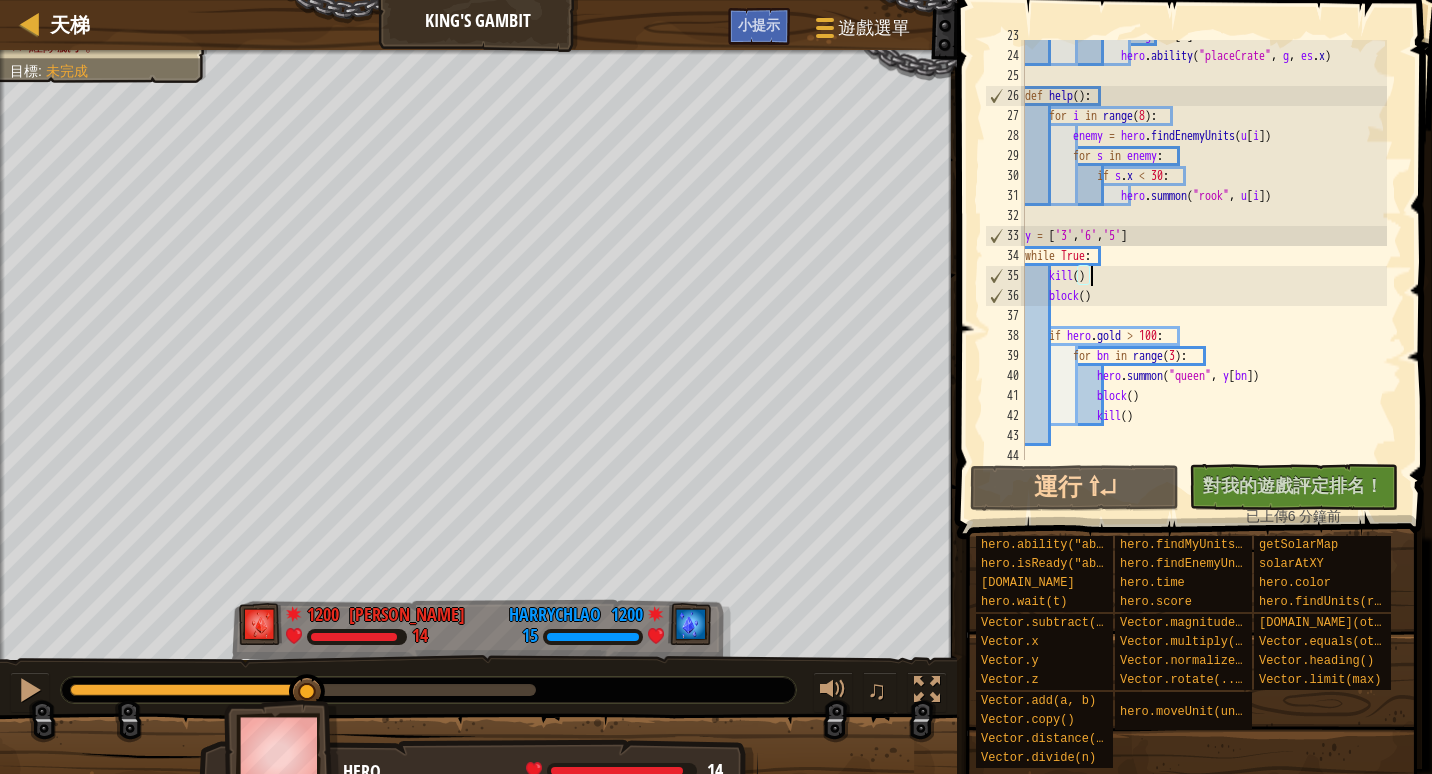 scroll, scrollTop: 460, scrollLeft: 0, axis: vertical 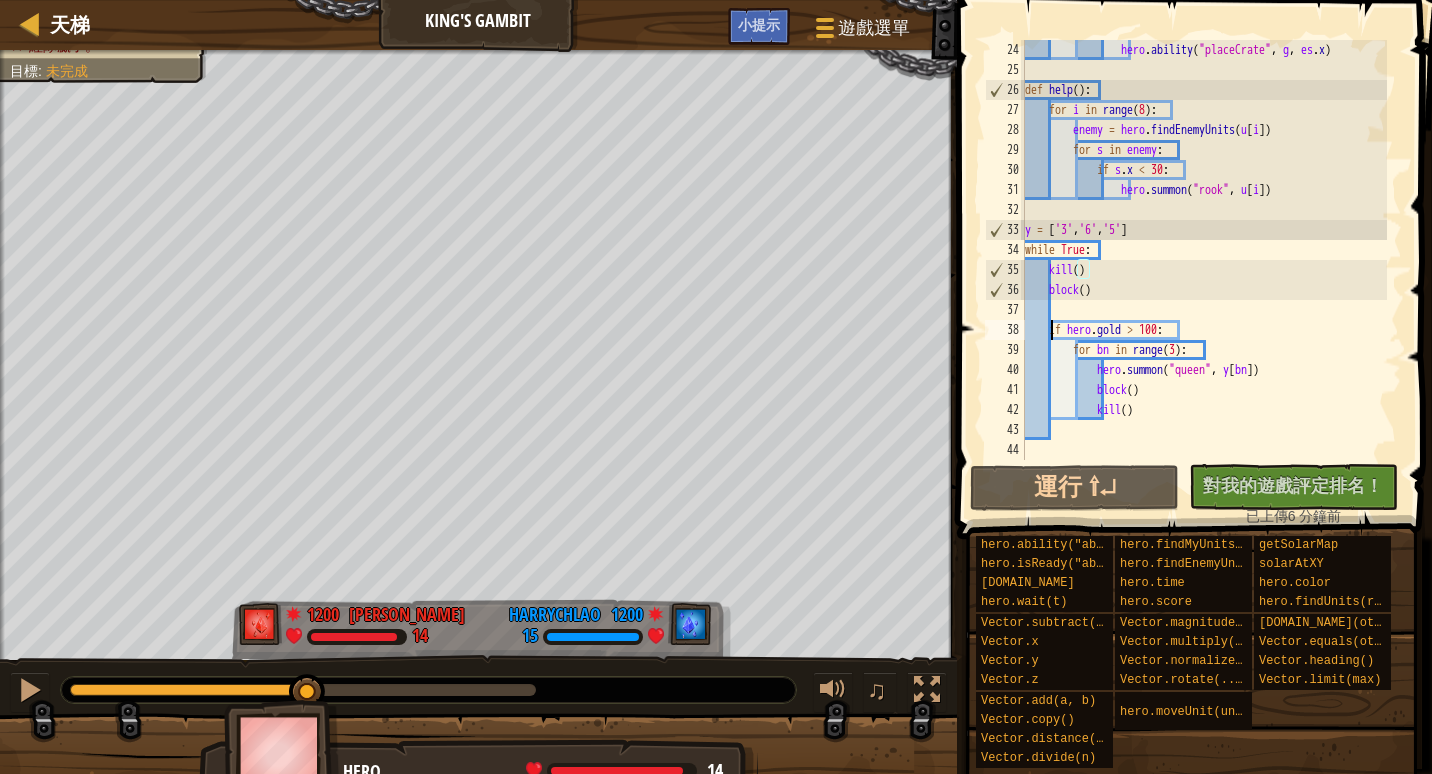 click on "hero . ability ( "placeCrate" ,   g ,   es . x ) def   help ( ) :      for   i   in   range ( 8 ) :          enemy   =   hero . findEnemyUnits ( u [ i ])          for   s   in   enemy :              if   s . x   <   30 :                  hero . summon ( "rook" ,   u [ i ]) y   =   [ '3' , '6' , '5' ] while   True :      kill ( )      block ( )           if   hero . gold   >   100 :          for   bn   in   range ( 3 ) :              hero . summon ( "queen" ,   y [ bn ])              block ( )              kill ( )" at bounding box center (1204, 270) 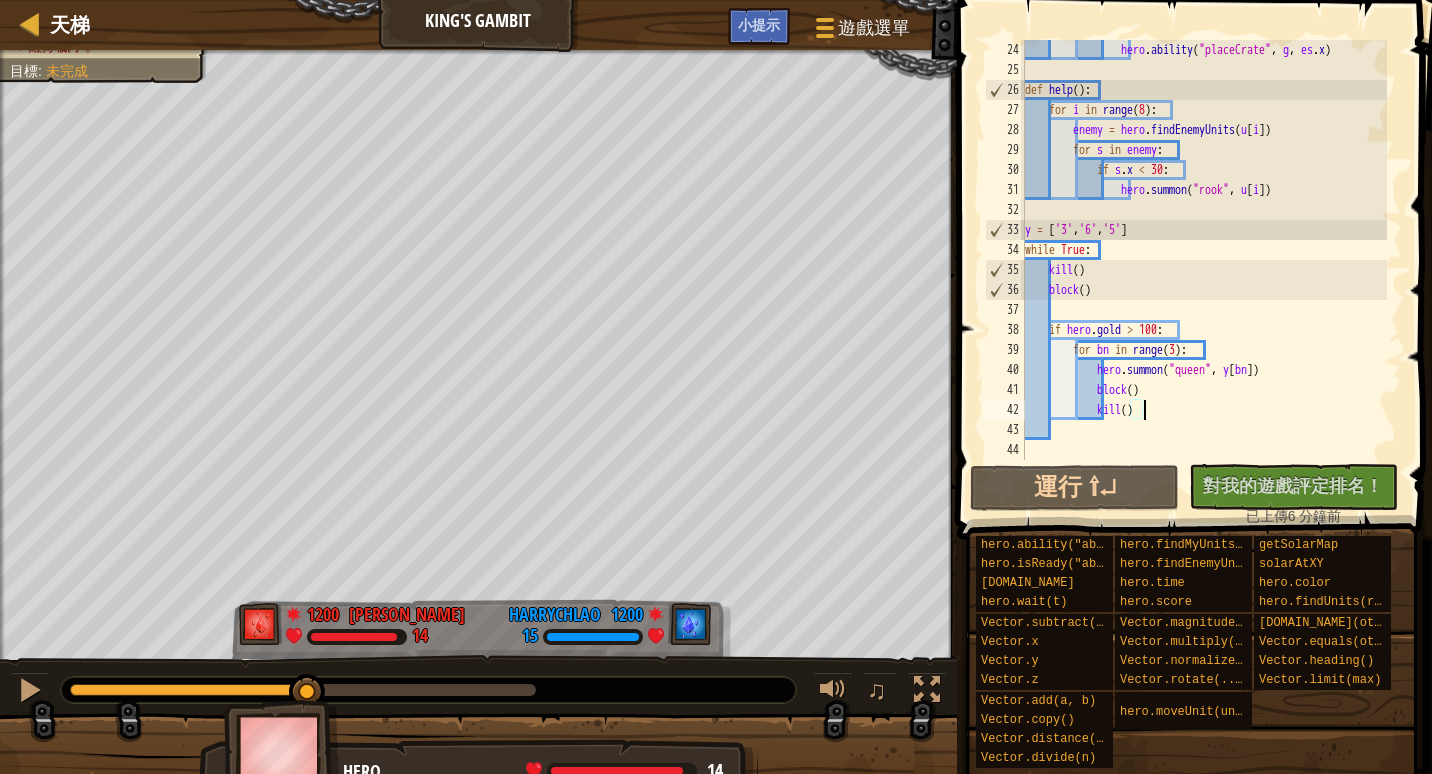click on "hero . ability ( "placeCrate" ,   g ,   es . x ) def   help ( ) :      for   i   in   range ( 8 ) :          enemy   =   hero . findEnemyUnits ( u [ i ])          for   s   in   enemy :              if   s . x   <   30 :                  hero . summon ( "rook" ,   u [ i ]) y   =   [ '3' , '6' , '5' ] while   True :      kill ( )      block ( )           if   hero . gold   >   100 :          for   bn   in   range ( 3 ) :              hero . summon ( "queen" ,   y [ bn ])              block ( )              kill ( )" at bounding box center [1204, 270] 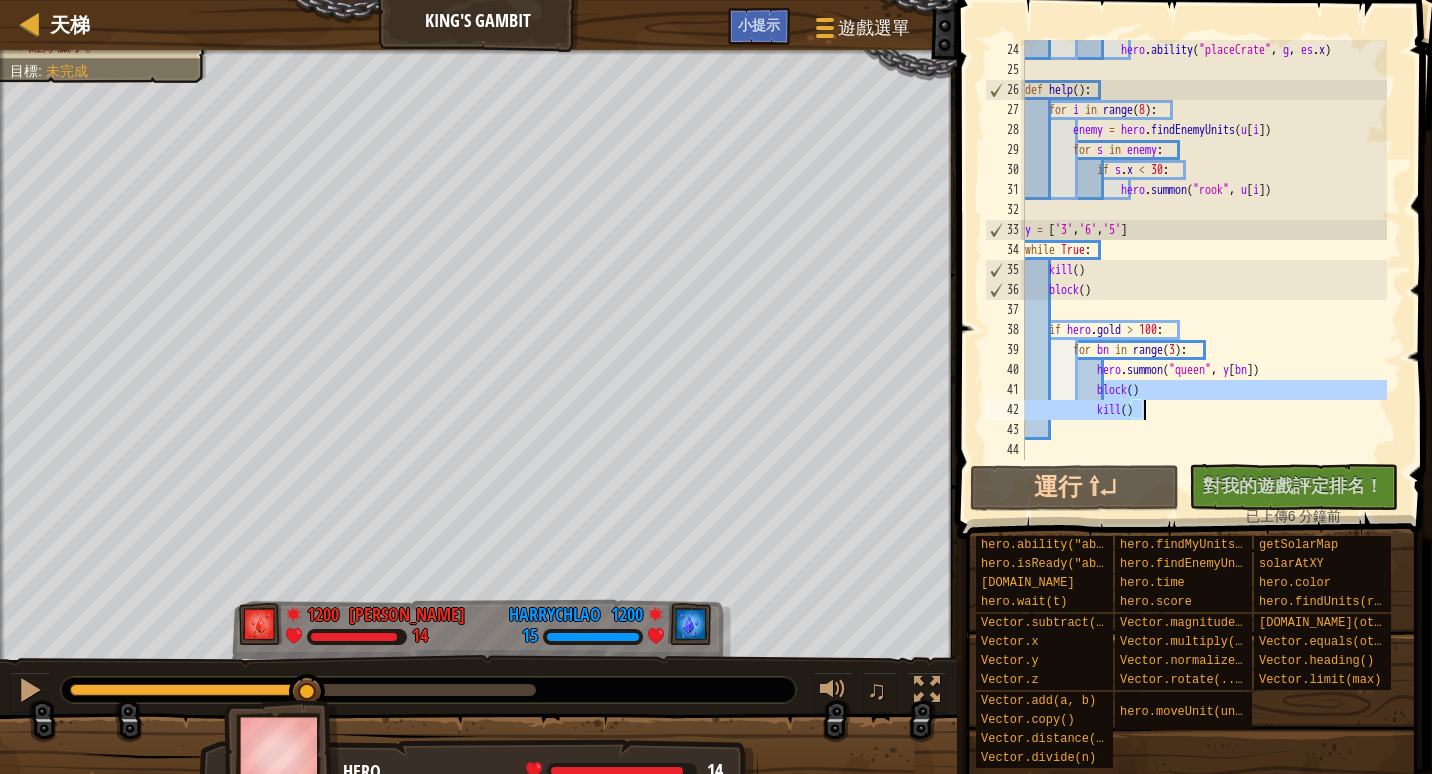 drag, startPoint x: 1107, startPoint y: 389, endPoint x: 1167, endPoint y: 408, distance: 62.936478 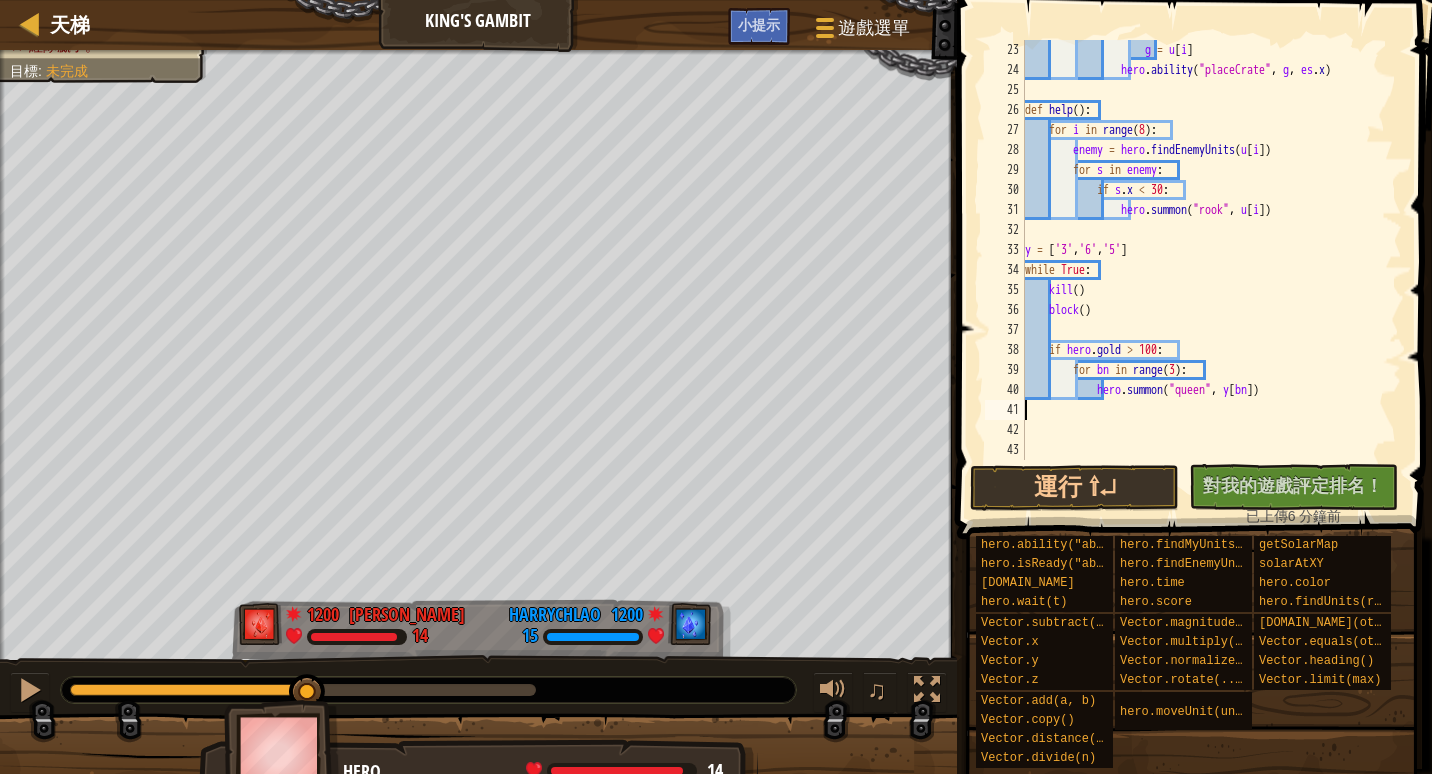 scroll, scrollTop: 420, scrollLeft: 0, axis: vertical 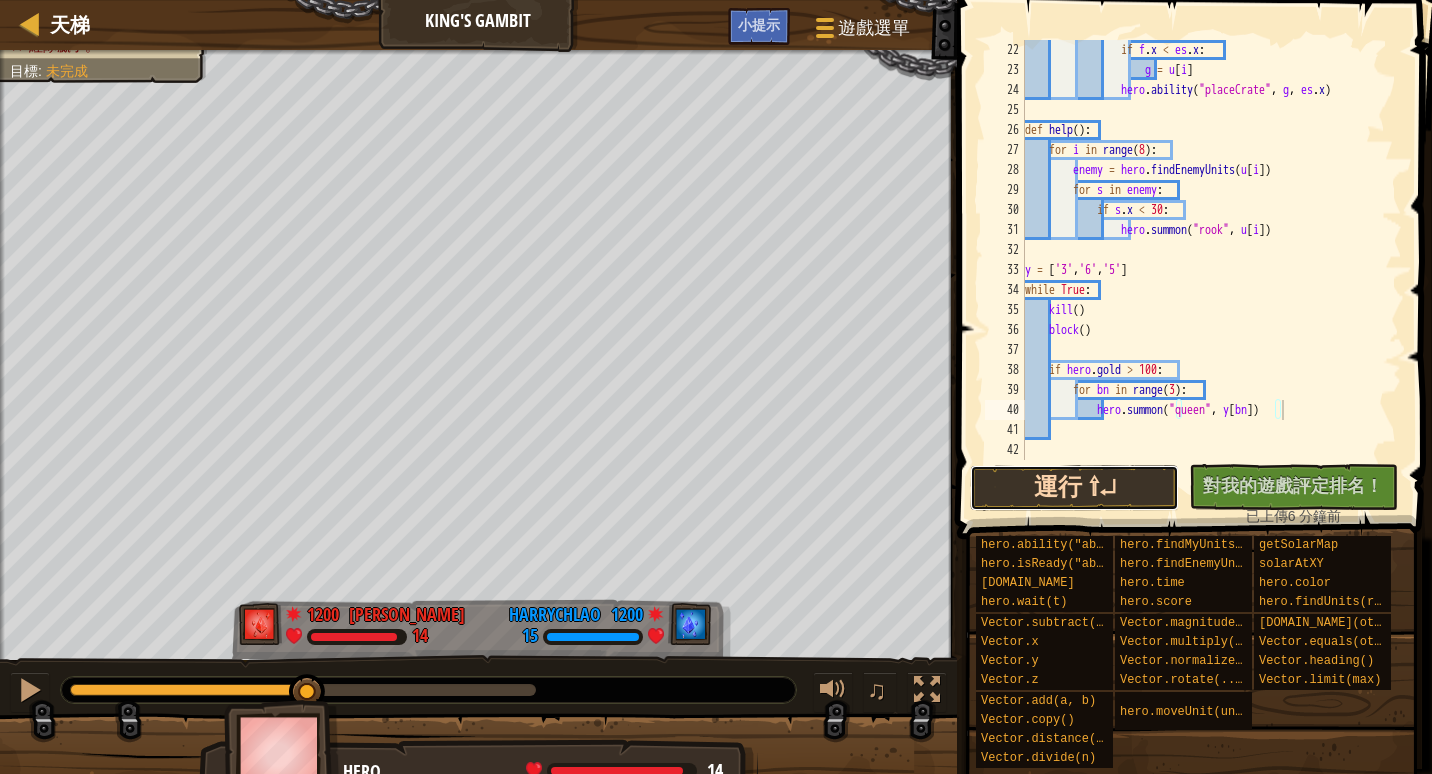 click on "運行 ⇧↵" at bounding box center (1074, 488) 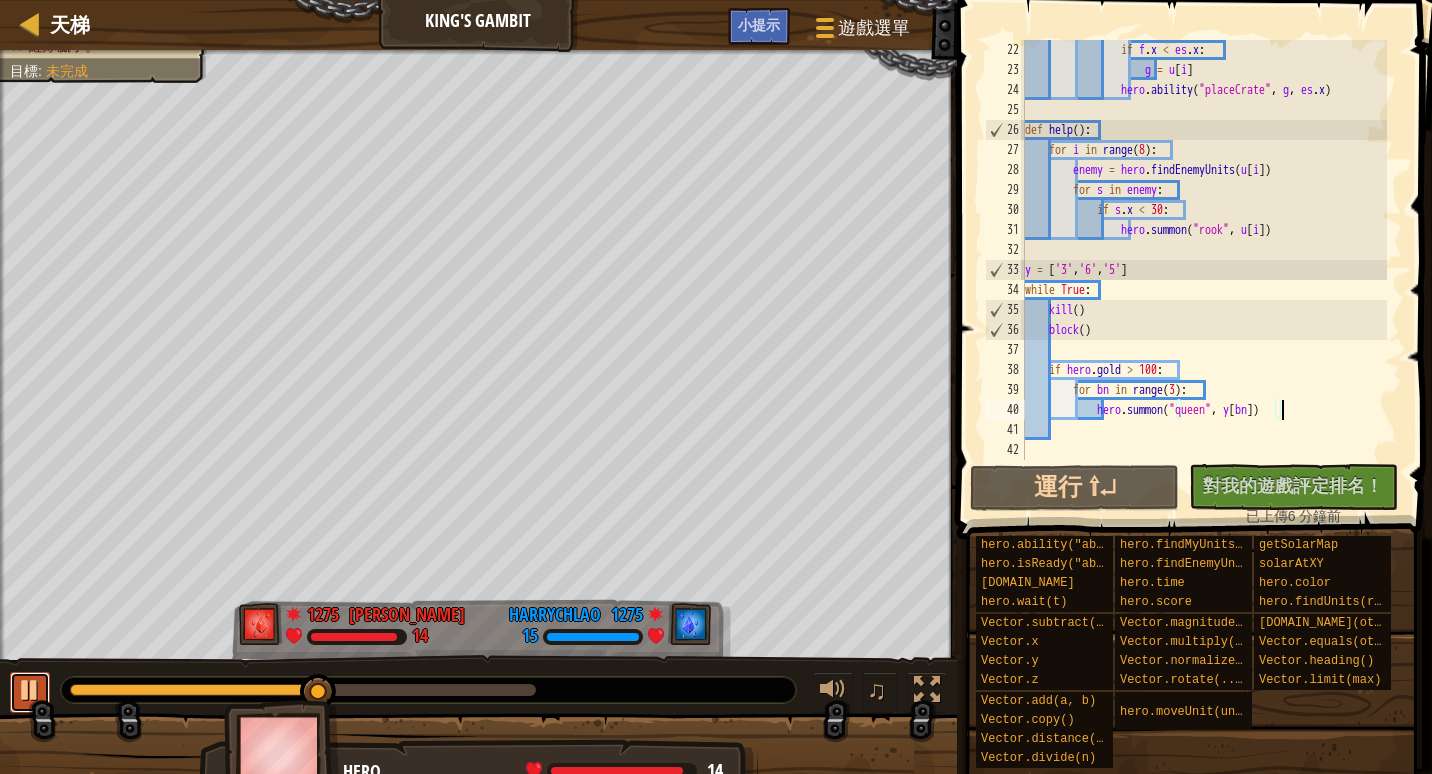 click at bounding box center [30, 690] 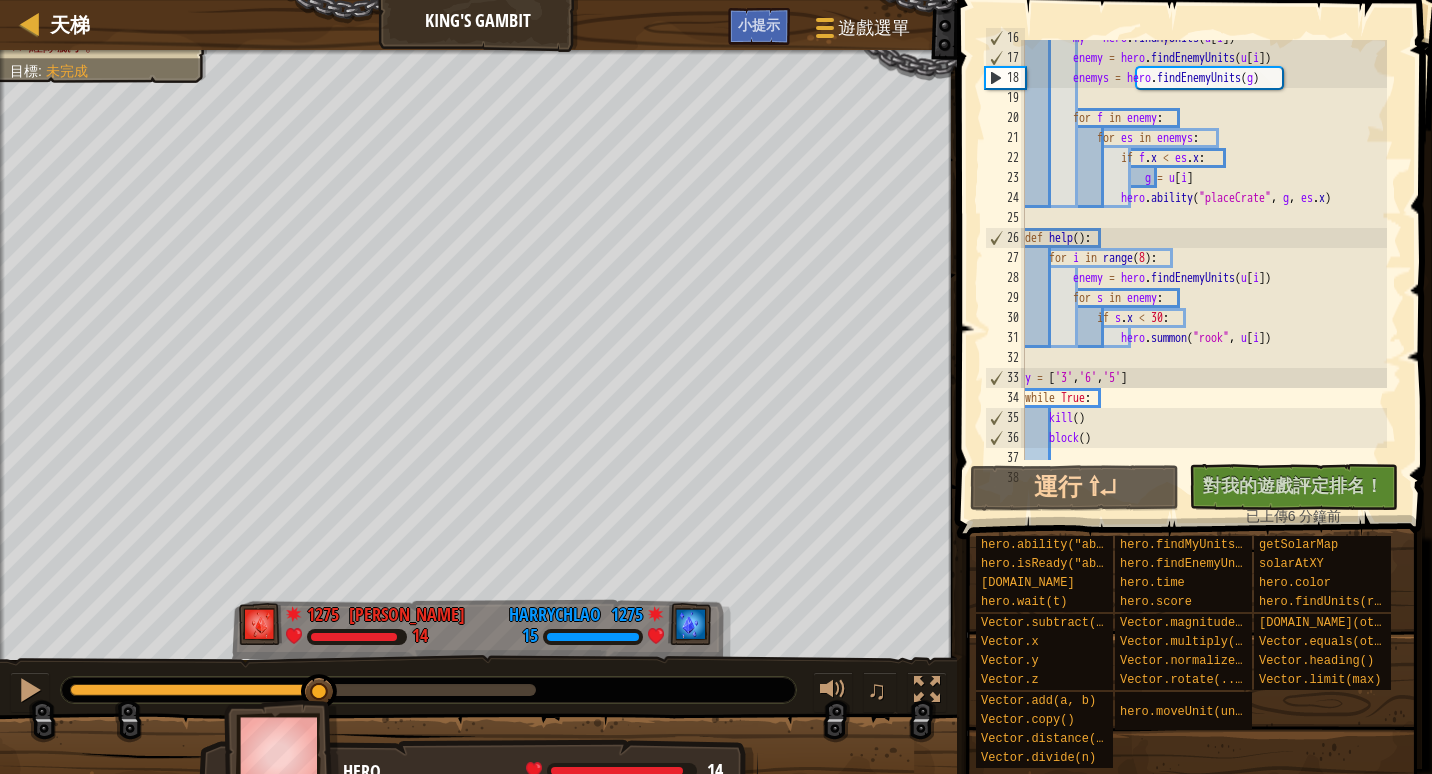 scroll, scrollTop: 0, scrollLeft: 0, axis: both 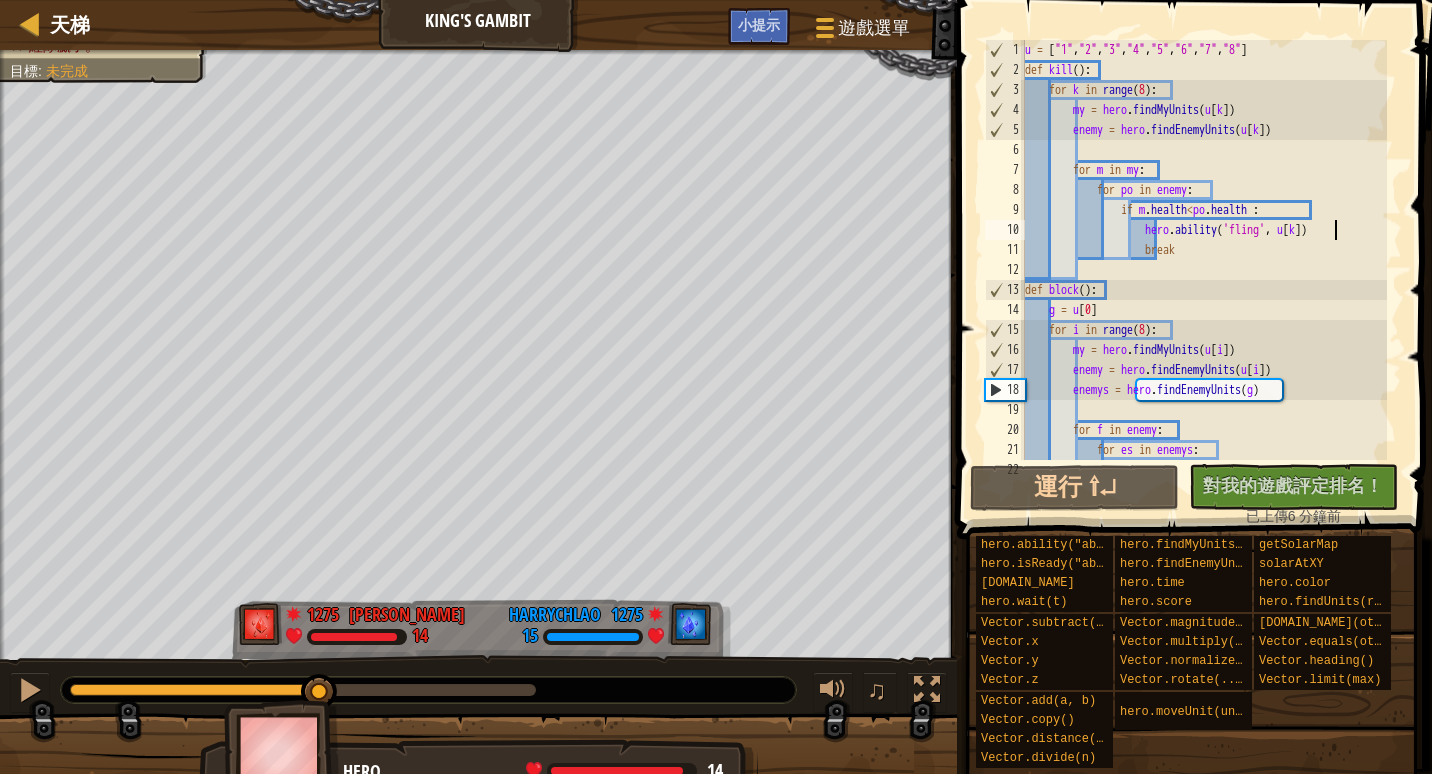 click on "u   =   [ "1" , "2" , "3" , "4" , "5" , "6" , "7" , "8" ] def   kill ( ) :      for   k   in   range ( 8 ) :          my   =   hero . findMyUnits ( u [ k ])          enemy   =   hero . findEnemyUnits ( u [ k ])                           for   m   in   my :              for   po   in   enemy :                  if   m . health < po . health   :                           hero . ability ( 'fling' ,   u [ k ])                      break          def   block ( ) :      g   =   u [ 0 ]      for   i   in   range ( 8 ) :          my   =   hero . findMyUnits ( u [ i ])          enemy   =   hero . findEnemyUnits ( u [ i ])          enemys   =   hero . findEnemyUnits ( g )                   for   f   in   enemy :              for   es   in   enemys :                  if   f . x   <   es . x :" at bounding box center [1204, 270] 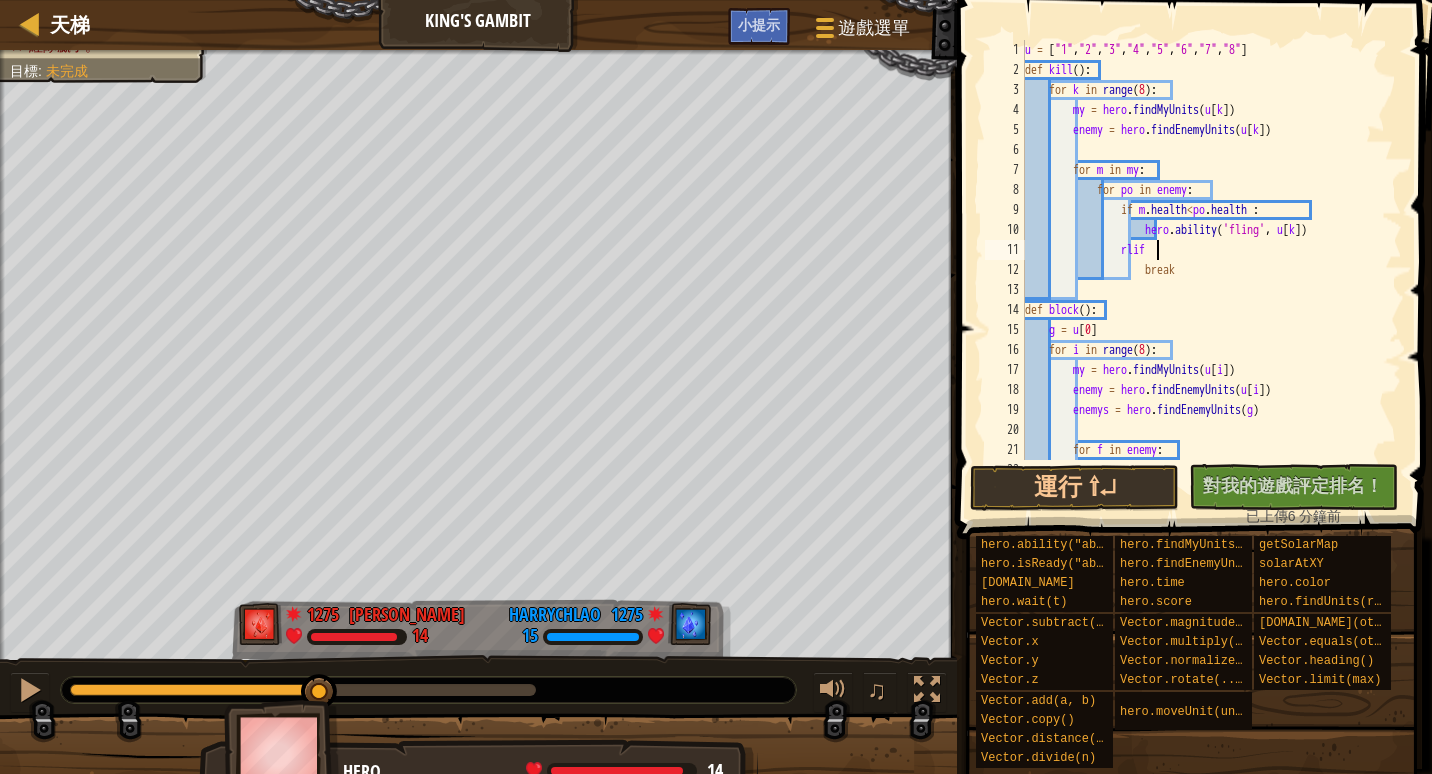 scroll, scrollTop: 9, scrollLeft: 10, axis: both 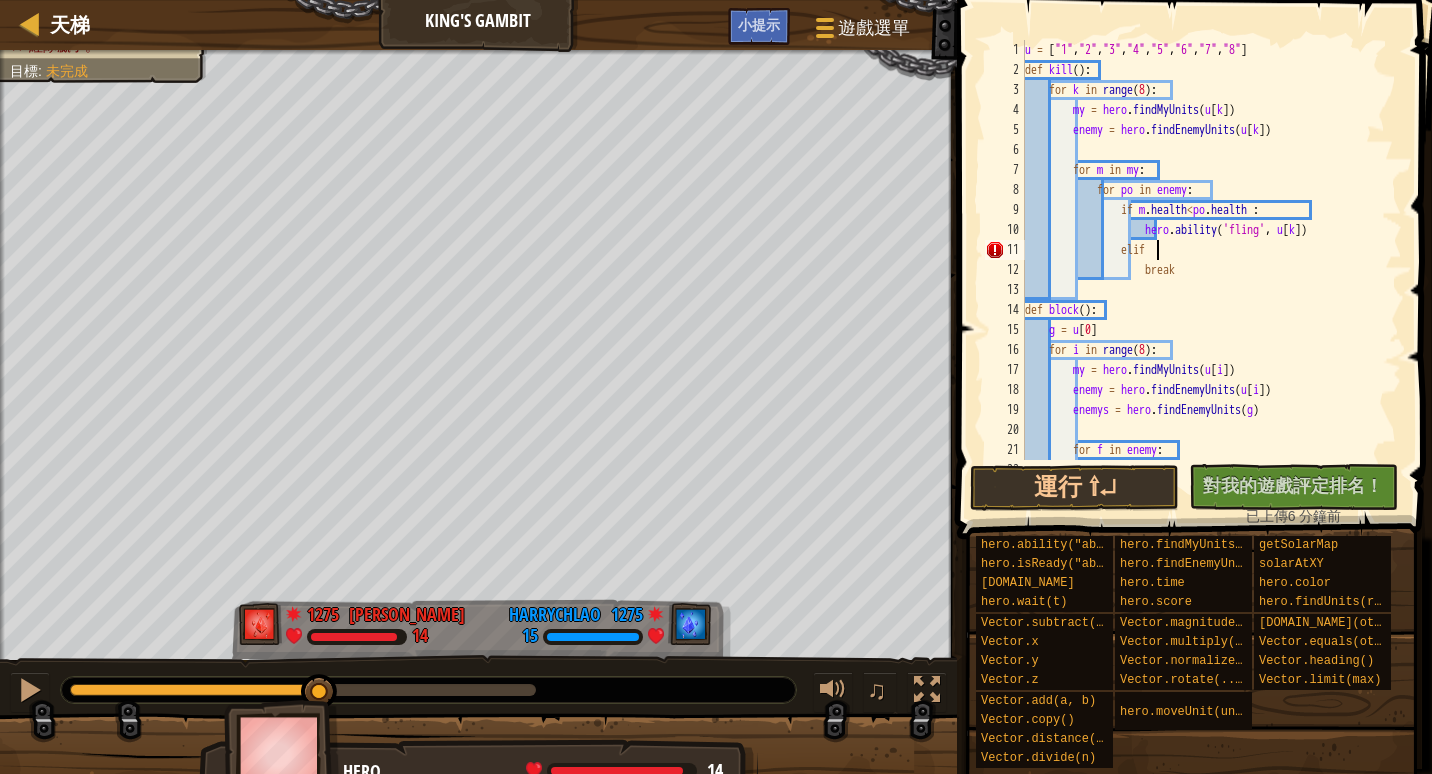 type on "elif:" 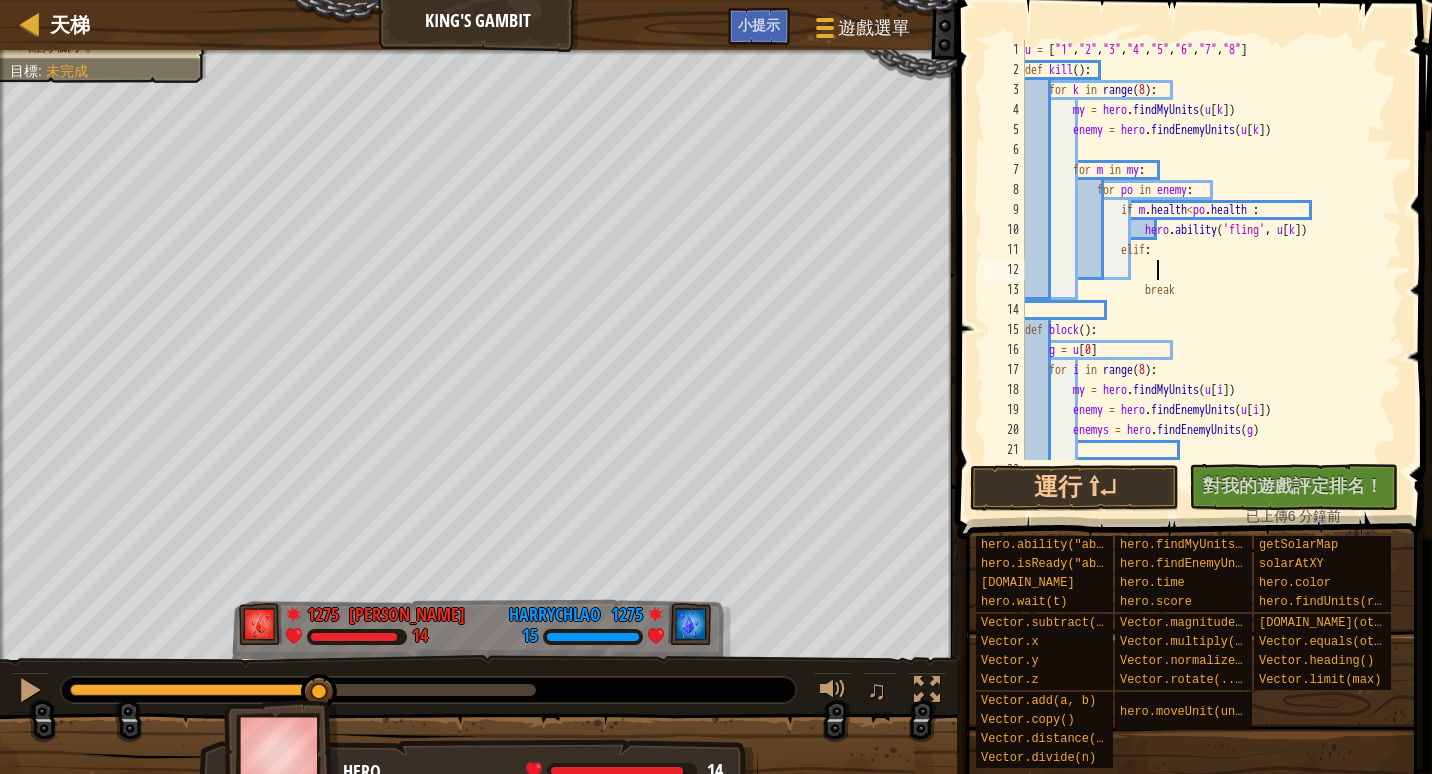 scroll, scrollTop: 9, scrollLeft: 10, axis: both 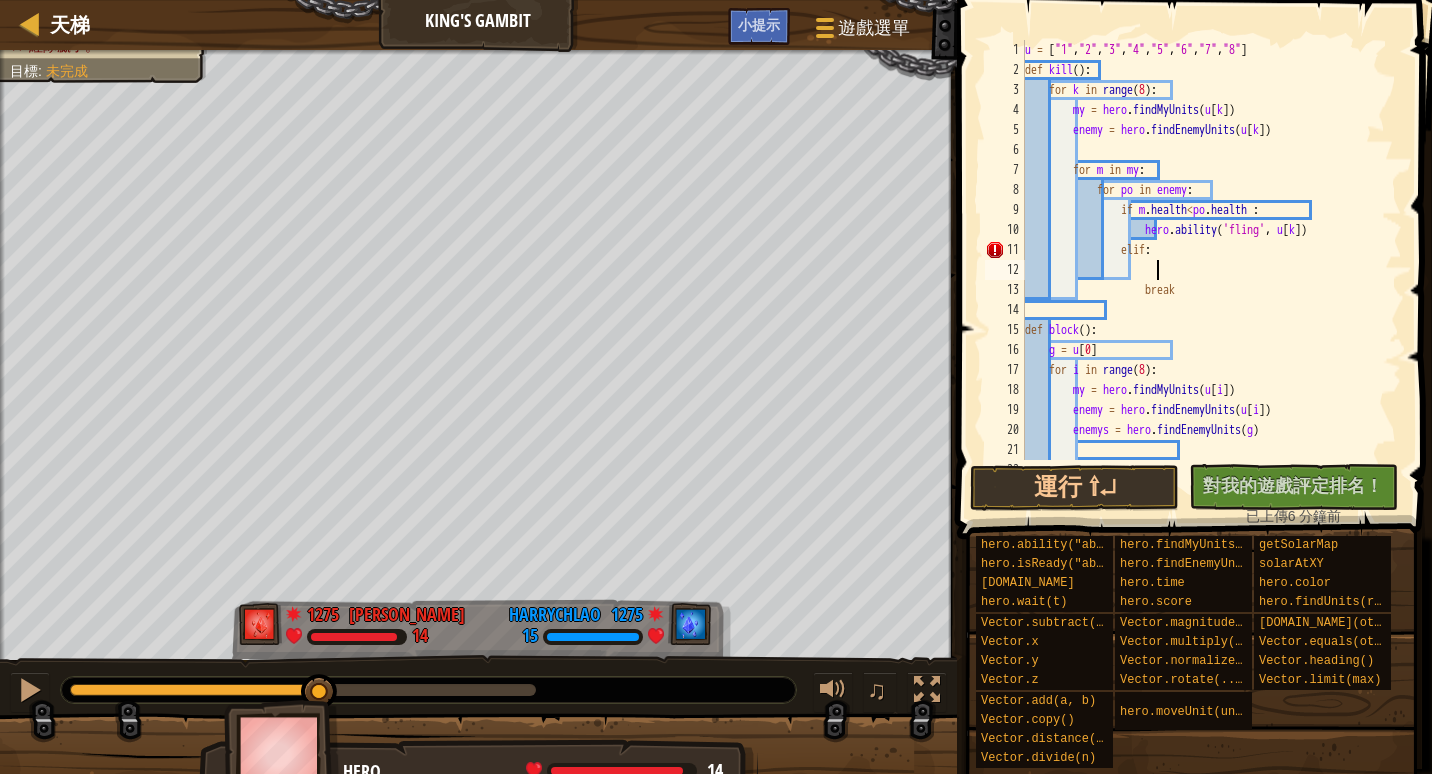 type on "break" 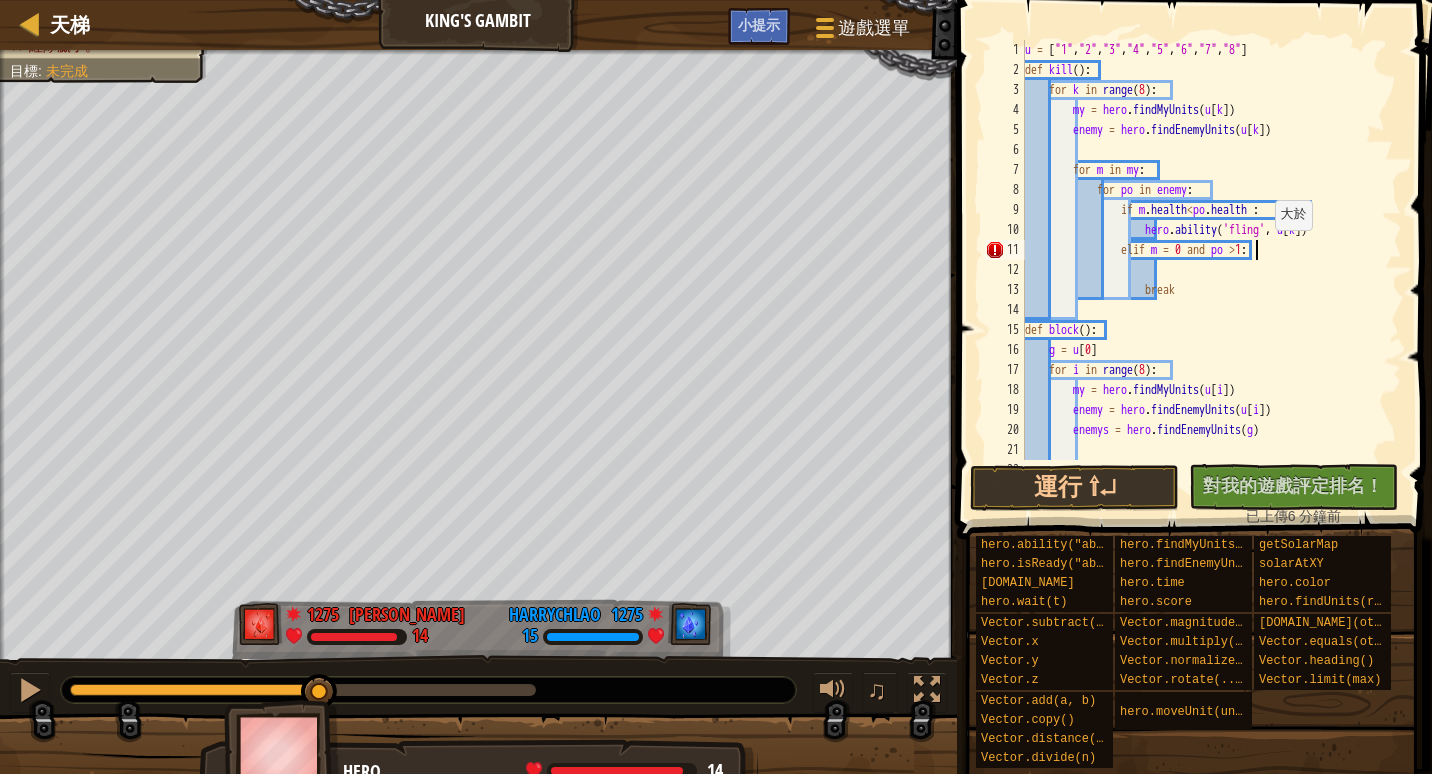scroll, scrollTop: 9, scrollLeft: 20, axis: both 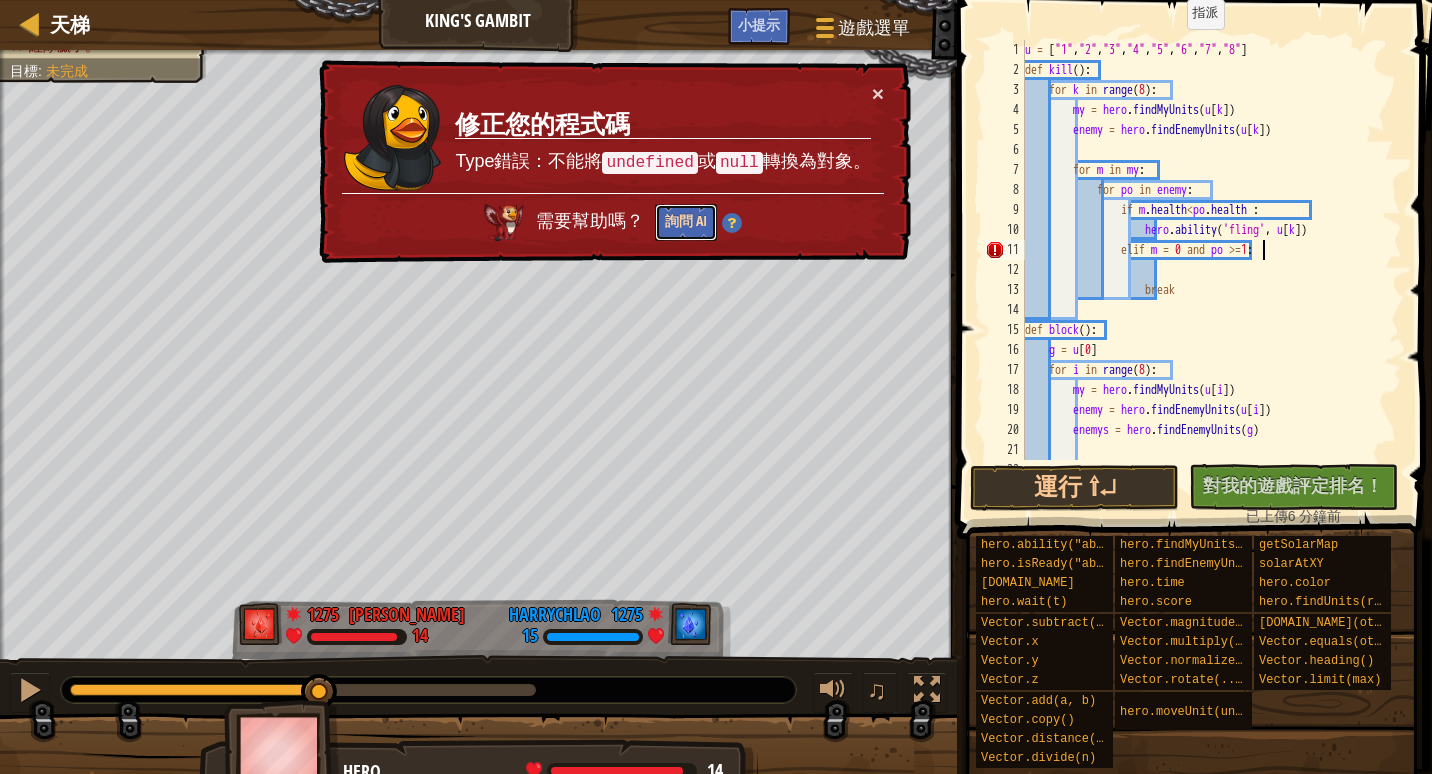 click on "詢問 AI" at bounding box center (686, 222) 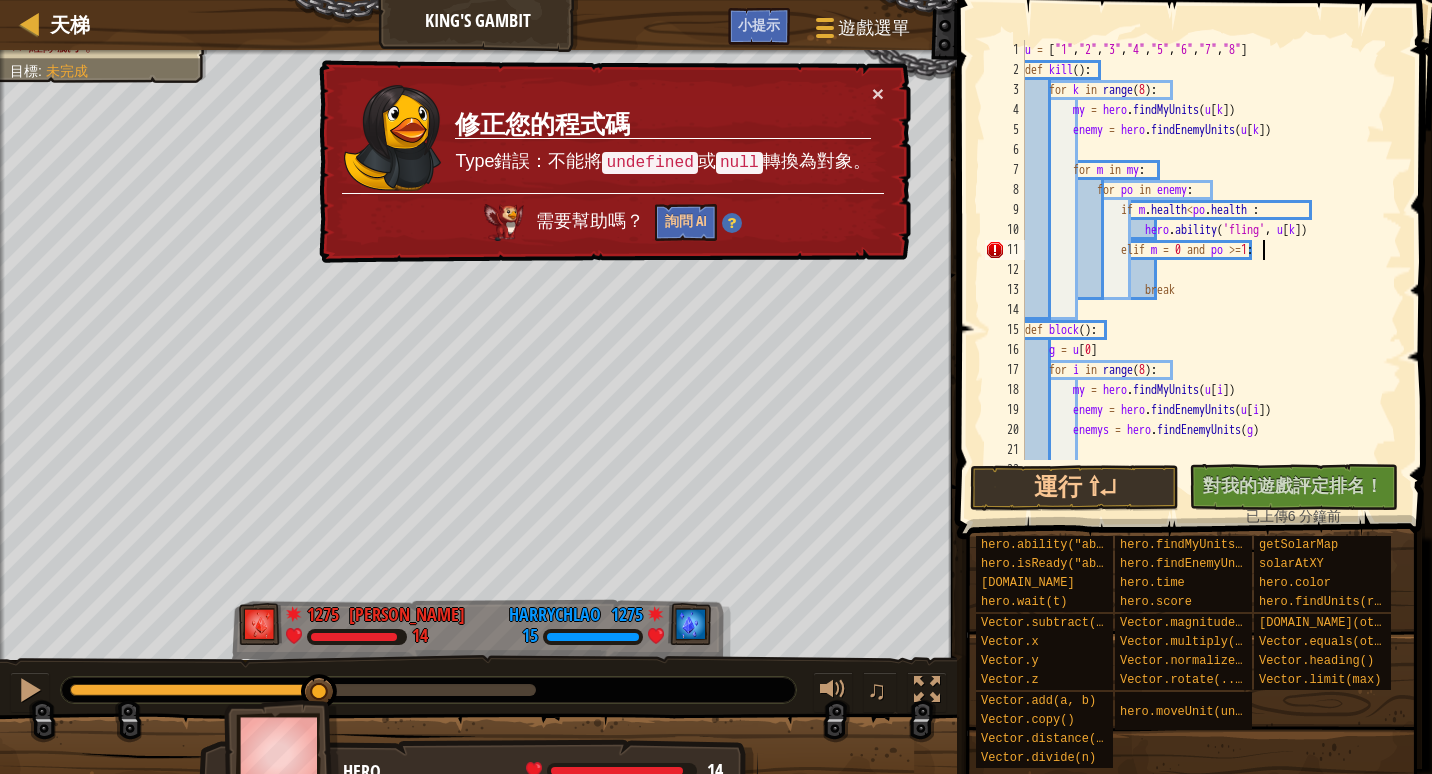 click on "u   =   [ "1" , "2" , "3" , "4" , "5" , "6" , "7" , "8" ] def   kill ( ) :      for   k   in   range ( 8 ) :          my   =   hero . findMyUnits ( u [ k ])          enemy   =   hero . findEnemyUnits ( u [ k ])                           for   m   in   my :              for   po   in   enemy :                  if   m . health < po . health   :                           hero . ability ( 'fling' ,   u [ k ])                  elif   m   =   0   and   po   >= 1 :                                           break          def   block ( ) :      g   =   u [ 0 ]      for   i   in   range ( 8 ) :          my   =   hero . findMyUnits ( u [ i ])          enemy   =   hero . findEnemyUnits ( u [ i ])          enemys   =   hero . findEnemyUnits ( g )                   for   f   in   enemy :" at bounding box center [1204, 270] 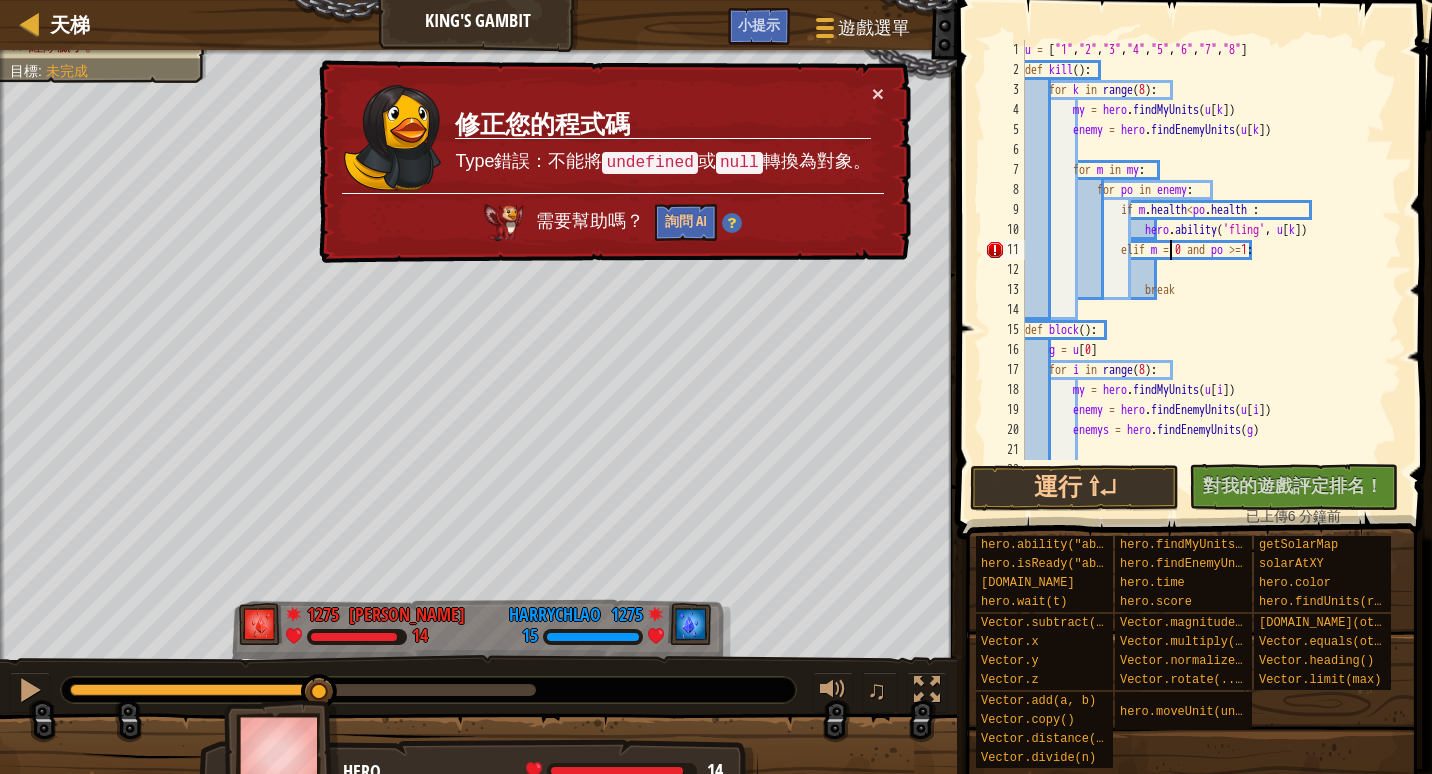 type on "卜" 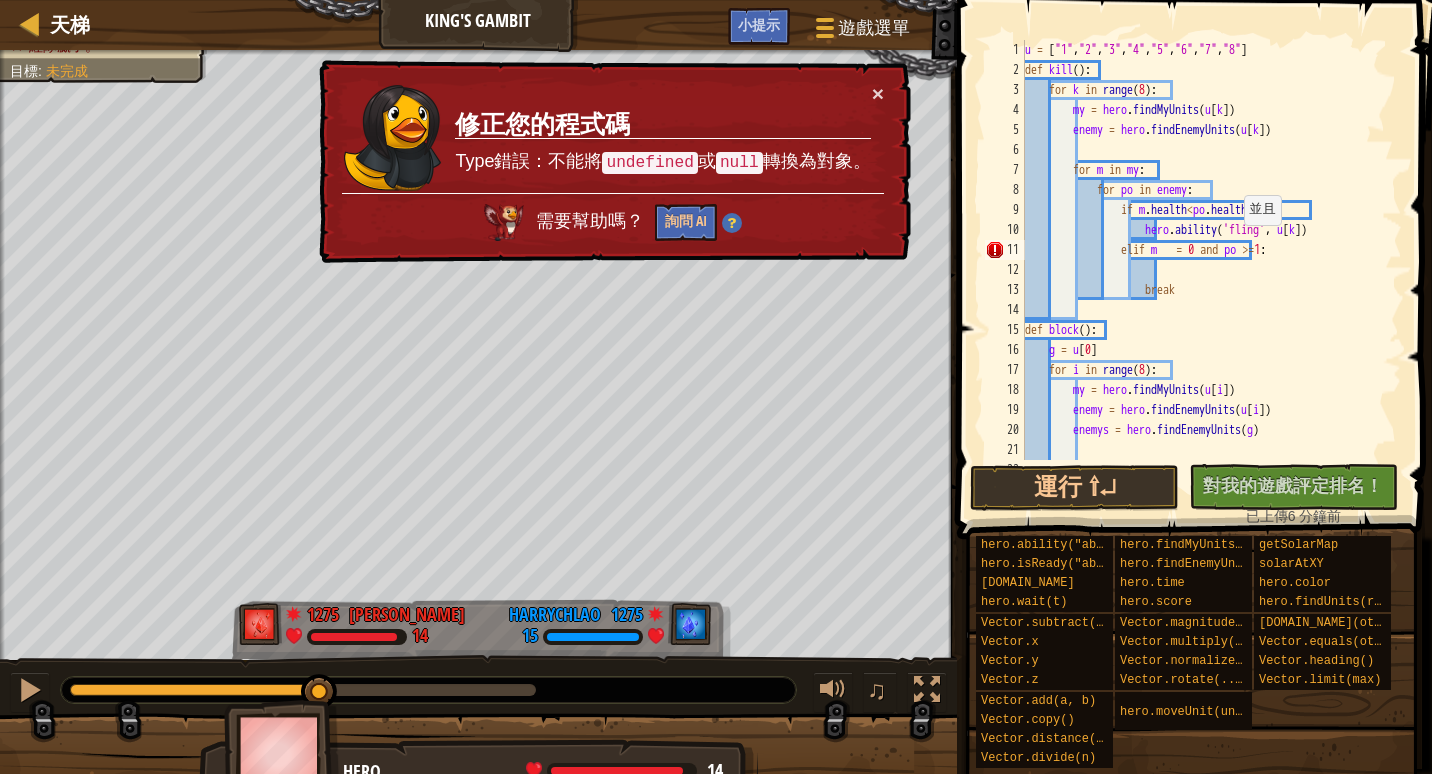 scroll, scrollTop: 9, scrollLeft: 0, axis: vertical 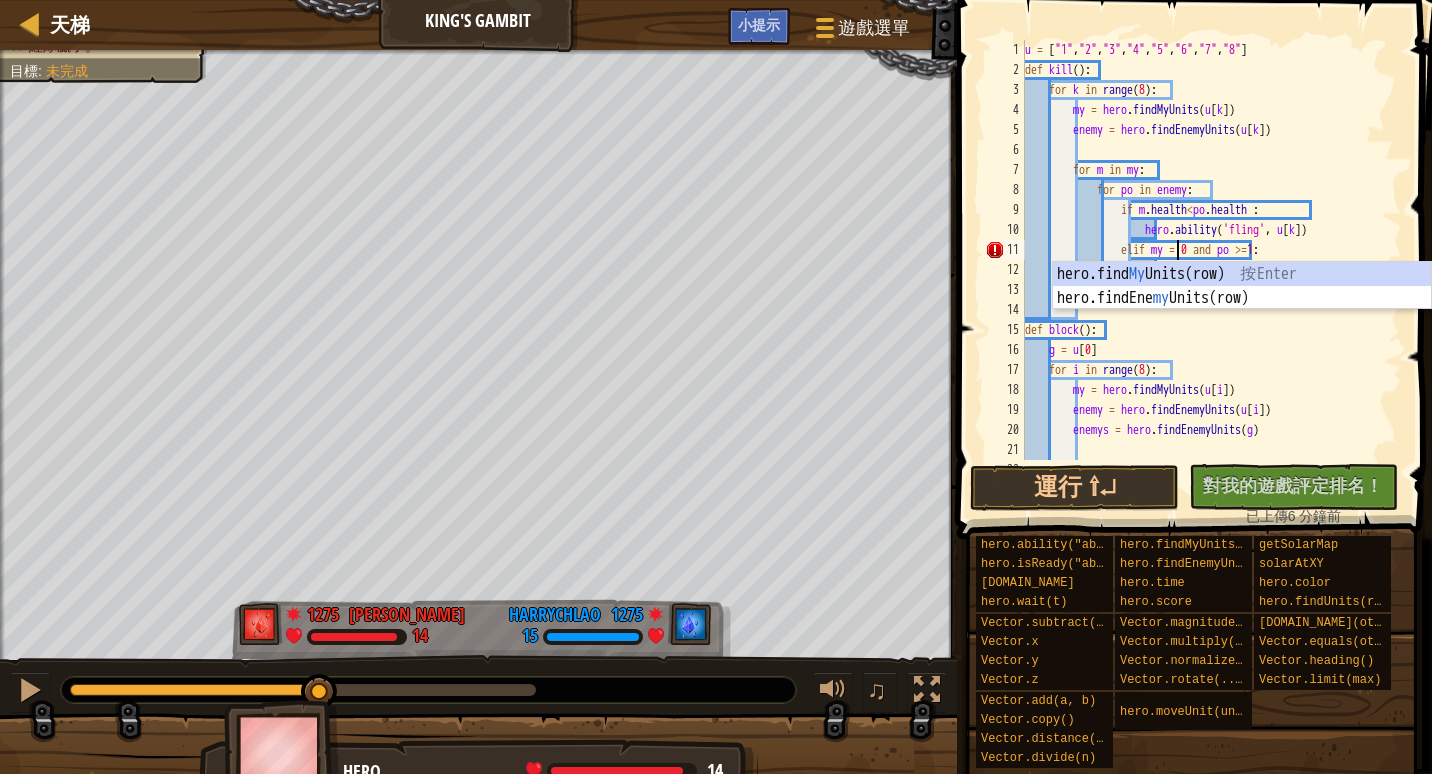 click on "u   =   [ "1" , "2" , "3" , "4" , "5" , "6" , "7" , "8" ] def   kill ( ) :      for   k   in   range ( 8 ) :          my   =   hero . findMyUnits ( u [ k ])          enemy   =   hero . findEnemyUnits ( u [ k ])                           for   m   in   my :              for   po   in   enemy :                  if   m . health < po . health   :                           hero . ability ( 'fling' ,   u [ k ])                  elif   my   =   0   and   po   >= 1 :                                           break          def   block ( ) :      g   =   u [ 0 ]      for   i   in   range ( 8 ) :          my   =   hero . findMyUnits ( u [ i ])          enemy   =   hero . findEnemyUnits ( u [ i ])          enemys   =   hero . findEnemyUnits ( g )                   for   f   in   enemy :" at bounding box center [1204, 270] 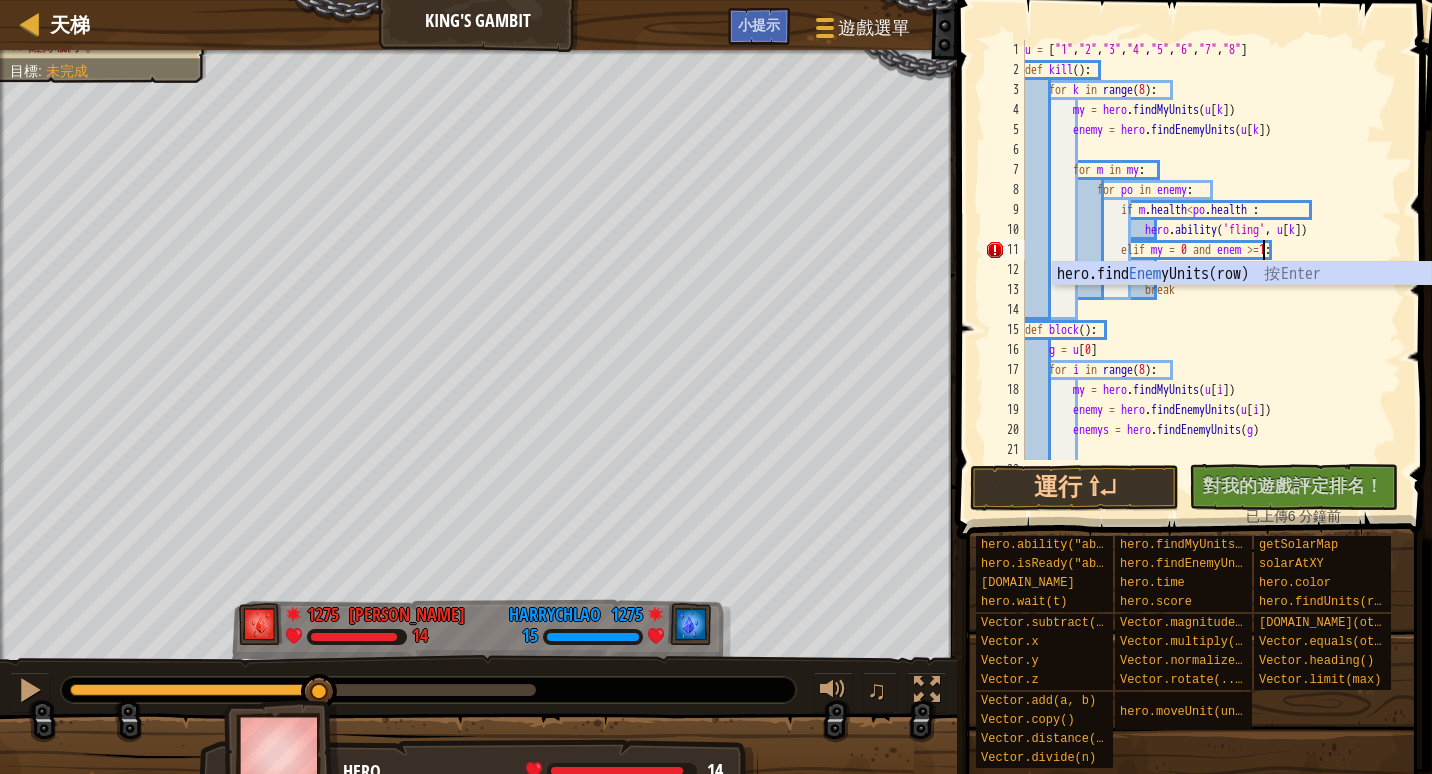 scroll, scrollTop: 9, scrollLeft: 20, axis: both 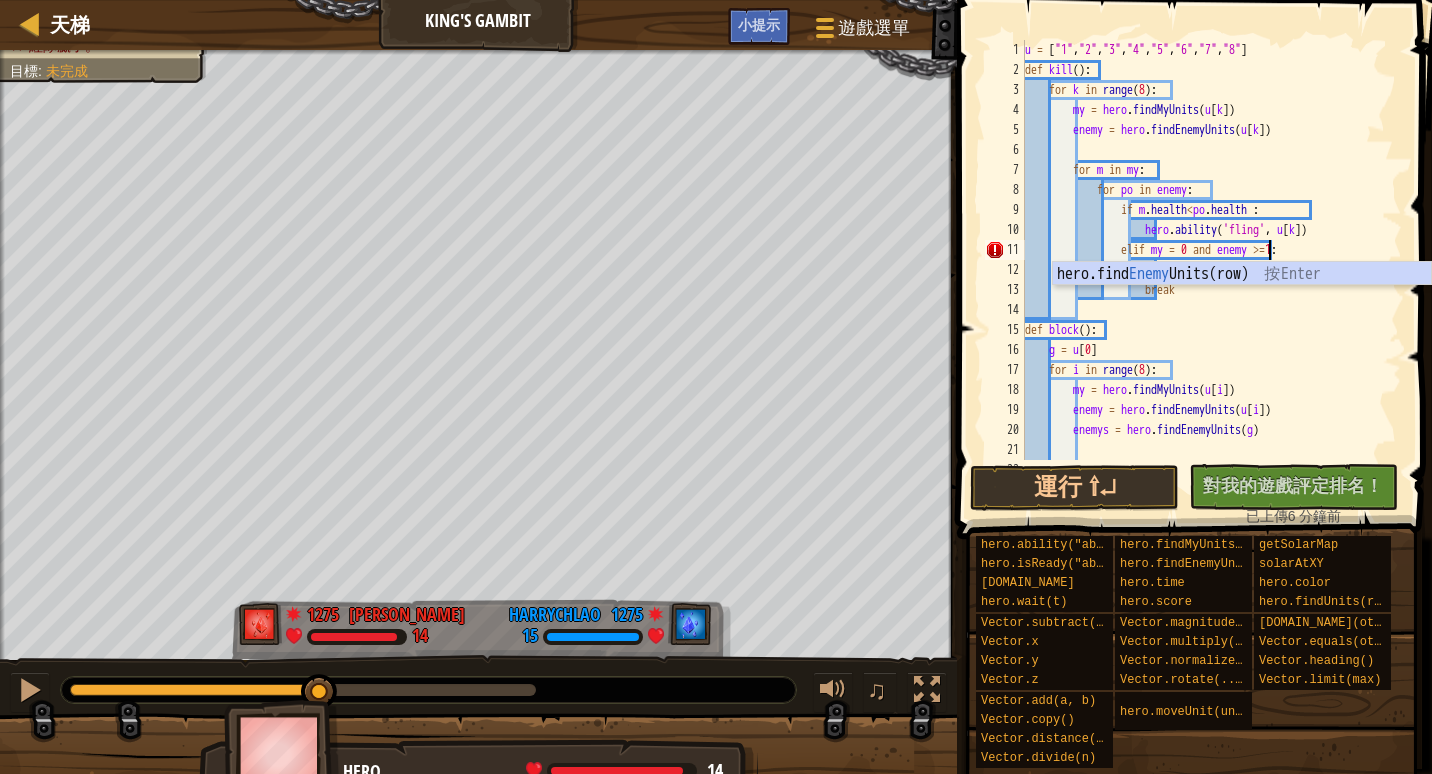 click on "u   =   [ "1" , "2" , "3" , "4" , "5" , "6" , "7" , "8" ] def   kill ( ) :      for   k   in   range ( 8 ) :          my   =   hero . findMyUnits ( u [ k ])          enemy   =   hero . findEnemyUnits ( u [ k ])                           for   m   in   my :              for   po   in   enemy :                  if   m . health < po . health   :                           hero . ability ( 'fling' ,   u [ k ])                  elif   my   =   0   and   enemy   >= 1 :                                           break          def   block ( ) :      g   =   u [ 0 ]      for   i   in   range ( 8 ) :          my   =   hero . findMyUnits ( u [ i ])          enemy   =   hero . findEnemyUnits ( u [ i ])          enemys   =   hero . findEnemyUnits ( g )                   for   f   in   enemy :" at bounding box center (1204, 270) 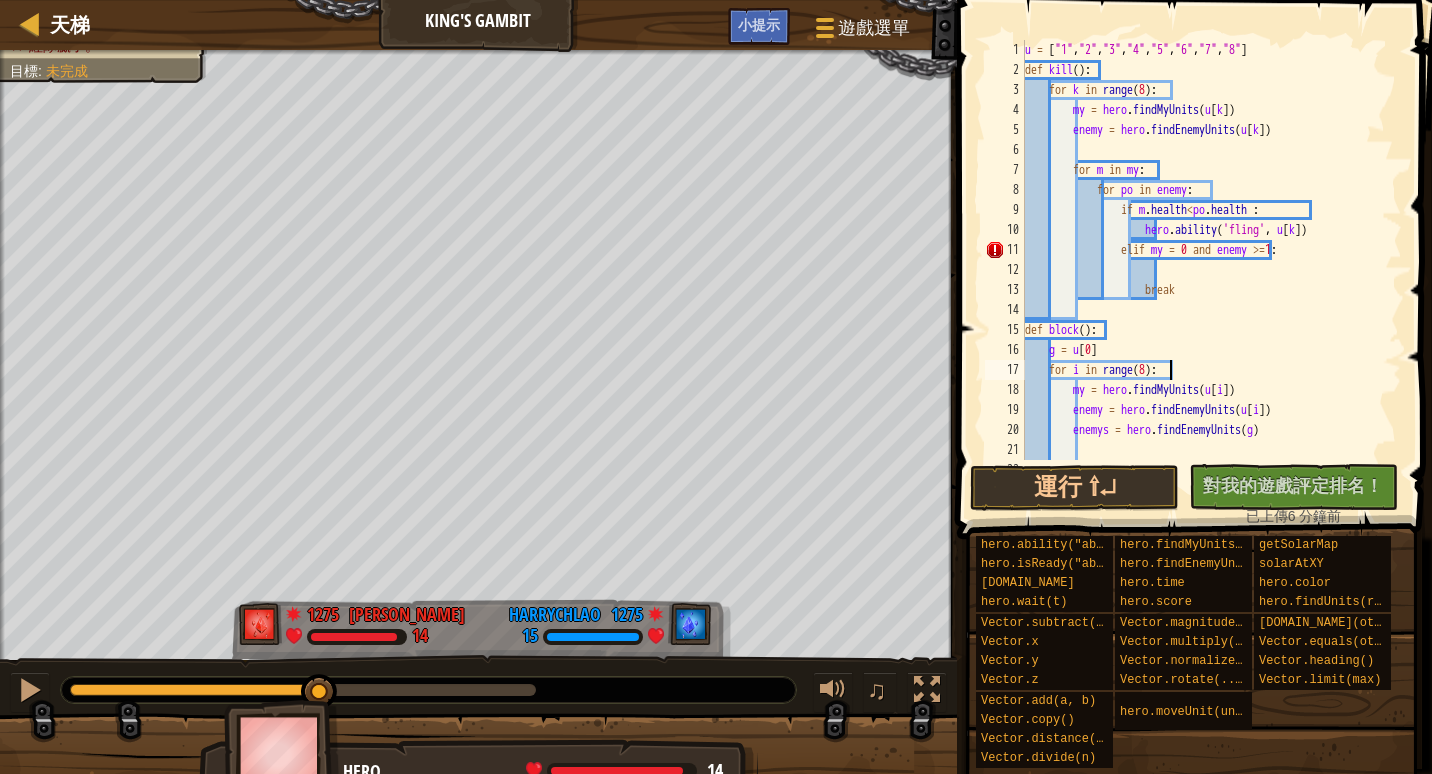 scroll, scrollTop: 9, scrollLeft: 11, axis: both 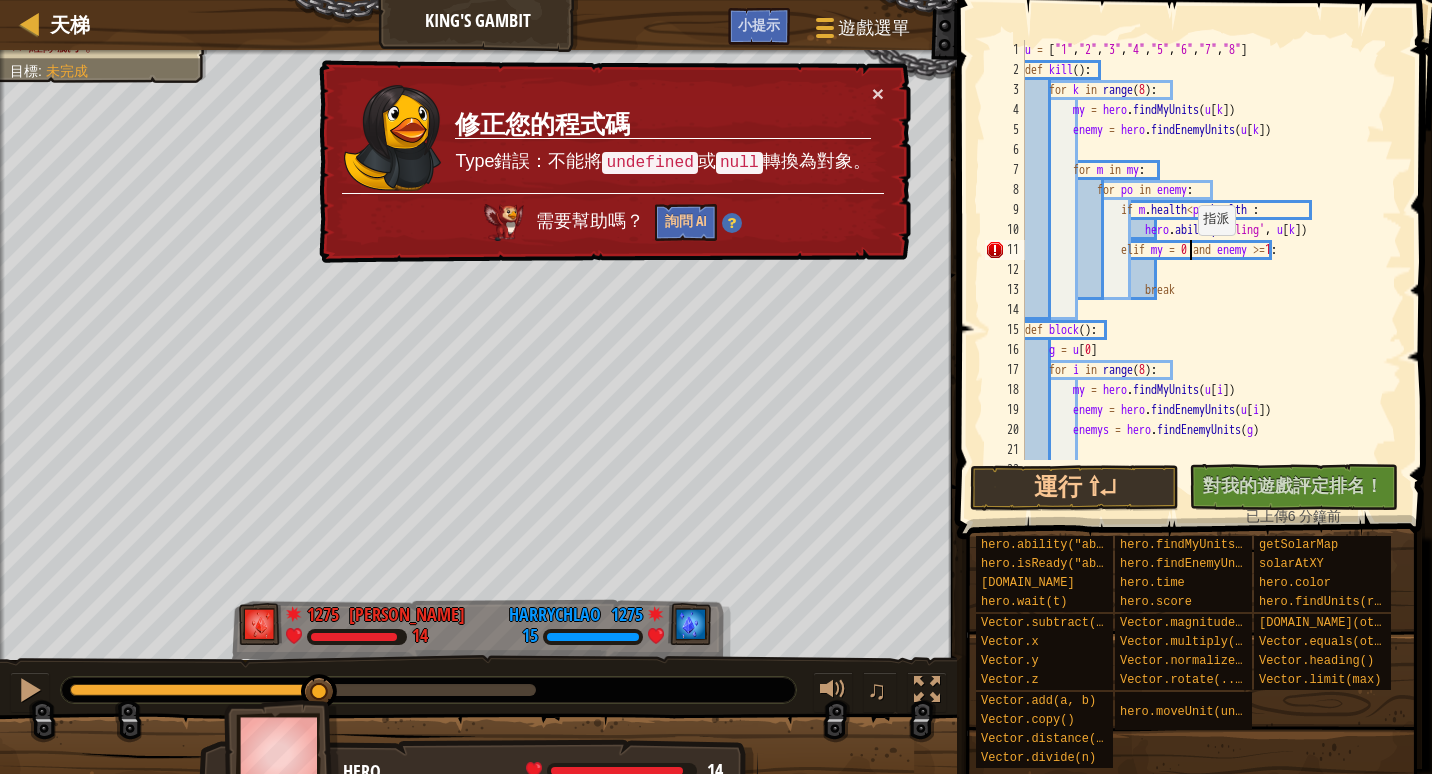 click on "u   =   [ "1" , "2" , "3" , "4" , "5" , "6" , "7" , "8" ] def   kill ( ) :      for   k   in   range ( 8 ) :          my   =   hero . findMyUnits ( u [ k ])          enemy   =   hero . findEnemyUnits ( u [ k ])                           for   m   in   my :              for   po   in   enemy :                  if   m . health < po . health   :                           hero . ability ( 'fling' ,   u [ k ])                  elif   my   =   0   and   enemy   >= 1 :                                           break          def   block ( ) :      g   =   u [ 0 ]      for   i   in   range ( 8 ) :          my   =   hero . findMyUnits ( u [ i ])          enemy   =   hero . findEnemyUnits ( u [ i ])          enemys   =   hero . findEnemyUnits ( g )                   for   f   in   enemy :" at bounding box center [1204, 270] 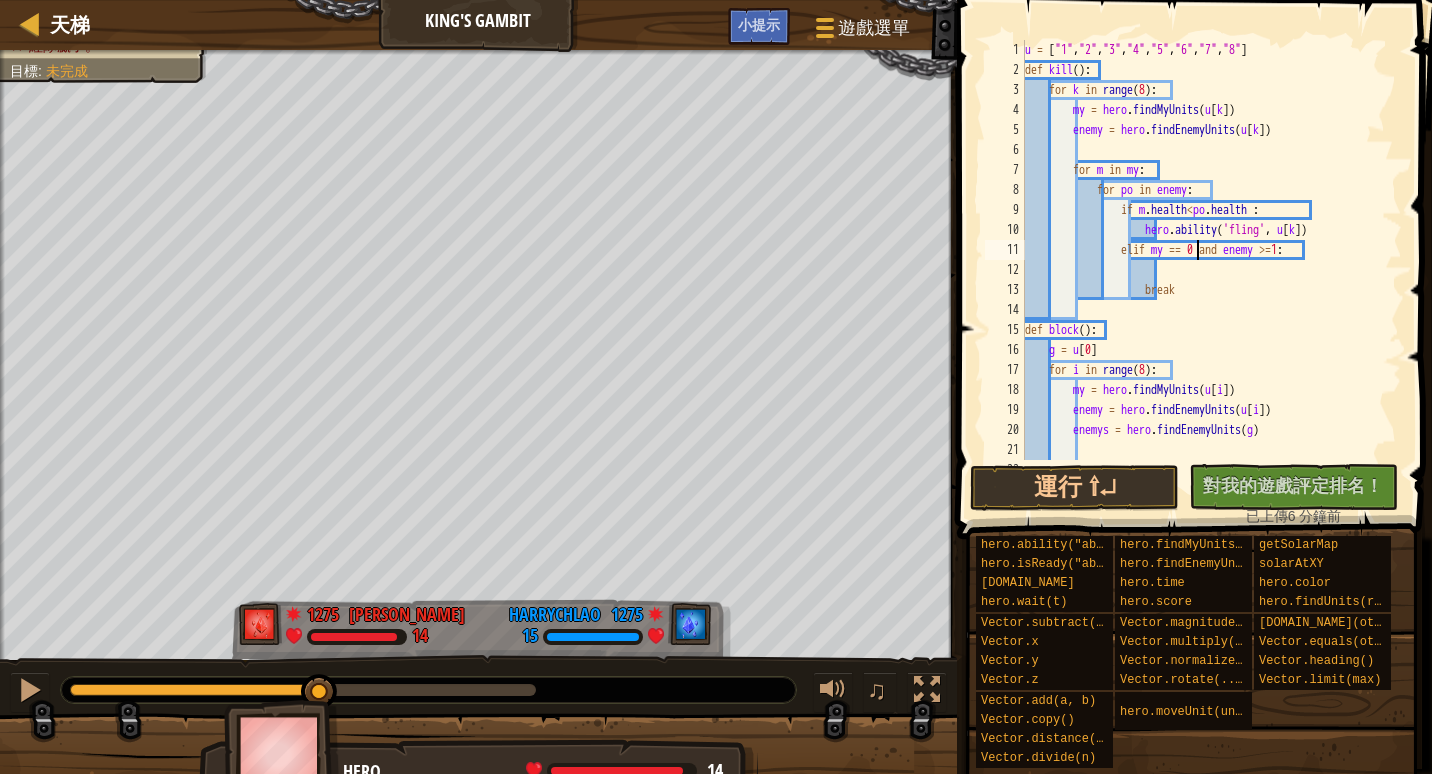 click on "u   =   [ "1" , "2" , "3" , "4" , "5" , "6" , "7" , "8" ] def   kill ( ) :      for   k   in   range ( 8 ) :          my   =   hero . findMyUnits ( u [ k ])          enemy   =   hero . findEnemyUnits ( u [ k ])                           for   m   in   my :              for   po   in   enemy :                  if   m . health < po . health   :                           hero . ability ( 'fling' ,   u [ k ])                  elif   my   ==   0   and   enemy   >= 1 :                                           break          def   block ( ) :      g   =   u [ 0 ]      for   i   in   range ( 8 ) :          my   =   hero . findMyUnits ( u [ i ])          enemy   =   hero . findEnemyUnits ( u [ i ])          enemys   =   hero . findEnemyUnits ( g )                   for   f   in   enemy :" at bounding box center [1204, 270] 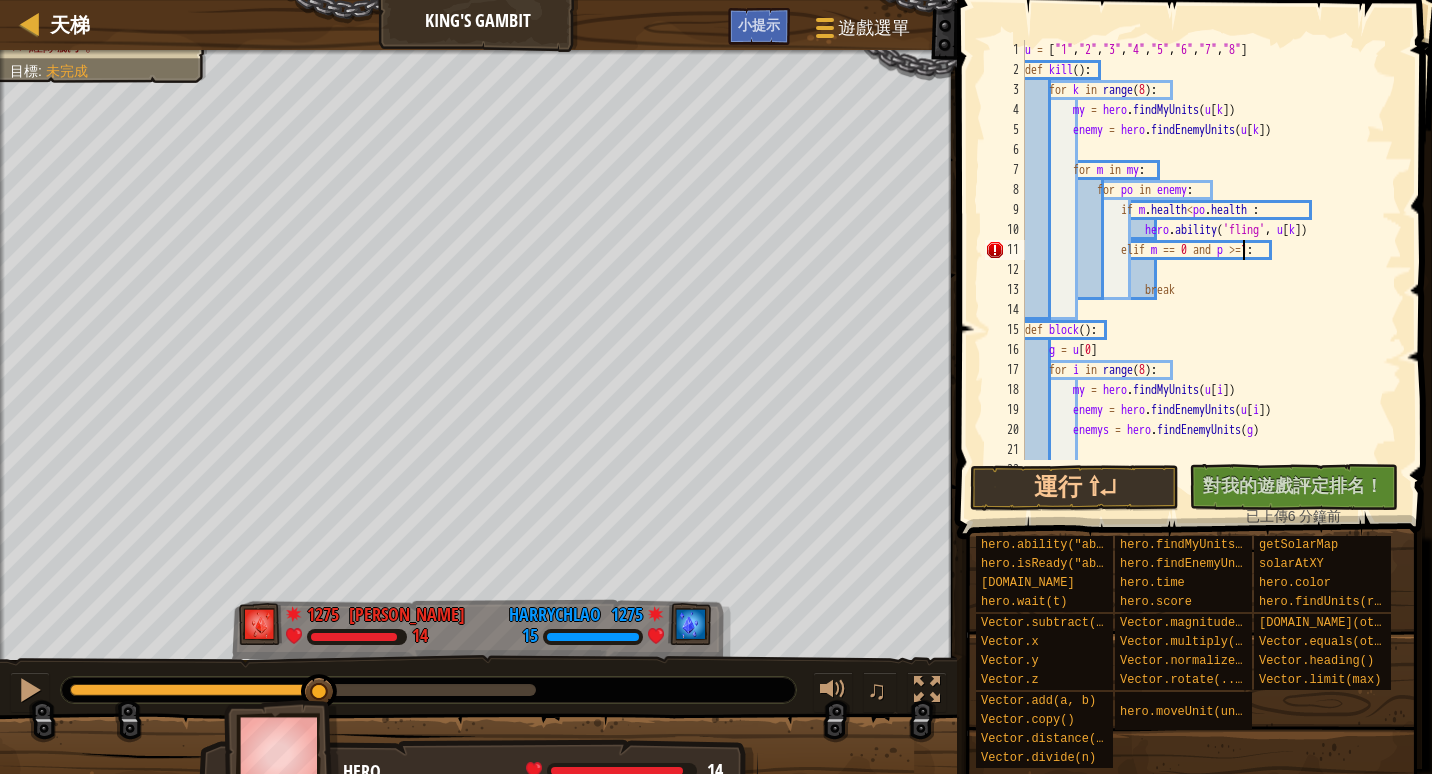 scroll, scrollTop: 9, scrollLeft: 18, axis: both 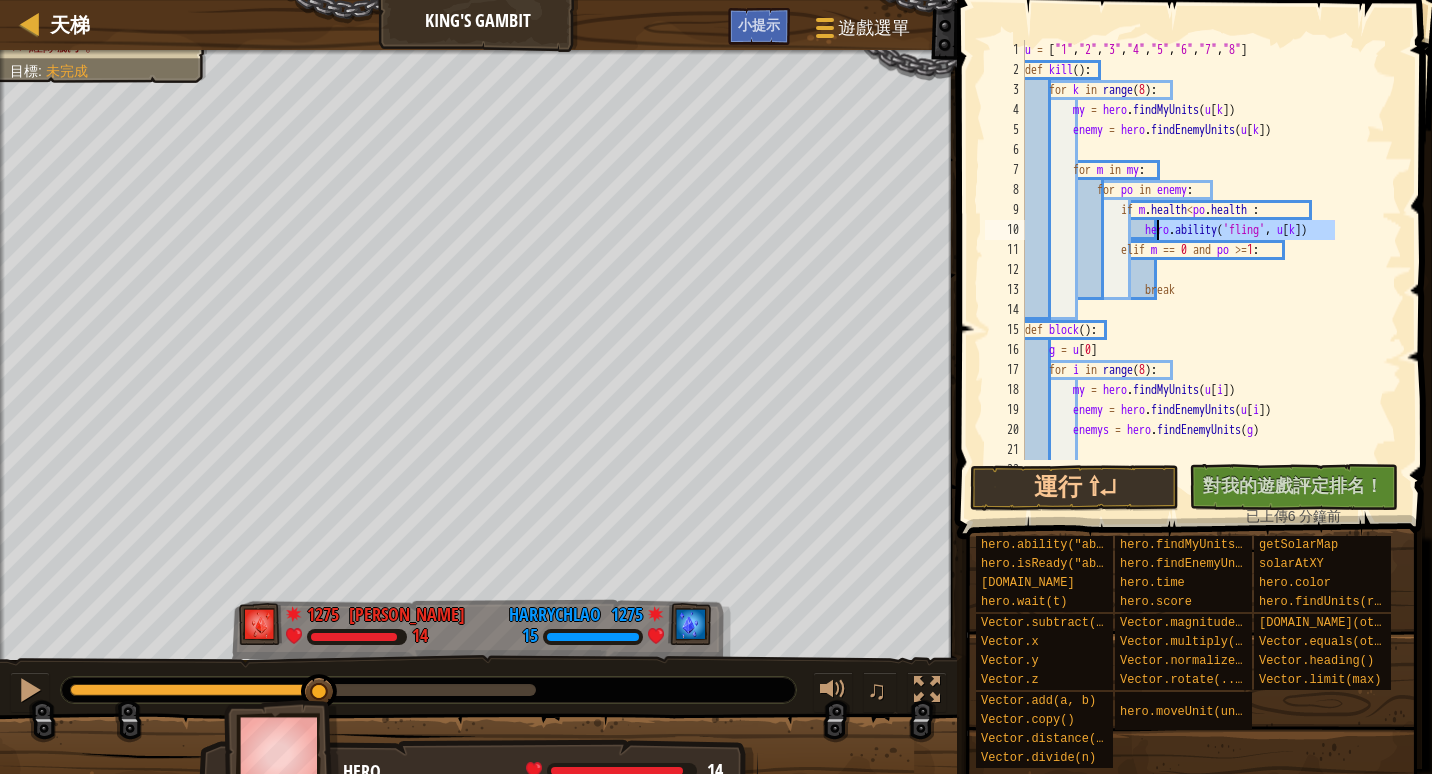 drag, startPoint x: 1342, startPoint y: 228, endPoint x: 1159, endPoint y: 234, distance: 183.09833 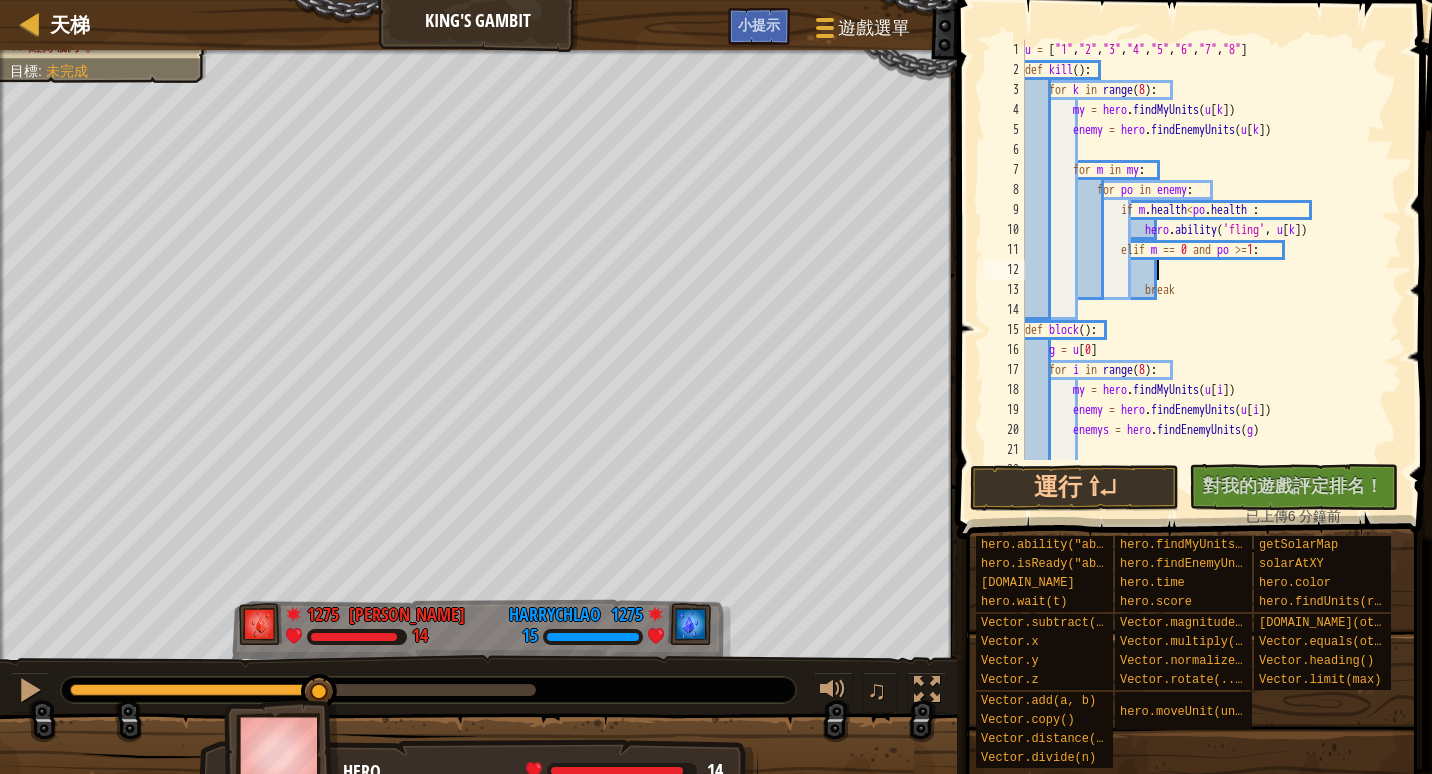 scroll, scrollTop: 9, scrollLeft: 10, axis: both 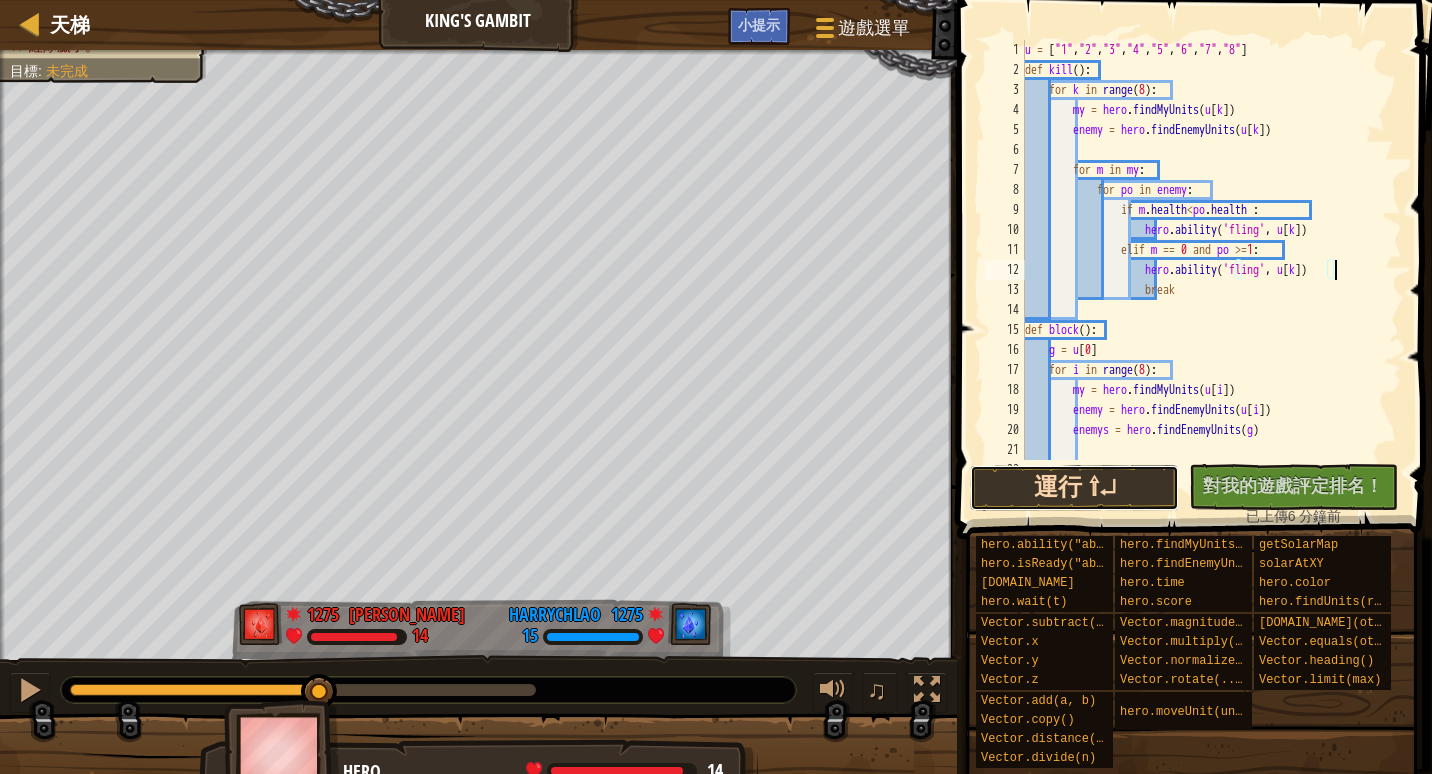 click on "運行 ⇧↵" at bounding box center [1074, 488] 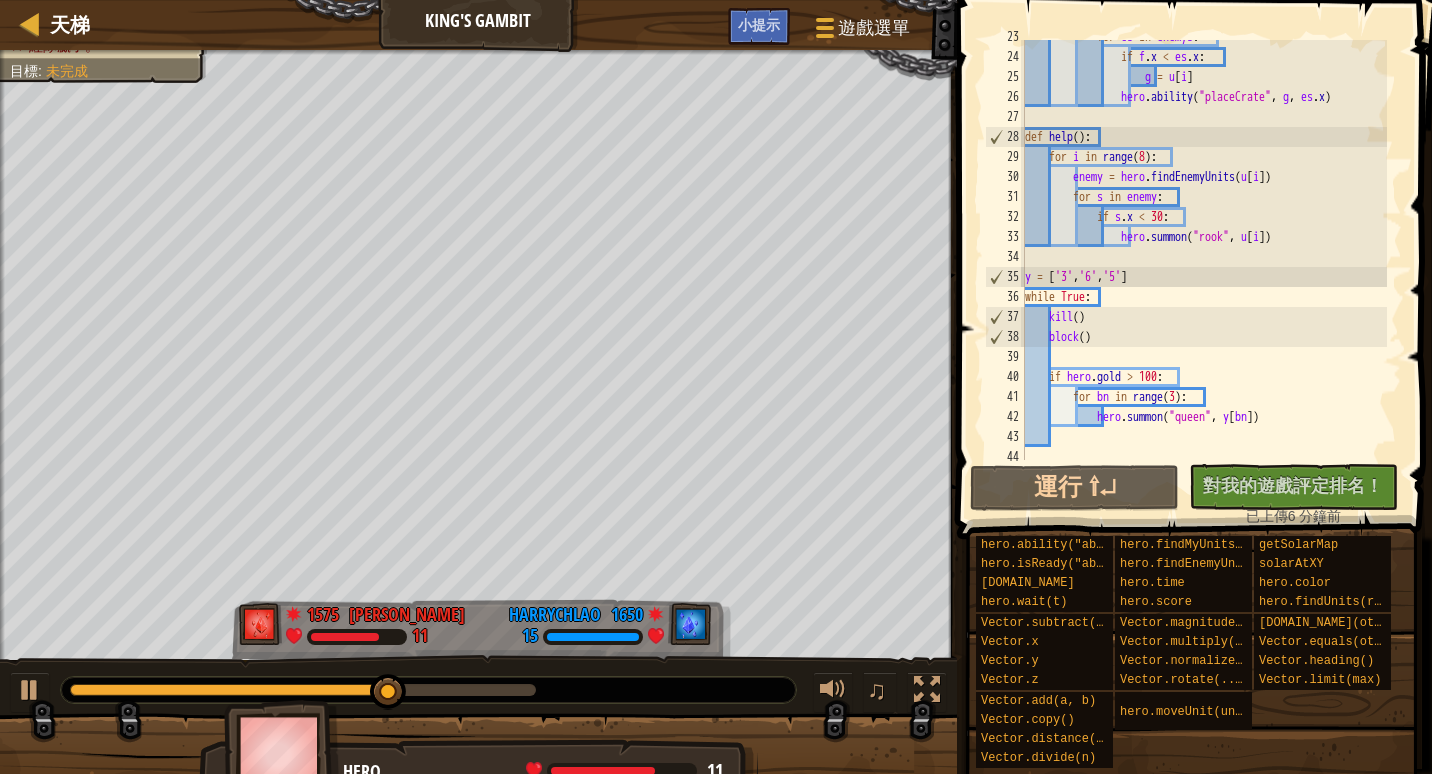scroll, scrollTop: 460, scrollLeft: 0, axis: vertical 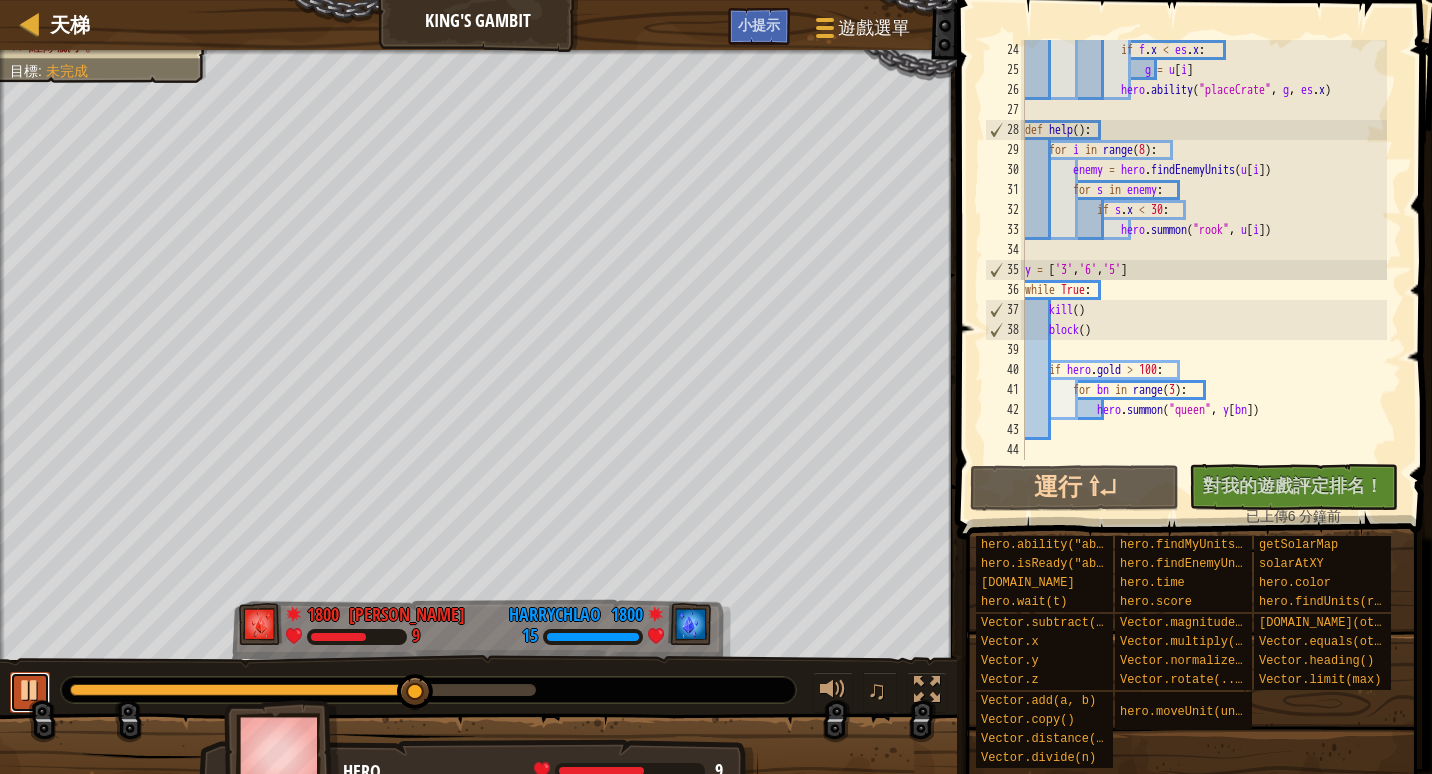 click at bounding box center (30, 690) 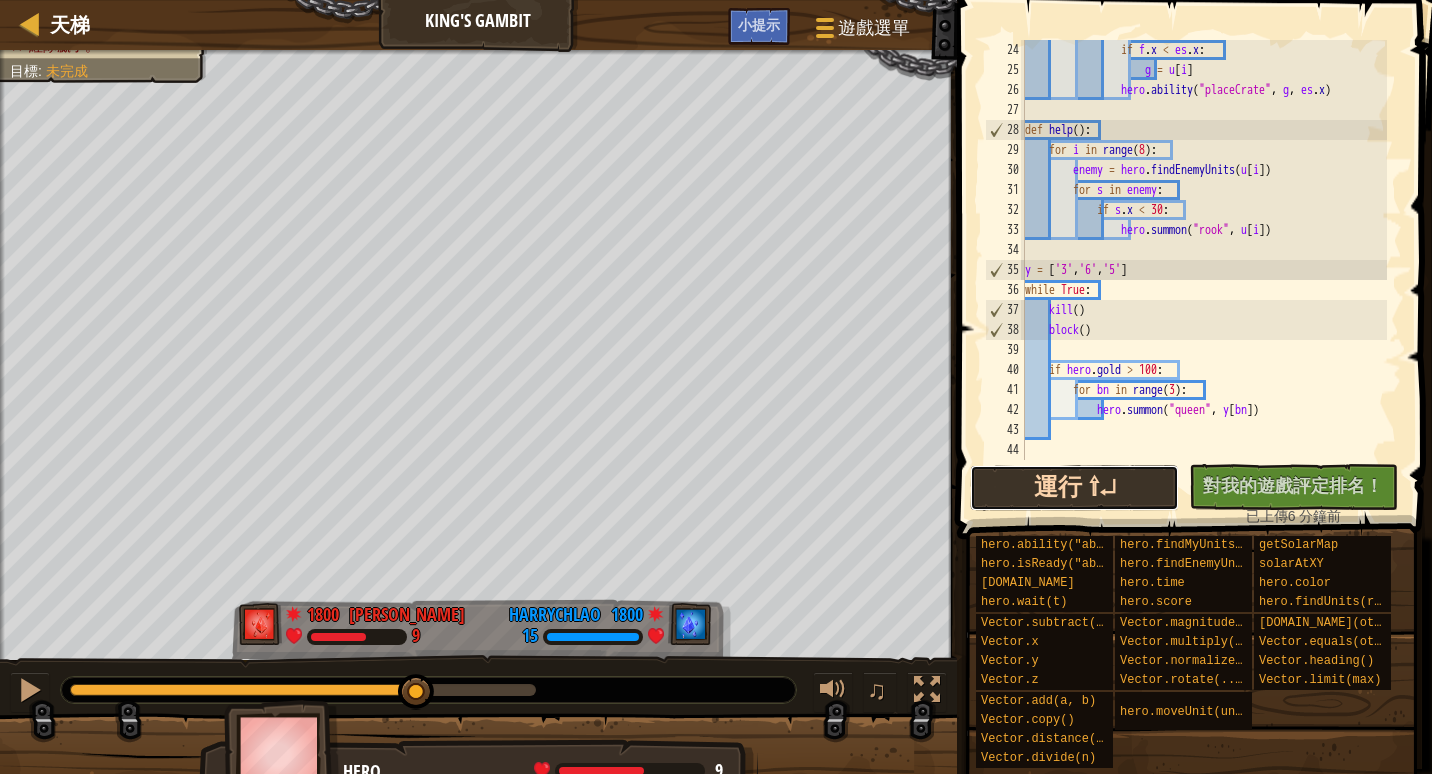 click on "運行 ⇧↵" at bounding box center [1074, 488] 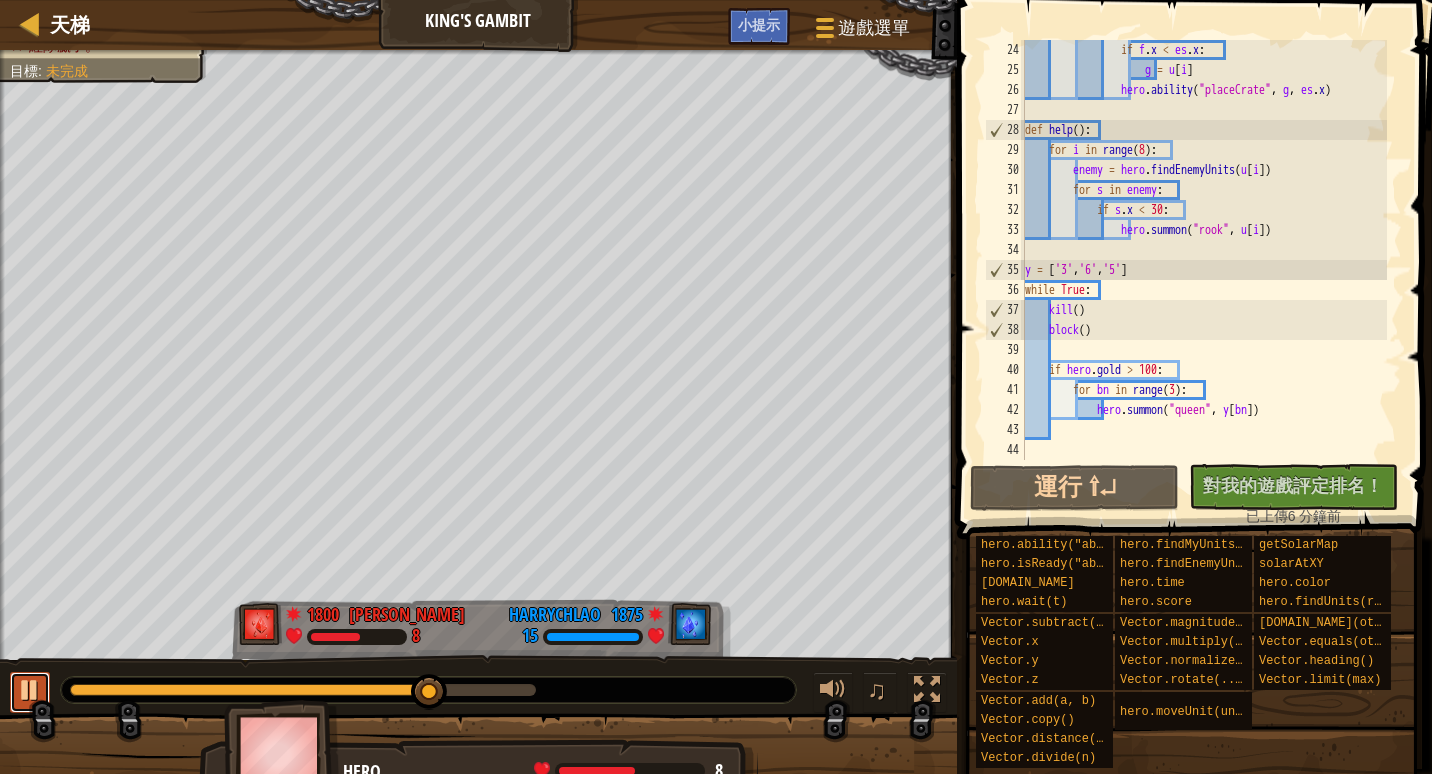 click at bounding box center (30, 690) 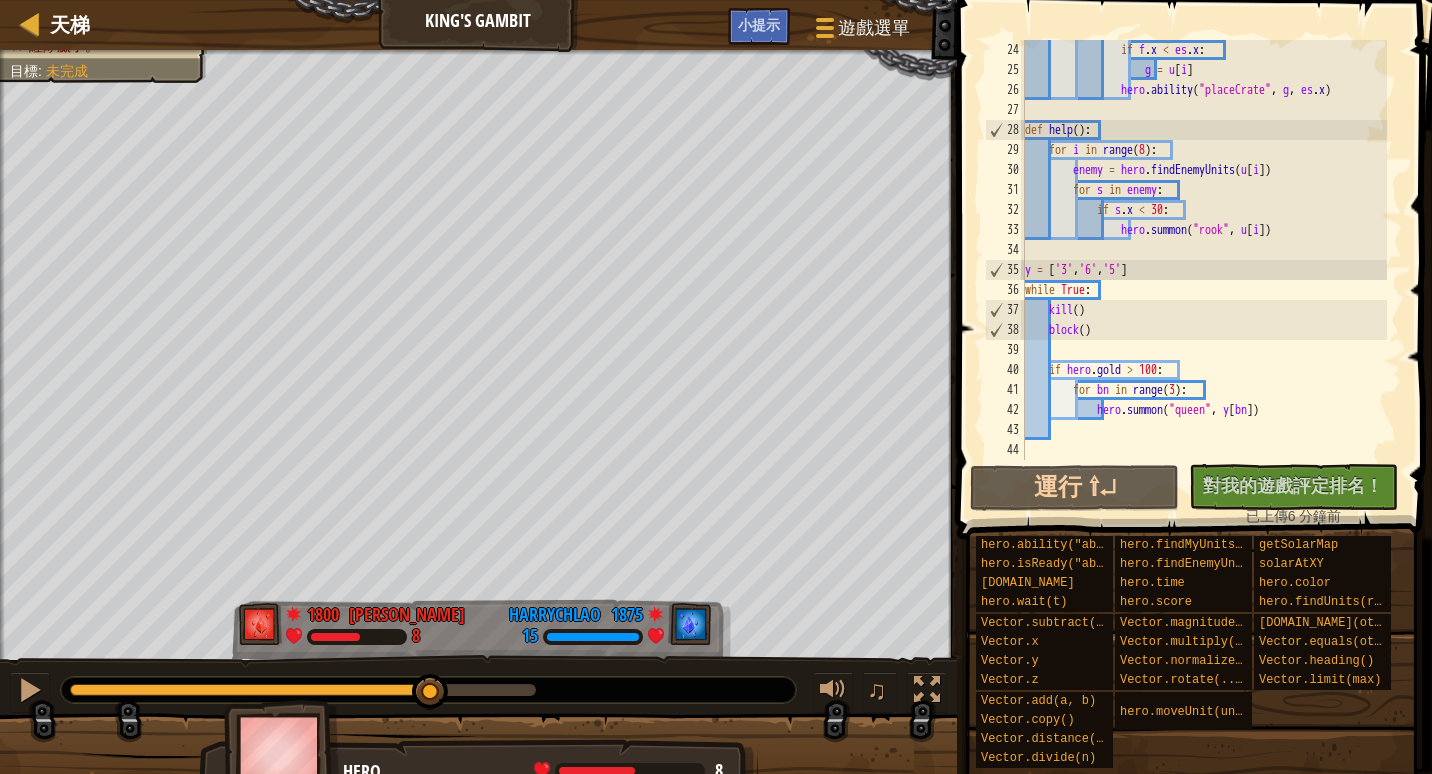 click on "if   f . x   <   es . x :                      g   =   u [ i ]                  hero . ability ( "placeCrate" ,   g ,   es . x ) def   help ( ) :      for   i   in   range ( 8 ) :          enemy   =   hero . findEnemyUnits ( u [ i ])          for   s   in   enemy :              if   s . x   <   30 :                  hero . summon ( "rook" ,   u [ i ]) y   =   [ '3' , '6' , '5' ] while   True :      kill ( )      block ( )           if   hero . gold   >   100 :          for   bn   in   range ( 3 ) :              hero . summon ( "queen" ,   y [ bn ])" at bounding box center (1204, 270) 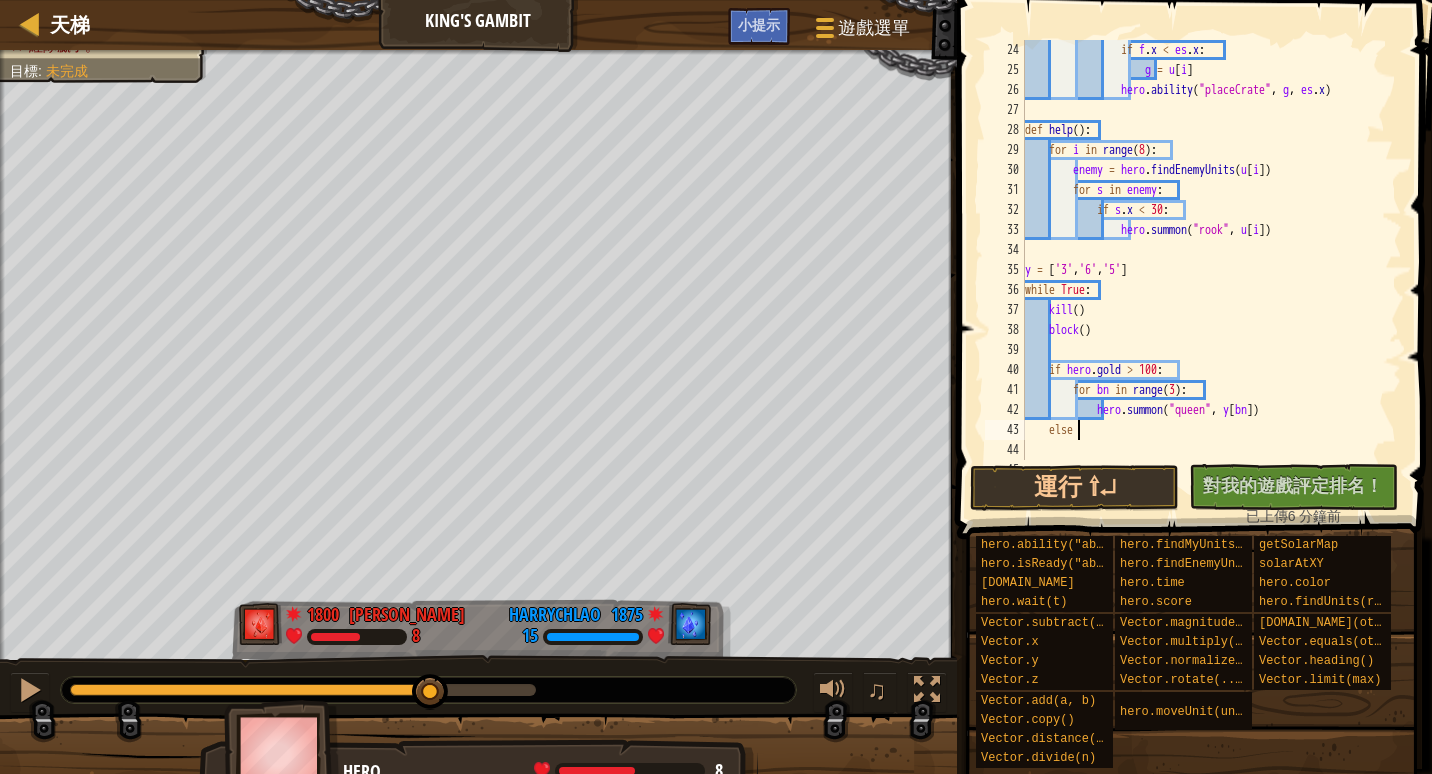 scroll, scrollTop: 9, scrollLeft: 3, axis: both 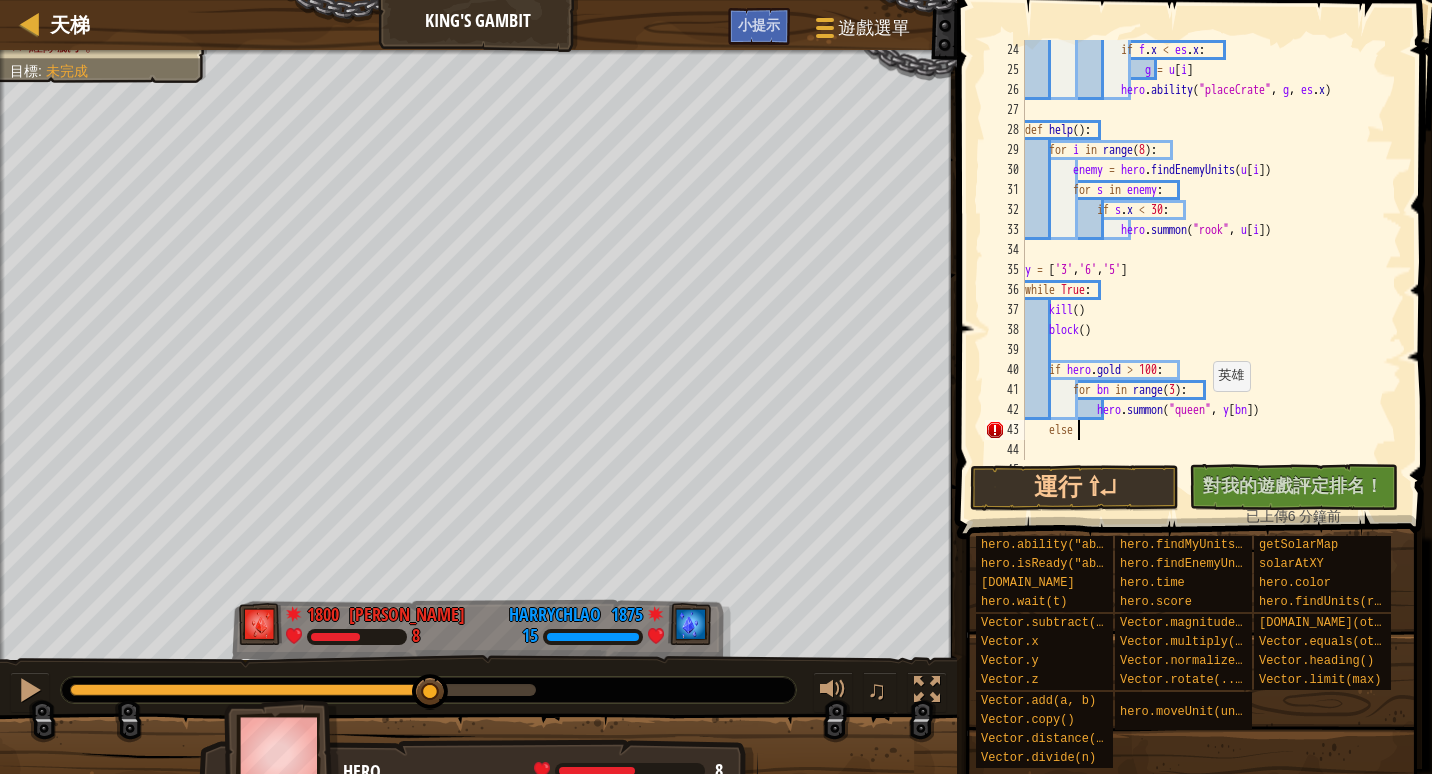 type on "else:" 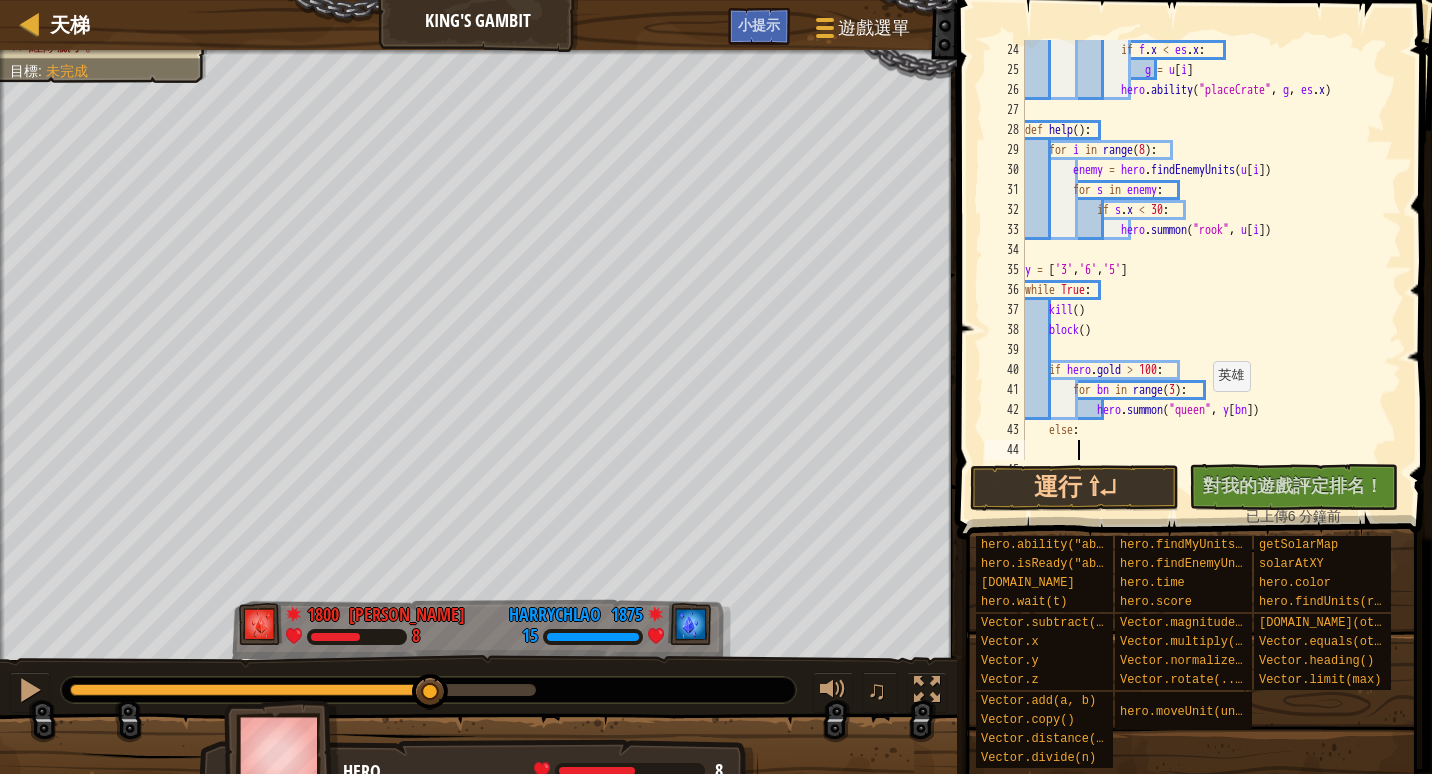 scroll, scrollTop: 9, scrollLeft: 3, axis: both 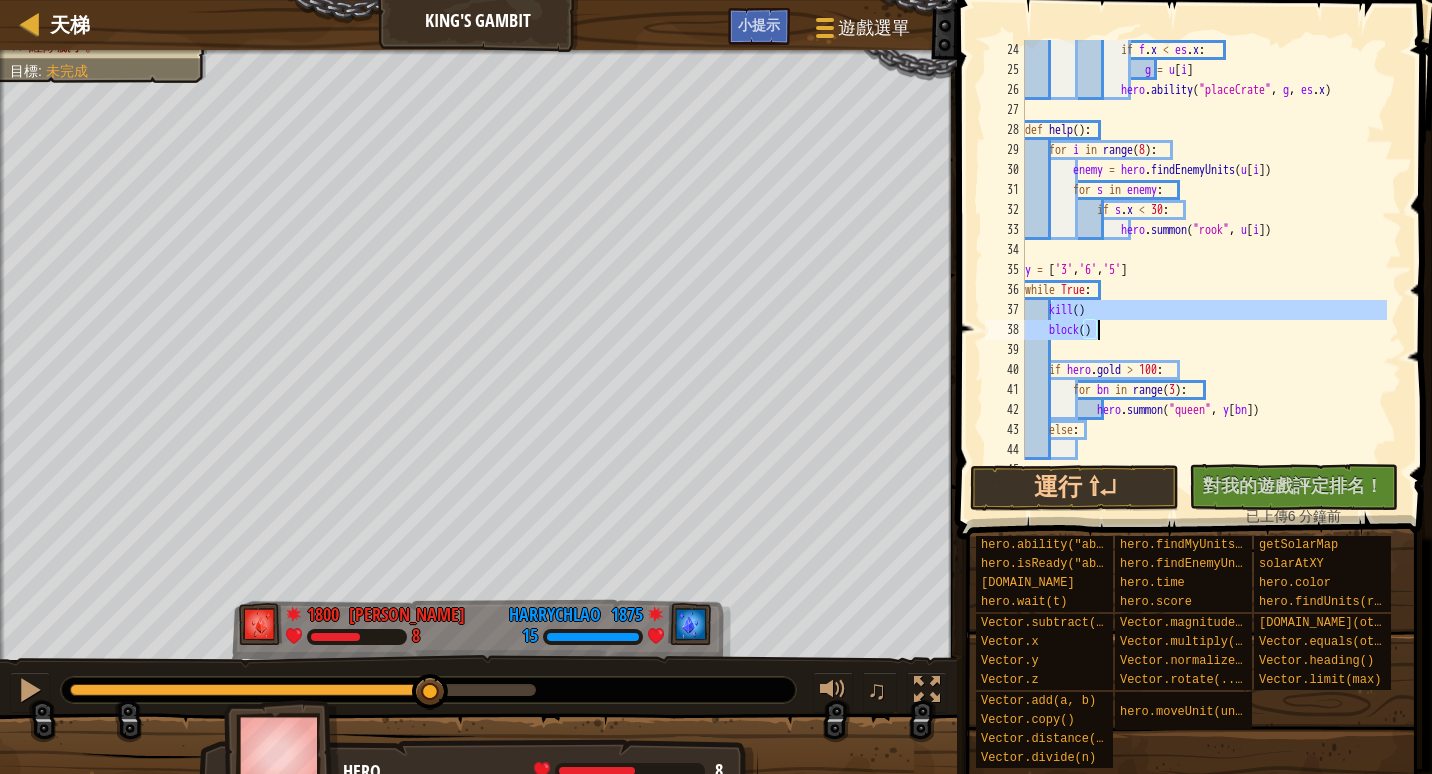 drag, startPoint x: 1051, startPoint y: 304, endPoint x: 1129, endPoint y: 329, distance: 81.908485 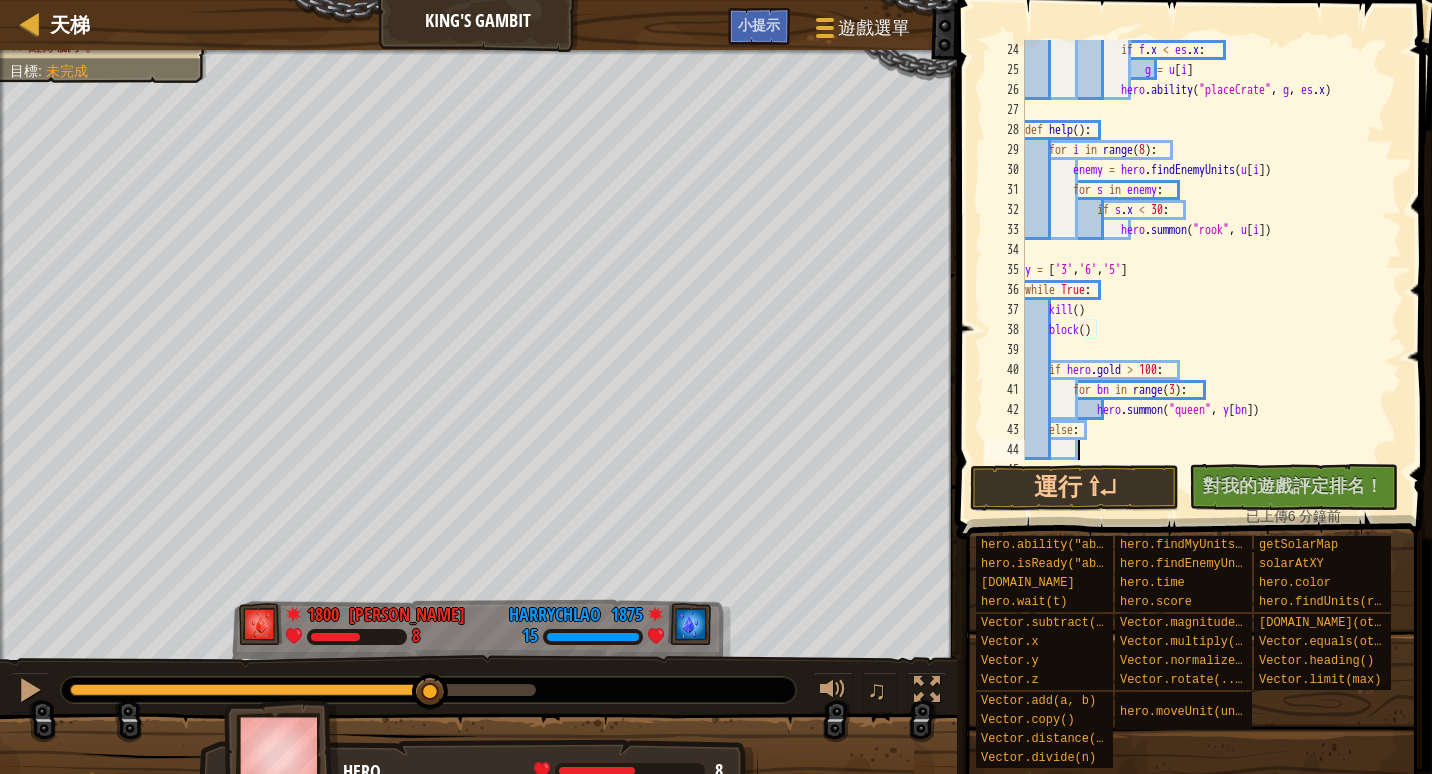 click on "if   f . x   <   es . x :                      g   =   u [ i ]                  hero . ability ( "placeCrate" ,   g ,   es . x ) def   help ( ) :      for   i   in   range ( 8 ) :          enemy   =   hero . findEnemyUnits ( u [ i ])          for   s   in   enemy :              if   s . x   <   30 :                  hero . summon ( "rook" ,   u [ i ]) y   =   [ '3' , '6' , '5' ] while   True :      kill ( )      block ( )           if   hero . gold   >   100 :          for   bn   in   range ( 3 ) :              hero . summon ( "queen" ,   y [ bn ])      else :" at bounding box center [1204, 270] 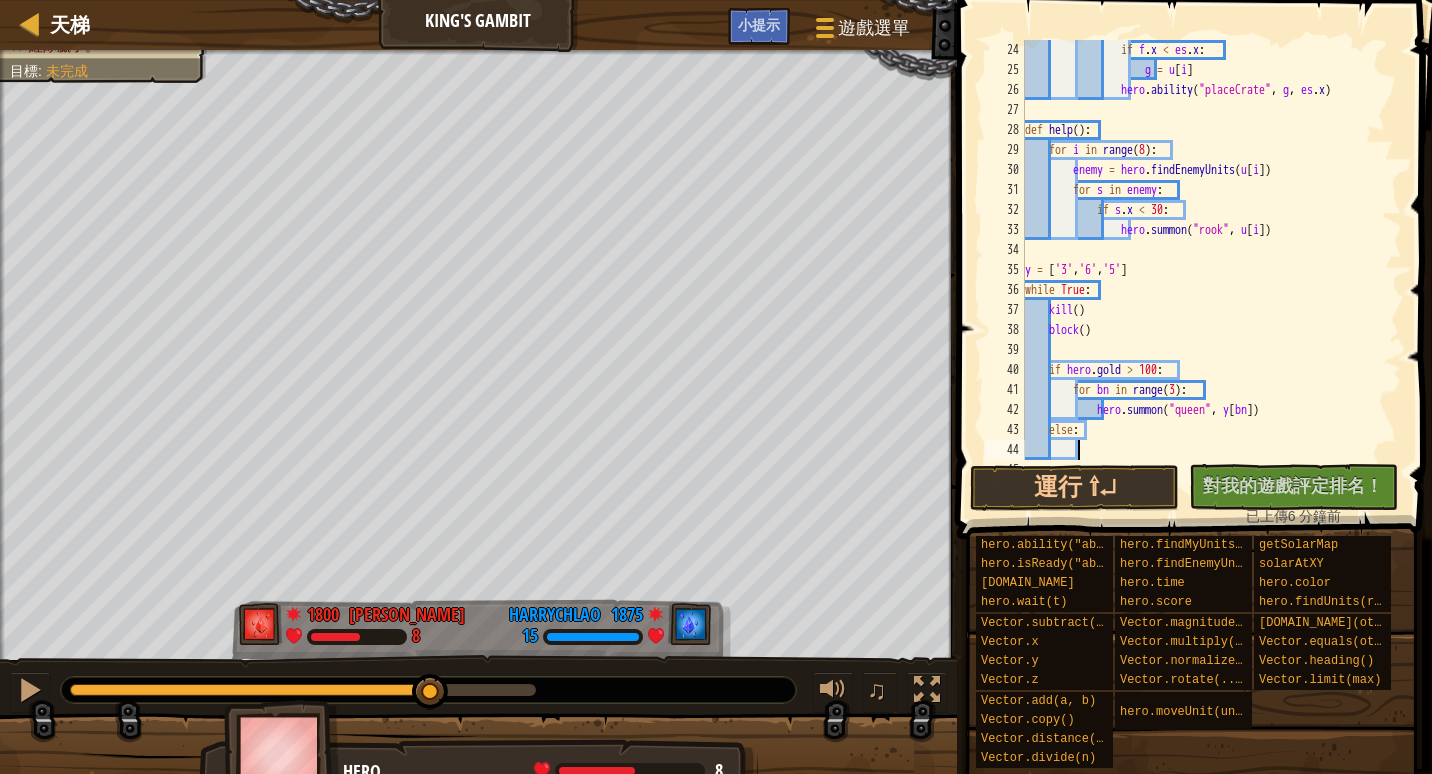 paste on "block()" 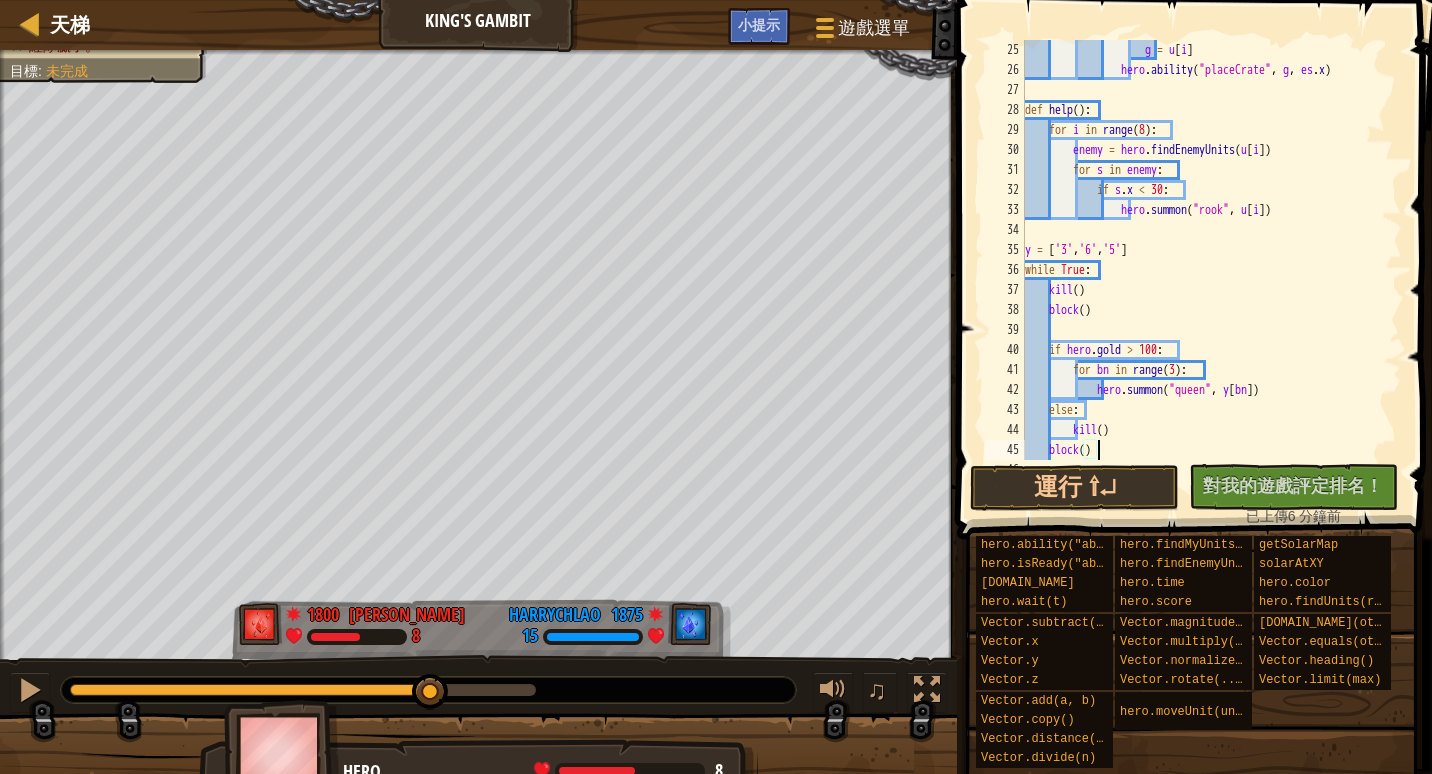 click on "g   =   u [ i ]                  hero . ability ( "placeCrate" ,   g ,   es . x ) def   help ( ) :      for   i   in   range ( 8 ) :          enemy   =   hero . findEnemyUnits ( u [ i ])          for   s   in   enemy :              if   s . x   <   30 :                  hero . summon ( "rook" ,   u [ i ]) y   =   [ '3' , '6' , '5' ] while   True :      kill ( )      block ( )           if   hero . gold   >   100 :          for   bn   in   range ( 3 ) :              hero . summon ( "queen" ,   y [ bn ])      else :          kill ( )      block ( )" at bounding box center (1204, 270) 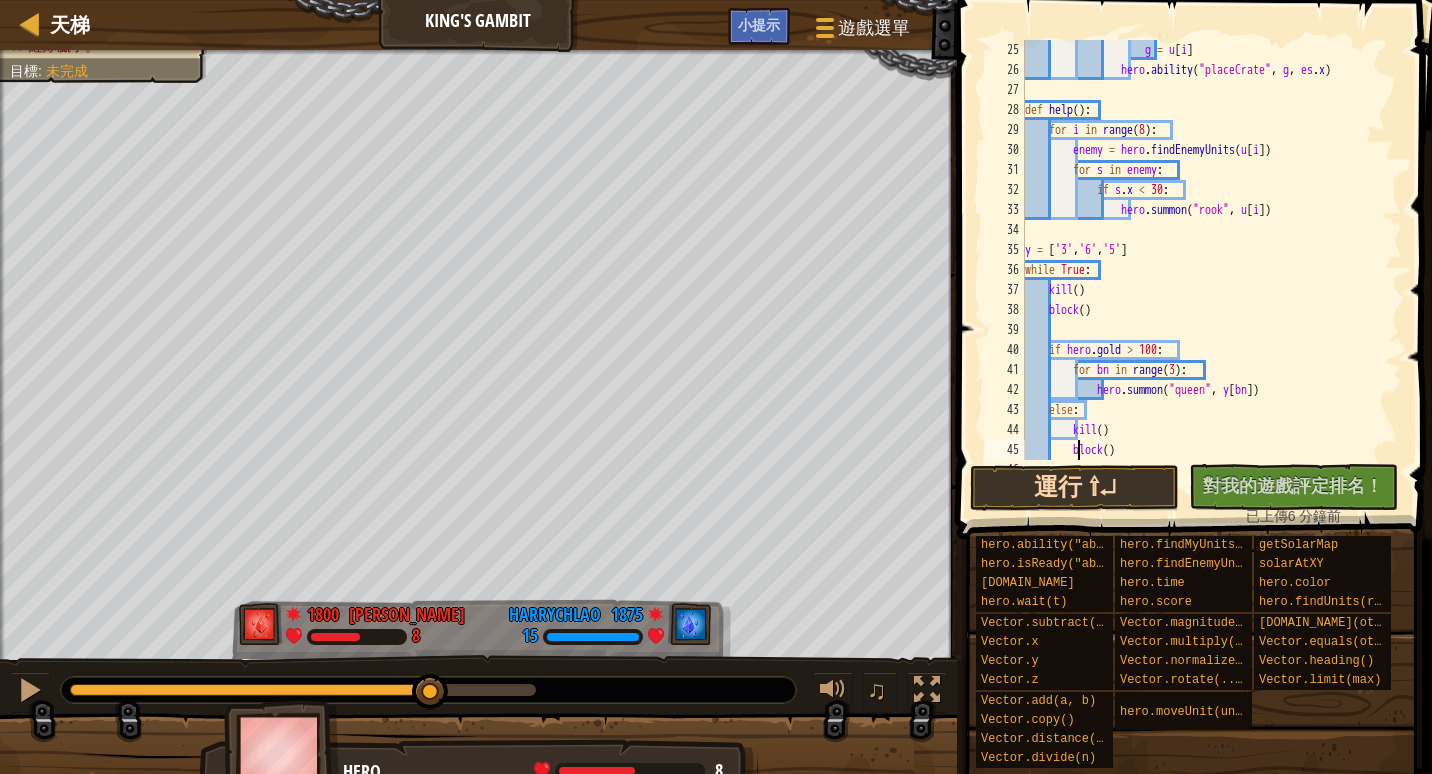 type on "block()" 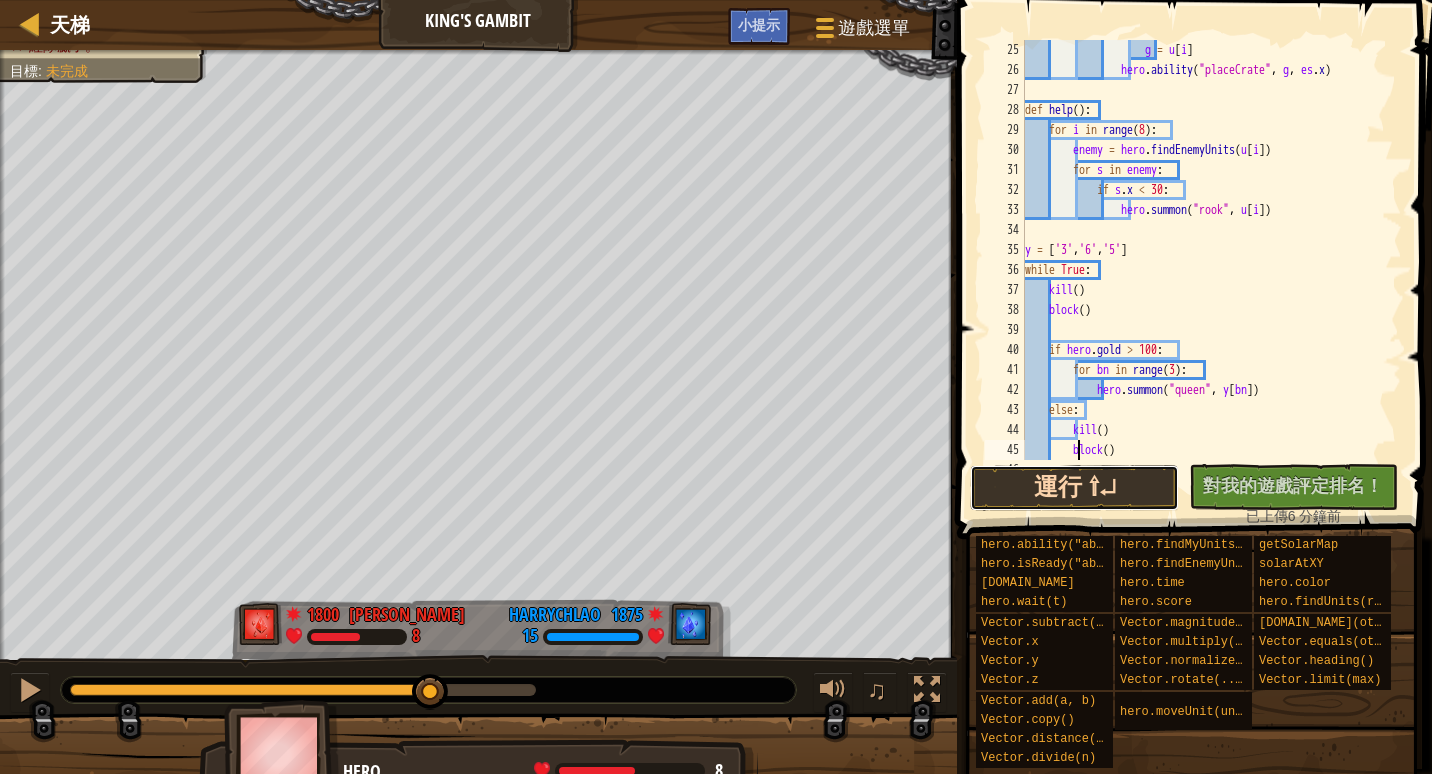 click on "運行 ⇧↵" at bounding box center [1074, 488] 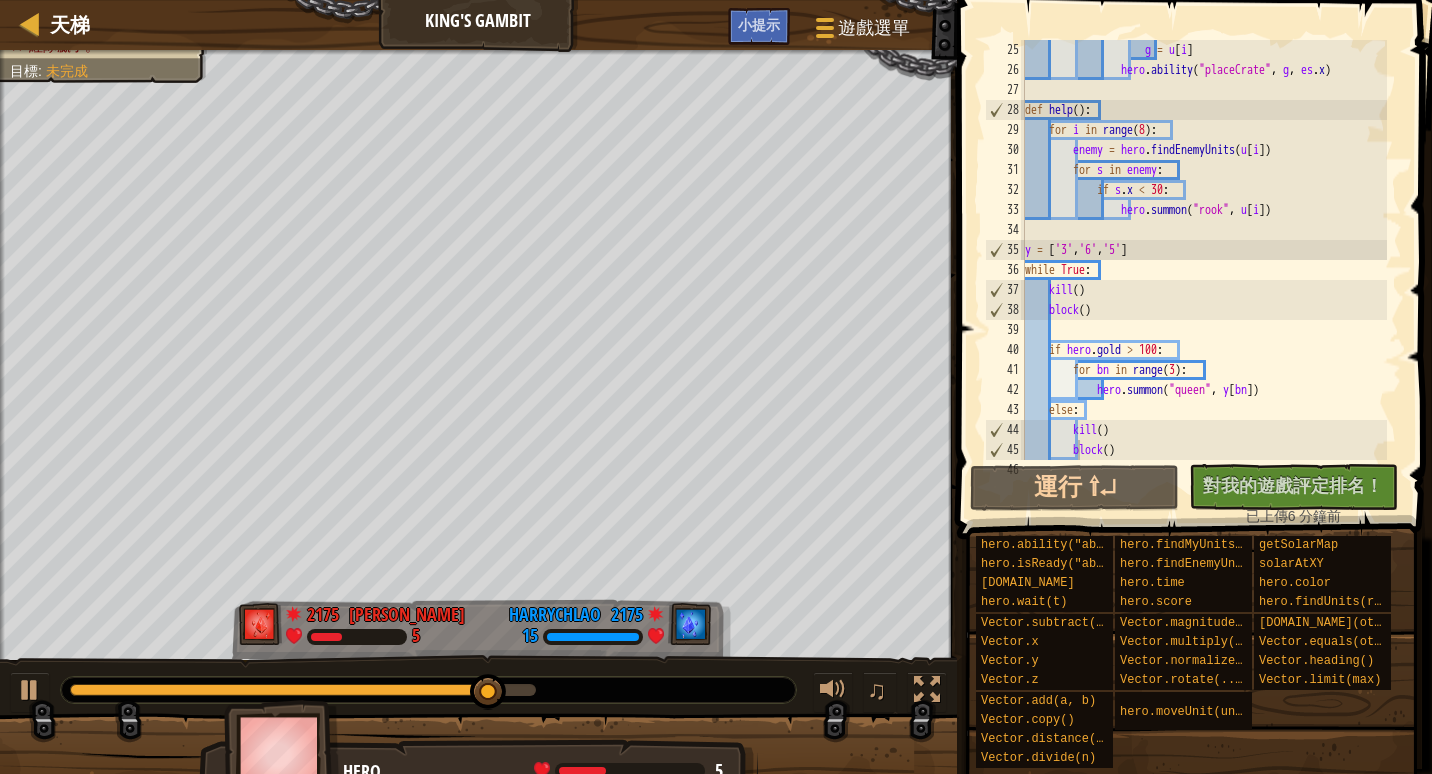 click on "♫" at bounding box center [478, 685] 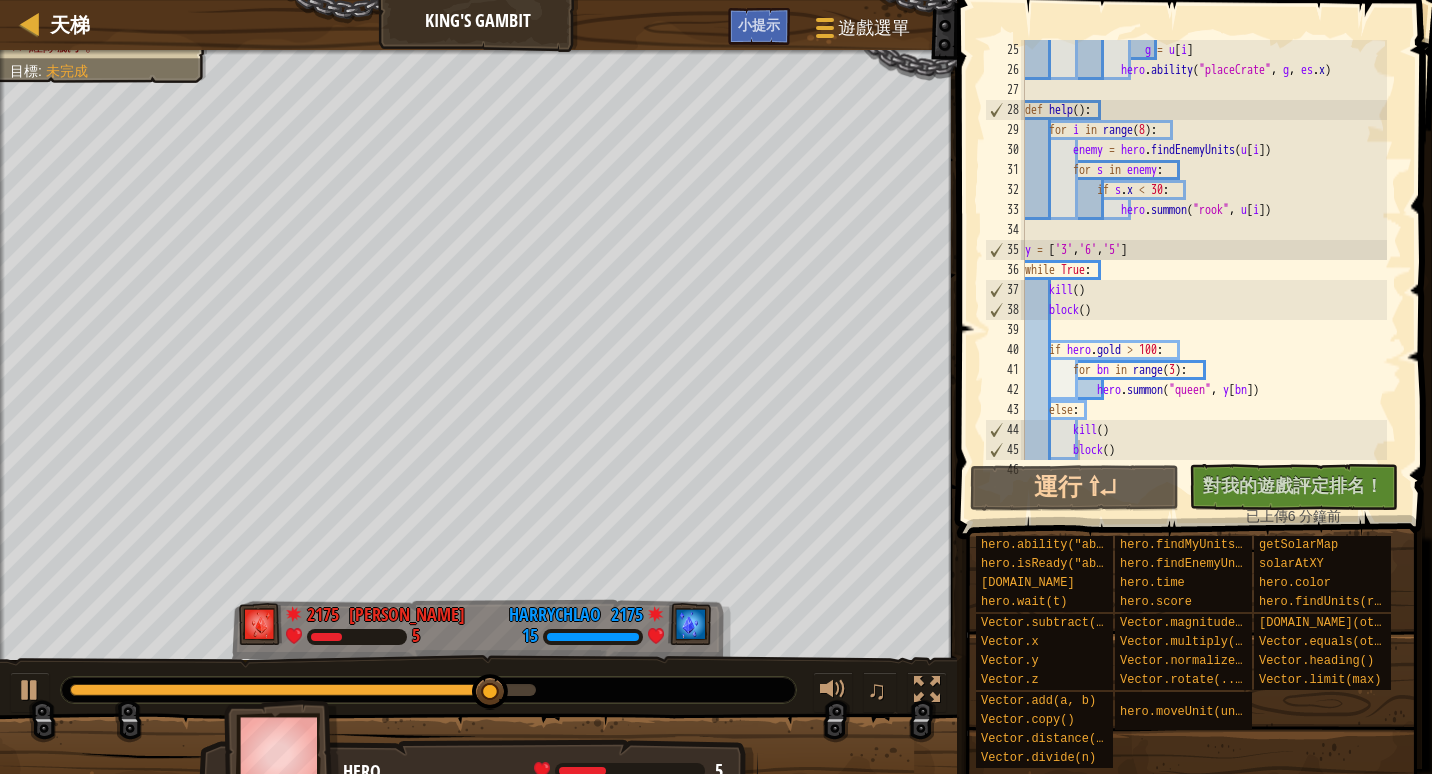 click at bounding box center [428, 690] 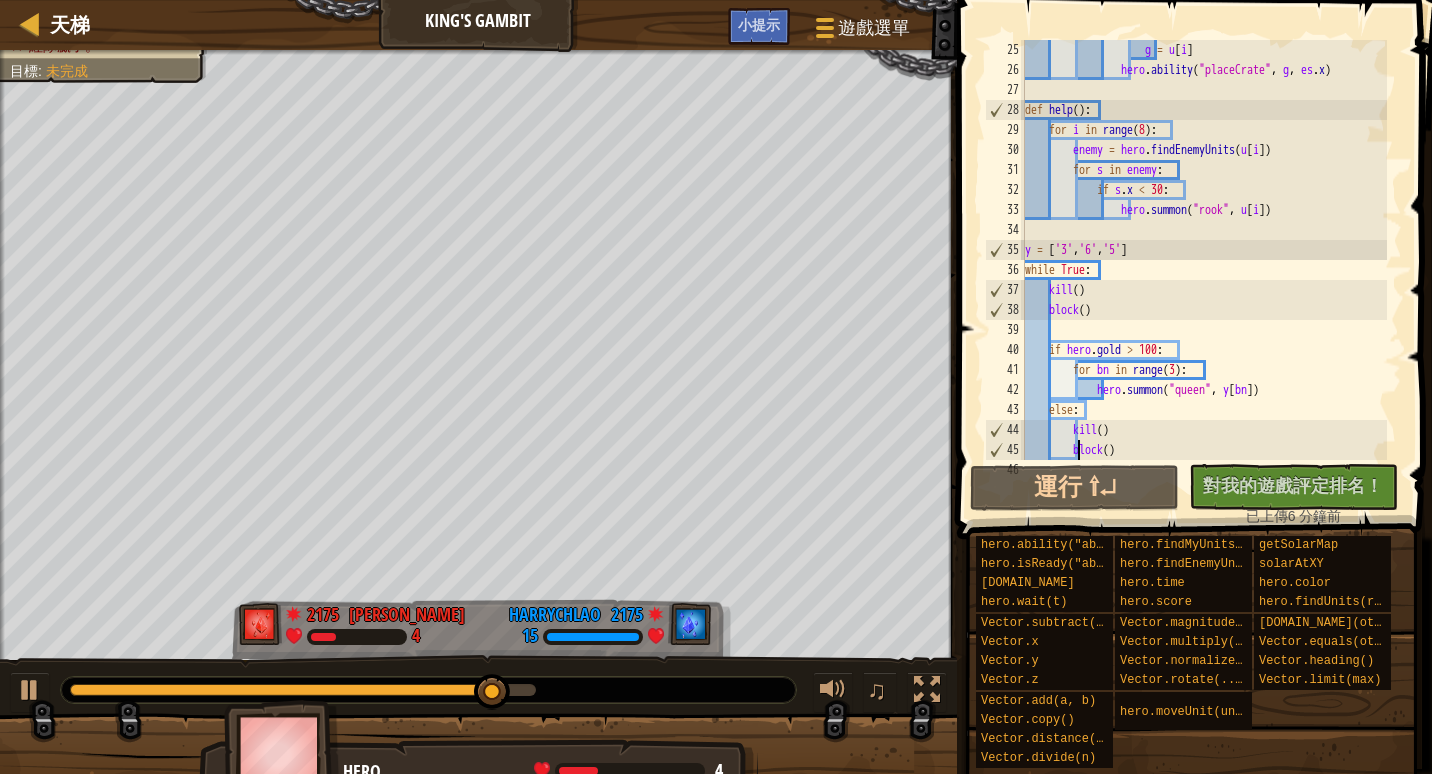 click at bounding box center (281, 690) 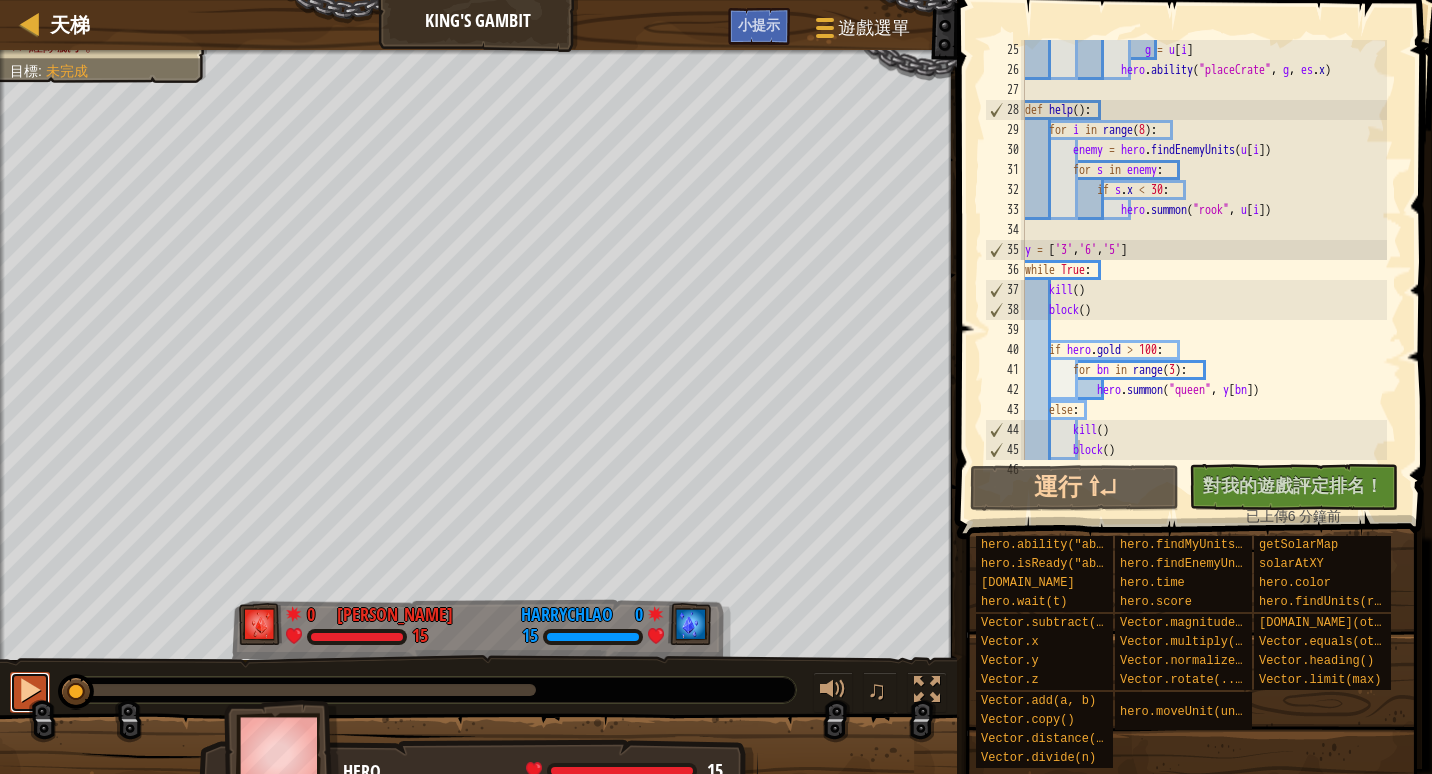 click at bounding box center (30, 692) 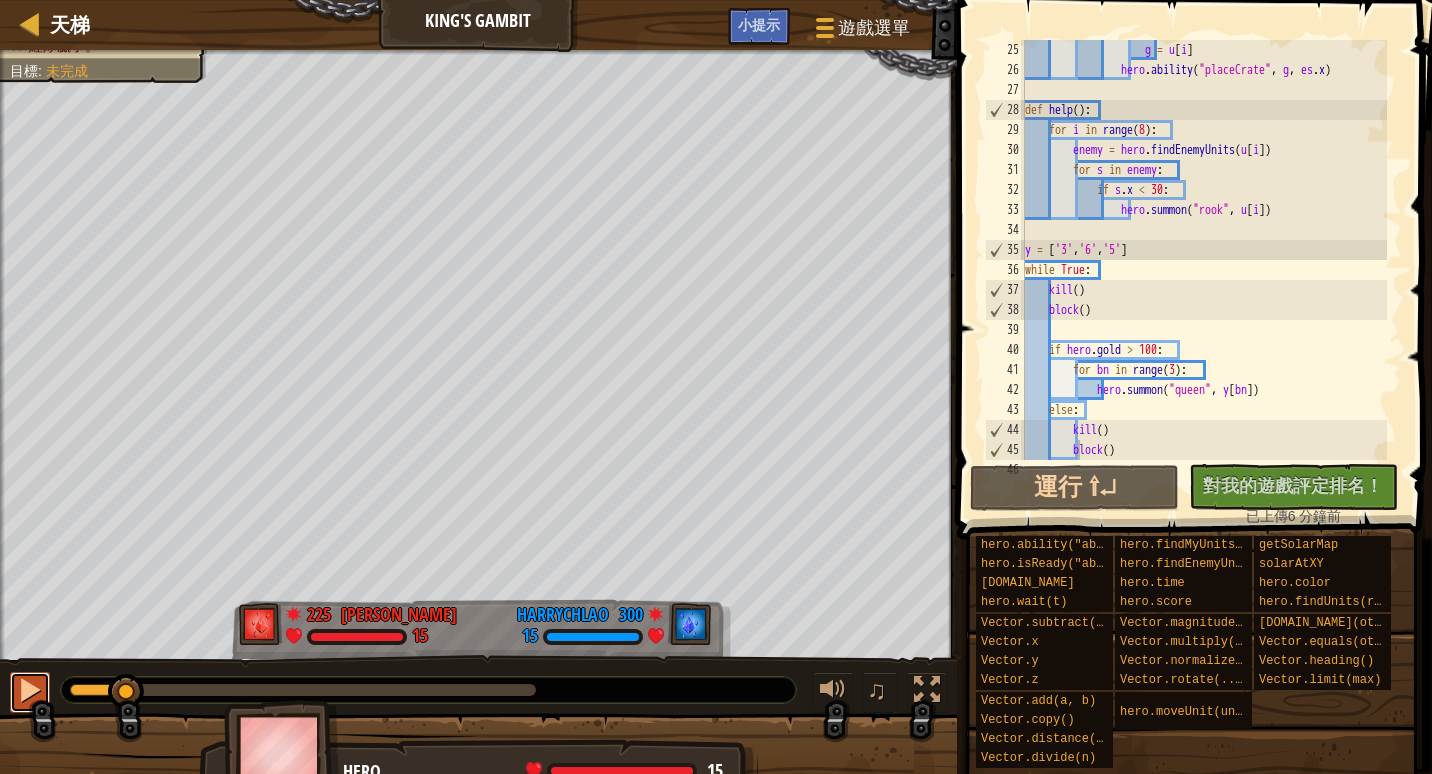 click at bounding box center (30, 690) 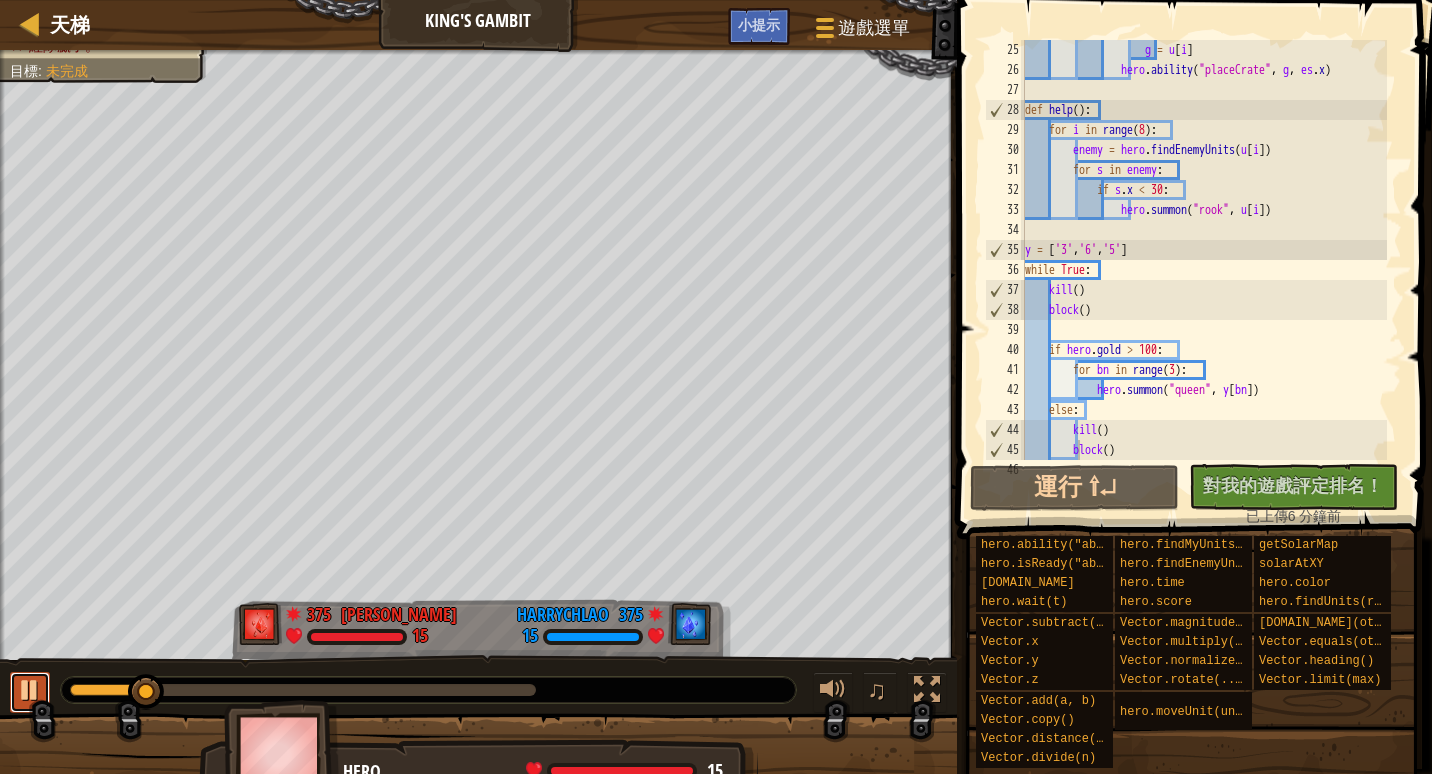 click at bounding box center [30, 690] 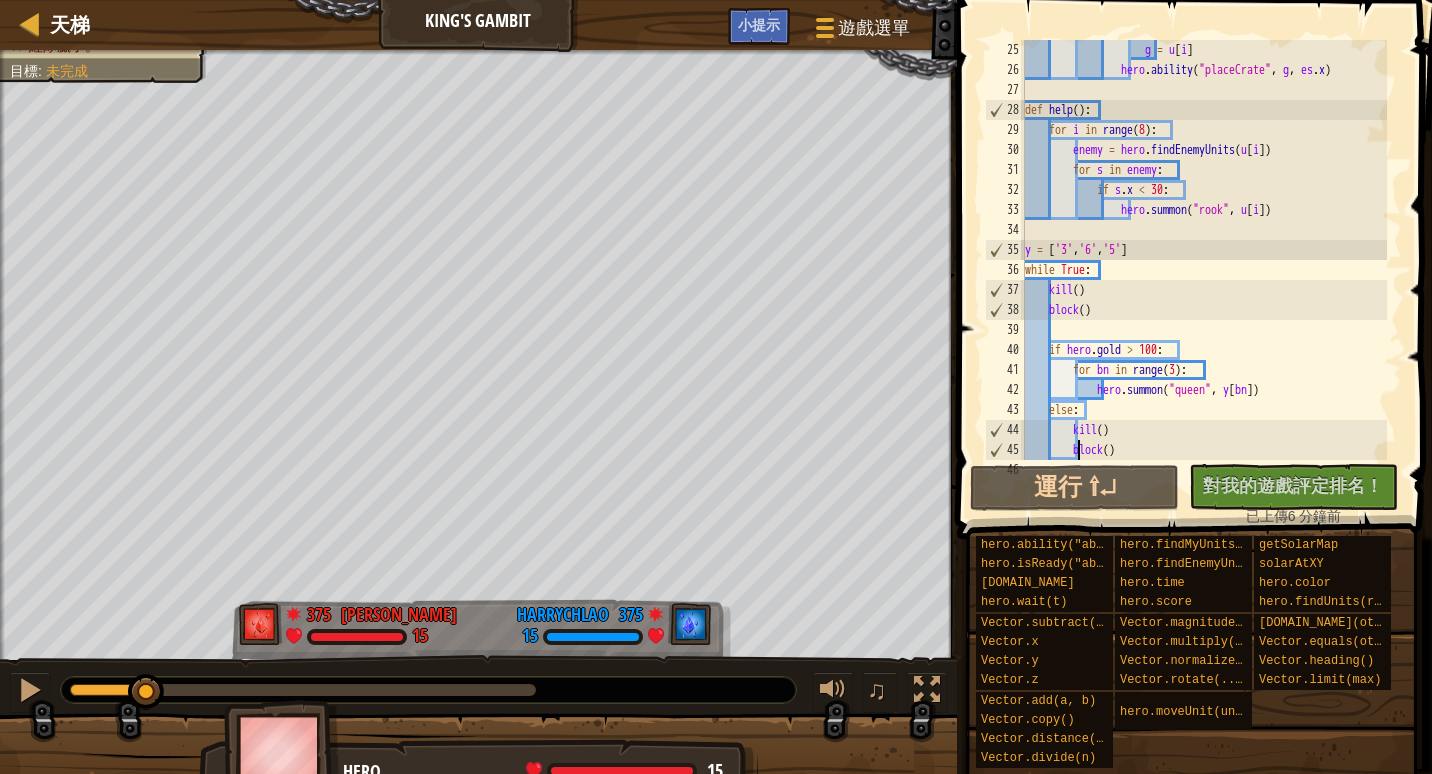 click on "g   =   u [ i ]                  hero . ability ( "placeCrate" ,   g ,   es . x ) def   help ( ) :      for   i   in   range ( 8 ) :          enemy   =   hero . findEnemyUnits ( u [ i ])          for   s   in   enemy :              if   s . x   <   30 :                  hero . summon ( "rook" ,   u [ i ]) y   =   [ '3' , '6' , '5' ] while   True :      kill ( )      block ( )           if   hero . gold   >   100 :          for   bn   in   range ( 3 ) :              hero . summon ( "queen" ,   y [ bn ])      else :          kill ( )          block ( )" at bounding box center (1204, 270) 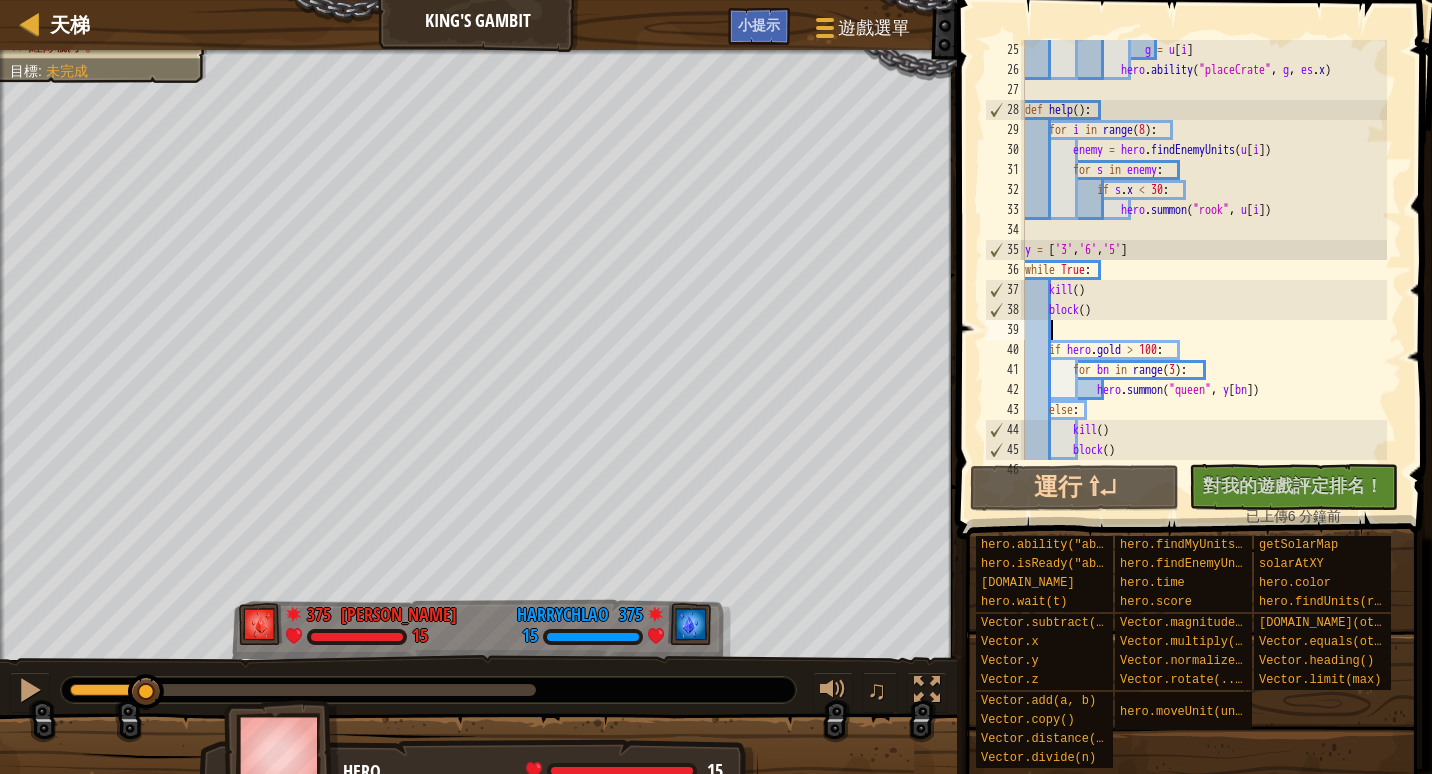 scroll, scrollTop: 9, scrollLeft: 1, axis: both 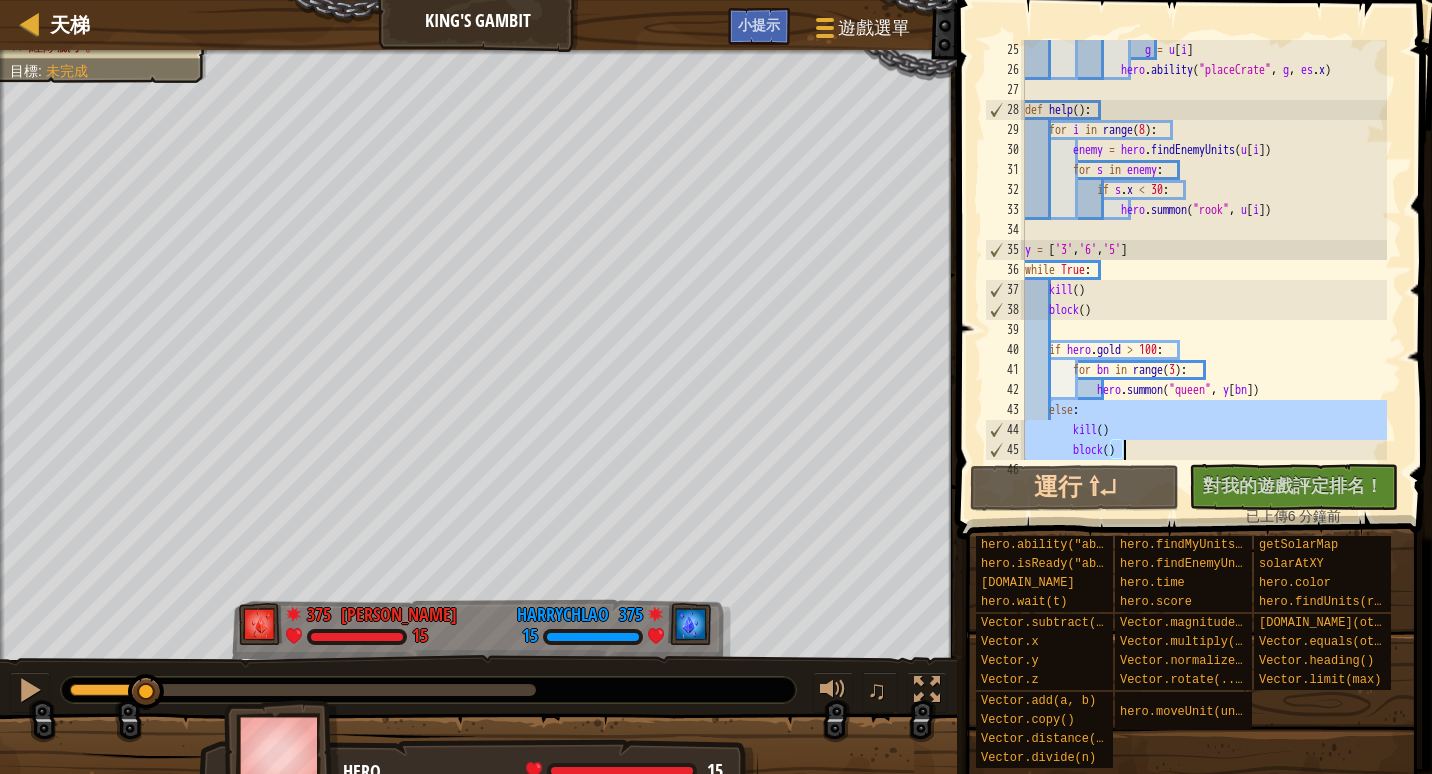 drag, startPoint x: 1052, startPoint y: 414, endPoint x: 1165, endPoint y: 447, distance: 117.72001 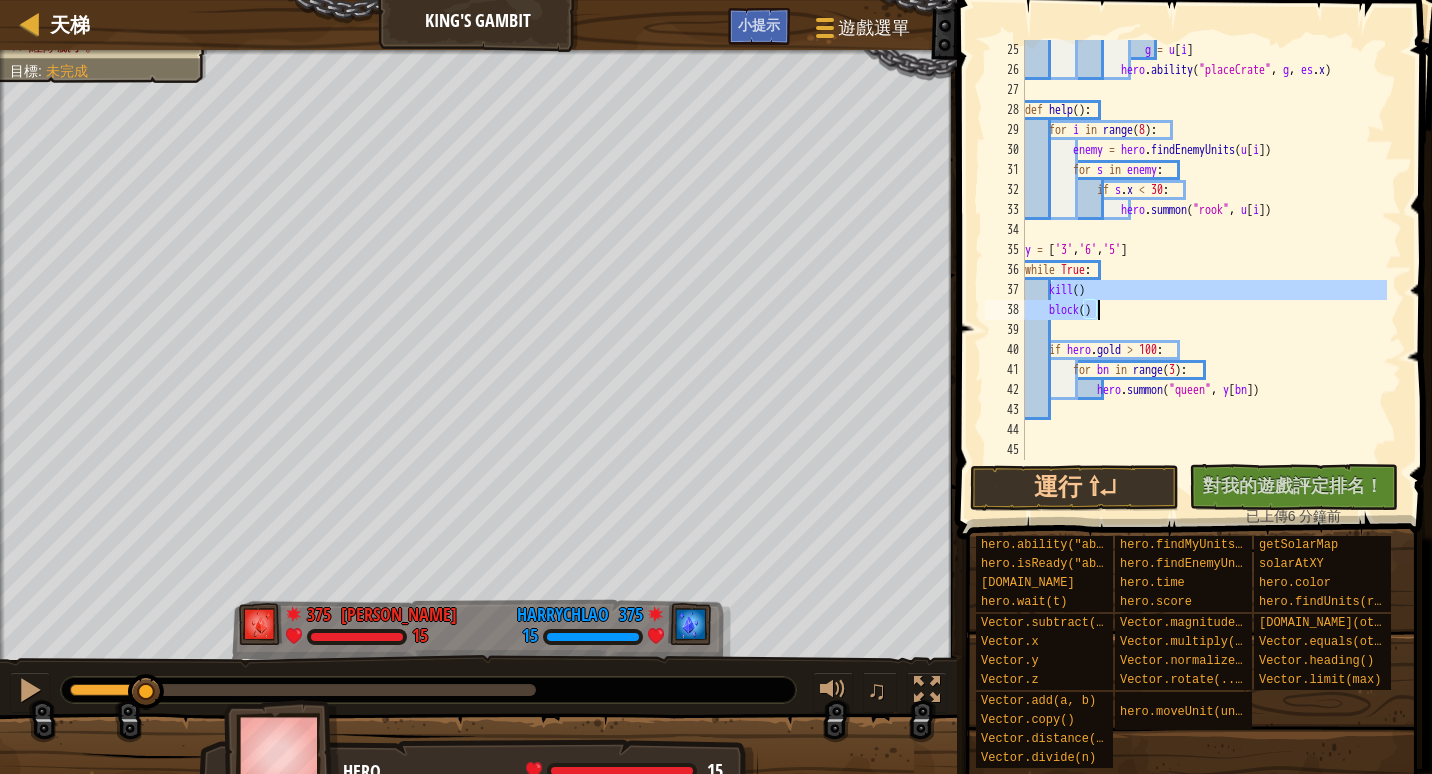 drag, startPoint x: 1049, startPoint y: 288, endPoint x: 1162, endPoint y: 314, distance: 115.952576 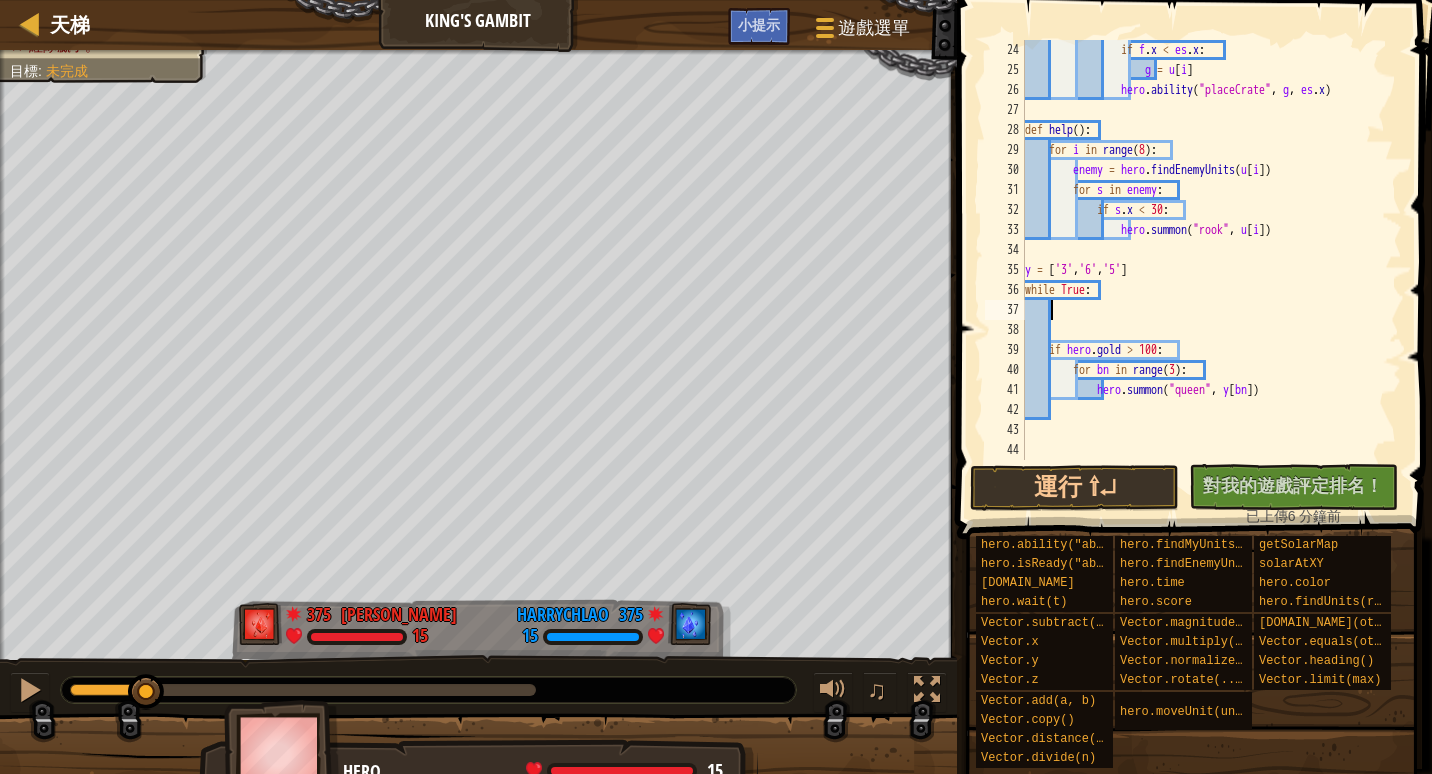 scroll, scrollTop: 460, scrollLeft: 0, axis: vertical 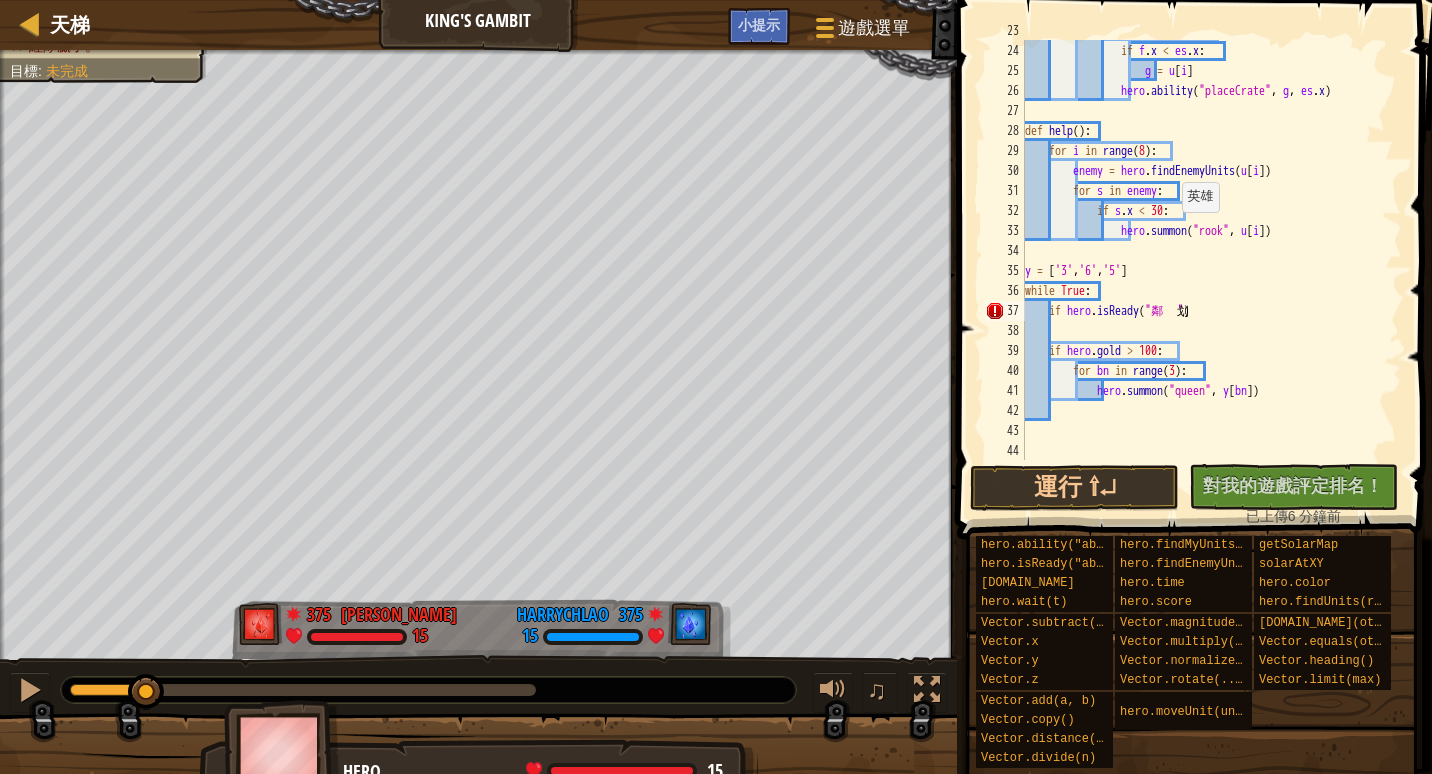 type on "土" 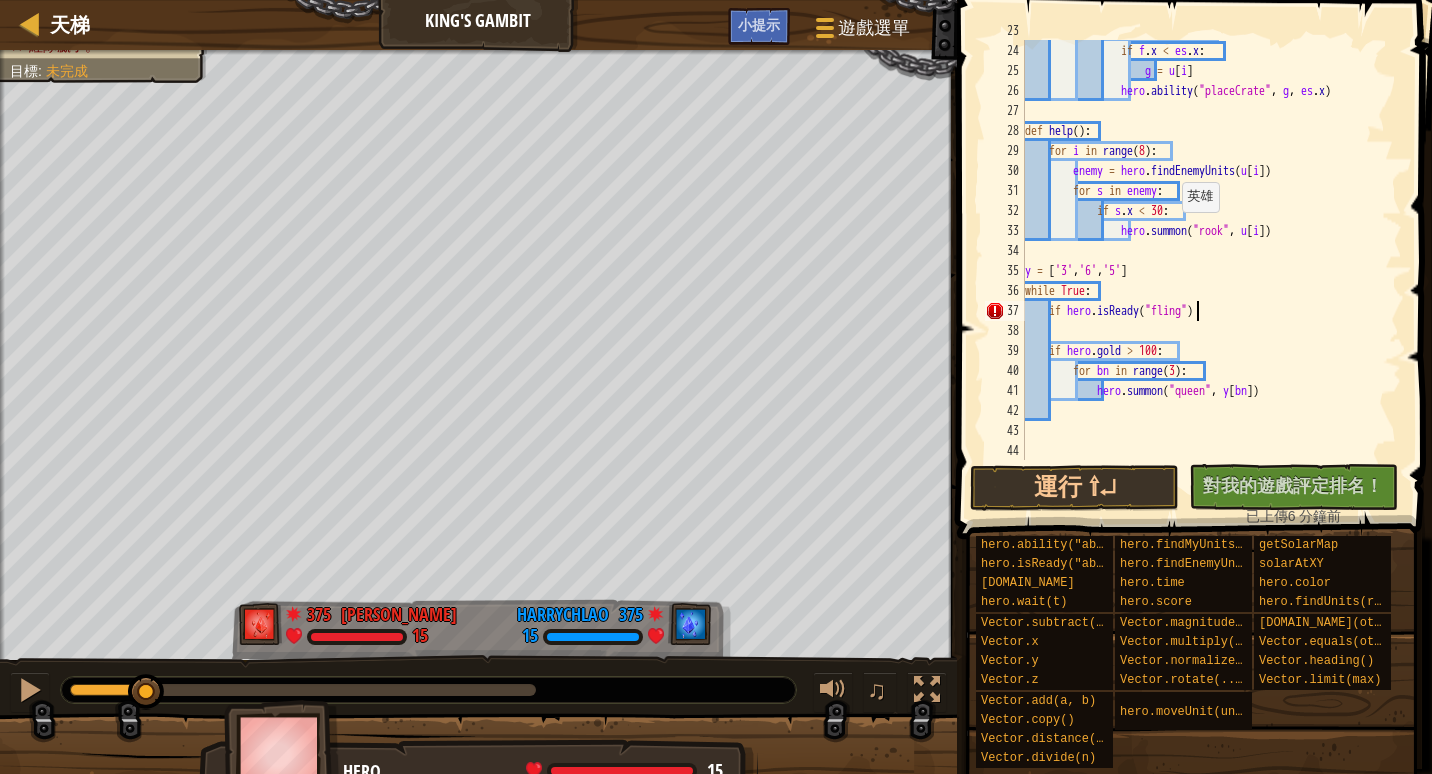 scroll, scrollTop: 9, scrollLeft: 14, axis: both 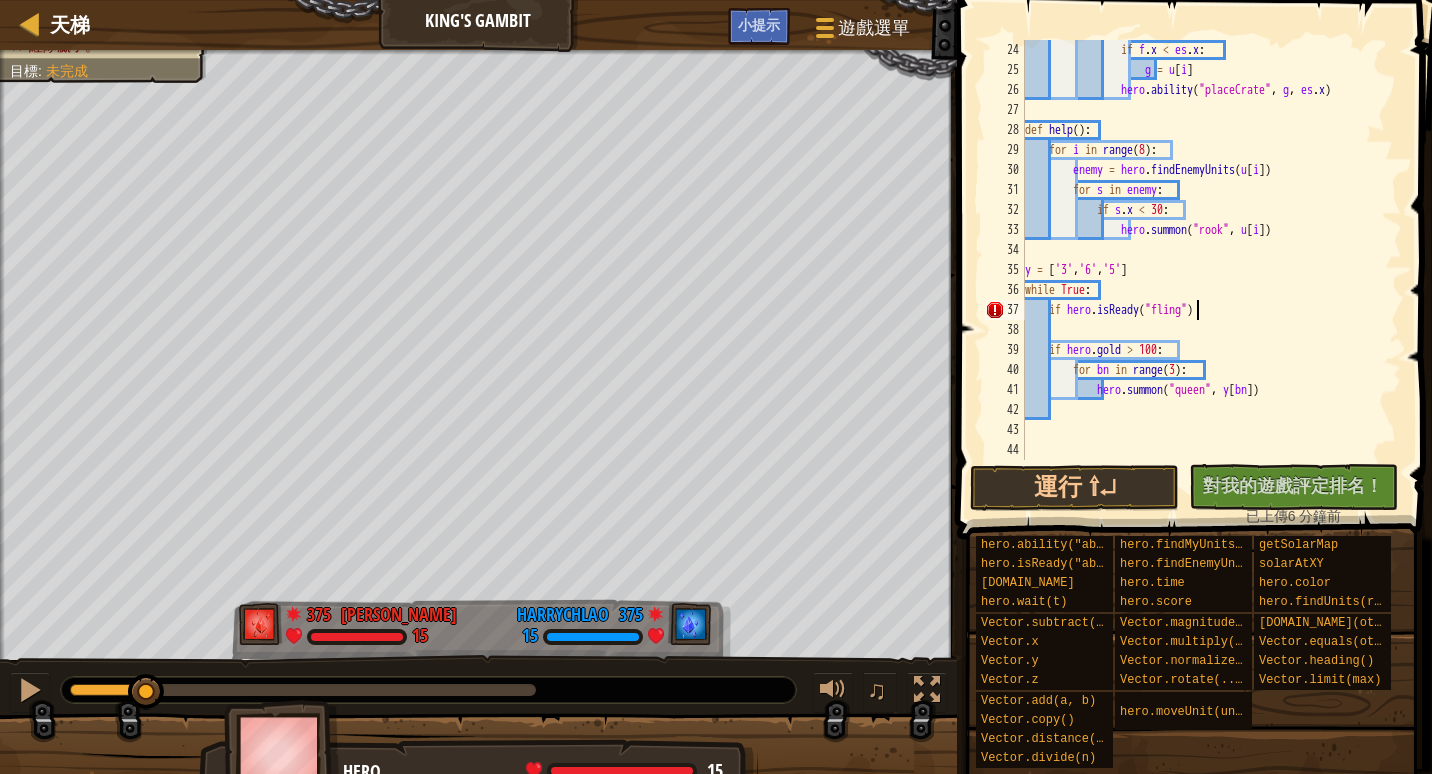 click on "if   f . x   <   es . x :                      g   =   u [ i ]                  hero . ability ( "placeCrate" ,   g ,   es . x ) def   help ( ) :      for   i   in   range ( 8 ) :          enemy   =   hero . findEnemyUnits ( u [ i ])          for   s   in   enemy :              if   s . x   <   30 :                  hero . summon ( "rook" ,   u [ i ]) y   =   [ '3' , '6' , '5' ] while   True :      if   hero . isReady ( "fling" )           if   hero . gold   >   100 :          for   bn   in   range ( 3 ) :              hero . summon ( "queen" ,   y [ bn ])" at bounding box center (1204, 270) 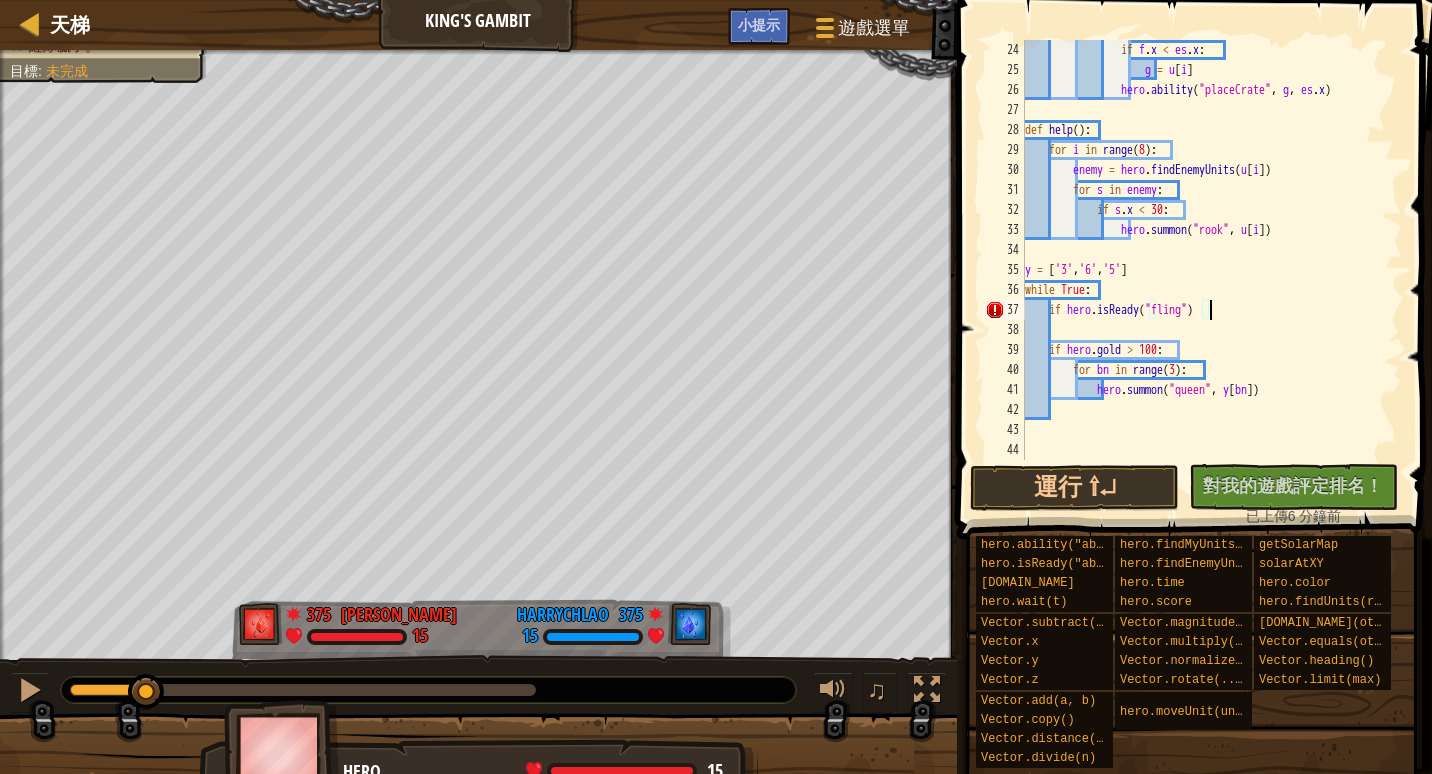type on "if hero.isReady("fling"):" 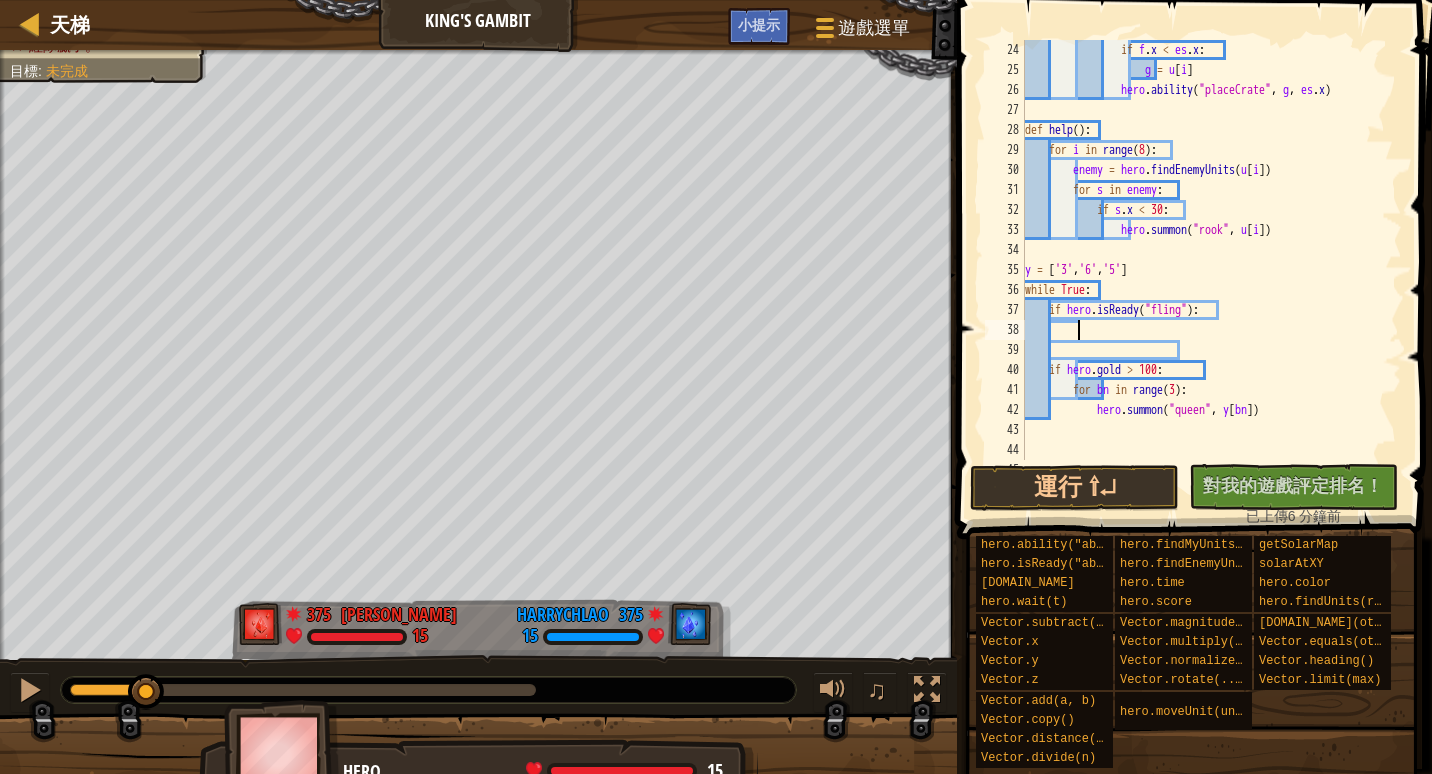 scroll, scrollTop: 9, scrollLeft: 3, axis: both 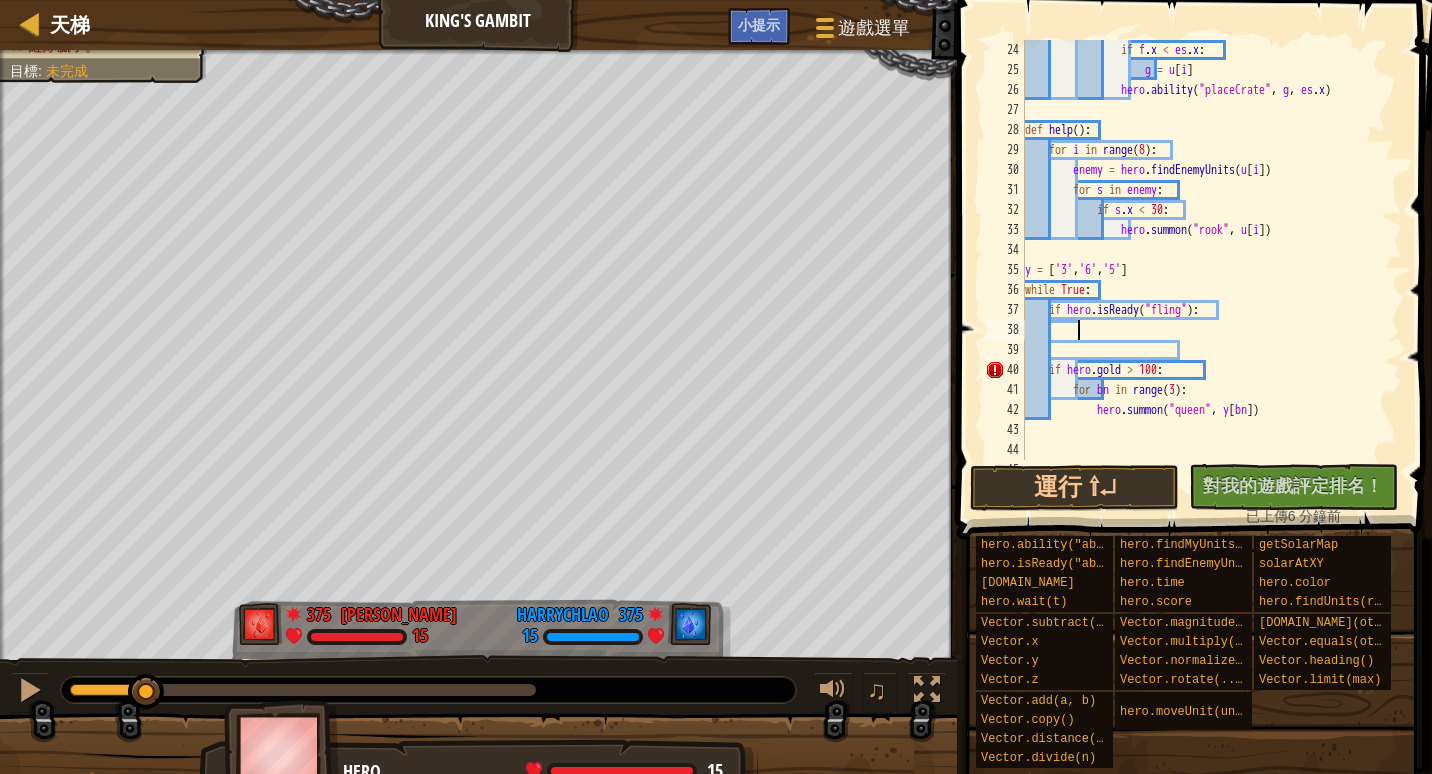 type on "h" 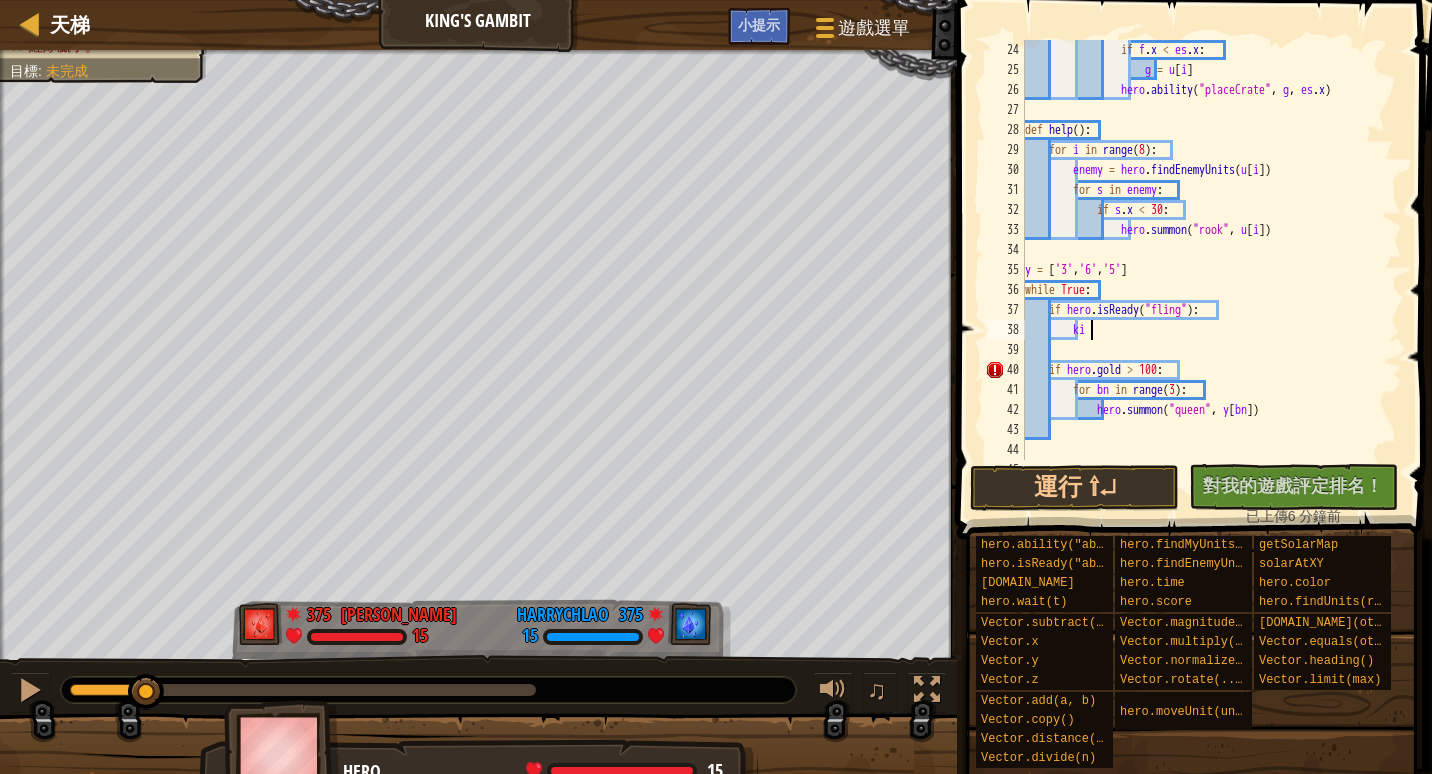 scroll, scrollTop: 9, scrollLeft: 5, axis: both 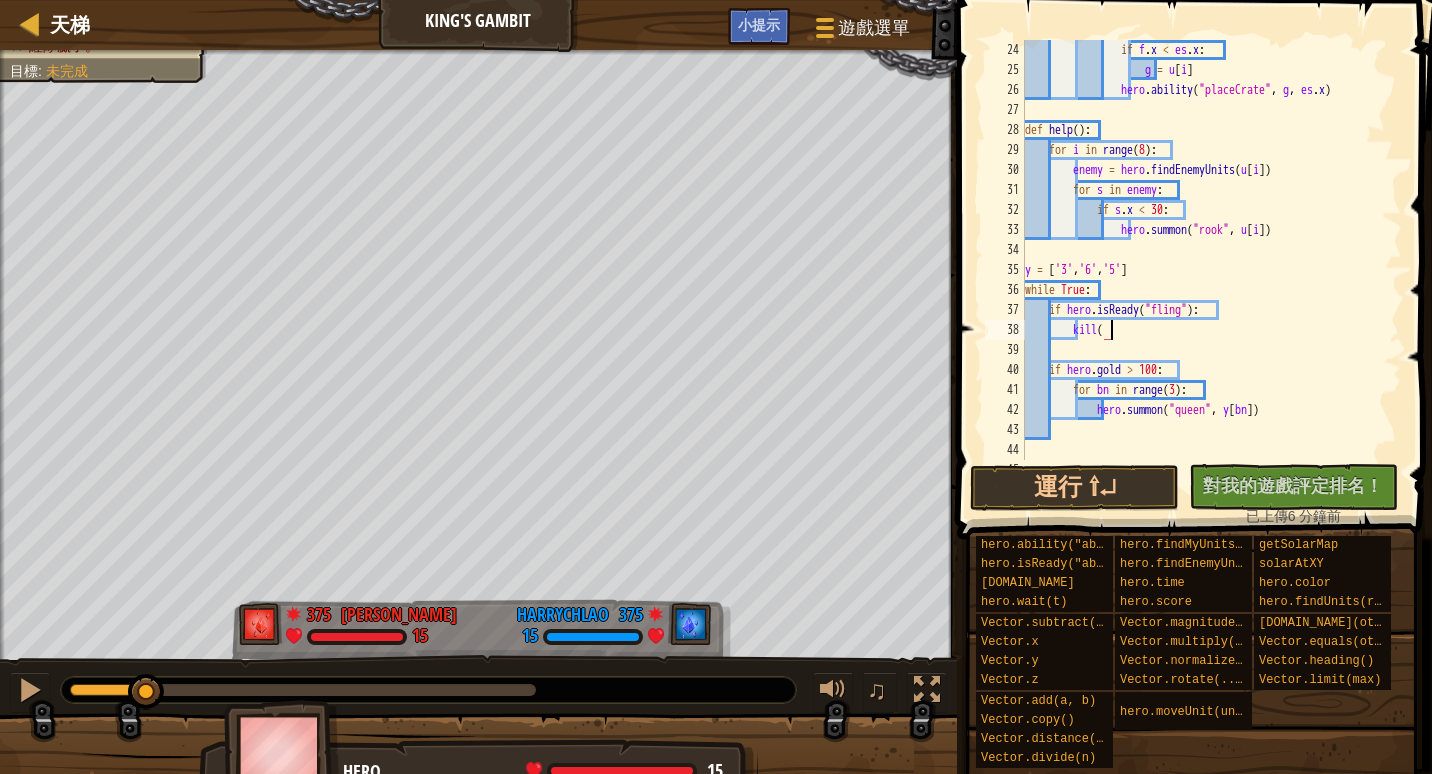 type on "kill()" 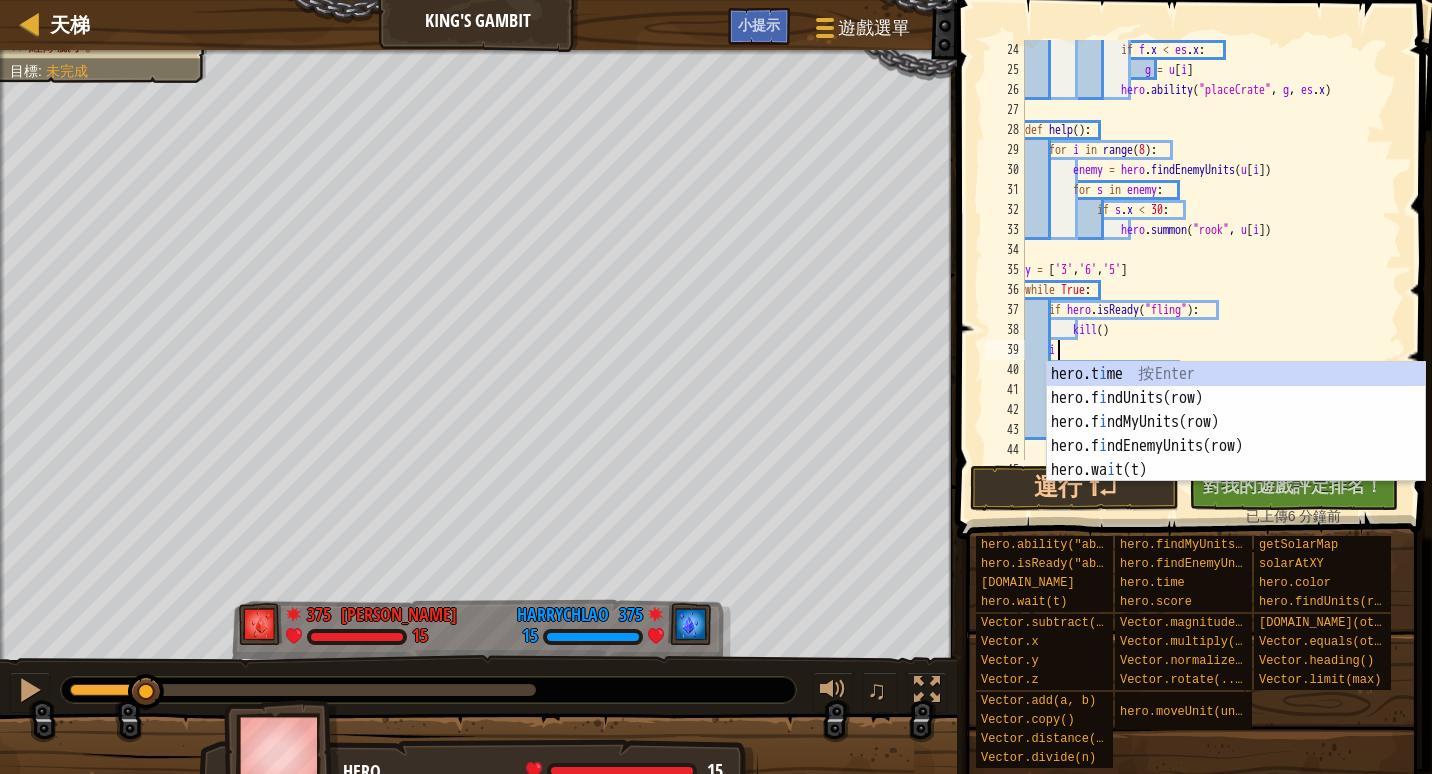 scroll, scrollTop: 9, scrollLeft: 2, axis: both 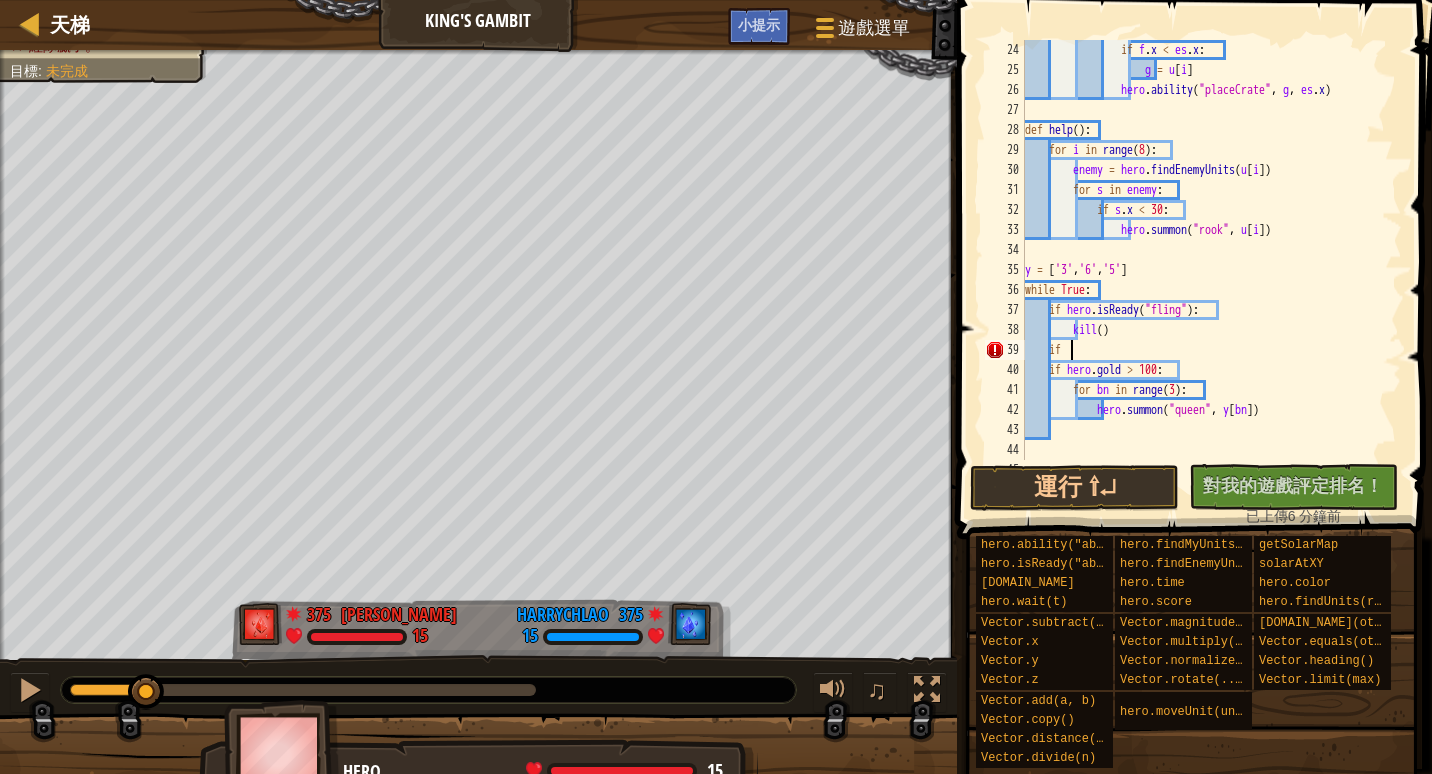type on "i" 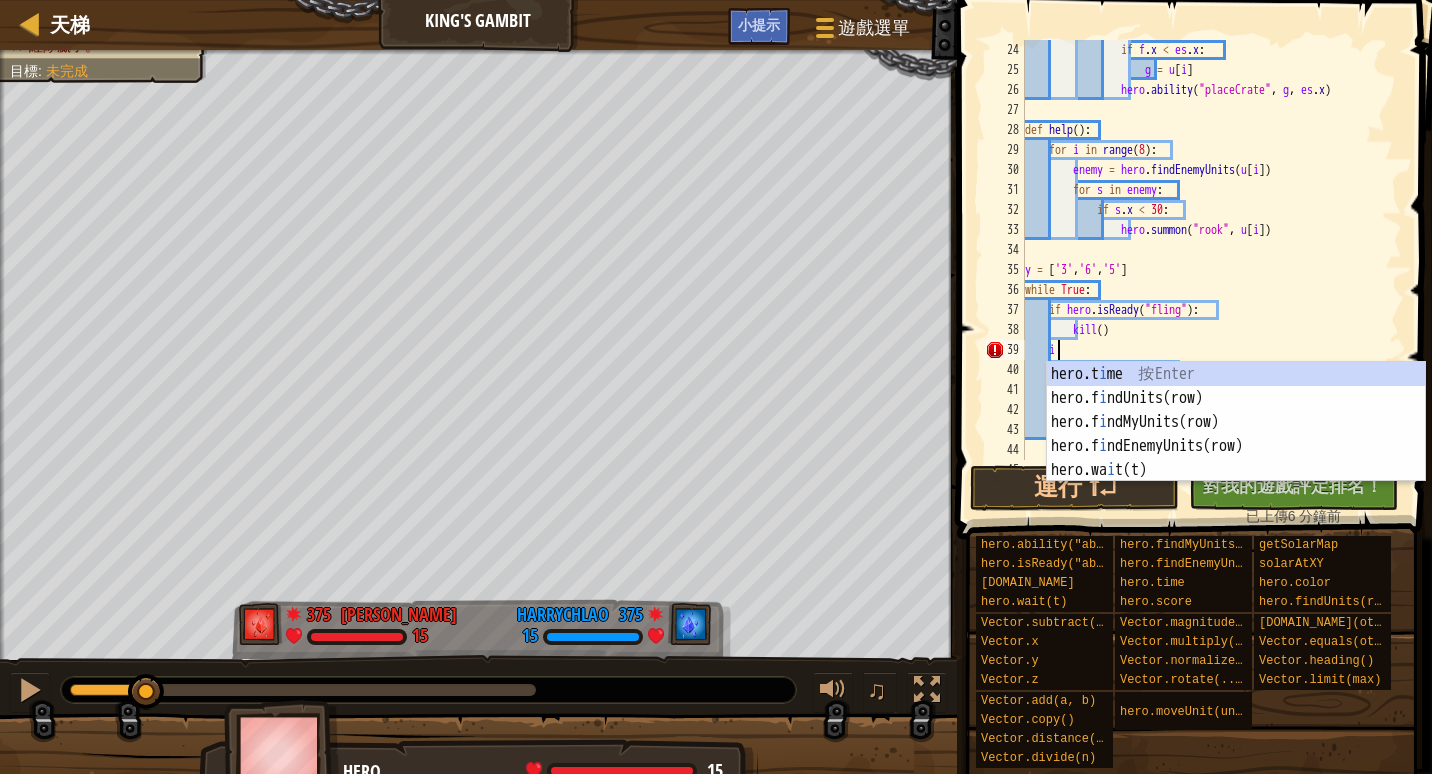 scroll, scrollTop: 9, scrollLeft: 1, axis: both 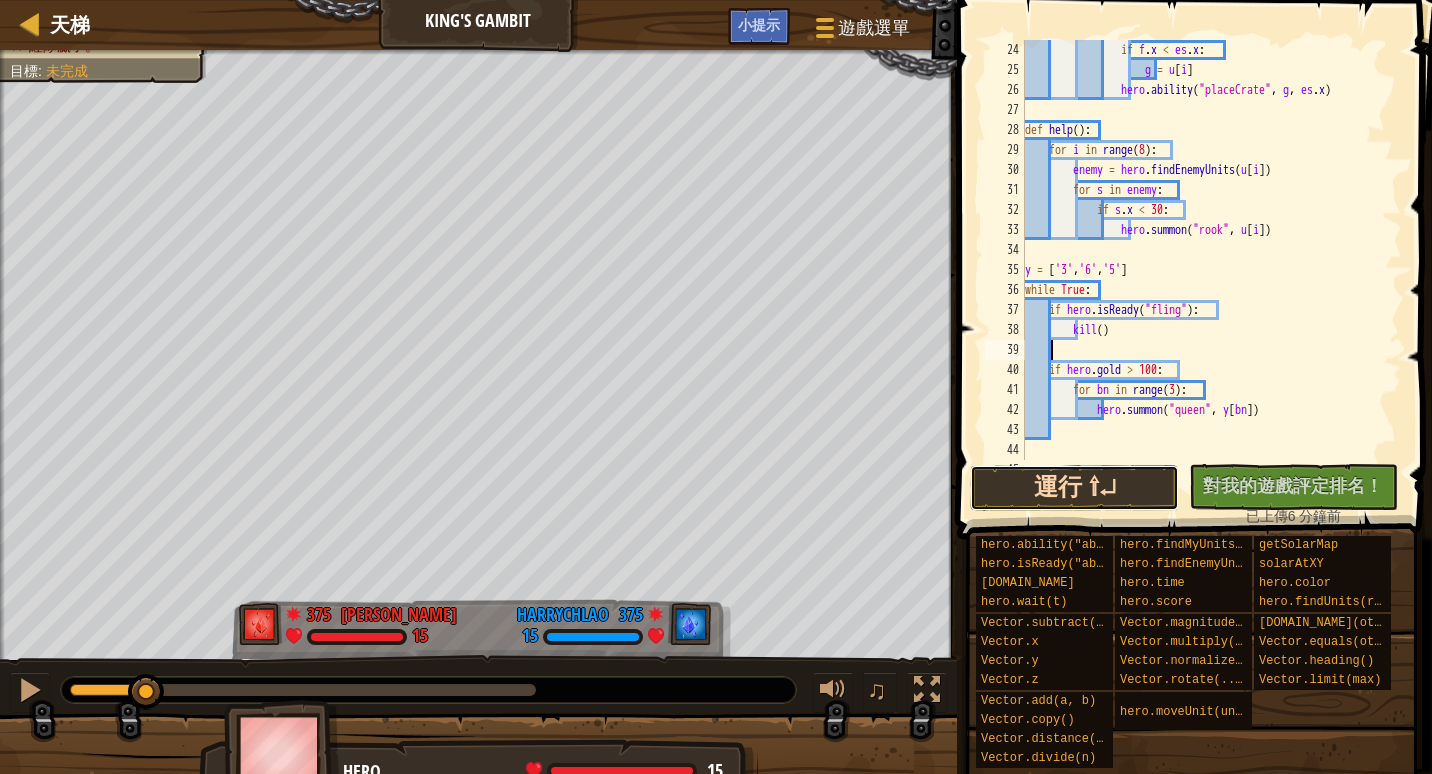 click on "運行 ⇧↵" at bounding box center (1074, 488) 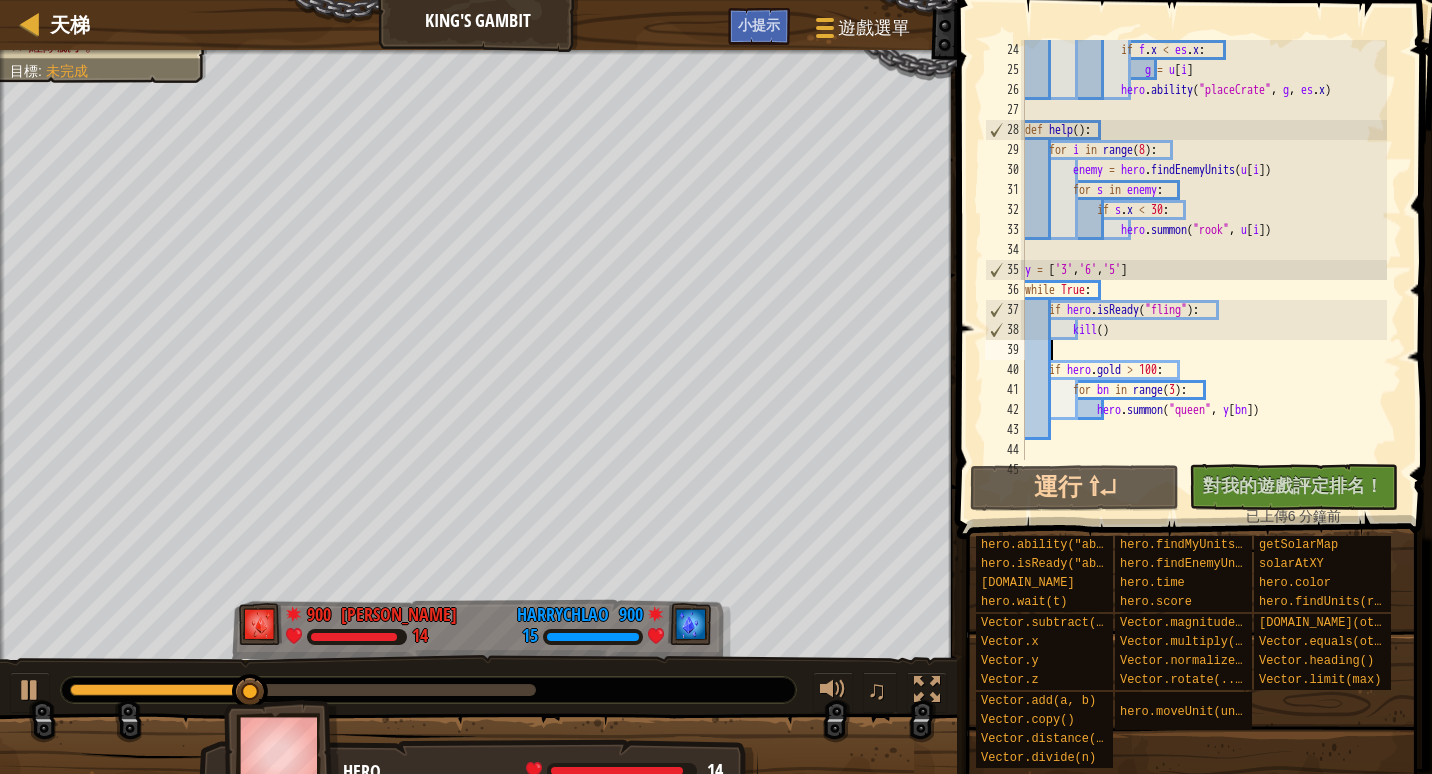 click at bounding box center (160, 690) 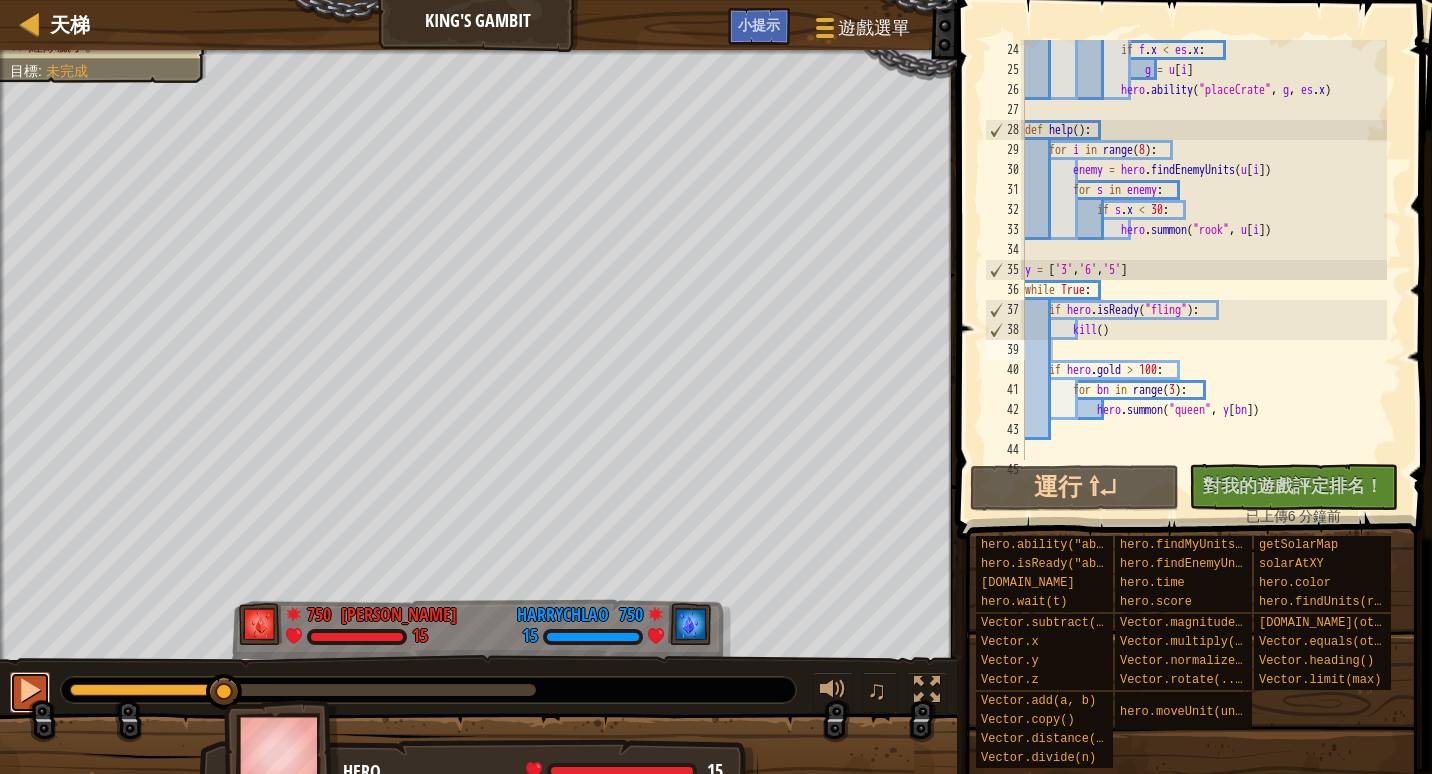 click at bounding box center [30, 690] 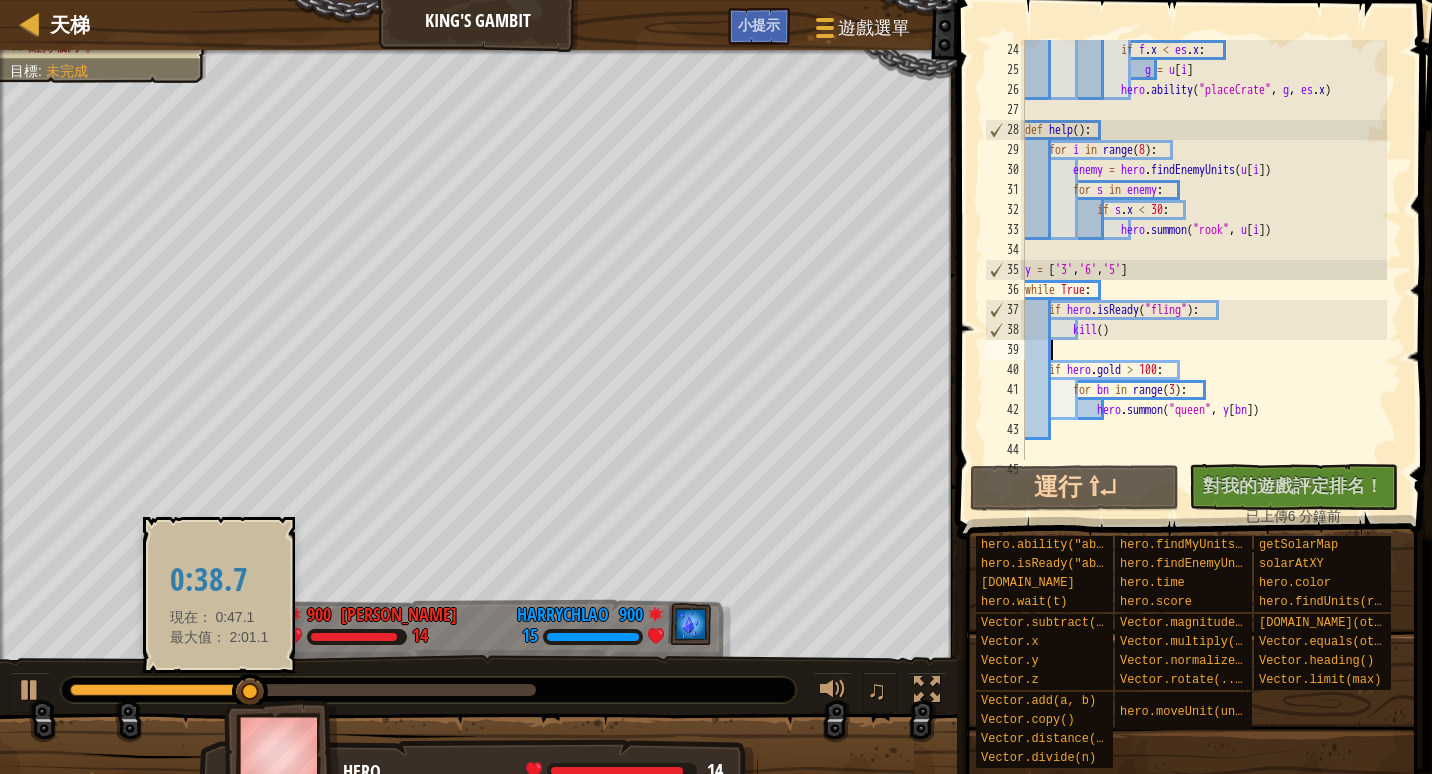 click at bounding box center [160, 690] 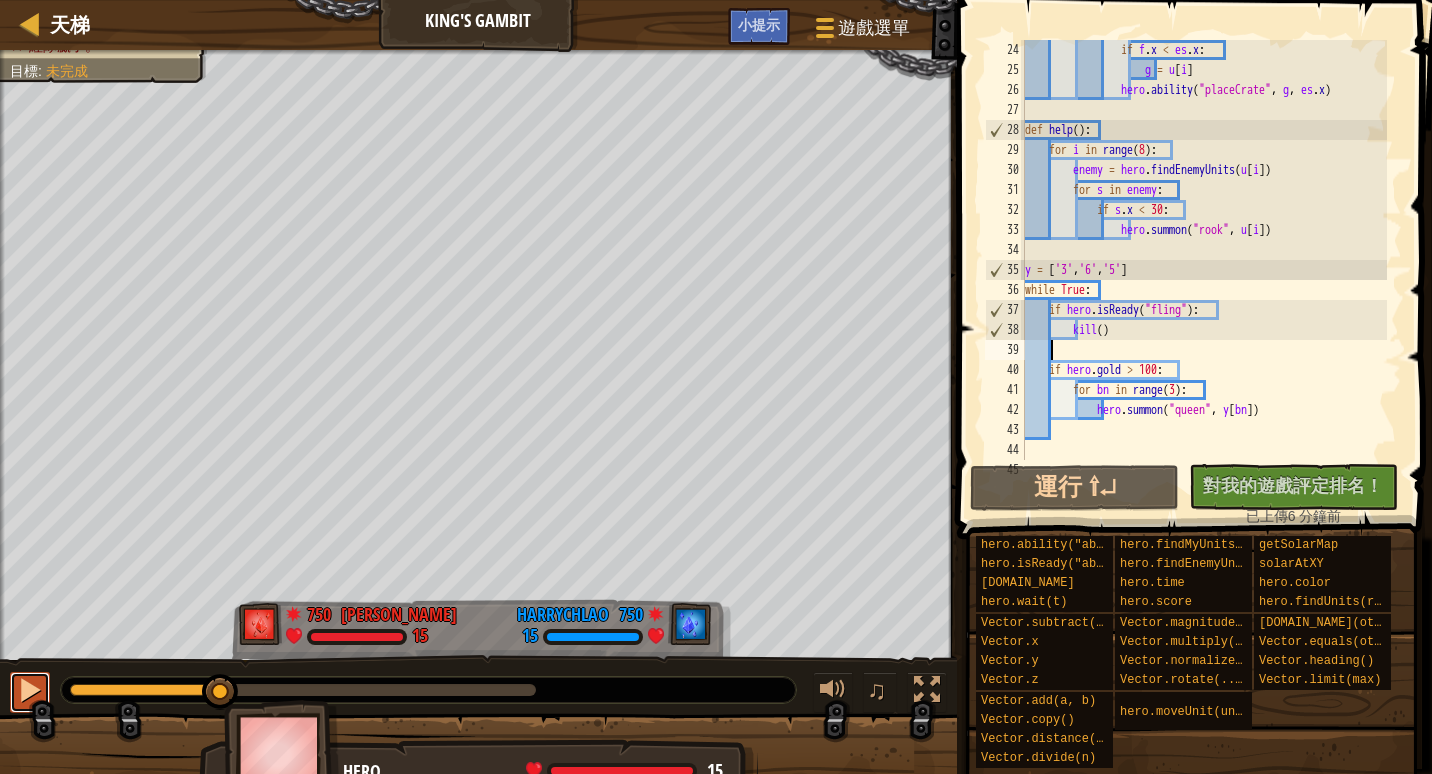 click at bounding box center [30, 690] 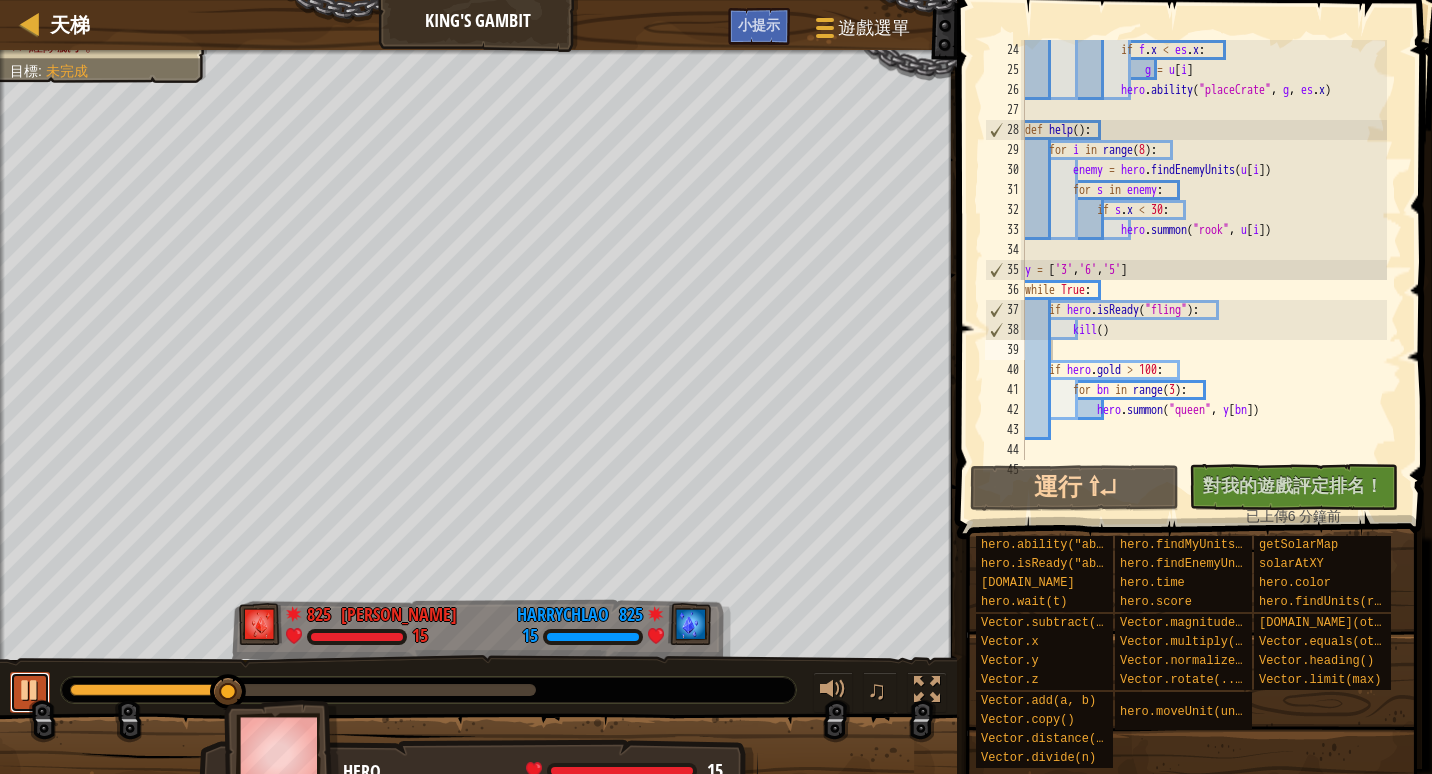 click at bounding box center (30, 690) 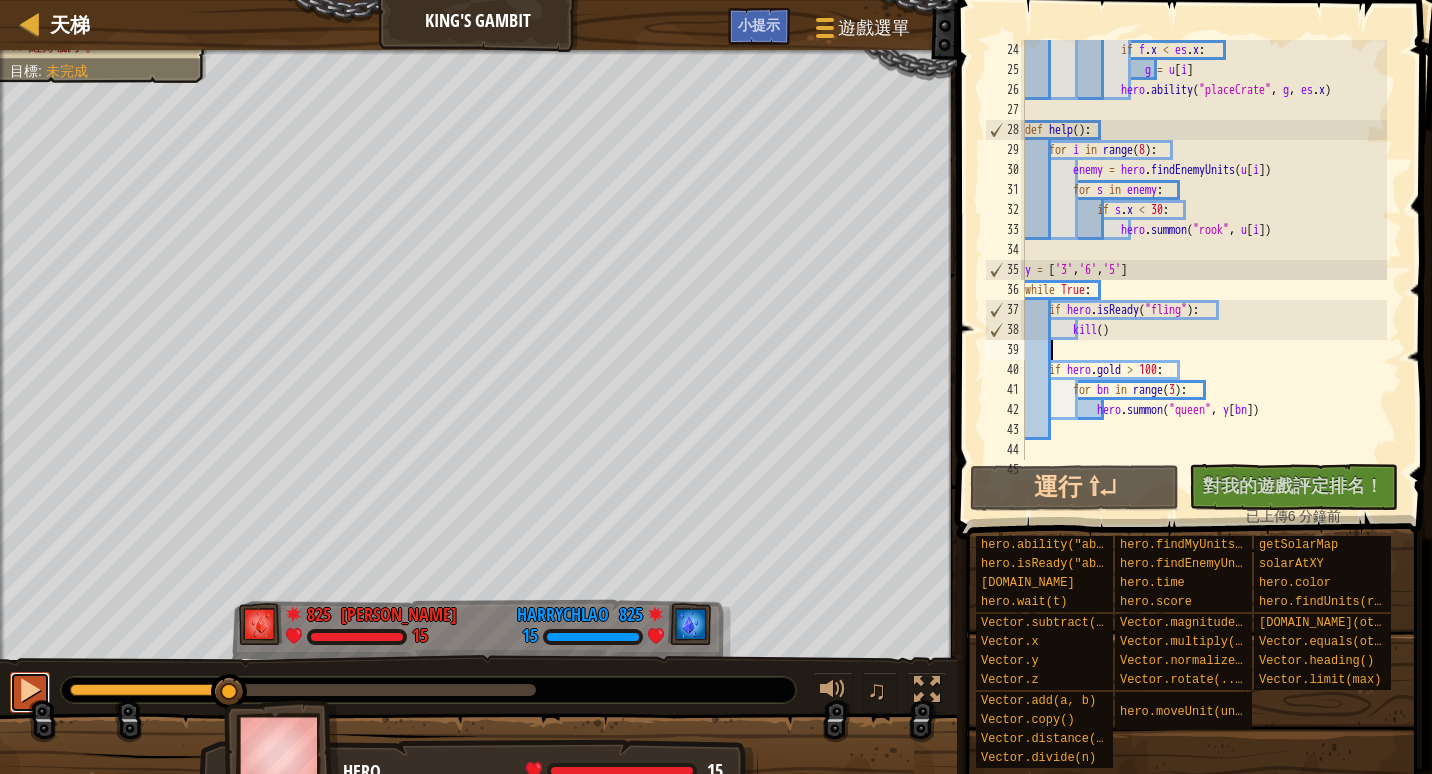 click at bounding box center [30, 690] 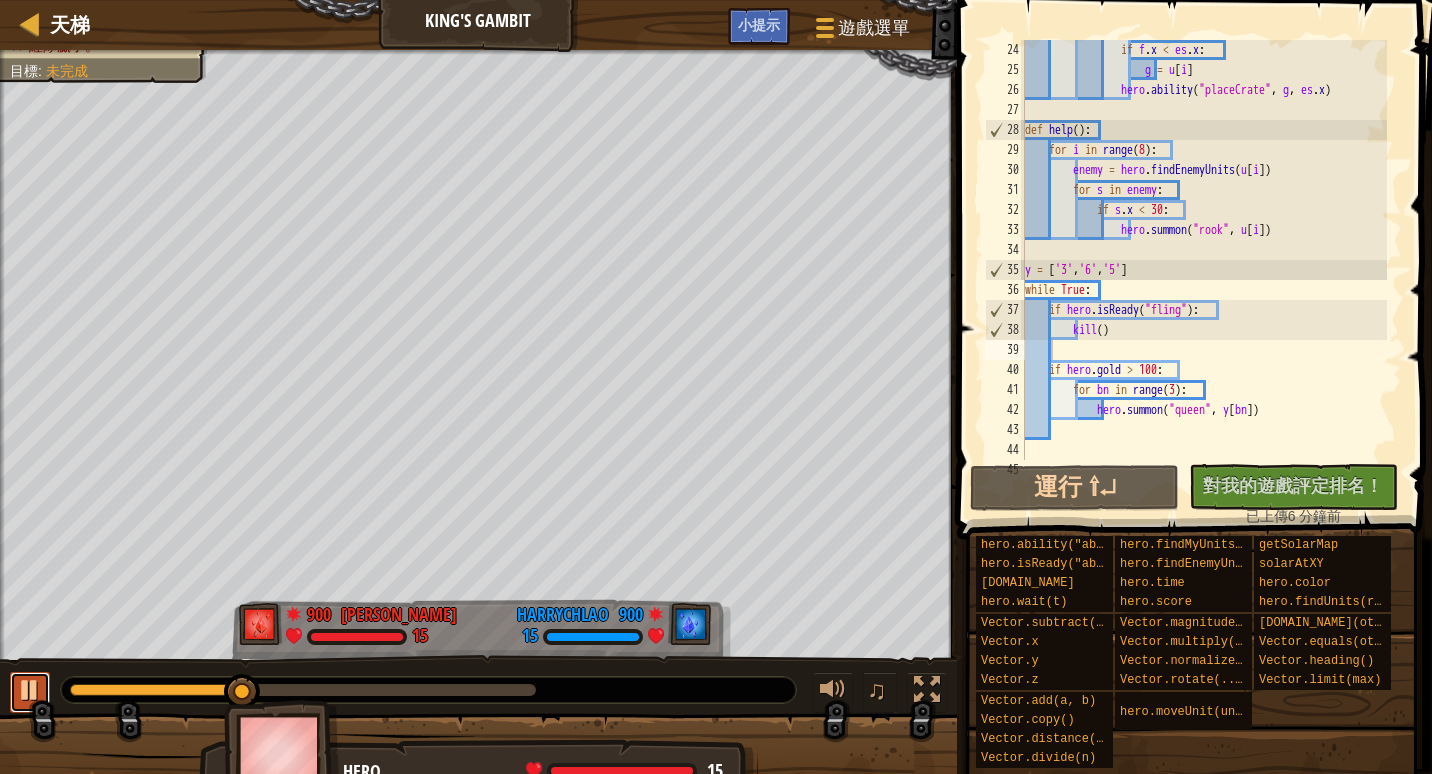 click at bounding box center [30, 690] 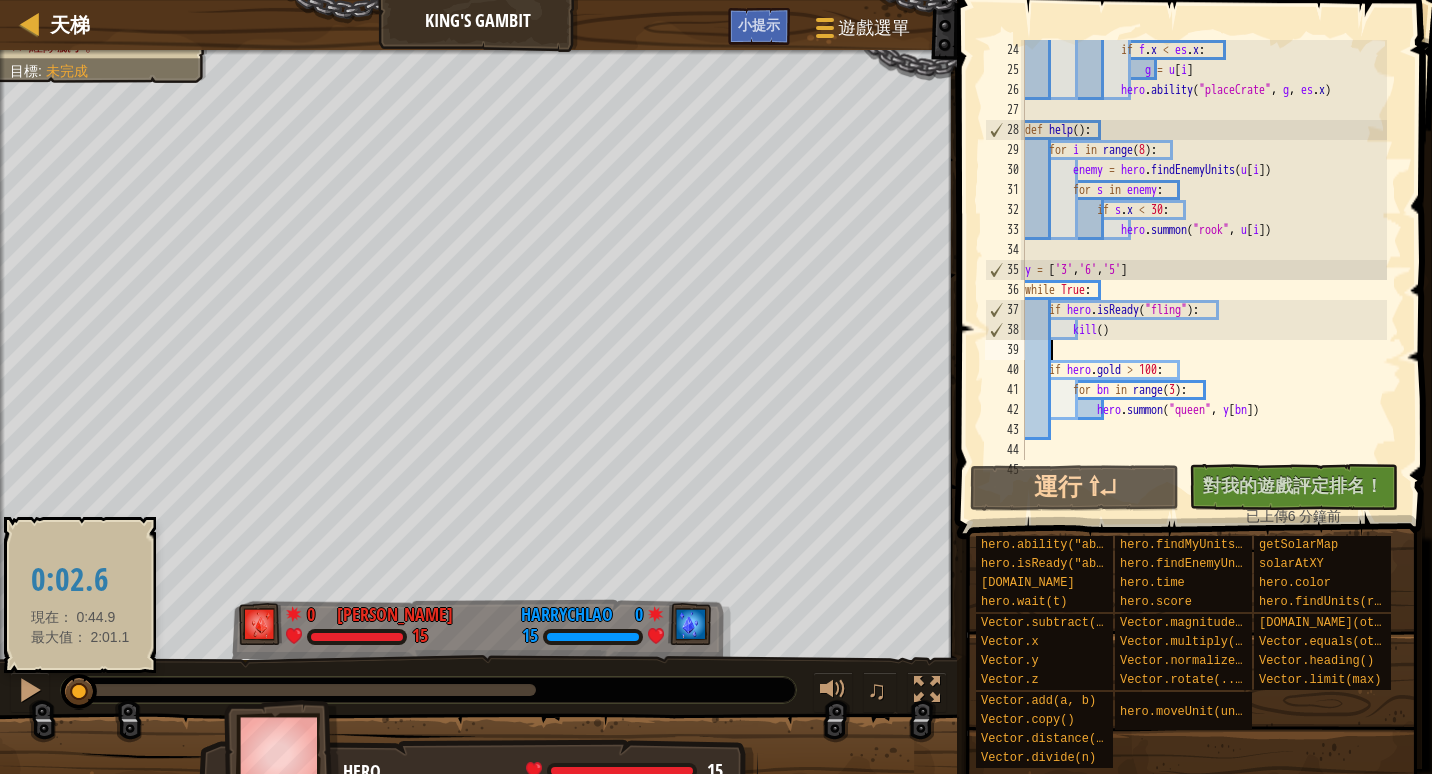 click at bounding box center (75, 690) 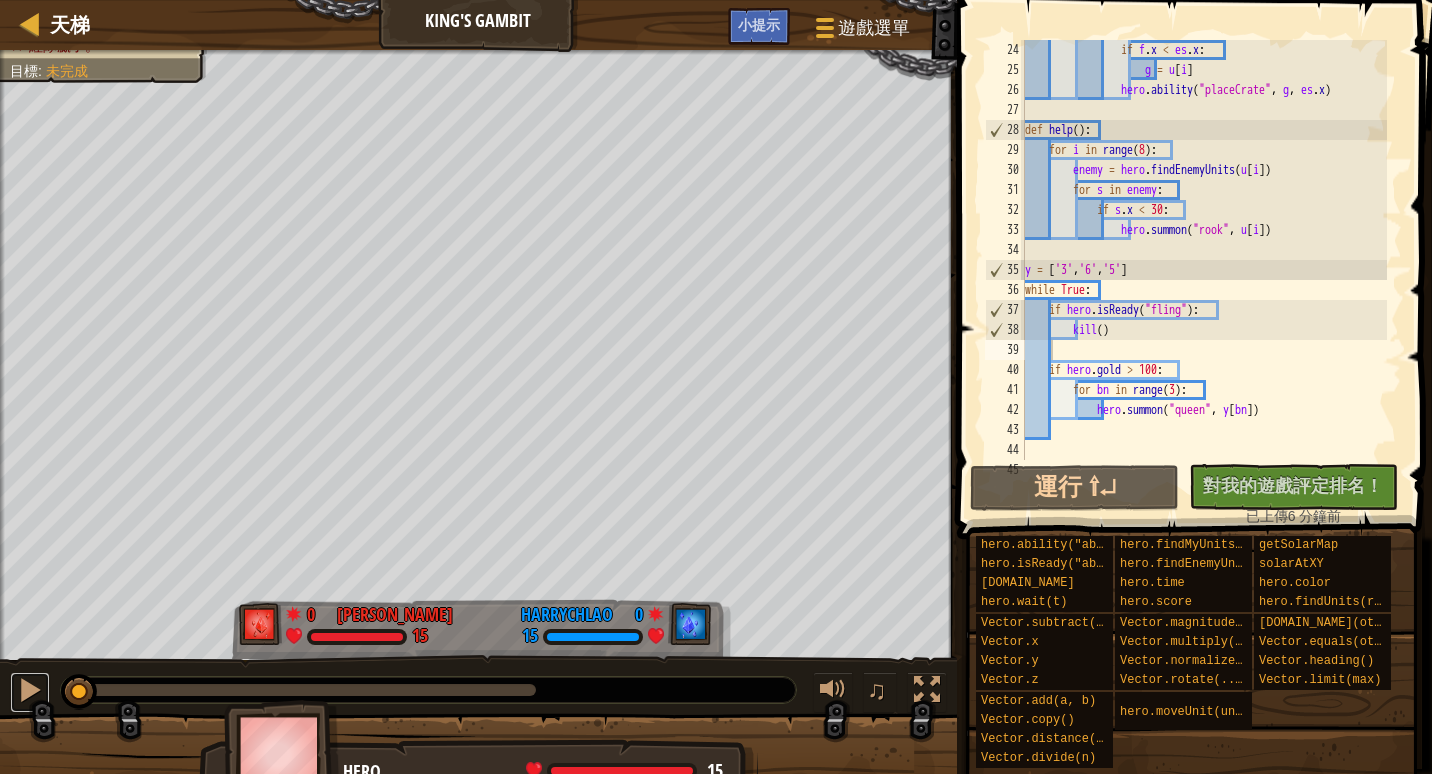 click at bounding box center [30, 692] 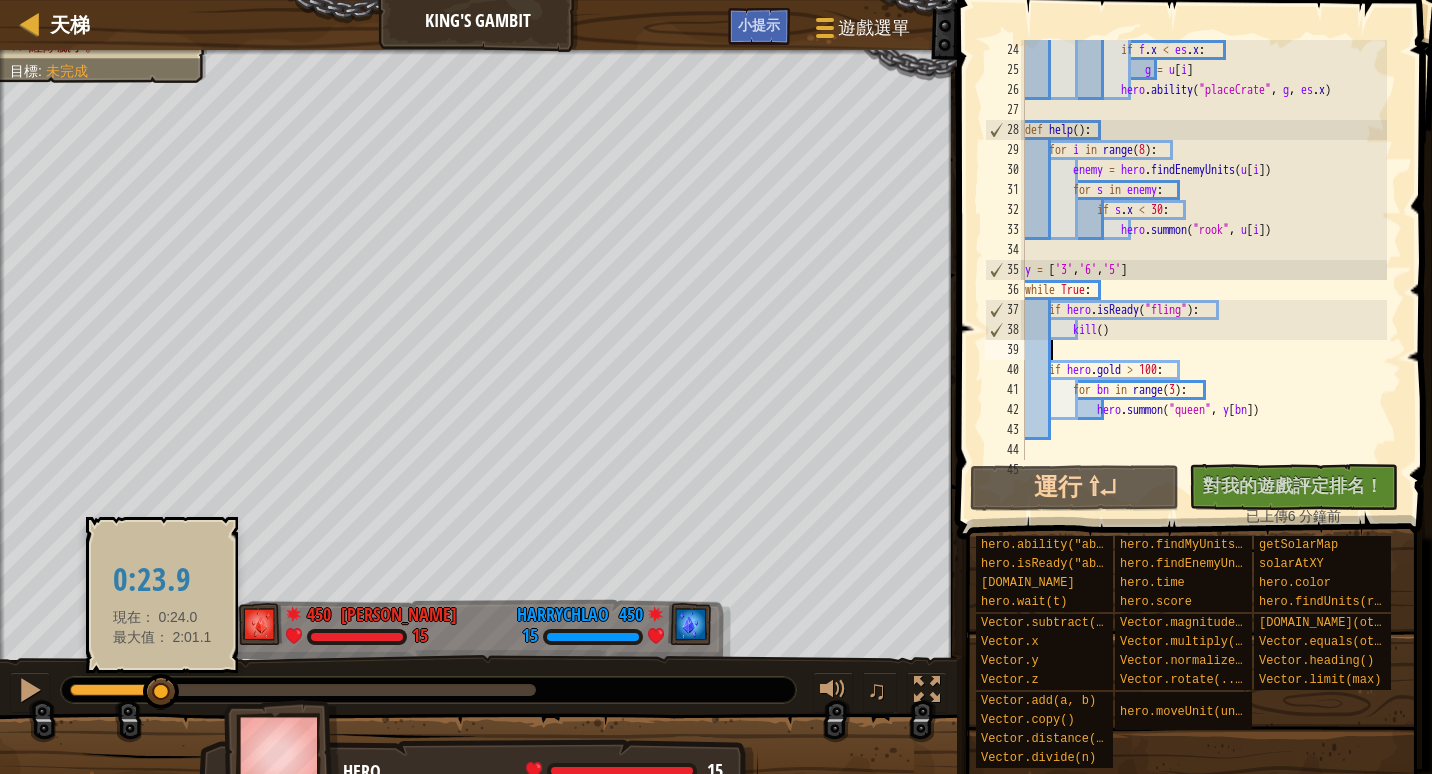 click at bounding box center [116, 690] 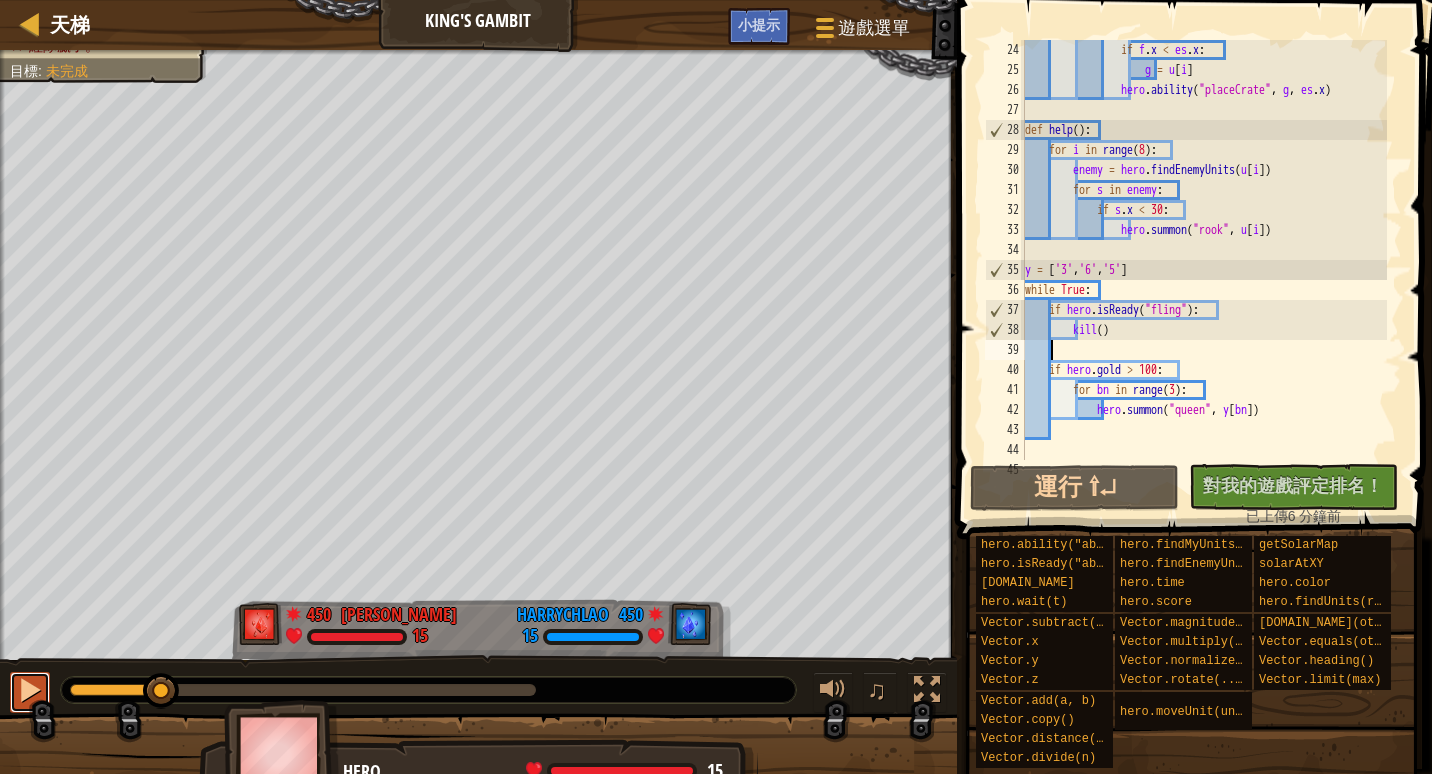 click at bounding box center (30, 690) 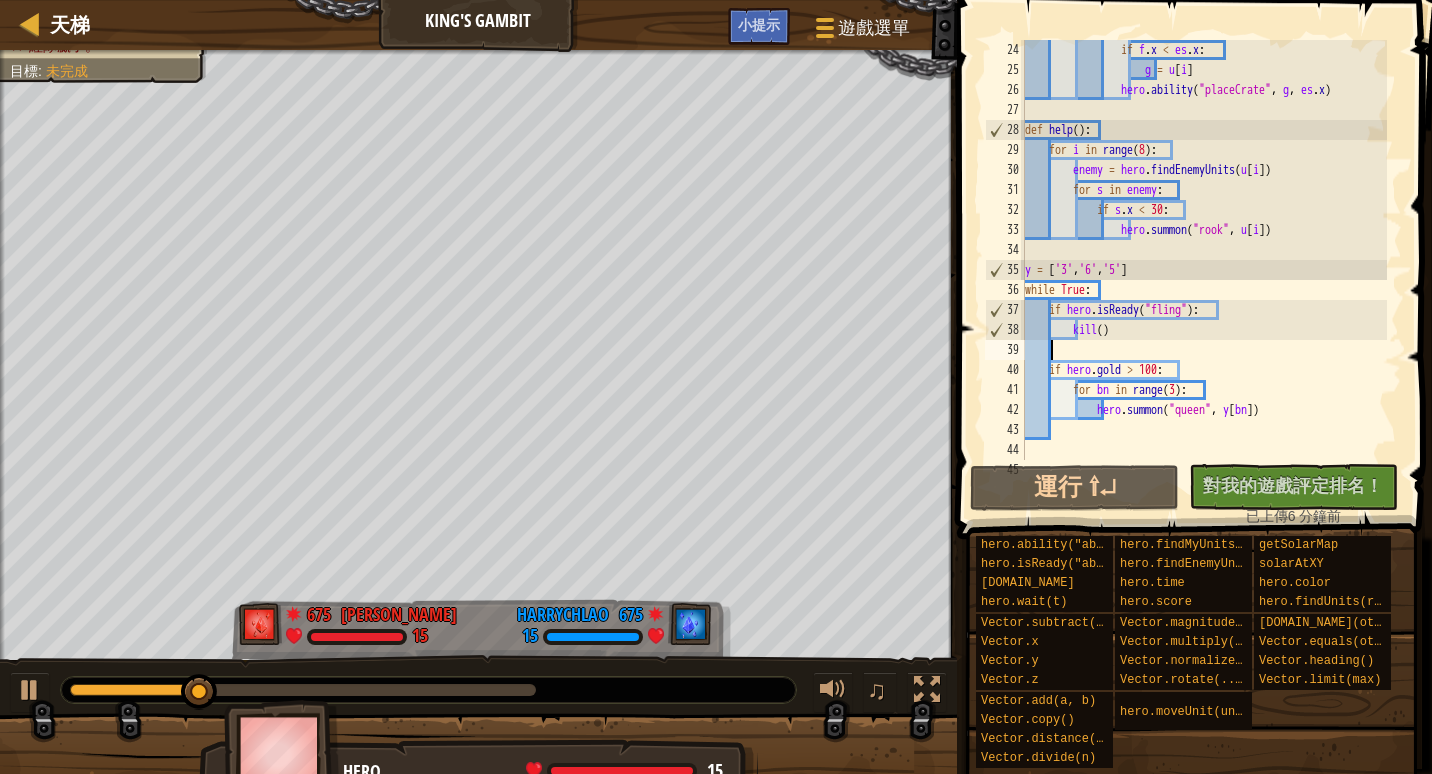 drag, startPoint x: 36, startPoint y: 688, endPoint x: 5, endPoint y: 696, distance: 32.01562 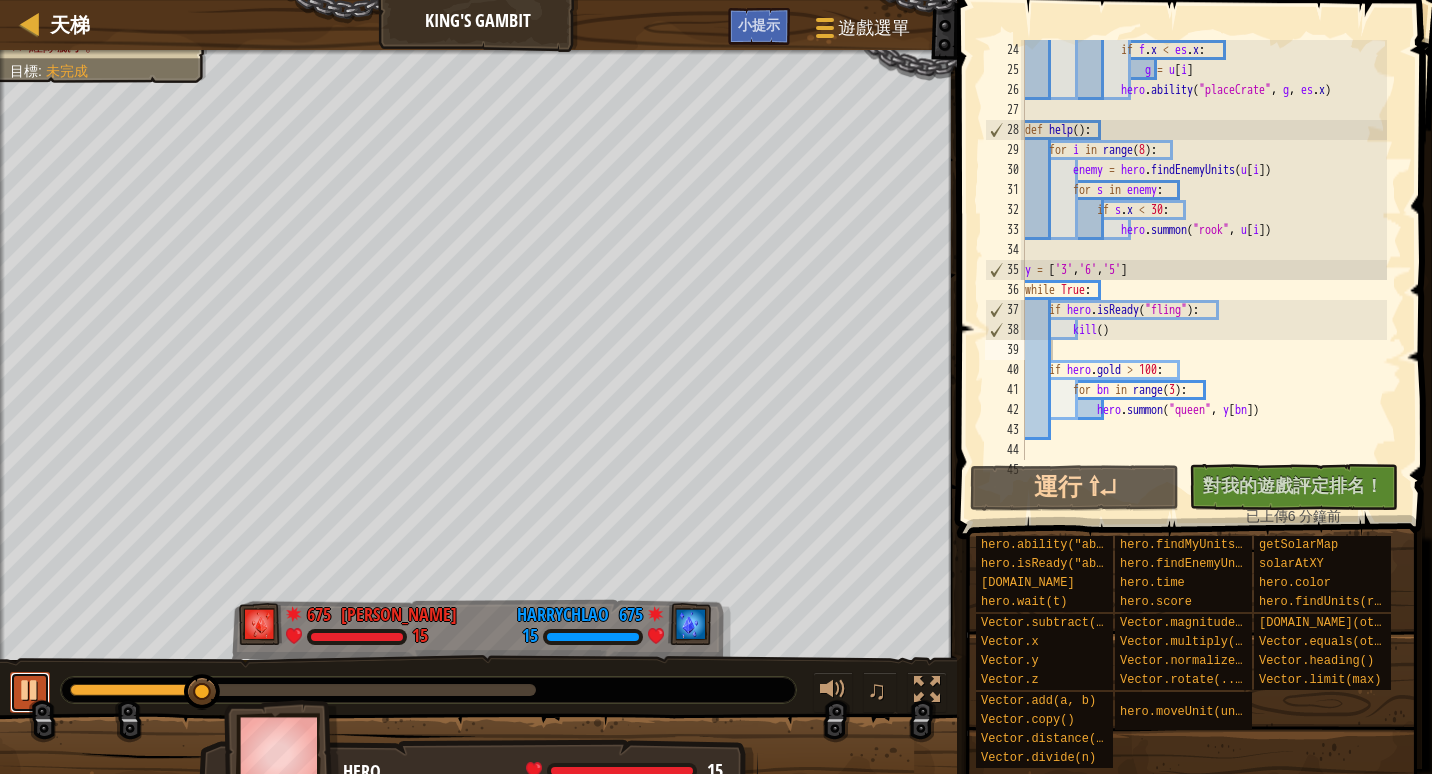 click at bounding box center [30, 690] 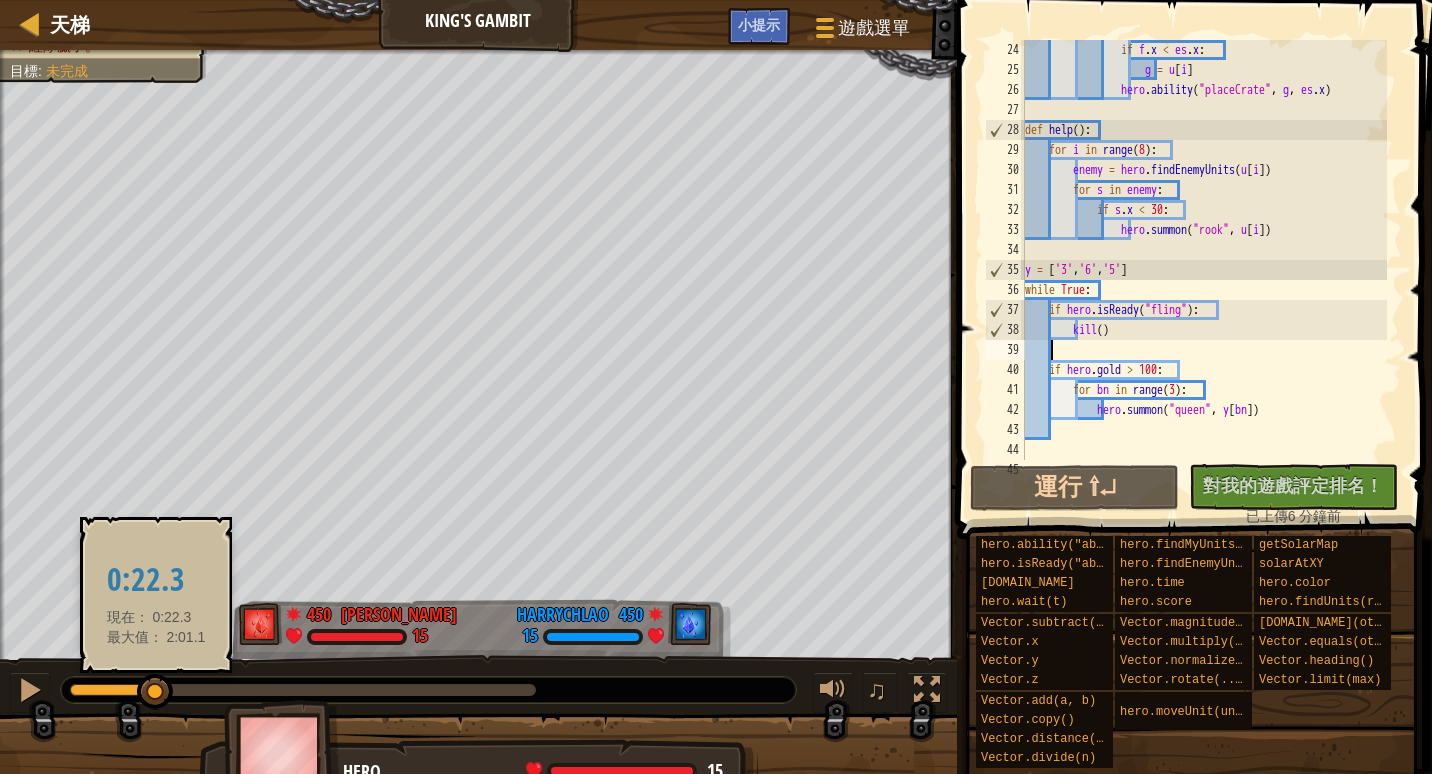 click at bounding box center (113, 690) 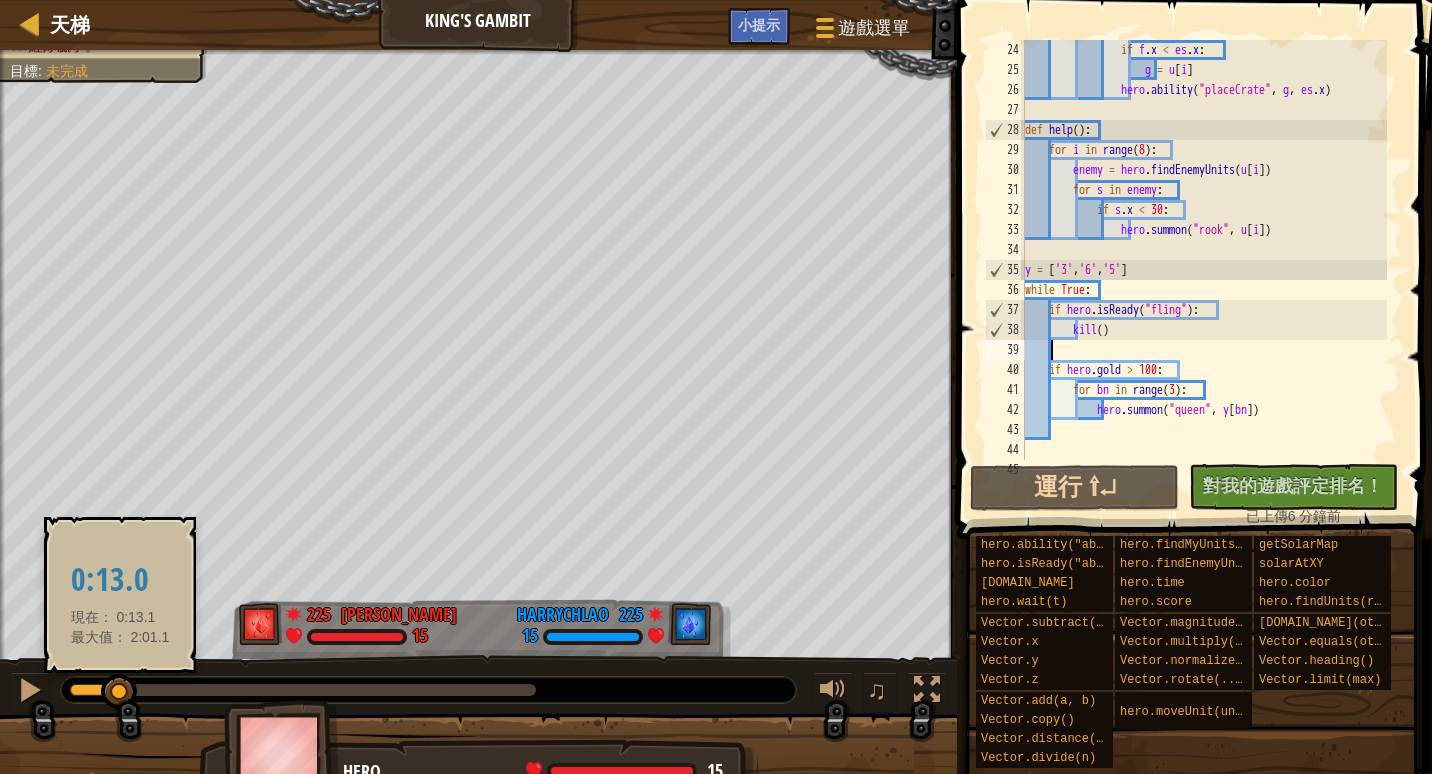click at bounding box center (95, 690) 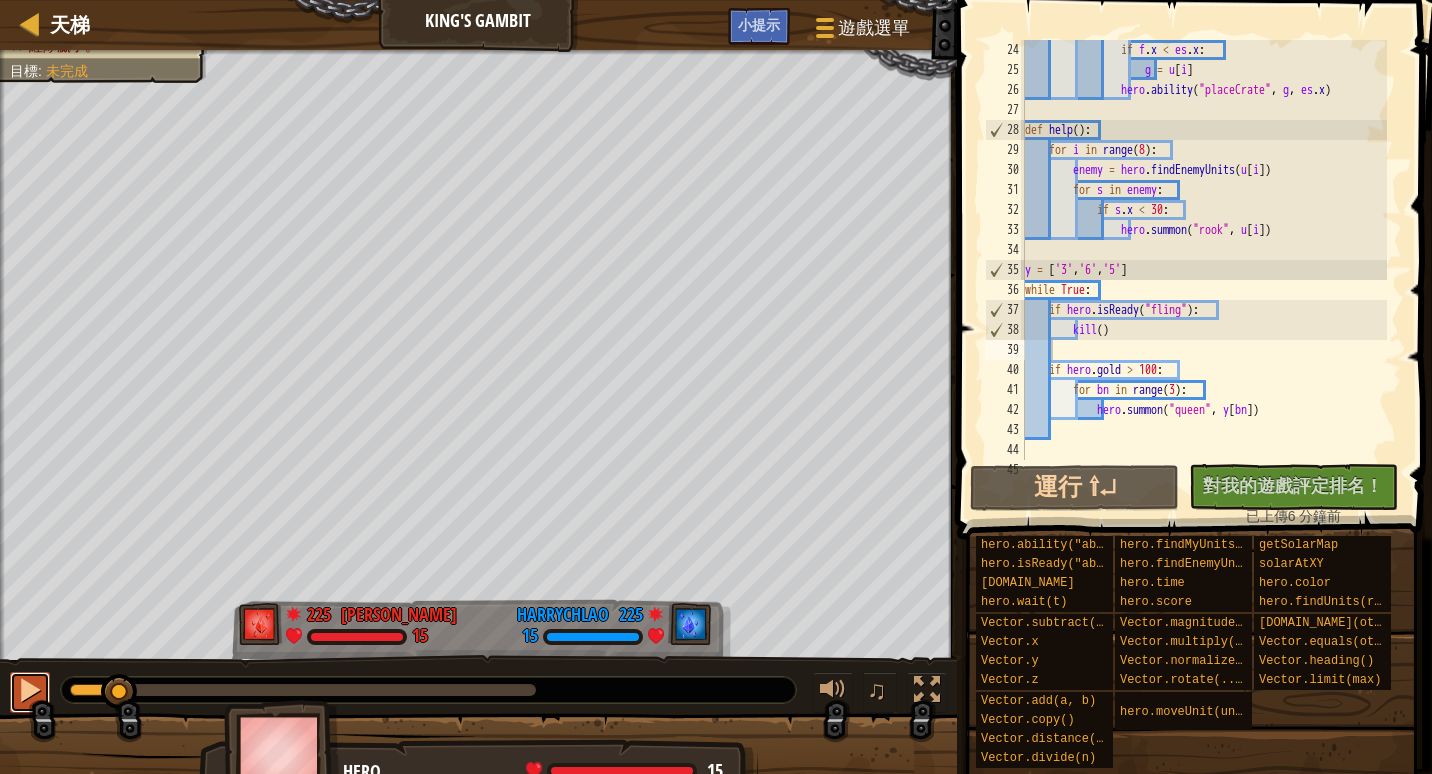 click at bounding box center (30, 690) 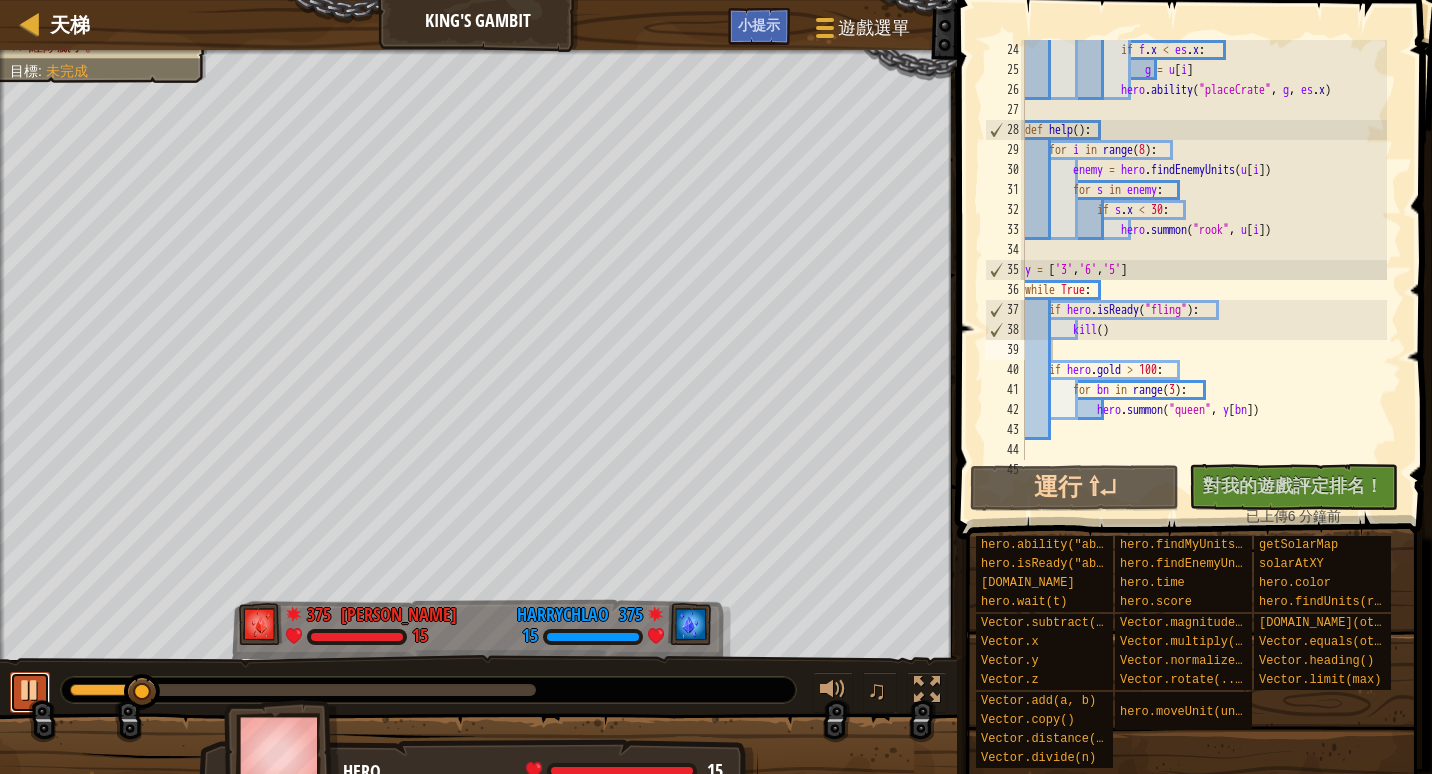 click at bounding box center [30, 690] 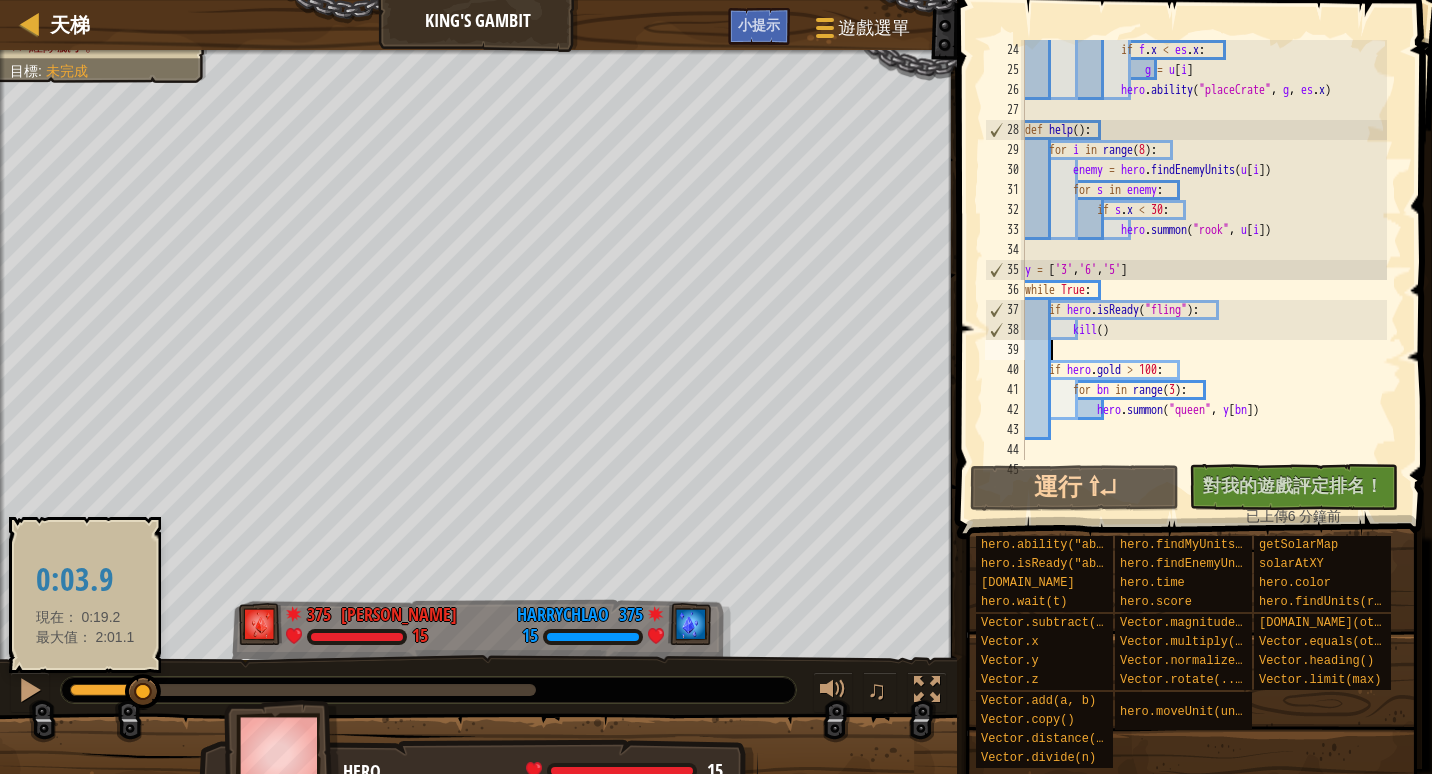 click at bounding box center [107, 690] 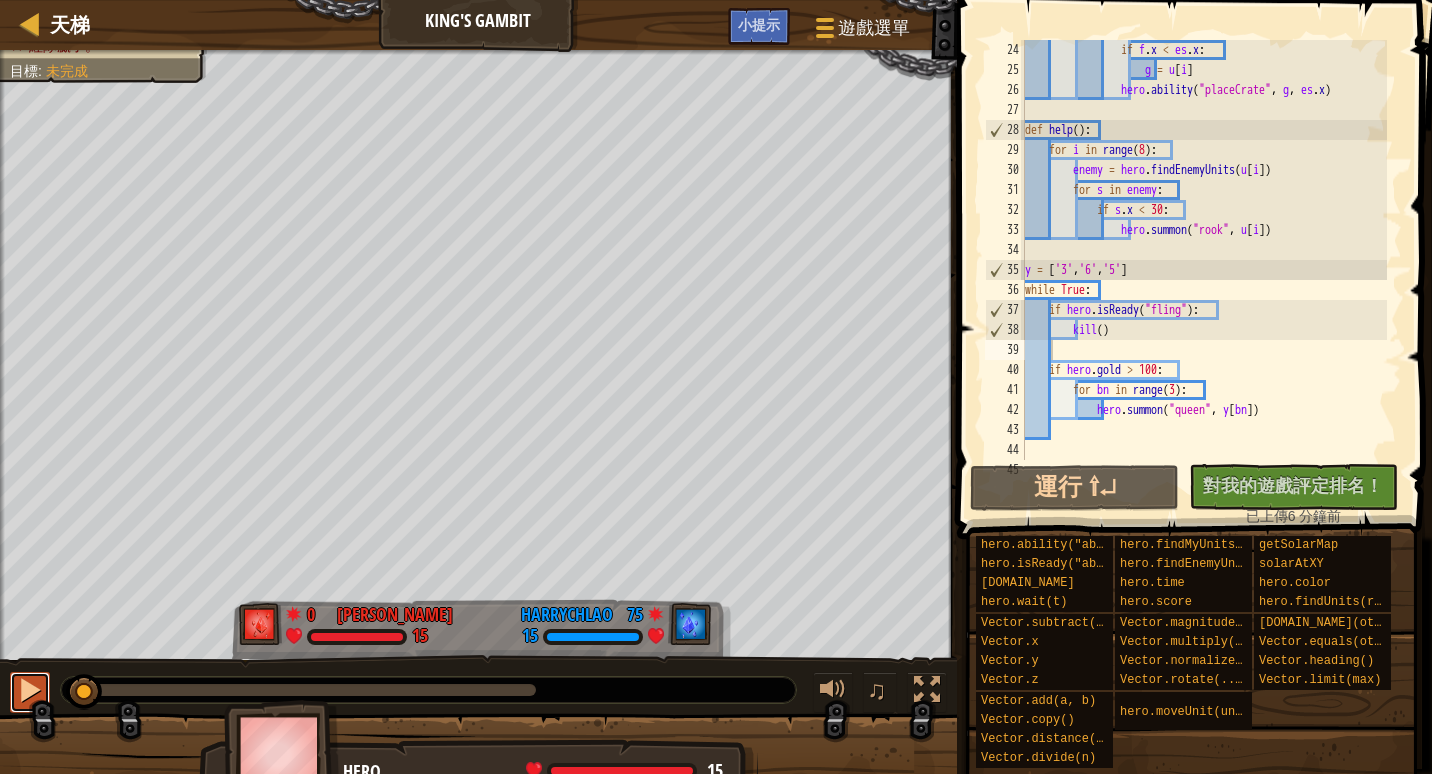 click at bounding box center (30, 690) 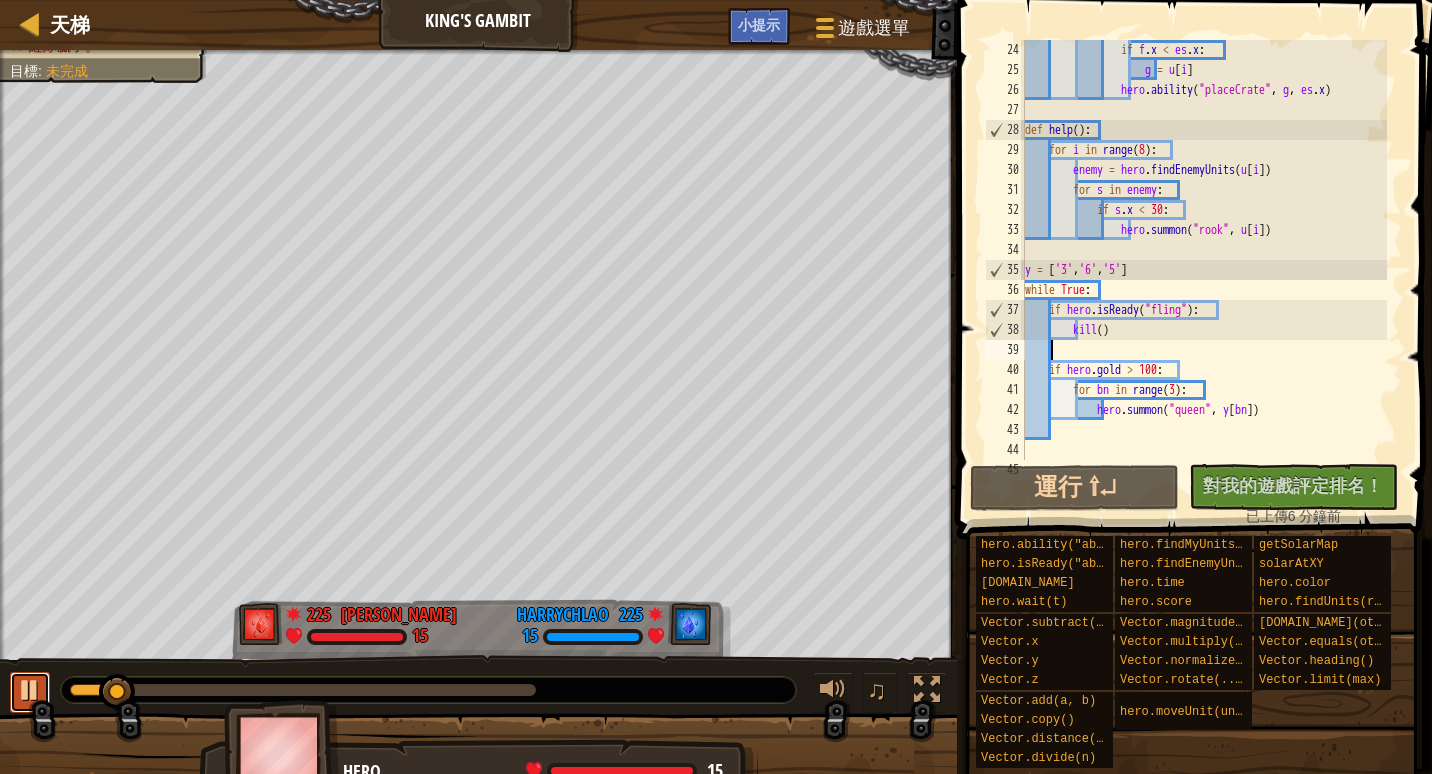 click at bounding box center [30, 692] 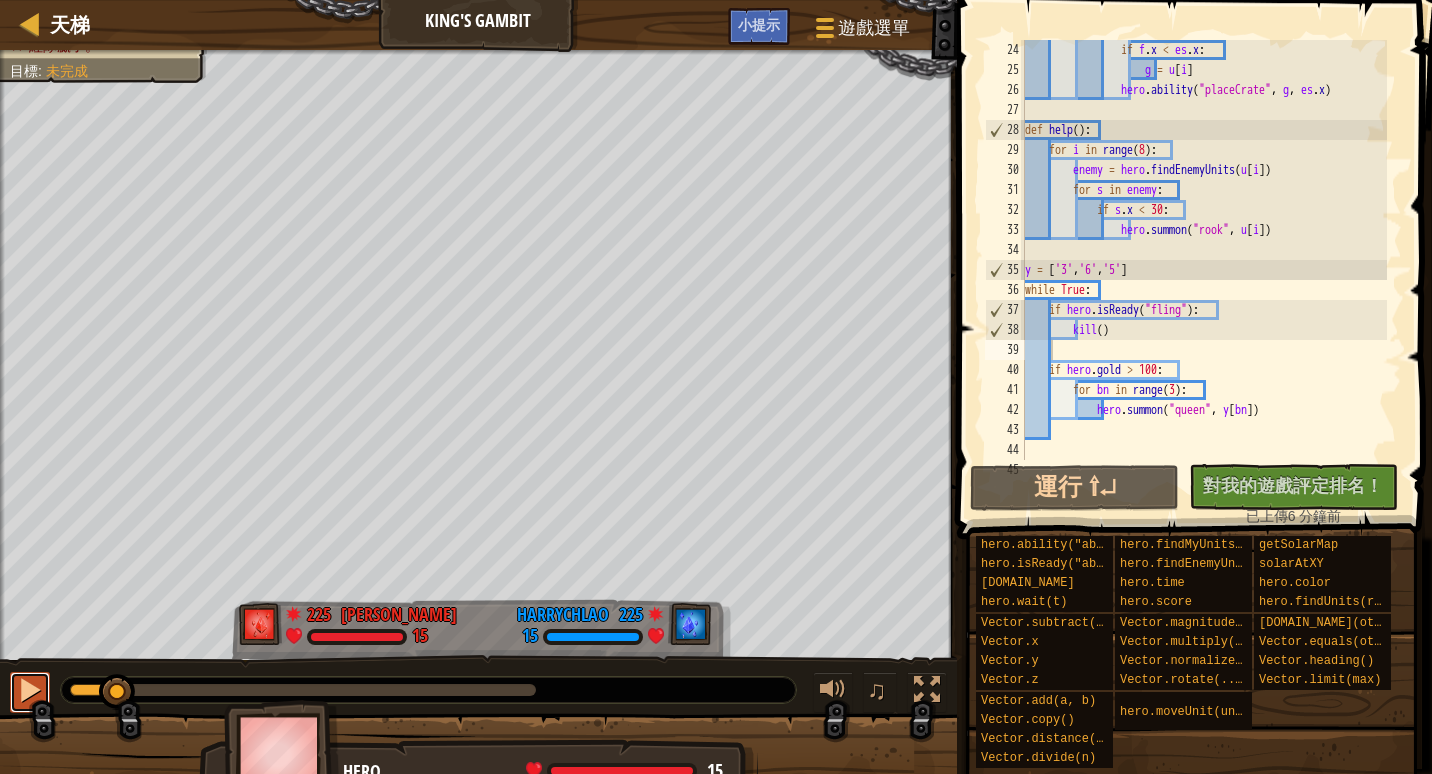 click at bounding box center (30, 692) 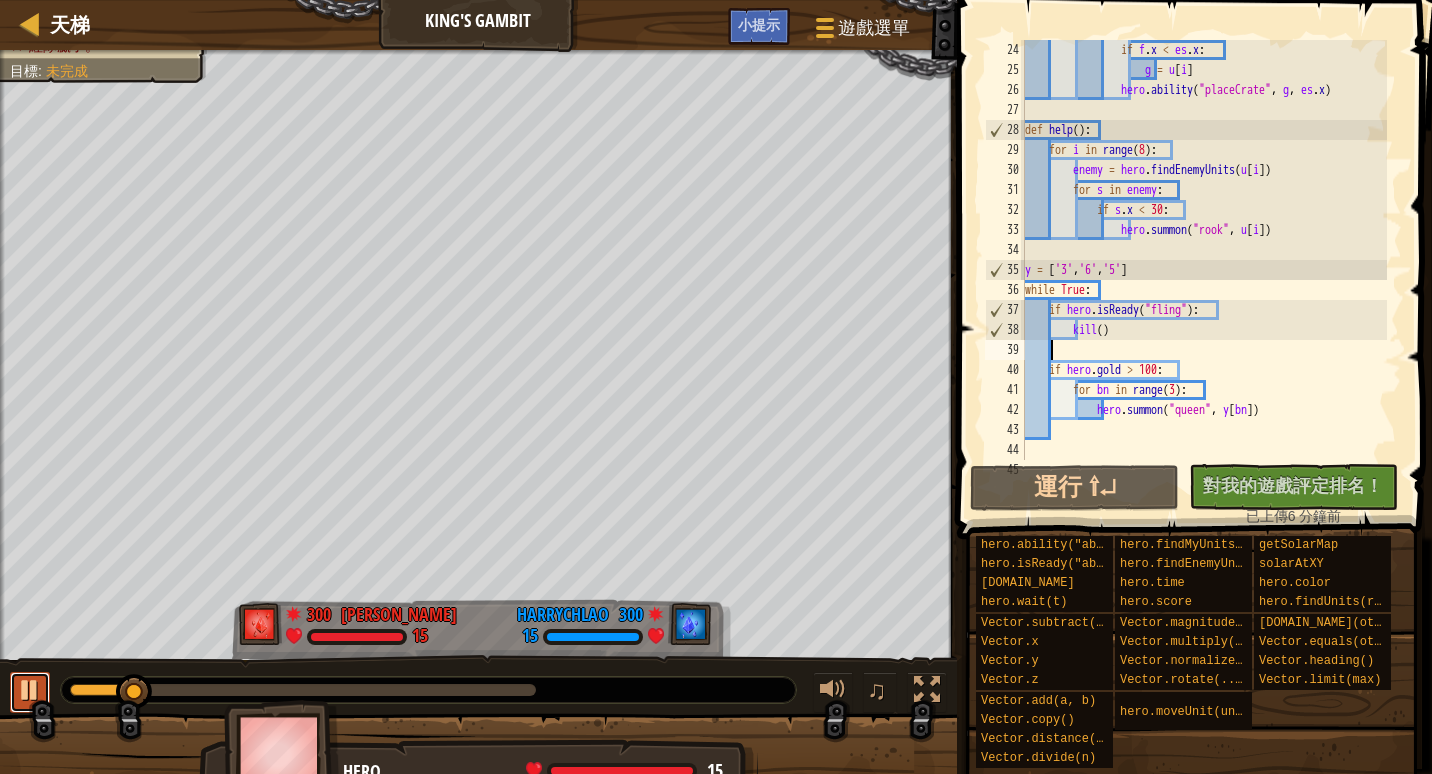 click at bounding box center (30, 692) 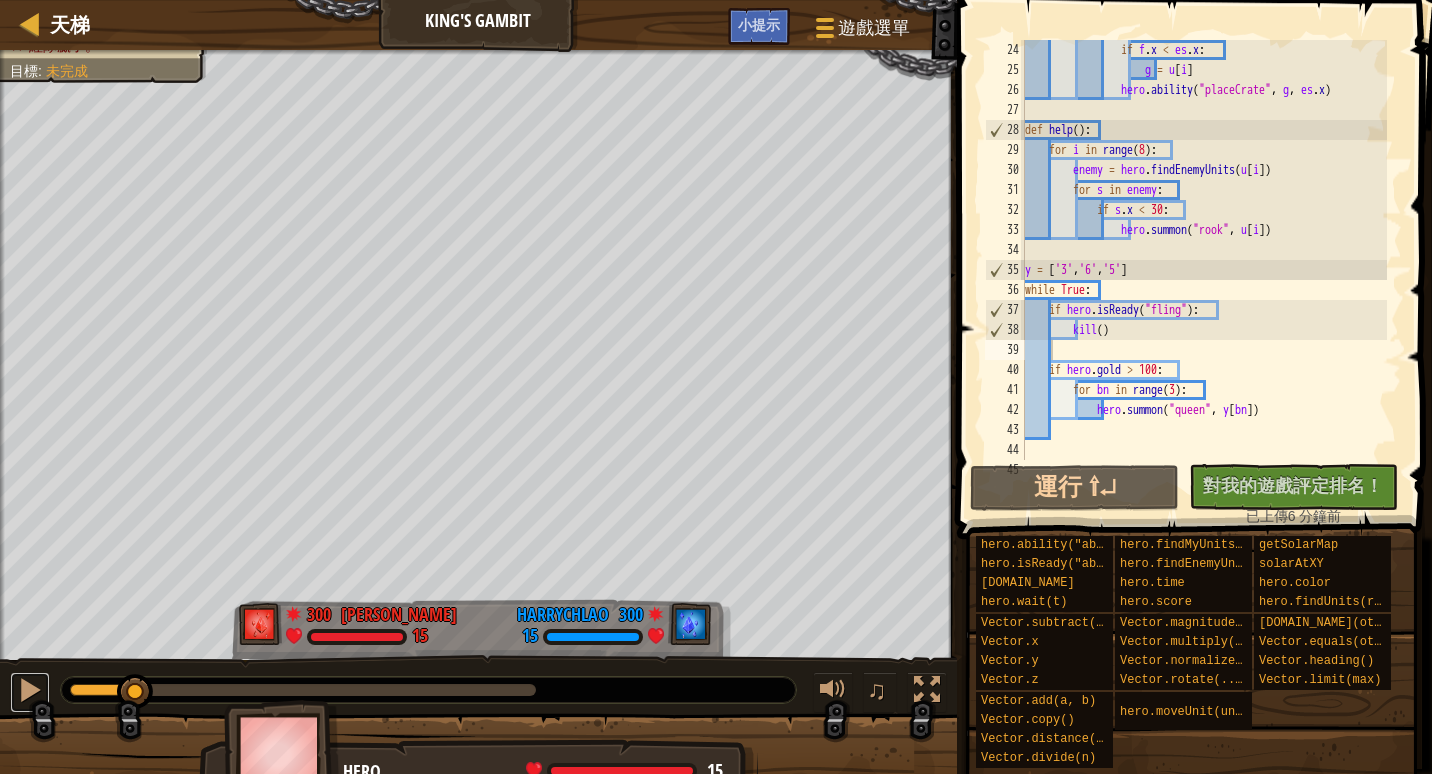 click on "♫" at bounding box center [478, 685] 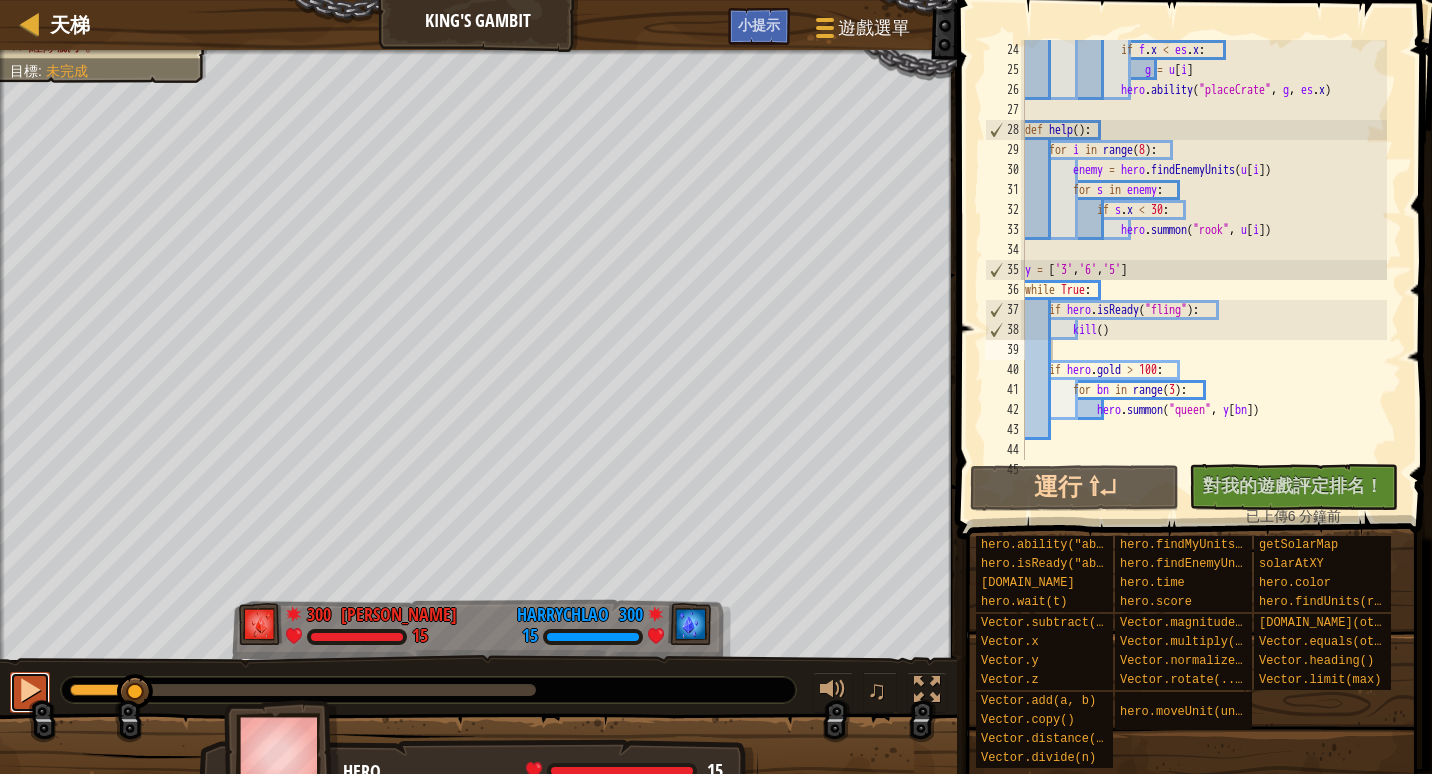 click at bounding box center (30, 690) 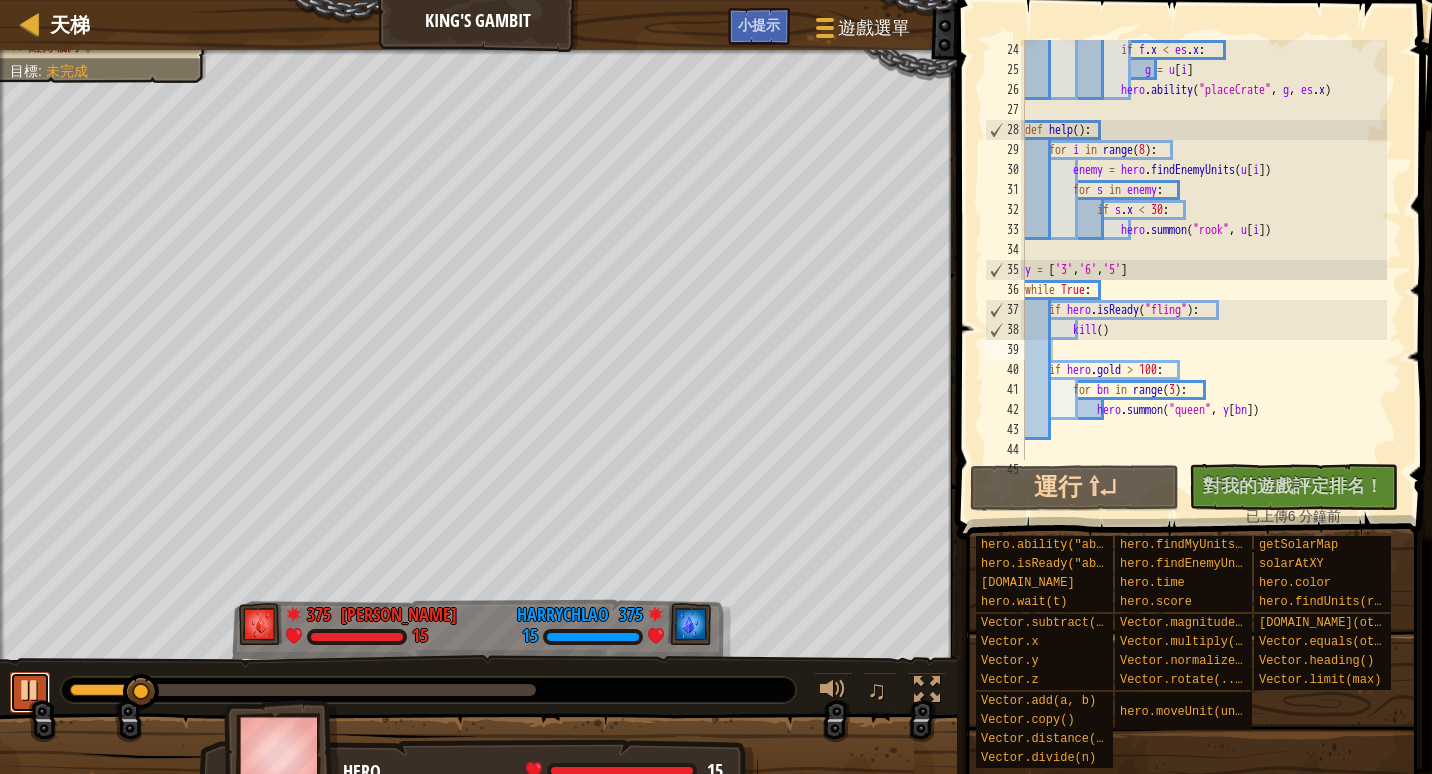 click at bounding box center [30, 690] 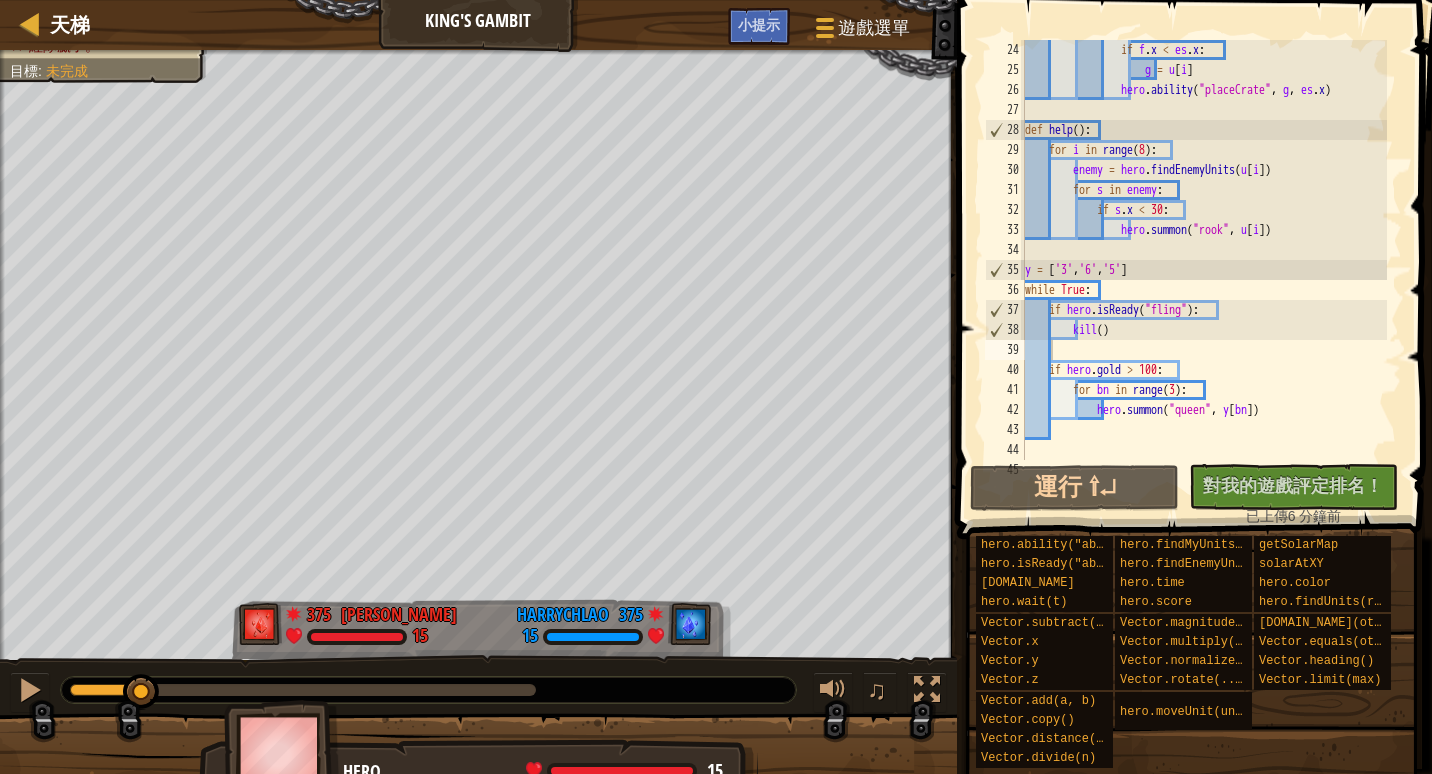 click on "紅隊贏了。 目標 : 未完成 375 Liu Chung Hei 15 375 HarryCHLao 15 ♫ Hero 15 score: 0 S: Red clouds above their head..." at bounding box center [716, 422] 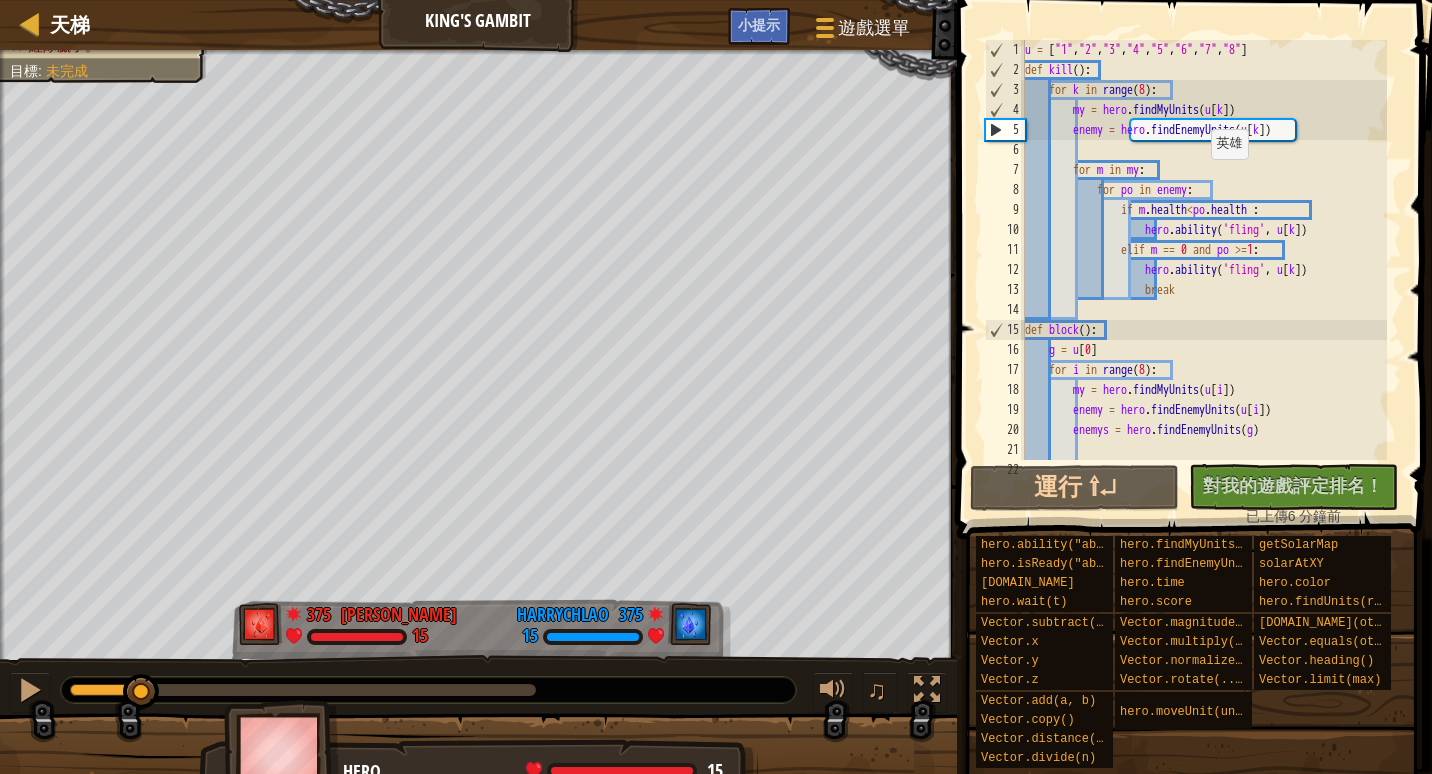 scroll, scrollTop: 0, scrollLeft: 0, axis: both 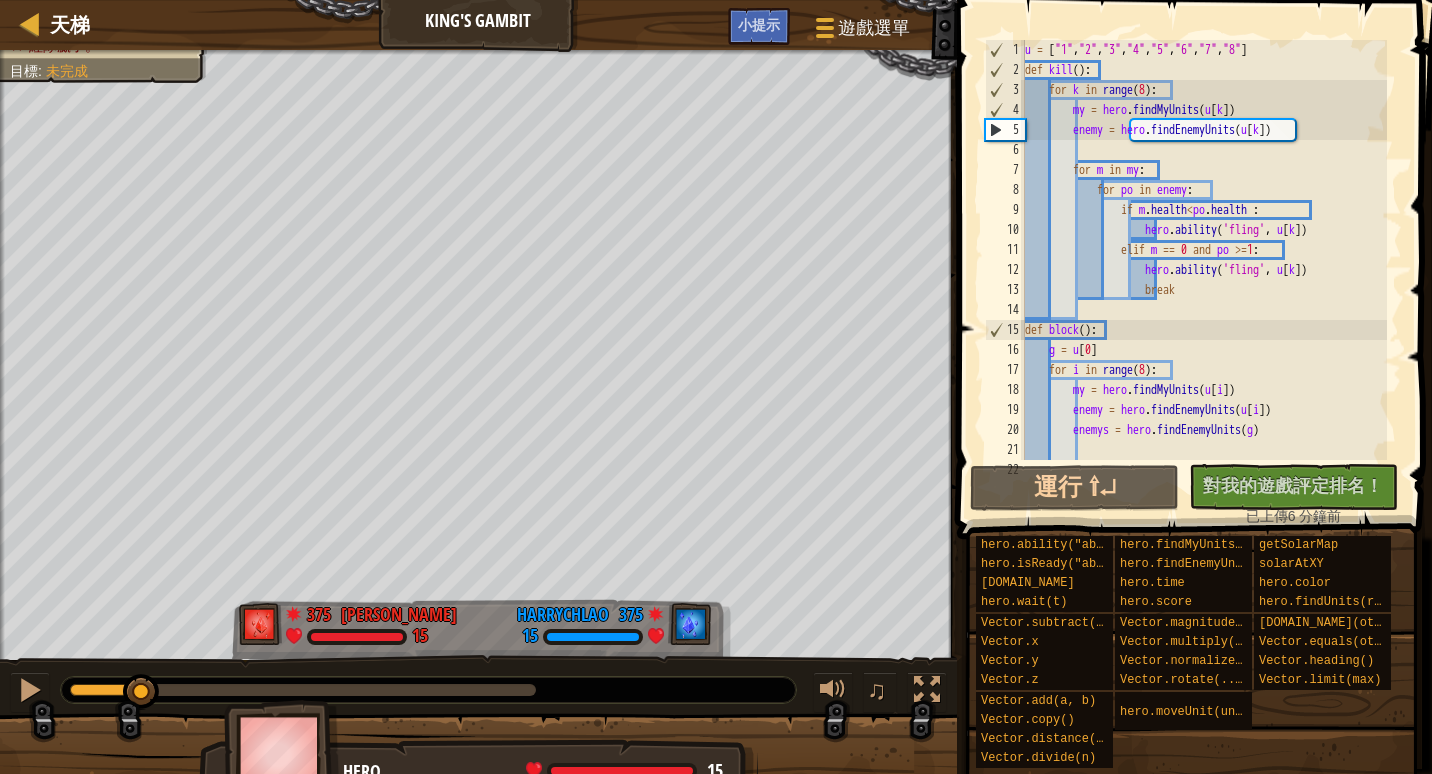 type on "u = ["1","2","3","4","5","6","7","8"]" 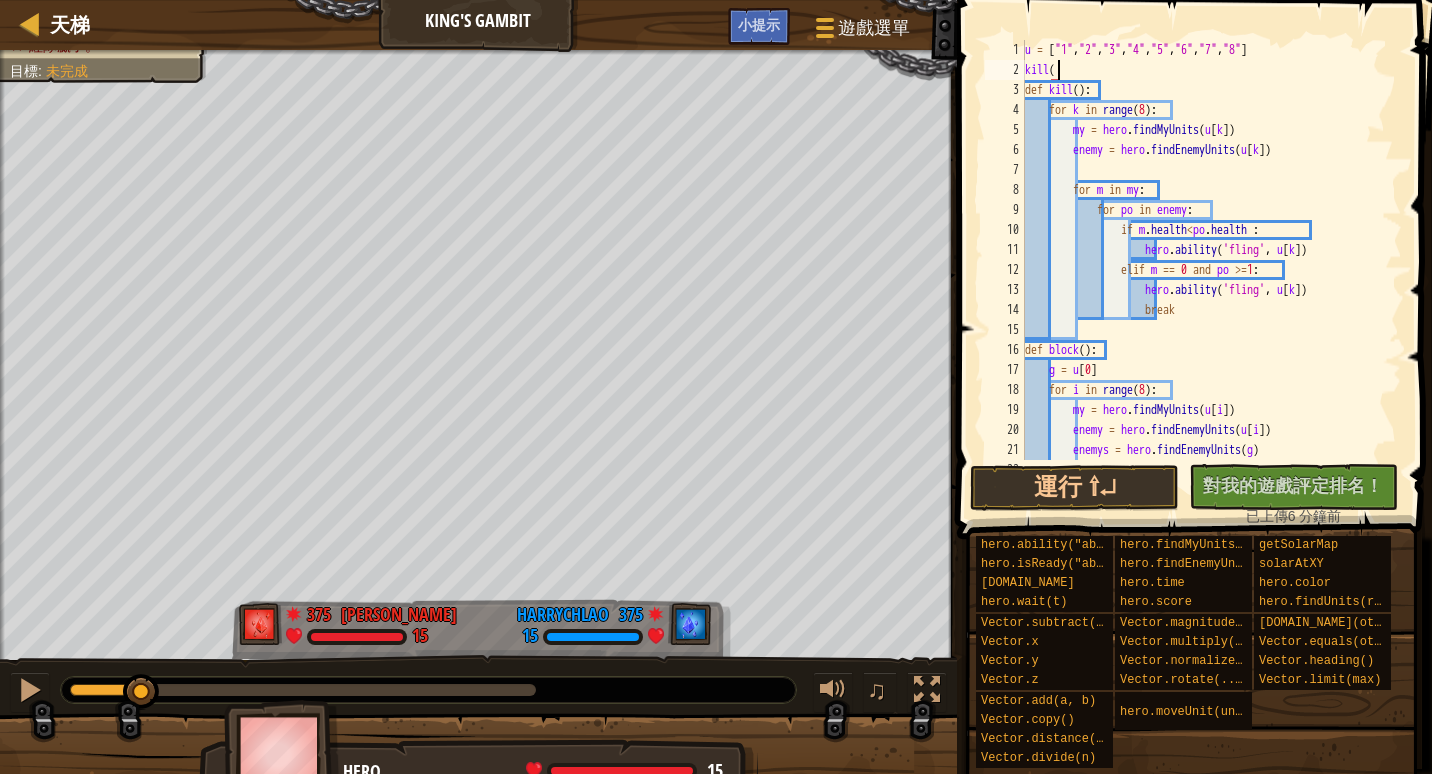 scroll, scrollTop: 9, scrollLeft: 2, axis: both 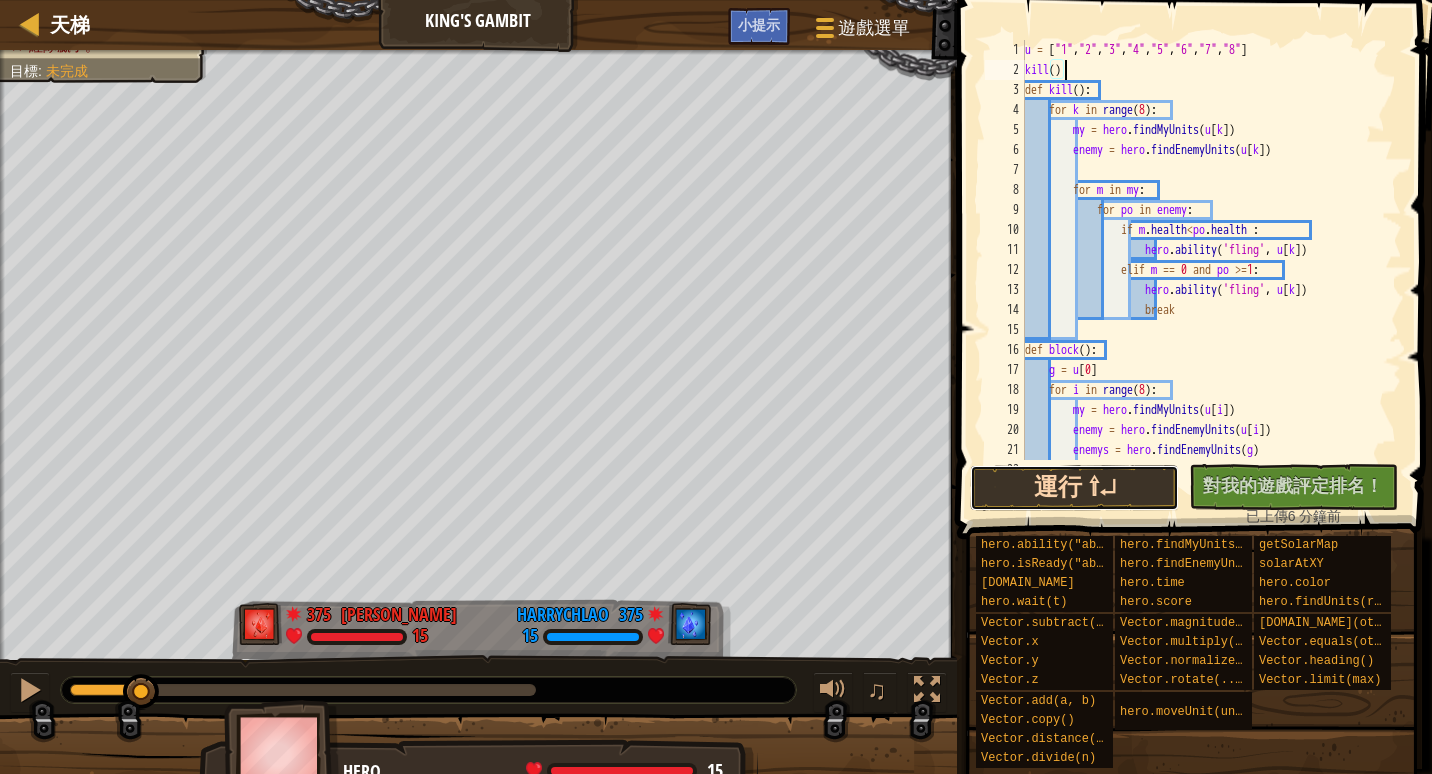 click on "運行 ⇧↵" at bounding box center (1074, 488) 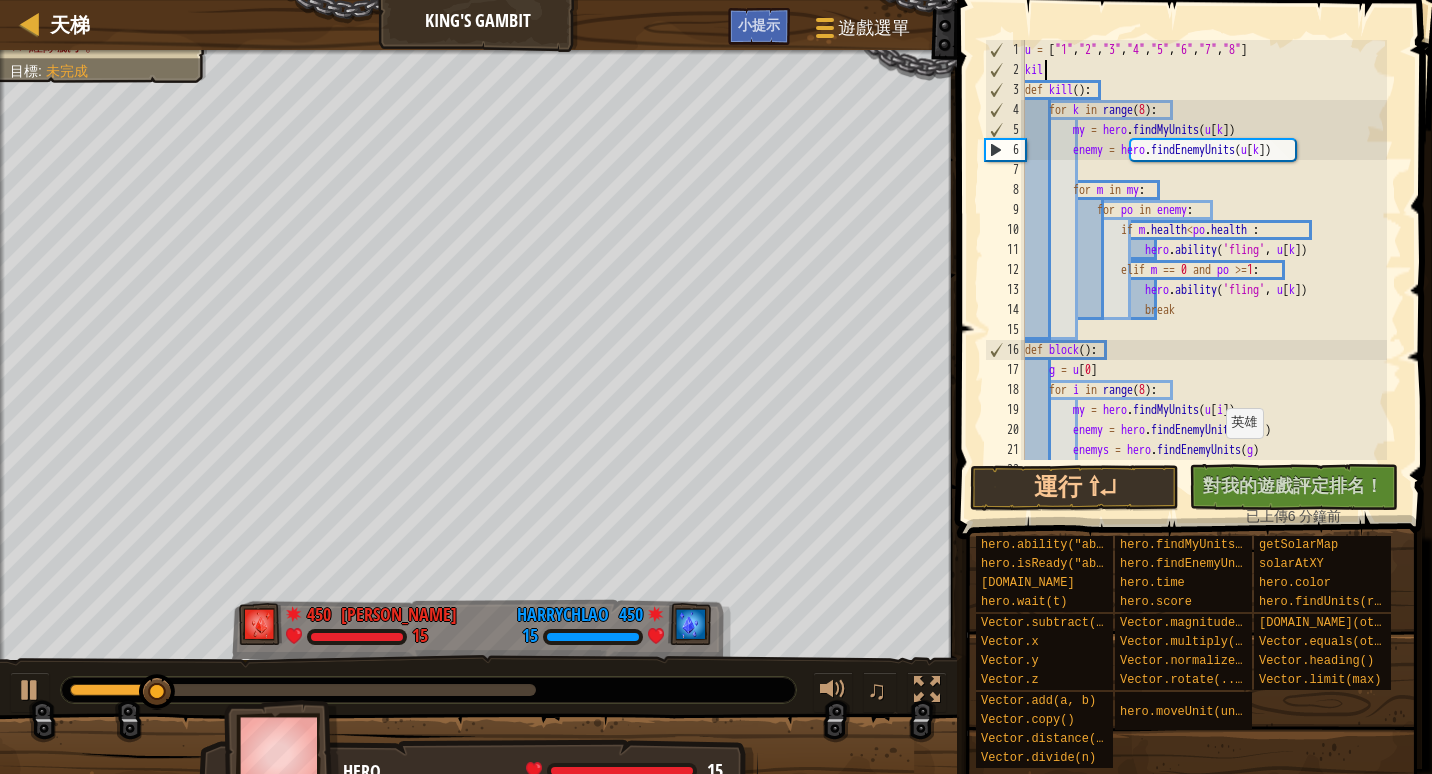 scroll, scrollTop: 9, scrollLeft: 0, axis: vertical 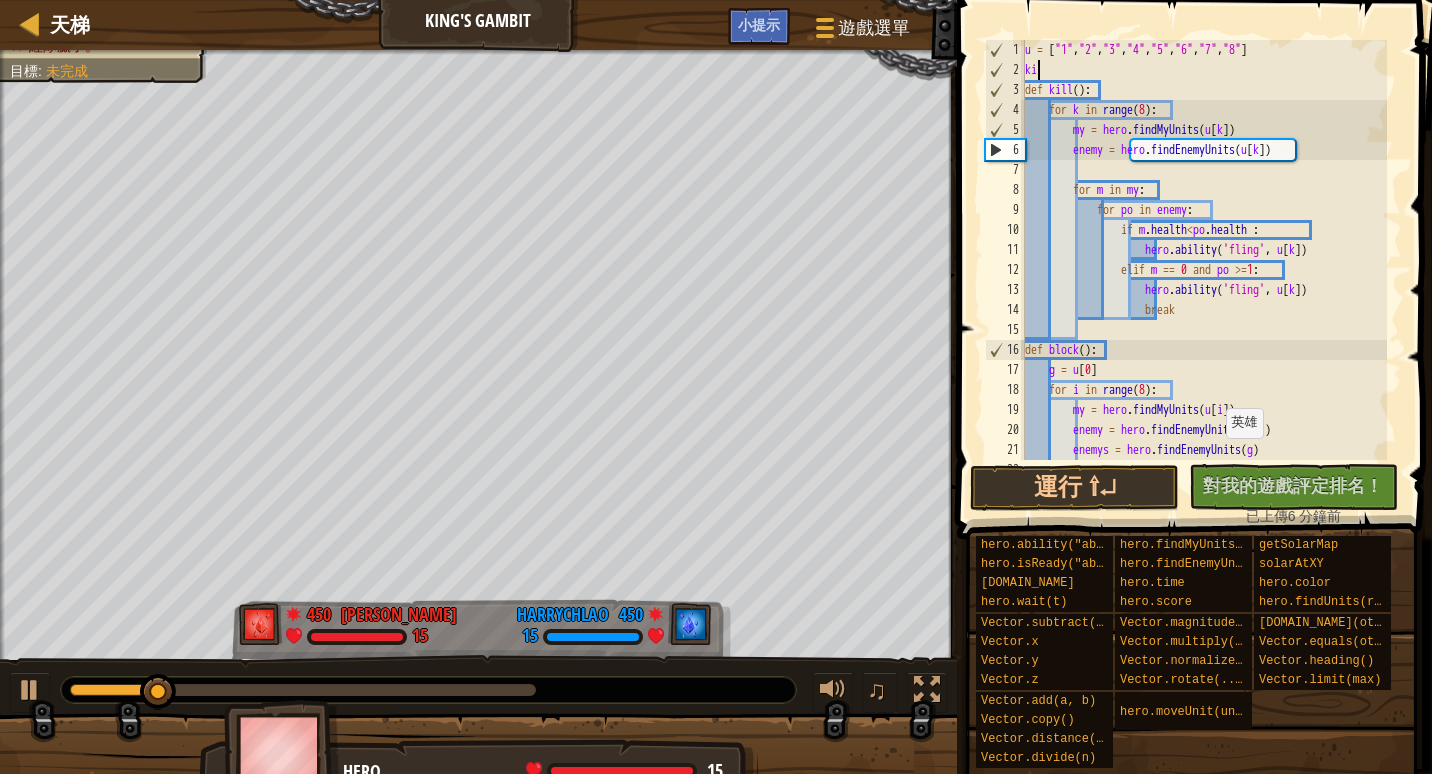 type on "k" 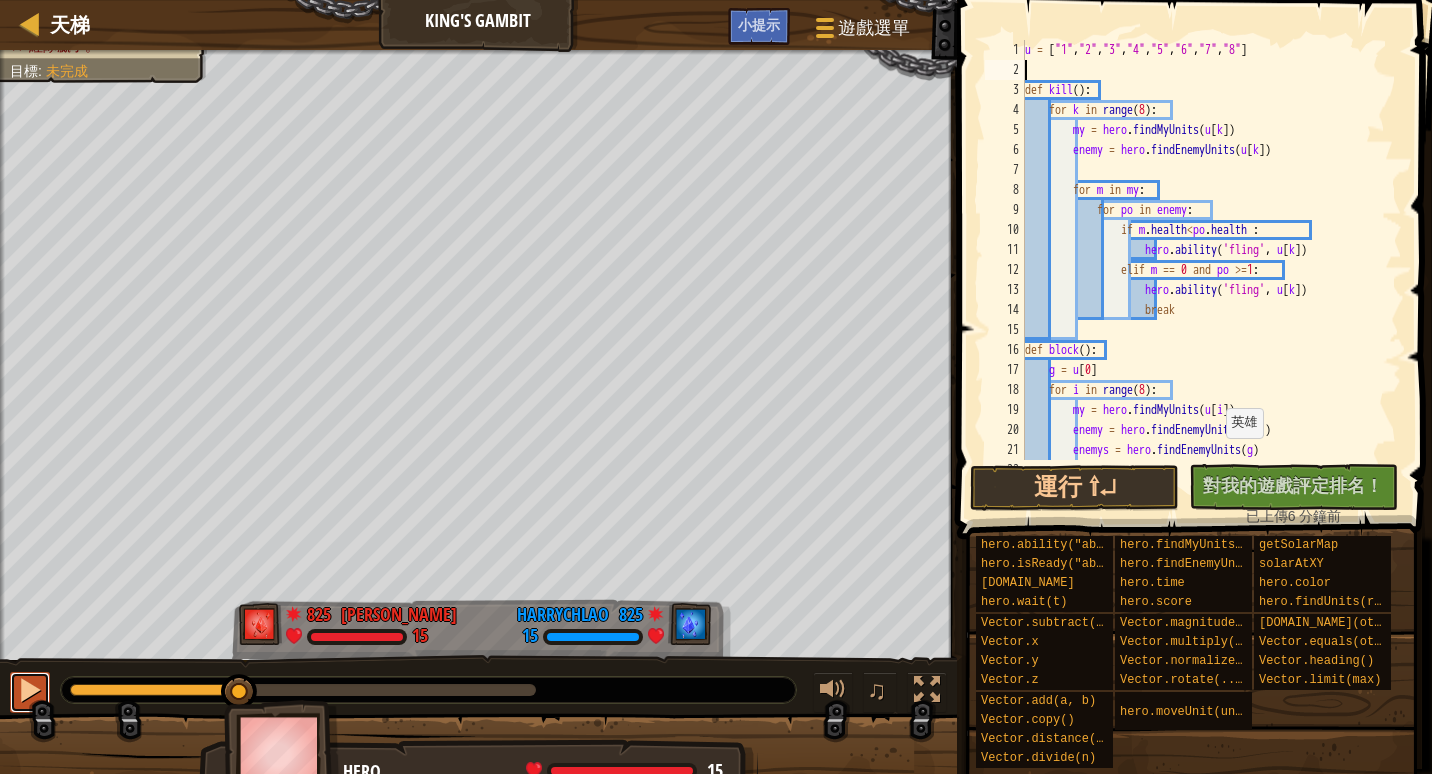 click at bounding box center [30, 690] 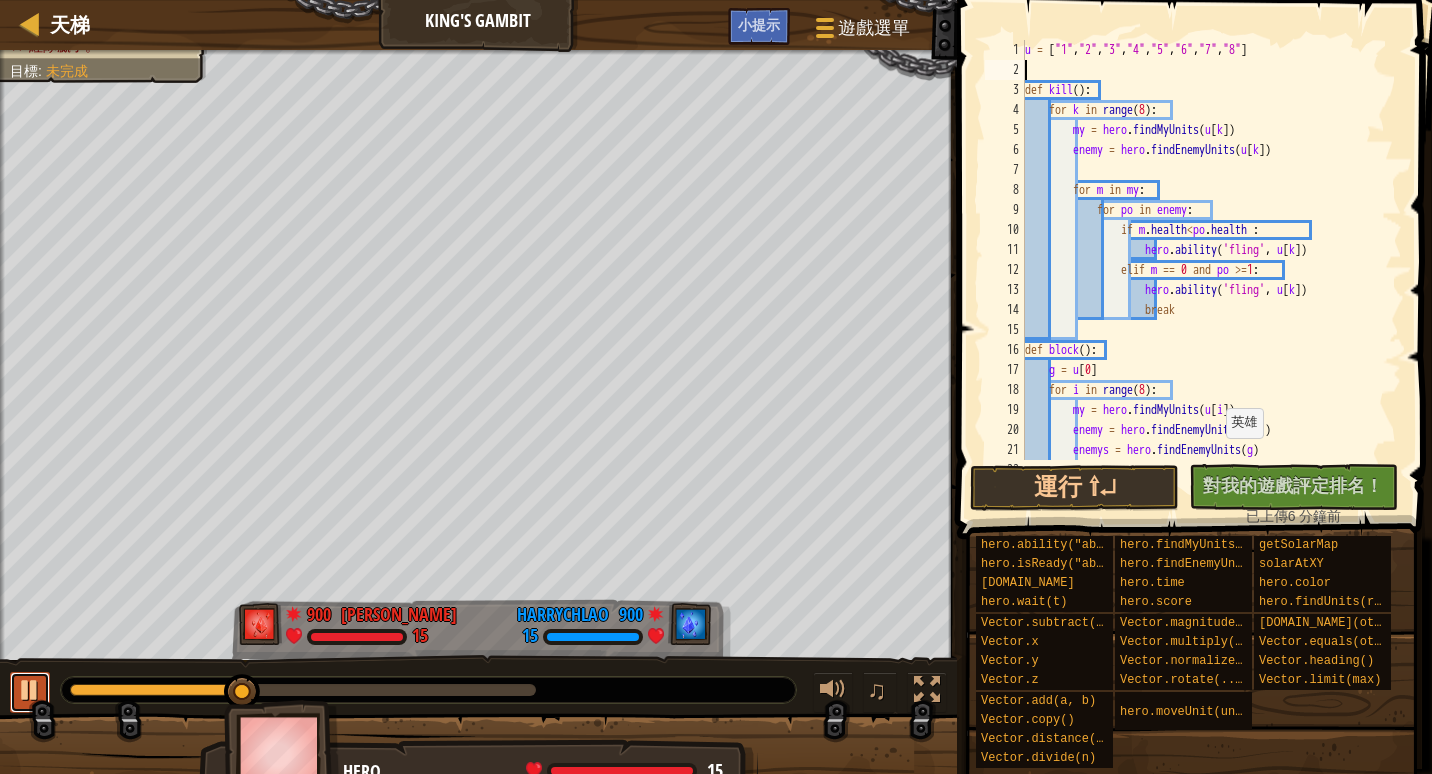 click at bounding box center (30, 690) 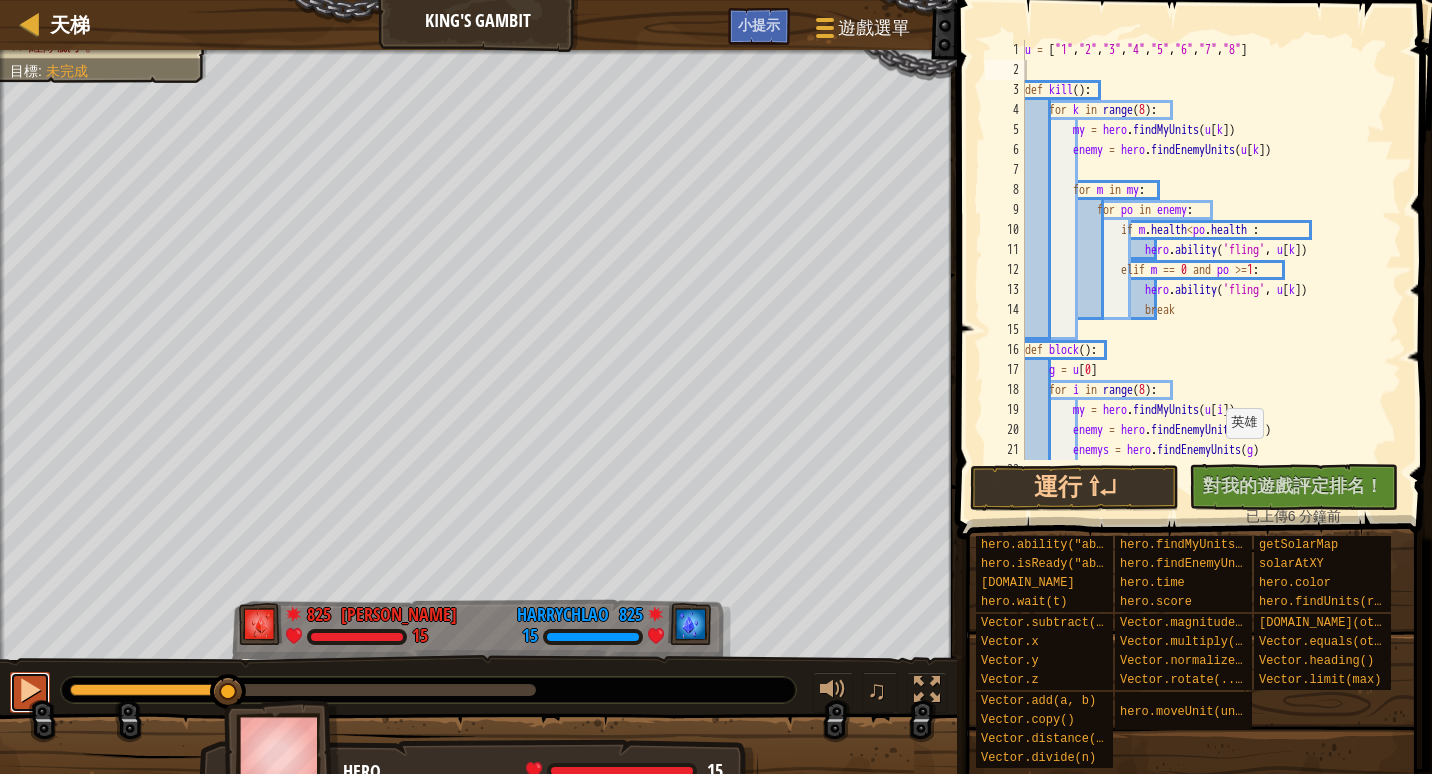 click at bounding box center (30, 692) 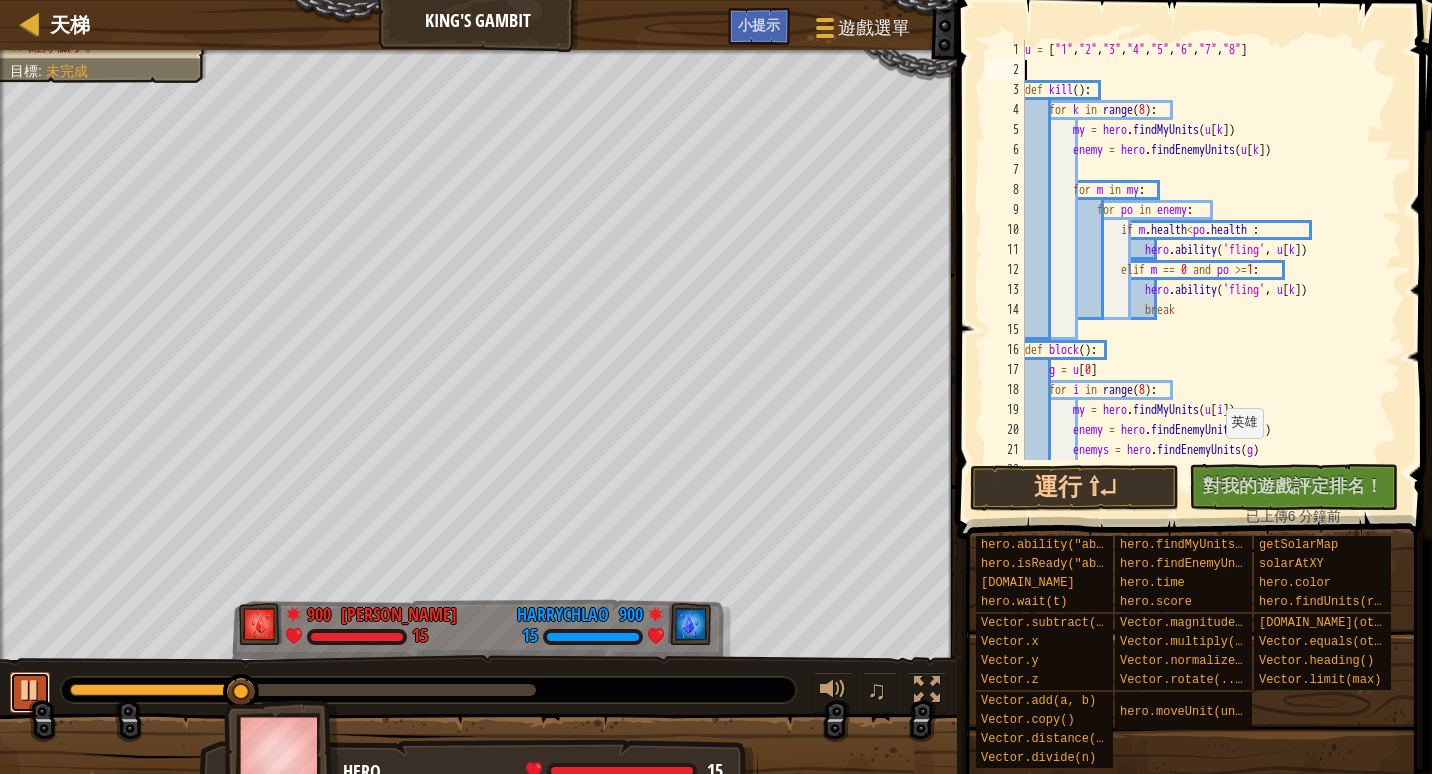 click at bounding box center (30, 692) 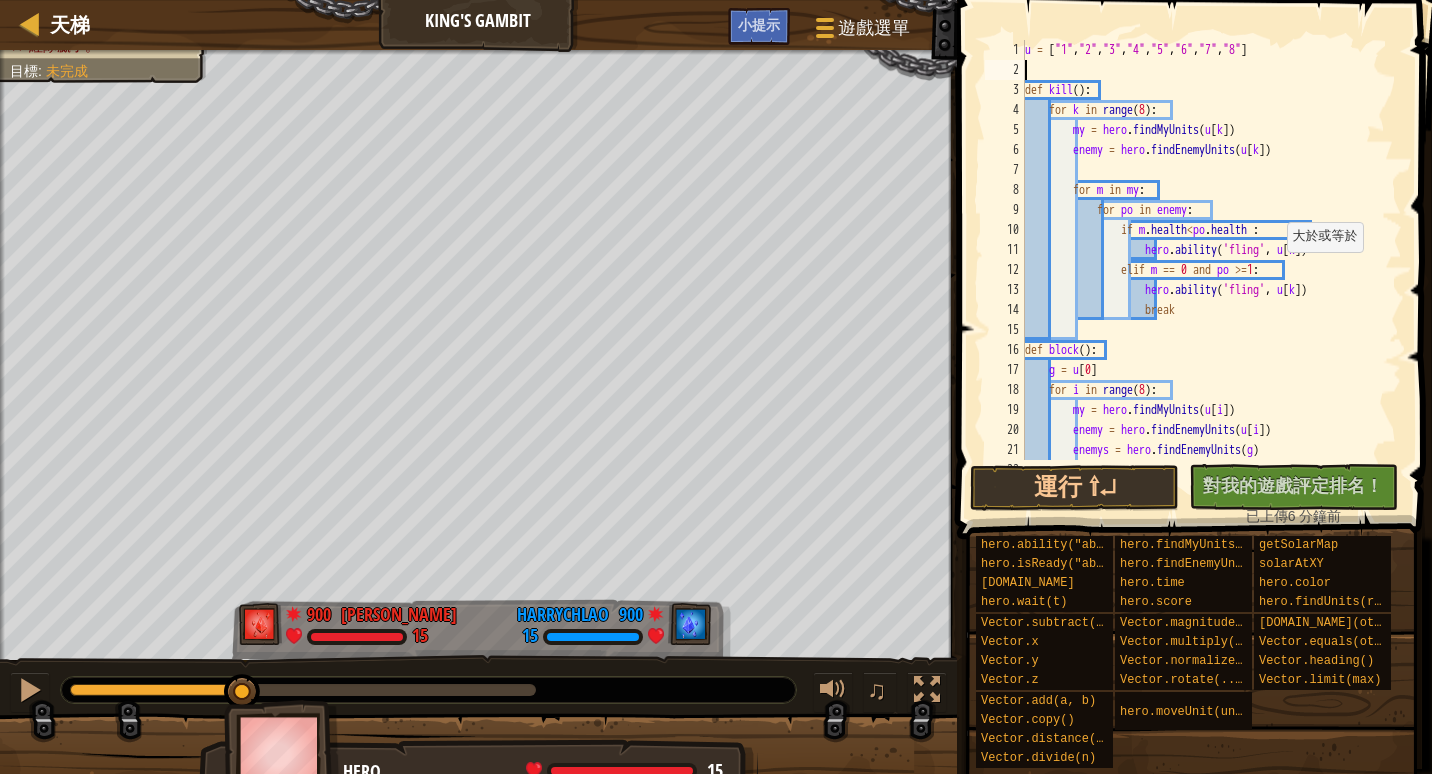 click on "u   =   [ "1" , "2" , "3" , "4" , "5" , "6" , "7" , "8" ] def   kill ( ) :      for   k   in   range ( 8 ) :          my   =   hero . findMyUnits ( u [ k ])          enemy   =   hero . findEnemyUnits ( u [ k ])                           for   m   in   my :              for   po   in   enemy :                  if   m . health < po . health   :                           hero . ability ( 'fling' ,   u [ k ])                  elif   m   ==   0   and   po   >= 1 :                      hero . ability ( 'fling' ,   u [ k ])                      break          def   block ( ) :      g   =   u [ 0 ]      for   i   in   range ( 8 ) :          my   =   hero . findMyUnits ( u [ i ])          enemy   =   hero . findEnemyUnits ( u [ i ])          enemys   =   hero . findEnemyUnits ( g )" at bounding box center (1204, 270) 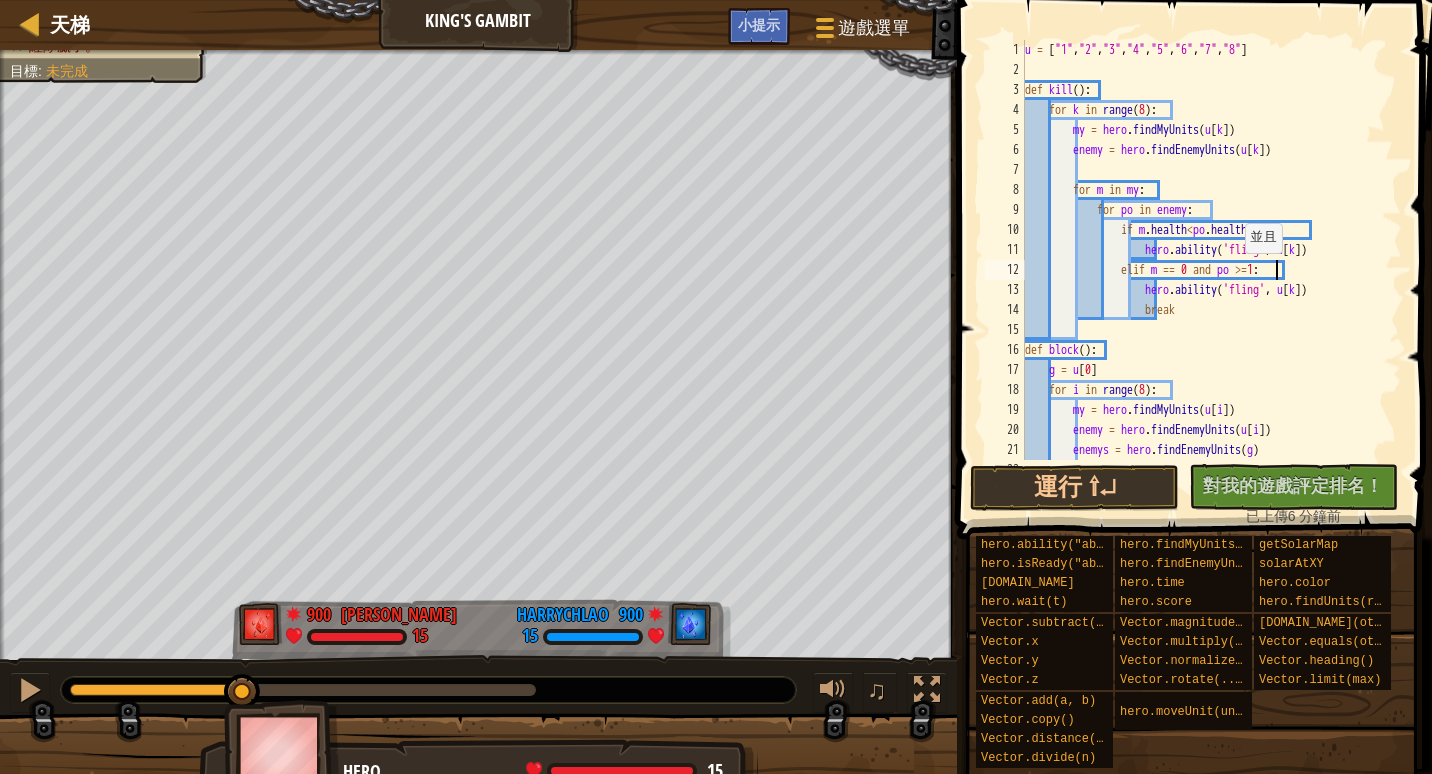 click on "u   =   [ "1" , "2" , "3" , "4" , "5" , "6" , "7" , "8" ] def   kill ( ) :      for   k   in   range ( 8 ) :          my   =   hero . findMyUnits ( u [ k ])          enemy   =   hero . findEnemyUnits ( u [ k ])                           for   m   in   my :              for   po   in   enemy :                  if   m . health < po . health   :                           hero . ability ( 'fling' ,   u [ k ])                  elif   m   ==   0   and   po   >= 1 :                      hero . ability ( 'fling' ,   u [ k ])                      break          def   block ( ) :      g   =   u [ 0 ]      for   i   in   range ( 8 ) :          my   =   hero . findMyUnits ( u [ i ])          enemy   =   hero . findEnemyUnits ( u [ i ])          enemys   =   hero . findEnemyUnits ( g )" at bounding box center [1204, 270] 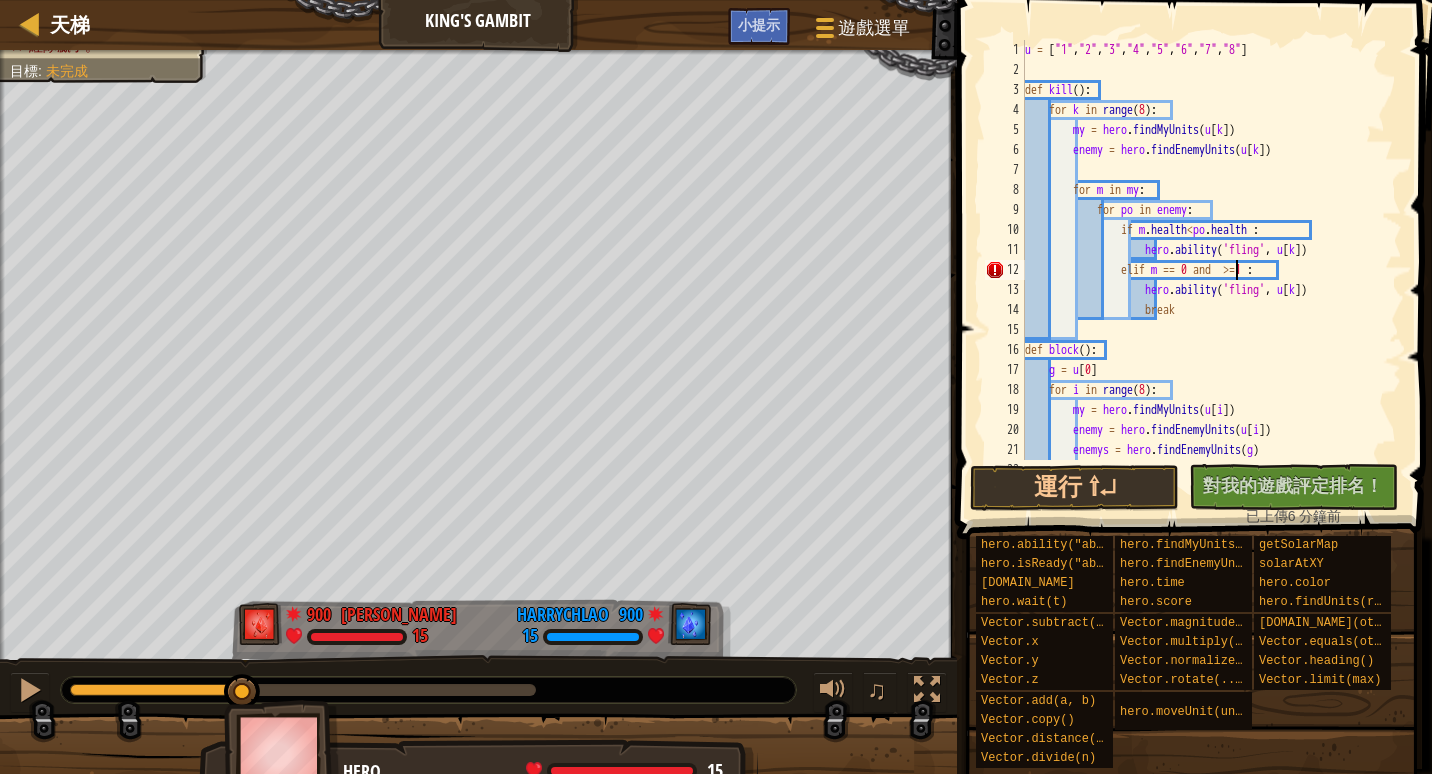 scroll, scrollTop: 9, scrollLeft: 18, axis: both 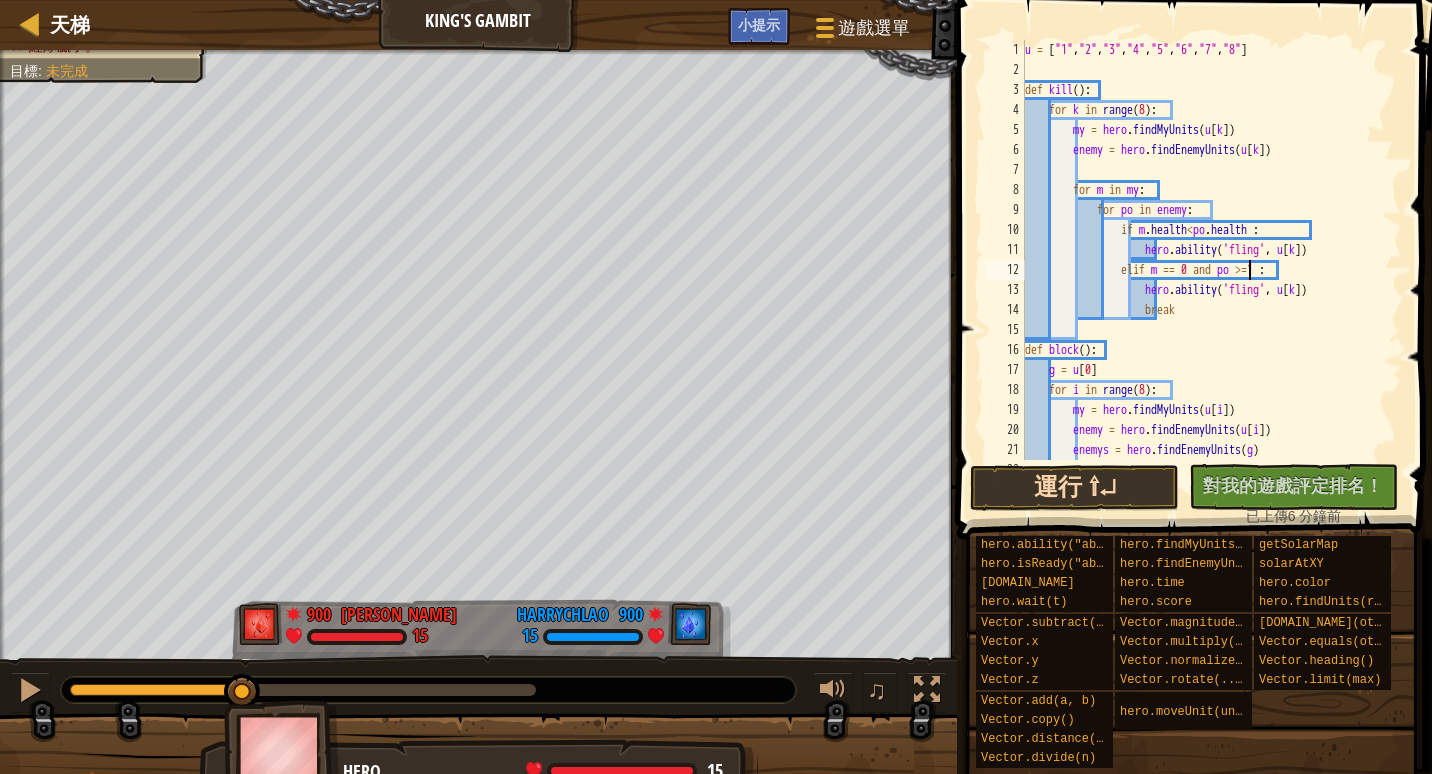 type on "elif m == 0 and po >=1 :" 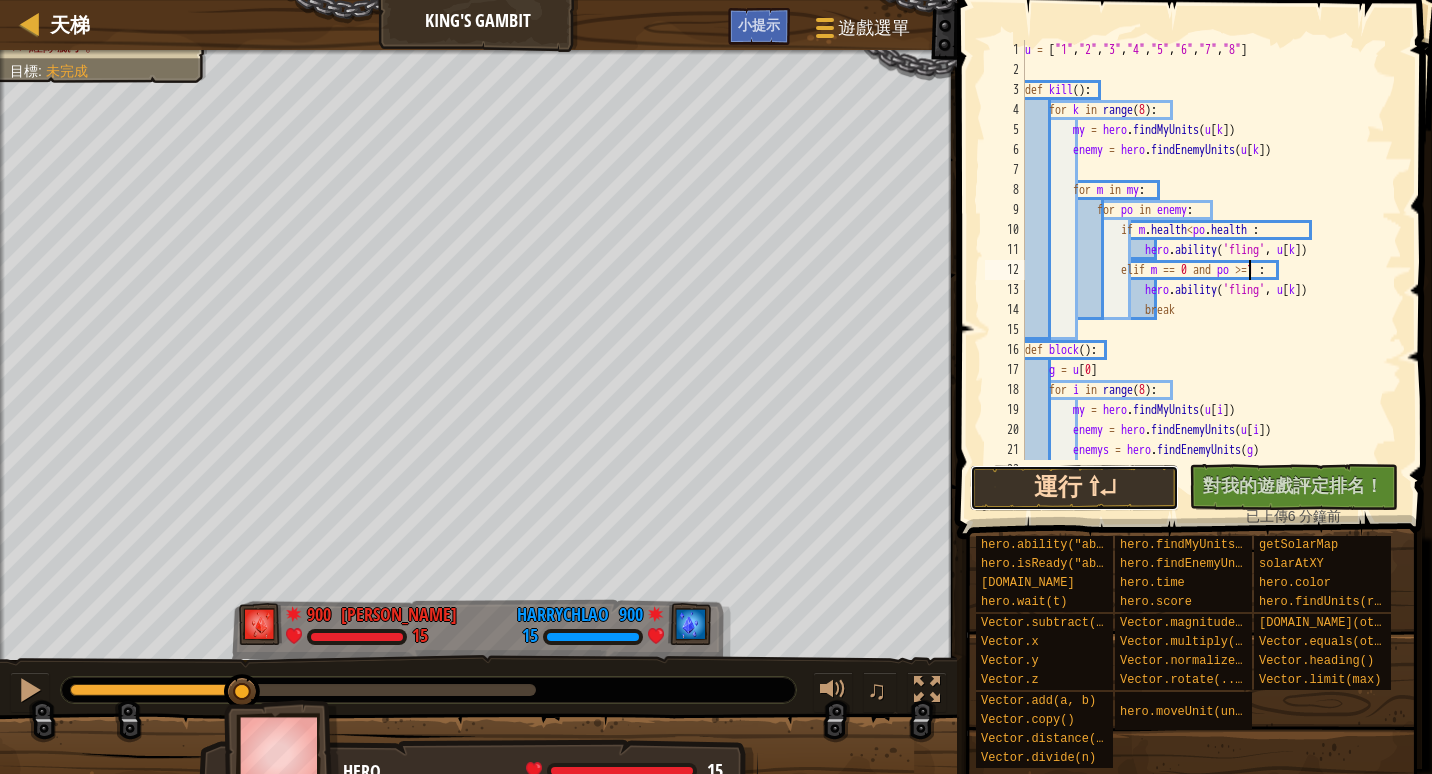 click on "運行 ⇧↵" at bounding box center (1074, 488) 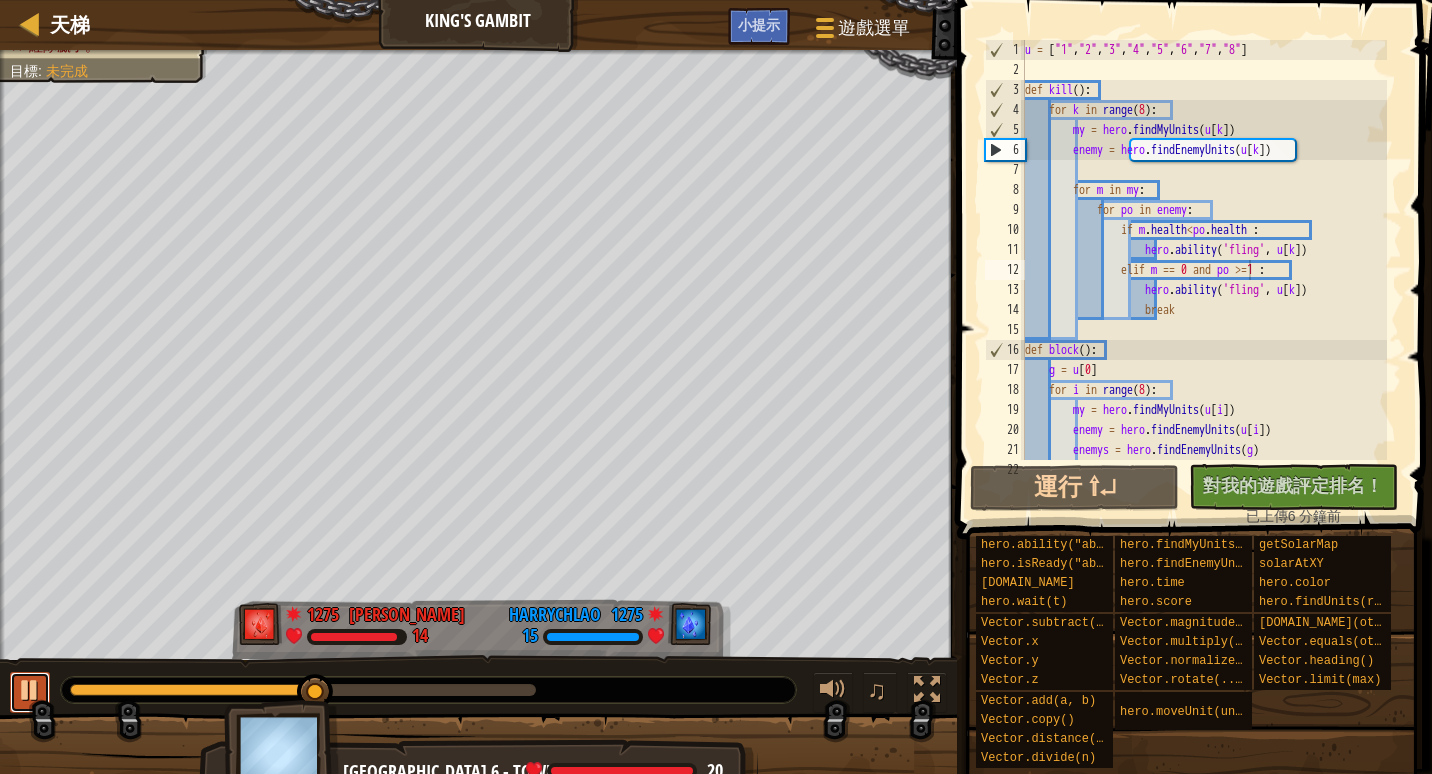 click at bounding box center (30, 692) 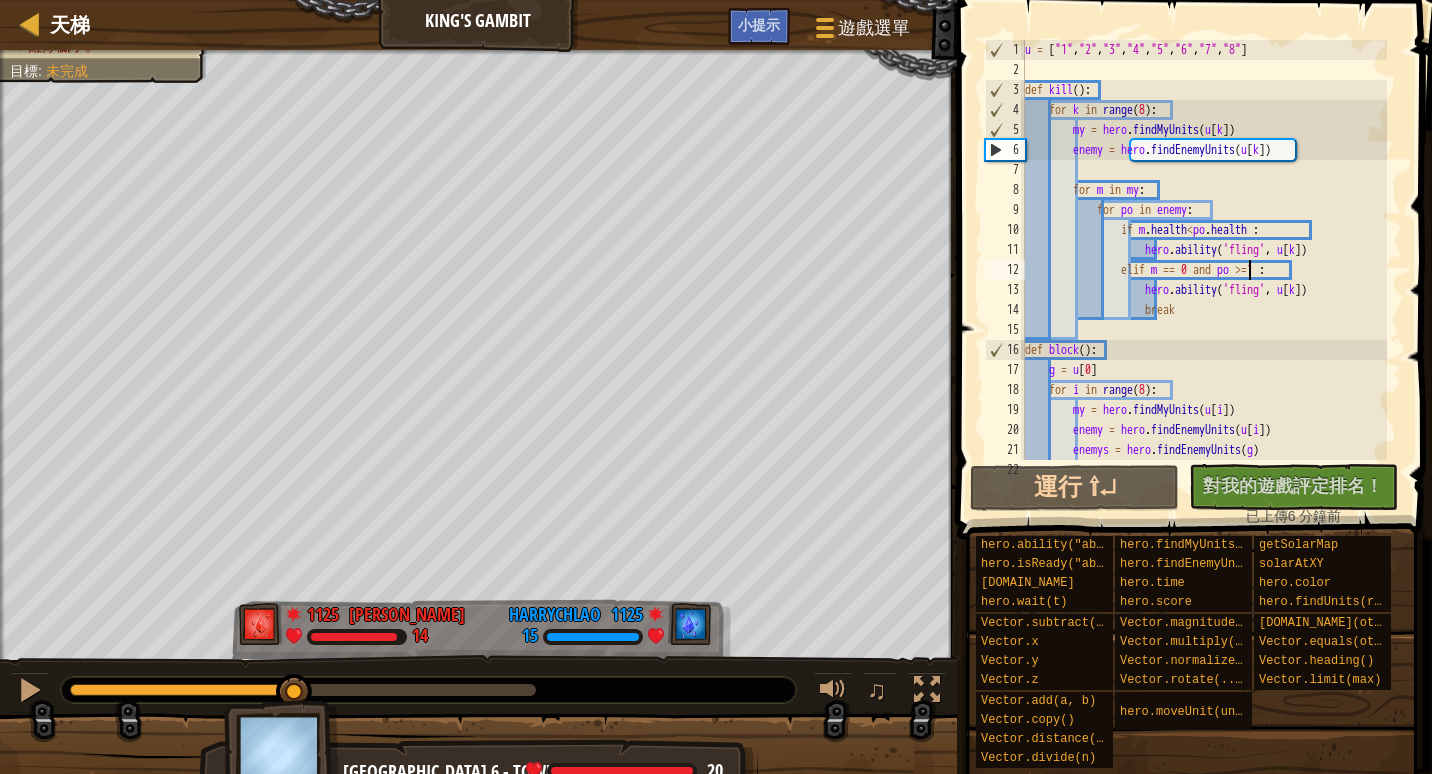 click at bounding box center [182, 690] 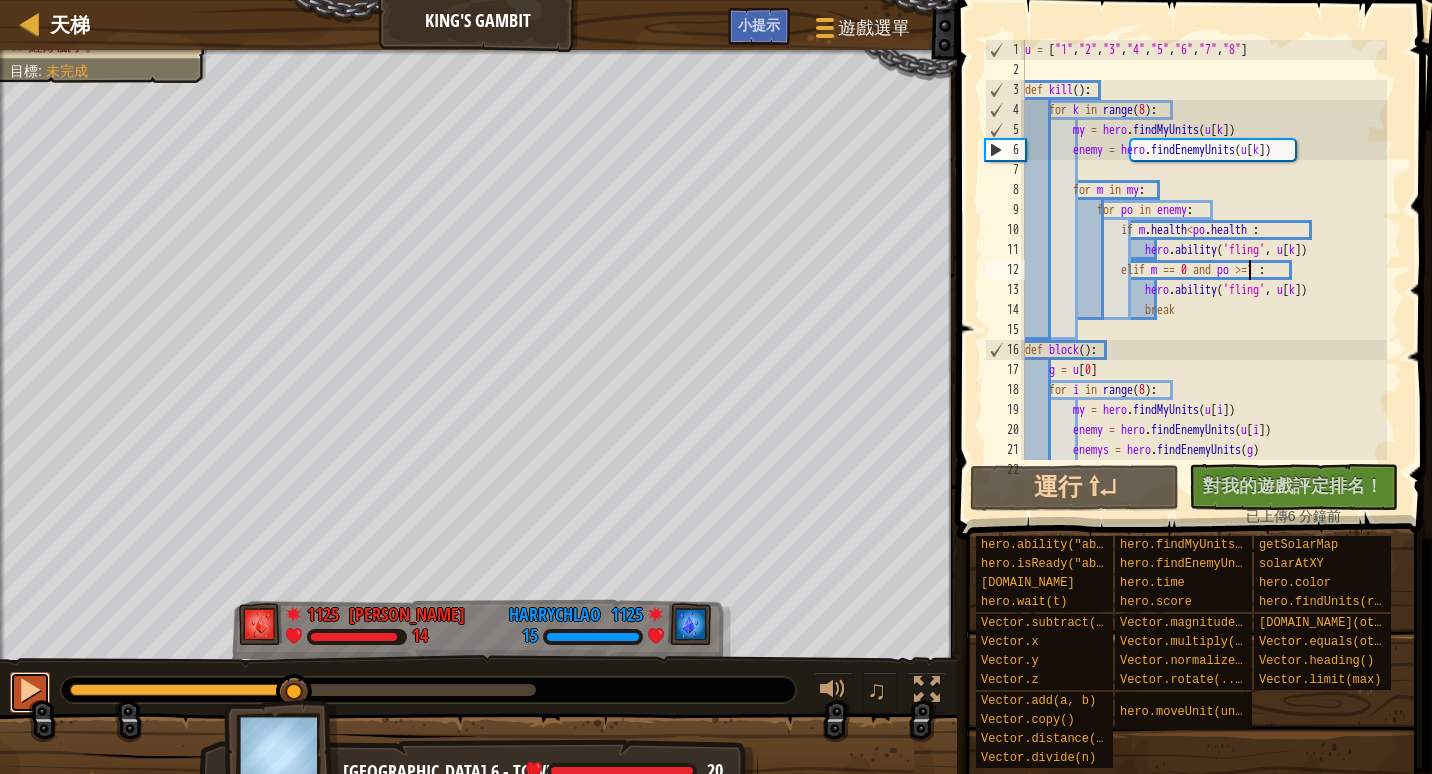 click at bounding box center [30, 690] 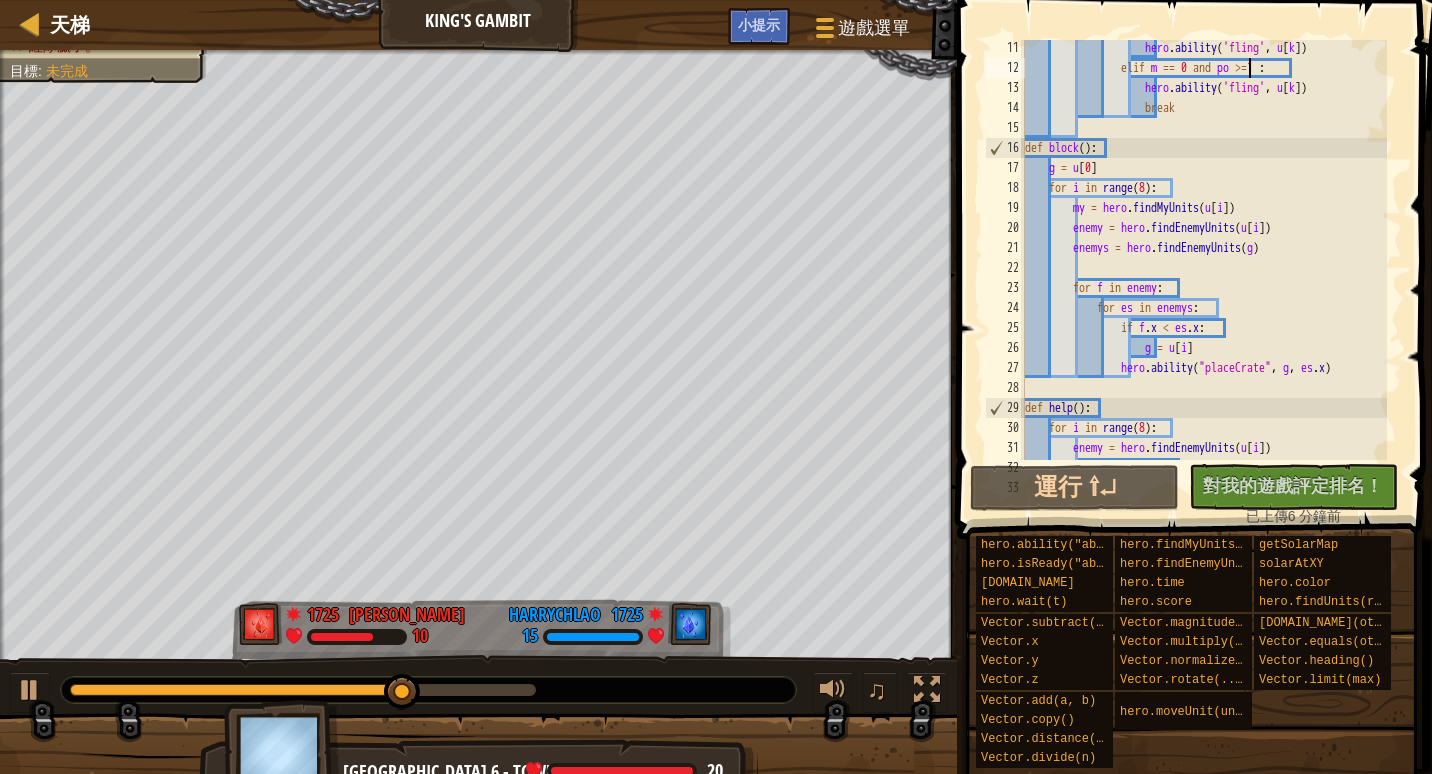 scroll, scrollTop: 500, scrollLeft: 0, axis: vertical 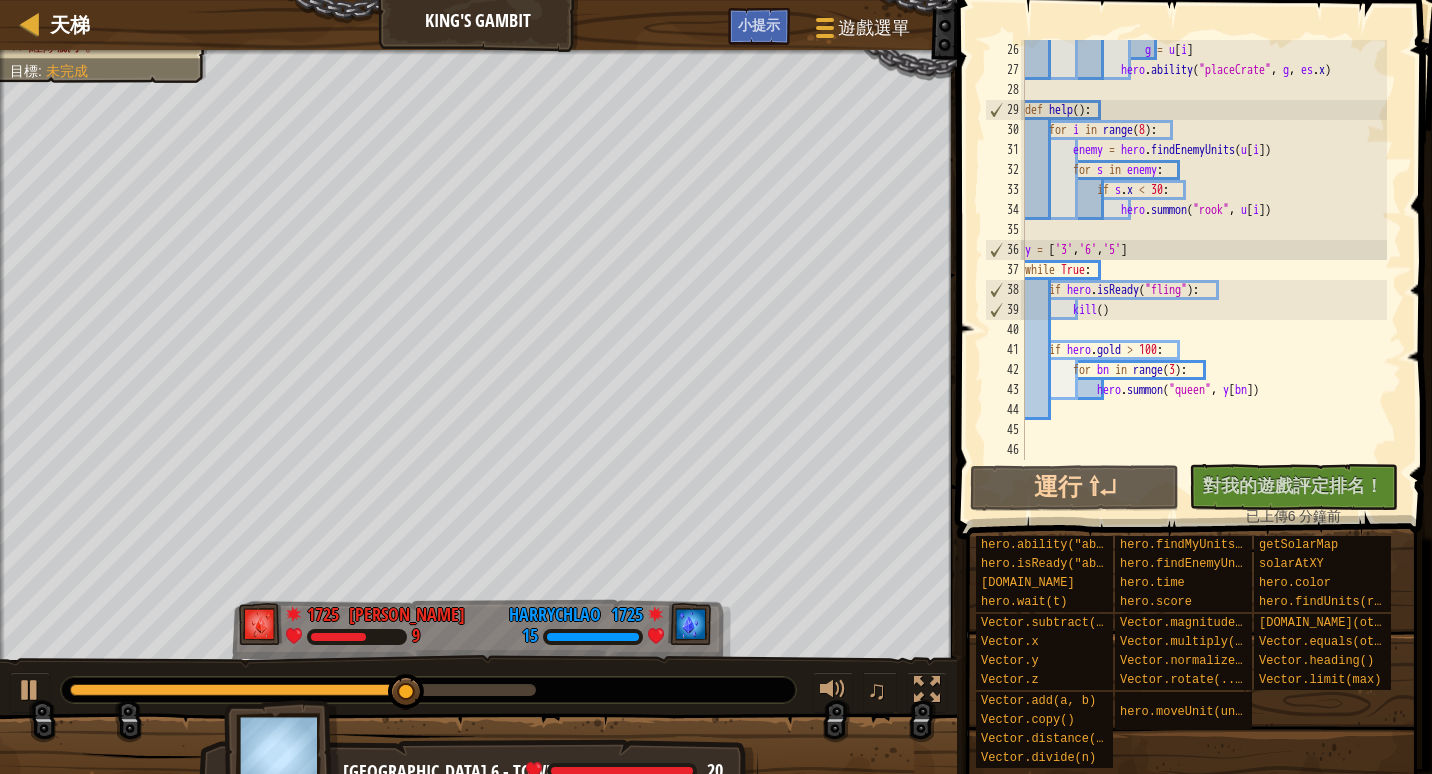 click on "g   =   u [ i ]                  hero . ability ( "placeCrate" ,   g ,   es . x ) def   help ( ) :      for   i   in   range ( 8 ) :          enemy   =   hero . findEnemyUnits ( u [ i ])          for   s   in   enemy :              if   s . x   <   30 :                  hero . summon ( "rook" ,   u [ i ]) y   =   [ '3' , '6' , '5' ] while   True :      if   hero . isReady ( "fling" ) :          kill ( )           if   hero . gold   >   100 :          for   bn   in   range ( 3 ) :              hero . summon ( "queen" ,   y [ bn ])" at bounding box center [1204, 270] 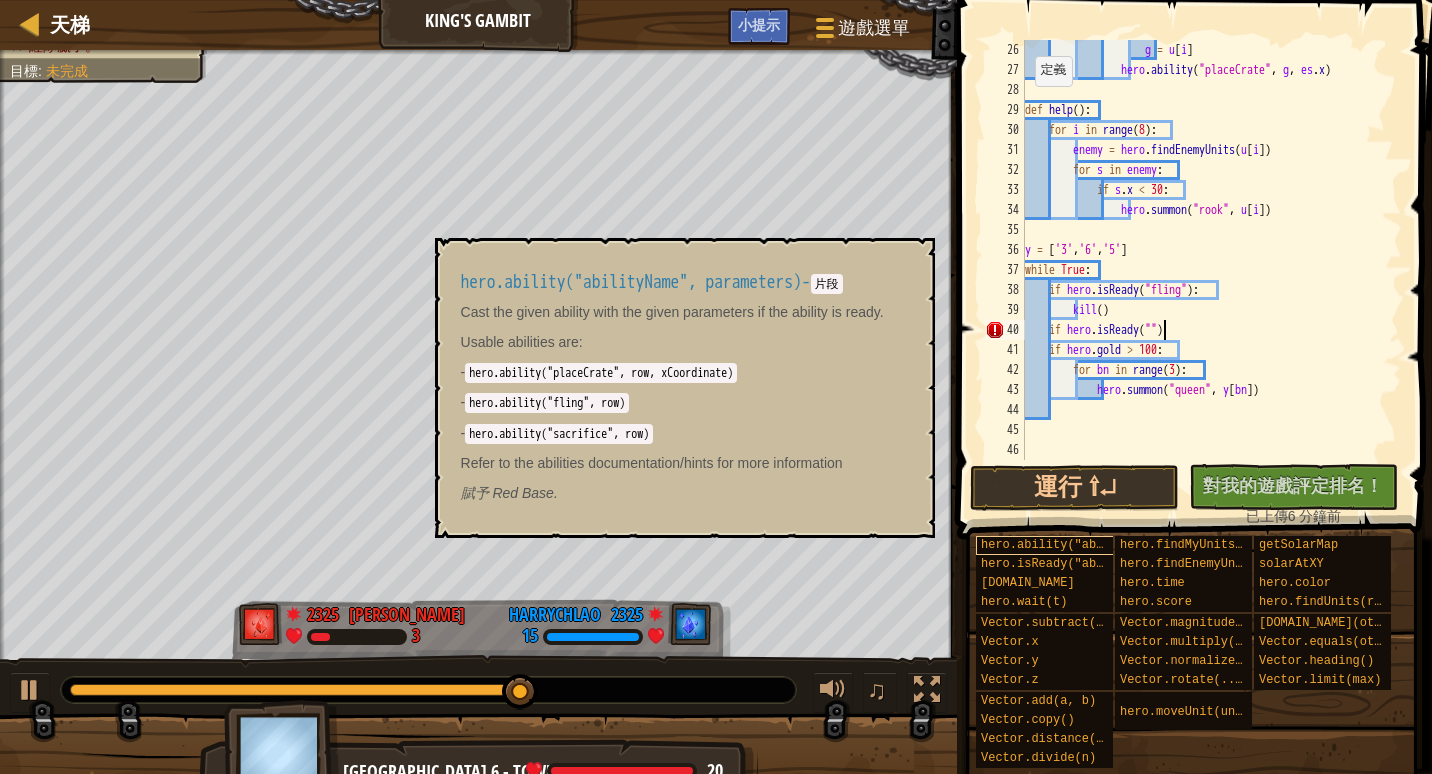 scroll, scrollTop: 0, scrollLeft: 0, axis: both 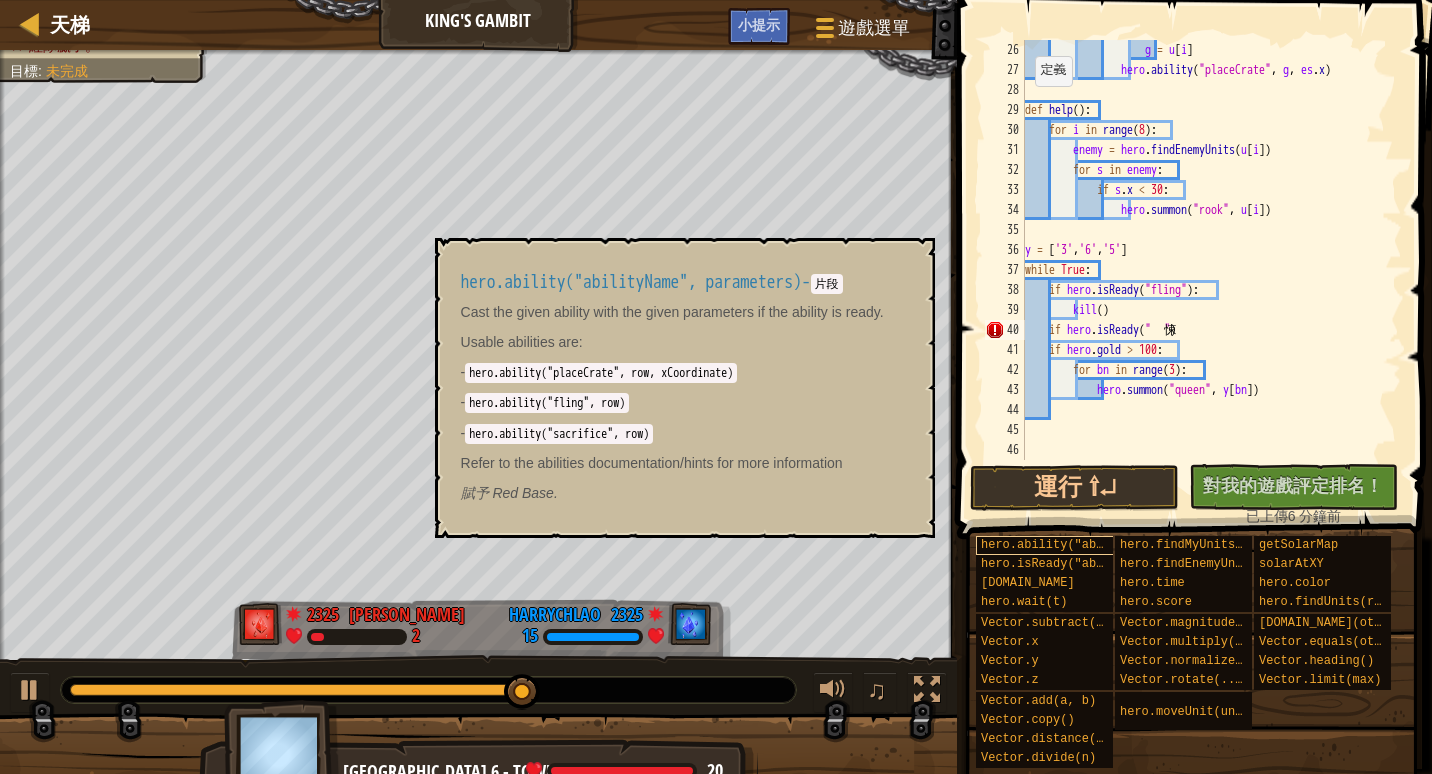 type on "日" 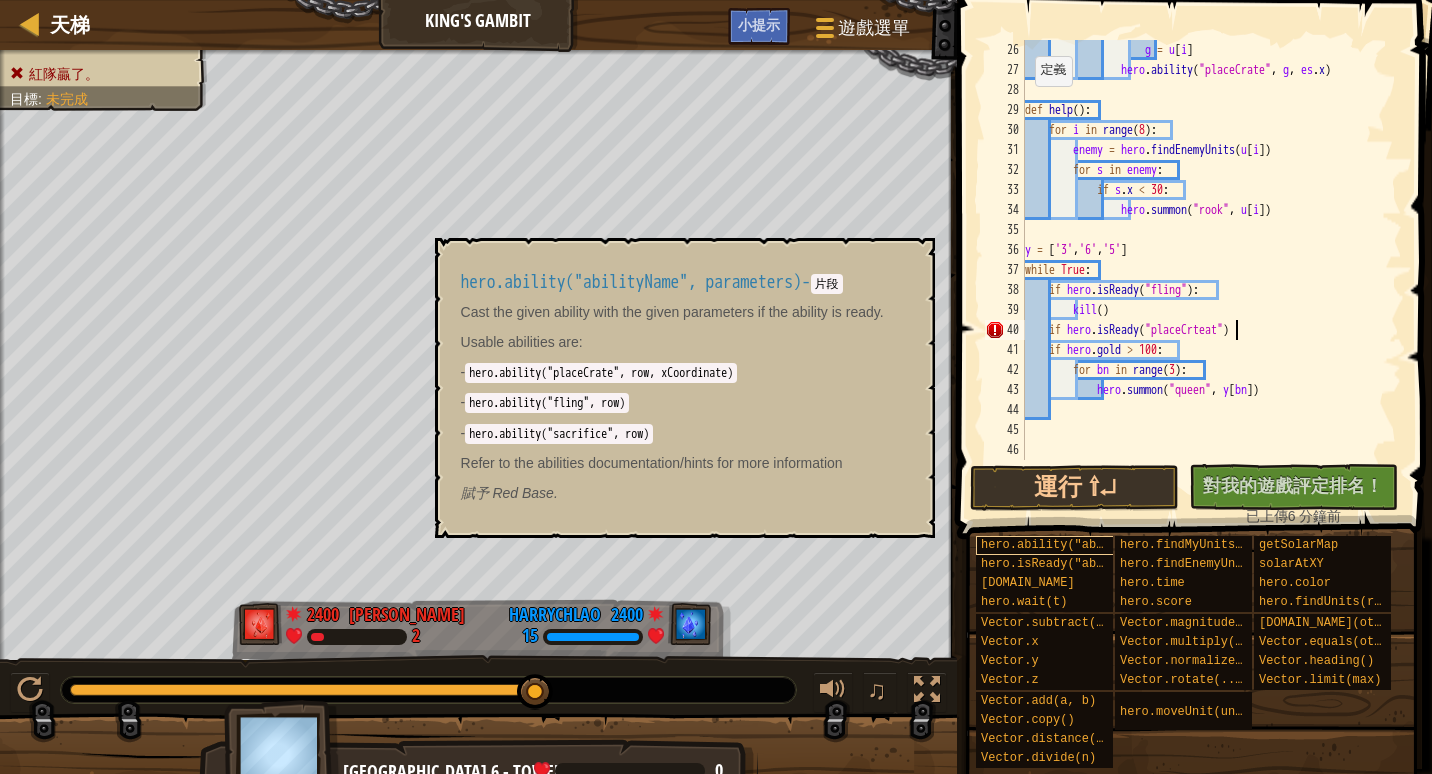scroll, scrollTop: 9, scrollLeft: 18, axis: both 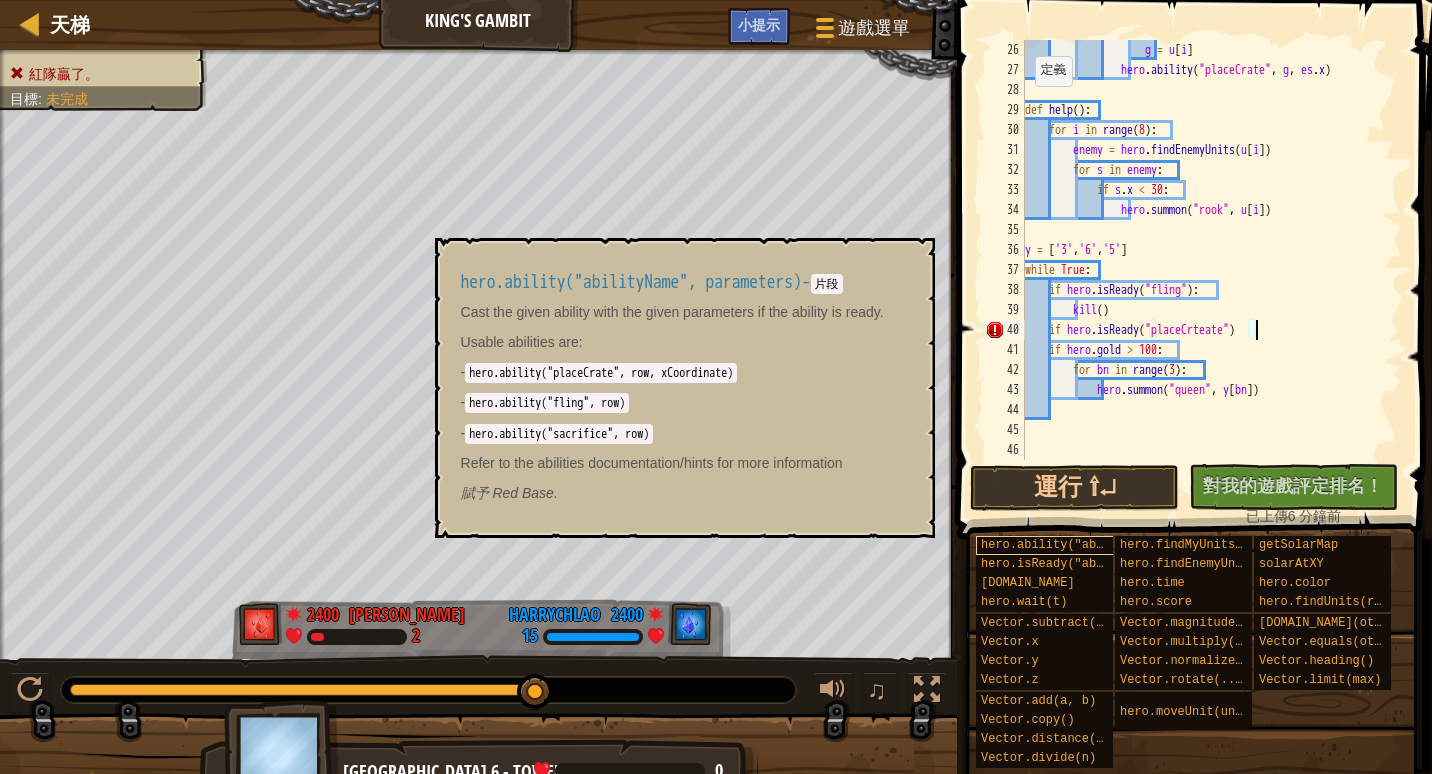 type on "if hero.isReady("placeCrteate"):" 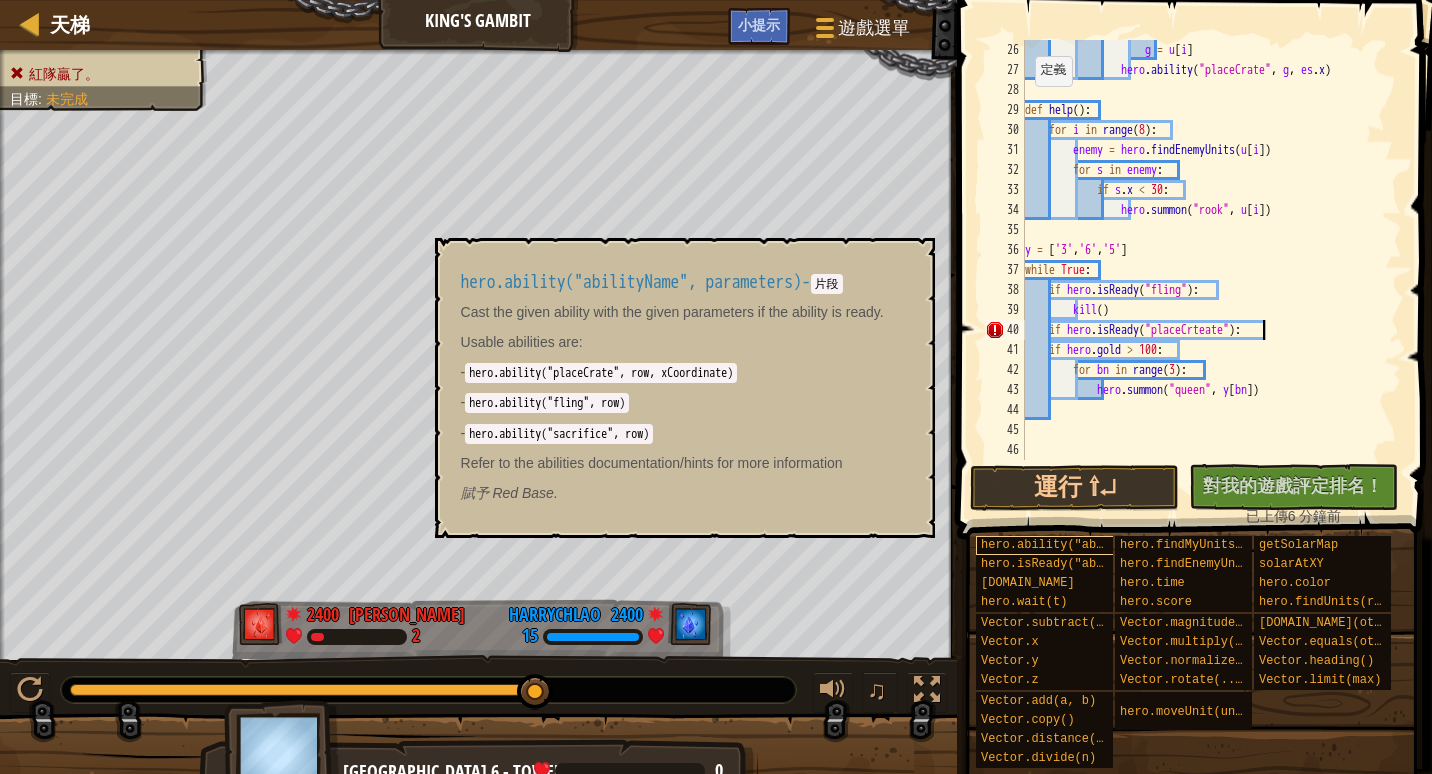 scroll, scrollTop: 9, scrollLeft: 3, axis: both 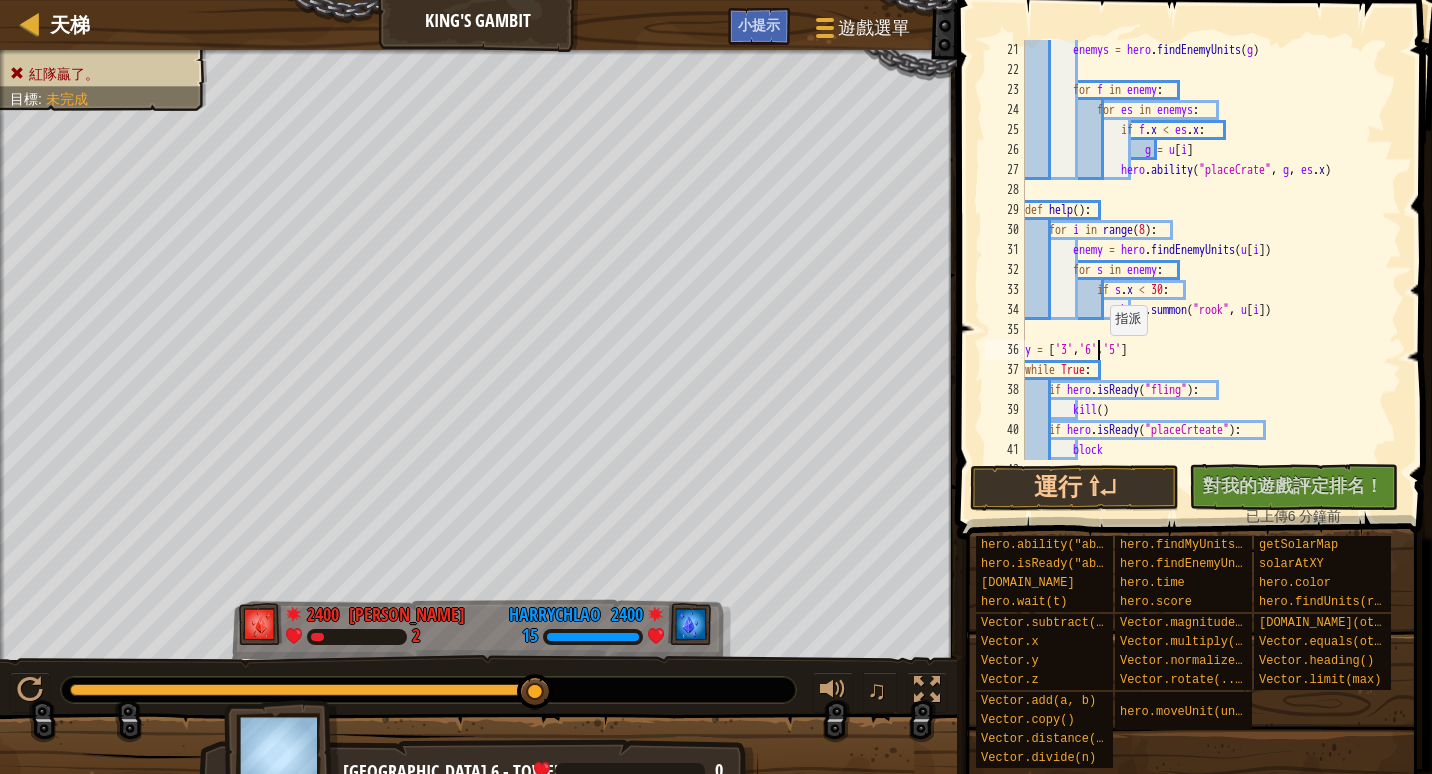 click on "enemys   =   hero . findEnemyUnits ( g )                   for   f   in   enemy :              for   es   in   enemys :                  if   f . x   <   es . x :                      g   =   u [ i ]                  hero . ability ( "placeCrate" ,   g ,   es . x ) def   help ( ) :      for   i   in   range ( 8 ) :          enemy   =   hero . findEnemyUnits ( u [ i ])          for   s   in   enemy :              if   s . x   <   30 :                  hero . summon ( "rook" ,   u [ i ]) y   =   [ '3' , '6' , '5' ] while   True :      if   hero . isReady ( "fling" ) :          kill ( )      if   hero . isReady ( "placeCrteate" ) :          block      if   hero . gold   >   100 :" at bounding box center [1204, 270] 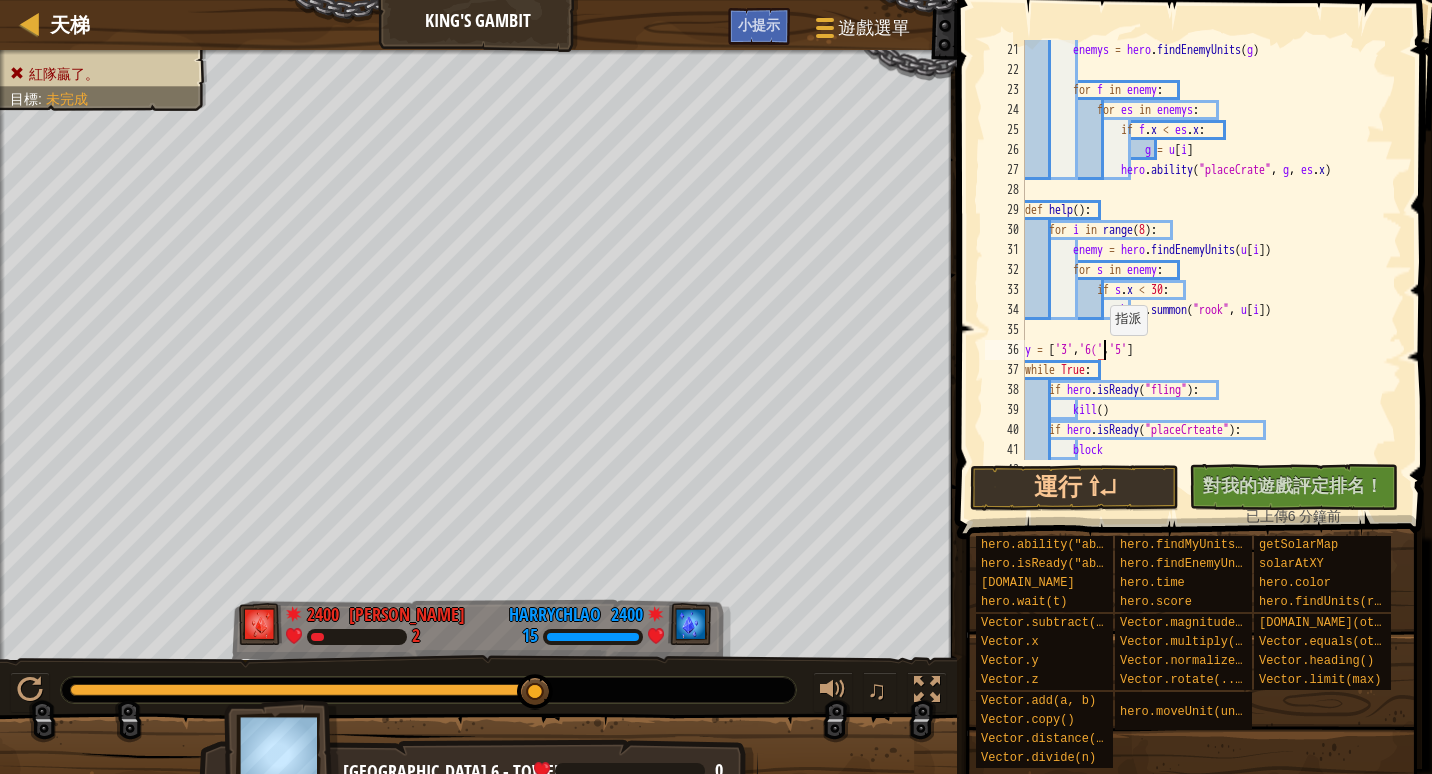 scroll, scrollTop: 9, scrollLeft: 7, axis: both 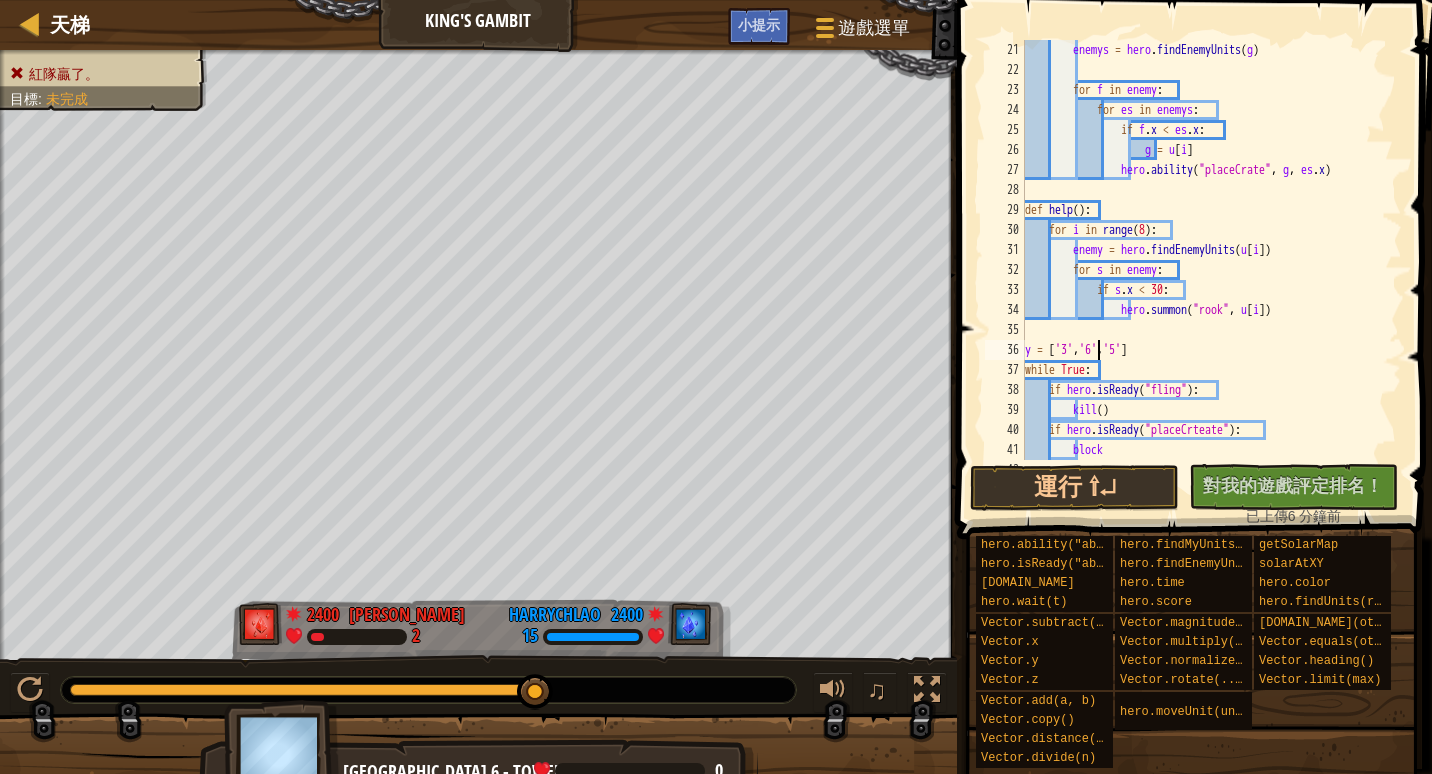 click on "enemys   =   hero . findEnemyUnits ( g )                   for   f   in   enemy :              for   es   in   enemys :                  if   f . x   <   es . x :                      g   =   u [ i ]                  hero . ability ( "placeCrate" ,   g ,   es . x ) def   help ( ) :      for   i   in   range ( 8 ) :          enemy   =   hero . findEnemyUnits ( u [ i ])          for   s   in   enemy :              if   s . x   <   30 :                  hero . summon ( "rook" ,   u [ i ]) y   =   [ '3' , '6' , '5' ] while   True :      if   hero . isReady ( "fling" ) :          kill ( )      if   hero . isReady ( "placeCrteate" ) :          block      if   hero . gold   >   100 :" at bounding box center [1204, 270] 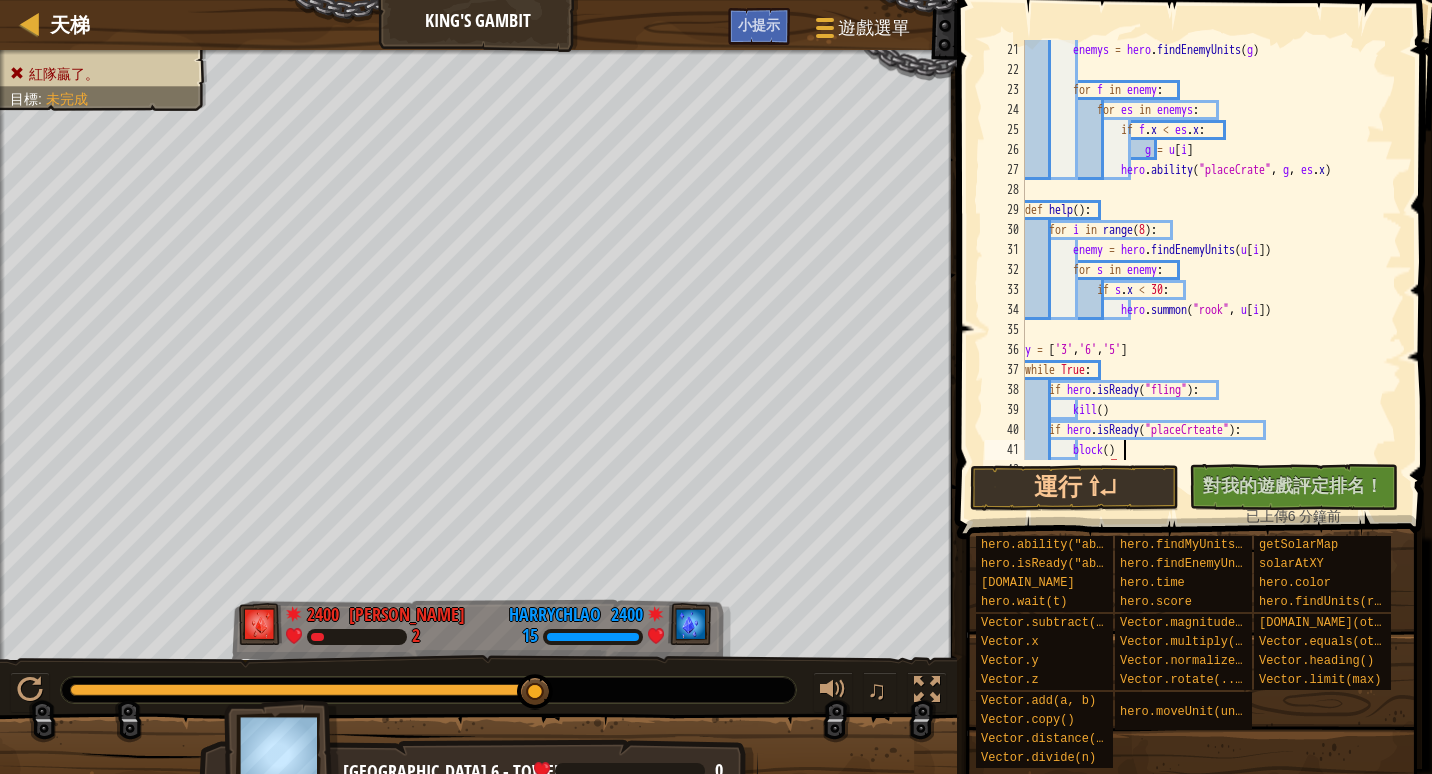 scroll, scrollTop: 9, scrollLeft: 7, axis: both 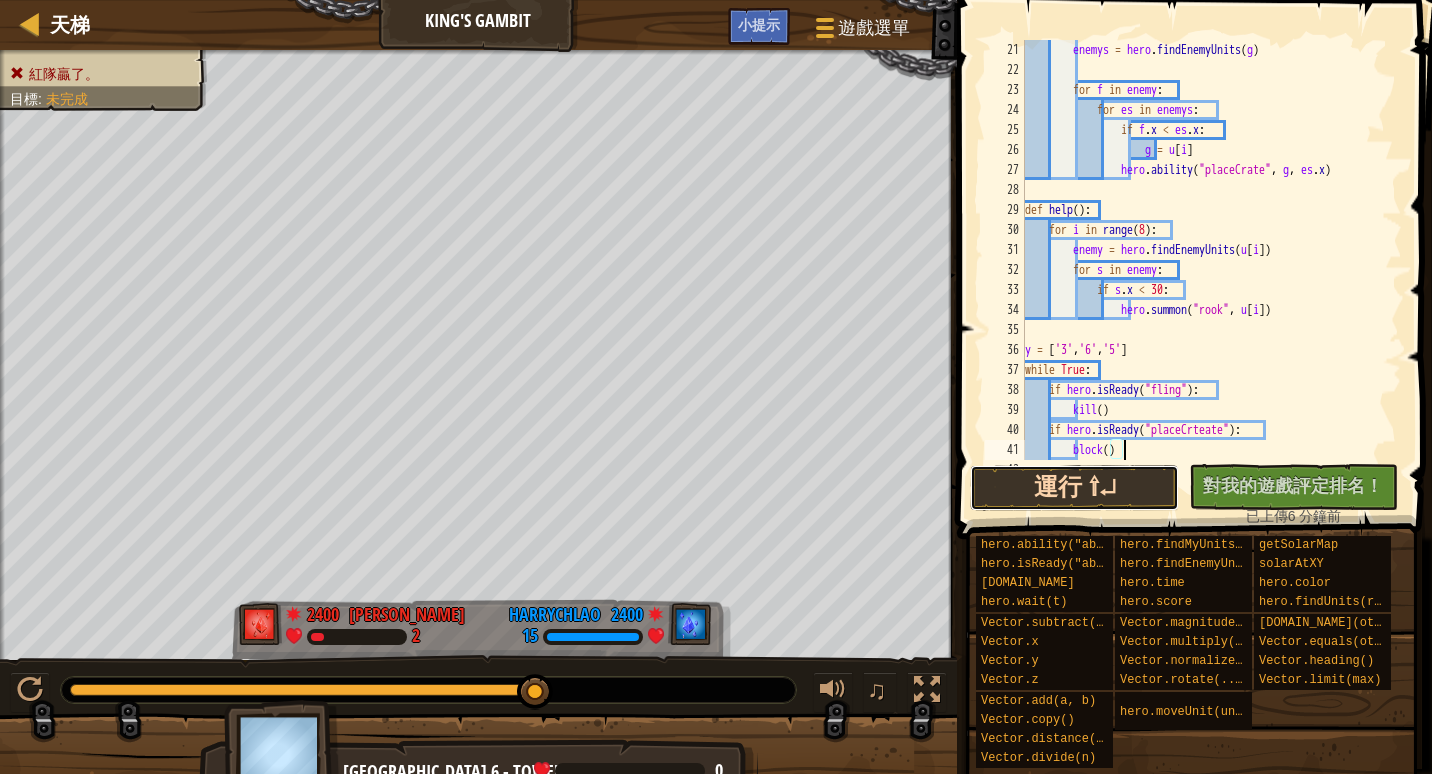 click on "運行 ⇧↵" at bounding box center (1074, 488) 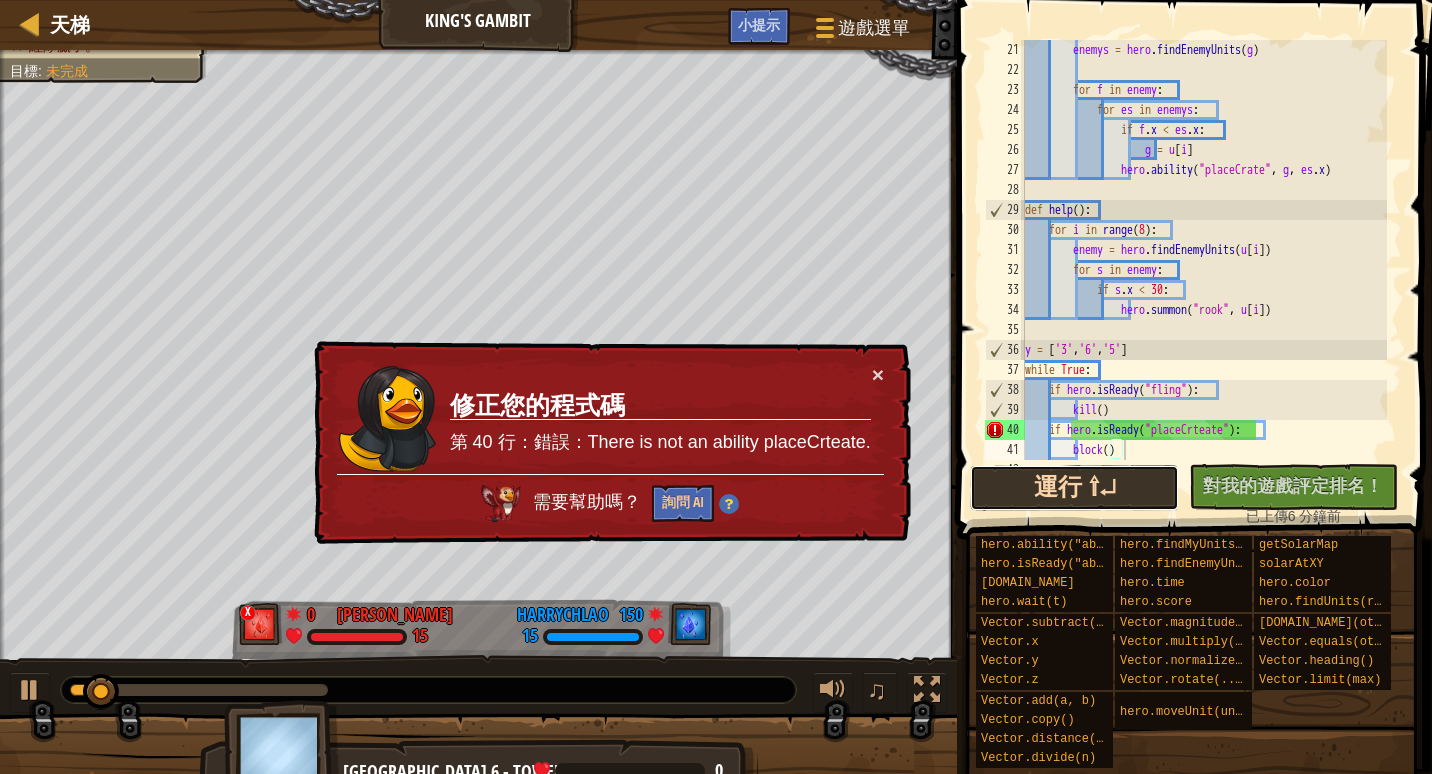 click on "運行 ⇧↵" at bounding box center [1074, 488] 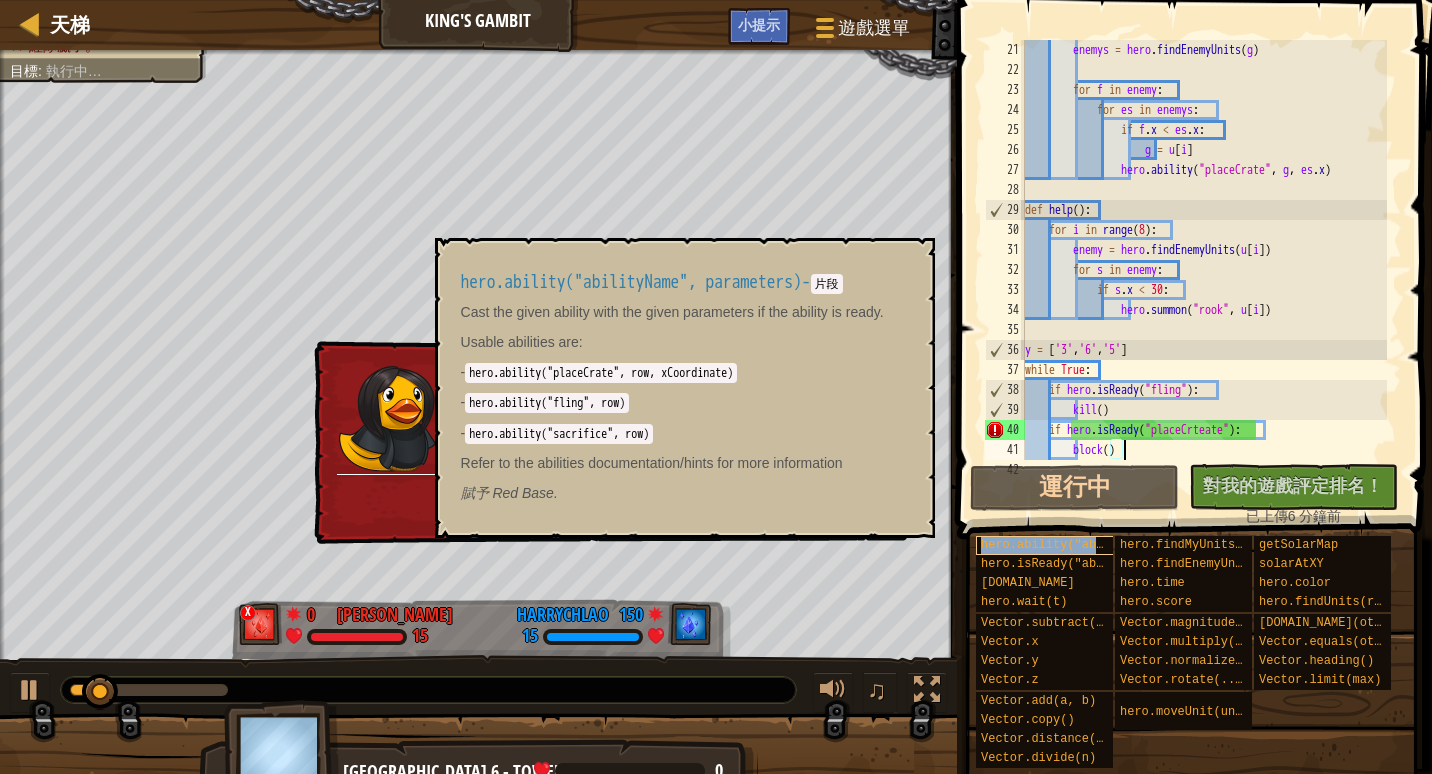 click on "hero.ability("abilityName", parameters)" at bounding box center [1121, 545] 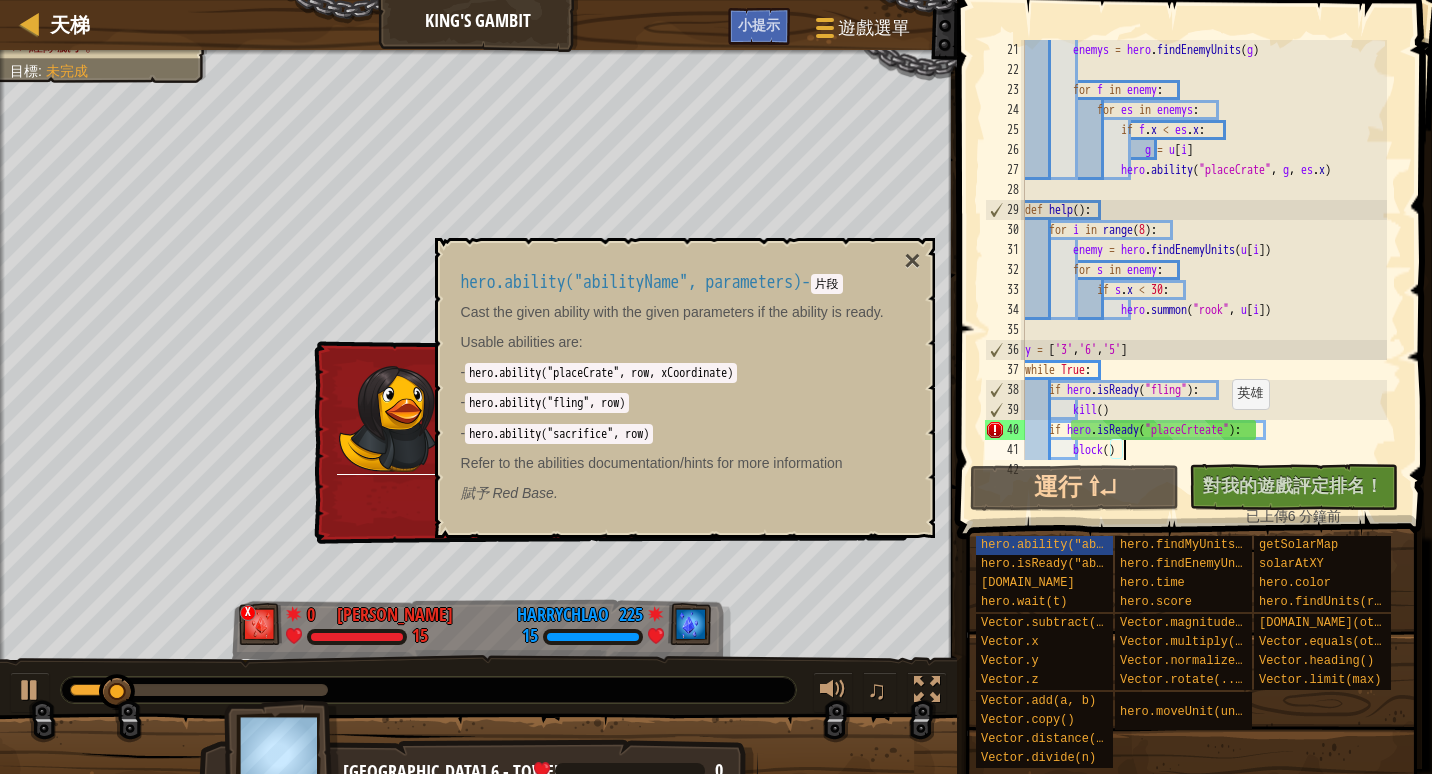 click on "enemys   =   hero . findEnemyUnits ( g )                   for   f   in   enemy :              for   es   in   enemys :                  if   f . x   <   es . x :                      g   =   u [ i ]                  hero . ability ( "placeCrate" ,   g ,   es . x ) def   help ( ) :      for   i   in   range ( 8 ) :          enemy   =   hero . findEnemyUnits ( u [ i ])          for   s   in   enemy :              if   s . x   <   30 :                  hero . summon ( "rook" ,   u [ i ]) y   =   [ '3' , '6' , '5' ] while   True :      if   hero . isReady ( "fling" ) :          kill ( )      if   hero . isReady ( "placeCrteate" ) :          block ( )      if   hero . gold   >   100 :" at bounding box center [1204, 270] 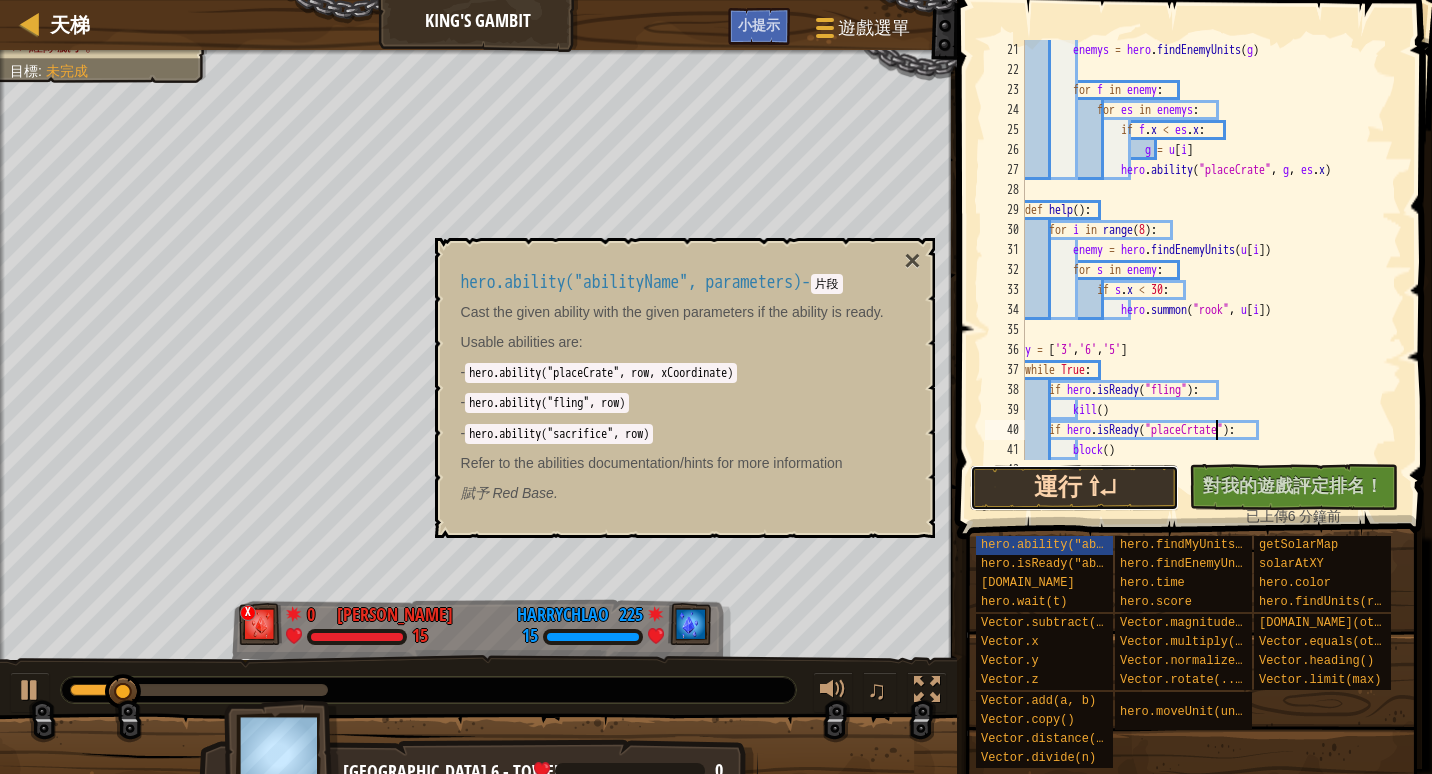 click on "運行 ⇧↵" at bounding box center (1074, 488) 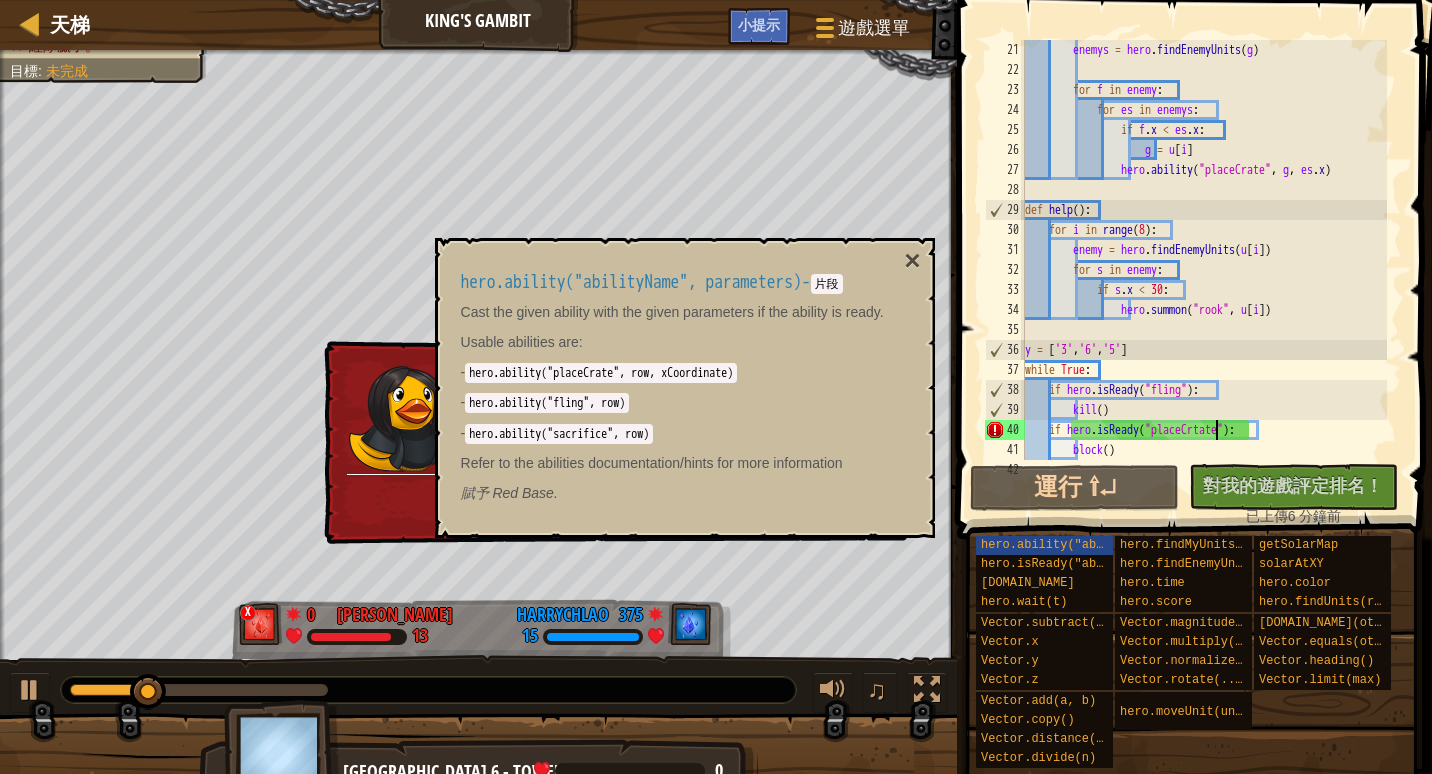 type on "if hero.isReady("placeCrate"):" 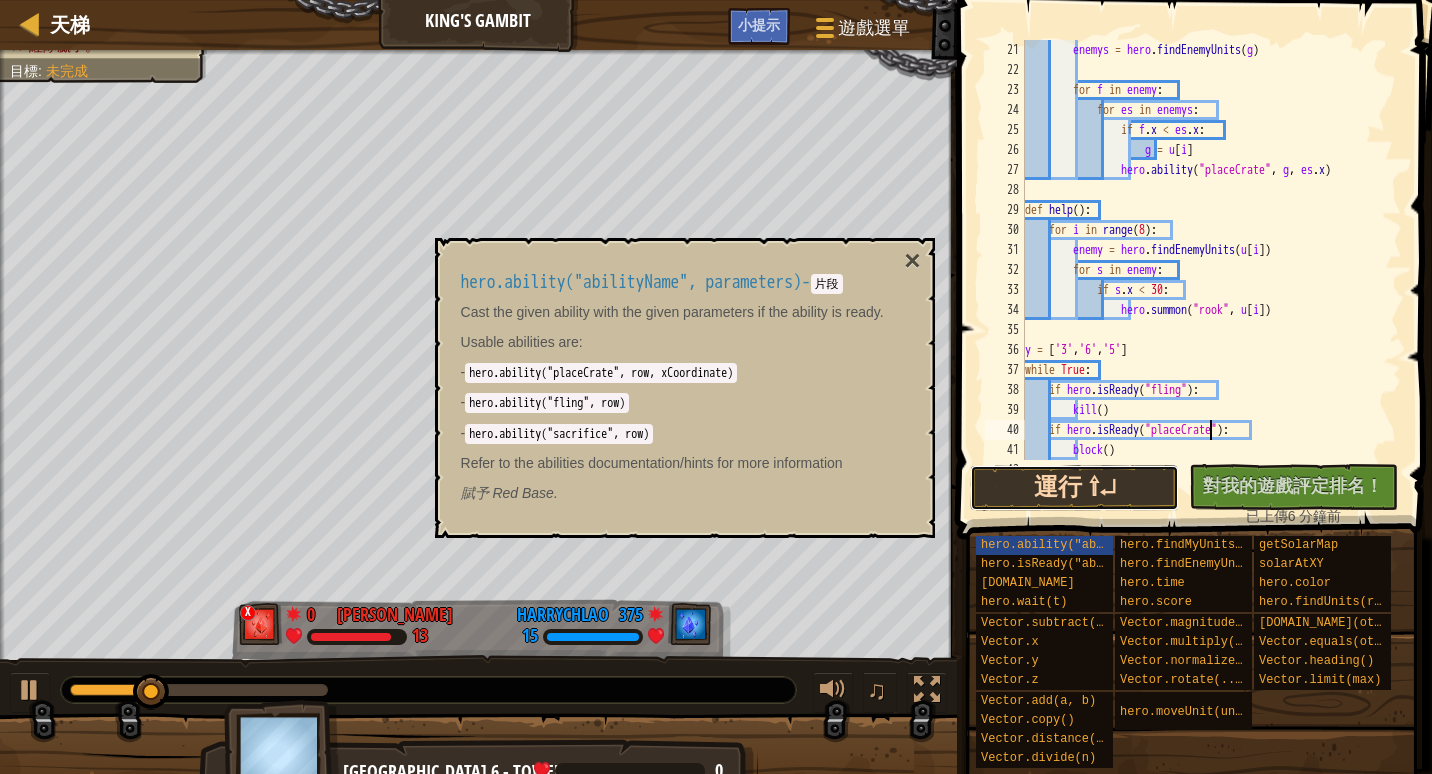 click on "運行 ⇧↵" at bounding box center (1074, 488) 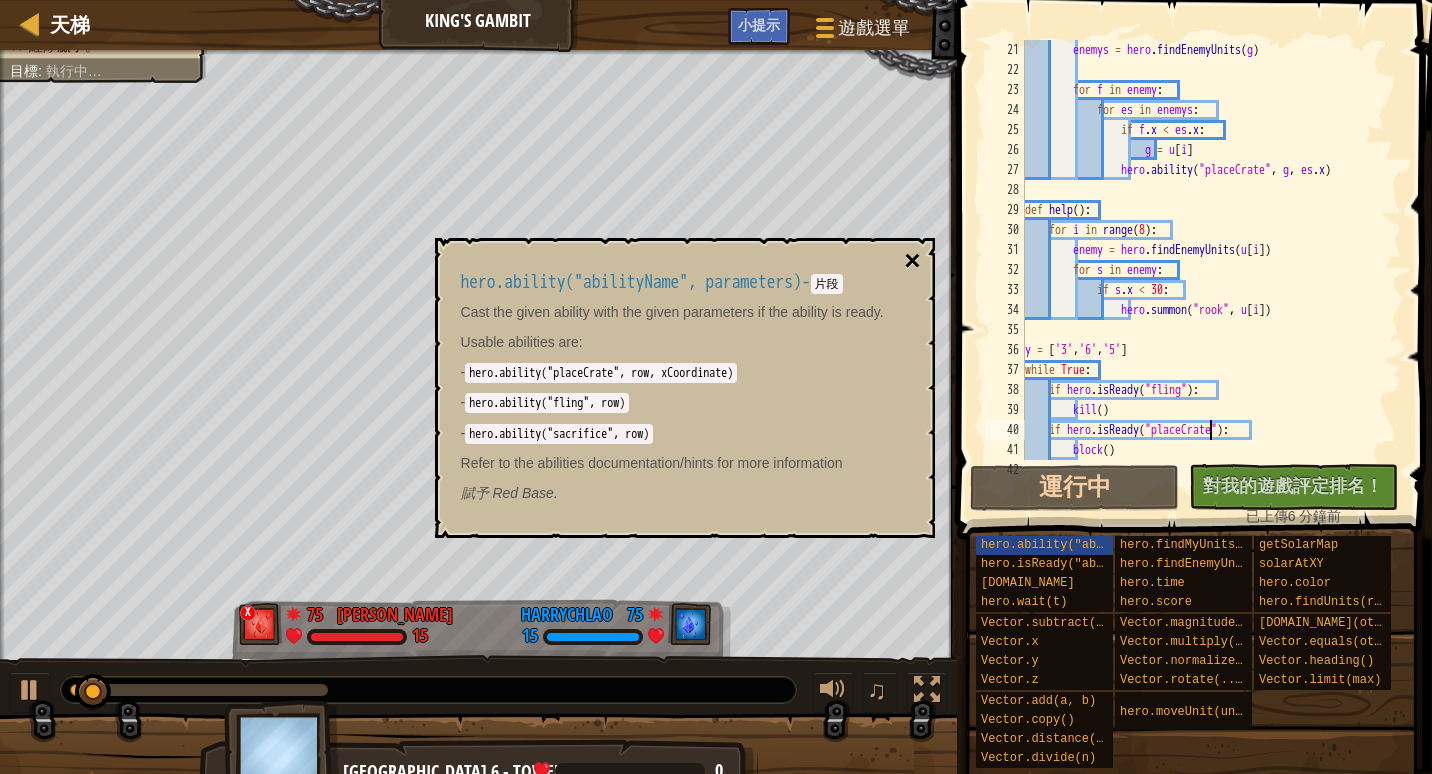 click on "×" at bounding box center (912, 261) 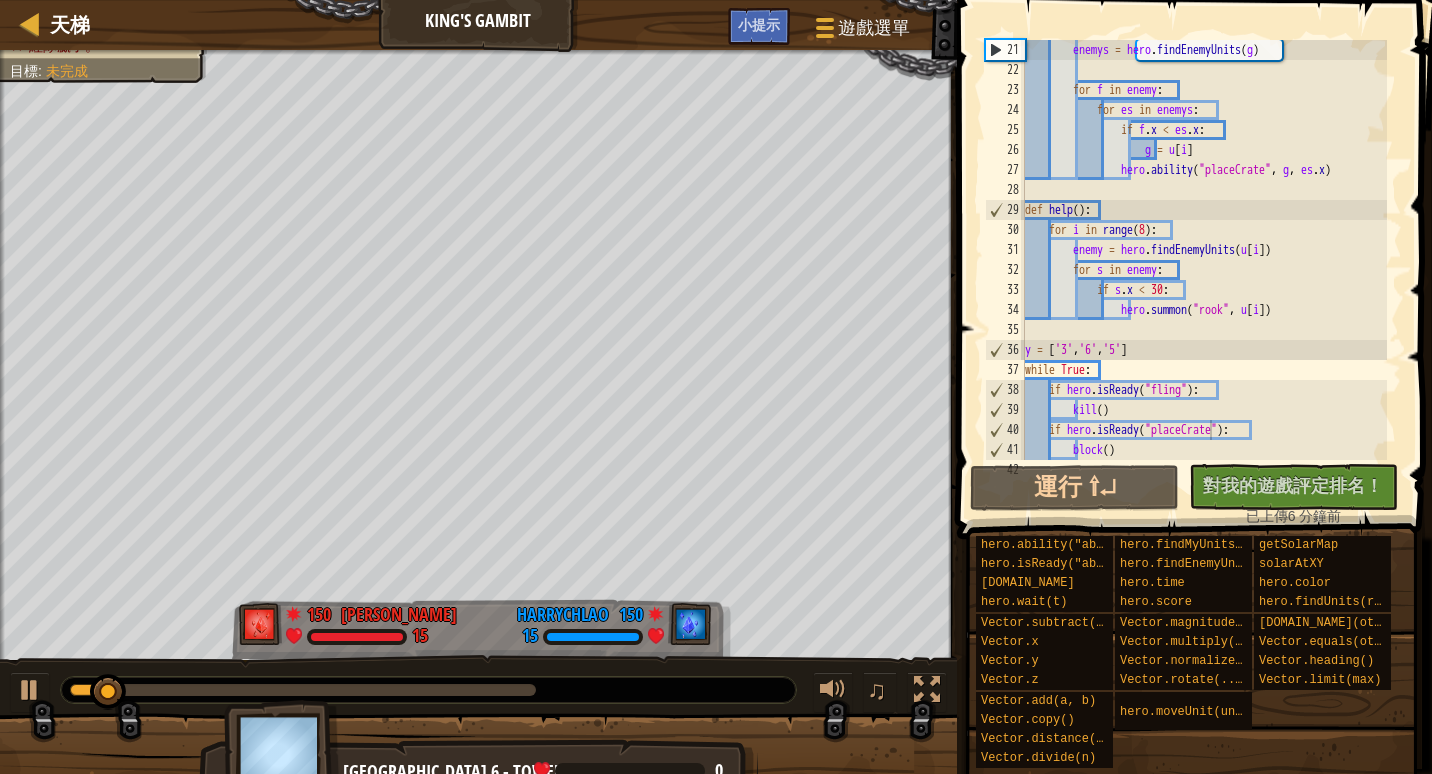 click at bounding box center [303, 690] 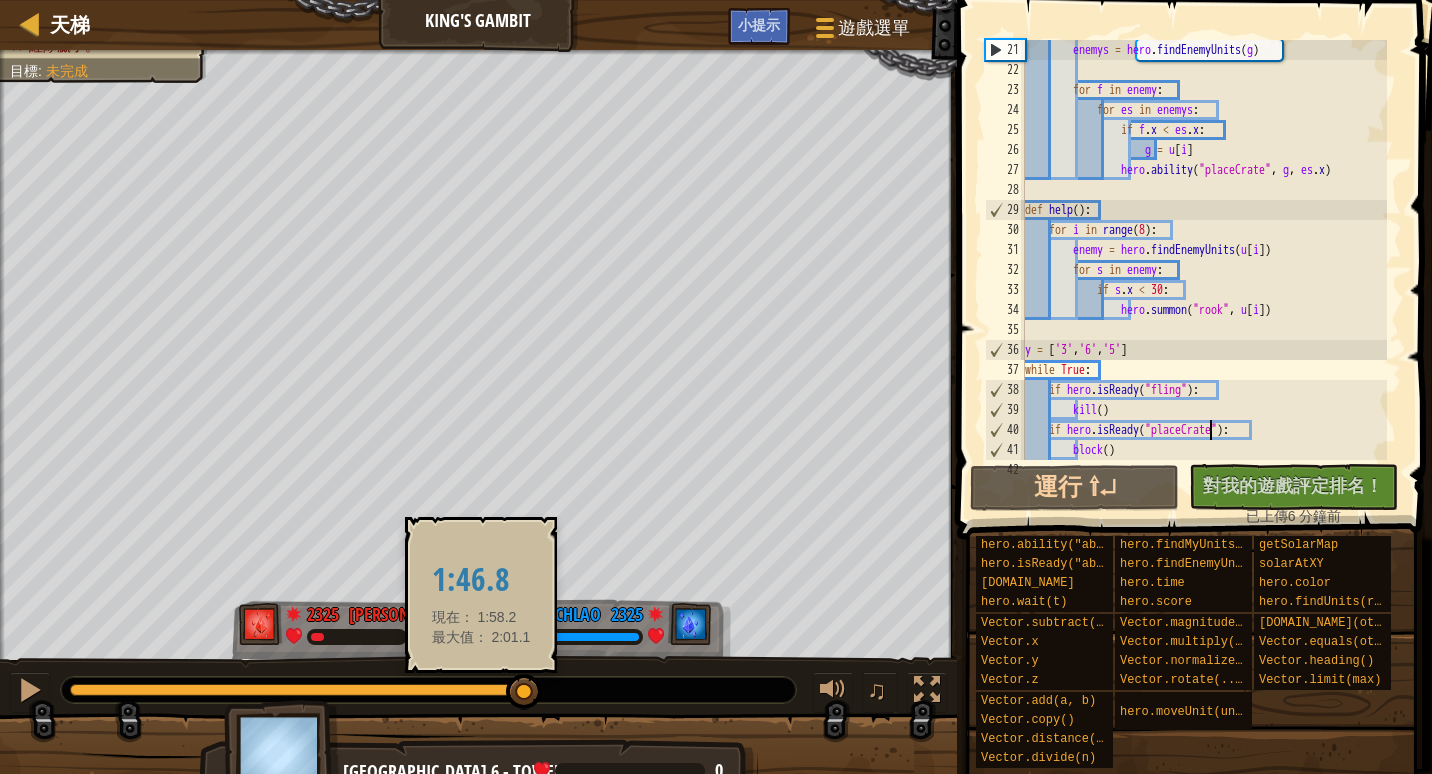 click at bounding box center (297, 690) 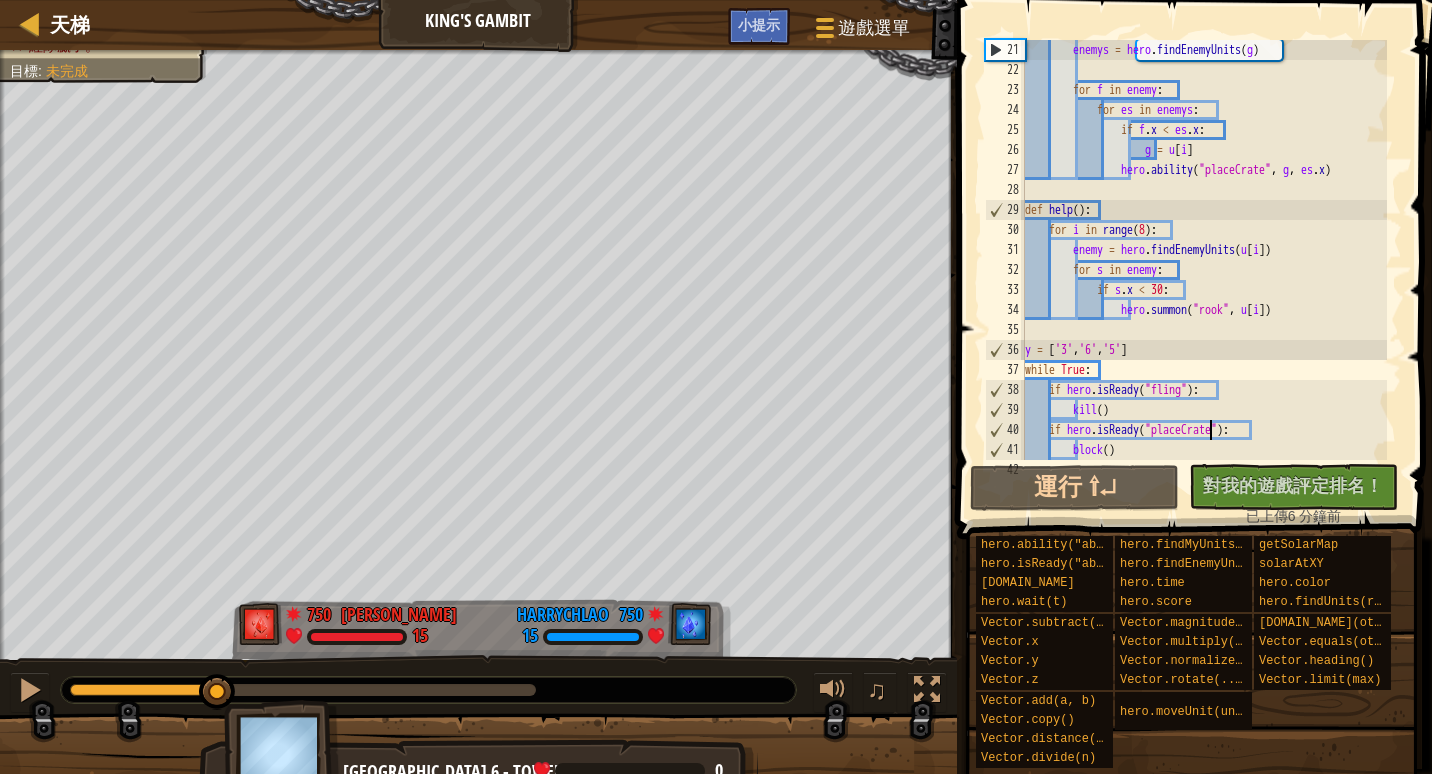 click at bounding box center (144, 690) 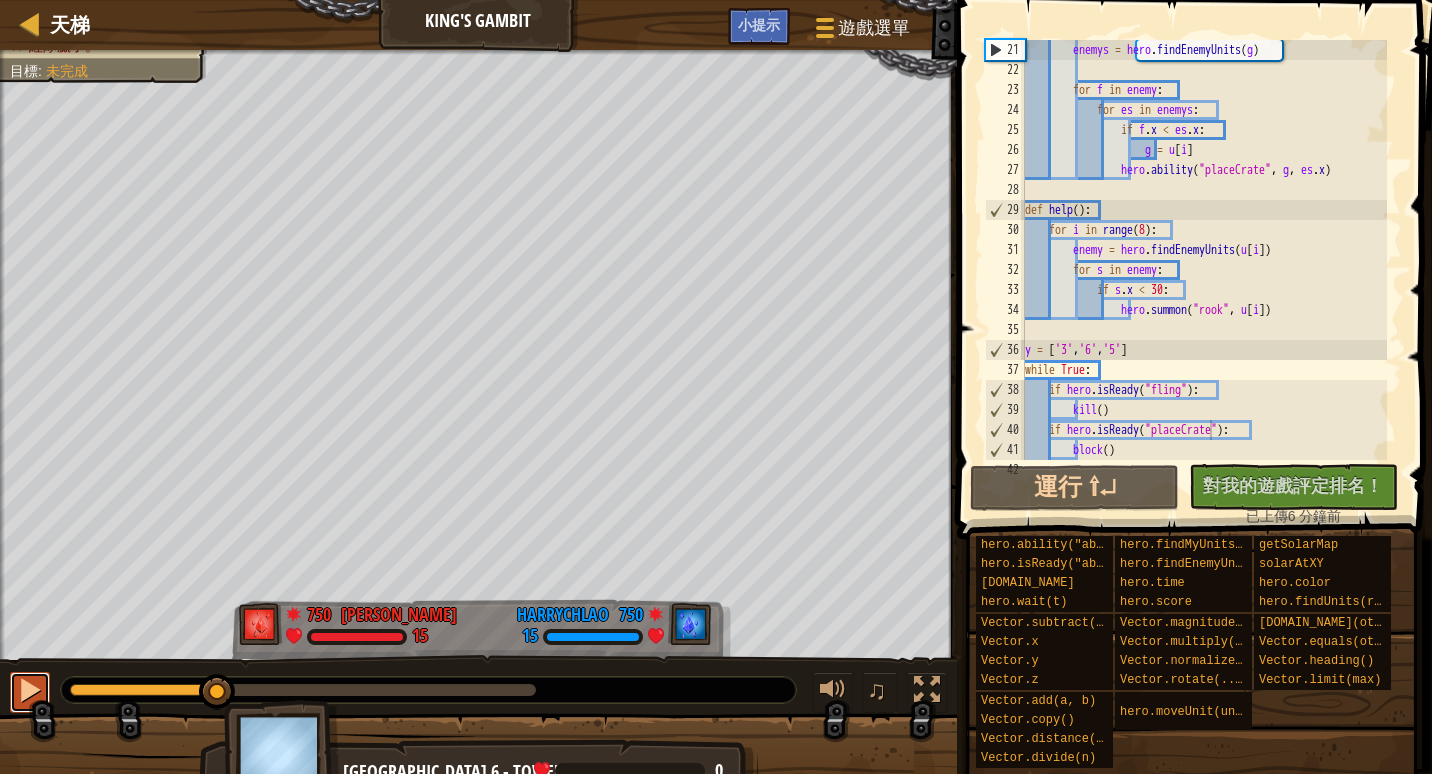 click at bounding box center [30, 690] 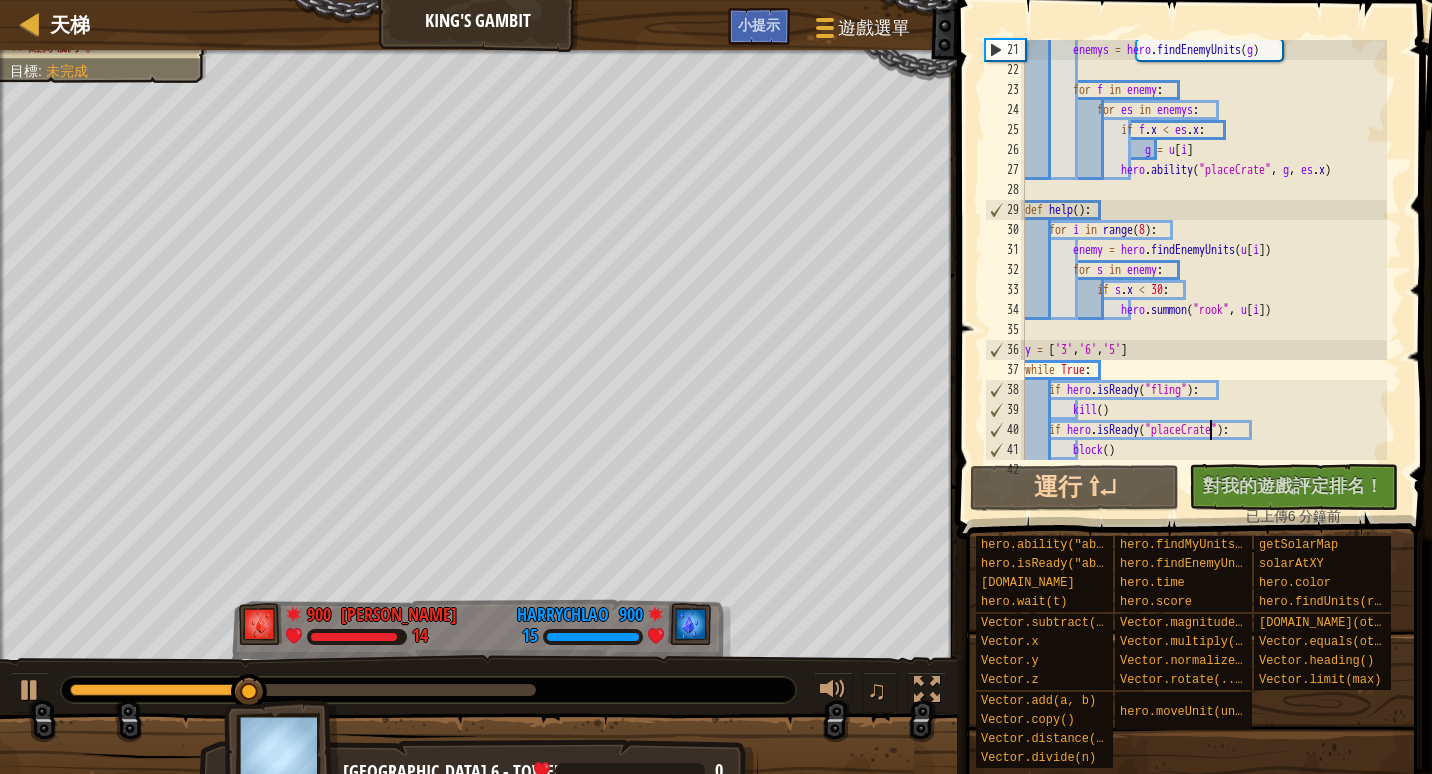 click at bounding box center [160, 690] 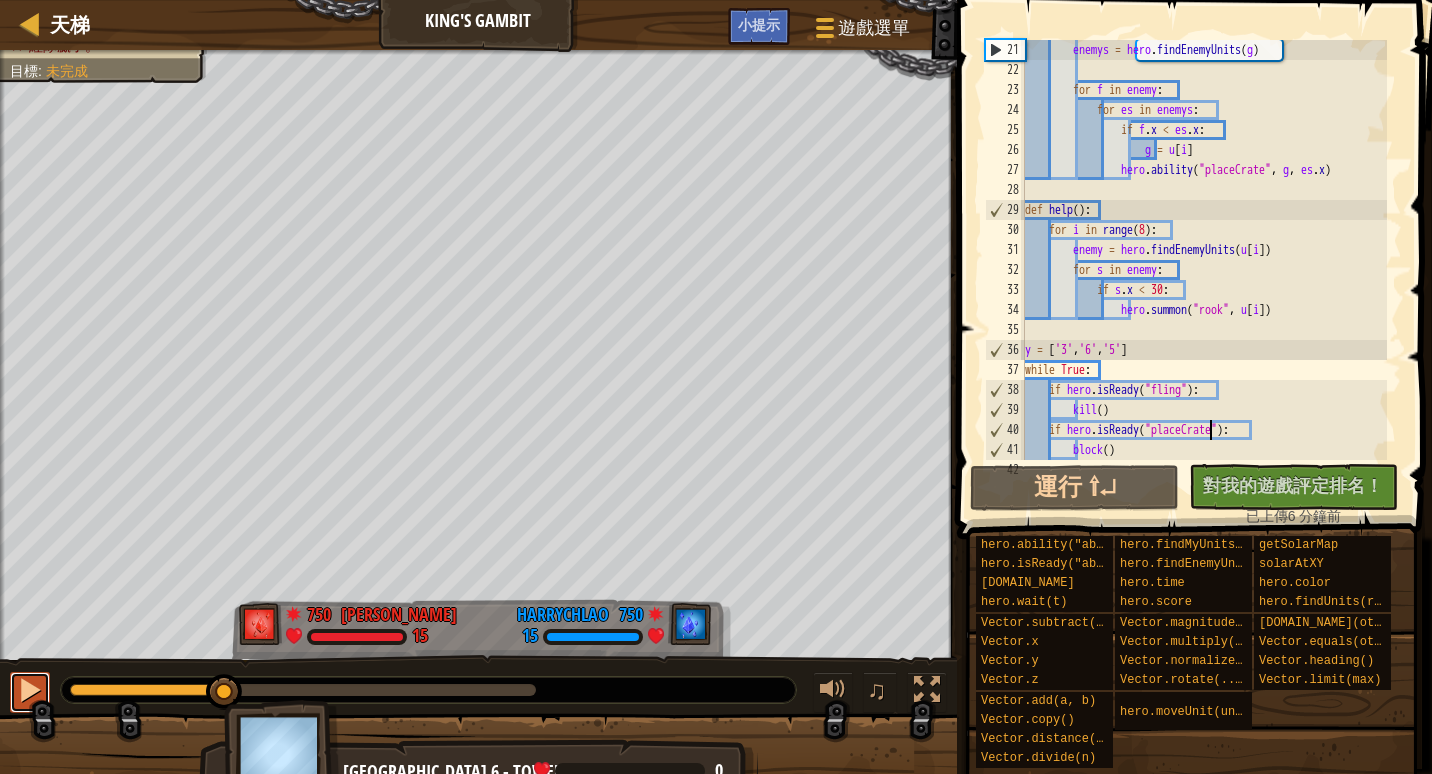 click at bounding box center [30, 692] 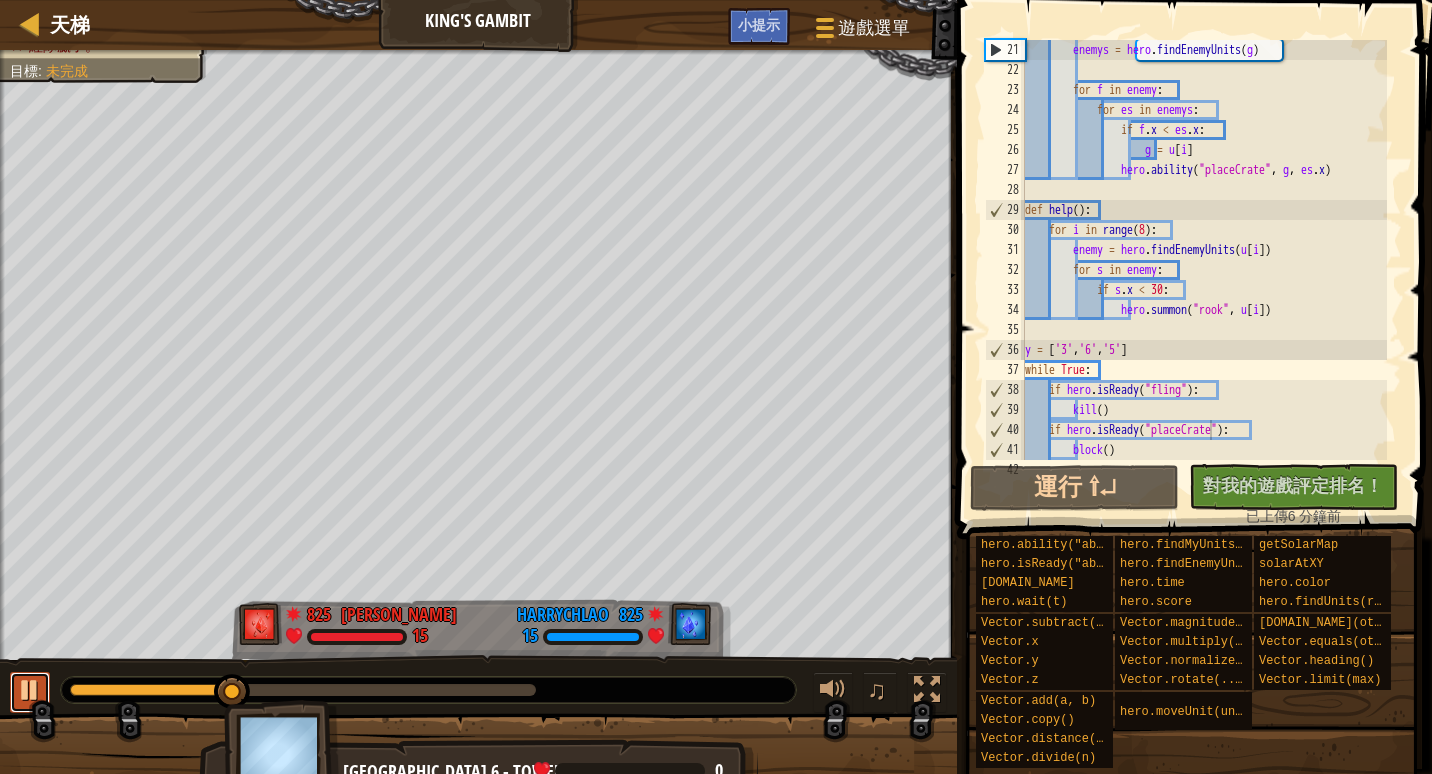 click at bounding box center (30, 692) 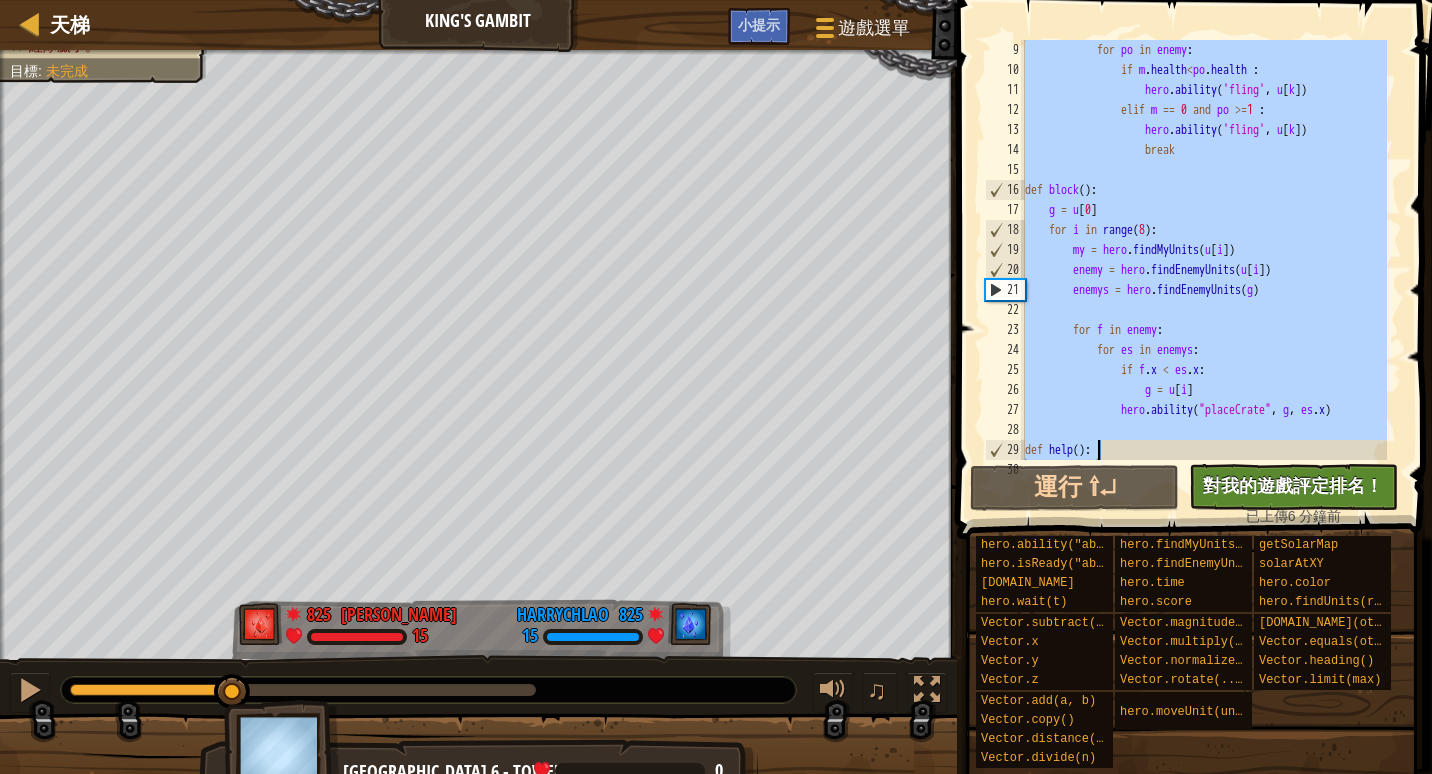 scroll, scrollTop: 520, scrollLeft: 0, axis: vertical 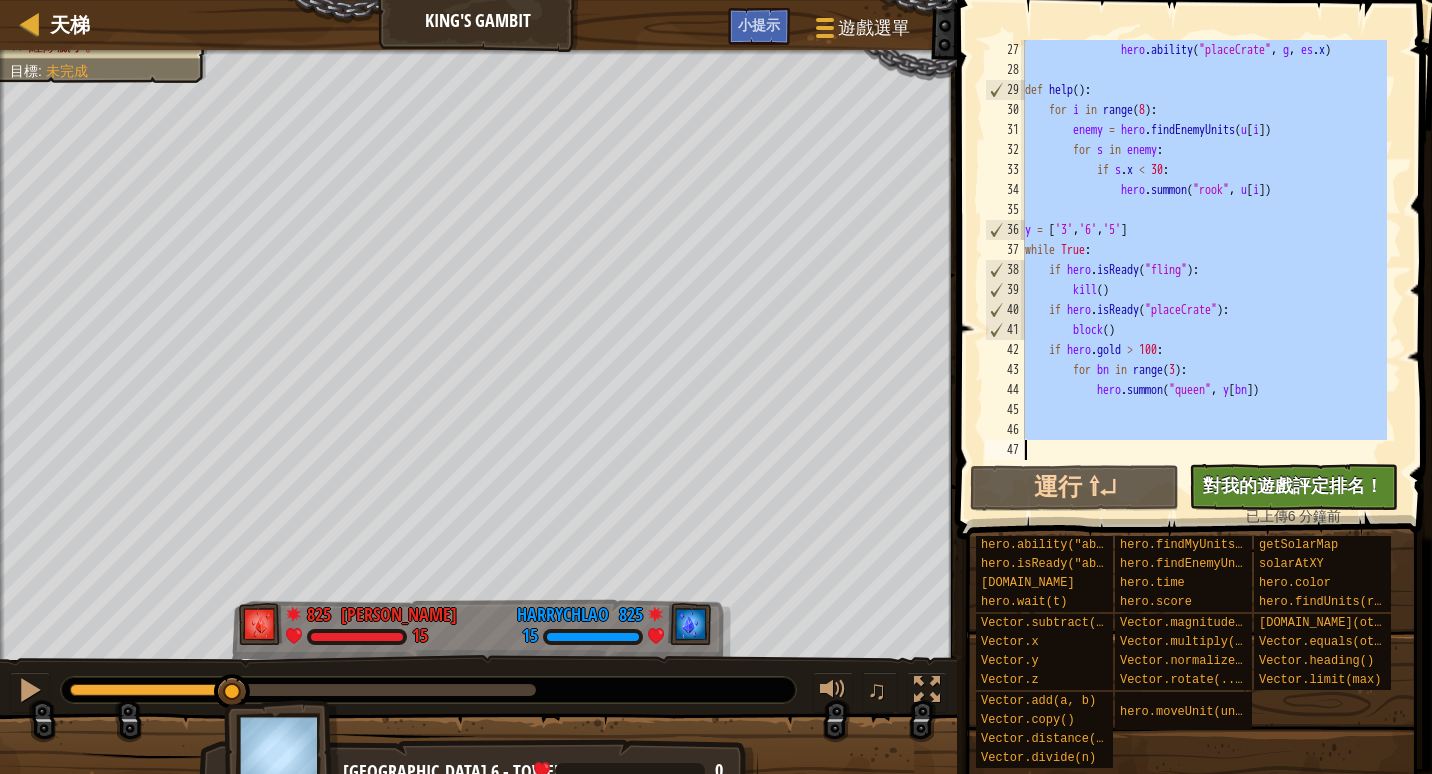 drag, startPoint x: 1024, startPoint y: 49, endPoint x: 1335, endPoint y: 478, distance: 529.8698 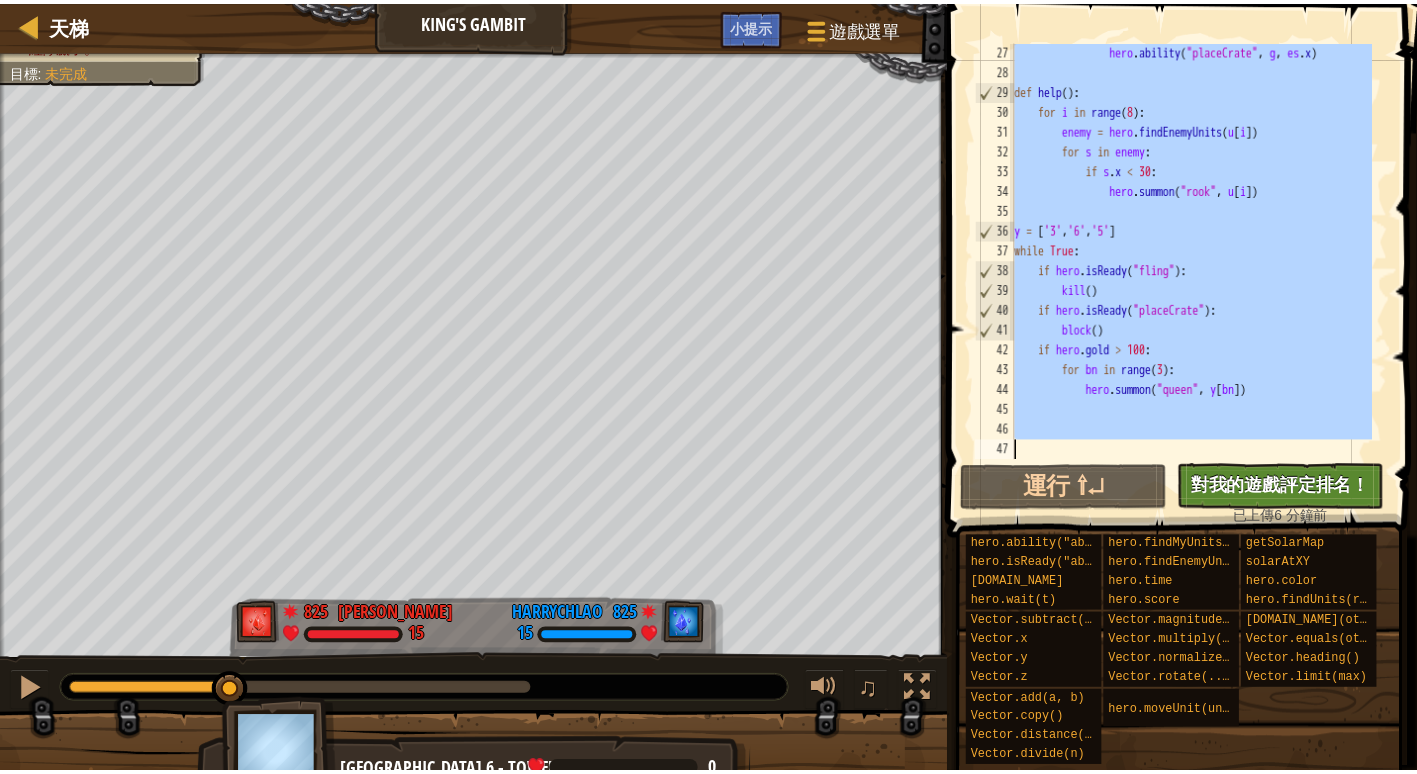 scroll, scrollTop: 9, scrollLeft: 1, axis: both 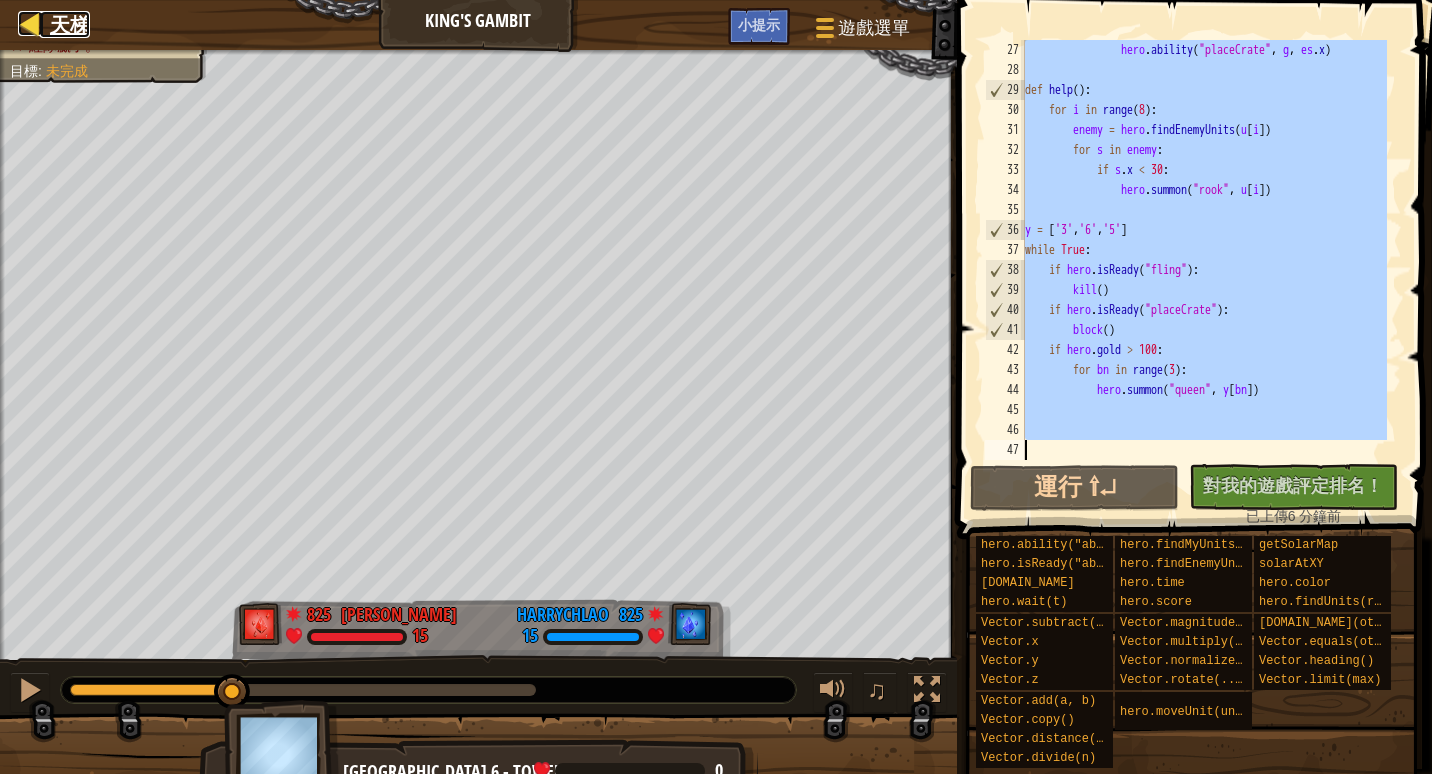 click on "天梯" at bounding box center (70, 24) 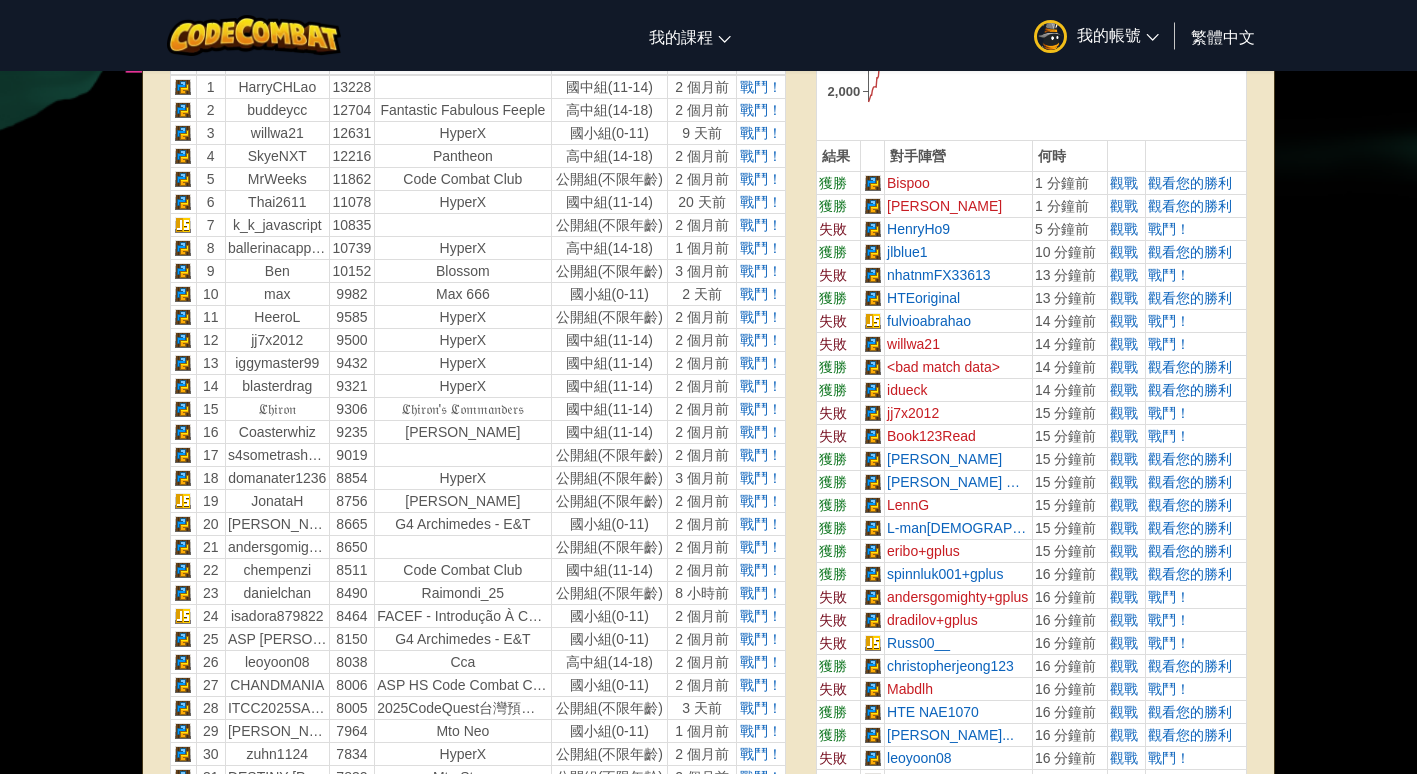 scroll, scrollTop: 690, scrollLeft: 0, axis: vertical 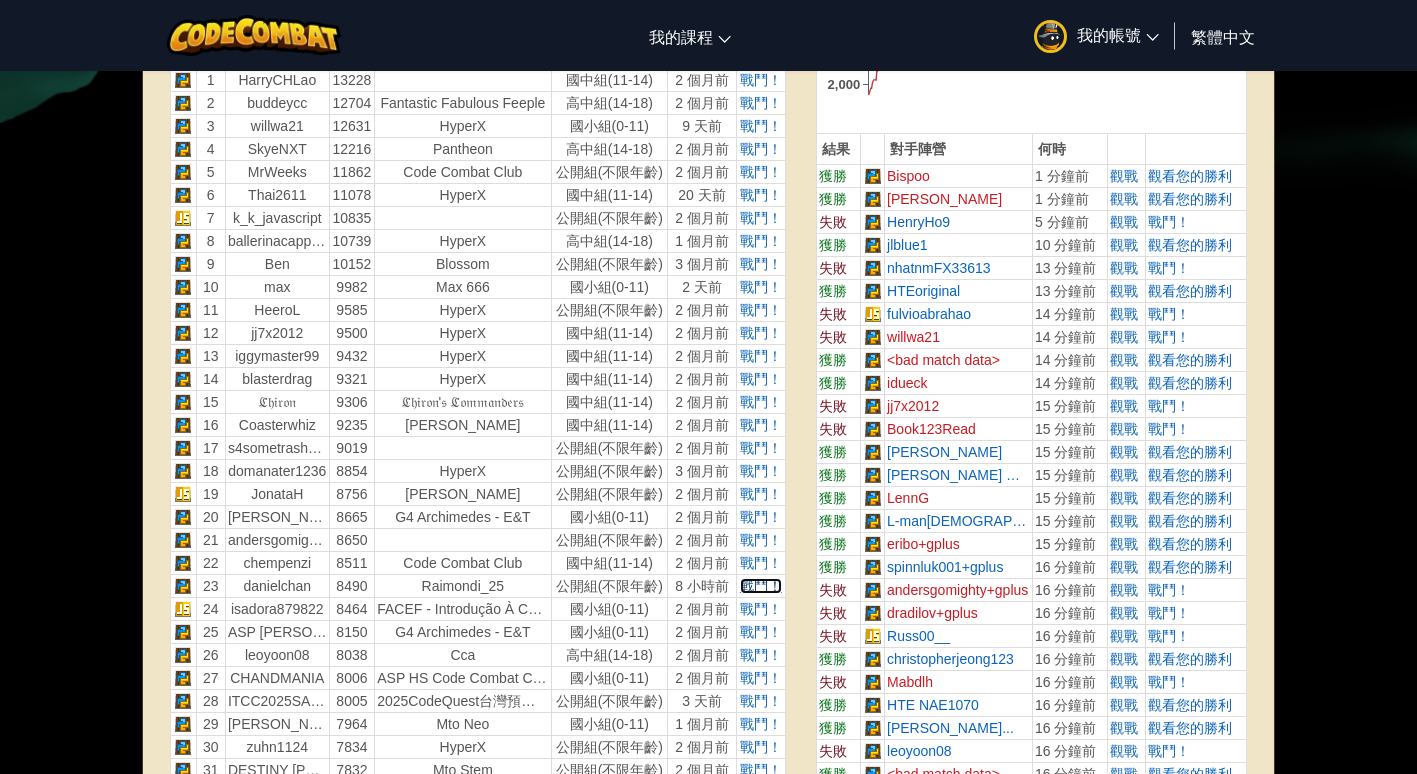click on "戰鬥！" at bounding box center [761, 586] 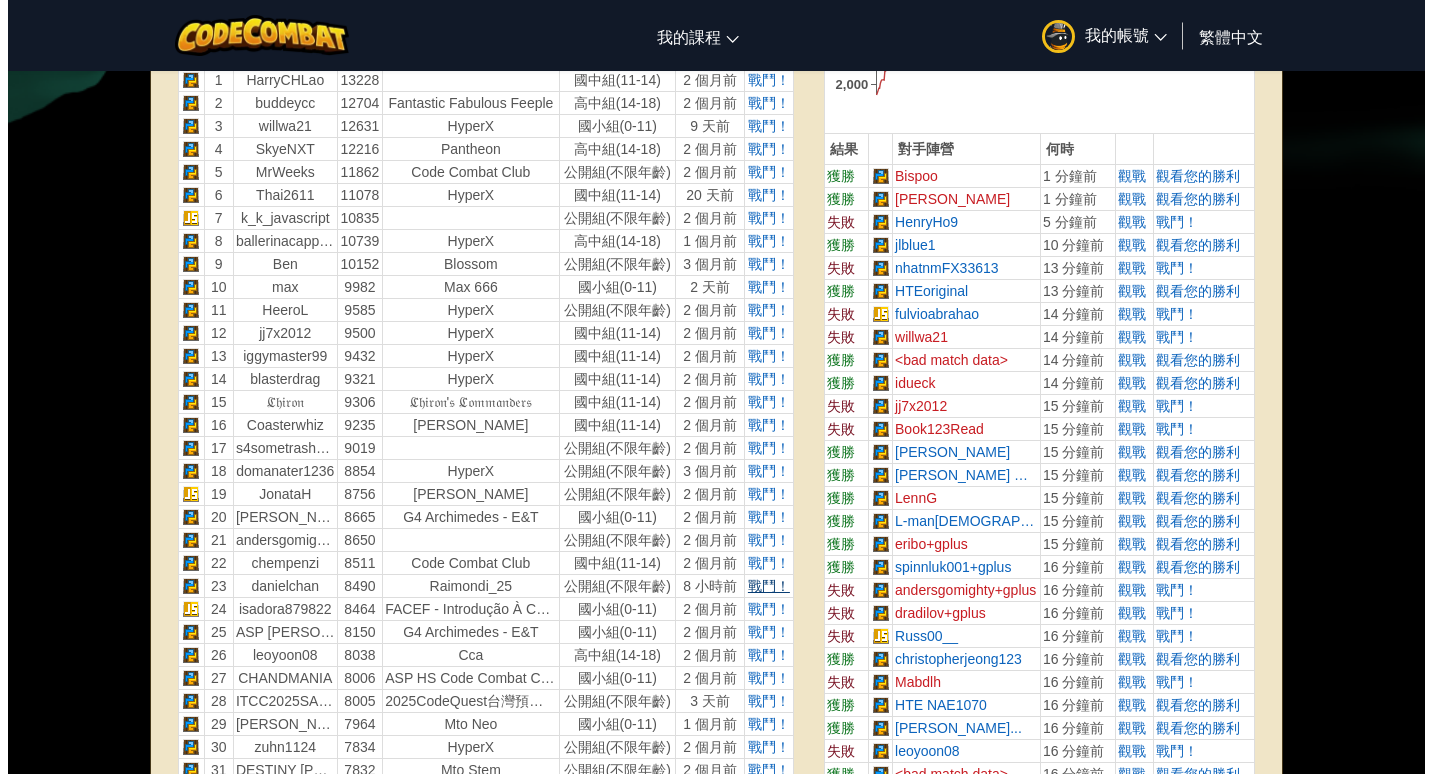 scroll, scrollTop: 0, scrollLeft: 0, axis: both 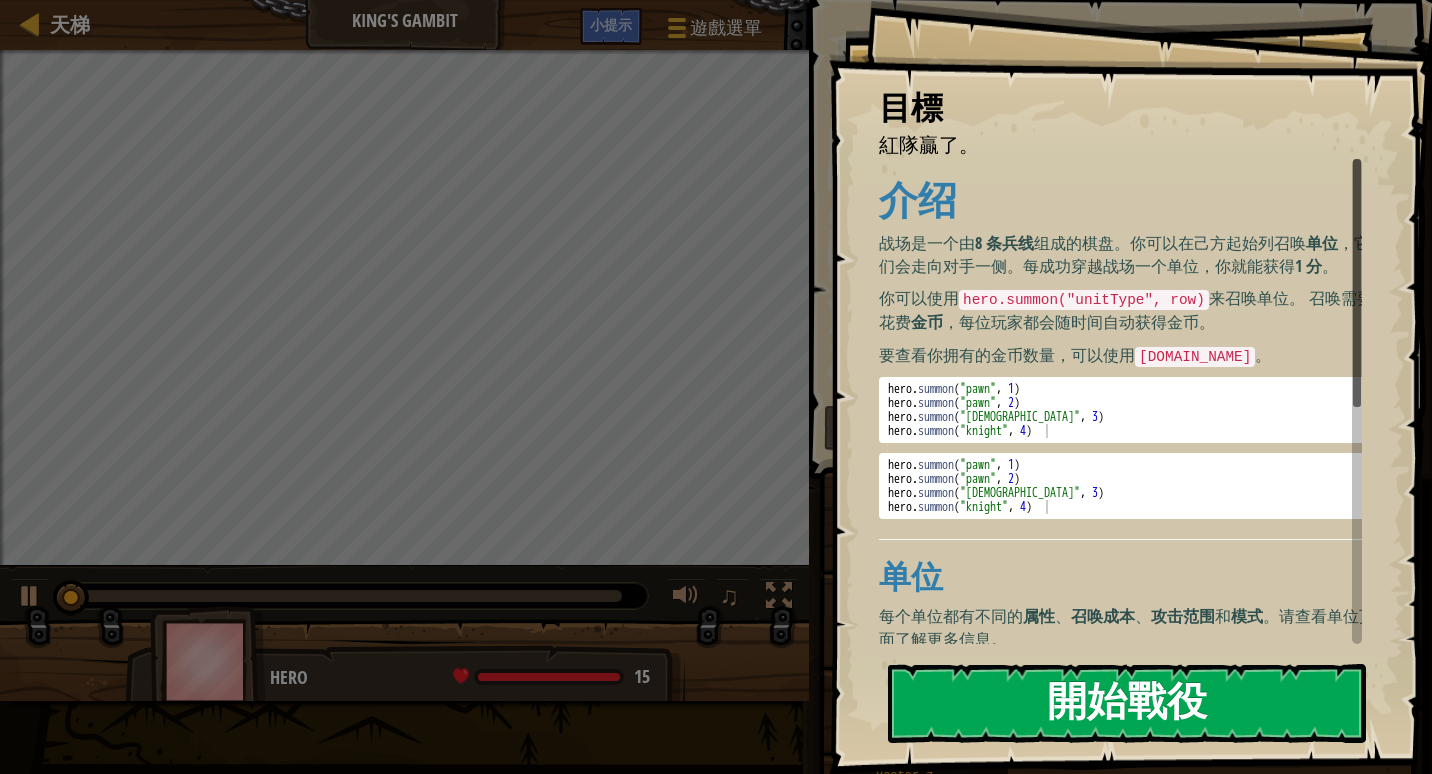 click on "開始戰役" at bounding box center (1127, 703) 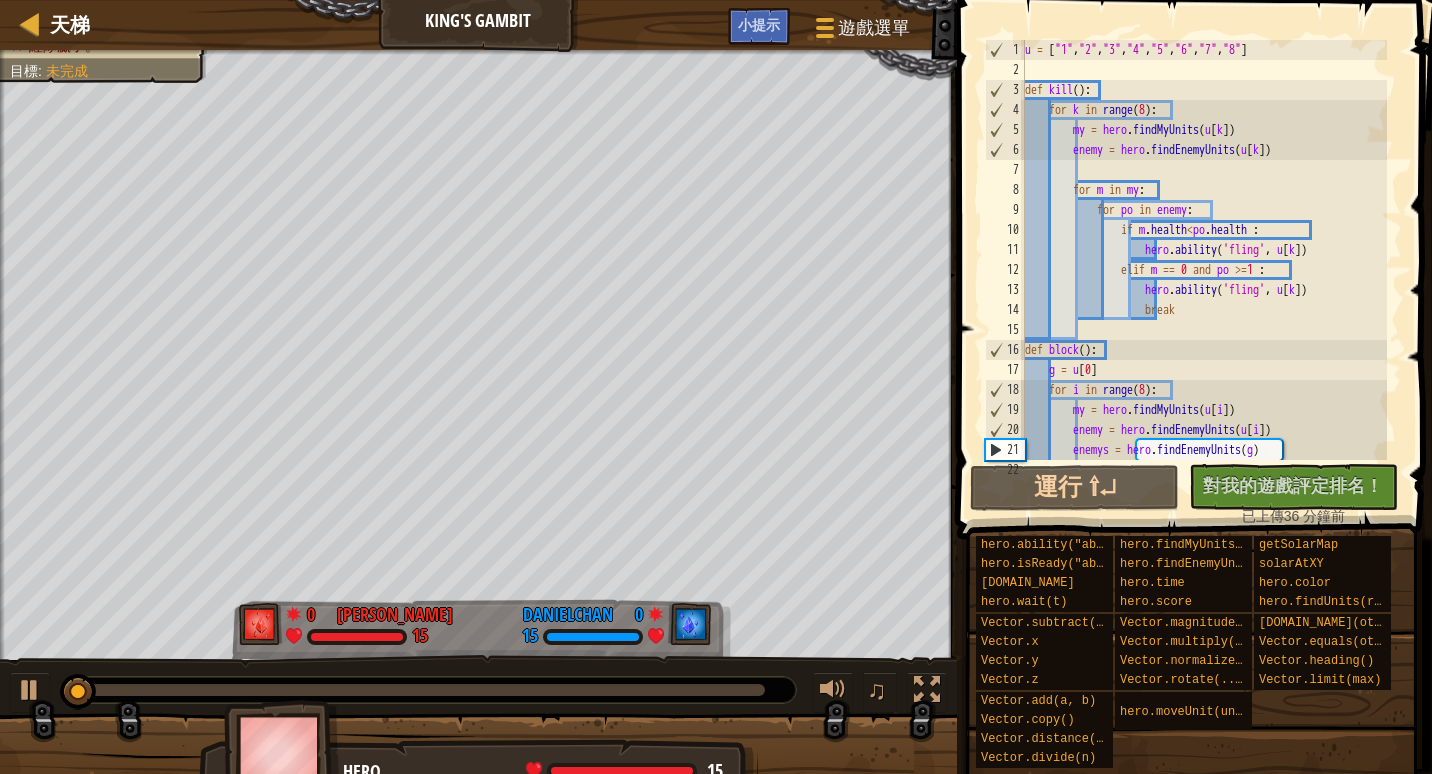 click at bounding box center [417, 690] 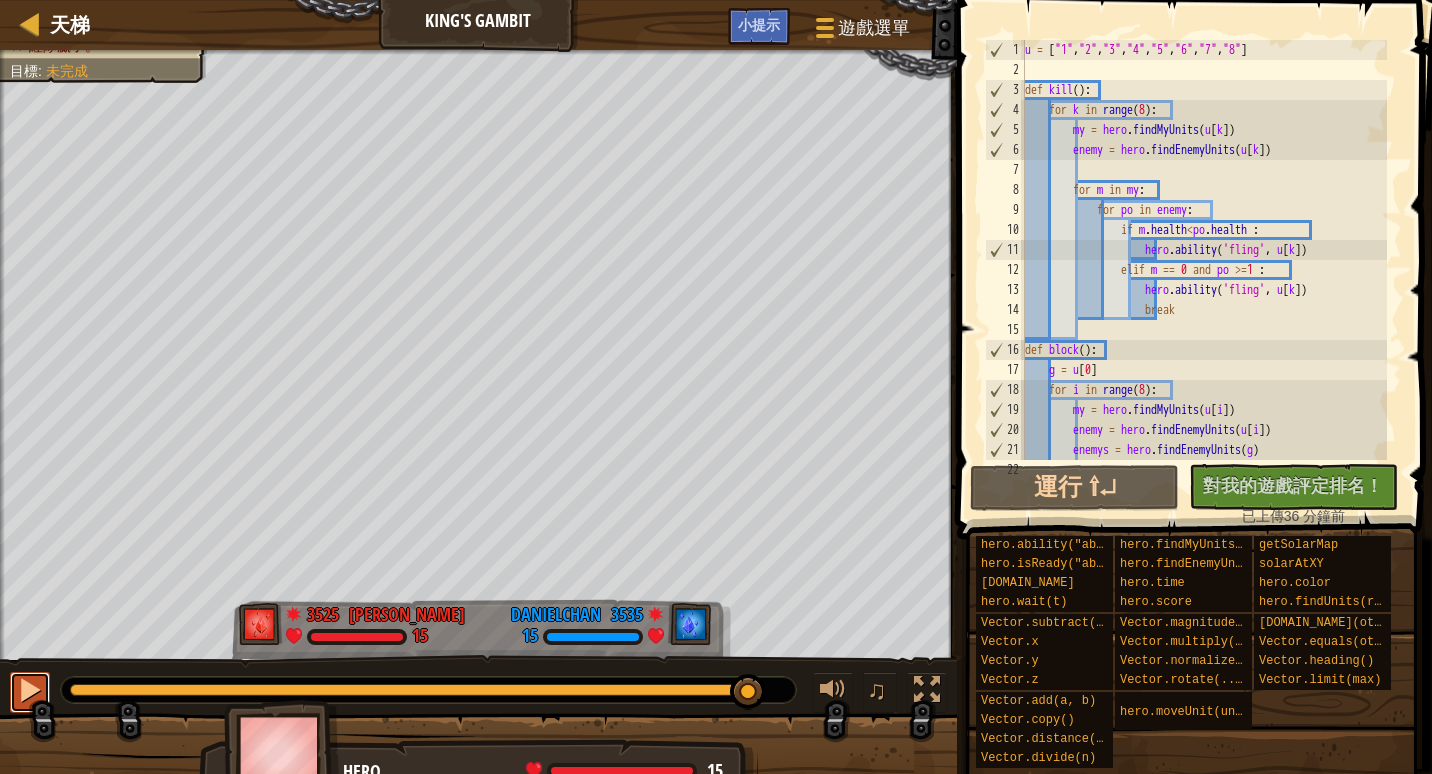 click at bounding box center (30, 692) 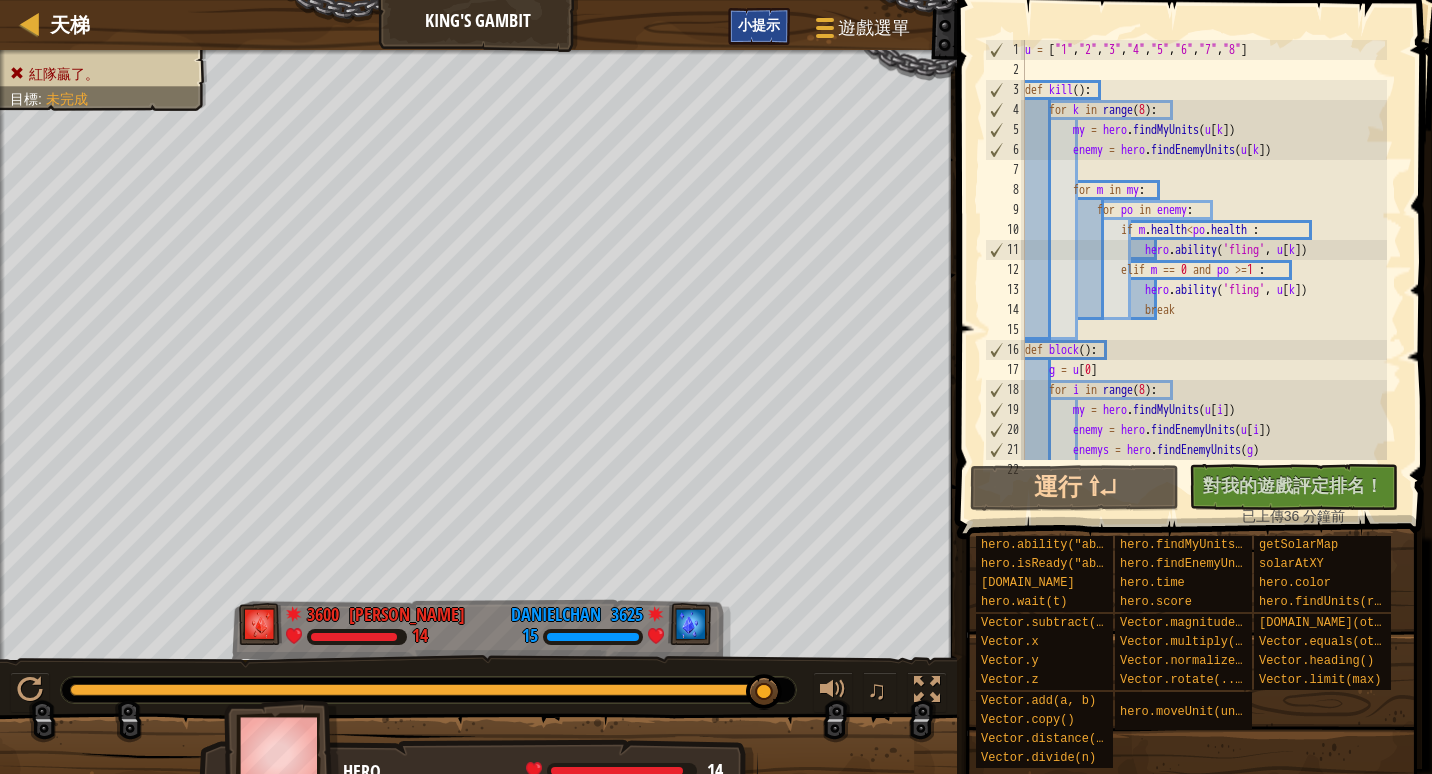 click on "小提示" at bounding box center (759, 24) 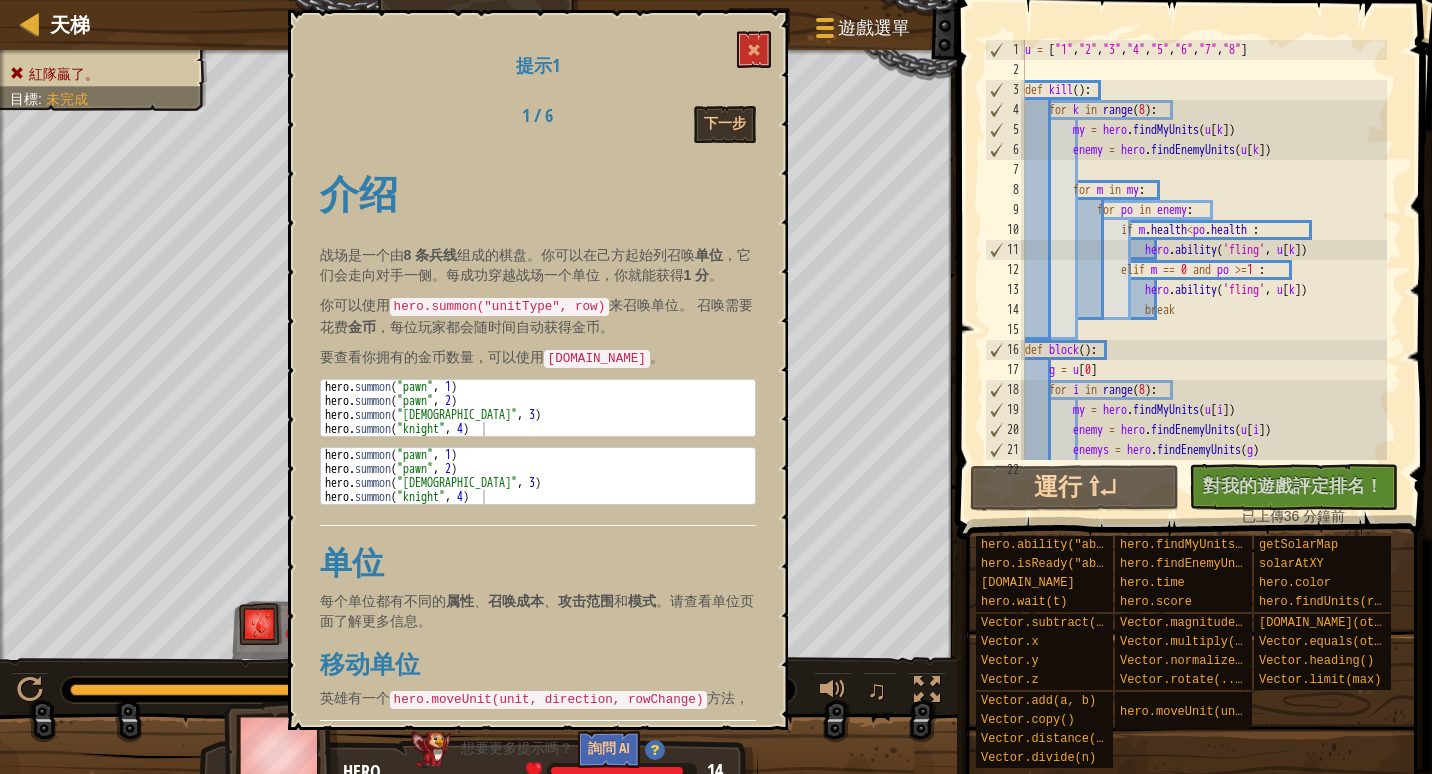 scroll, scrollTop: 354, scrollLeft: 0, axis: vertical 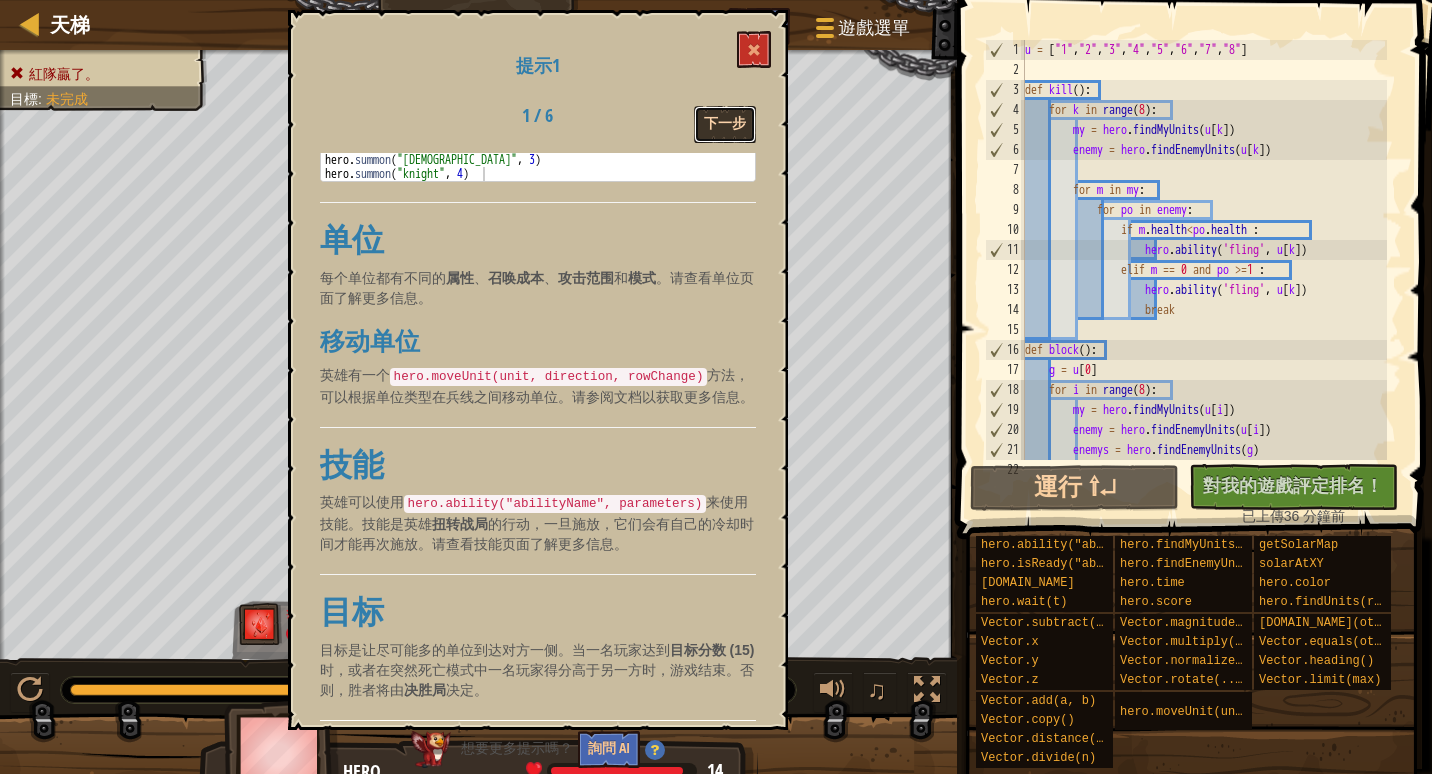 click on "下一步" at bounding box center (725, 124) 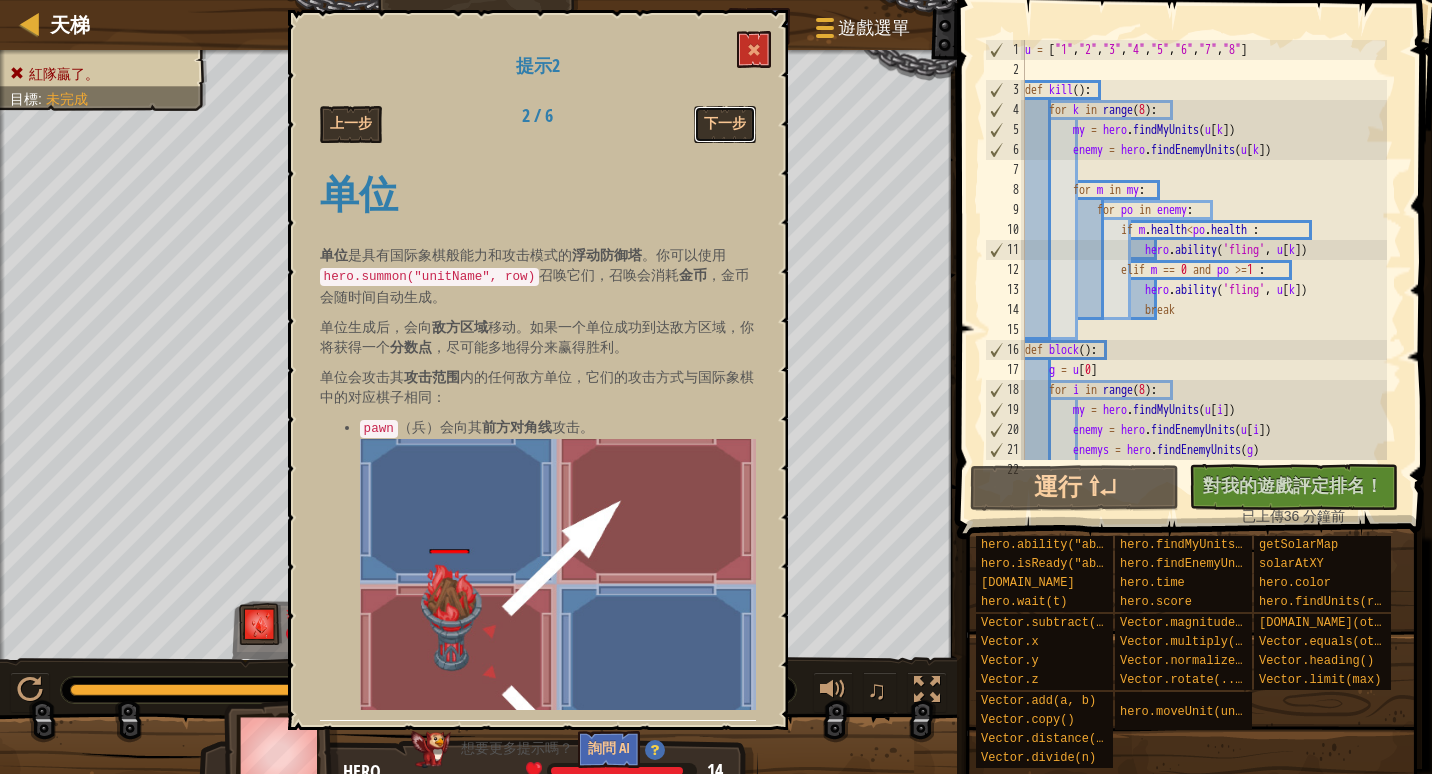 click on "下一步" at bounding box center [725, 124] 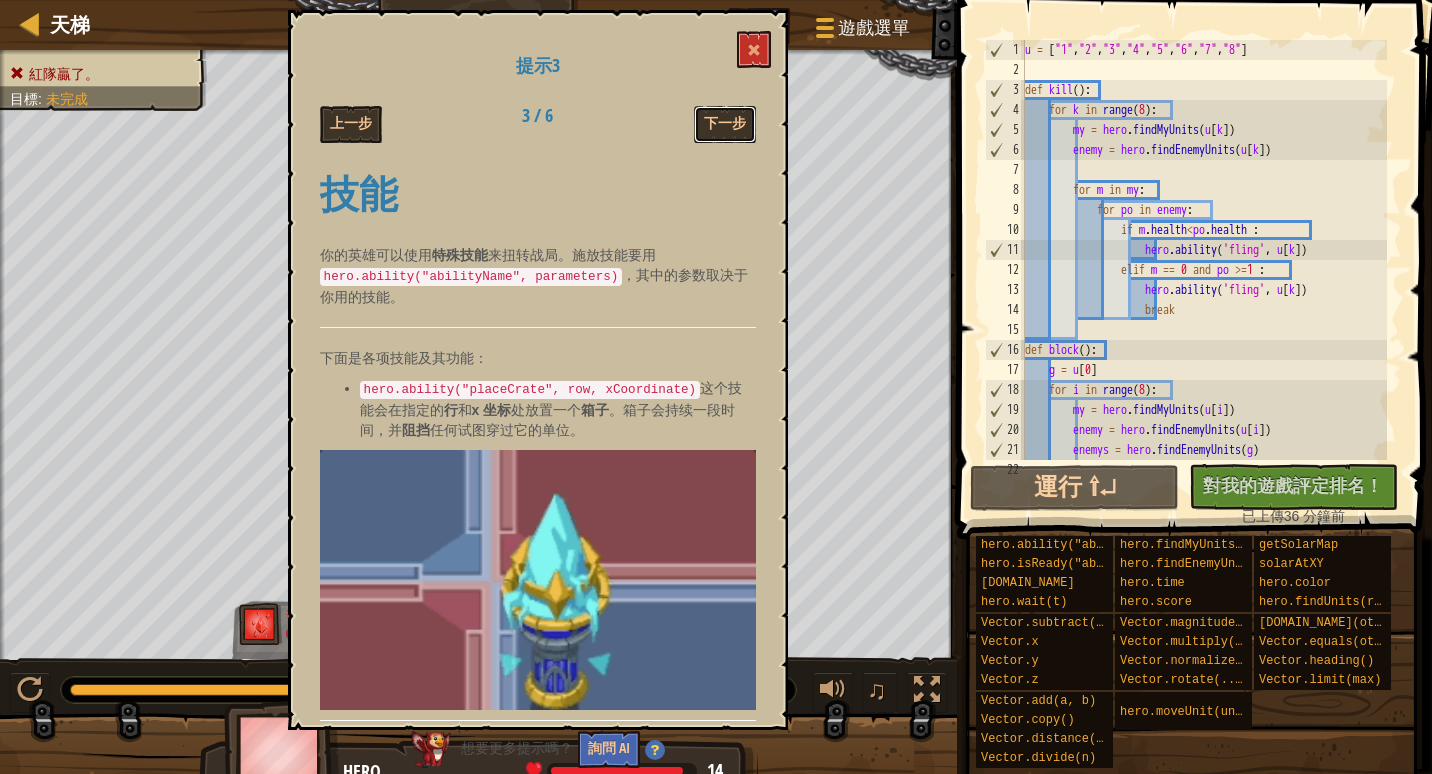 click on "下一步" at bounding box center [725, 124] 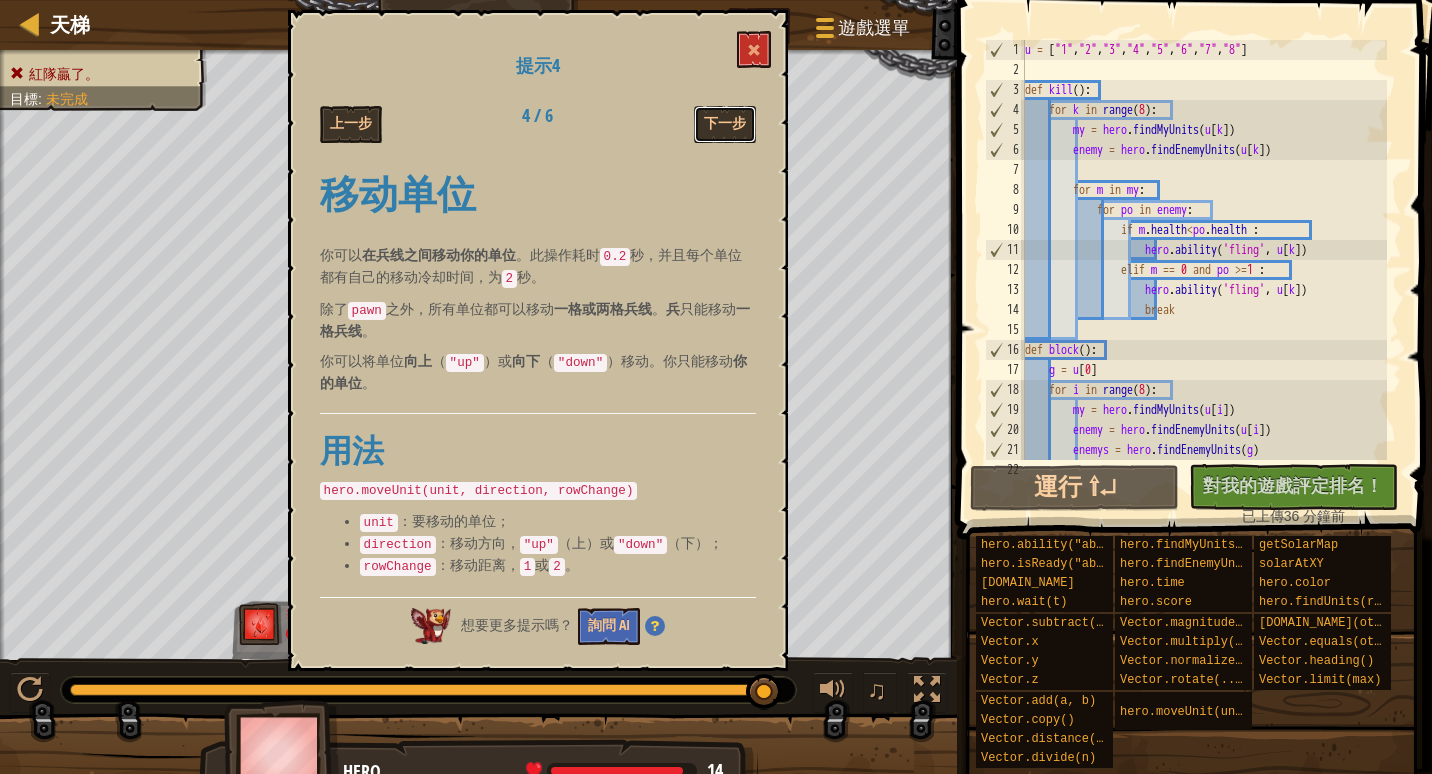 click on "下一步" at bounding box center (725, 124) 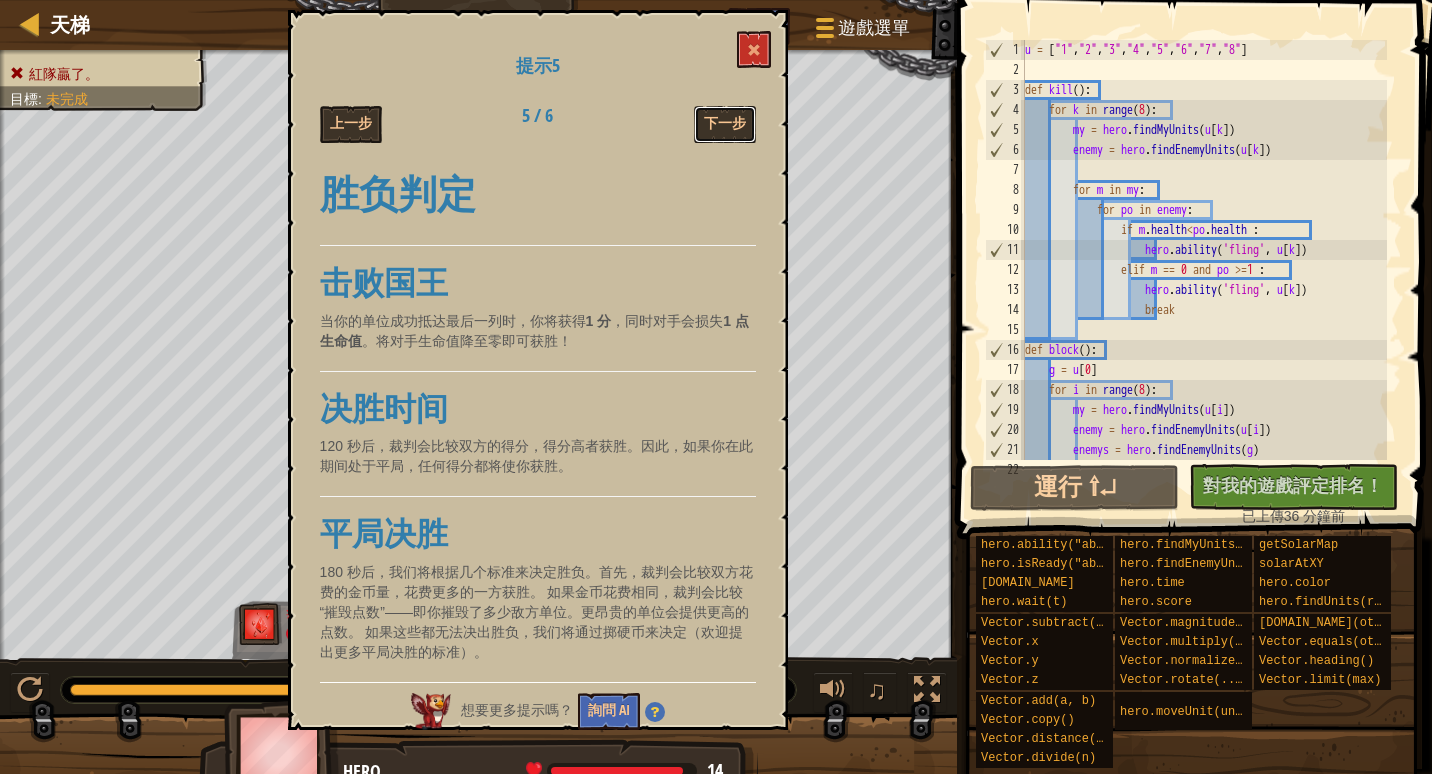 click on "下一步" at bounding box center (725, 124) 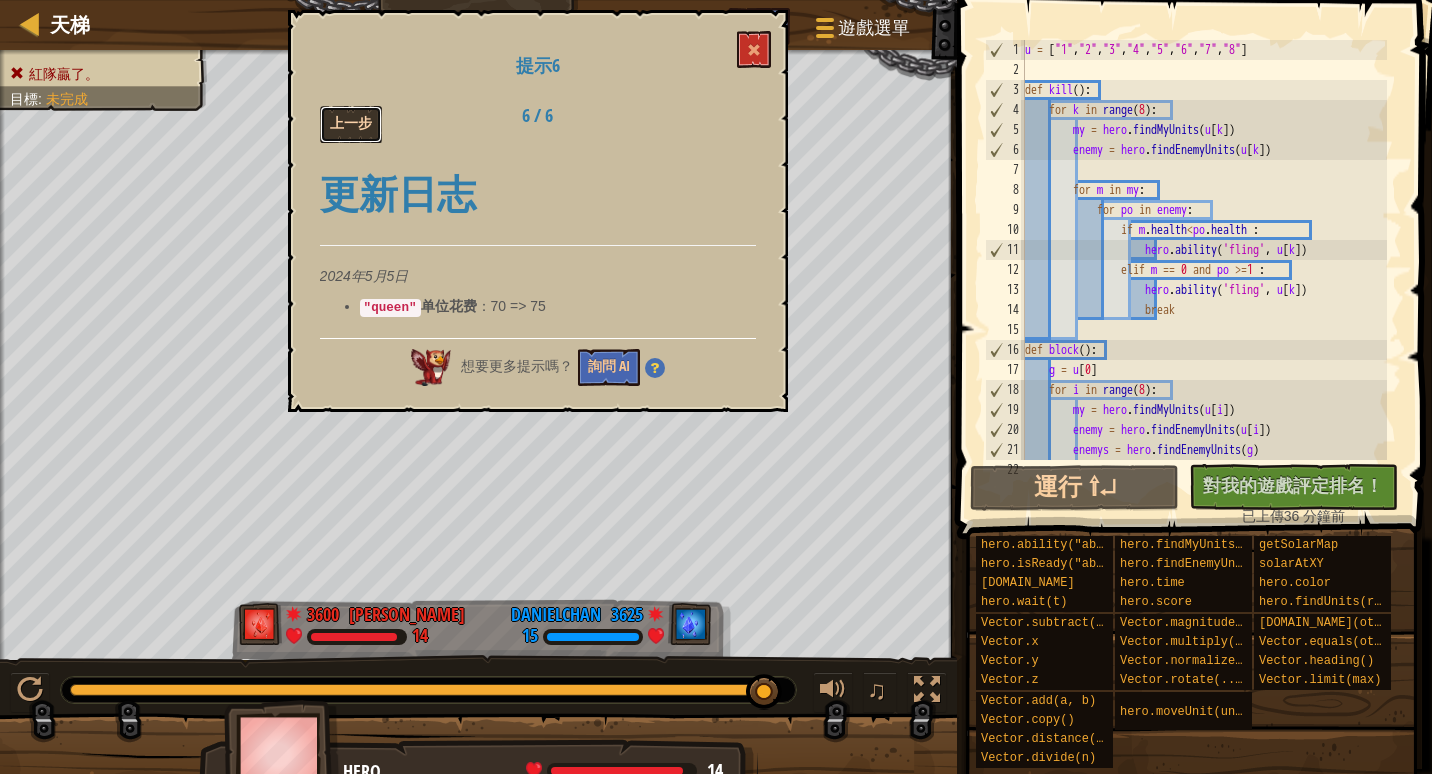 click on "上一步" at bounding box center [351, 124] 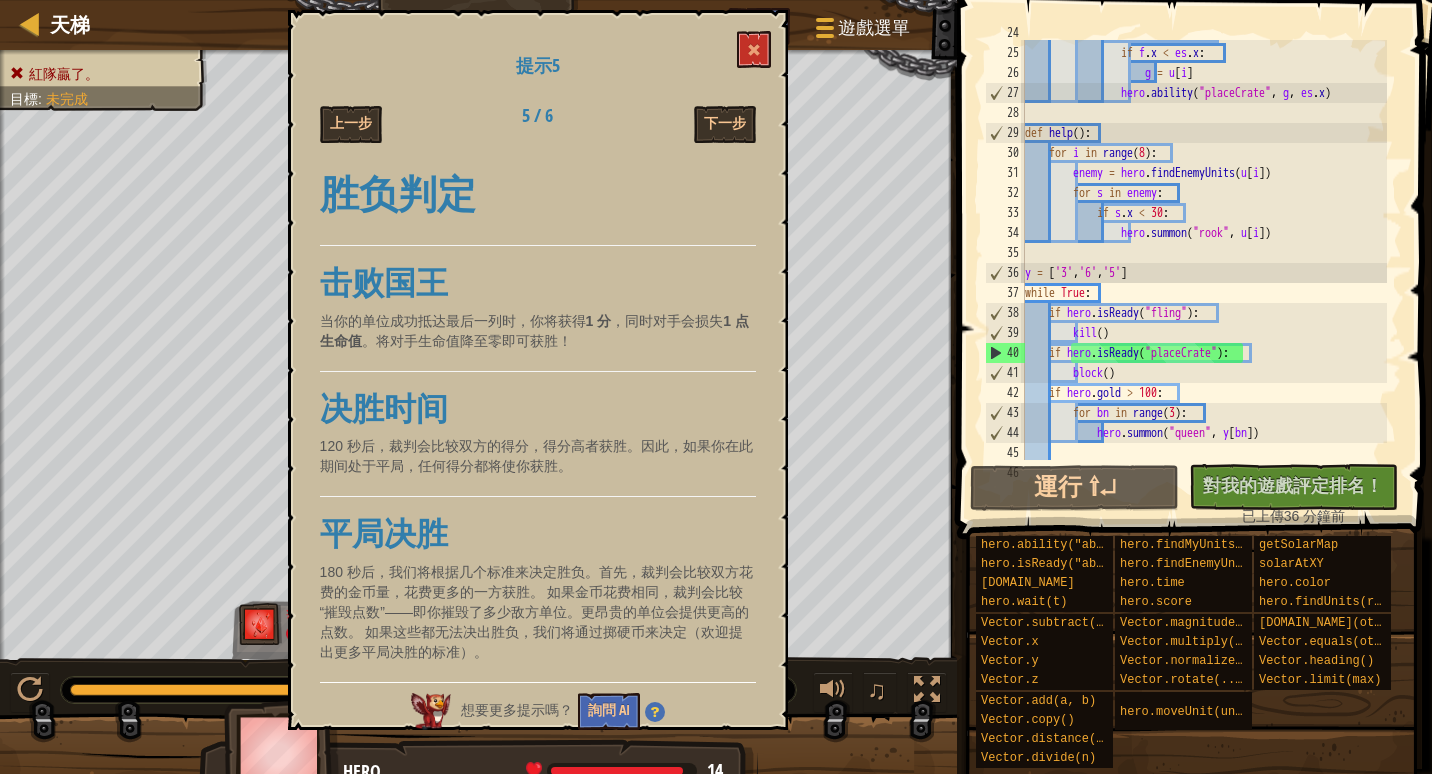scroll, scrollTop: 520, scrollLeft: 0, axis: vertical 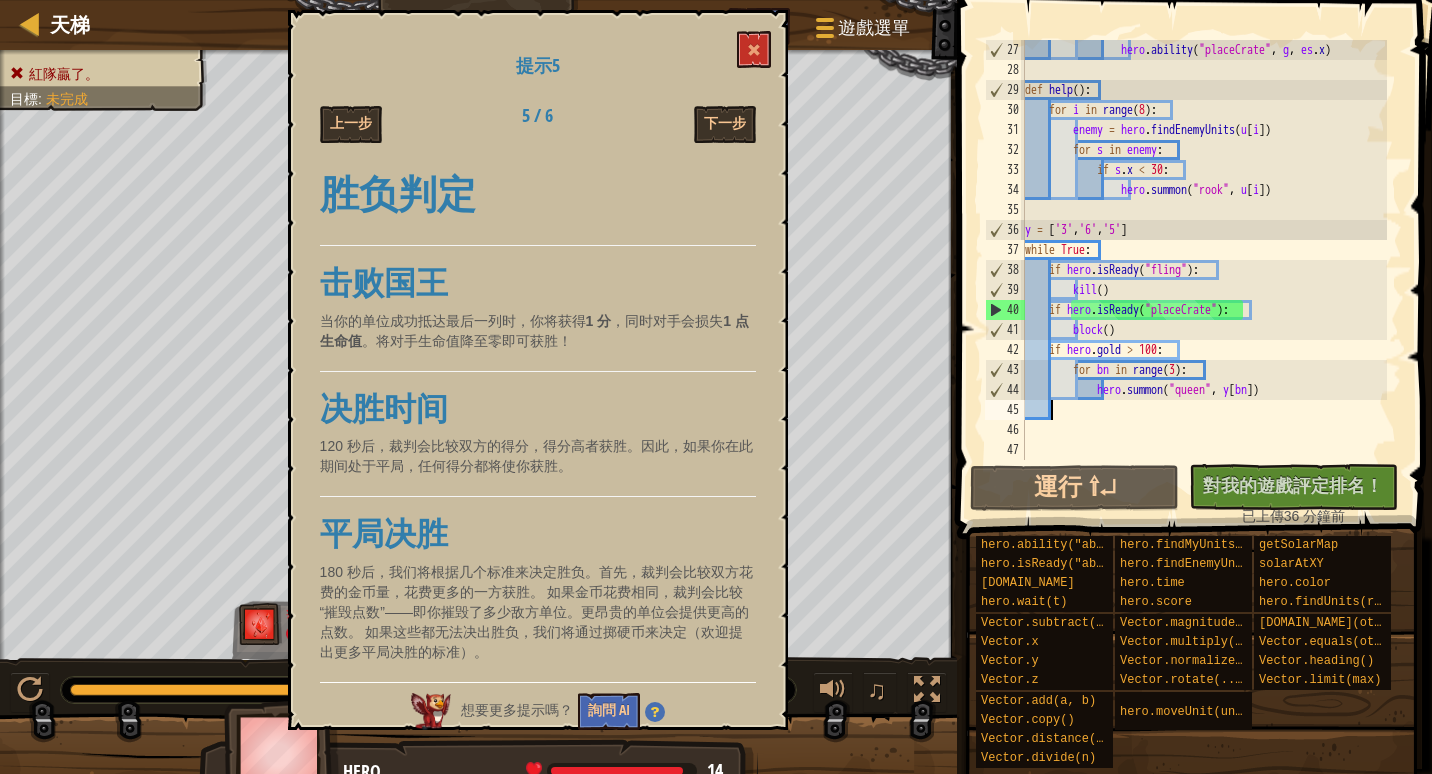 click on "hero . ability ( "placeCrate" ,   g ,   es . x ) def   help ( ) :      for   i   in   range ( 8 ) :          enemy   =   hero . findEnemyUnits ( u [ i ])          for   s   in   enemy :              if   s . x   <   30 :                  hero . summon ( "rook" ,   u [ i ]) y   =   [ '3' , '6' , '5' ] while   True :      if   hero . isReady ( "fling" ) :          kill ( )      if   hero . isReady ( "placeCrate" ) :          block ( )      if   hero . gold   >   100 :          for   bn   in   range ( 3 ) :              hero . summon ( "queen" ,   y [ bn ])" at bounding box center (1204, 270) 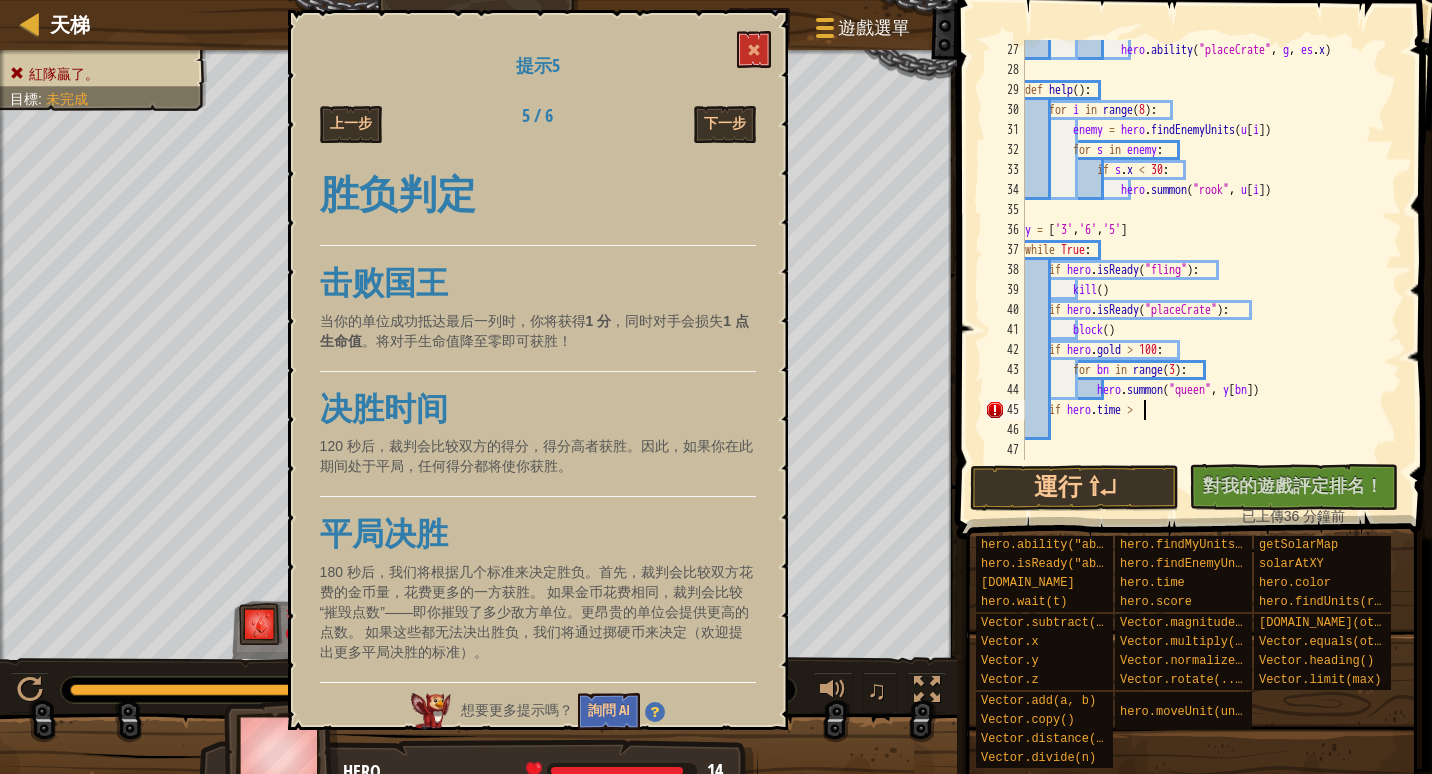 scroll, scrollTop: 9, scrollLeft: 9, axis: both 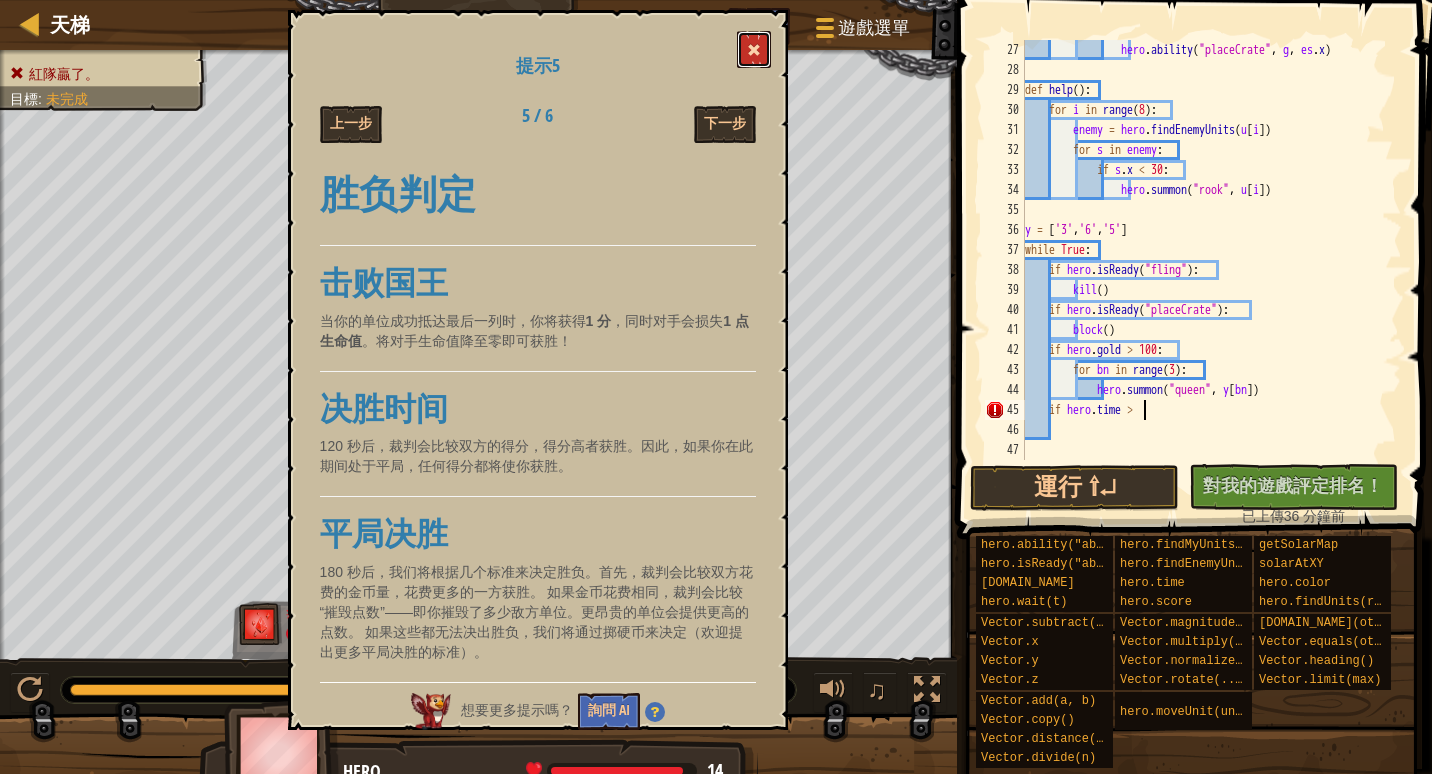 click at bounding box center [754, 50] 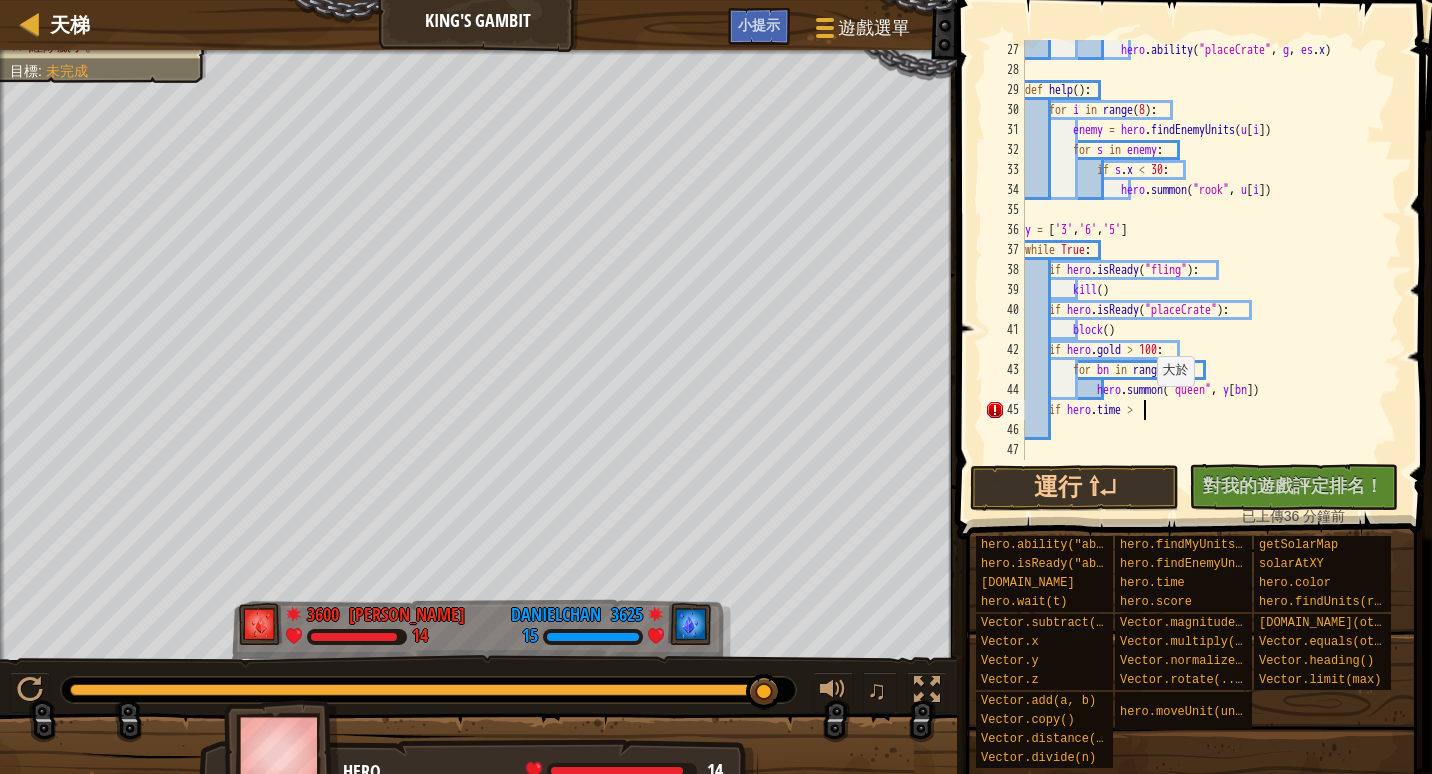 click on "hero . ability ( "placeCrate" ,   g ,   es . x ) def   help ( ) :      for   i   in   range ( 8 ) :          enemy   =   hero . findEnemyUnits ( u [ i ])          for   s   in   enemy :              if   s . x   <   30 :                  hero . summon ( "rook" ,   u [ i ]) y   =   [ '3' , '6' , '5' ] while   True :      if   hero . isReady ( "fling" ) :          kill ( )      if   hero . isReady ( "placeCrate" ) :          block ( )      if   hero . gold   >   100 :          for   bn   in   range ( 3 ) :              hero . summon ( "queen" ,   y [ bn ])      if   hero . time   >" at bounding box center (1204, 270) 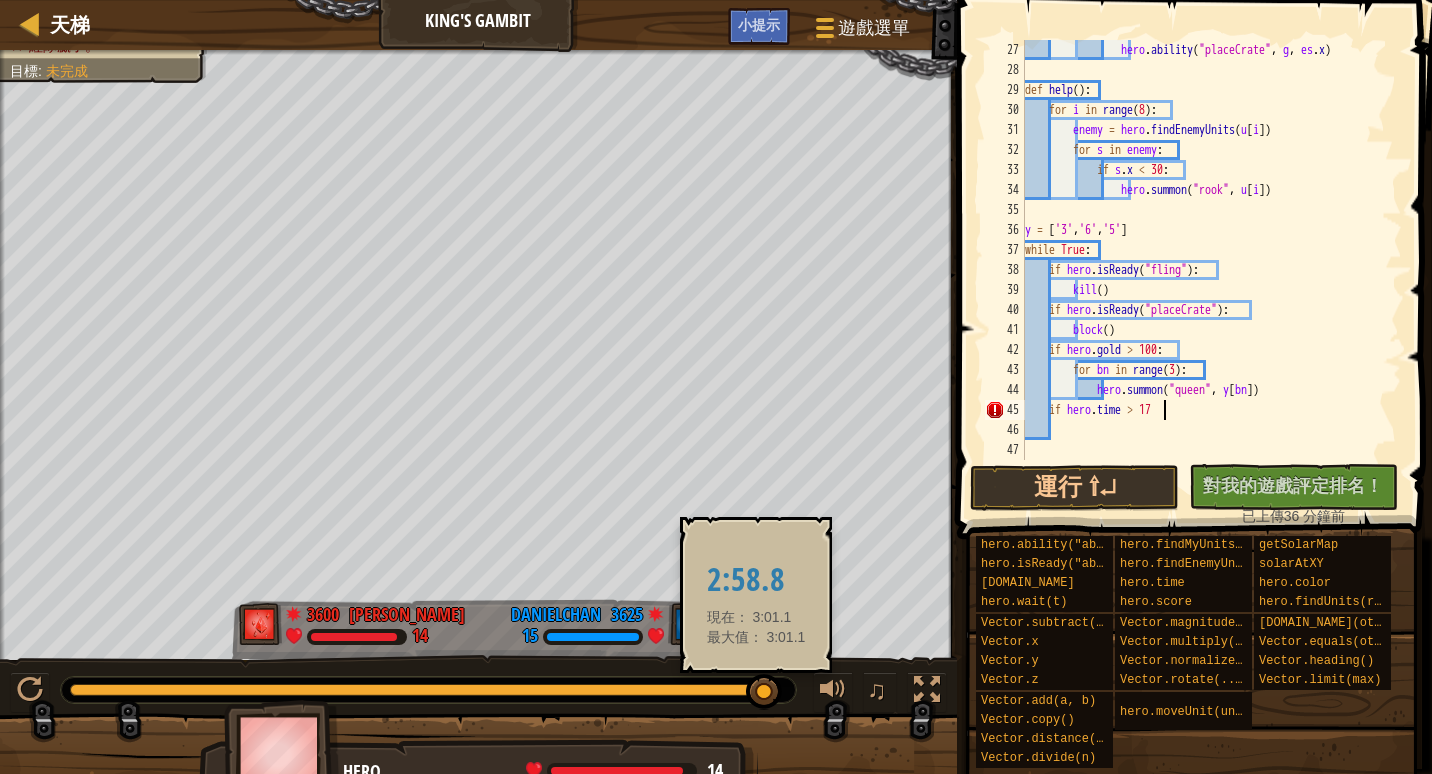 scroll, scrollTop: 9, scrollLeft: 11, axis: both 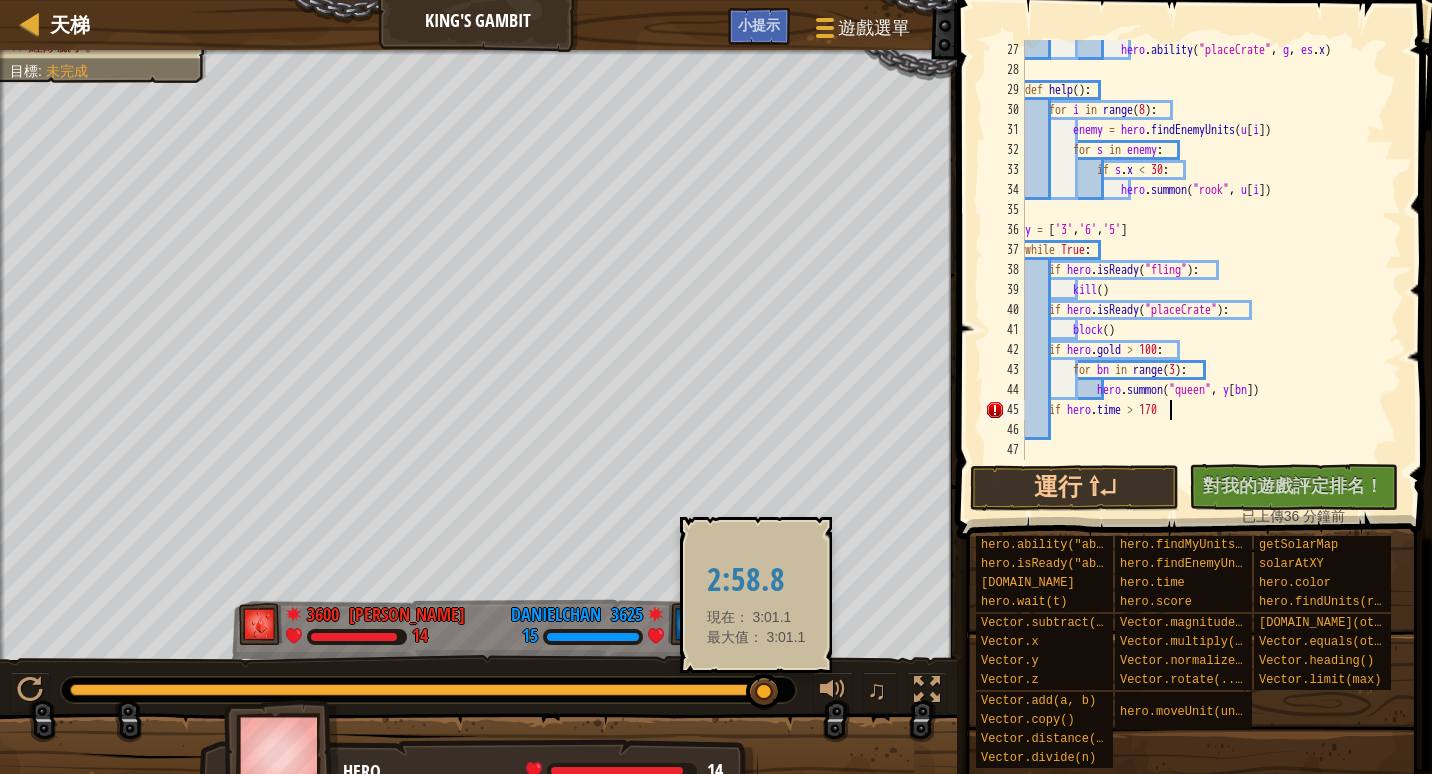 type on "if hero.time > 170:" 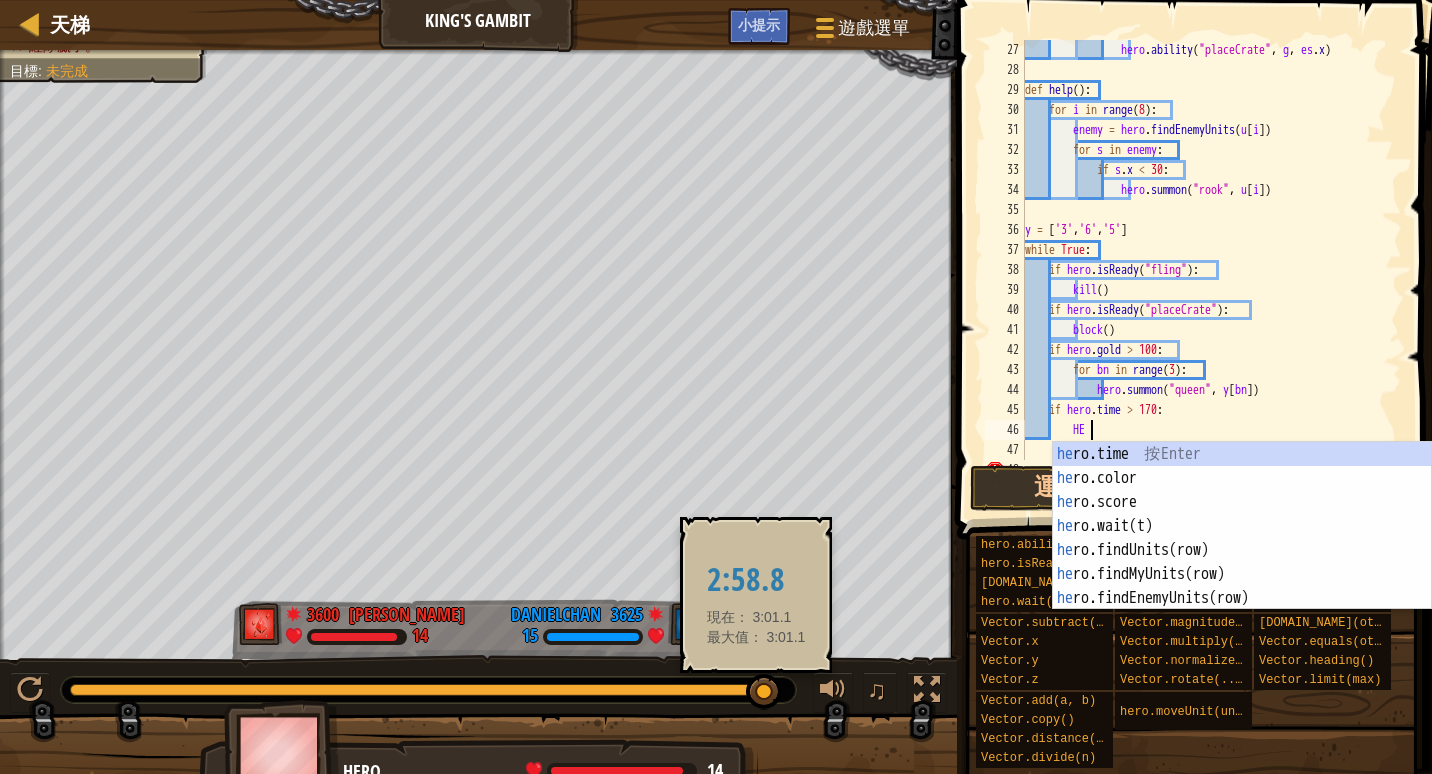 scroll, scrollTop: 9, scrollLeft: 4, axis: both 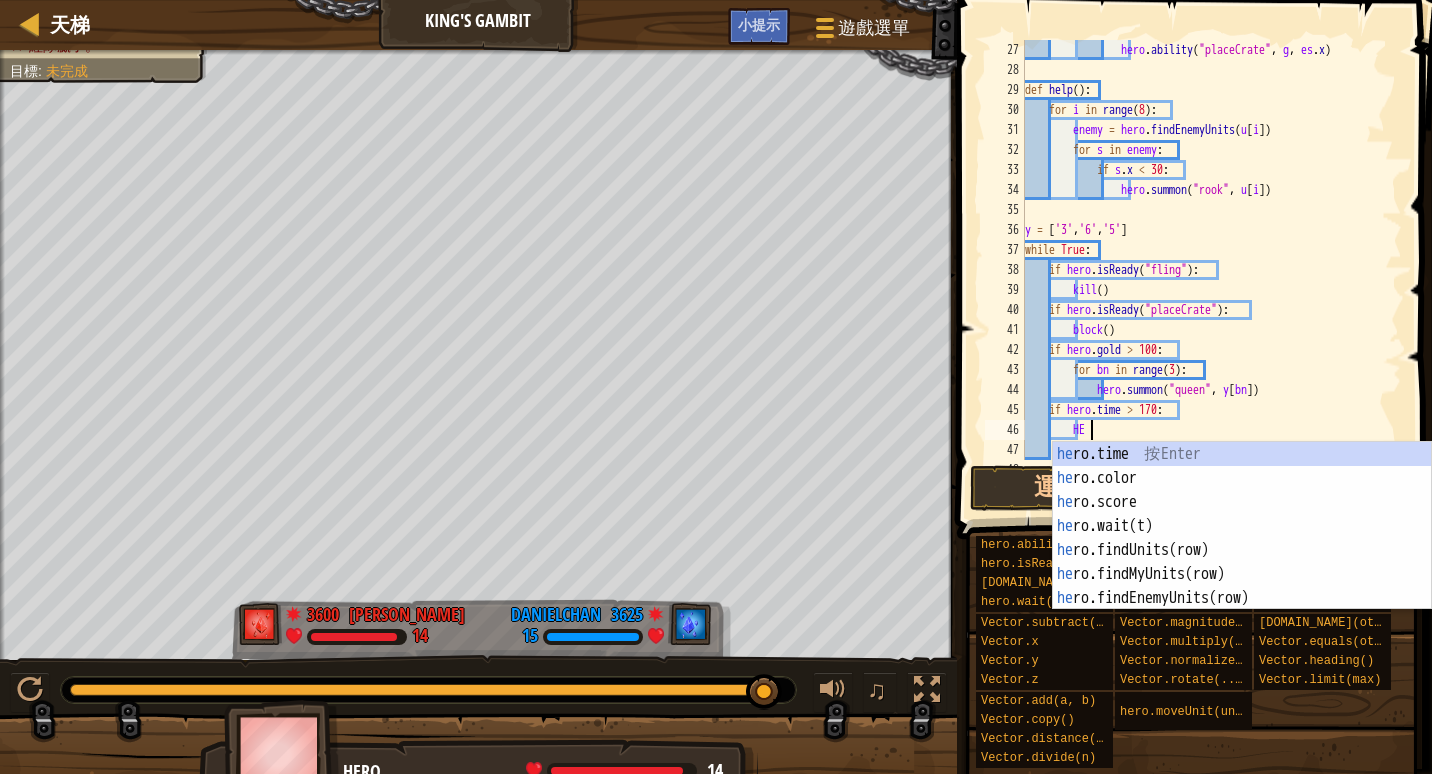 type on "H" 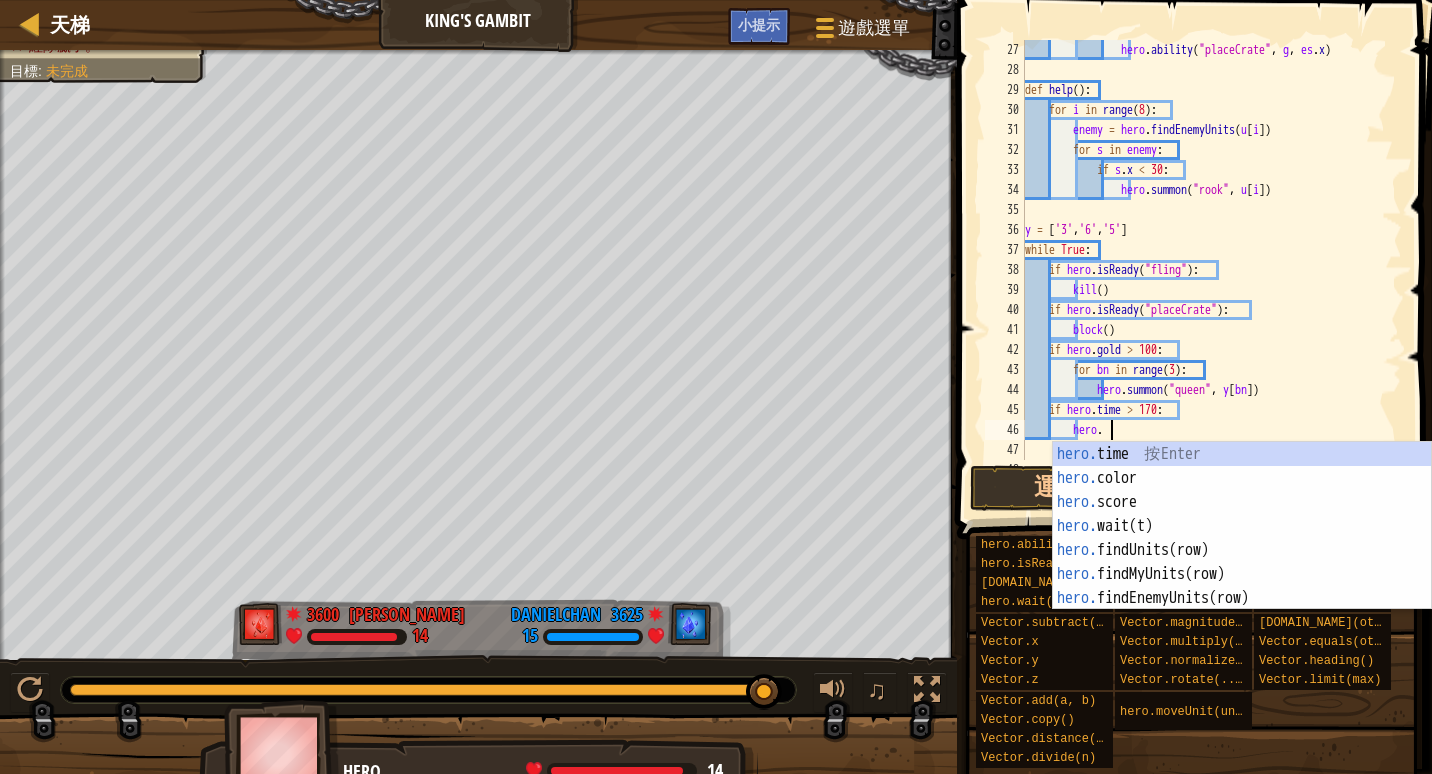 scroll, scrollTop: 9, scrollLeft: 6, axis: both 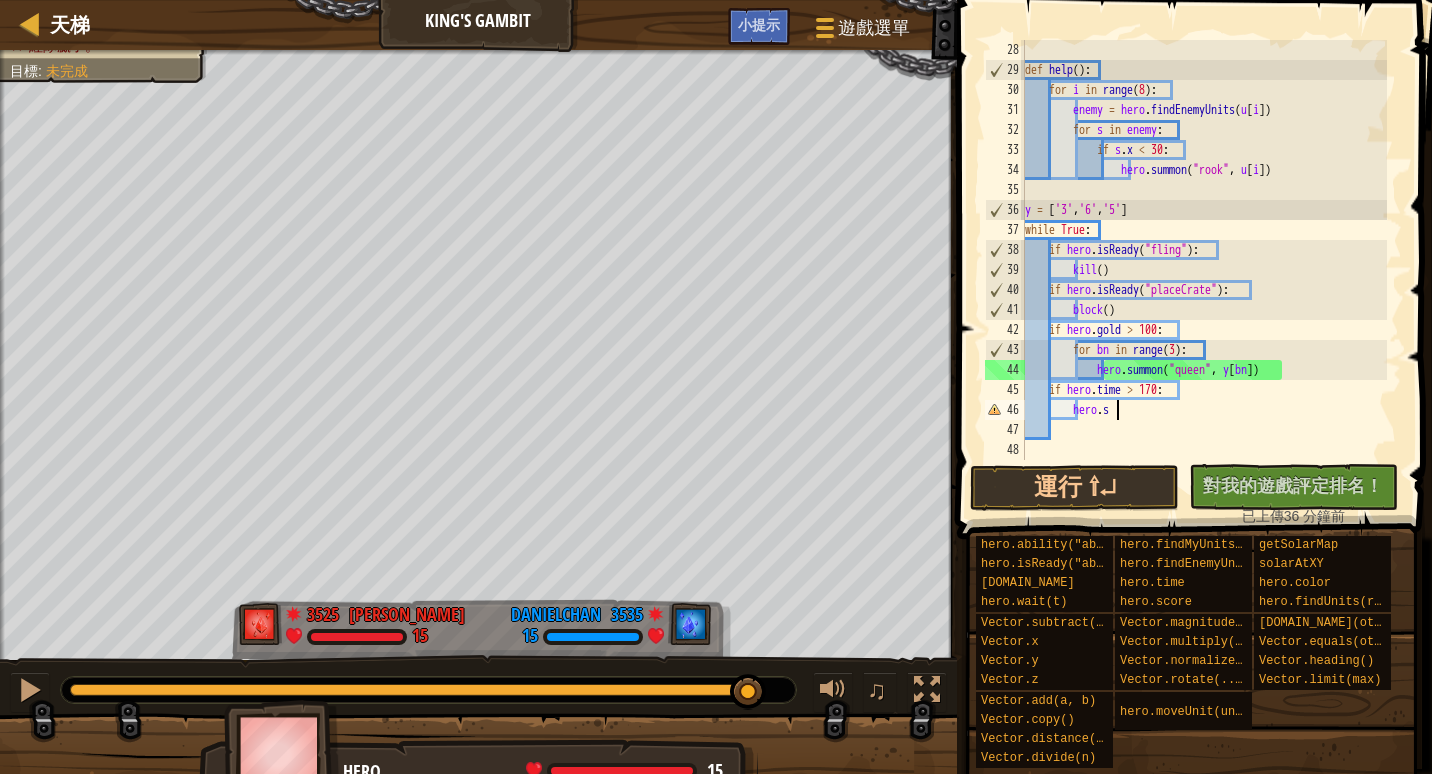 type on "hero.s" 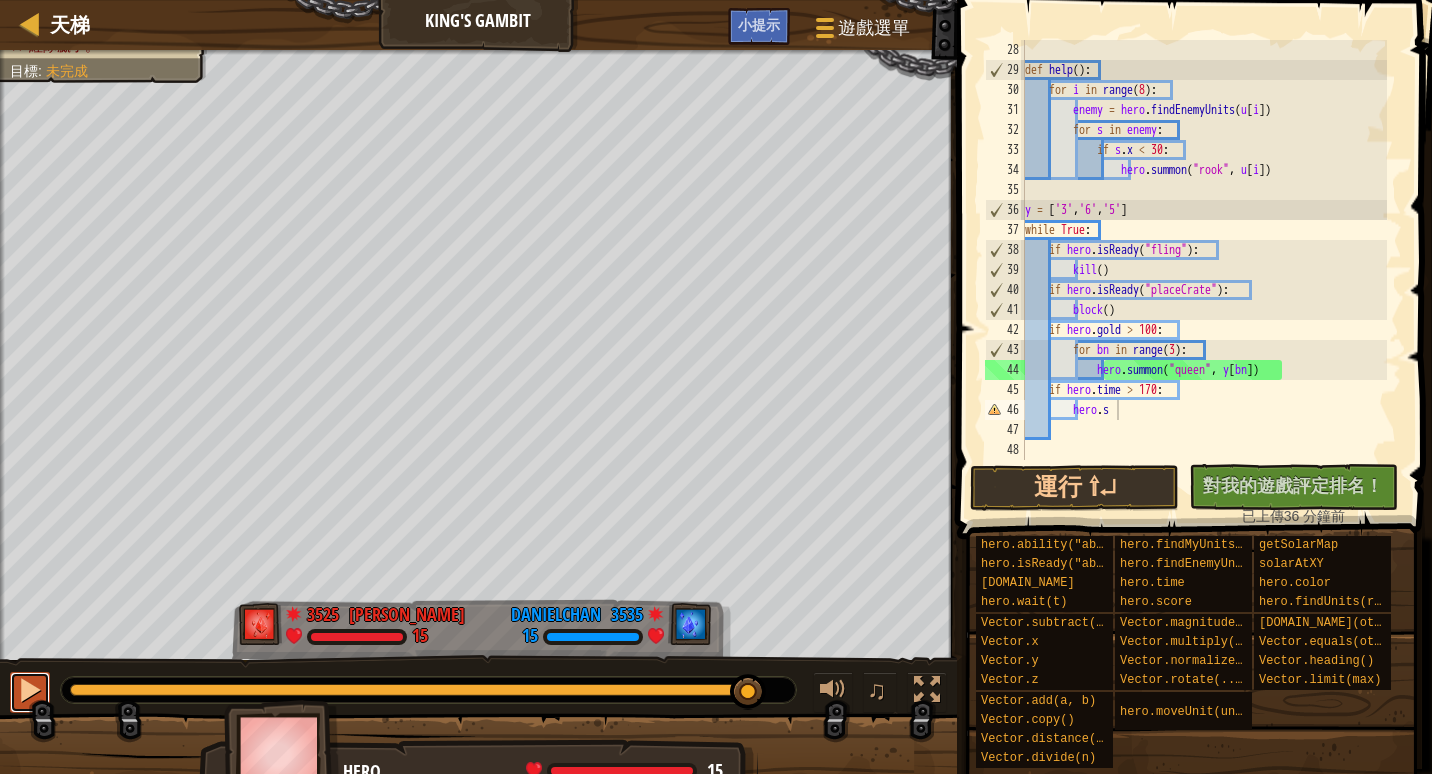 click at bounding box center [30, 690] 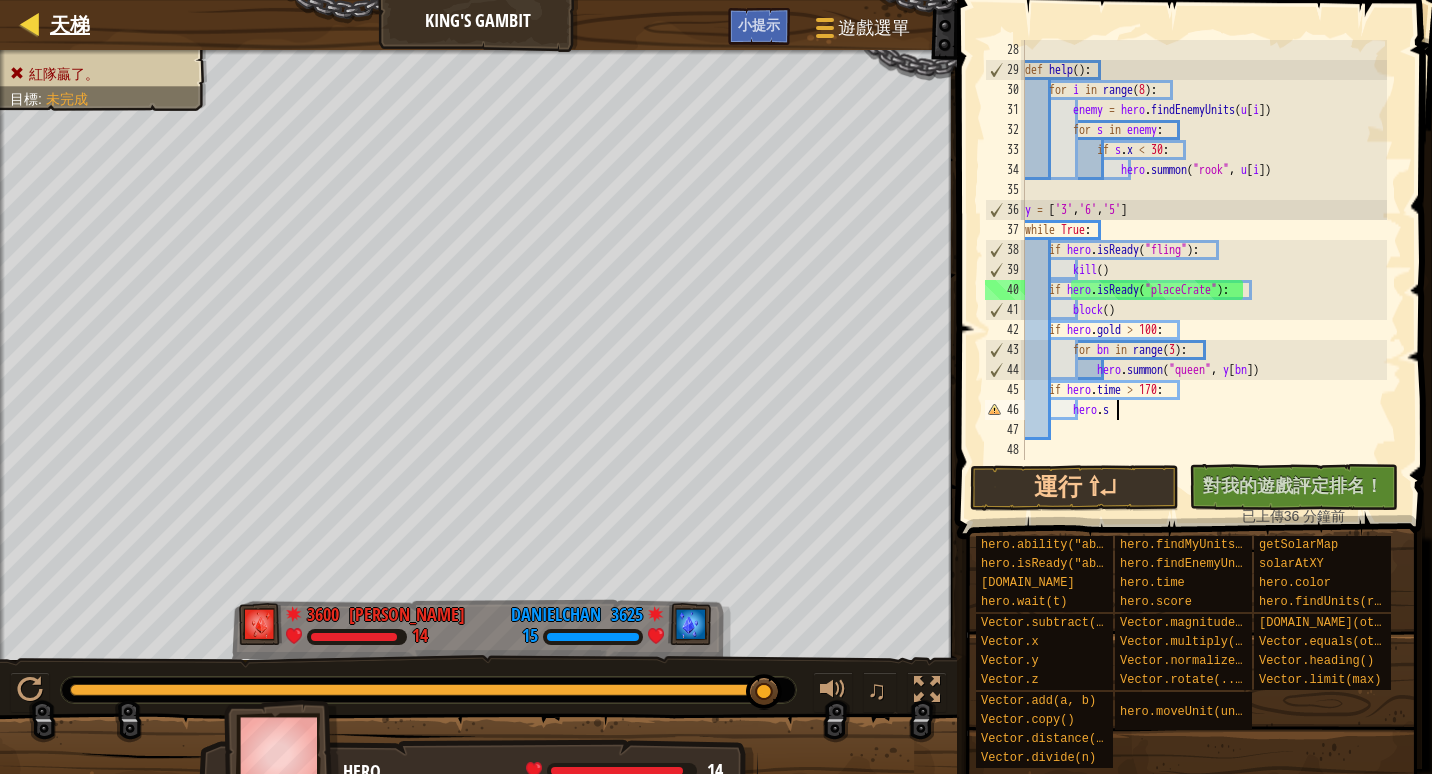 click on "天梯" at bounding box center [65, 25] 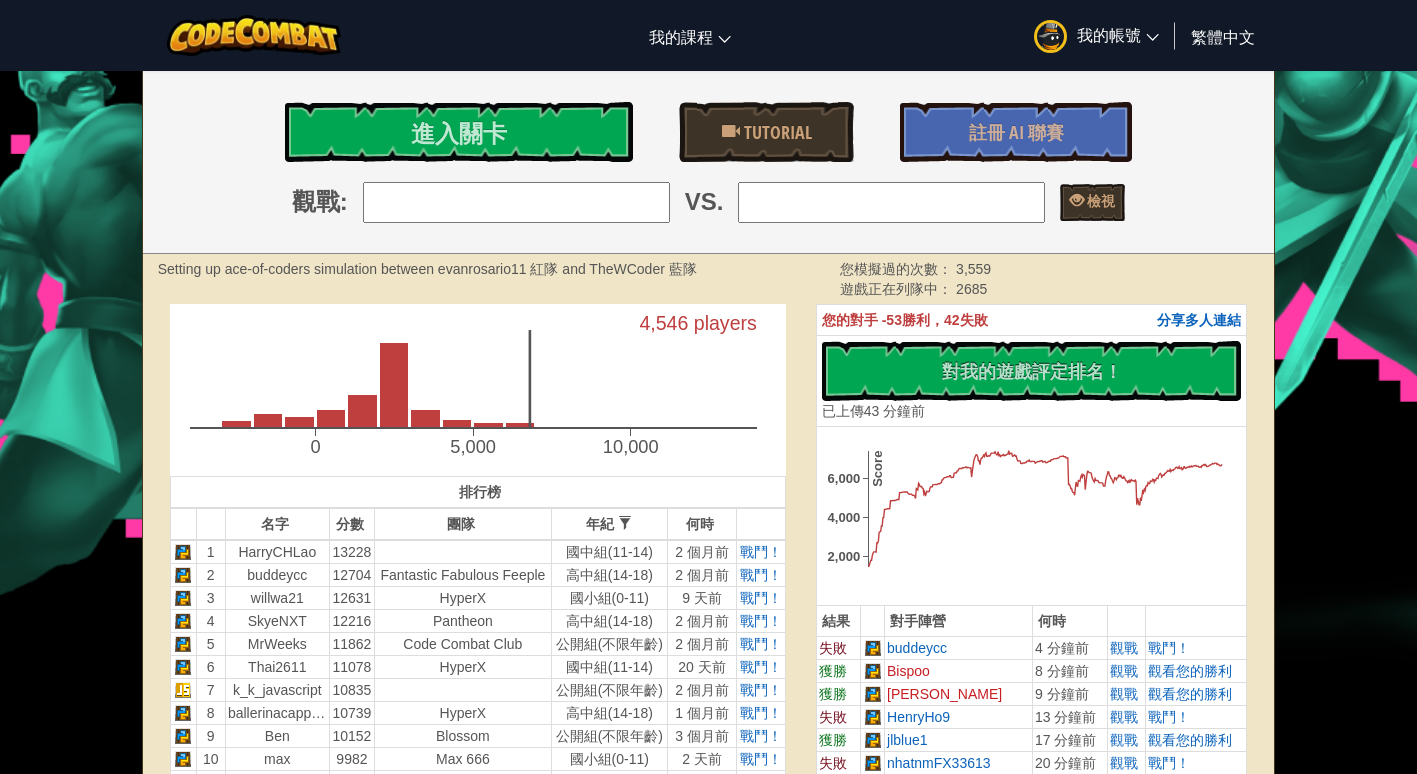 scroll, scrollTop: 217, scrollLeft: 0, axis: vertical 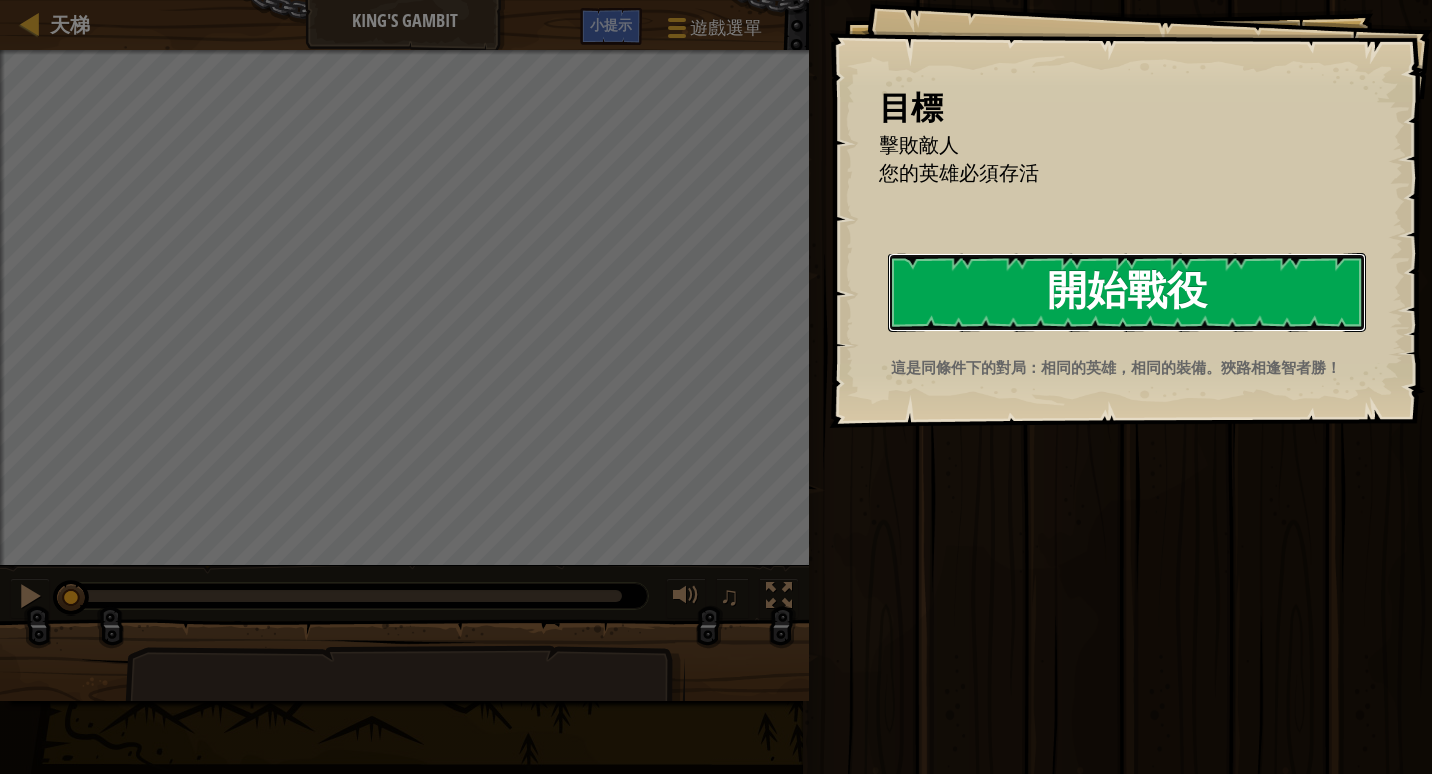 click on "開始戰役" at bounding box center (1127, 292) 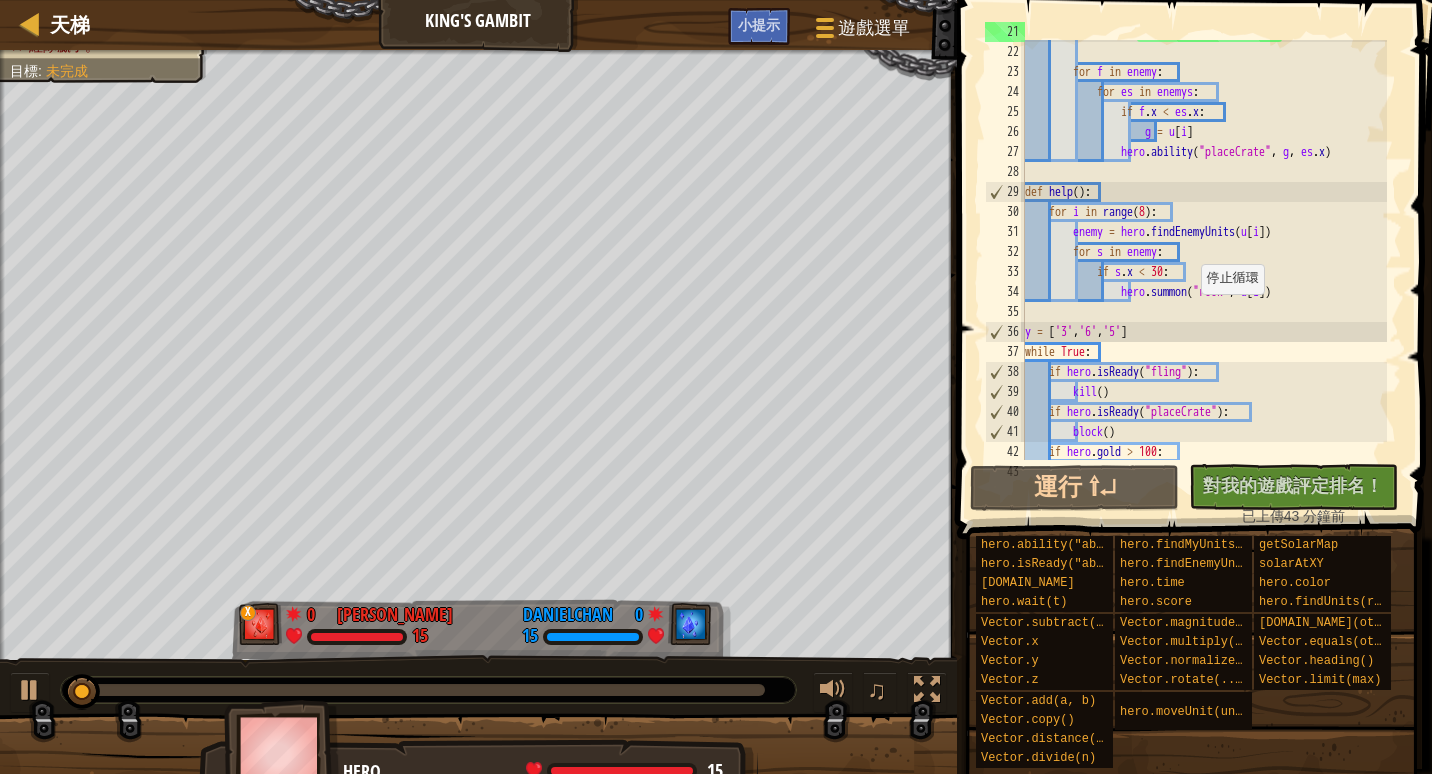 scroll, scrollTop: 540, scrollLeft: 0, axis: vertical 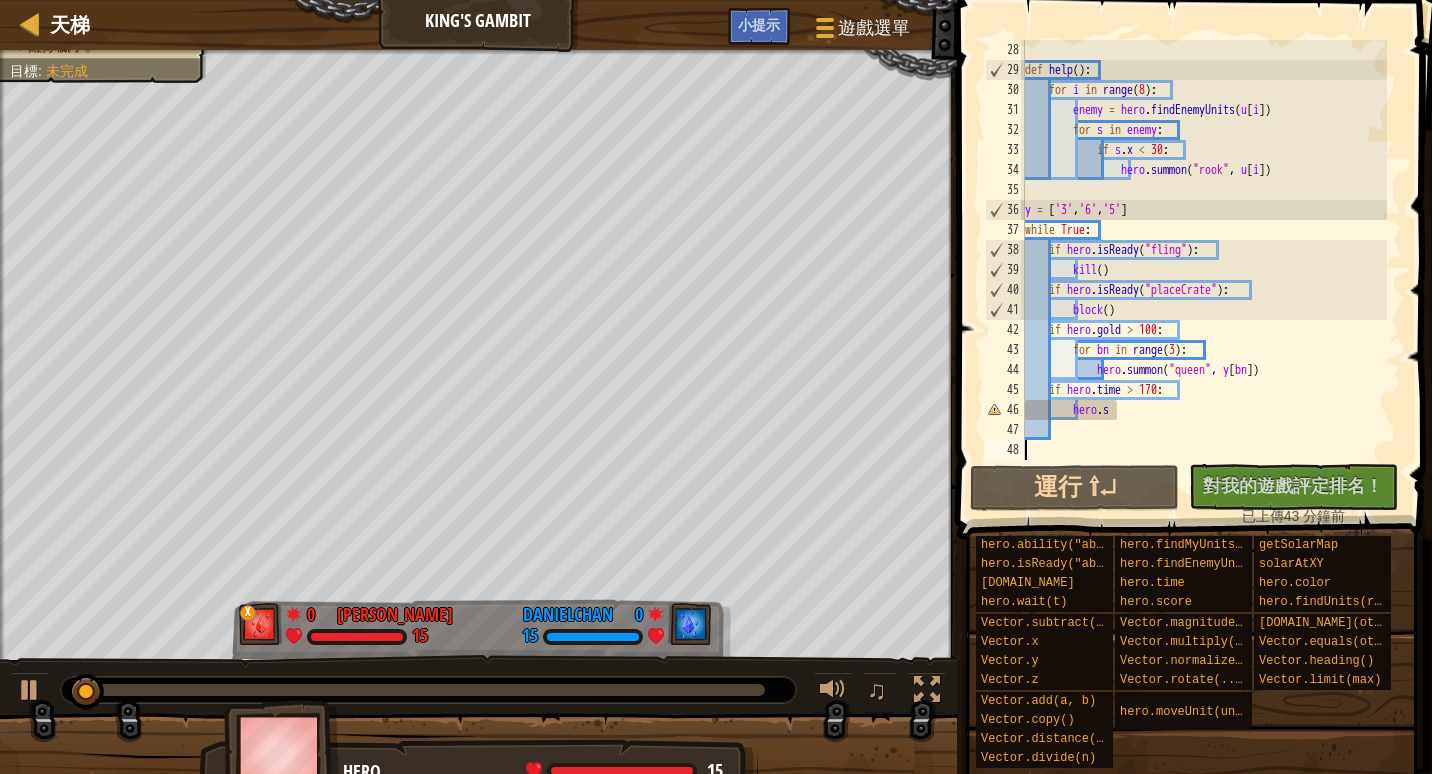 click on "def   help ( ) :      for   i   in   range ( 8 ) :          enemy   =   hero . findEnemyUnits ( u [ i ])          for   s   in   enemy :              if   s . x   <   30 :                  hero . summon ( "rook" ,   u [ i ]) y   =   [ '3' , '6' , '5' ] while   True :      if   hero . isReady ( "fling" ) :          kill ( )      if   hero . isReady ( "placeCrate" ) :          block ( )      if   hero . gold   >   100 :          for   bn   in   range ( 3 ) :              hero . summon ( "queen" ,   y [ bn ])      if   hero . time   >   170 :          hero . s" at bounding box center [1204, 270] 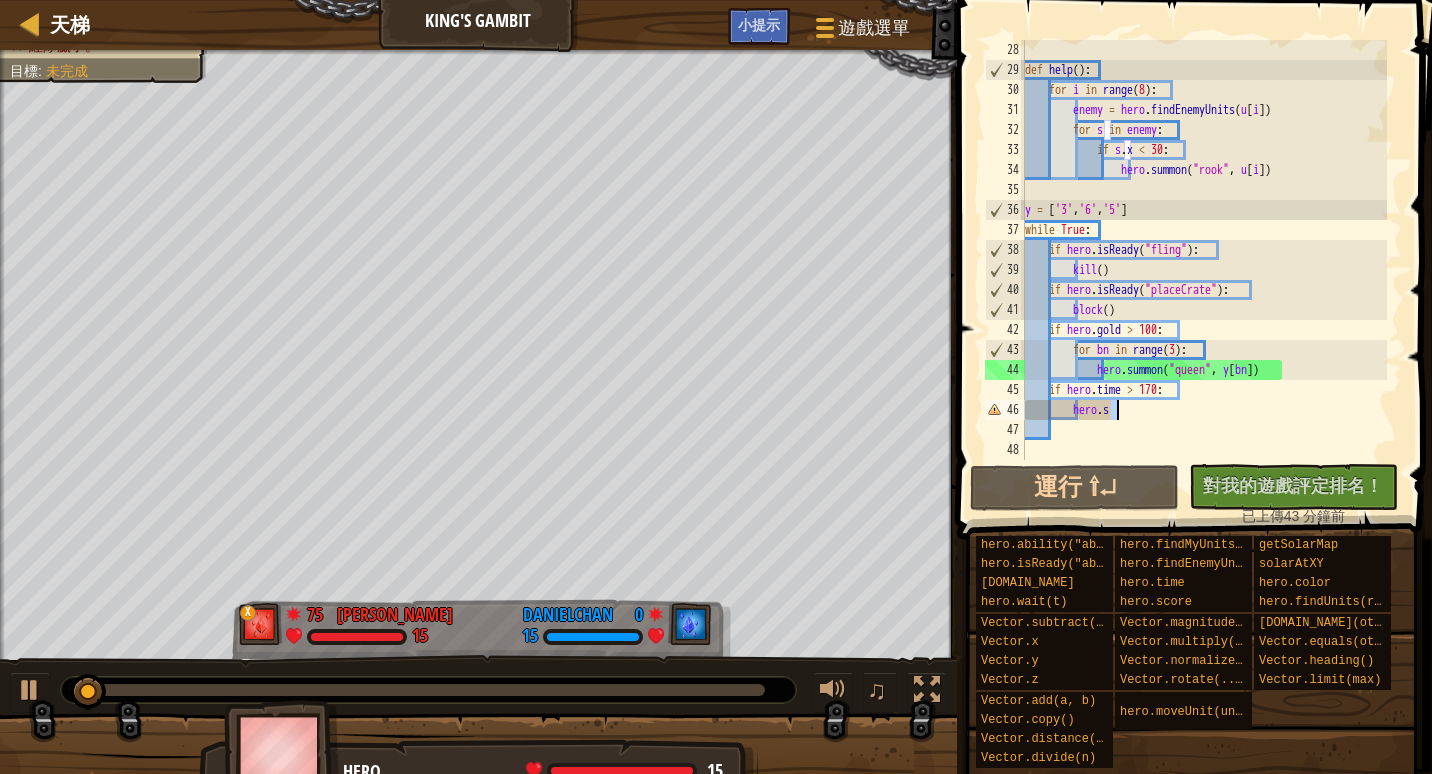 click on "def   help ( ) :      for   i   in   range ( 8 ) :          enemy   =   hero . findEnemyUnits ( u [ i ])          for   s   in   enemy :              if   s . x   <   30 :                  hero . summon ( "rook" ,   u [ i ]) y   =   [ '3' , '6' , '5' ] while   True :      if   hero . isReady ( "fling" ) :          kill ( )      if   hero . isReady ( "placeCrate" ) :          block ( )      if   hero . gold   >   100 :          for   bn   in   range ( 3 ) :              hero . summon ( "queen" ,   y [ bn ])      if   hero . time   >   170 :          hero . s" at bounding box center [1204, 270] 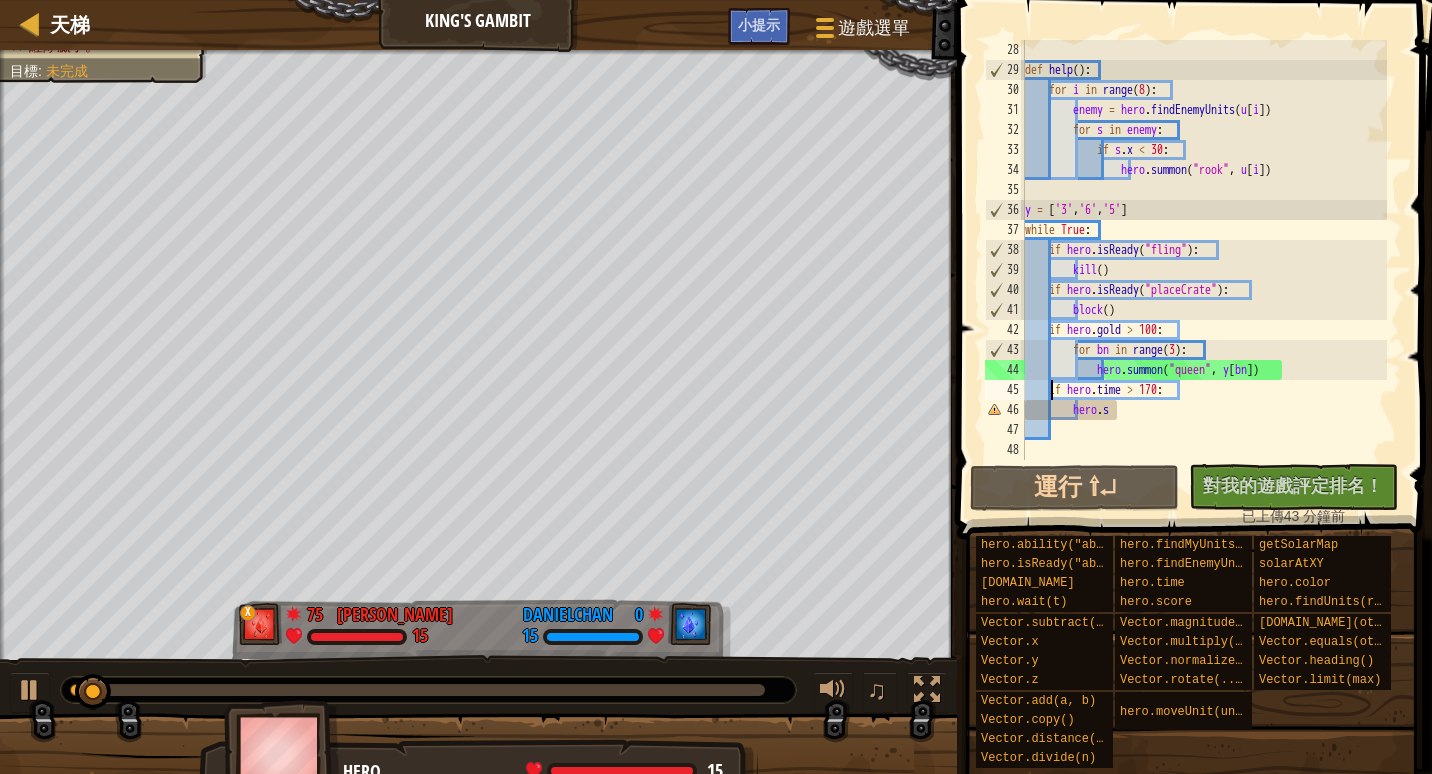 click on "def   help ( ) :      for   i   in   range ( 8 ) :          enemy   =   hero . findEnemyUnits ( u [ i ])          for   s   in   enemy :              if   s . x   <   30 :                  hero . summon ( "rook" ,   u [ i ]) y   =   [ '3' , '6' , '5' ] while   True :      if   hero . isReady ( "fling" ) :          kill ( )      if   hero . isReady ( "placeCrate" ) :          block ( )      if   hero . gold   >   100 :          for   bn   in   range ( 3 ) :              hero . summon ( "queen" ,   y [ bn ])      if   hero . time   >   170 :          hero . s" at bounding box center (1204, 270) 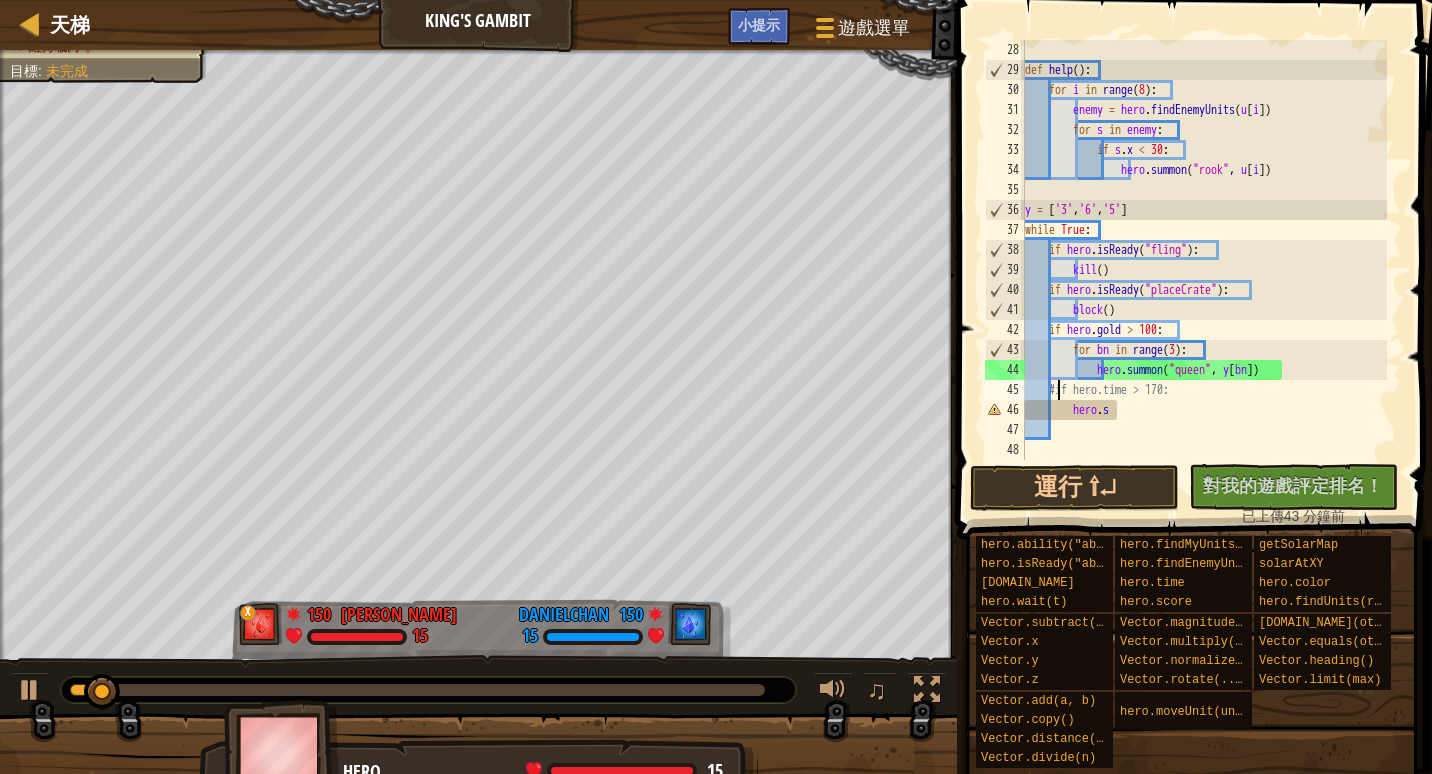 scroll, scrollTop: 9, scrollLeft: 3, axis: both 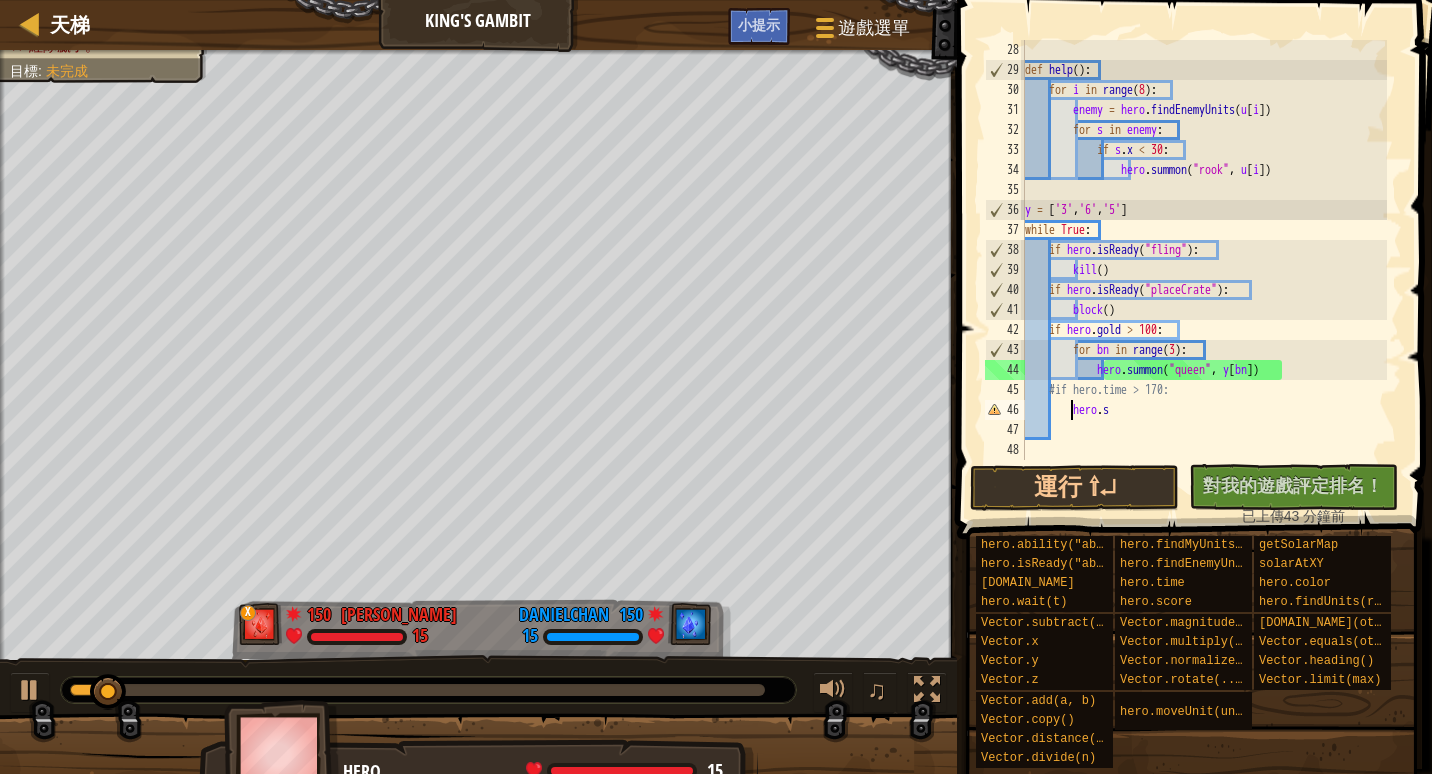 click on "def   help ( ) :      for   i   in   range ( 8 ) :          enemy   =   hero . findEnemyUnits ( u [ i ])          for   s   in   enemy :              if   s . x   <   30 :                  hero . summon ( "rook" ,   u [ i ]) y   =   [ '3' , '6' , '5' ] while   True :      if   hero . isReady ( "fling" ) :          kill ( )      if   hero . isReady ( "placeCrate" ) :          block ( )      if   hero . gold   >   100 :          for   bn   in   range ( 3 ) :              hero . summon ( "queen" ,   y [ bn ])      #if hero.time > 170:          hero . s" at bounding box center [1204, 270] 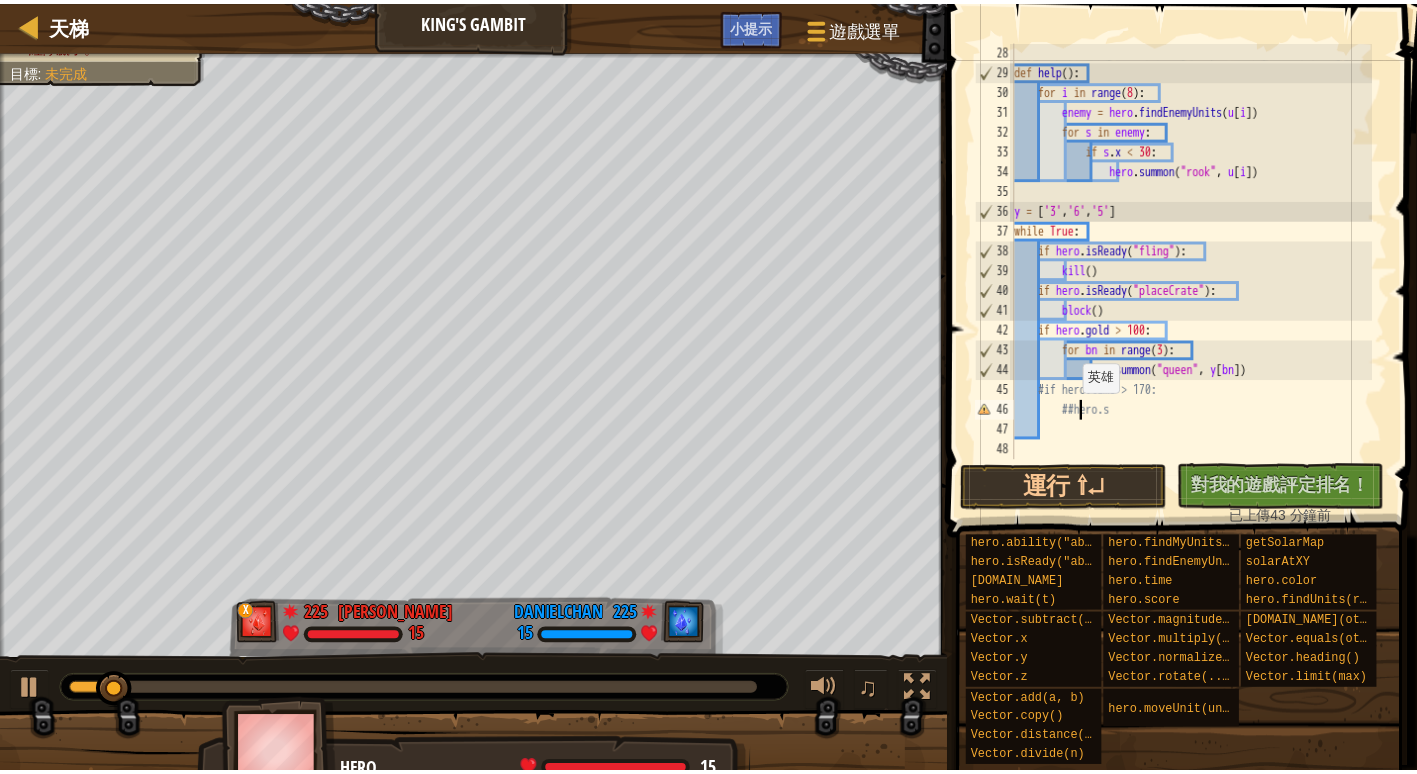 scroll, scrollTop: 9, scrollLeft: 5, axis: both 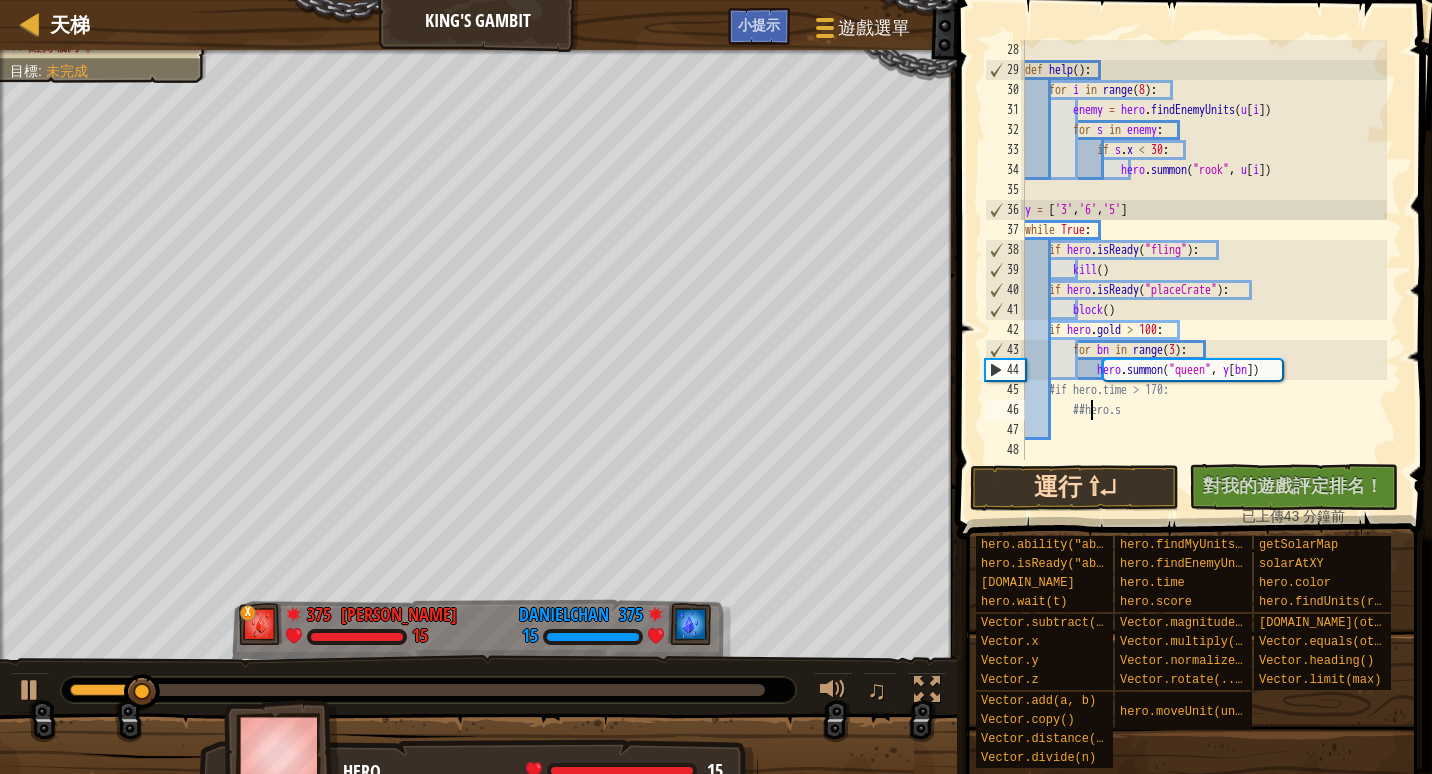 type on "##hero.s" 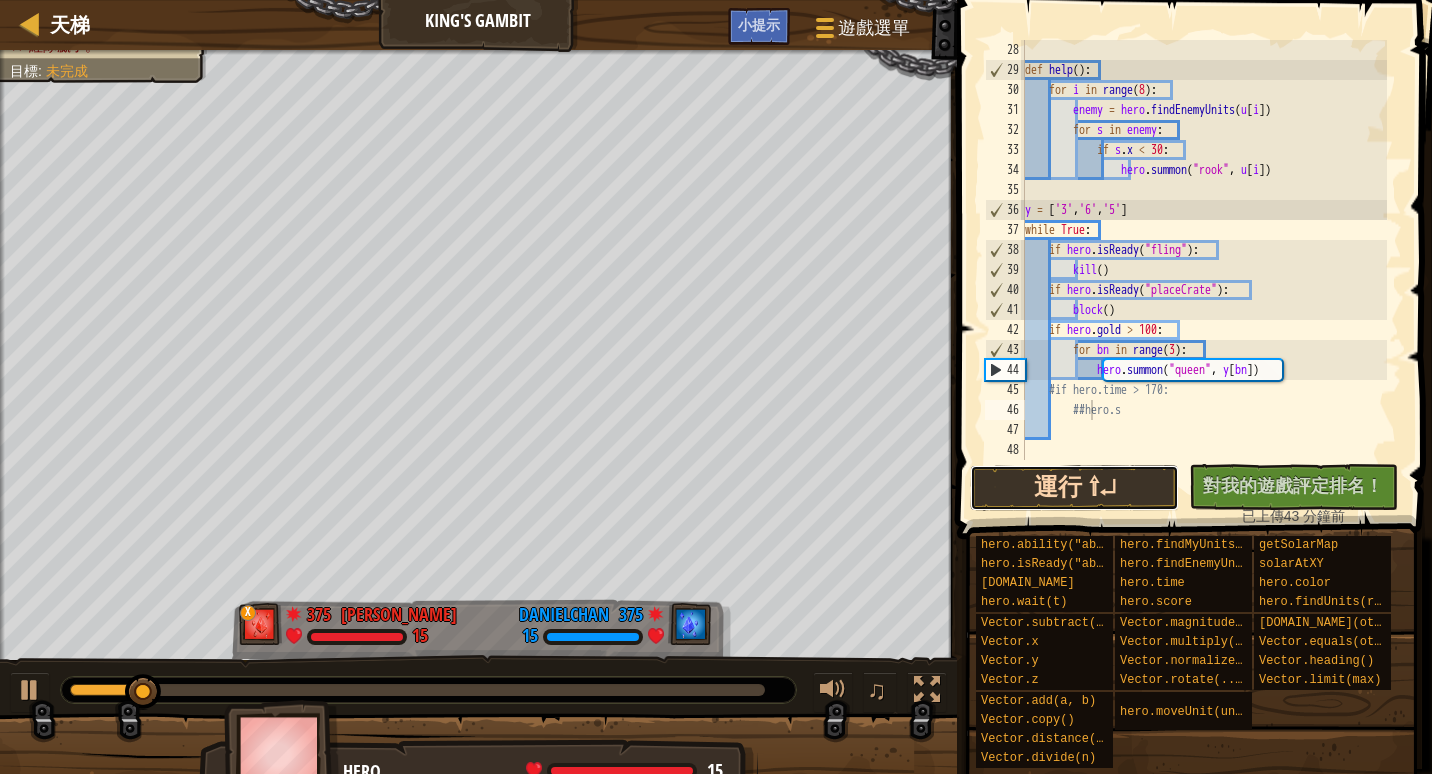 click on "運行 ⇧↵" at bounding box center (1074, 488) 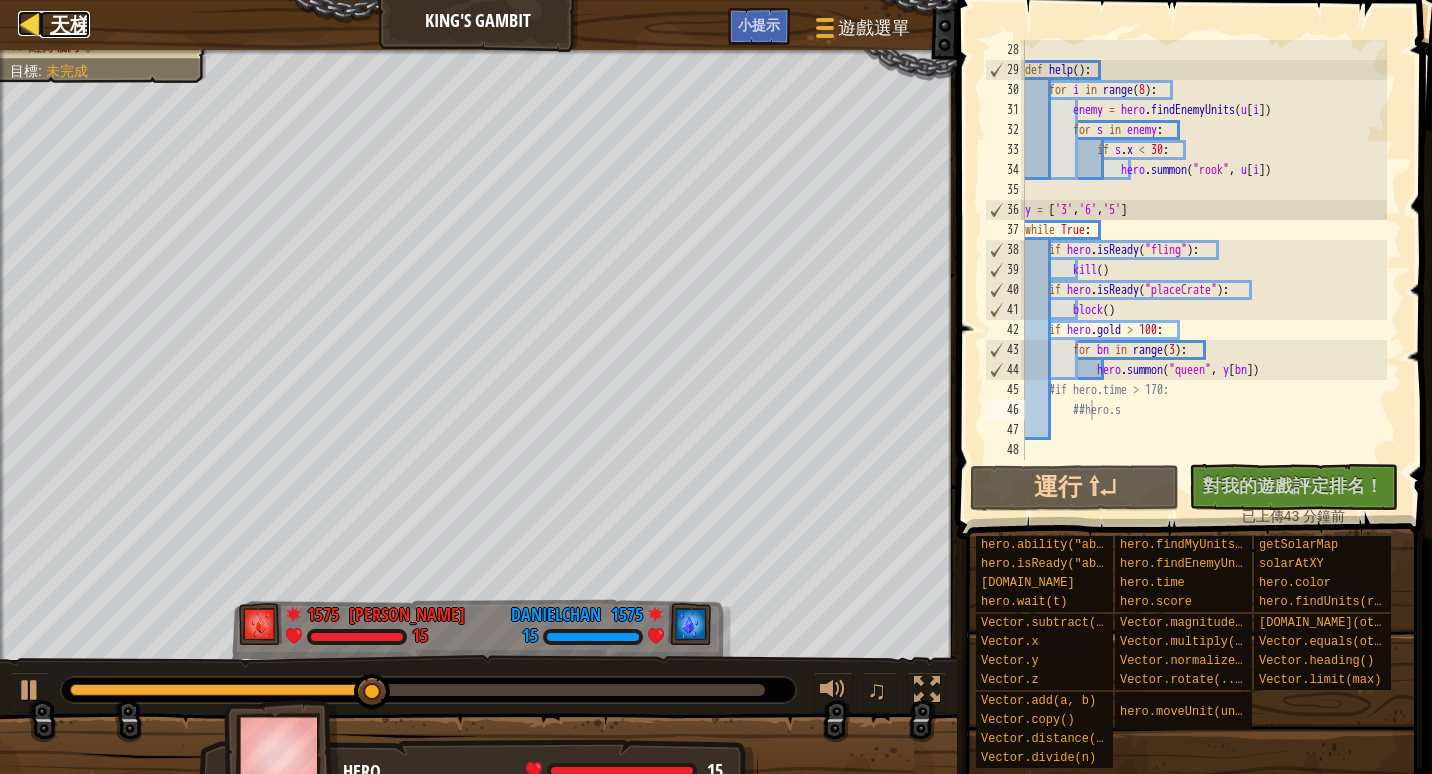 click on "天梯" at bounding box center (70, 24) 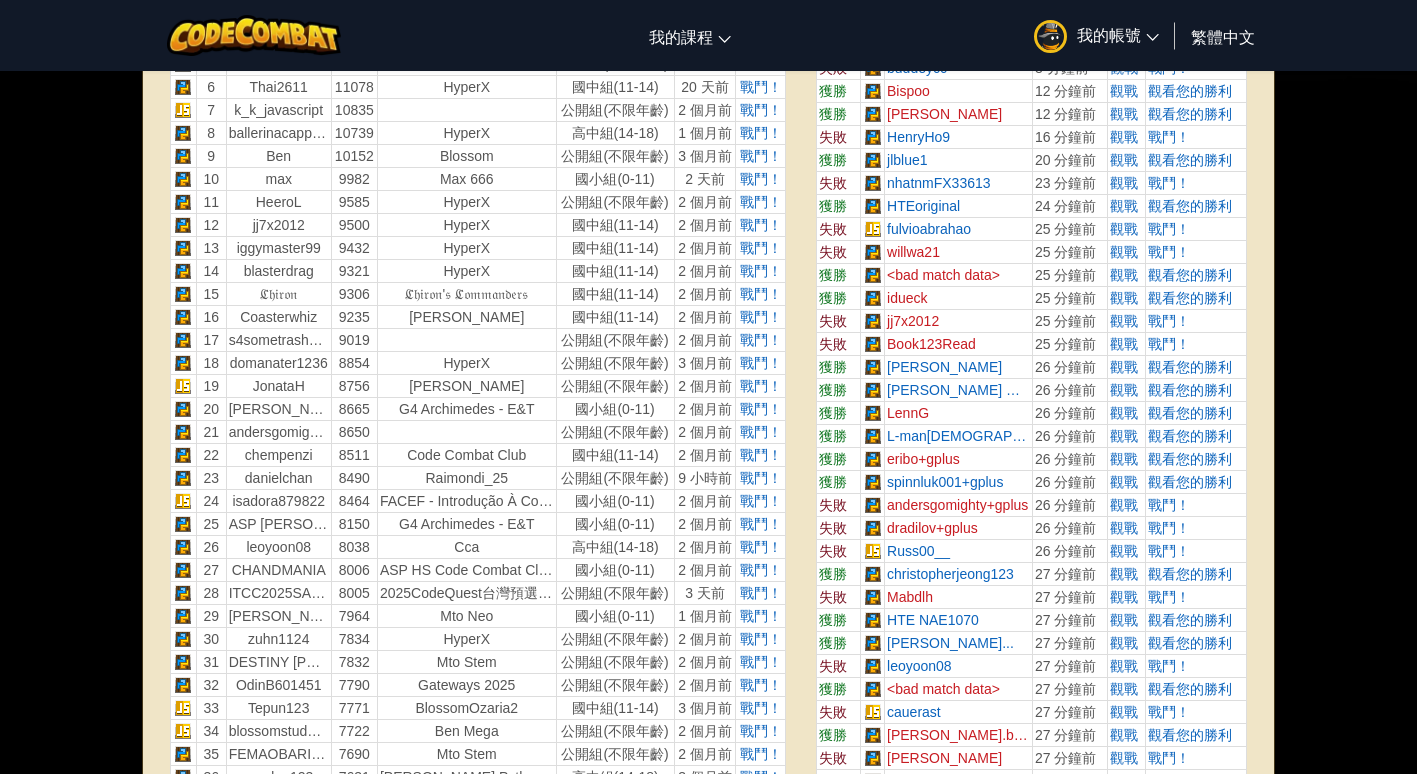scroll, scrollTop: 791, scrollLeft: 0, axis: vertical 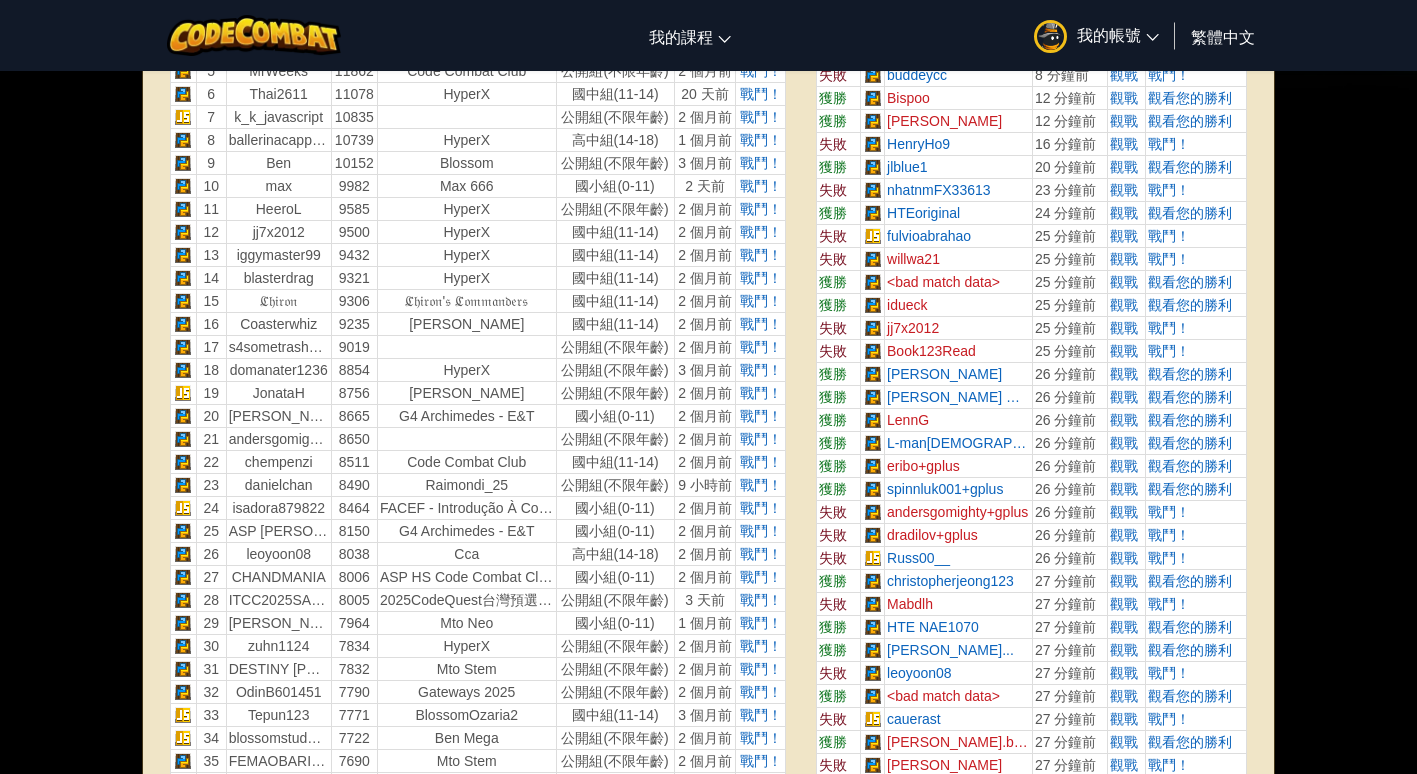click on "ASP [PERSON_NAME]" at bounding box center [278, 531] 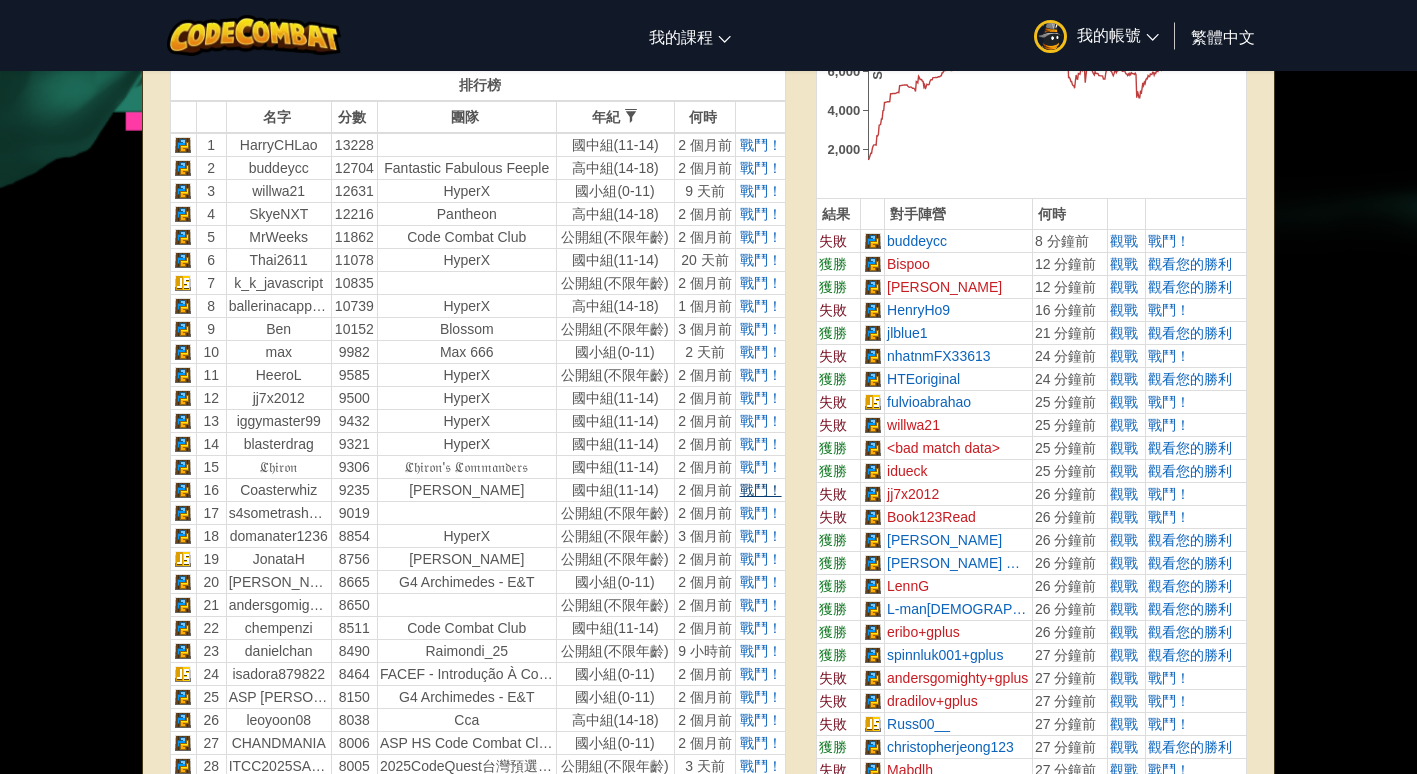 scroll, scrollTop: 0, scrollLeft: 0, axis: both 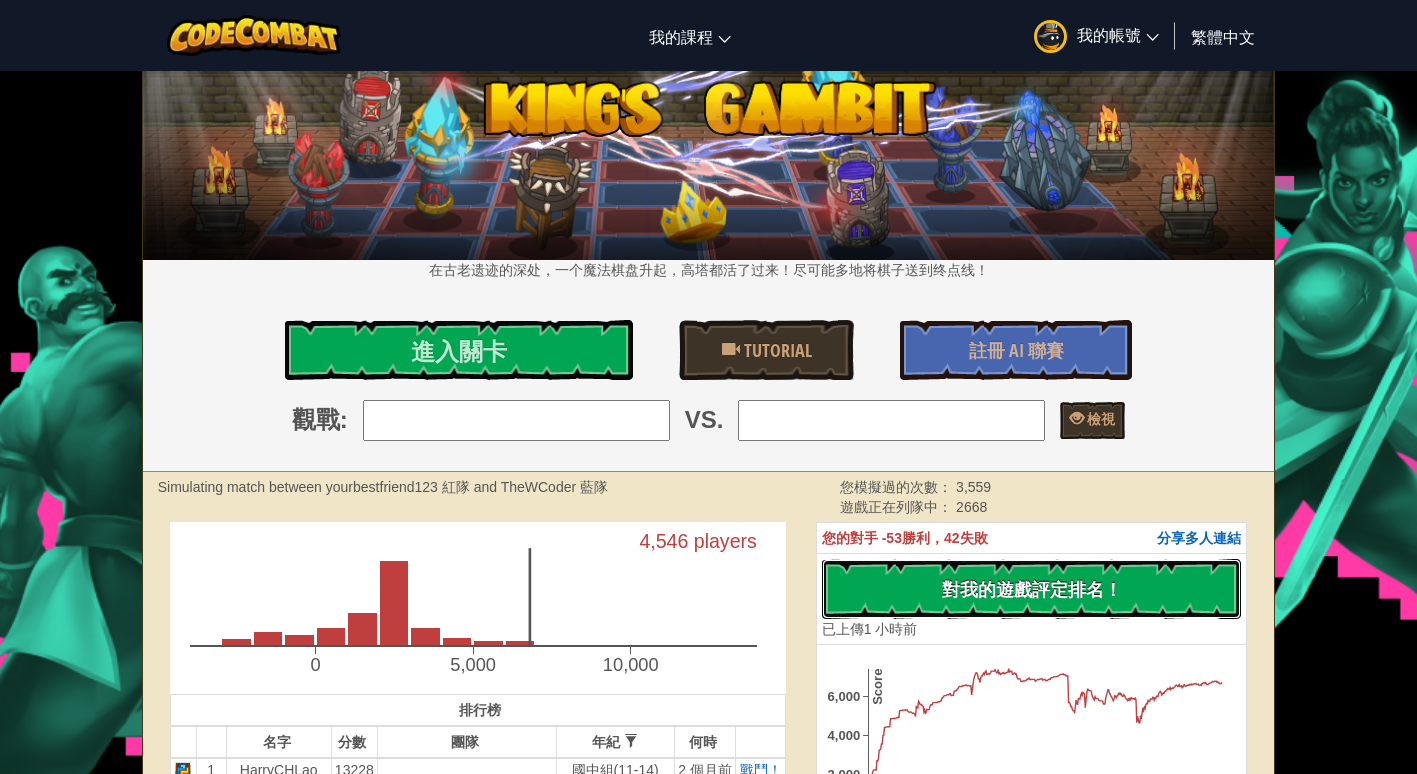 click on "沒有新程式碼可評定排名 對我的遊戲評定排名！ 上傳中… 已上傳以求評定排名 評定失敗 已評定" at bounding box center (1031, 589) 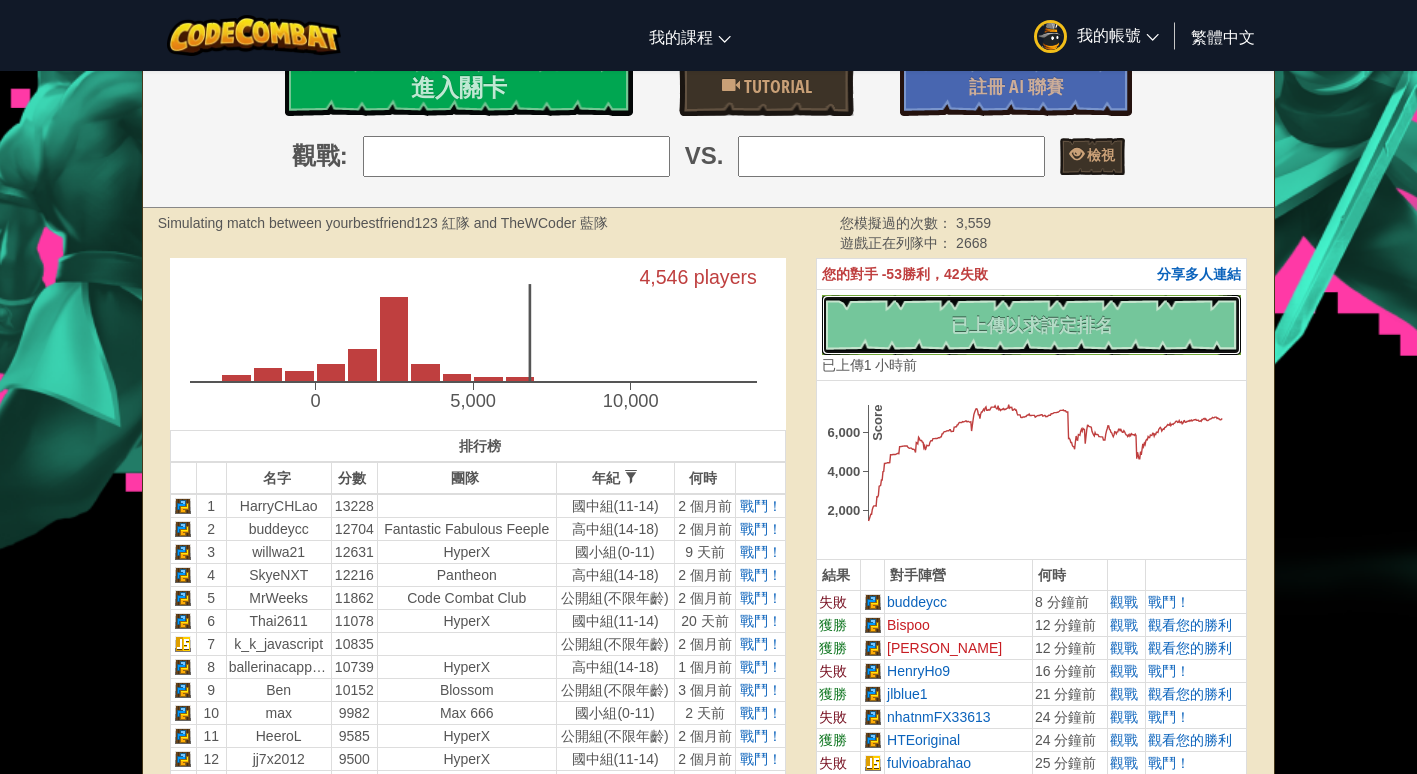 scroll, scrollTop: 270, scrollLeft: 0, axis: vertical 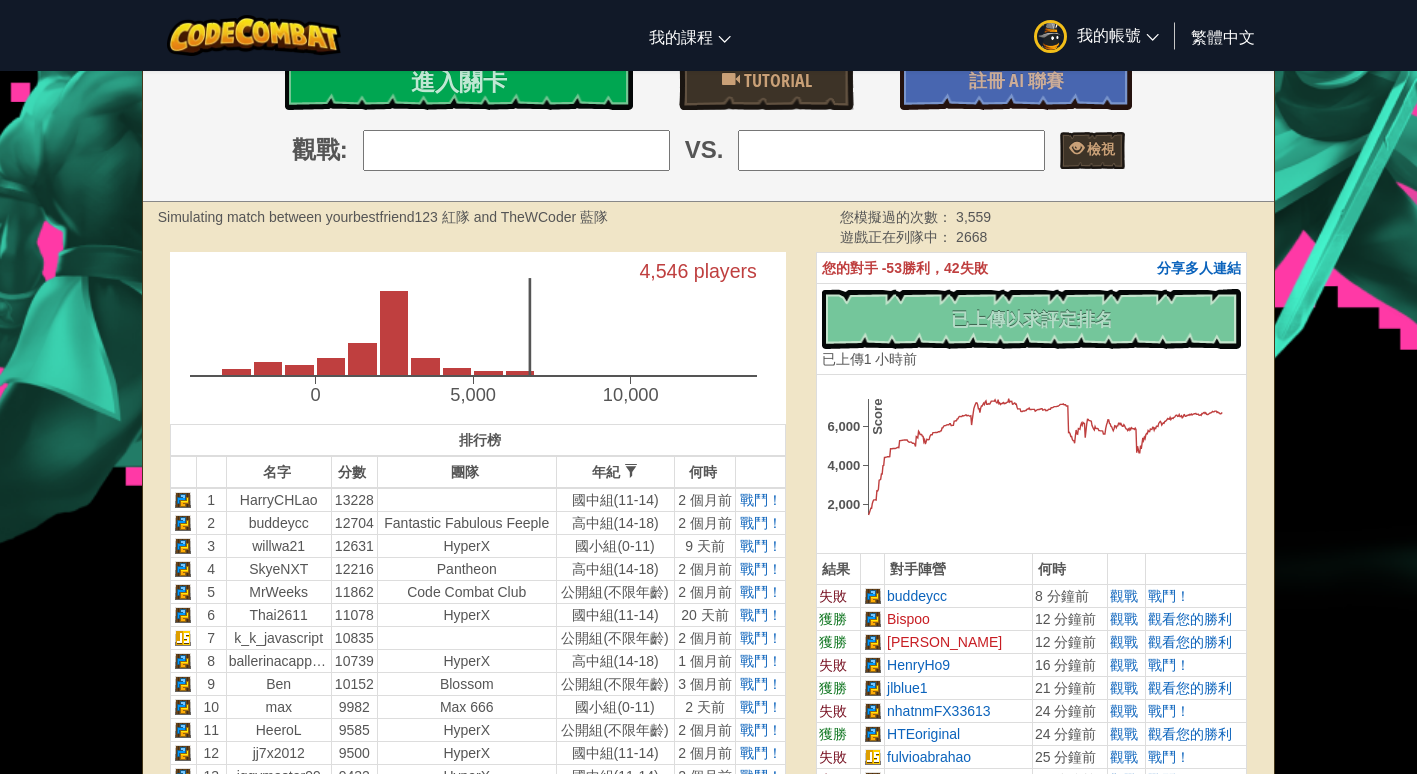 click on "沒有新程式碼可評定排名 對我的遊戲評定排名！ 上傳中… 已上傳以求評定排名 評定失敗 已評定 已上傳  1 小時前" at bounding box center (1031, 329) 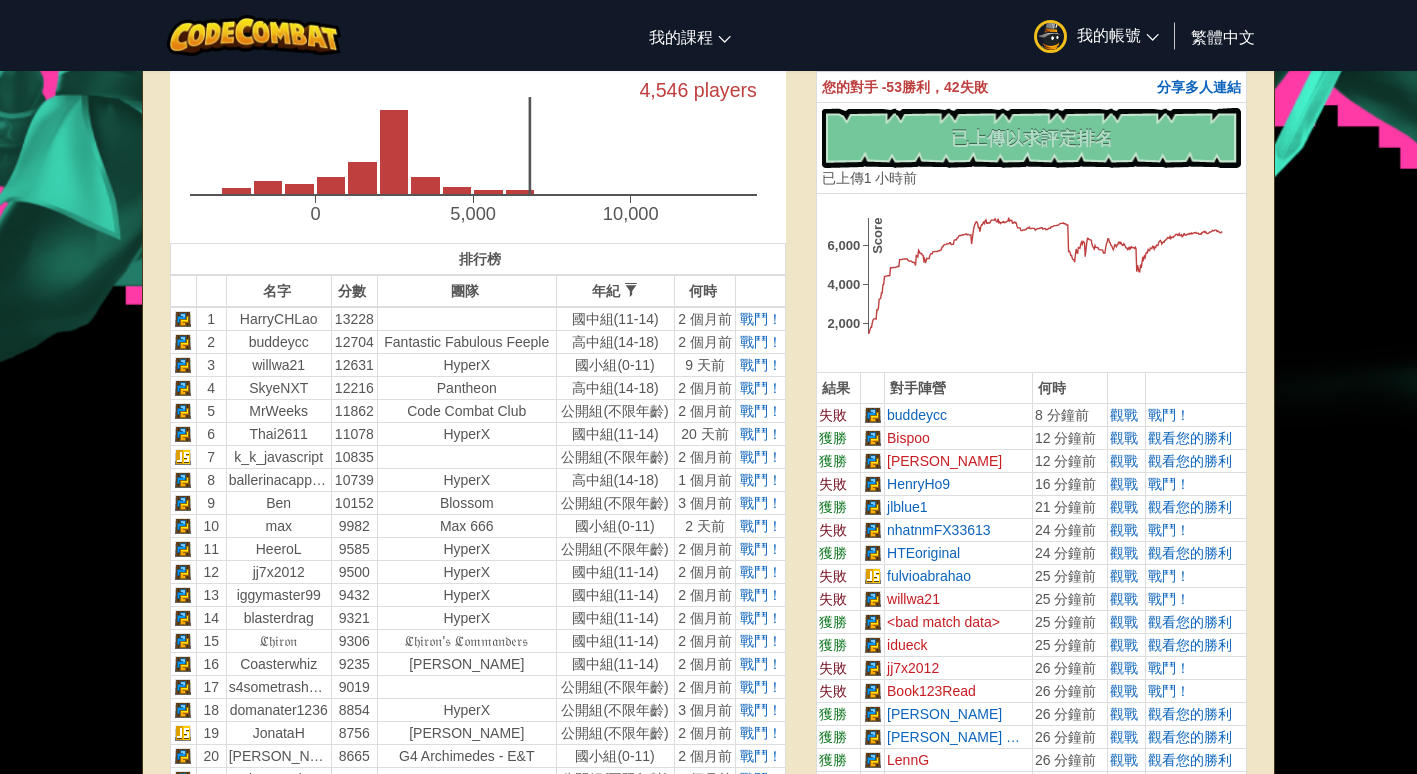 scroll, scrollTop: 0, scrollLeft: 0, axis: both 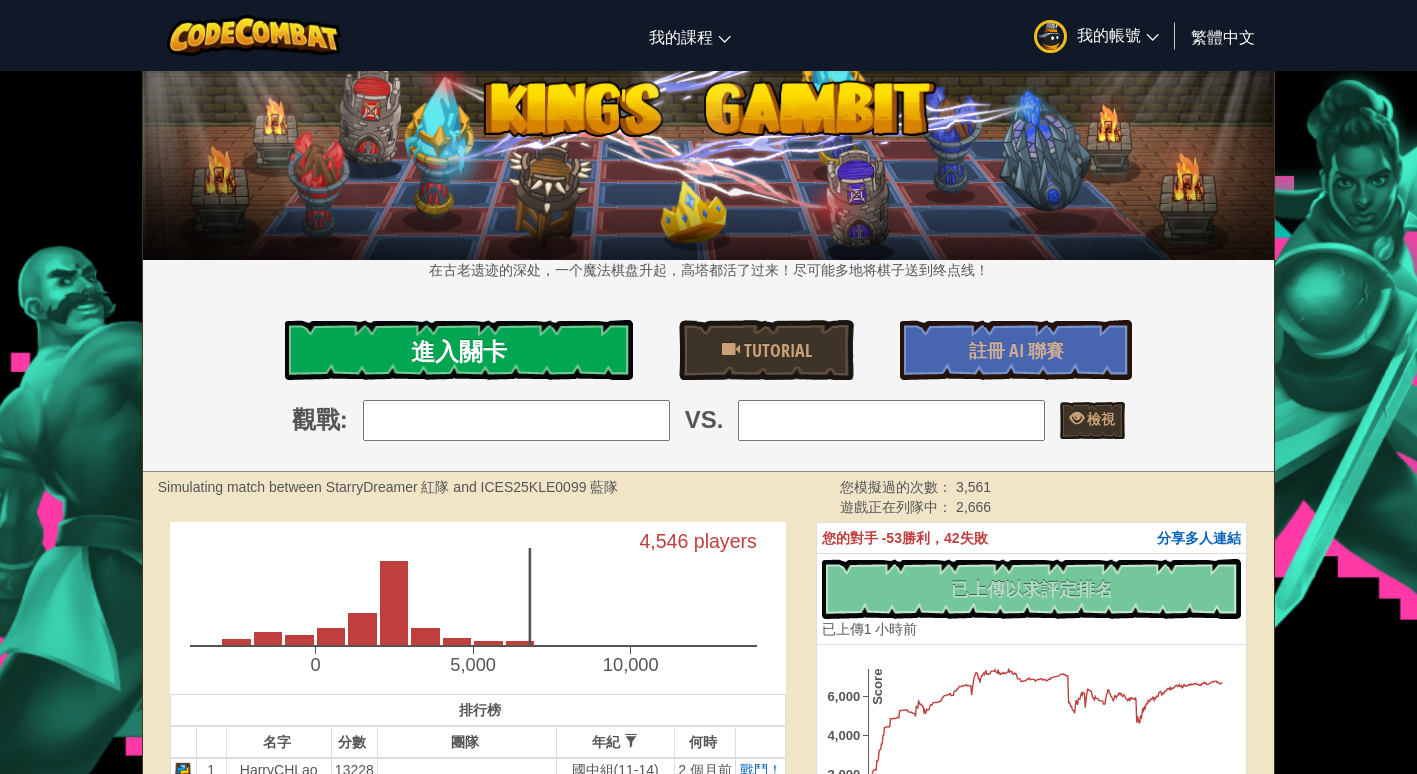 click on "進入關卡" at bounding box center [459, 350] 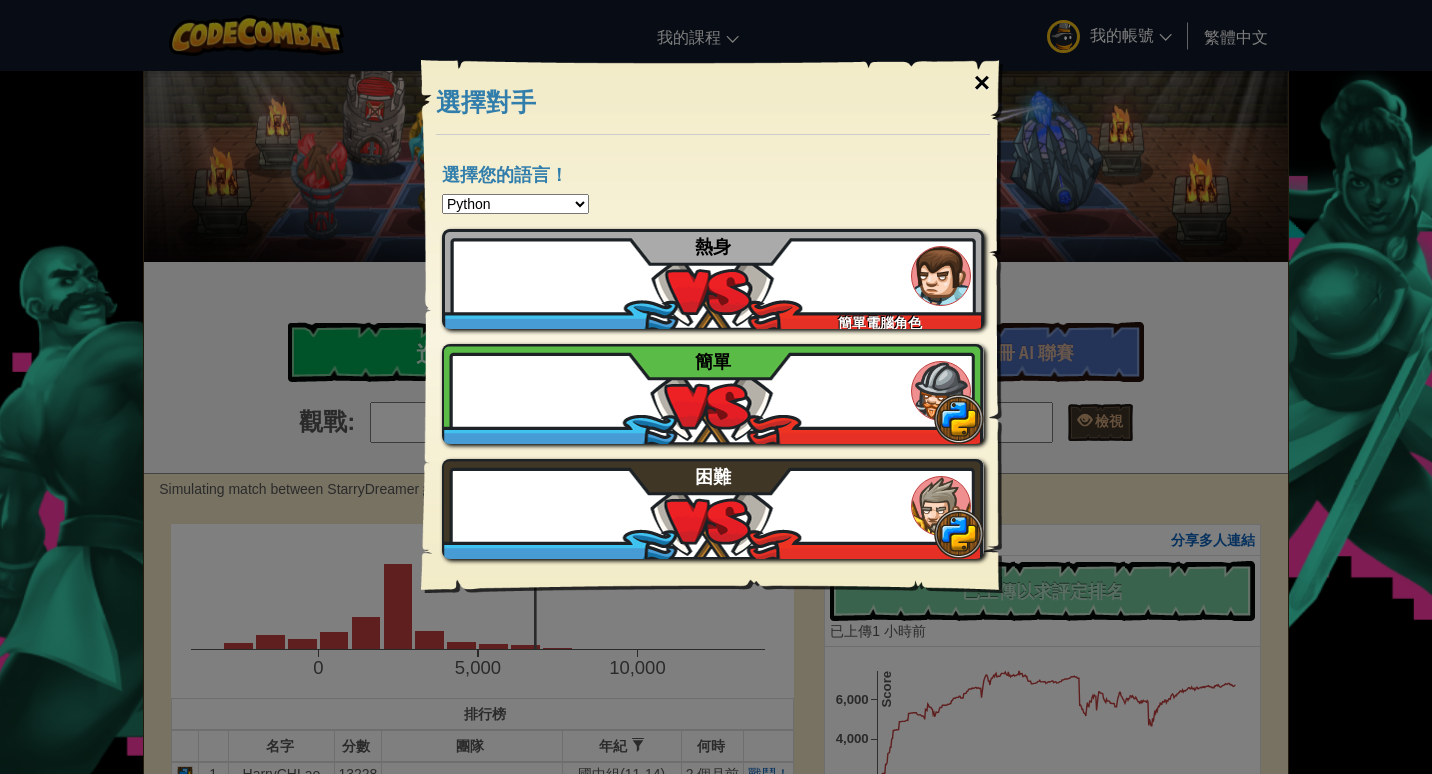 click on "×" at bounding box center [982, 83] 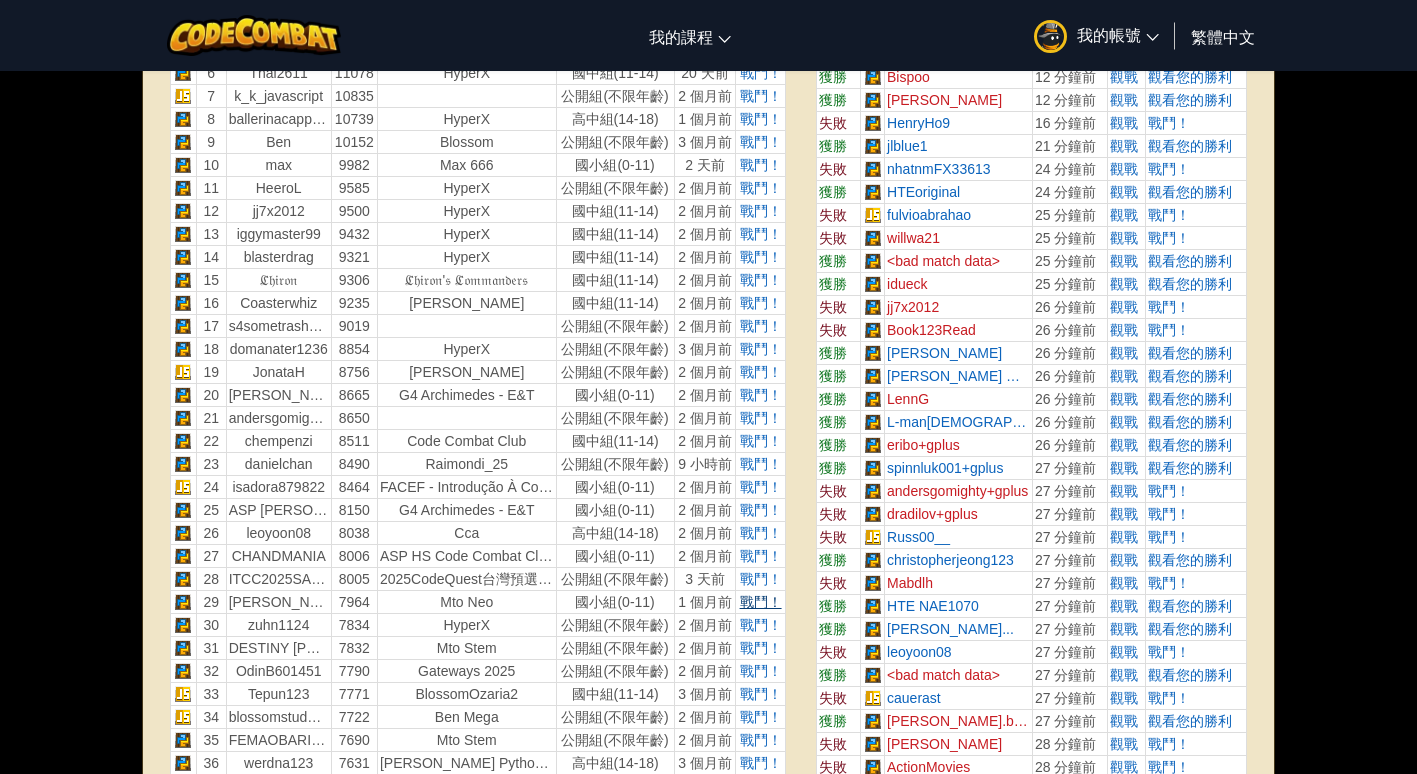 scroll, scrollTop: 748, scrollLeft: 0, axis: vertical 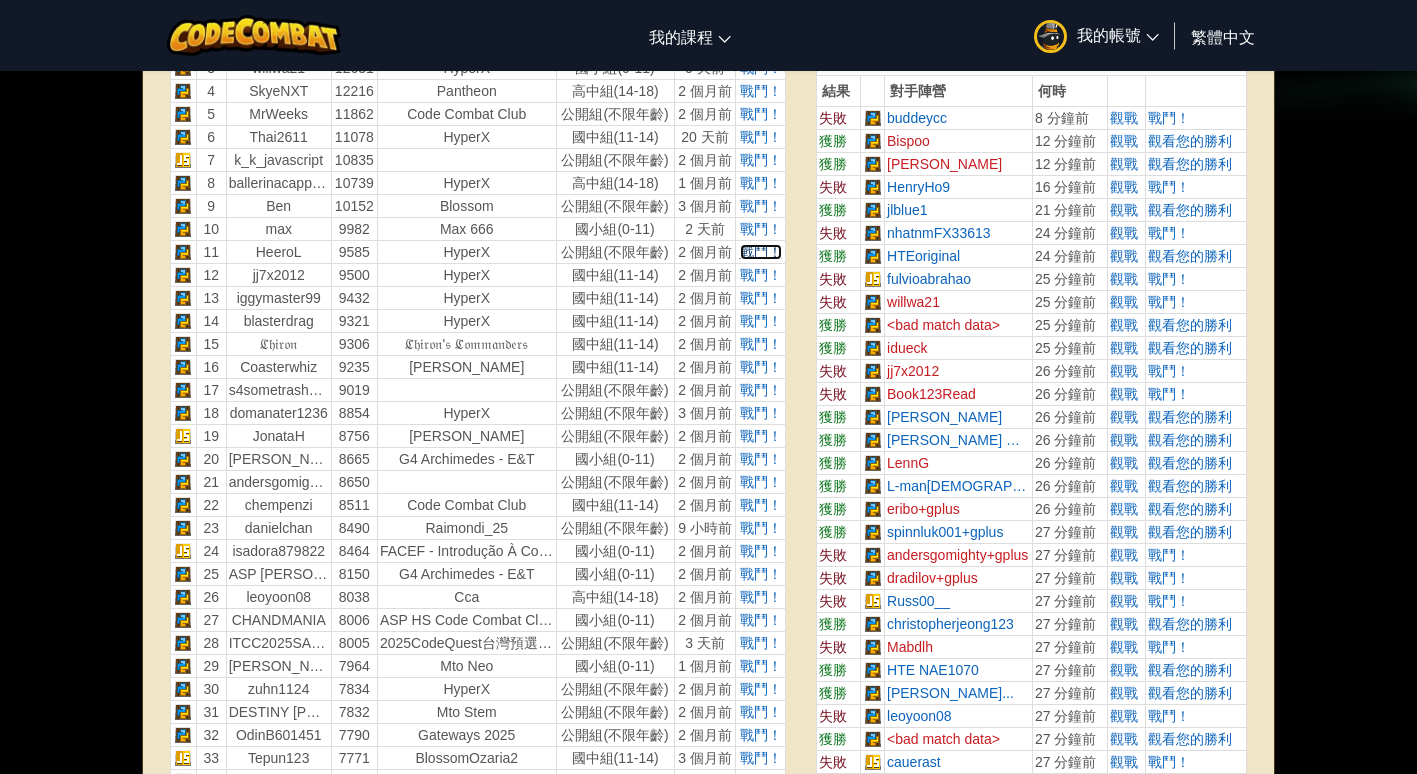 click on "戰鬥！" at bounding box center [761, 252] 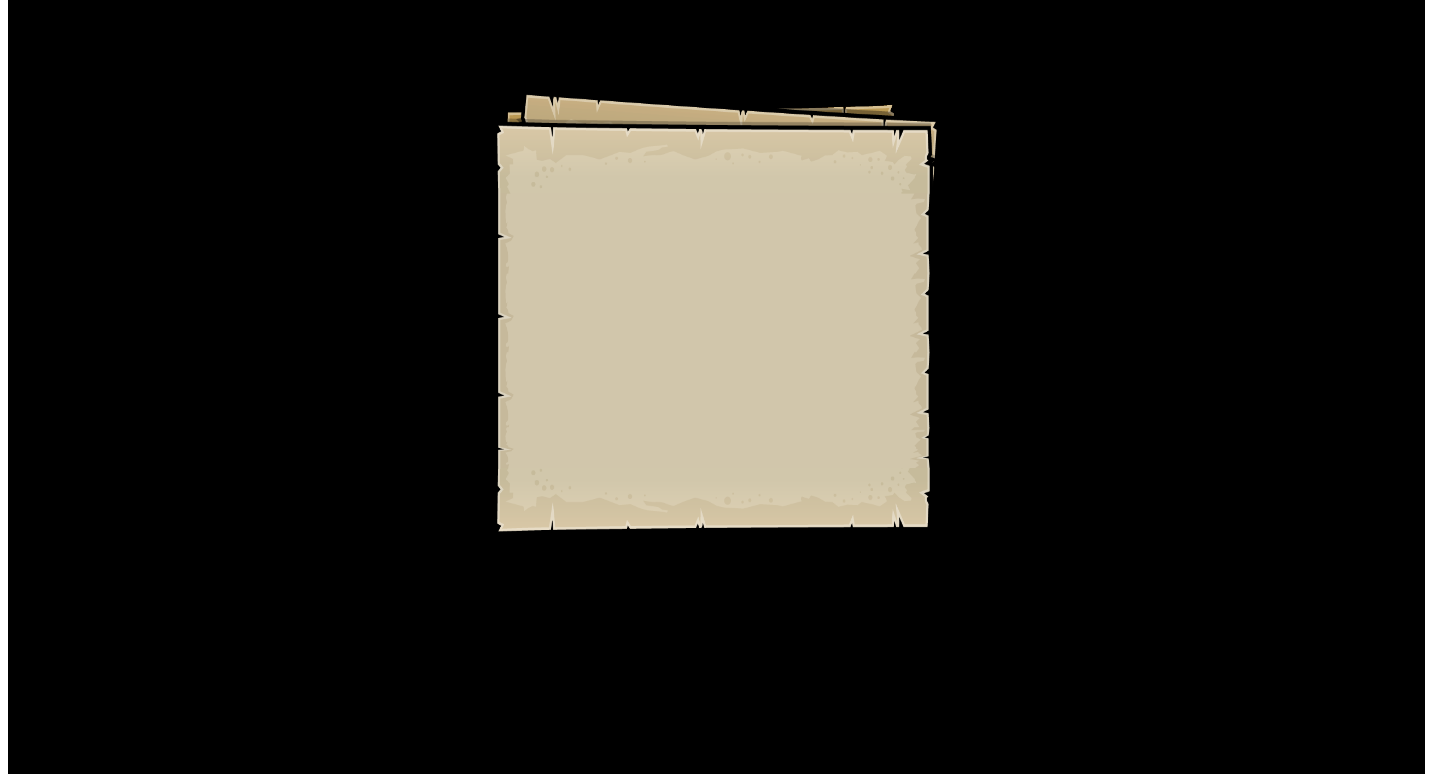 scroll, scrollTop: 0, scrollLeft: 0, axis: both 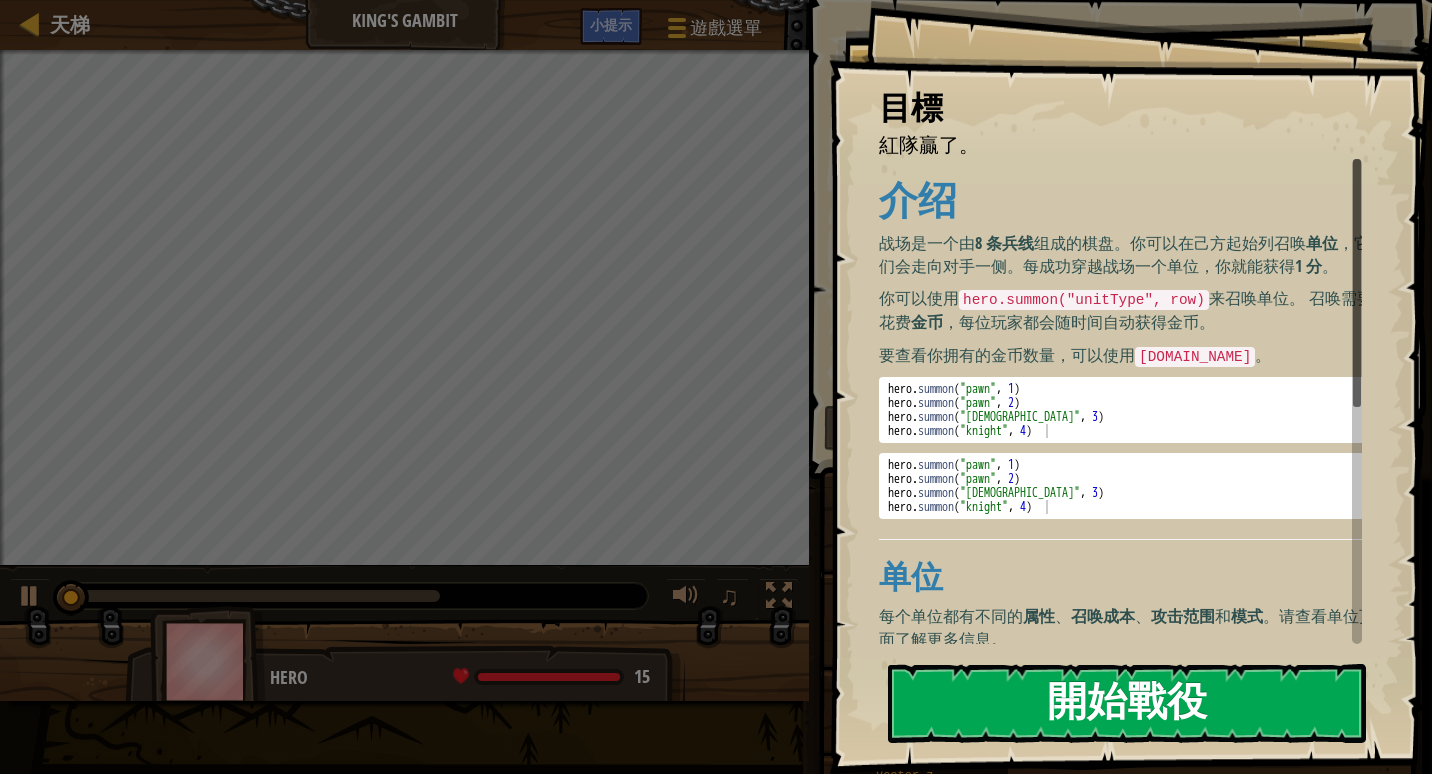 click on "開始戰役" at bounding box center (1127, 703) 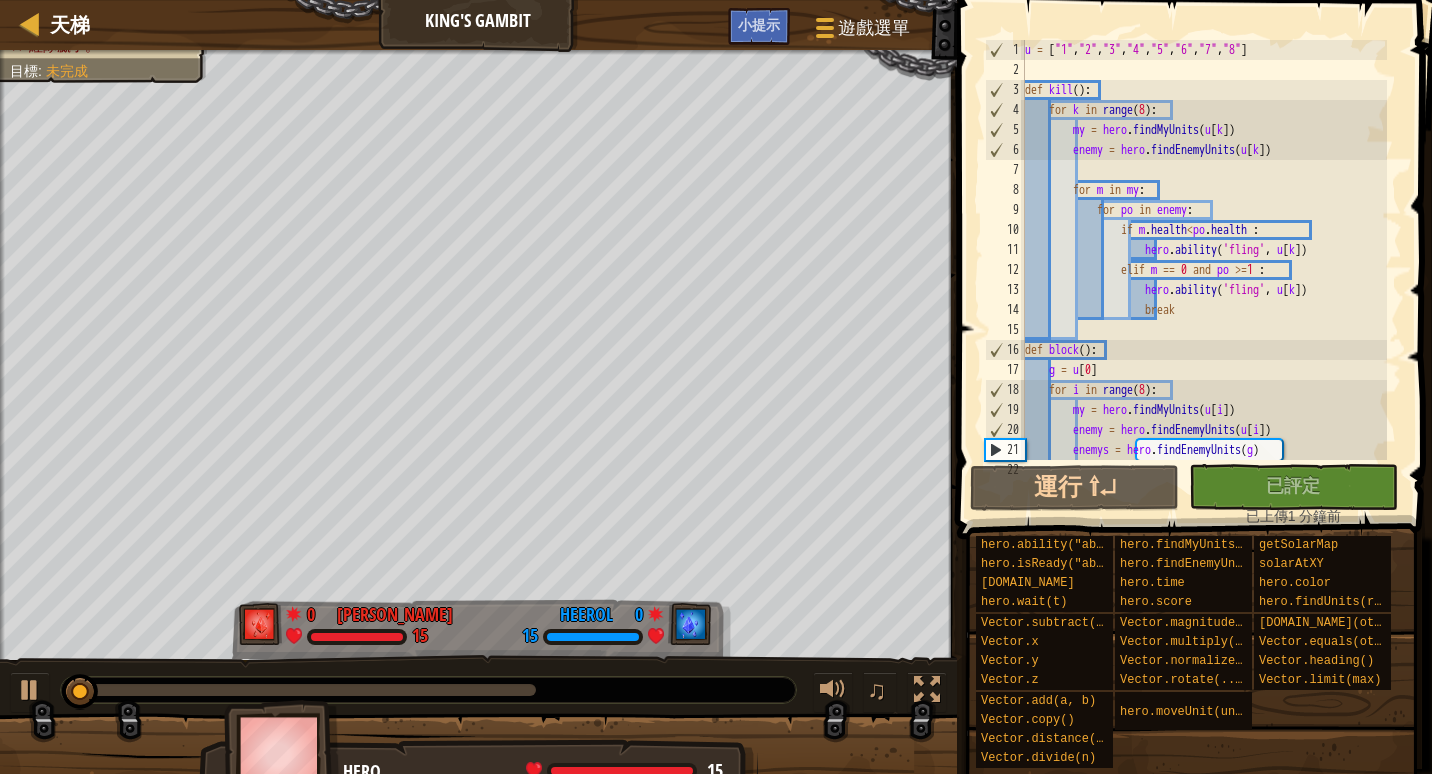 click on "1:56.9 現在：	0:02.8 最大值：	2:01.1" at bounding box center [428, 690] 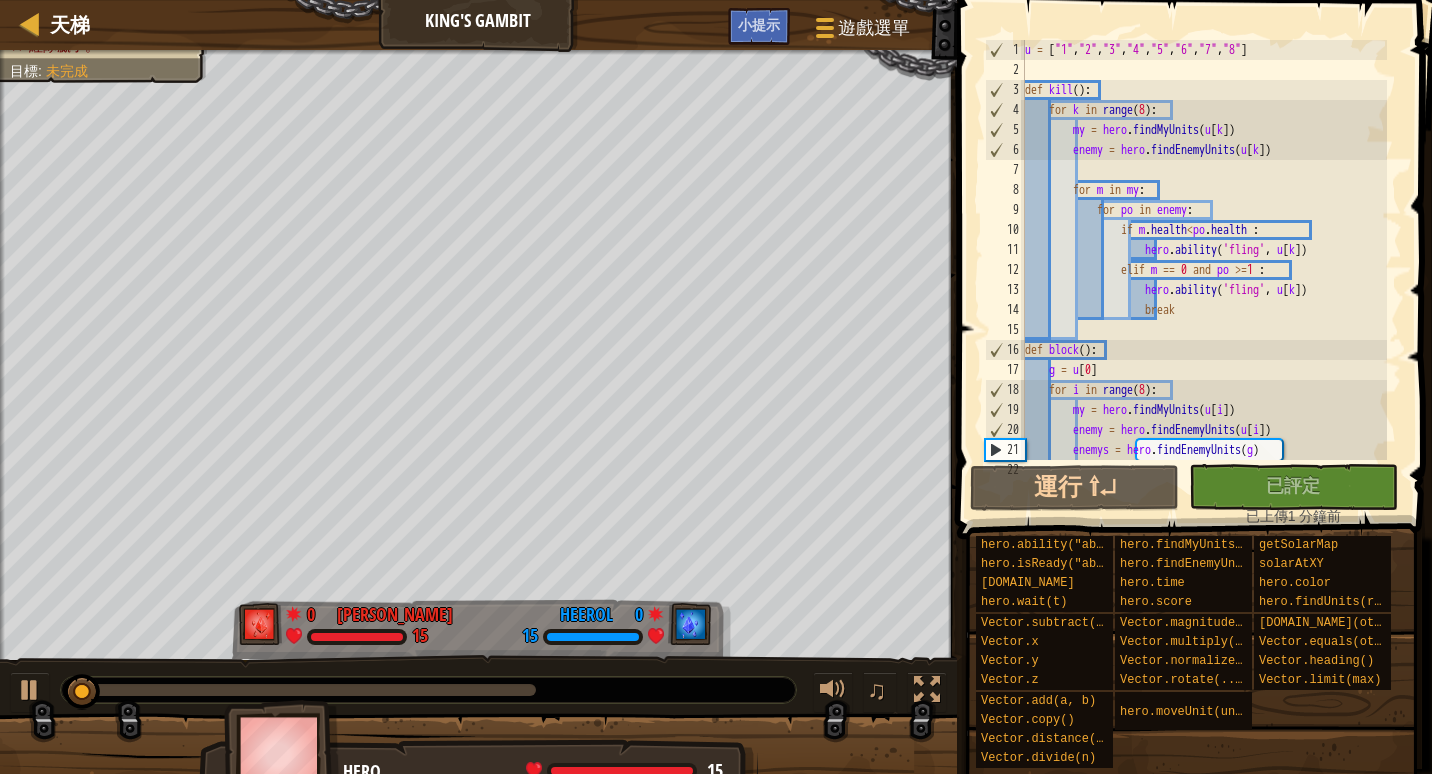 click at bounding box center (428, 690) 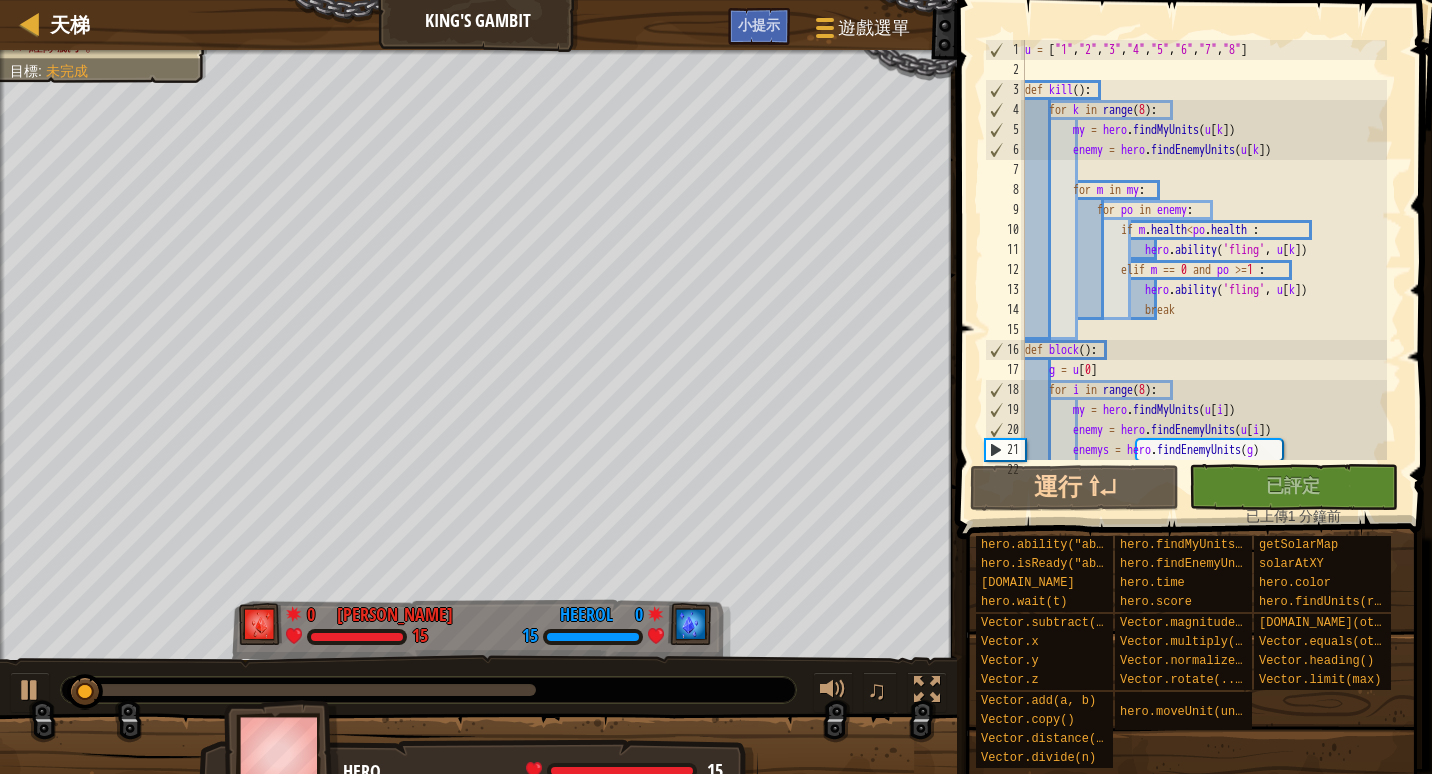 click at bounding box center (428, 690) 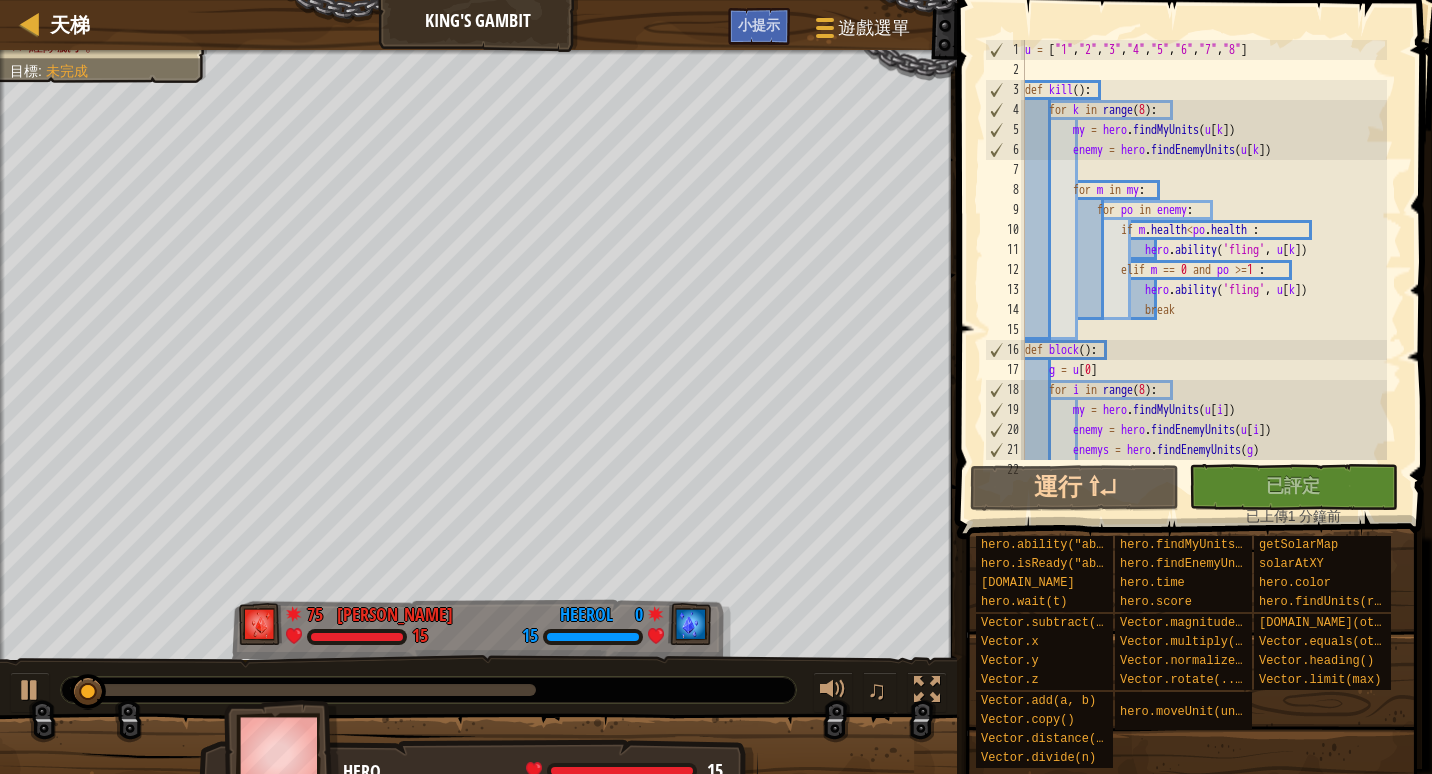 click at bounding box center (303, 690) 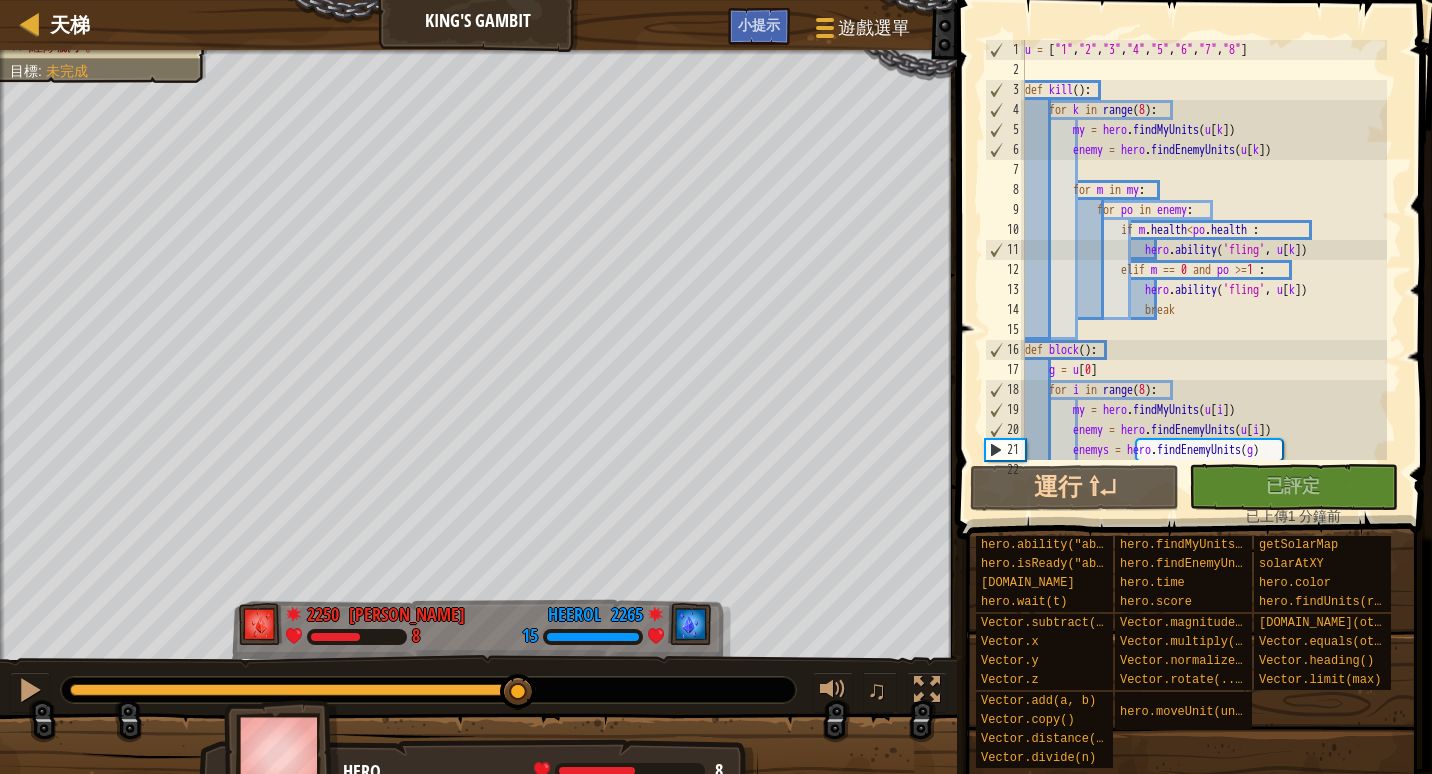 click at bounding box center (428, 690) 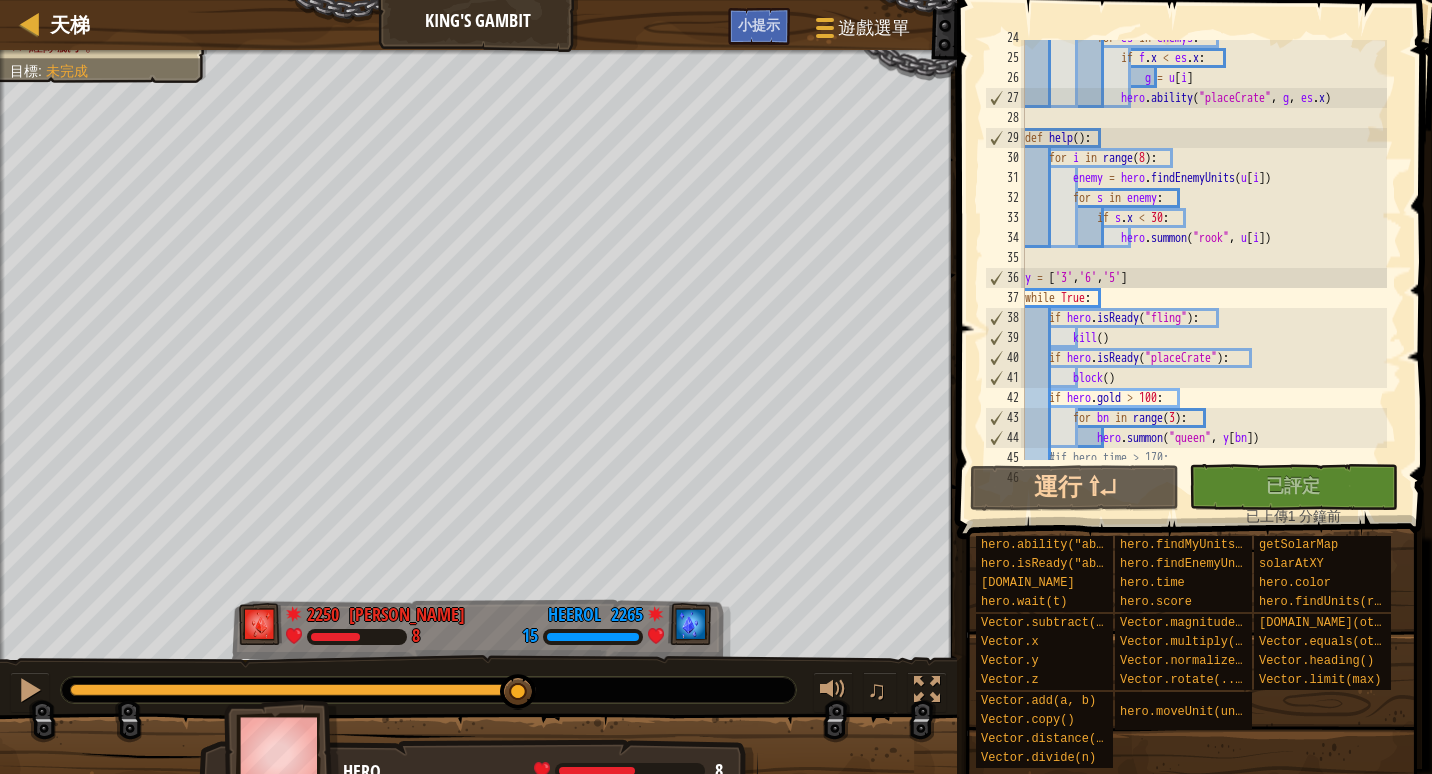 scroll, scrollTop: 540, scrollLeft: 0, axis: vertical 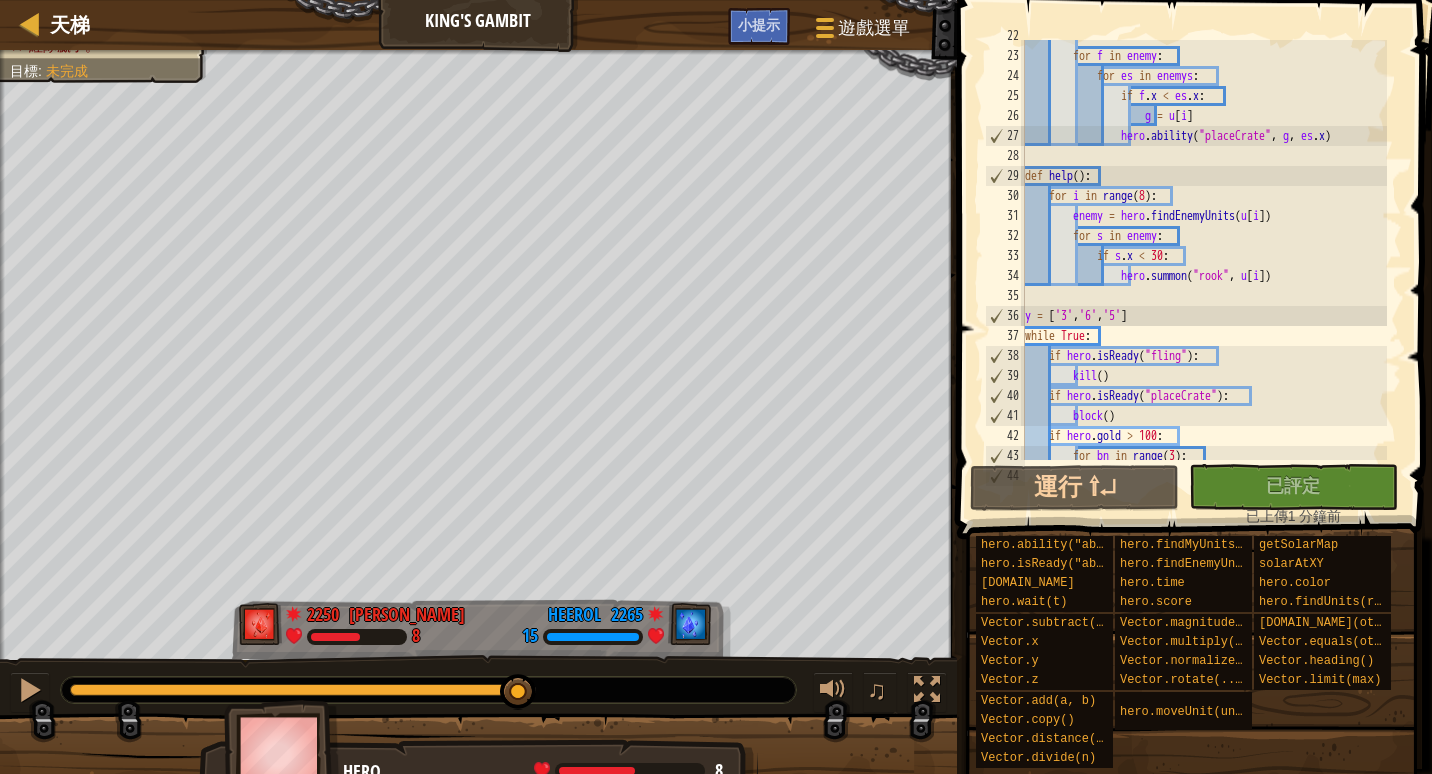 click at bounding box center [294, 690] 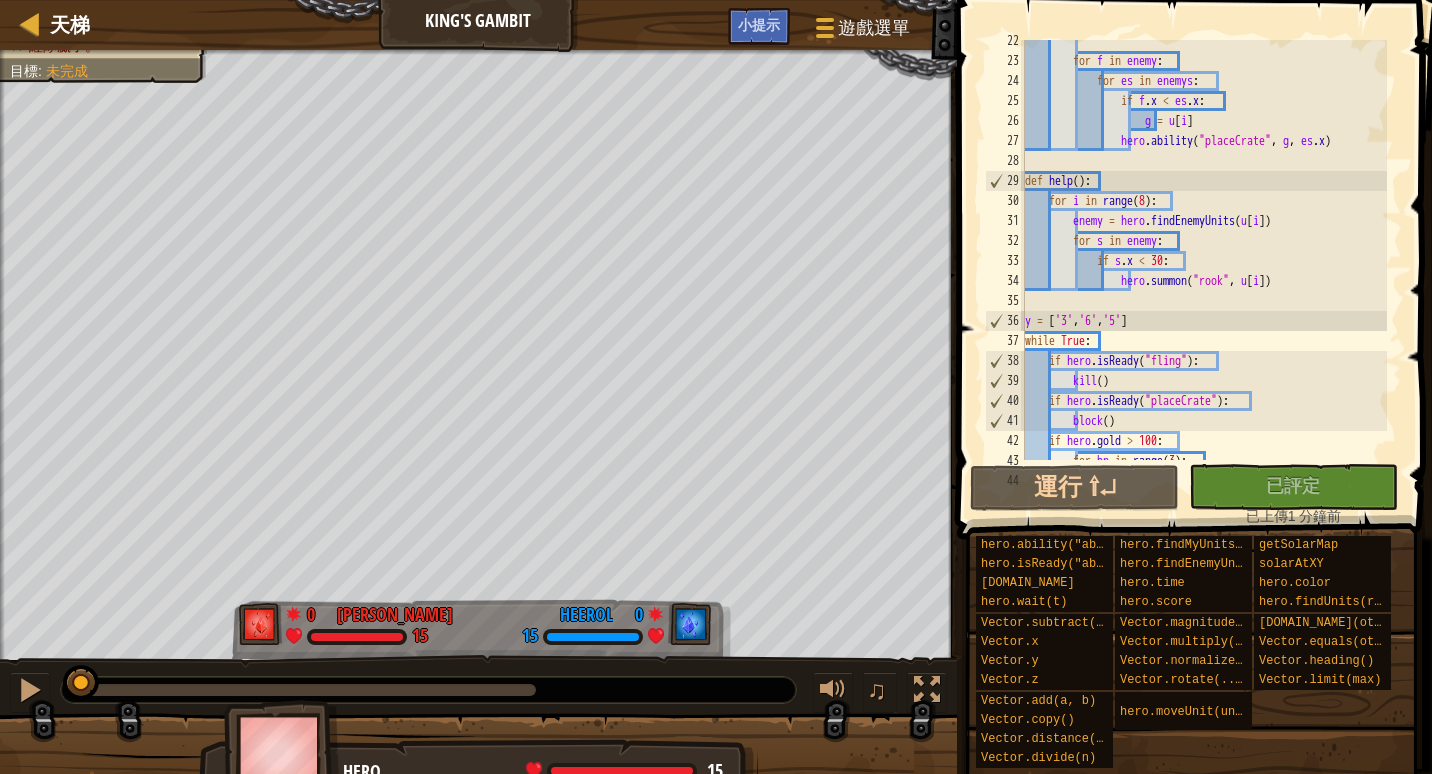 scroll, scrollTop: 429, scrollLeft: 0, axis: vertical 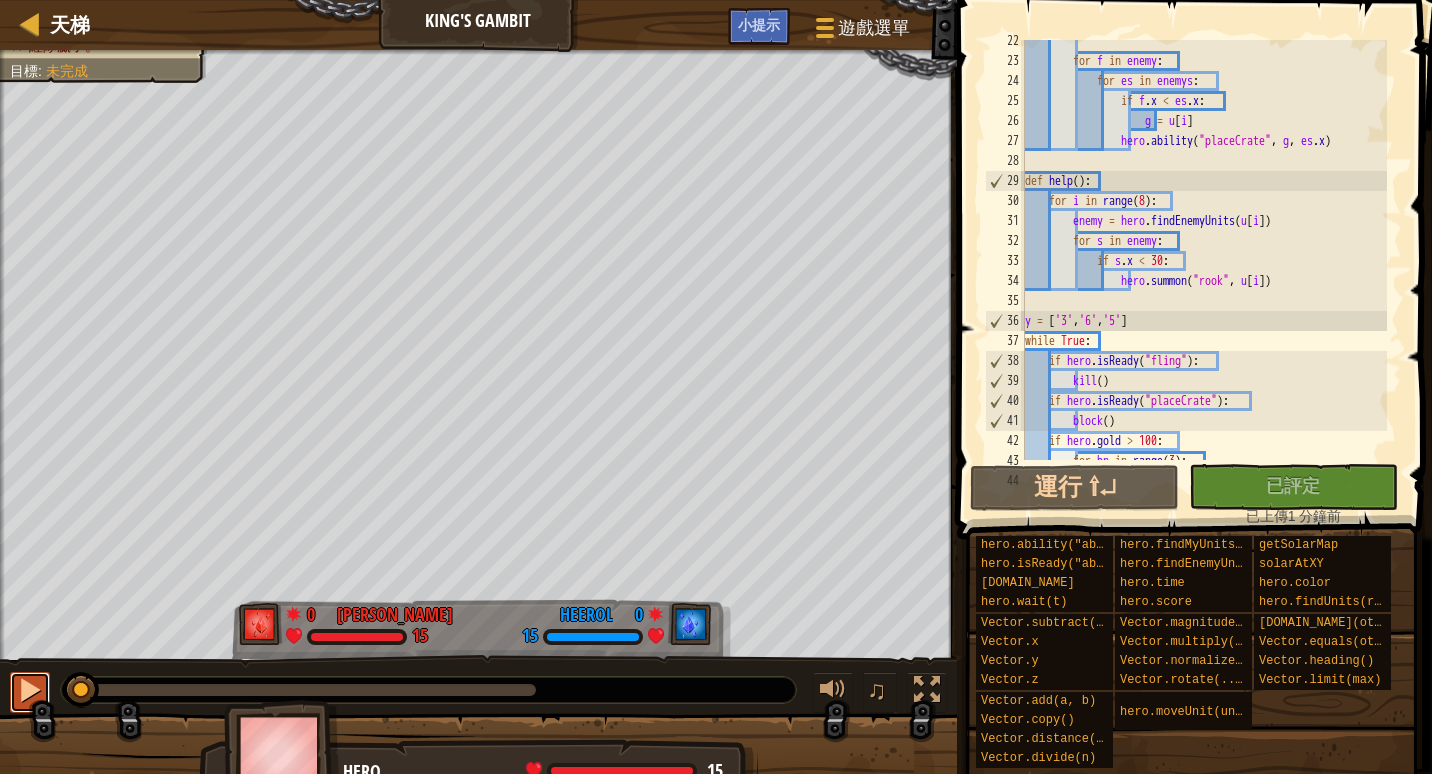 click at bounding box center (30, 690) 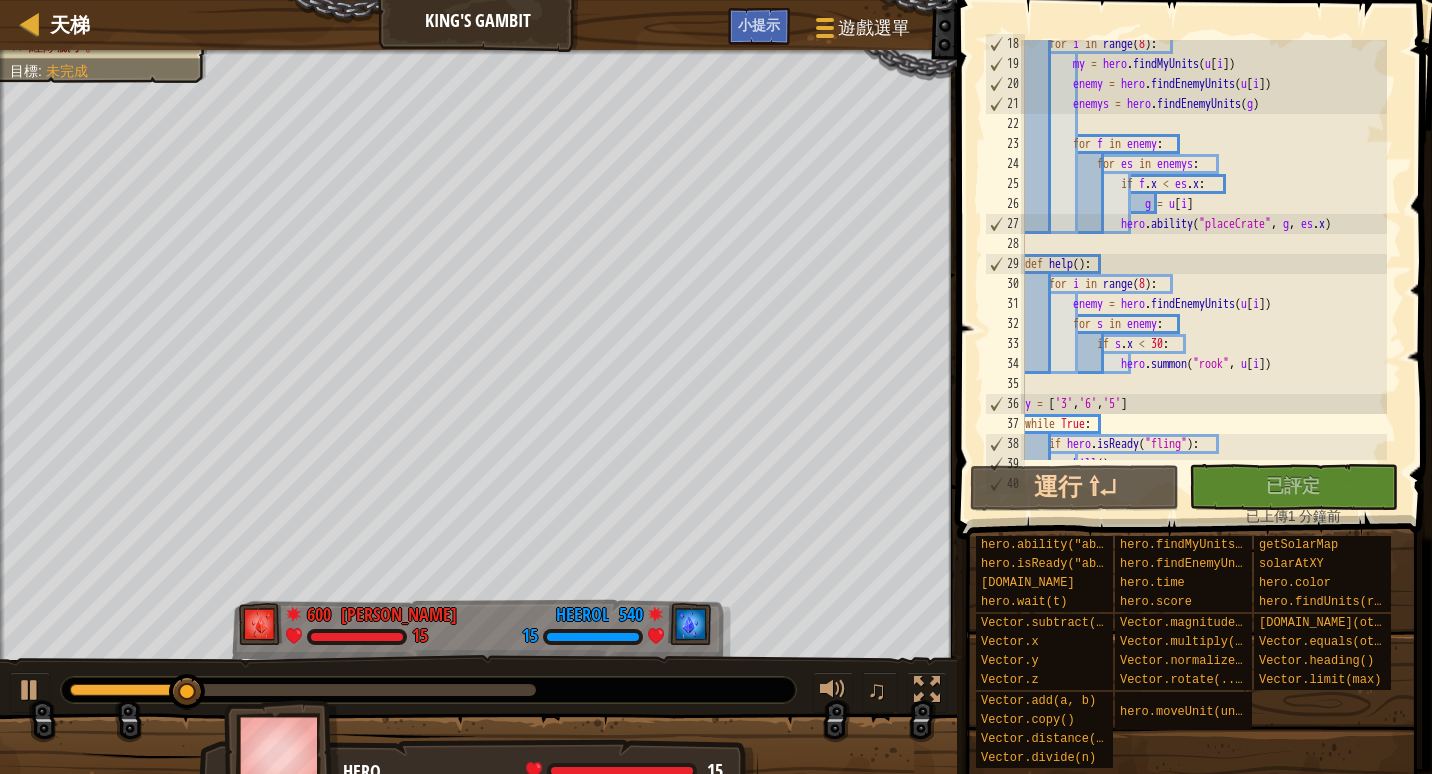 scroll, scrollTop: 540, scrollLeft: 0, axis: vertical 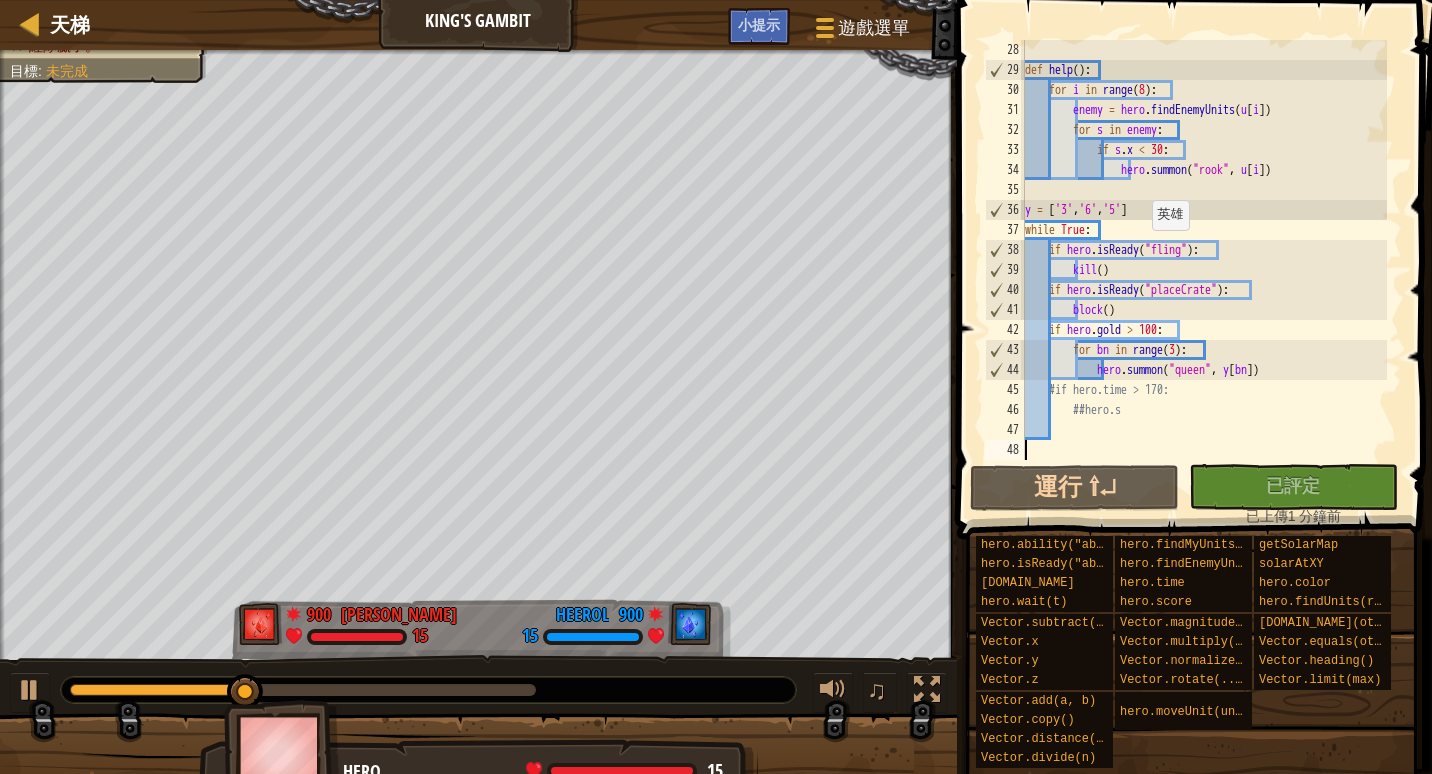click on "41" at bounding box center (1005, 310) 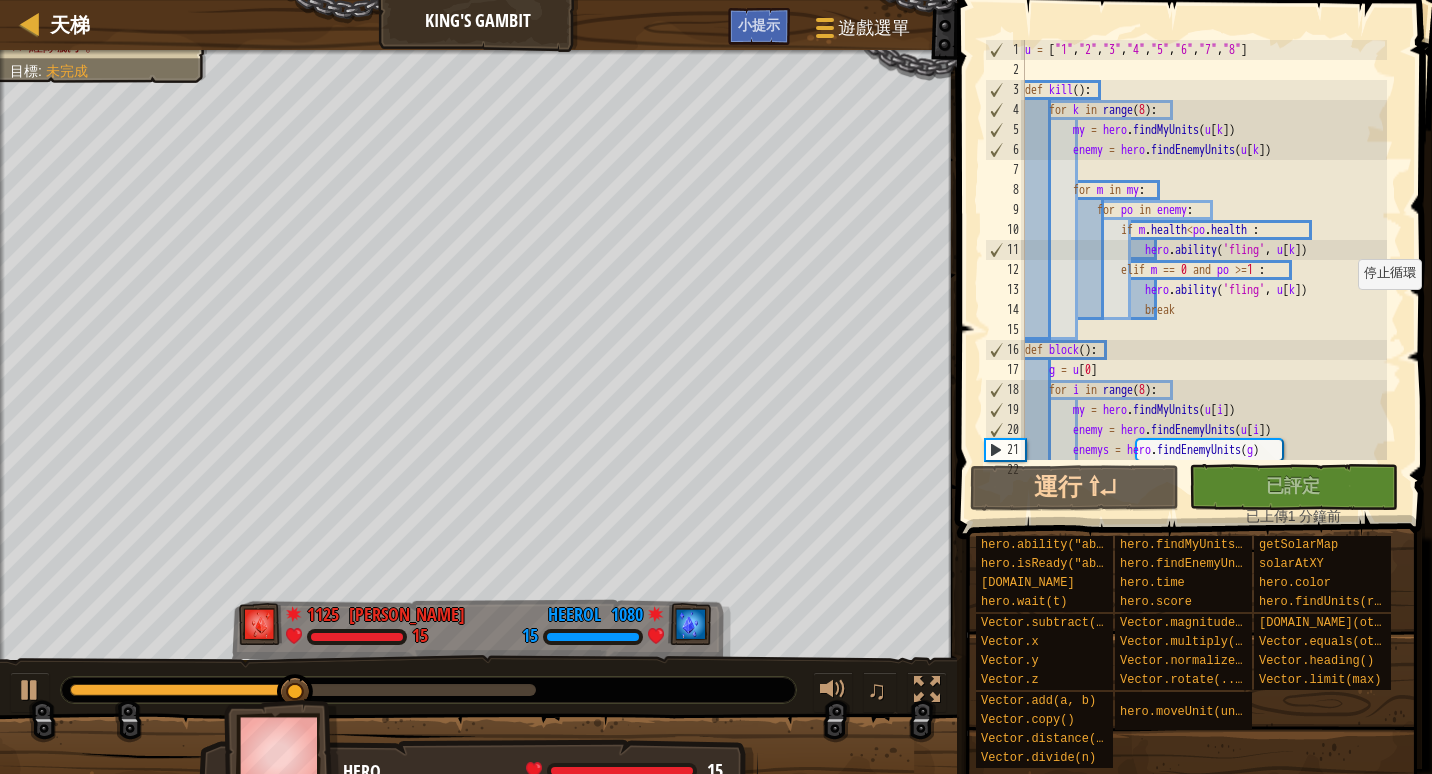 scroll, scrollTop: 400, scrollLeft: 0, axis: vertical 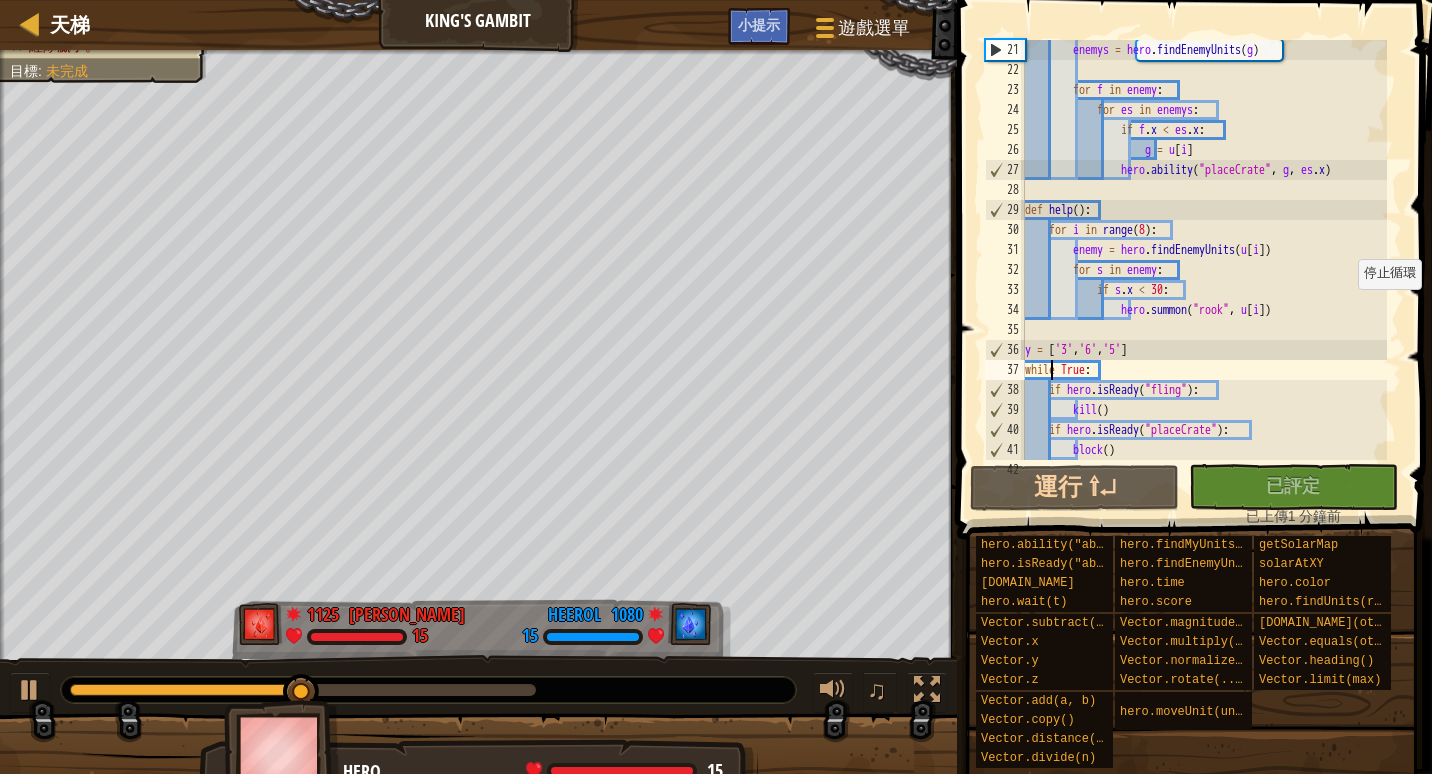 type on "y = ['3','6','5']" 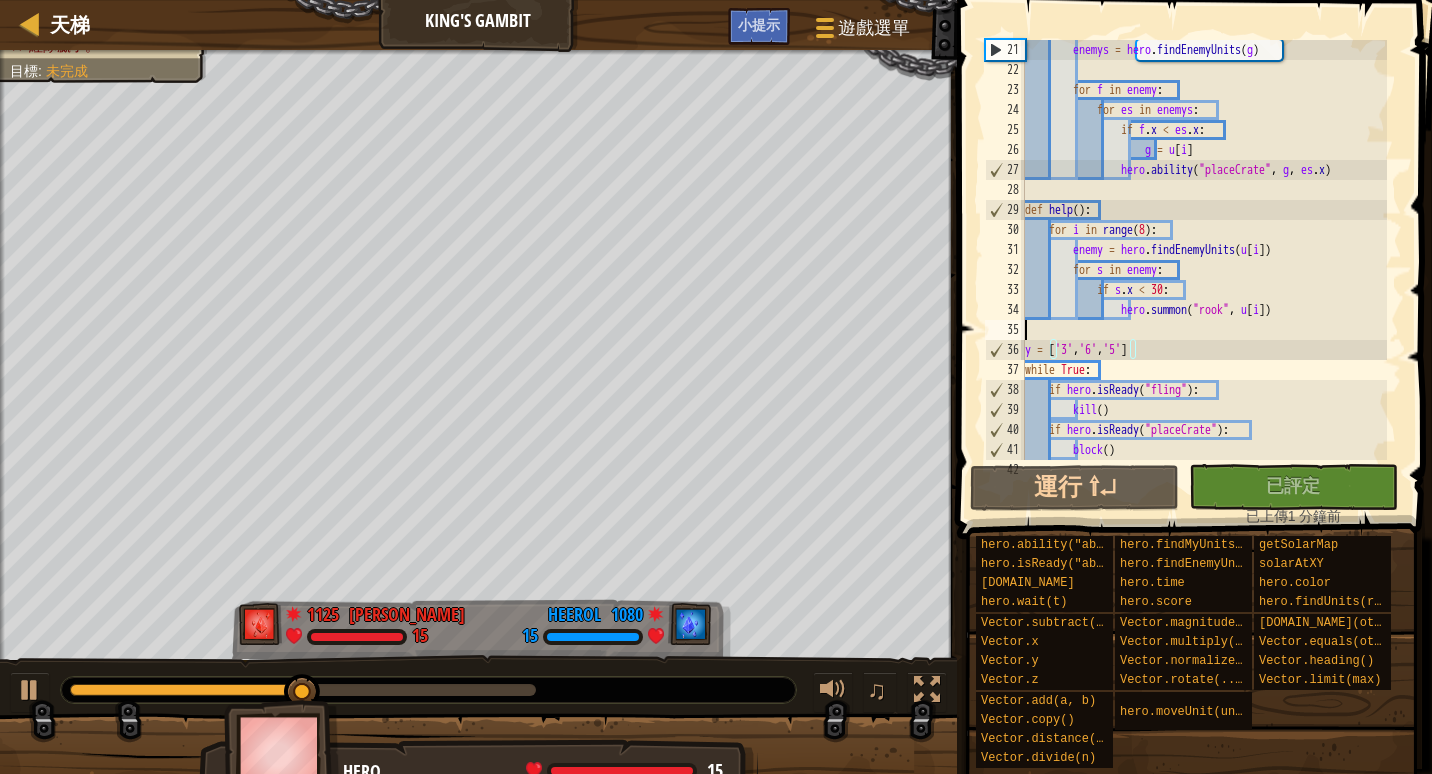 type on "hero.summon("rook", u[i])" 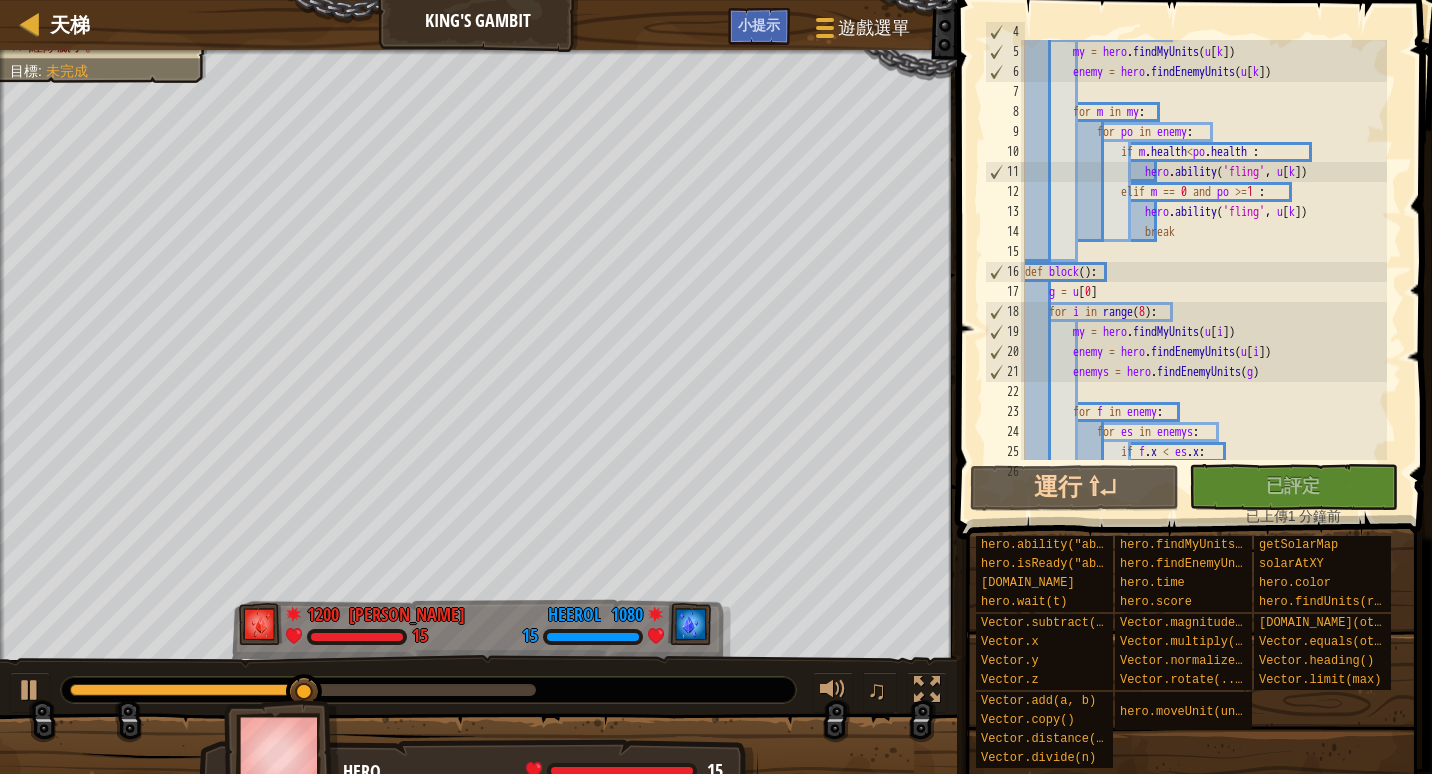 scroll, scrollTop: 0, scrollLeft: 0, axis: both 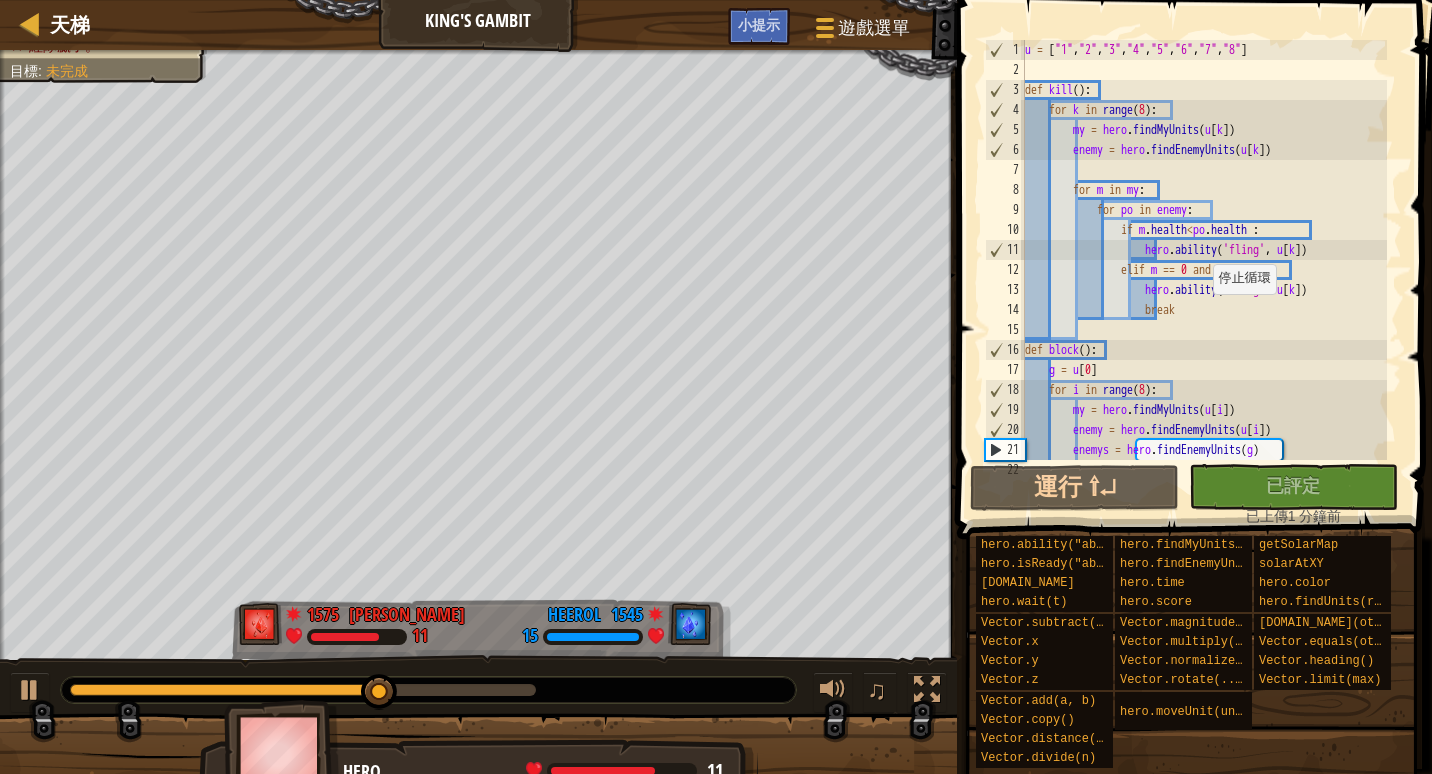click on "u   =   [ "1" , "2" , "3" , "4" , "5" , "6" , "7" , "8" ] def   kill ( ) :      for   k   in   range ( 8 ) :          my   =   hero . findMyUnits ( u [ k ])          enemy   =   hero . findEnemyUnits ( u [ k ])                           for   m   in   my :              for   po   in   enemy :                  if   m . health < po . health   :                           hero . ability ( 'fling' ,   u [ k ])                  elif   m   ==   0   and   po   >= 1   :                      hero . ability ( 'fling' ,   u [ k ])                      break          def   block ( ) :      g   =   u [ 0 ]      for   i   in   range ( 8 ) :          my   =   hero . findMyUnits ( u [ i ])          enemy   =   hero . findEnemyUnits ( u [ i ])          enemys   =   hero . findEnemyUnits ( g )" at bounding box center (1204, 270) 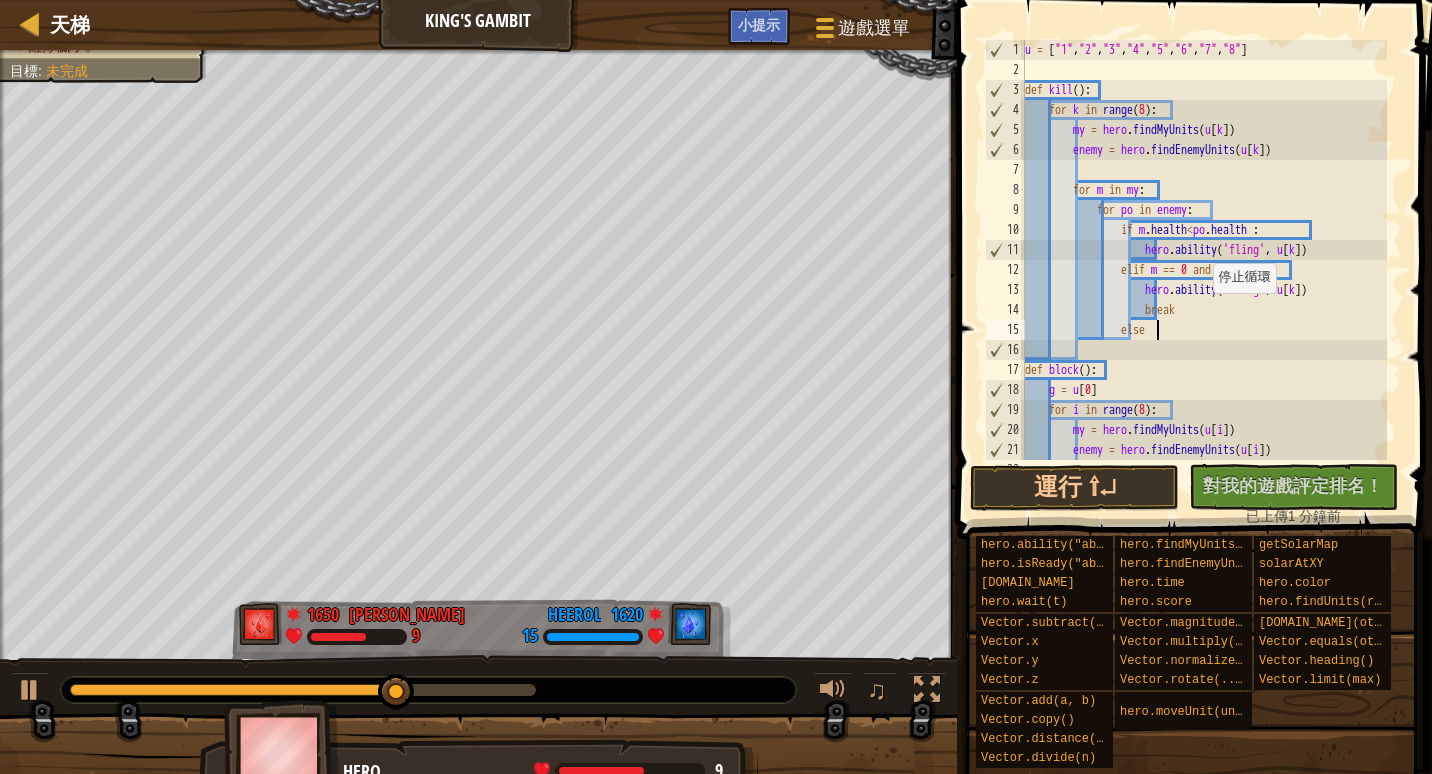 scroll, scrollTop: 9, scrollLeft: 10, axis: both 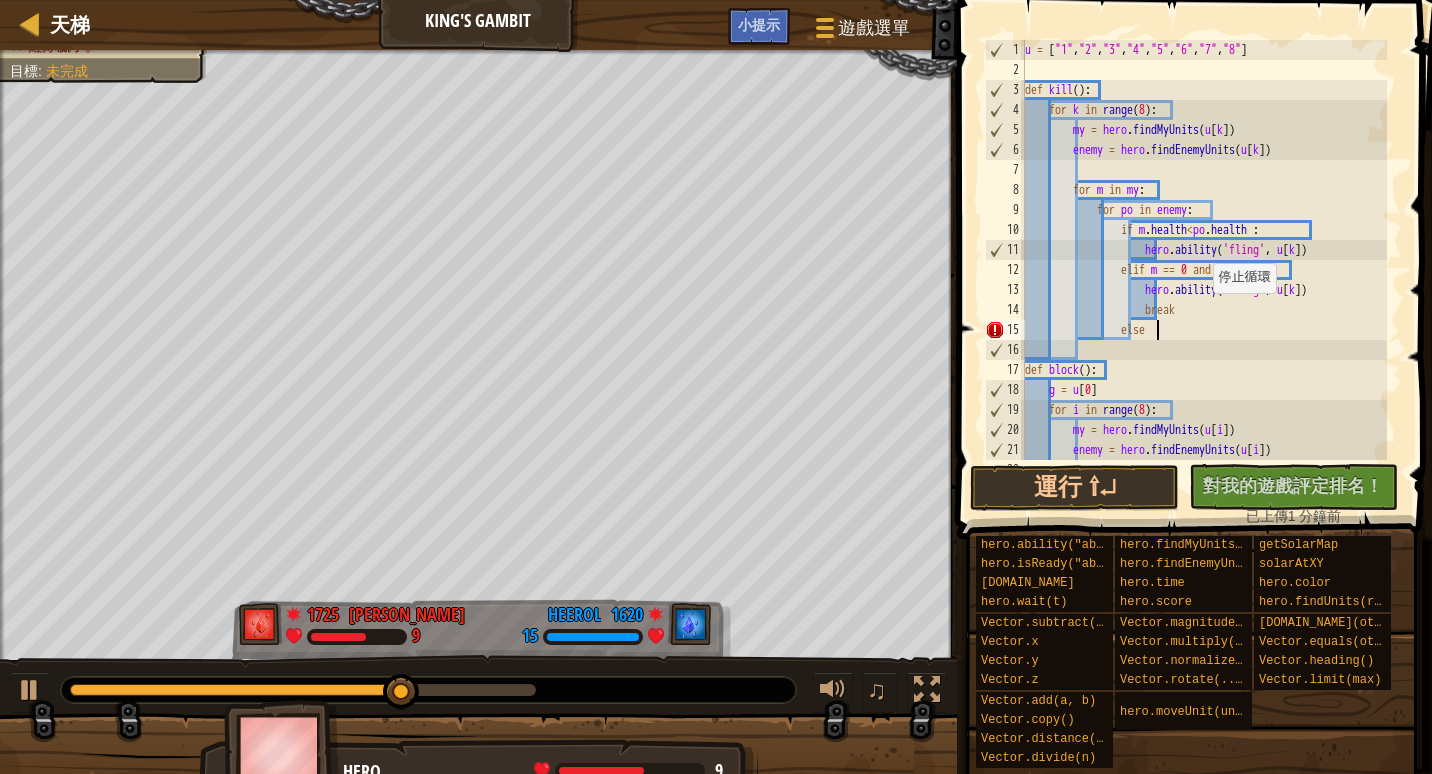 type on "else:" 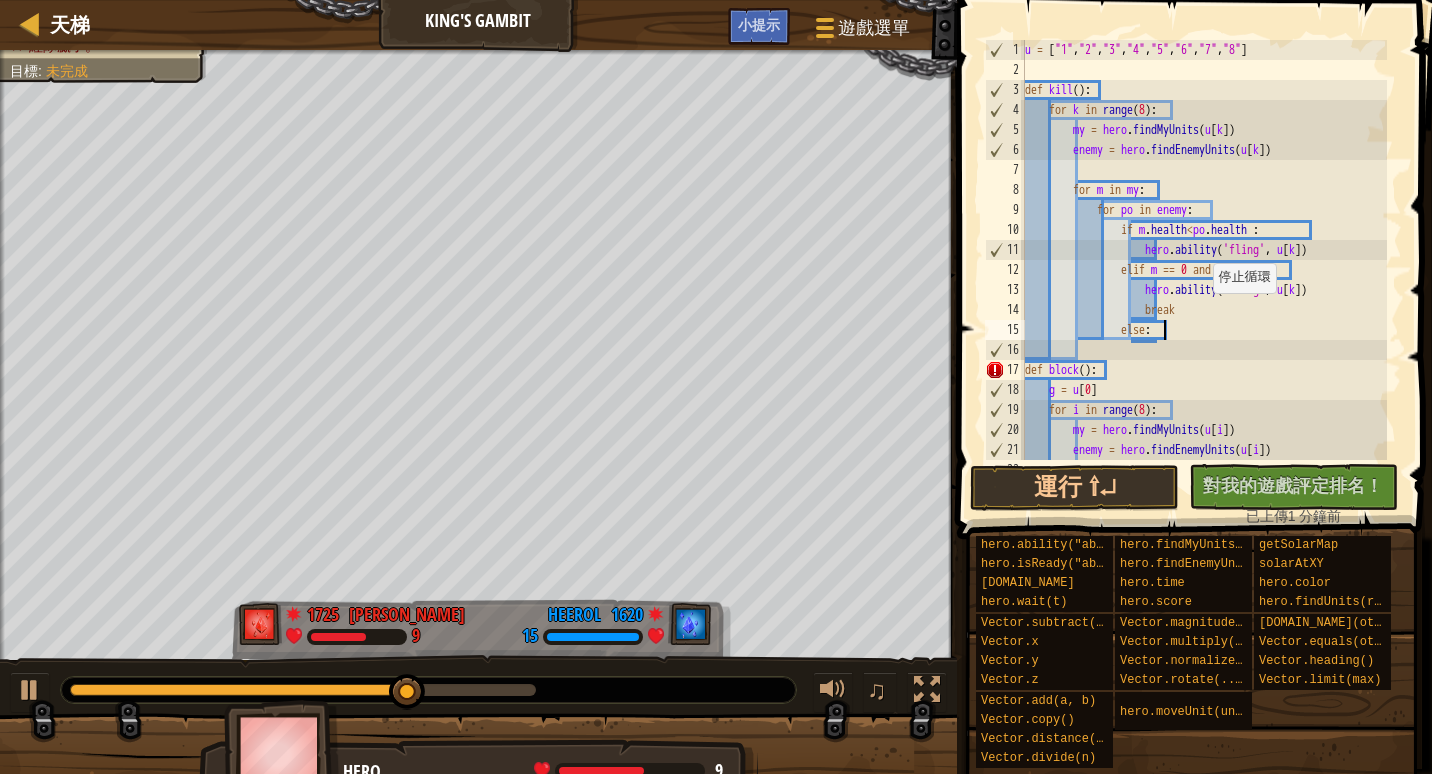 scroll, scrollTop: 9, scrollLeft: 10, axis: both 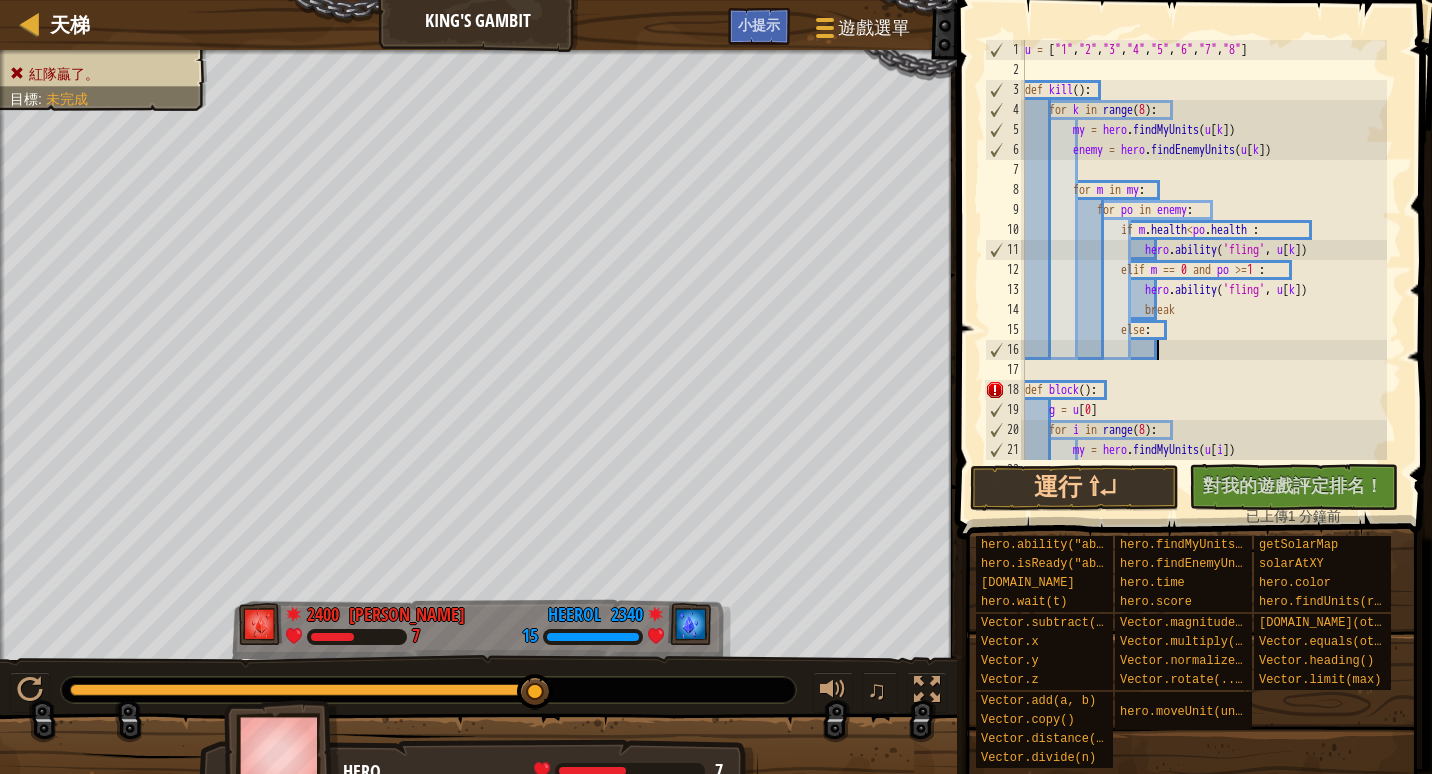 click on "u   =   [ "1" , "2" , "3" , "4" , "5" , "6" , "7" , "8" ] def   kill ( ) :      for   k   in   range ( 8 ) :          my   =   hero . findMyUnits ( u [ k ])          enemy   =   hero . findEnemyUnits ( u [ k ])                           for   m   in   my :              for   po   in   enemy :                  if   m . health < po . health   :                           hero . ability ( 'fling' ,   u [ k ])                  elif   m   ==   0   and   po   >= 1   :                      hero . ability ( 'fling' ,   u [ k ])                      break                  else :                               def   block ( ) :      g   =   u [ 0 ]      for   i   in   range ( 8 ) :          my   =   hero . findMyUnits ( u [ i ])          enemy   =   hero . findEnemyUnits ( u [ i ])" at bounding box center (1204, 270) 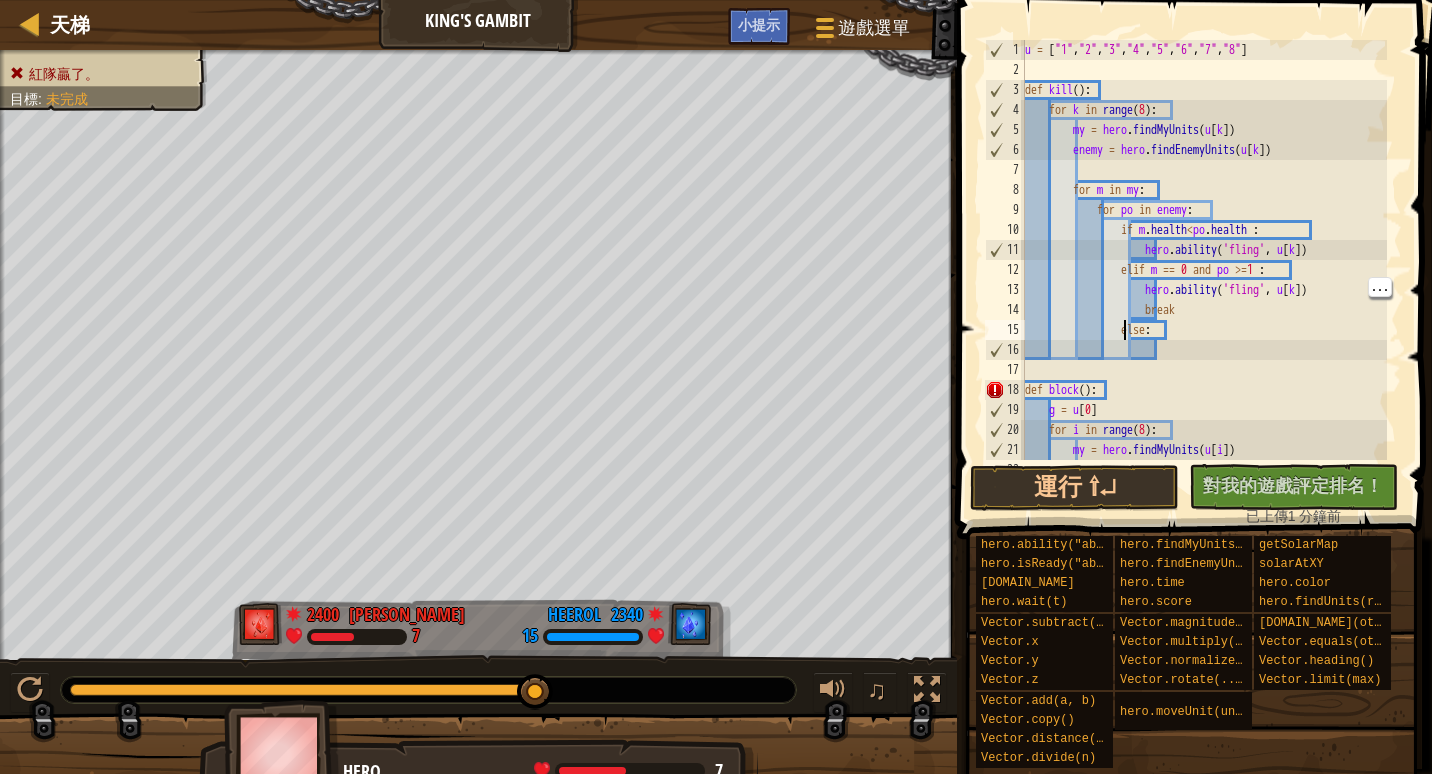 click on "u   =   [ "1" , "2" , "3" , "4" , "5" , "6" , "7" , "8" ] def   kill ( ) :      for   k   in   range ( 8 ) :          my   =   hero . findMyUnits ( u [ k ])          enemy   =   hero . findEnemyUnits ( u [ k ])                           for   m   in   my :              for   po   in   enemy :                  if   m . health < po . health   :                           hero . ability ( 'fling' ,   u [ k ])                  elif   m   ==   0   and   po   >= 1   :                      hero . ability ( 'fling' ,   u [ k ])                      break                  else :                               def   block ( ) :      g   =   u [ 0 ]      for   i   in   range ( 8 ) :          my   =   hero . findMyUnits ( u [ i ])          enemy   =   hero . findEnemyUnits ( u [ i ])" at bounding box center [1204, 270] 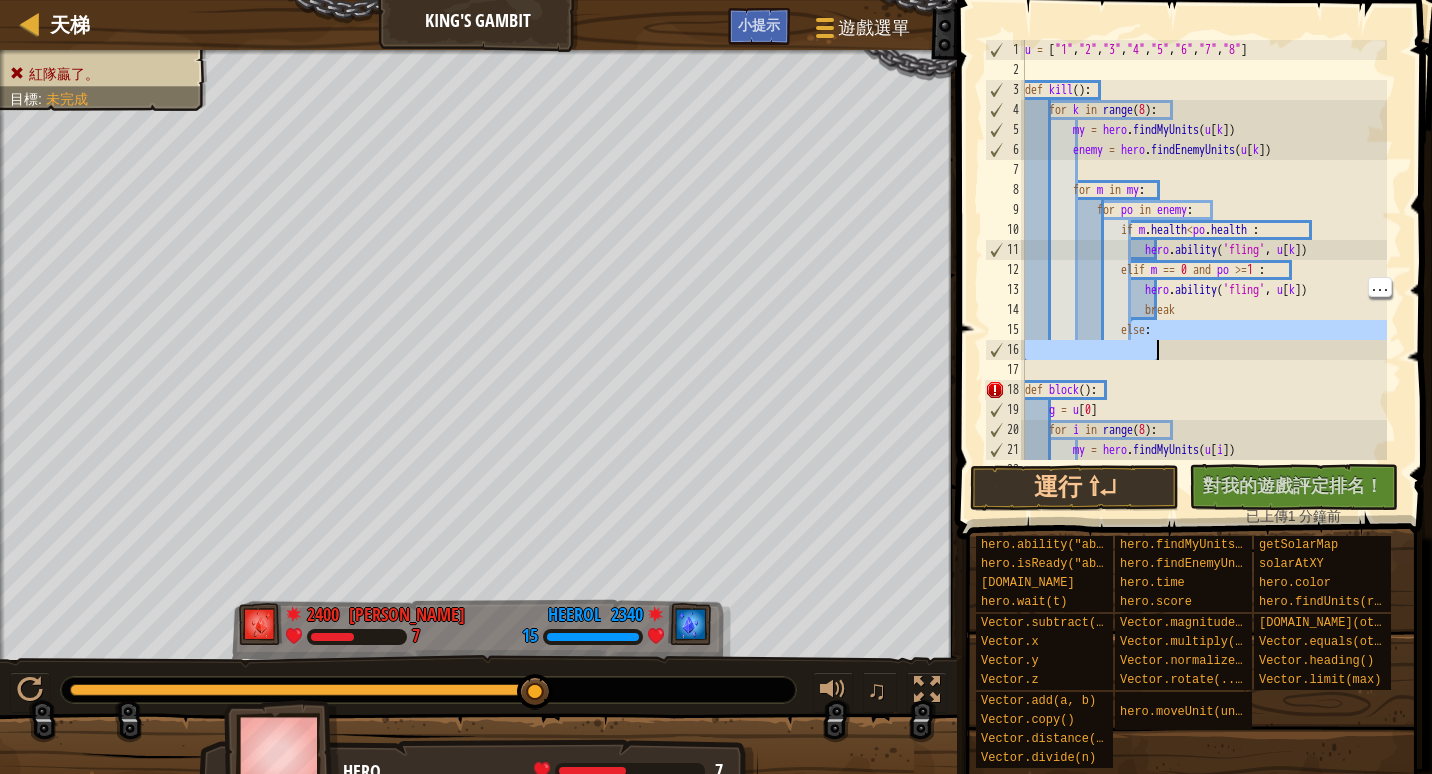 drag, startPoint x: 1127, startPoint y: 328, endPoint x: 1179, endPoint y: 344, distance: 54.405884 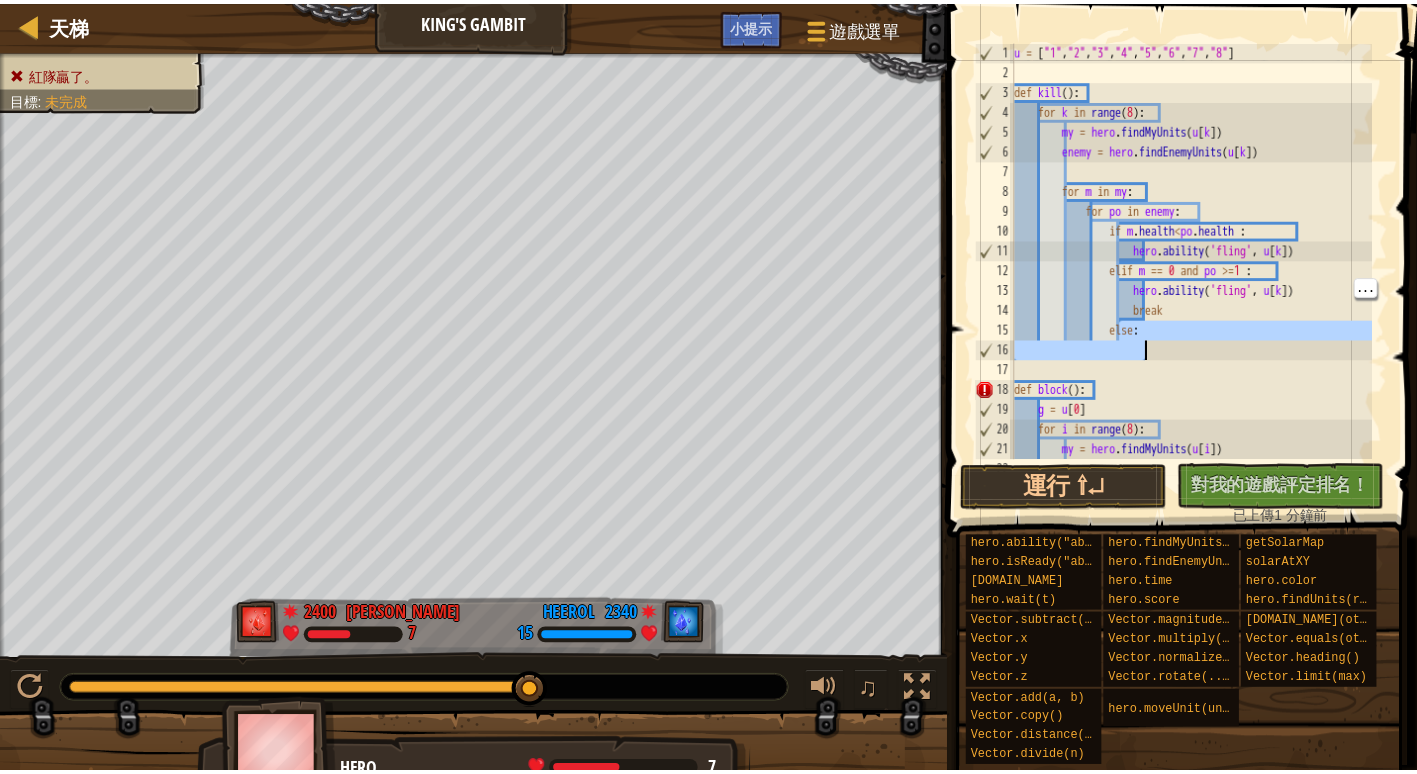 scroll, scrollTop: 9, scrollLeft: 8, axis: both 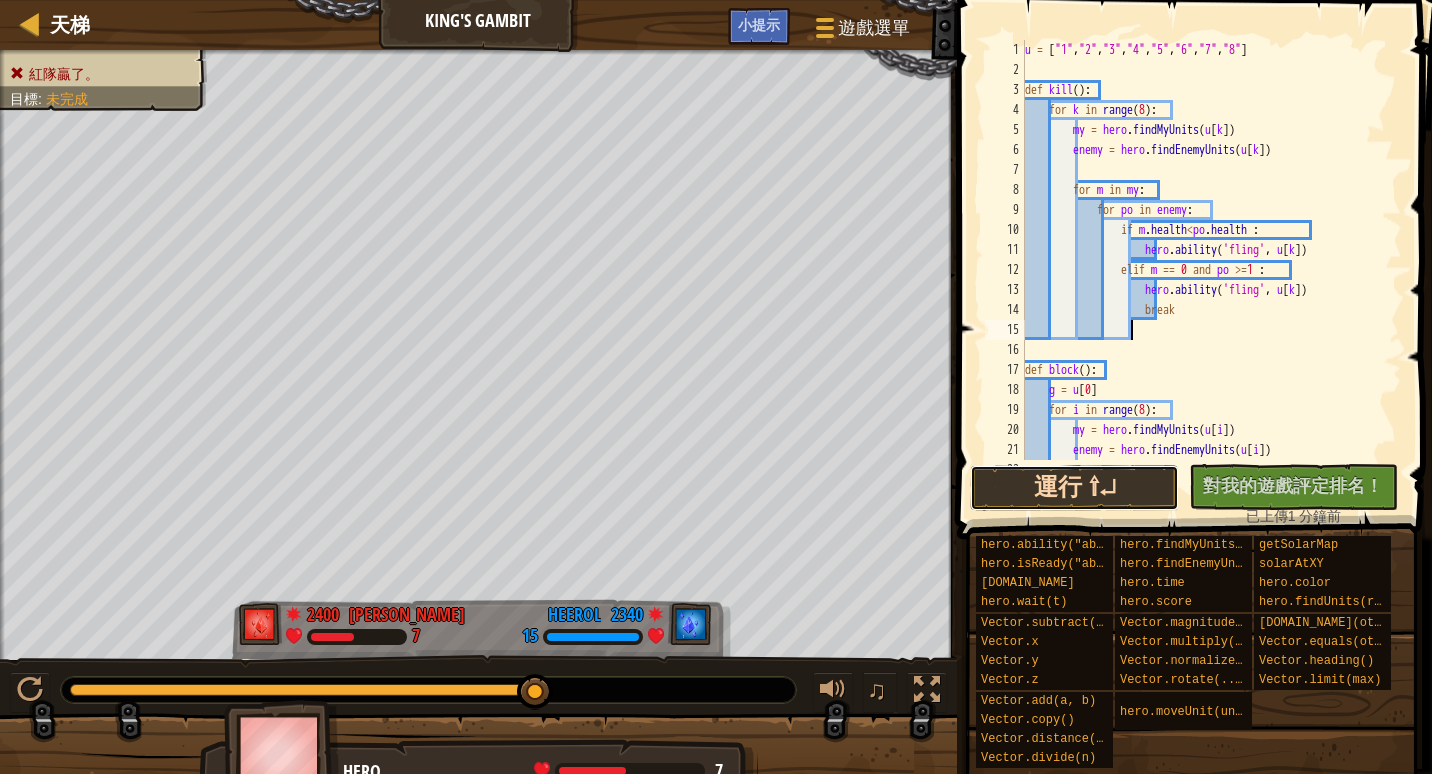click on "運行 ⇧↵" at bounding box center (1074, 488) 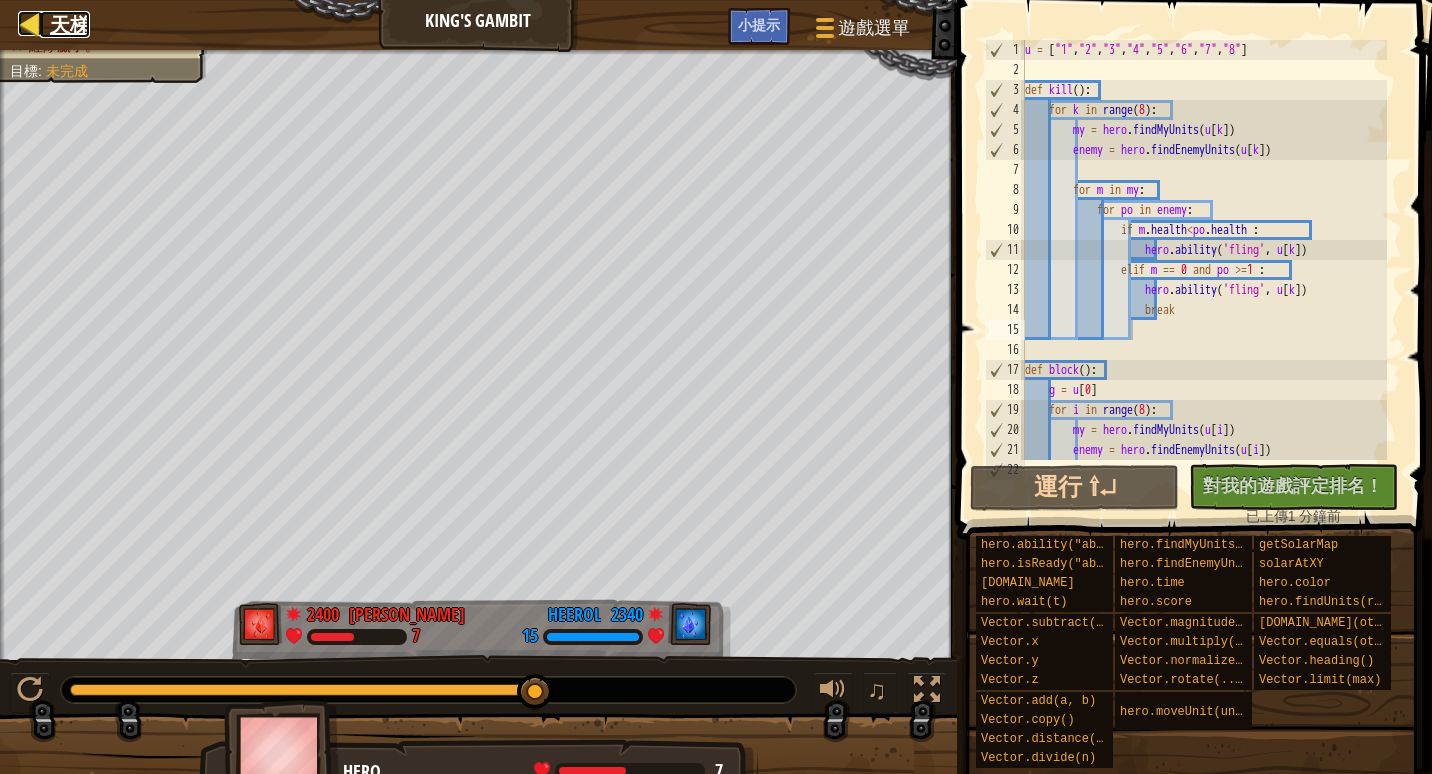 click on "天梯" at bounding box center [70, 24] 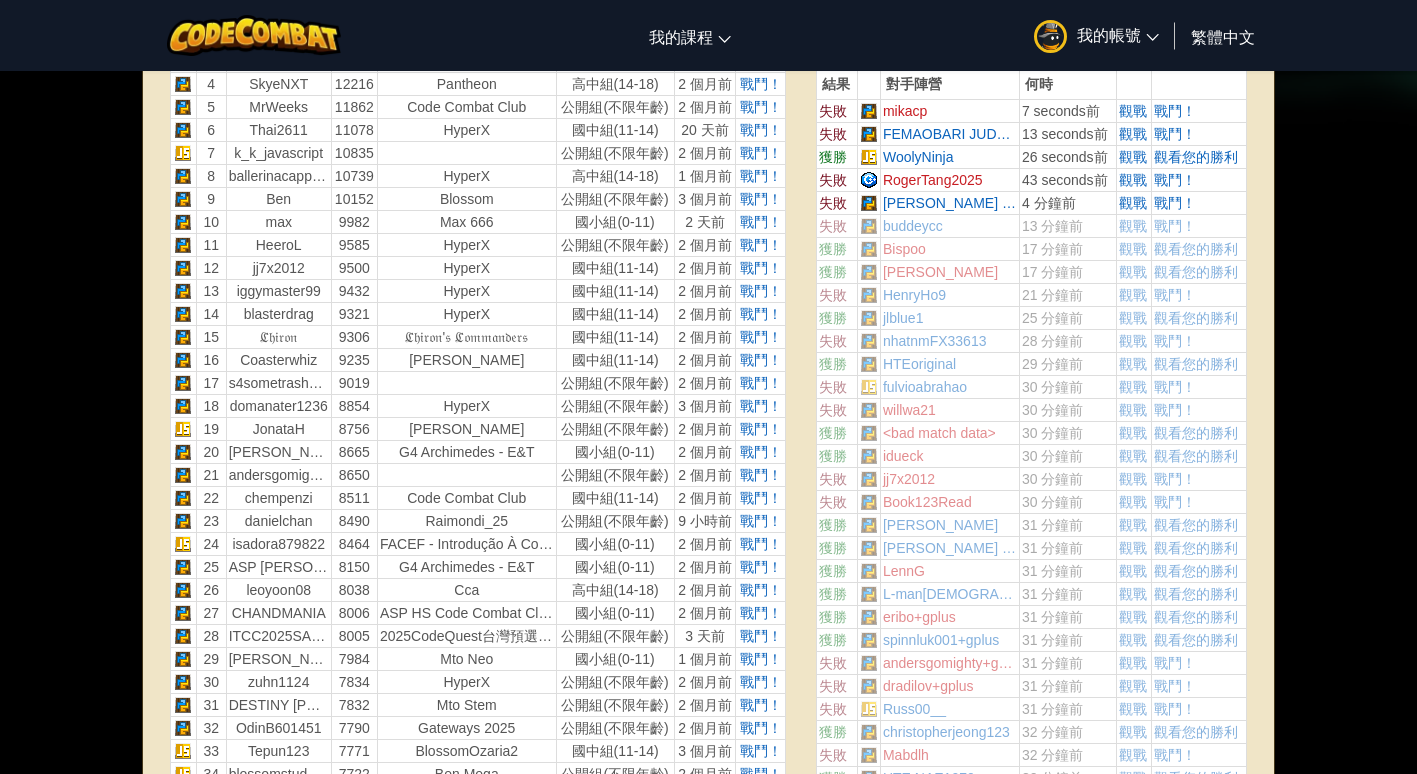 scroll, scrollTop: 758, scrollLeft: 0, axis: vertical 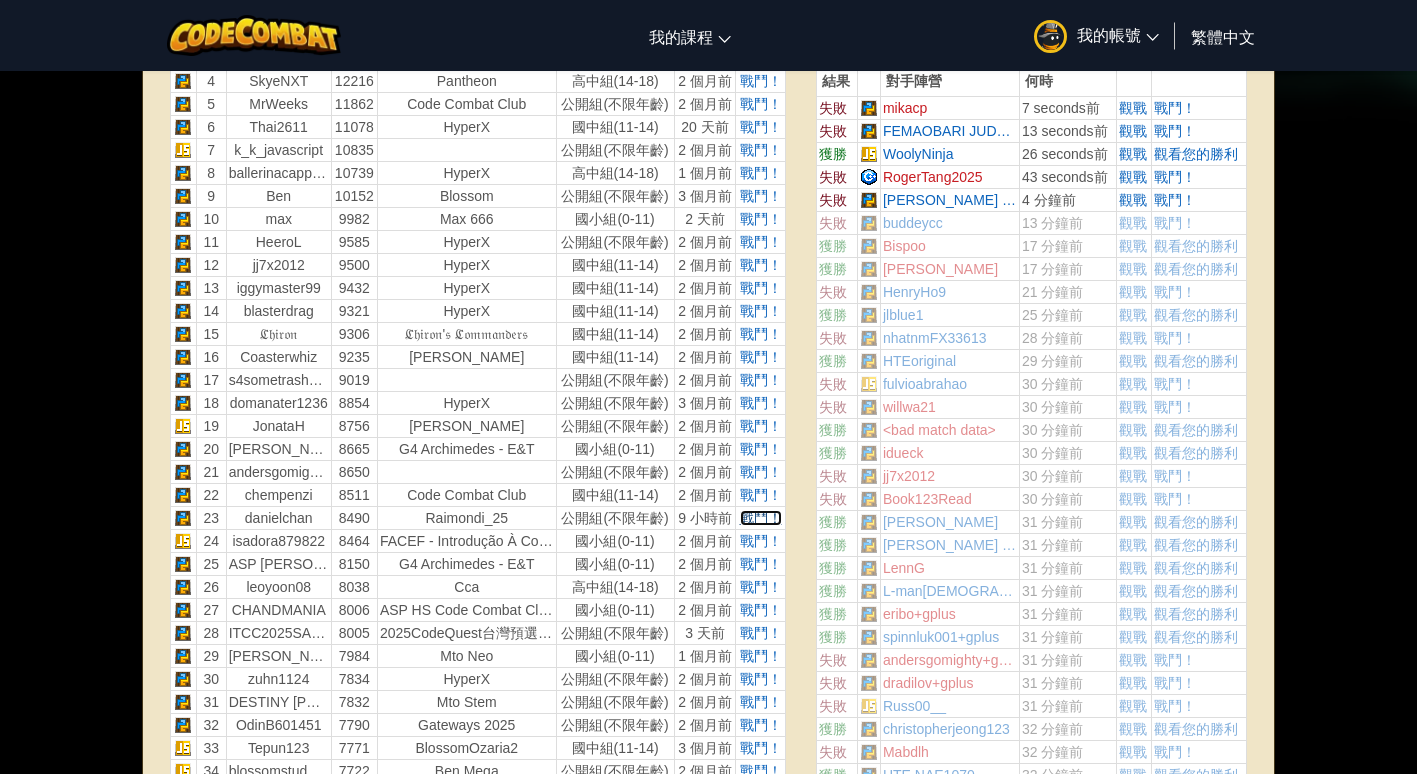 click on "戰鬥！" at bounding box center (761, 518) 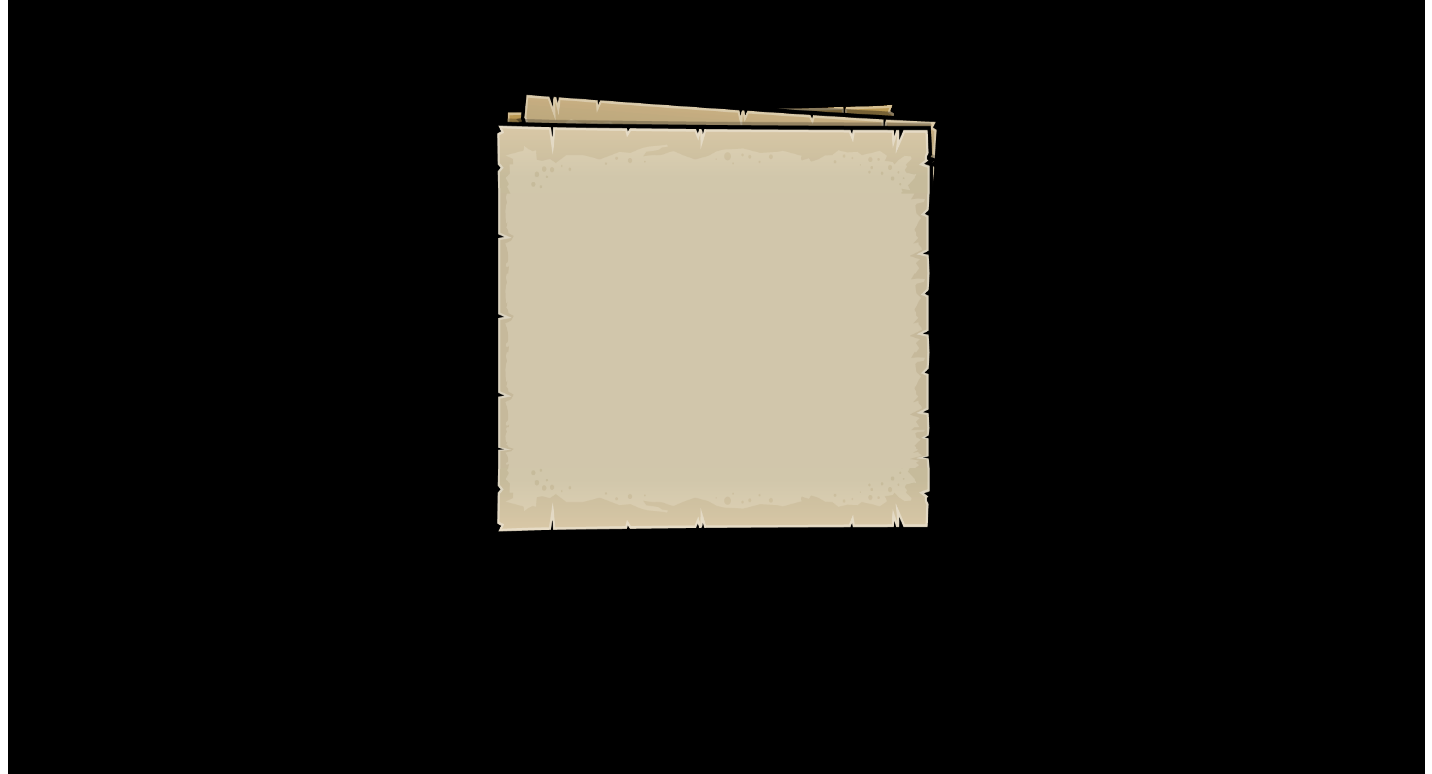 scroll, scrollTop: 0, scrollLeft: 0, axis: both 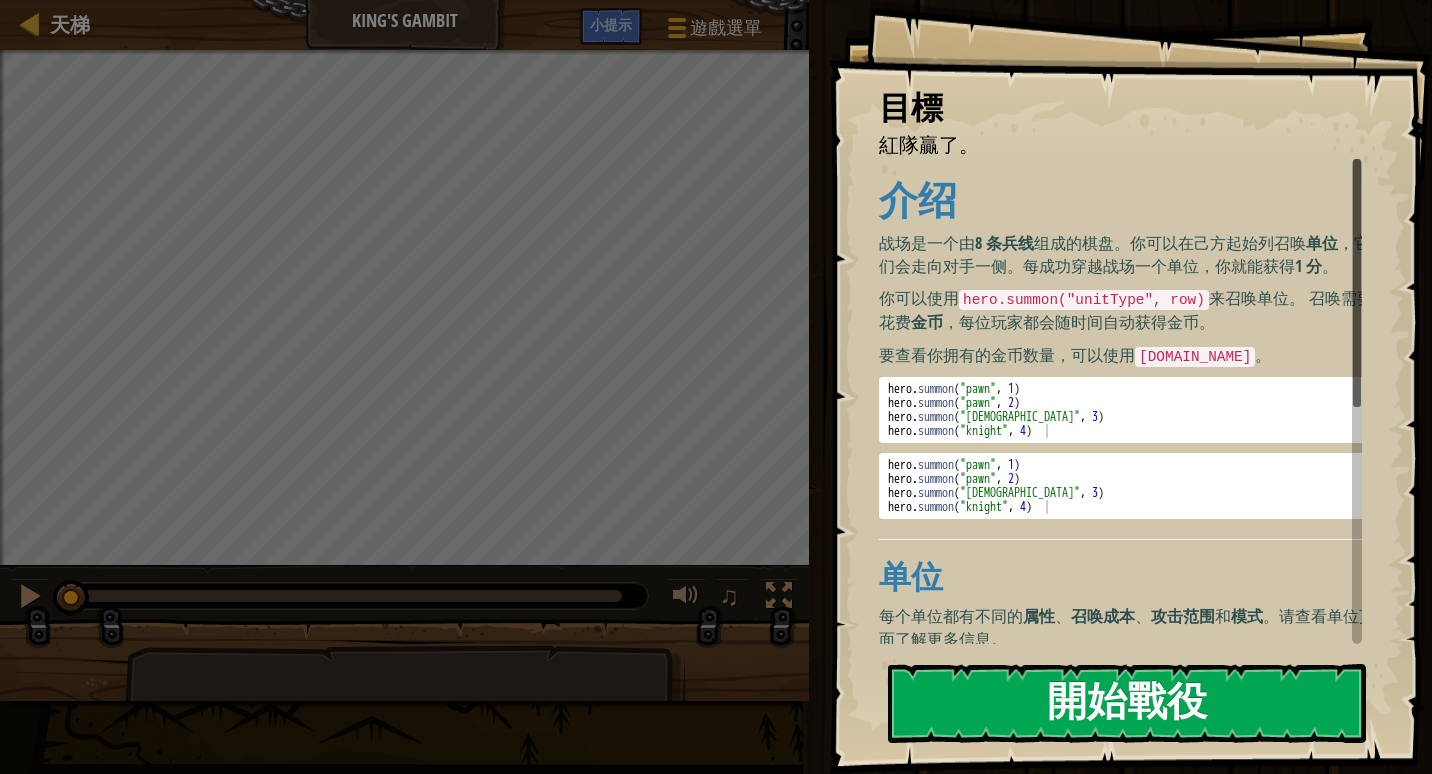 click on "開始戰役" at bounding box center (1127, 703) 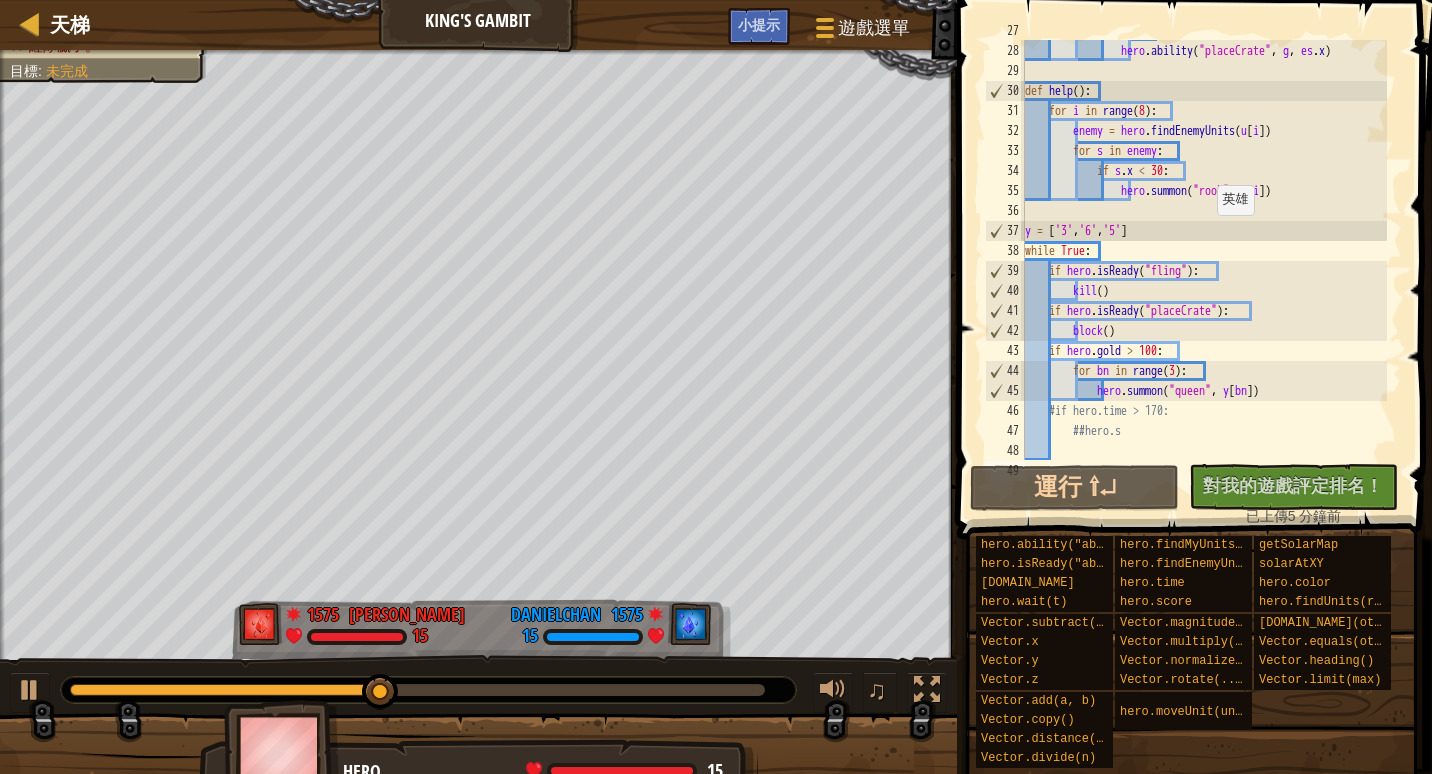 scroll, scrollTop: 560, scrollLeft: 0, axis: vertical 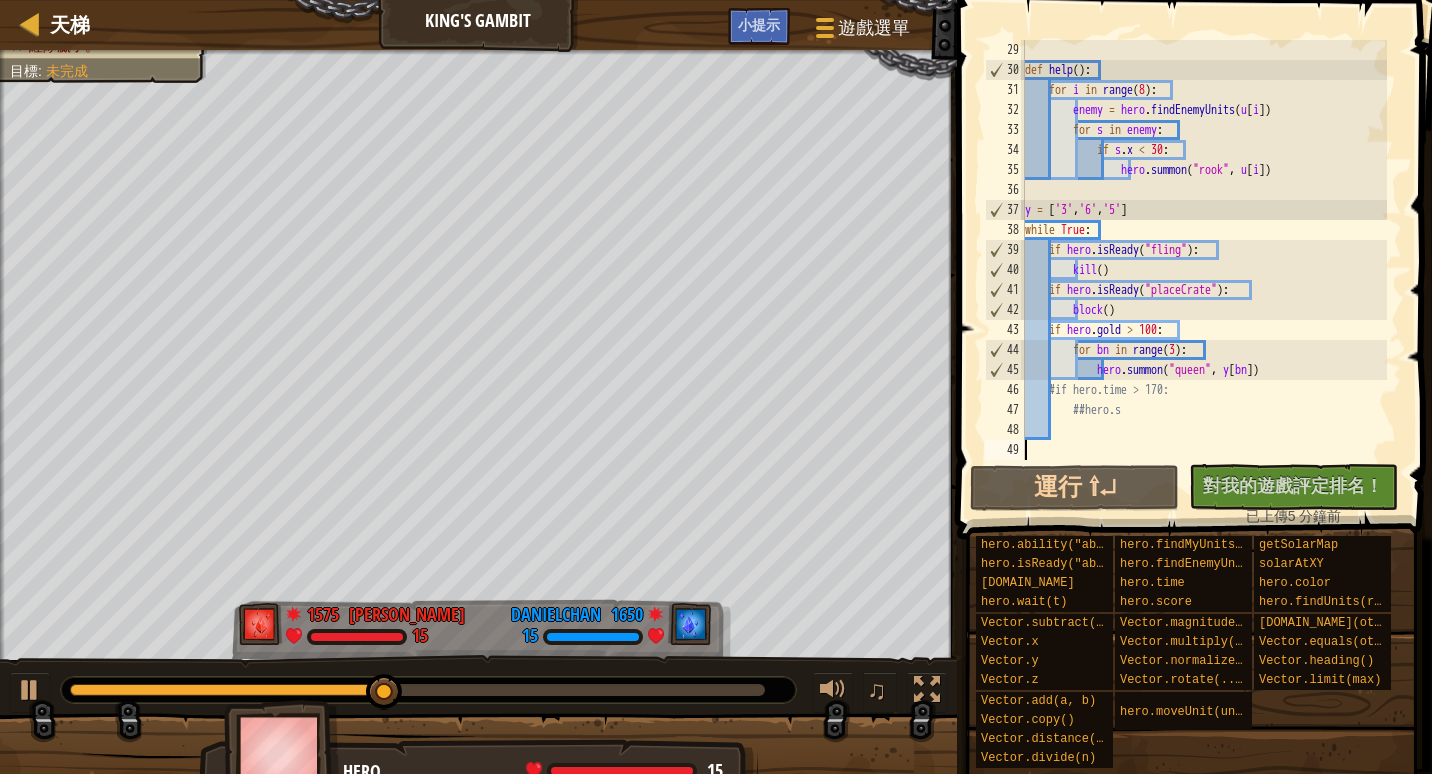 click on "def   help ( ) :      for   i   in   range ( 8 ) :          enemy   =   hero . findEnemyUnits ( u [ i ])          for   s   in   enemy :              if   s . x   <   30 :                  hero . summon ( "rook" ,   u [ i ]) y   =   [ '3' , '6' , '5' ] while   True :      if   hero . isReady ( "fling" ) :          kill ( )      if   hero . isReady ( "placeCrate" ) :          block ( )      if   hero . gold   >   100 :          for   bn   in   range ( 3 ) :              hero . summon ( "queen" ,   y [ bn ])      #if hero.time > 170:          ##hero.s" at bounding box center [1204, 270] 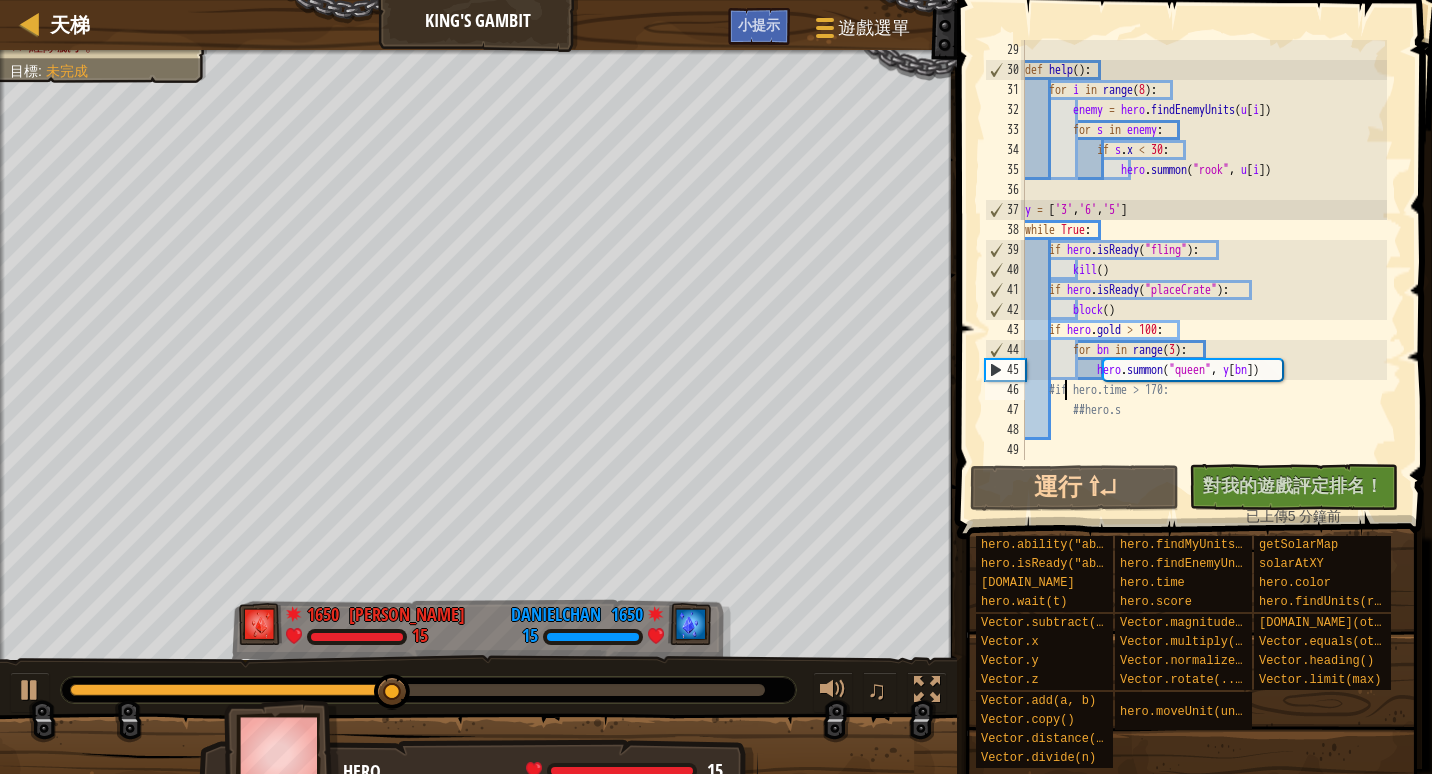 click on "def   help ( ) :      for   i   in   range ( 8 ) :          enemy   =   hero . findEnemyUnits ( u [ i ])          for   s   in   enemy :              if   s . x   <   30 :                  hero . summon ( "rook" ,   u [ i ]) y   =   [ '3' , '6' , '5' ] while   True :      if   hero . isReady ( "fling" ) :          kill ( )      if   hero . isReady ( "placeCrate" ) :          block ( )      if   hero . gold   >   100 :          for   bn   in   range ( 3 ) :              hero . summon ( "queen" ,   y [ bn ])      #if hero.time > 170:          ##hero.s" at bounding box center (1204, 270) 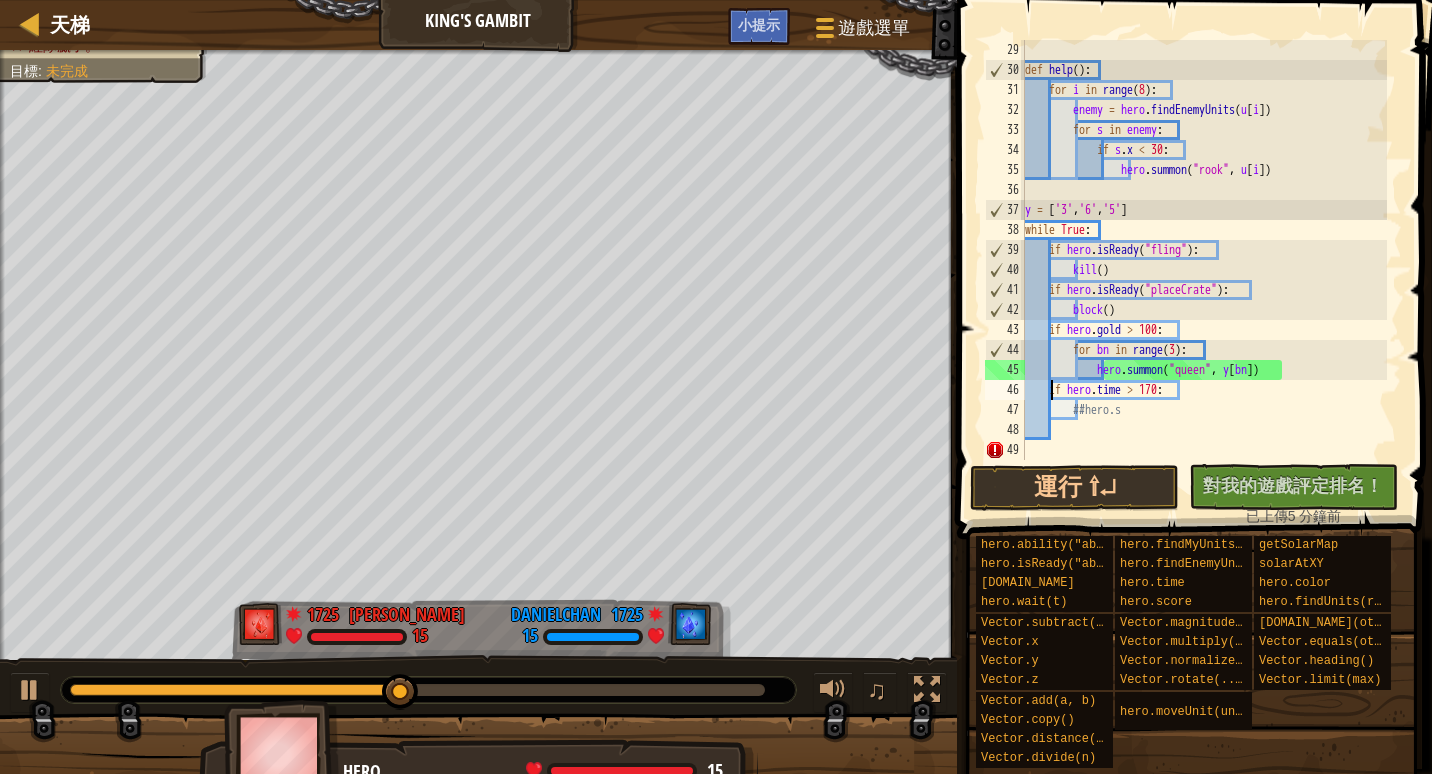 type on "##hero.s" 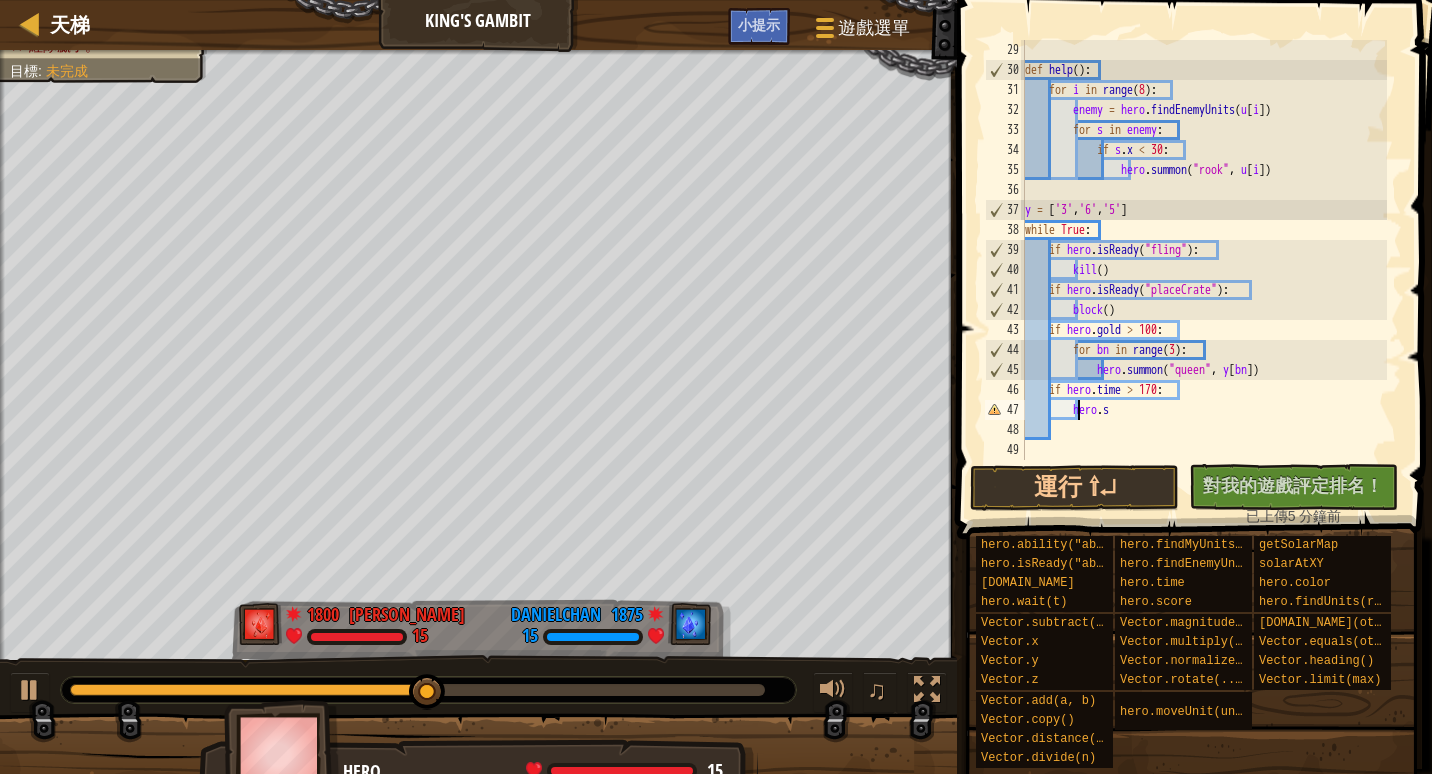 click on "def   help ( ) :      for   i   in   range ( 8 ) :          enemy   =   hero . findEnemyUnits ( u [ i ])          for   s   in   enemy :              if   s . x   <   30 :                  hero . summon ( "rook" ,   u [ i ]) y   =   [ '3' , '6' , '5' ] while   True :      if   hero . isReady ( "fling" ) :          kill ( )      if   hero . isReady ( "placeCrate" ) :          block ( )      if   hero . gold   >   100 :          for   bn   in   range ( 3 ) :              hero . summon ( "queen" ,   y [ bn ])      if   hero . time   >   170 :          hero . s" at bounding box center (1204, 270) 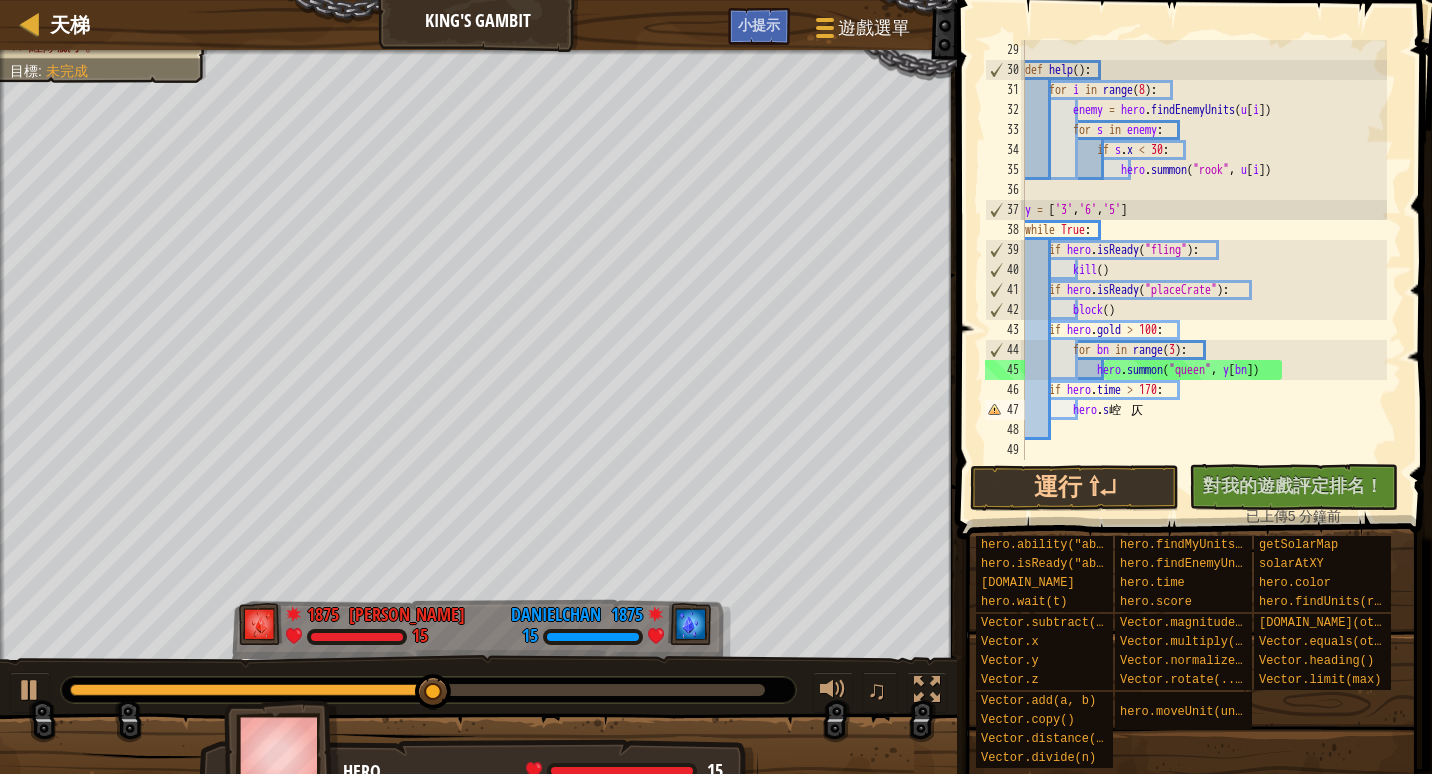 type on "弓" 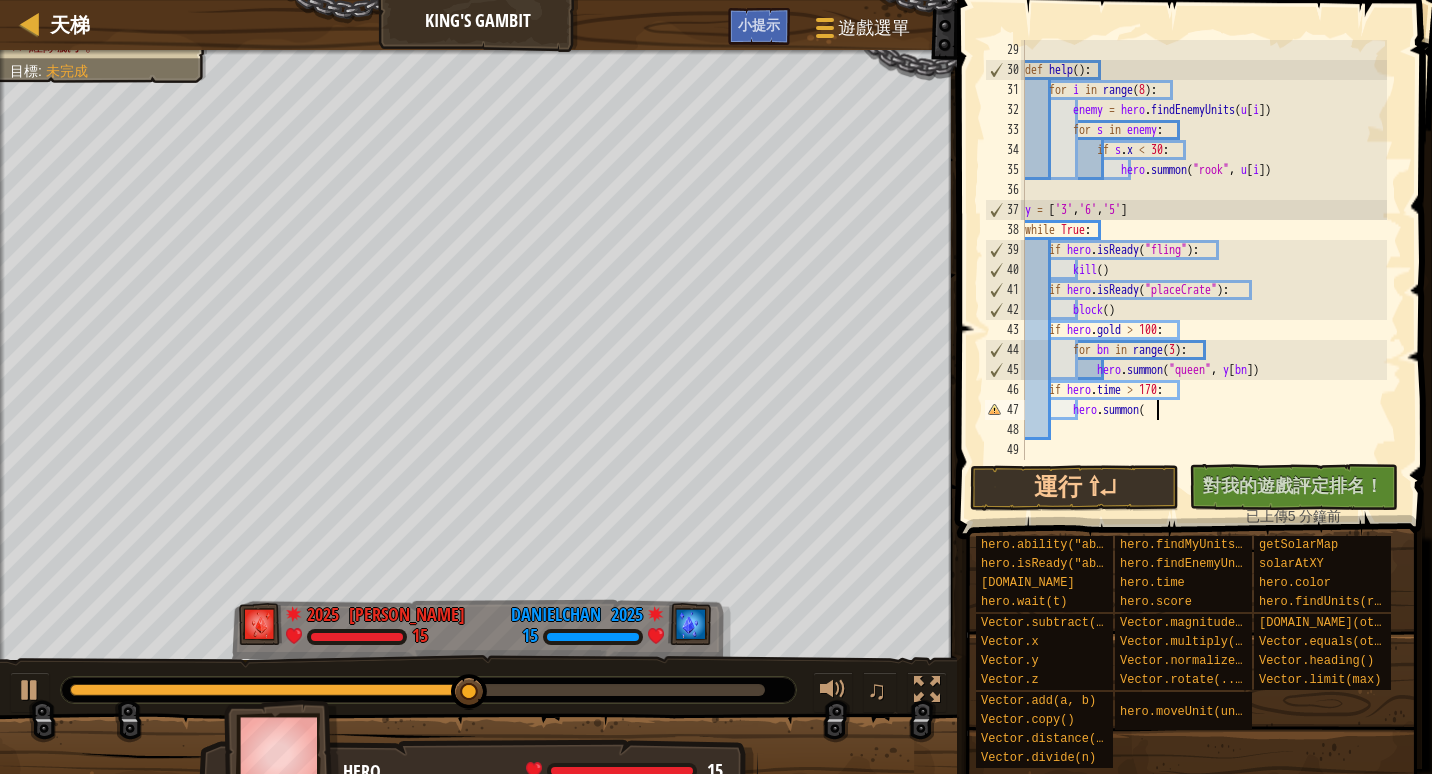 scroll, scrollTop: 9, scrollLeft: 10, axis: both 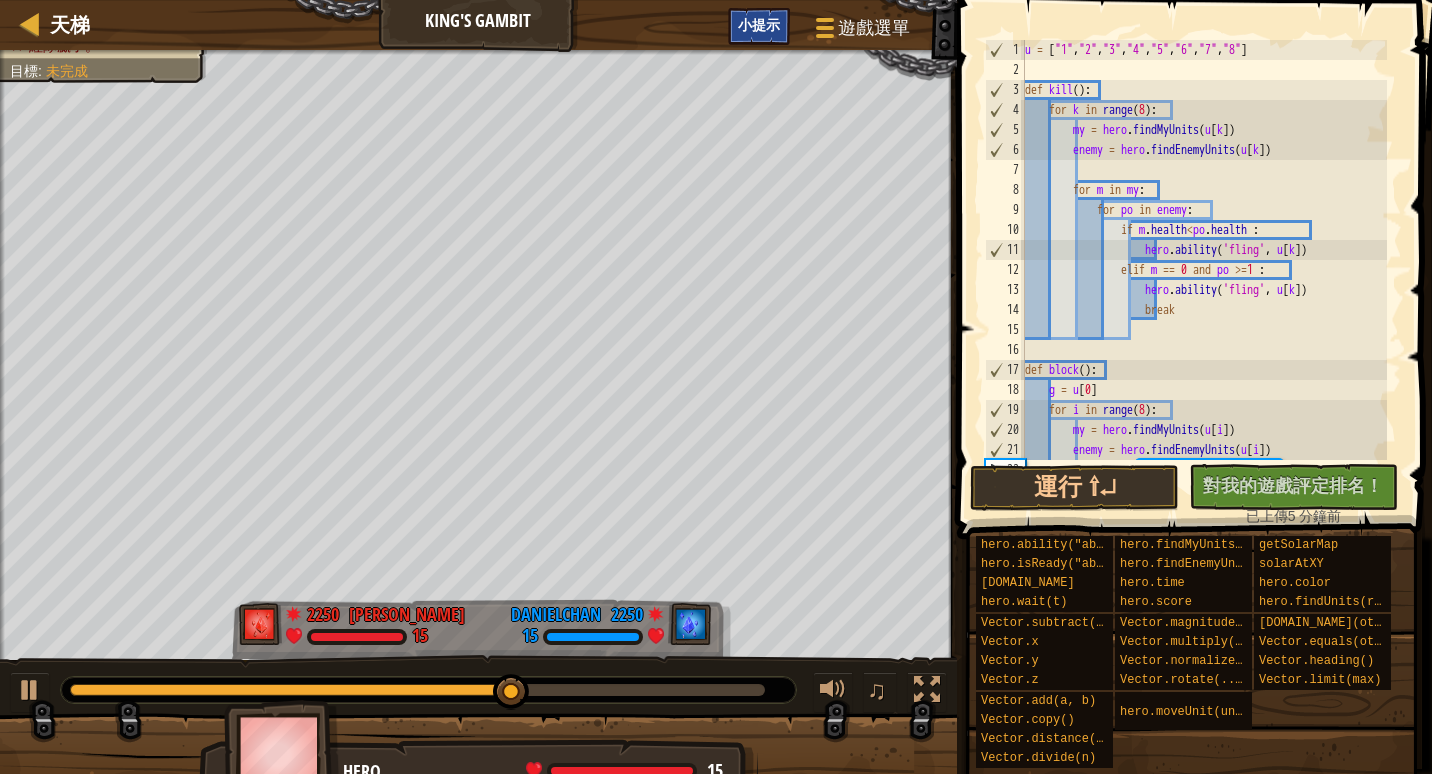 click on "小提示" at bounding box center [759, 24] 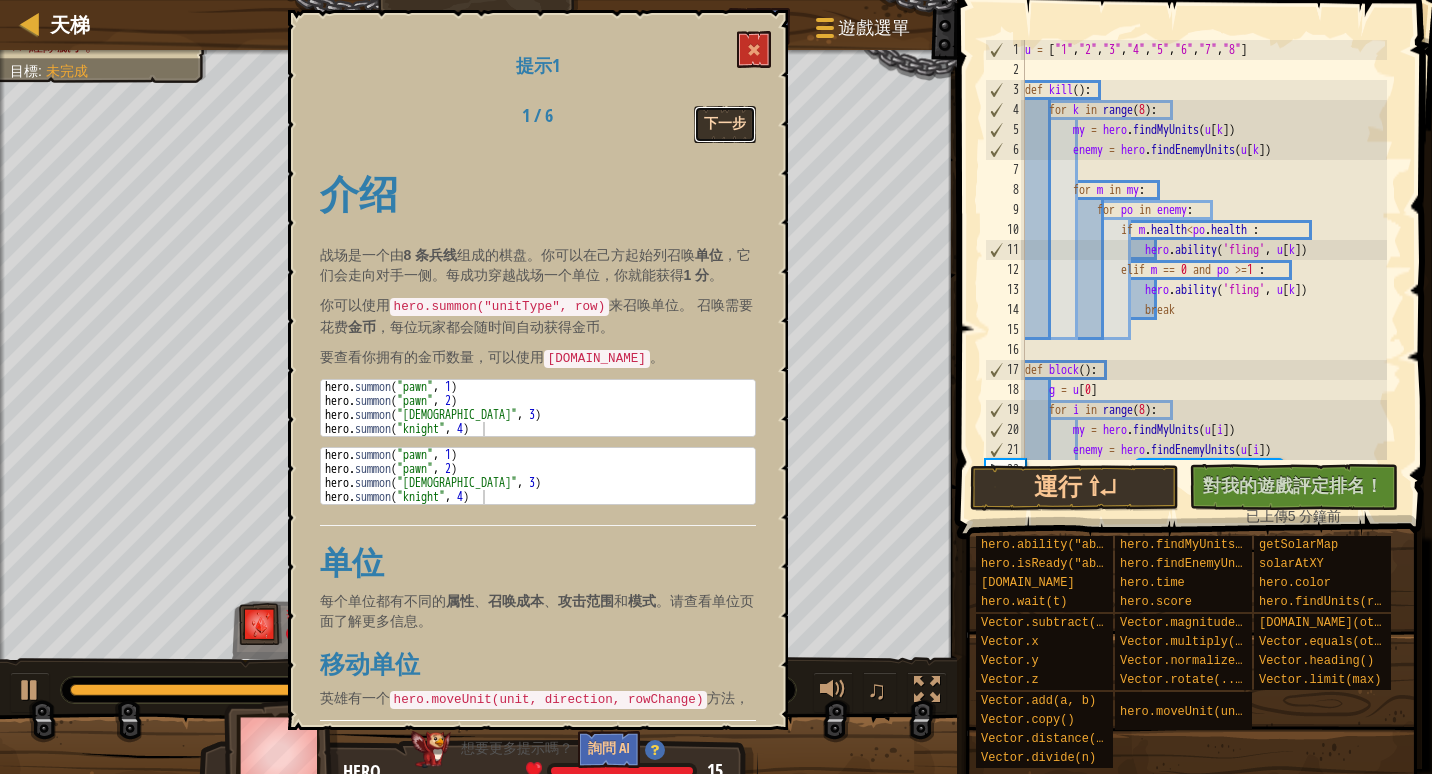click on "下一步" at bounding box center (725, 124) 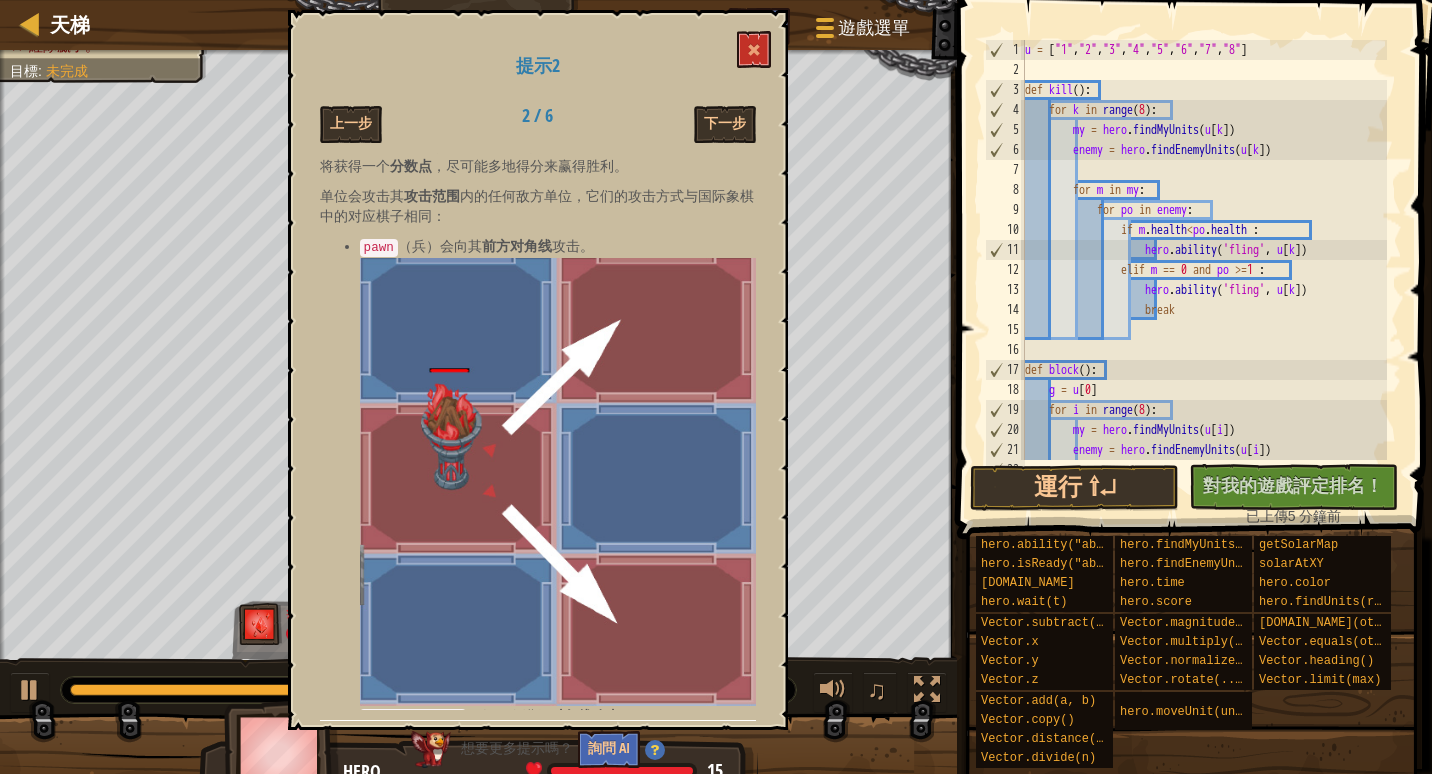 scroll, scrollTop: 180, scrollLeft: 0, axis: vertical 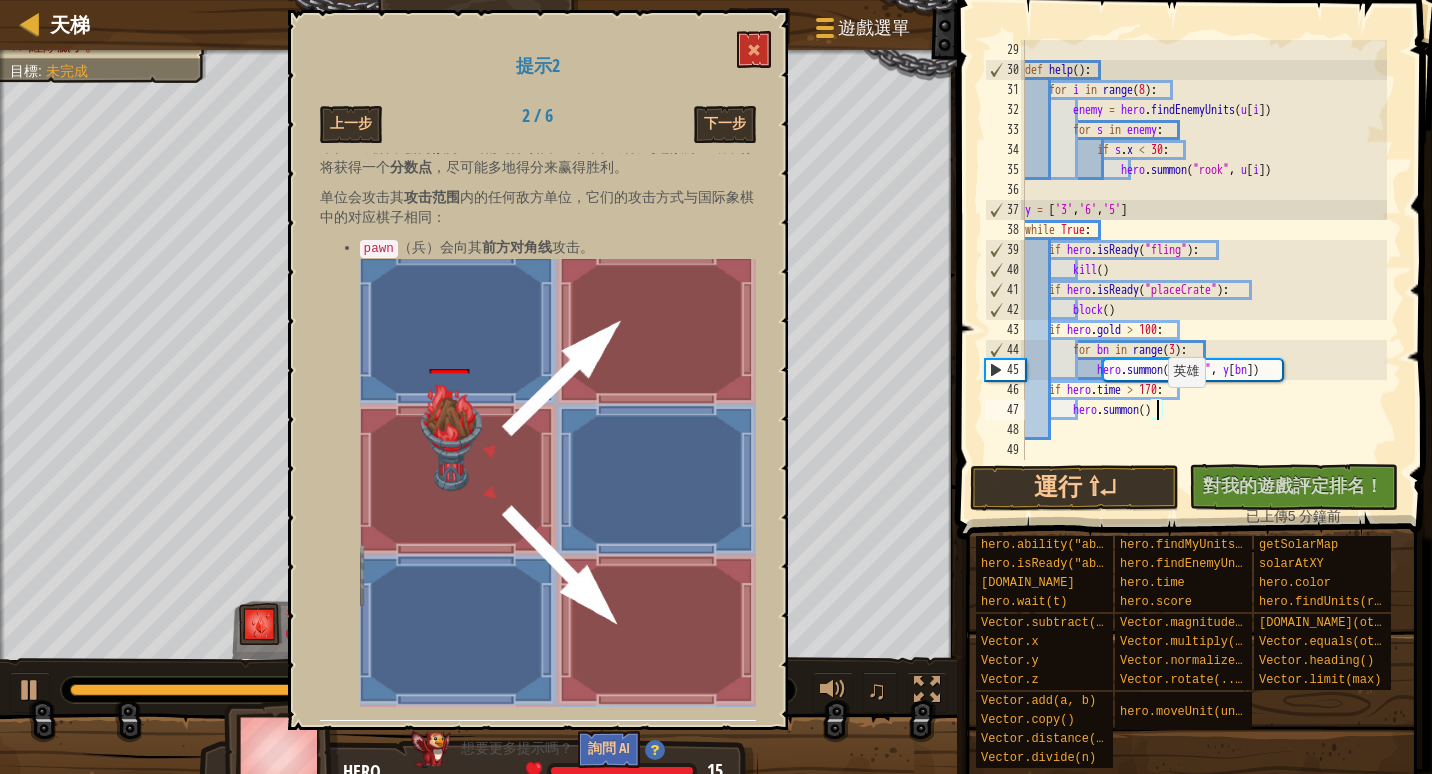 click on "def   help ( ) :      for   i   in   range ( 8 ) :          enemy   =   hero . findEnemyUnits ( u [ i ])          for   s   in   enemy :              if   s . x   <   30 :                  hero . summon ( "rook" ,   u [ i ]) y   =   [ '3' , '6' , '5' ] while   True :      if   hero . isReady ( "fling" ) :          kill ( )      if   hero . isReady ( "placeCrate" ) :          block ( )      if   hero . gold   >   100 :          for   bn   in   range ( 3 ) :              hero . summon ( "queen" ,   y [ bn ])      if   hero . time   >   170 :          hero . summon ( )" at bounding box center (1204, 270) 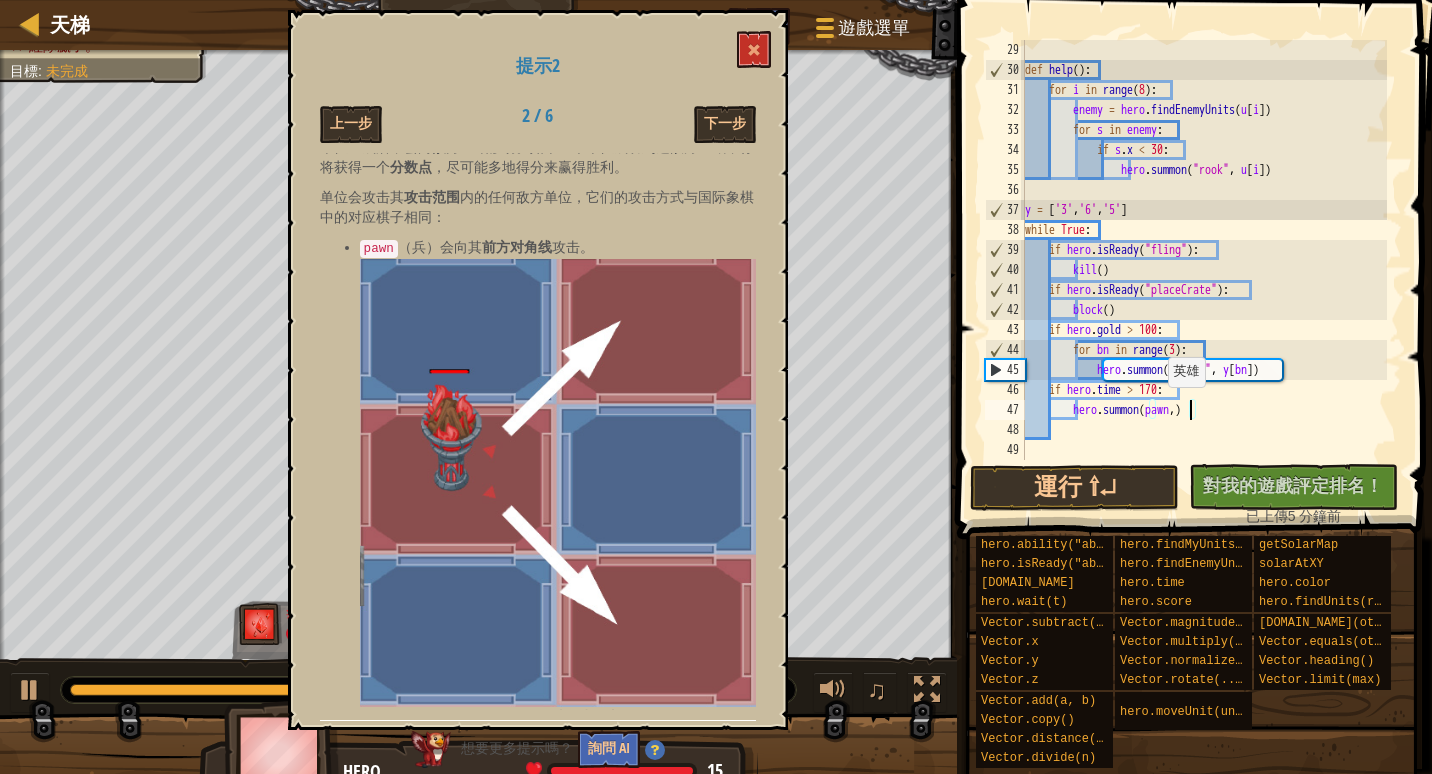 scroll, scrollTop: 9, scrollLeft: 14, axis: both 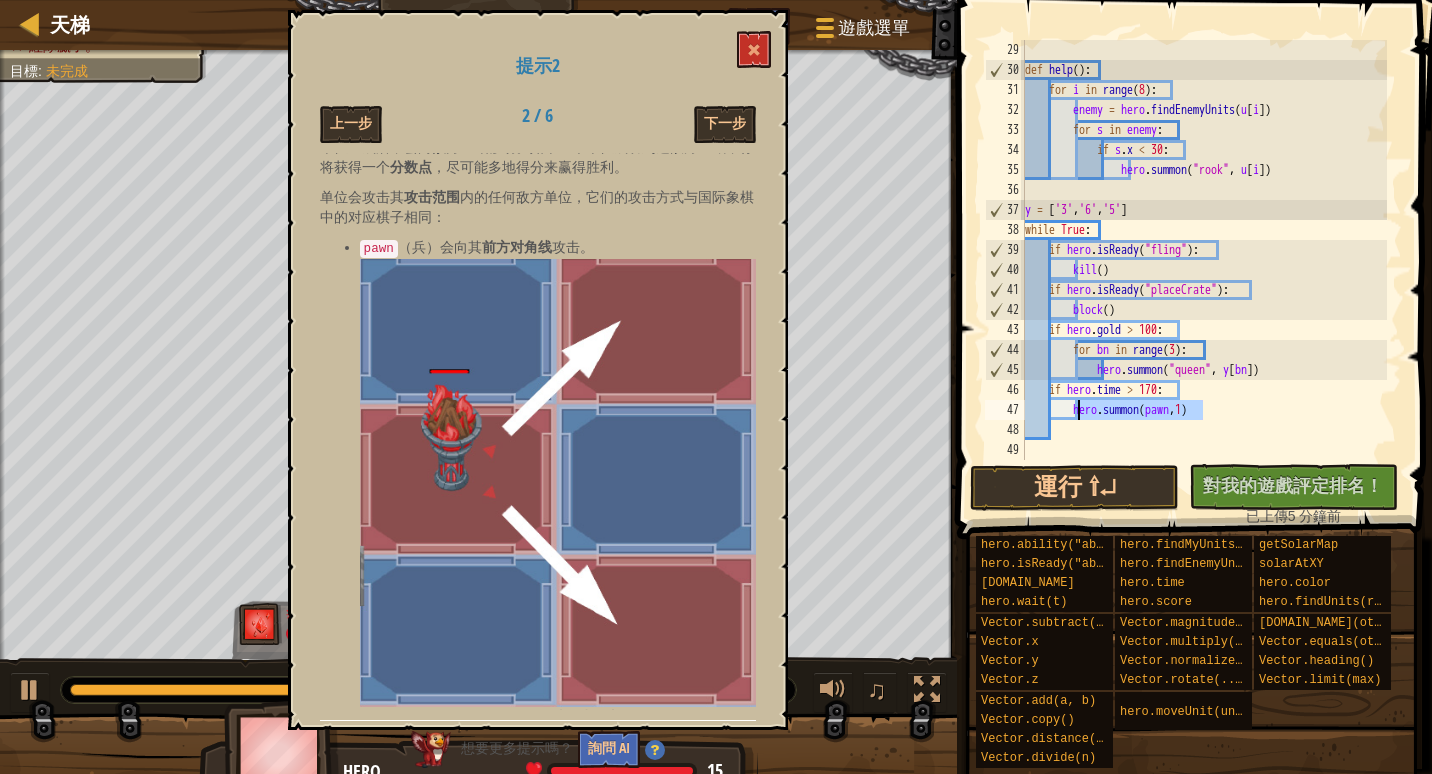 drag, startPoint x: 1219, startPoint y: 412, endPoint x: 1077, endPoint y: 404, distance: 142.22517 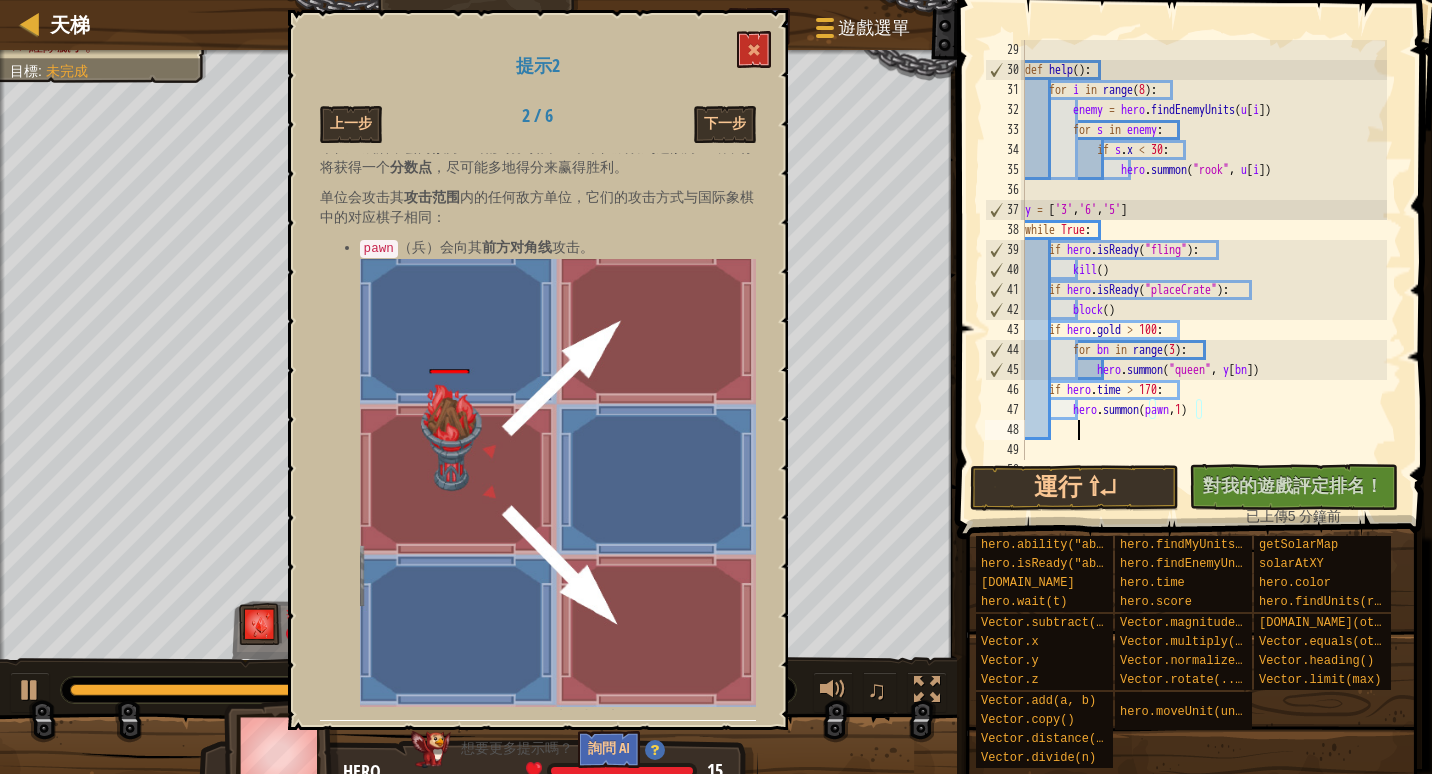 scroll, scrollTop: 9, scrollLeft: 3, axis: both 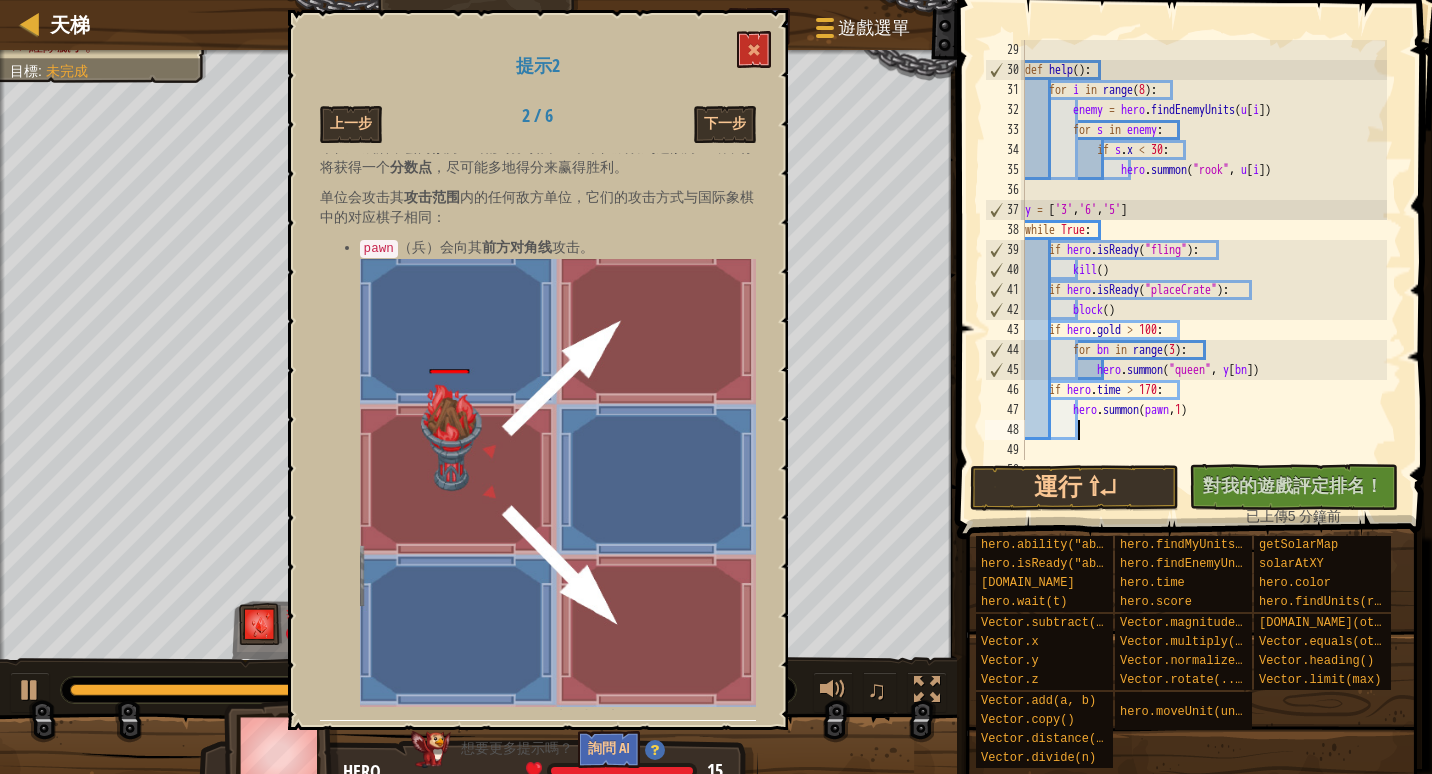 paste on "hero.summon(pawn,1)" 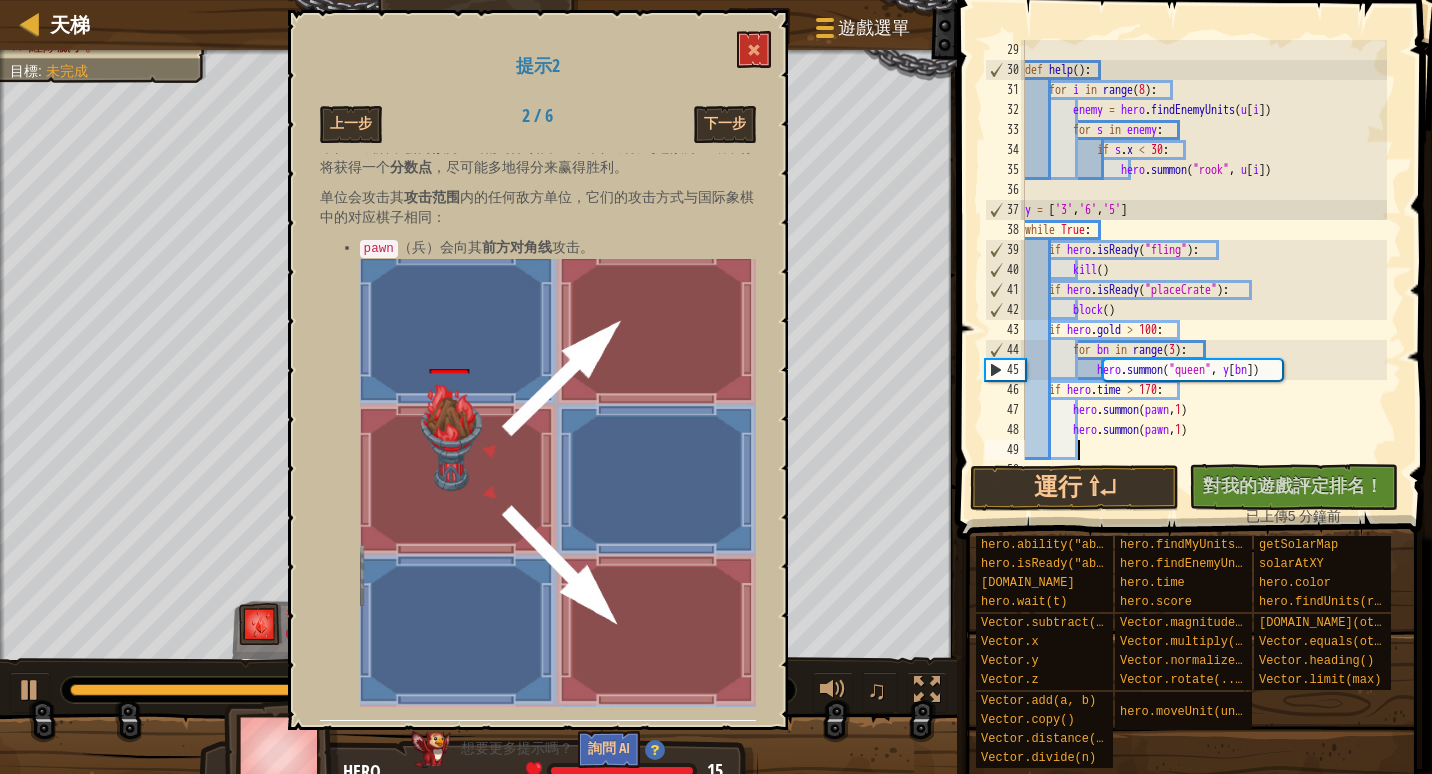 paste on "hero.summon(pawn,1)" 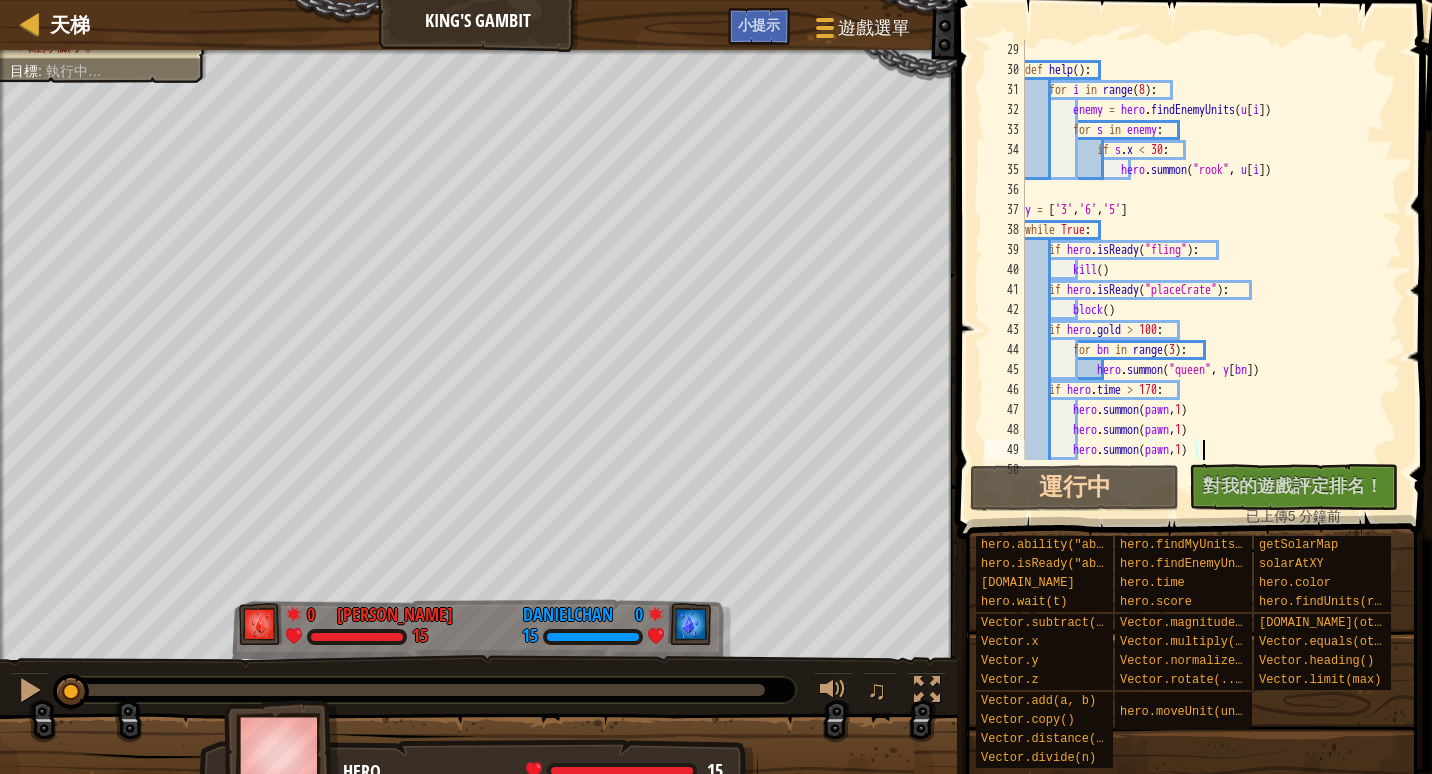 paste on "hero.summon(pawn,1)" 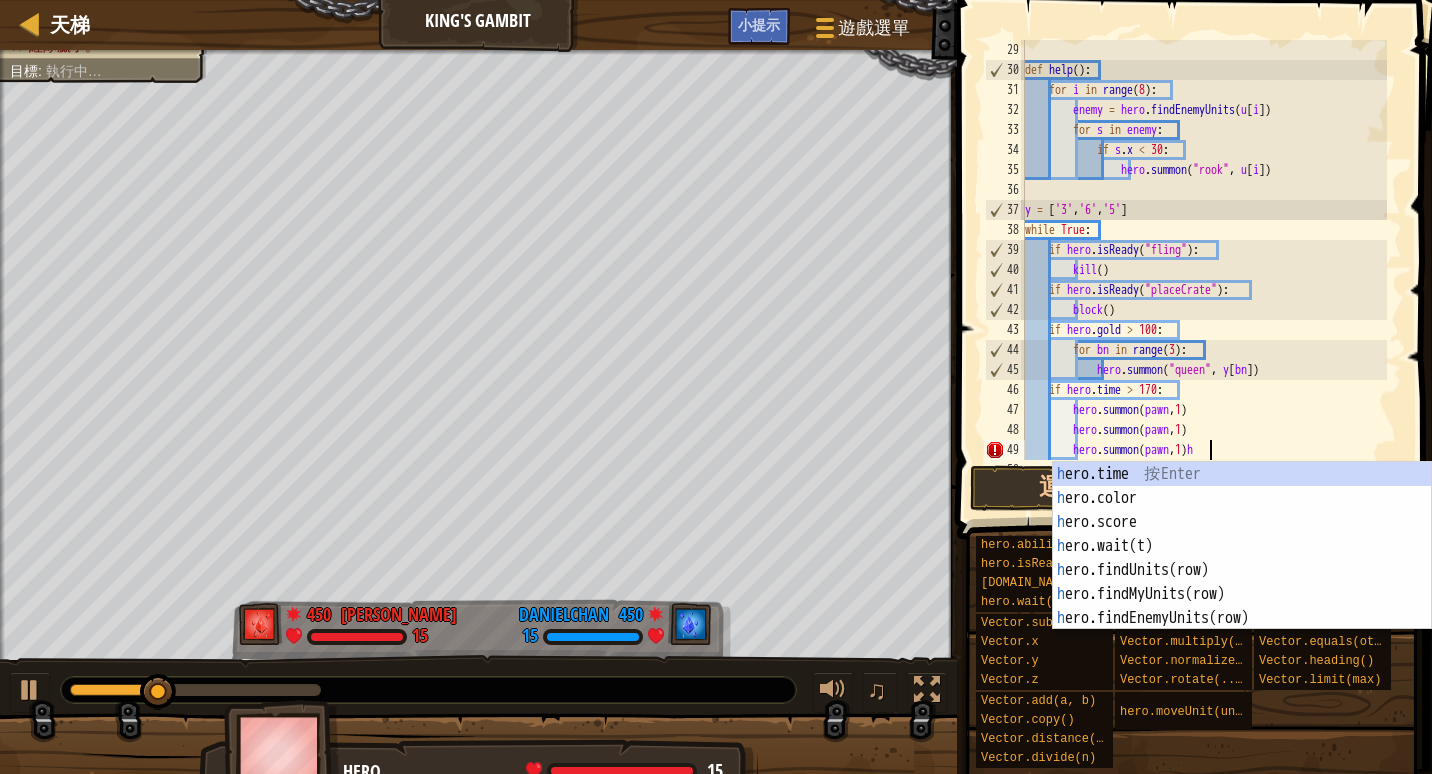 type on "hero.summon(pawn,1)" 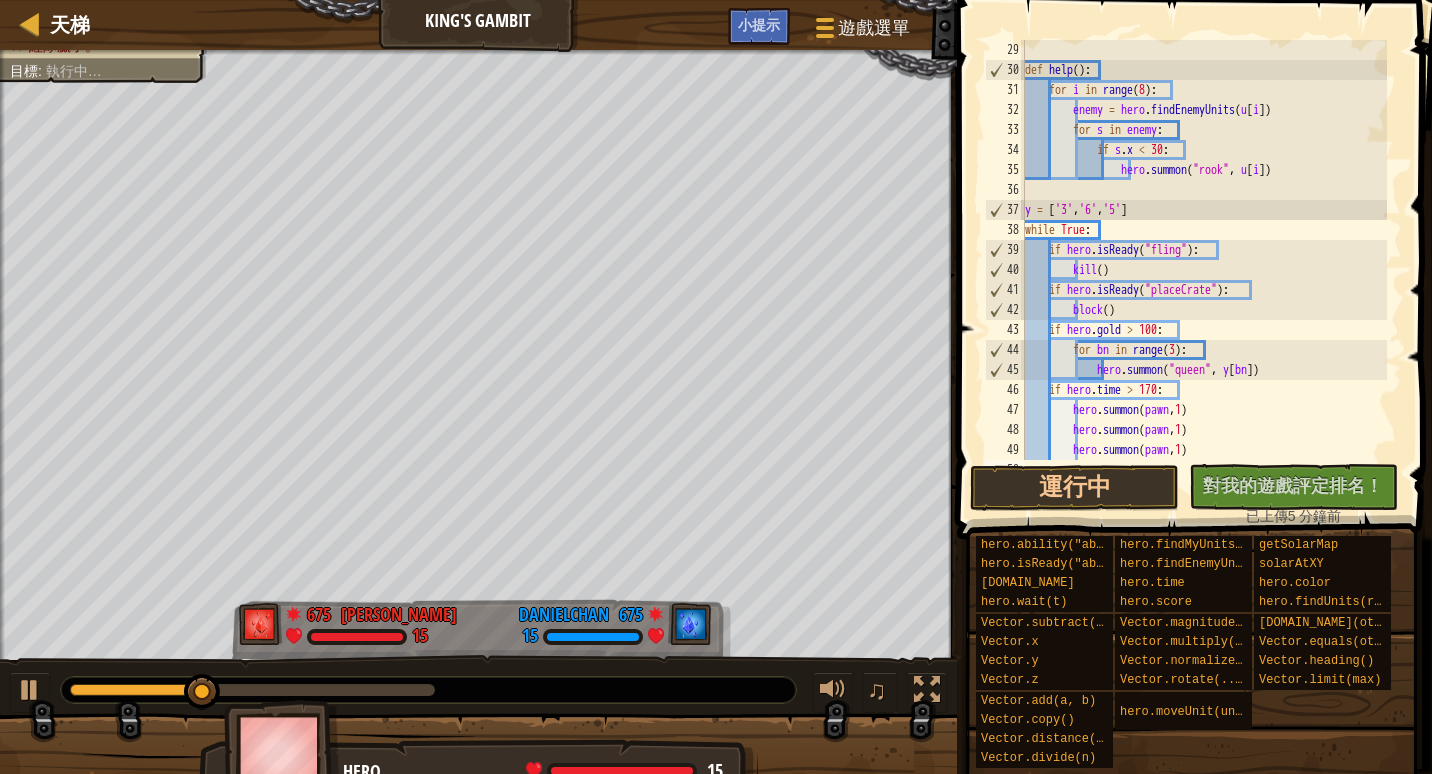 paste on "hero.summon(pawn,1)" 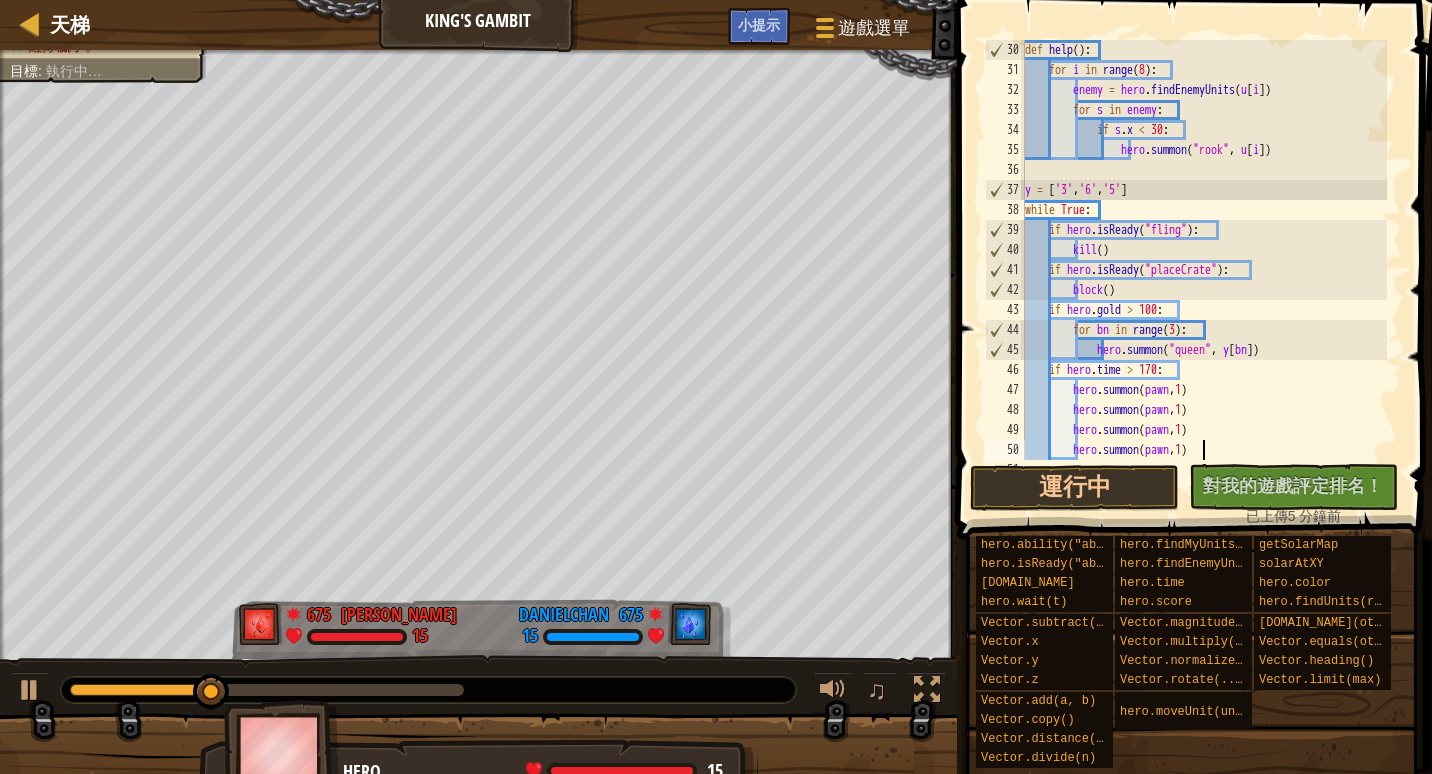 scroll, scrollTop: 580, scrollLeft: 0, axis: vertical 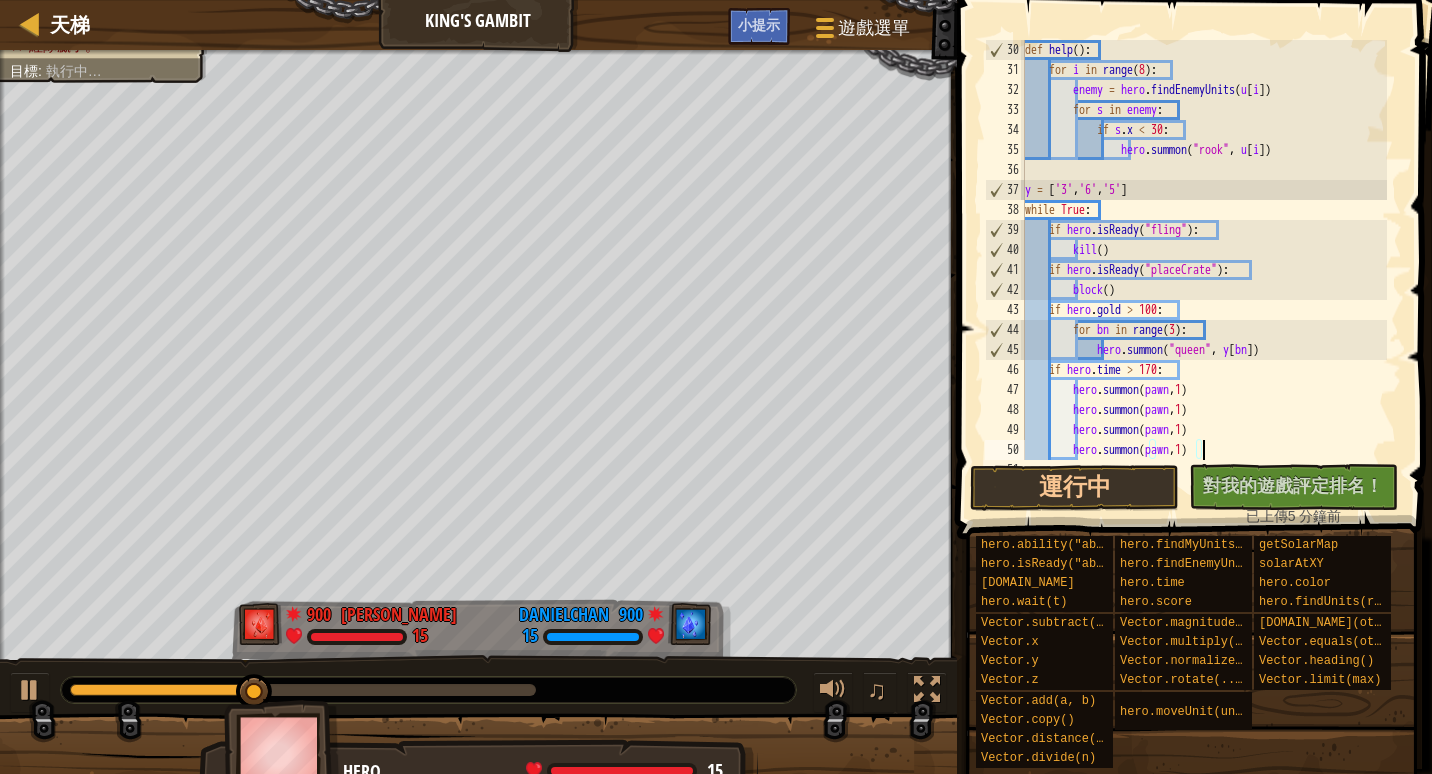 click on "def   help ( ) :      for   i   in   range ( 8 ) :          enemy   =   hero . findEnemyUnits ( u [ i ])          for   s   in   enemy :              if   s . x   <   30 :                  hero . summon ( "rook" ,   u [ i ]) y   =   [ '3' , '6' , '5' ] while   True :      if   hero . isReady ( "fling" ) :          kill ( )      if   hero . isReady ( "placeCrate" ) :          block ( )      if   hero . gold   >   100 :          for   bn   in   range ( 3 ) :              hero . summon ( "queen" ,   y [ bn ])      if   hero . time   >   170 :          hero . summon ( pawn , 1 )          hero . summon ( pawn , 1 )          hero . summon ( pawn , 1 )          hero . summon ( pawn , 1 )" at bounding box center (1204, 270) 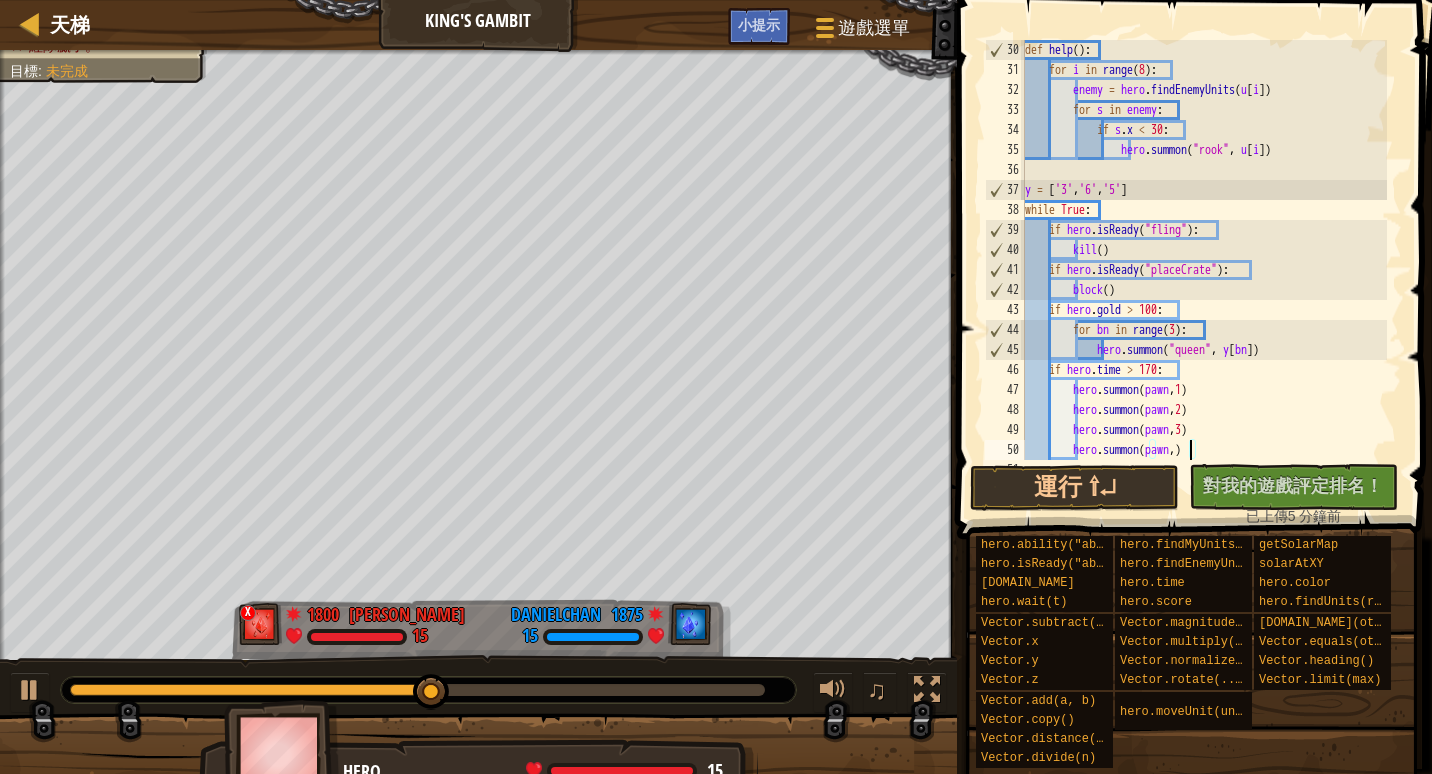 scroll, scrollTop: 9, scrollLeft: 14, axis: both 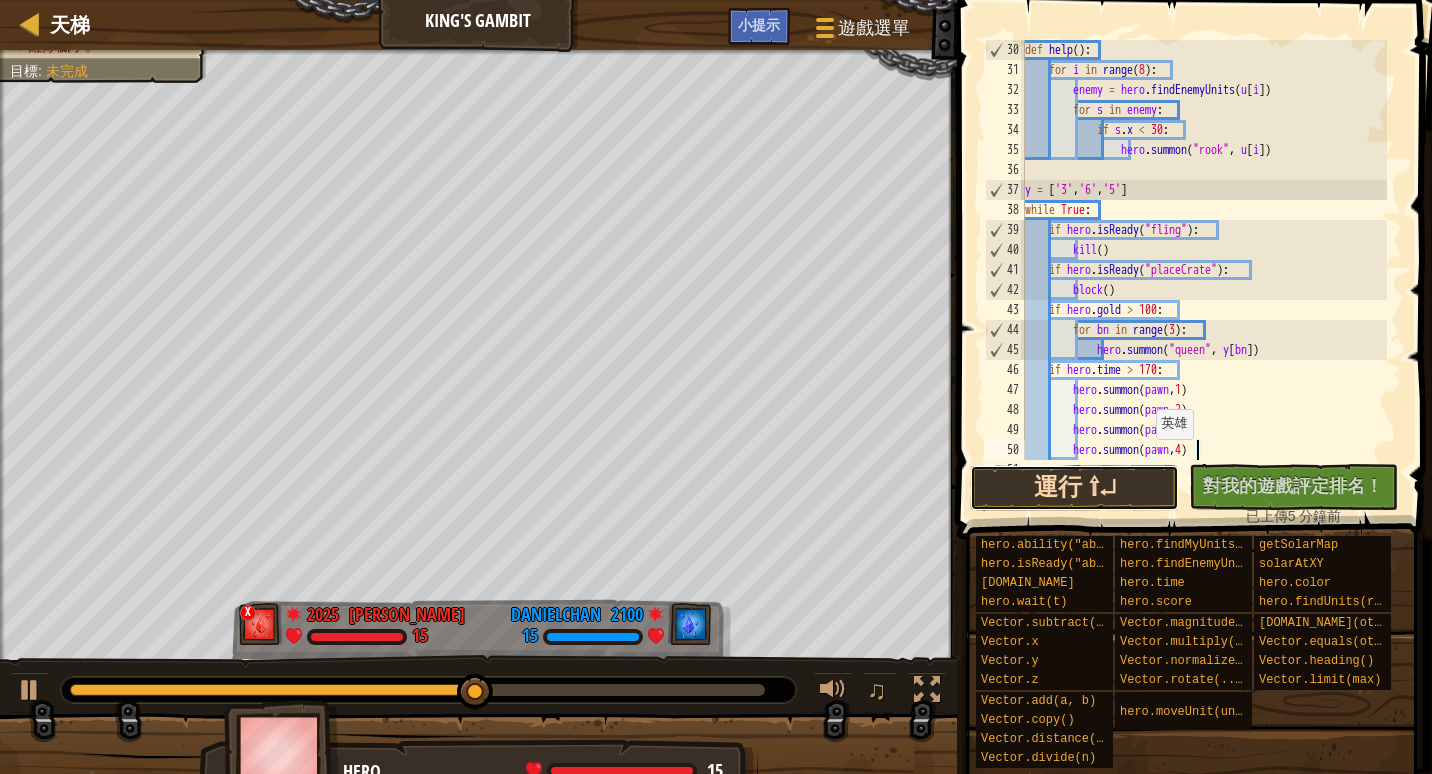 click on "運行 ⇧↵" at bounding box center [1074, 488] 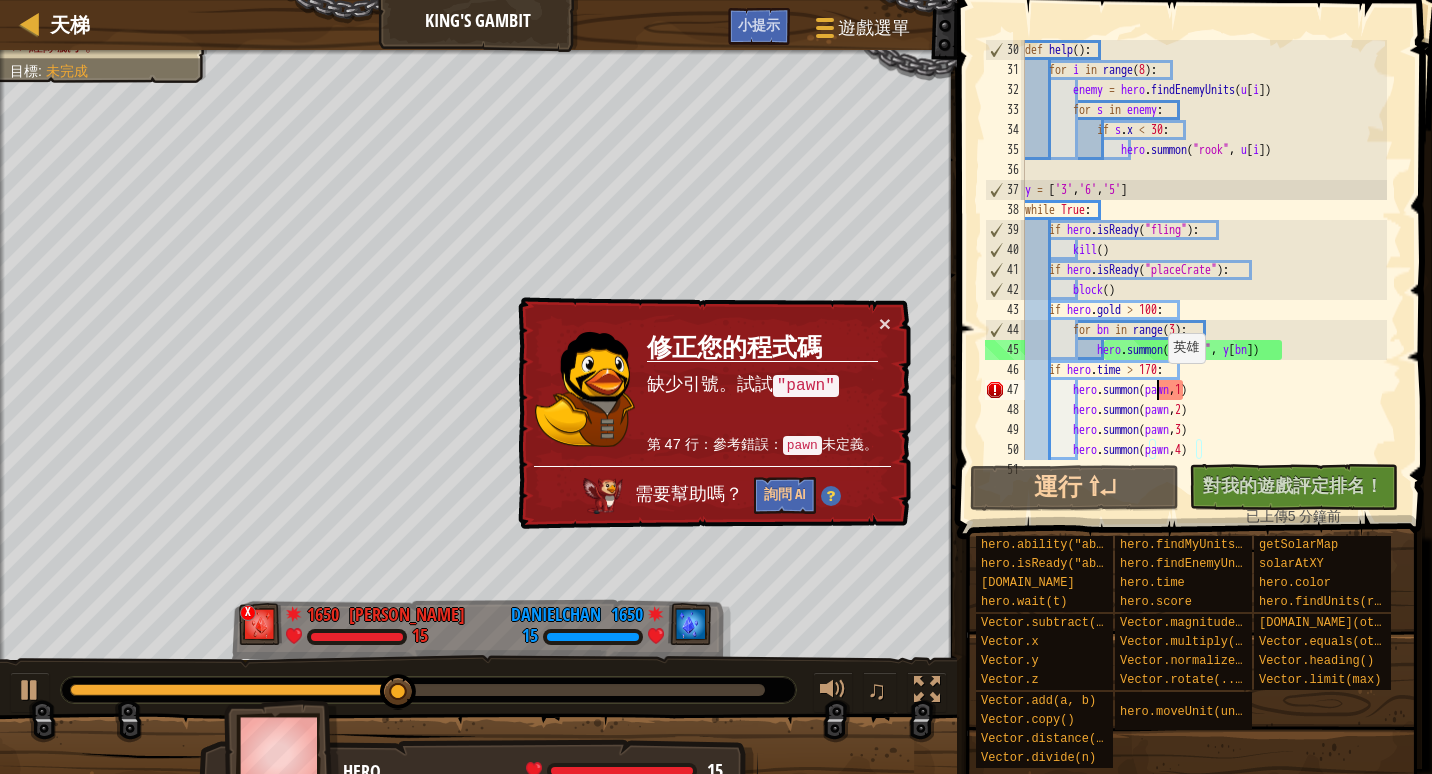 click on "def   help ( ) :      for   i   in   range ( 8 ) :          enemy   =   hero . findEnemyUnits ( u [ i ])          for   s   in   enemy :              if   s . x   <   30 :                  hero . summon ( "rook" ,   u [ i ]) y   =   [ '3' , '6' , '5' ] while   True :      if   hero . isReady ( "fling" ) :          kill ( )      if   hero . isReady ( "placeCrate" ) :          block ( )      if   hero . gold   >   100 :          for   bn   in   range ( 3 ) :              hero . summon ( "queen" ,   y [ bn ])      if   hero . time   >   170 :          hero . summon ( pawn , 1 )          hero . summon ( pawn , 2 )          hero . summon ( pawn , 3 )          hero . summon ( pawn , 4 )" at bounding box center (1204, 270) 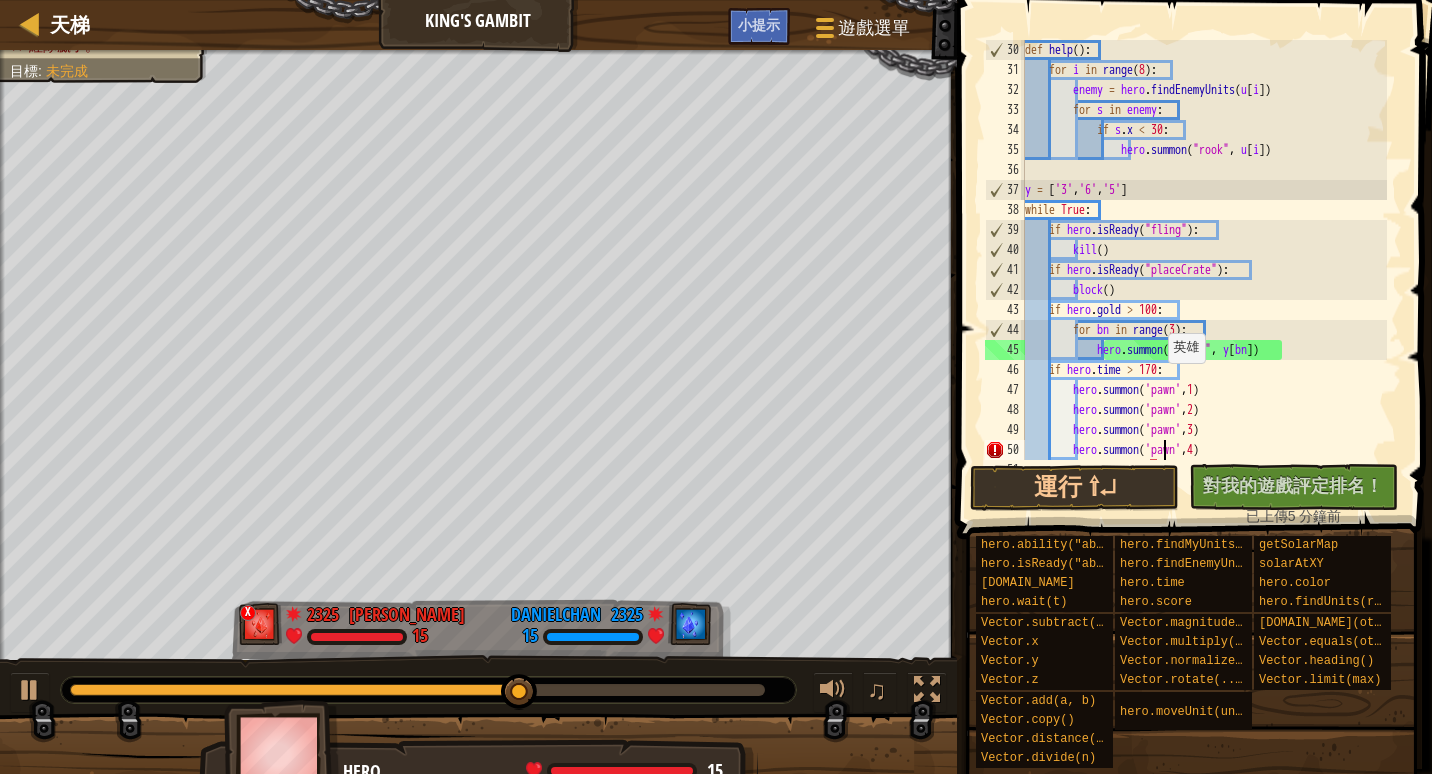 scroll, scrollTop: 9, scrollLeft: 12, axis: both 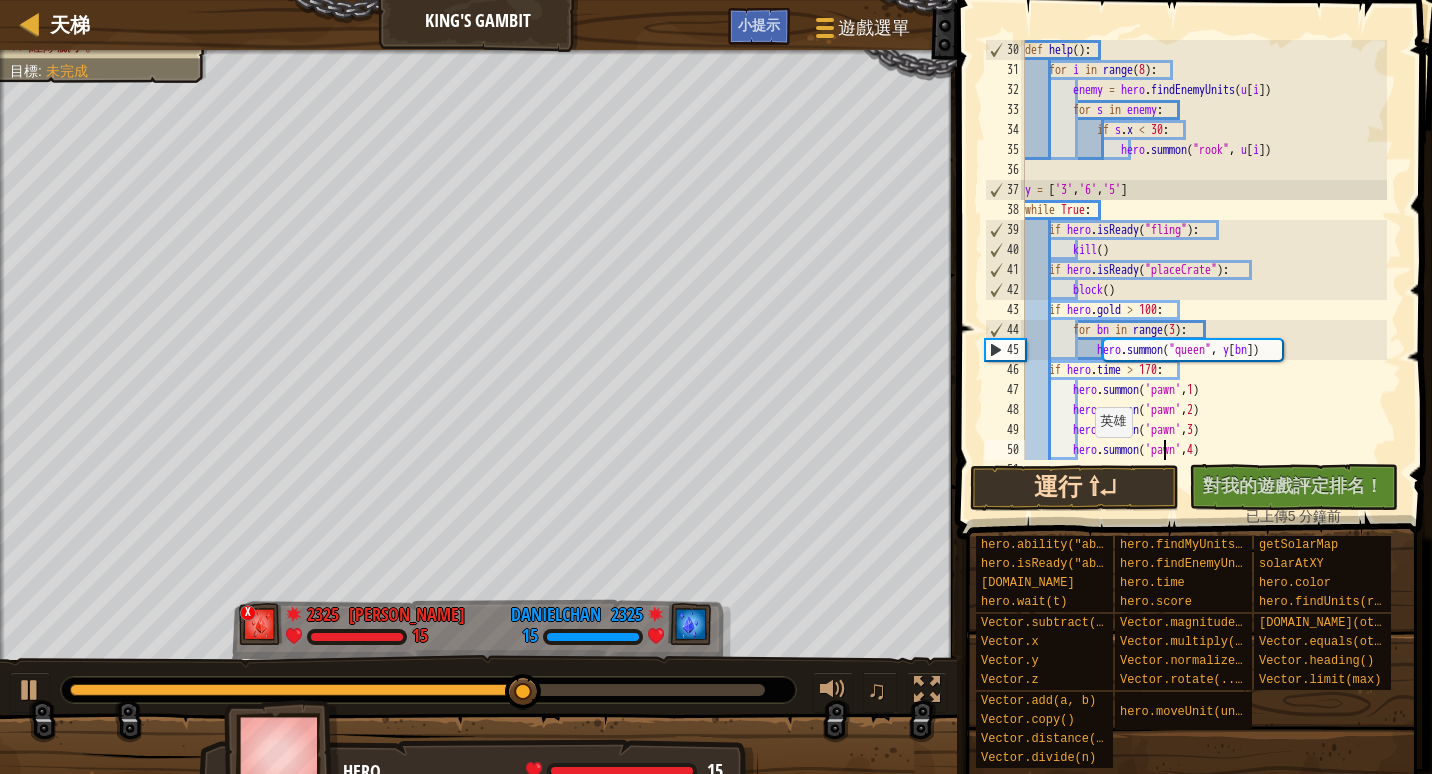 type on "hero.summon('pawn',4)" 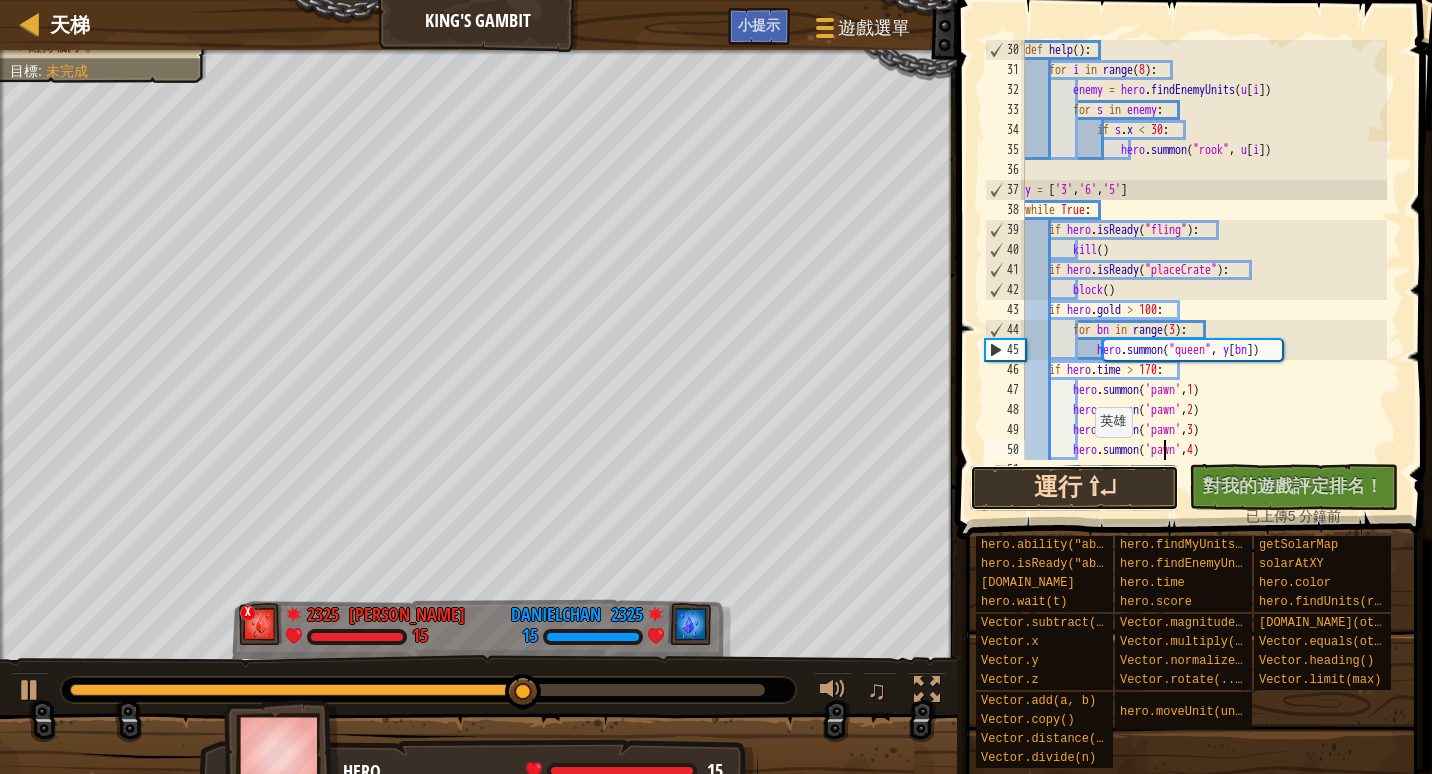 click on "運行 ⇧↵" at bounding box center [1074, 488] 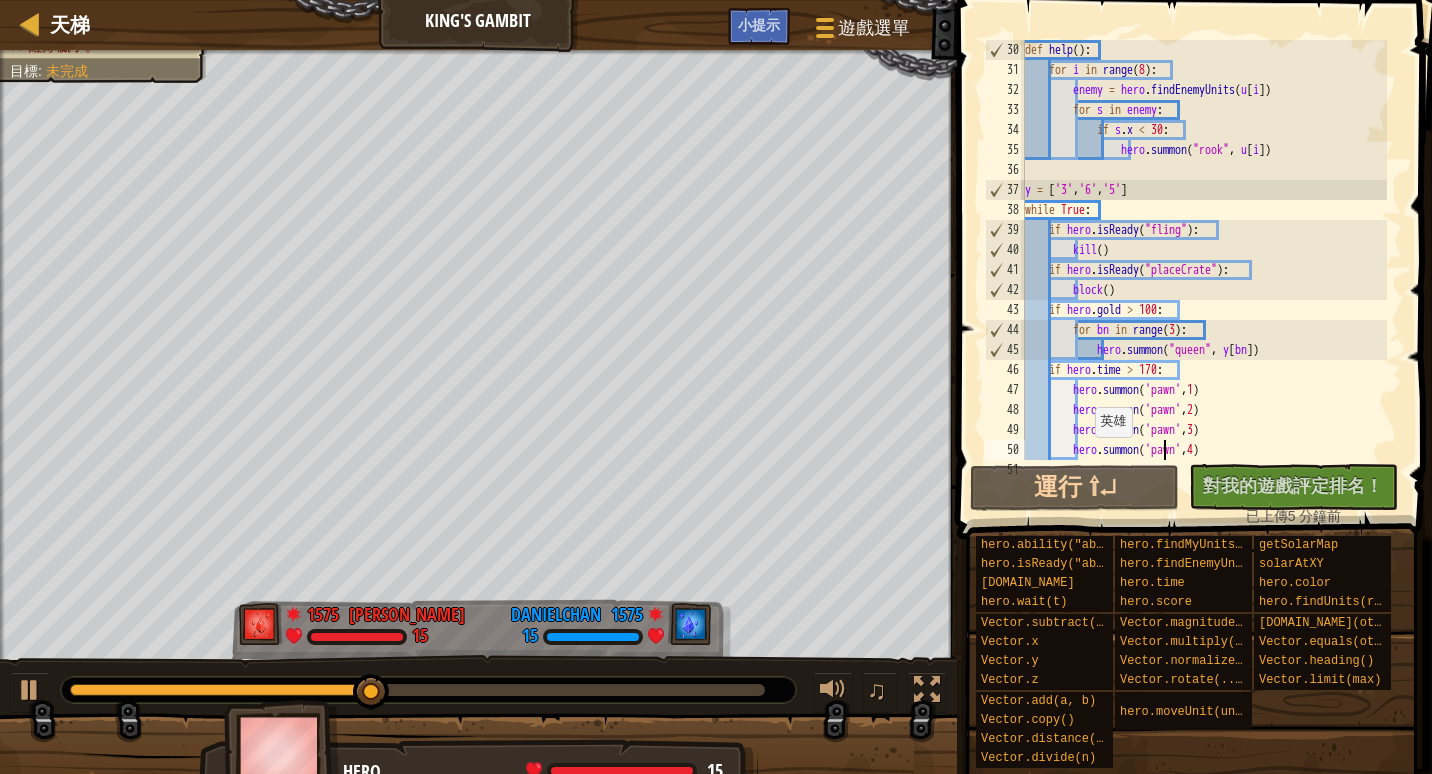 click at bounding box center (417, 690) 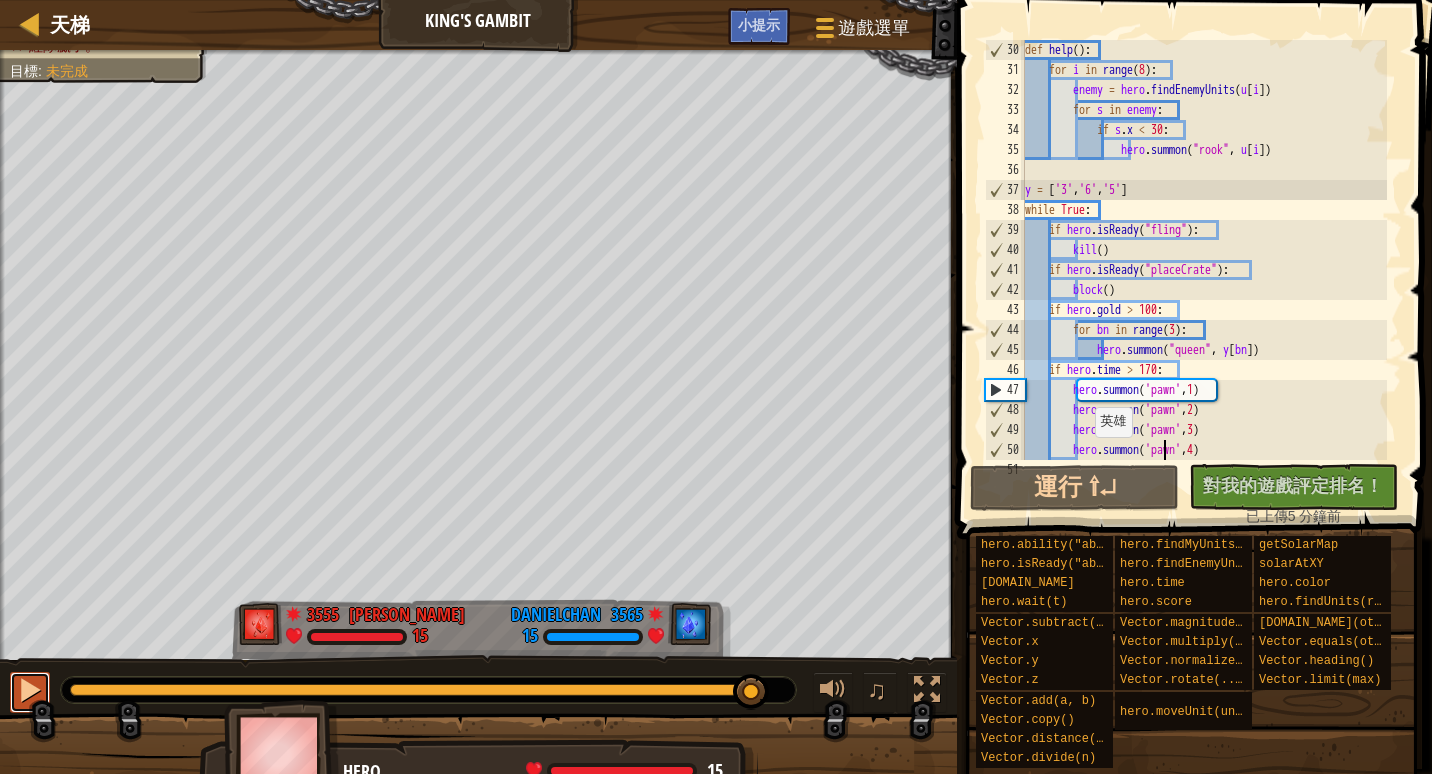 click at bounding box center [30, 690] 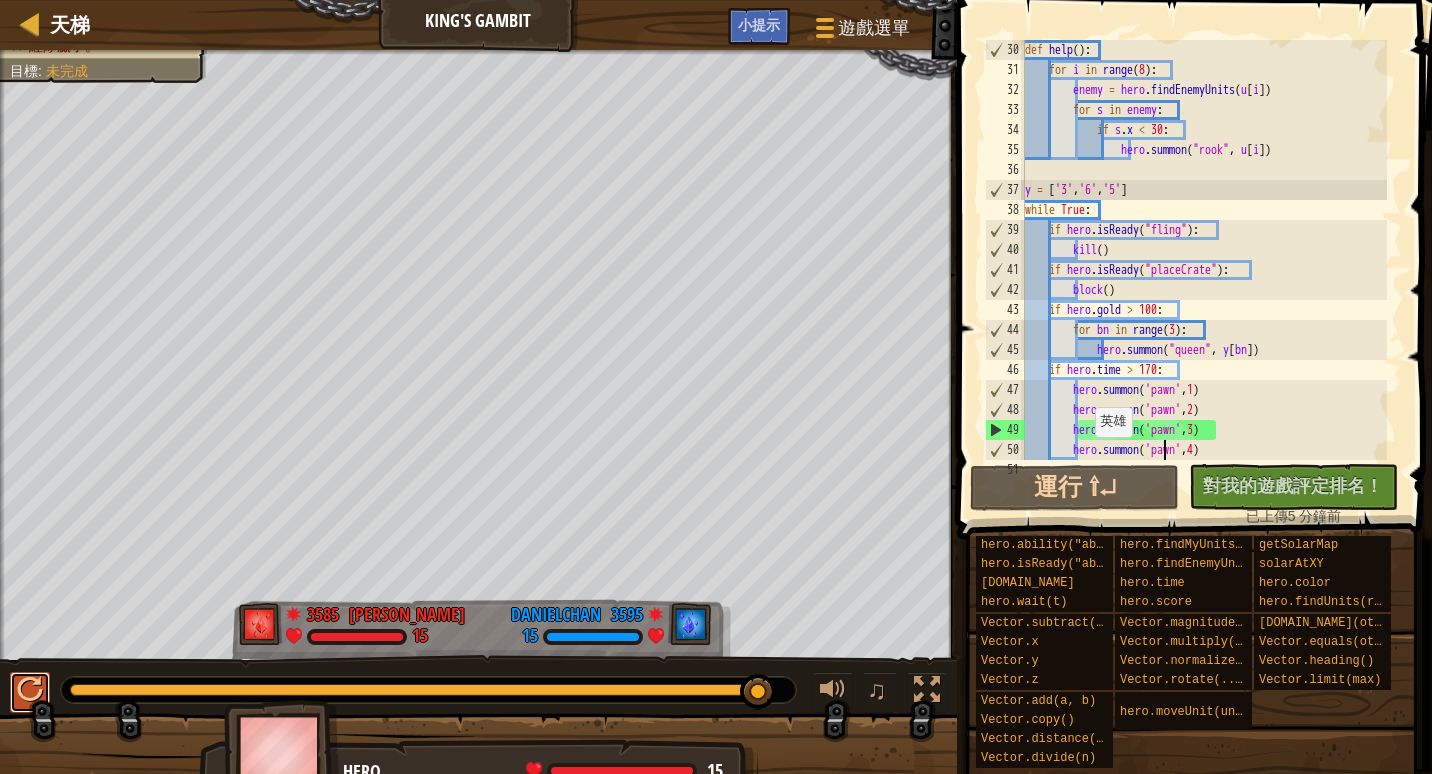 click at bounding box center (30, 690) 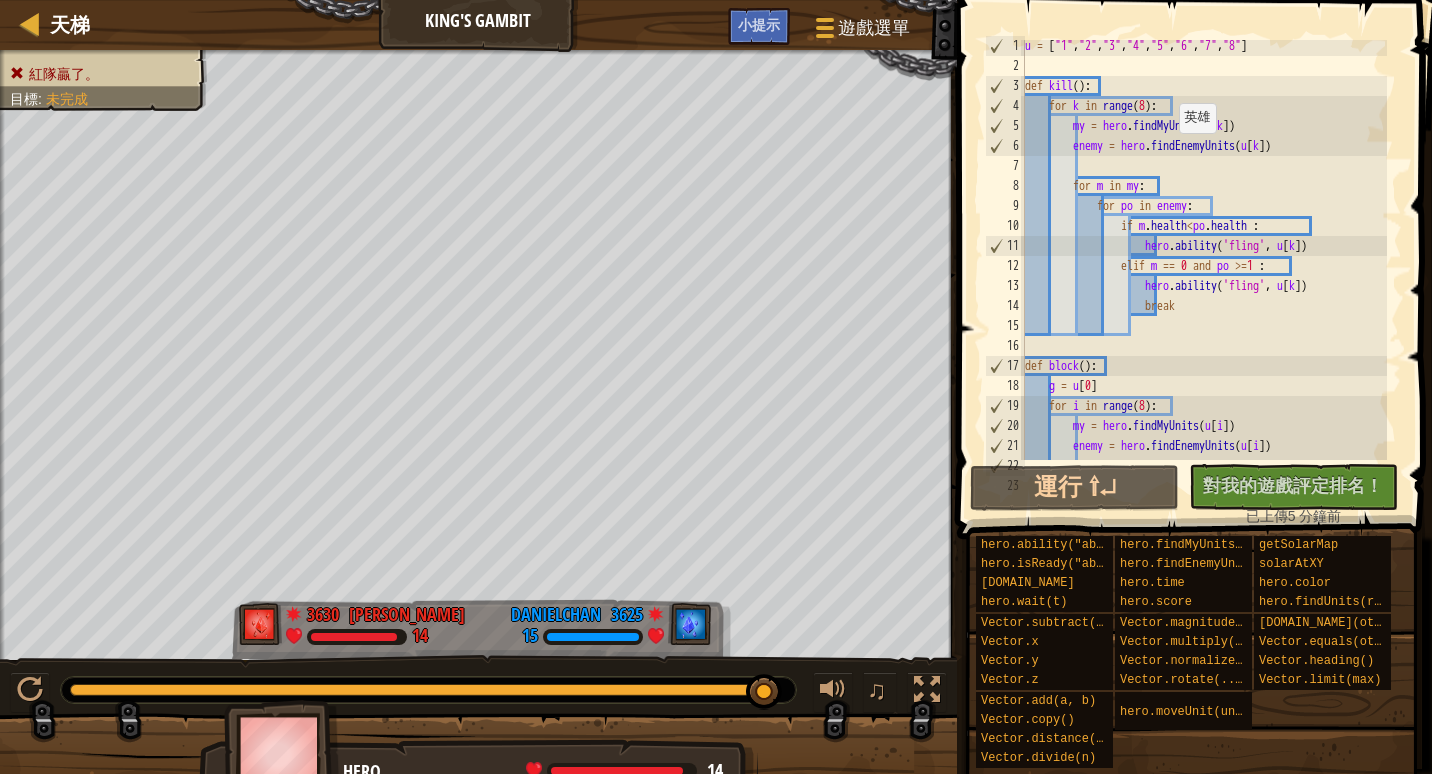 scroll, scrollTop: 0, scrollLeft: 0, axis: both 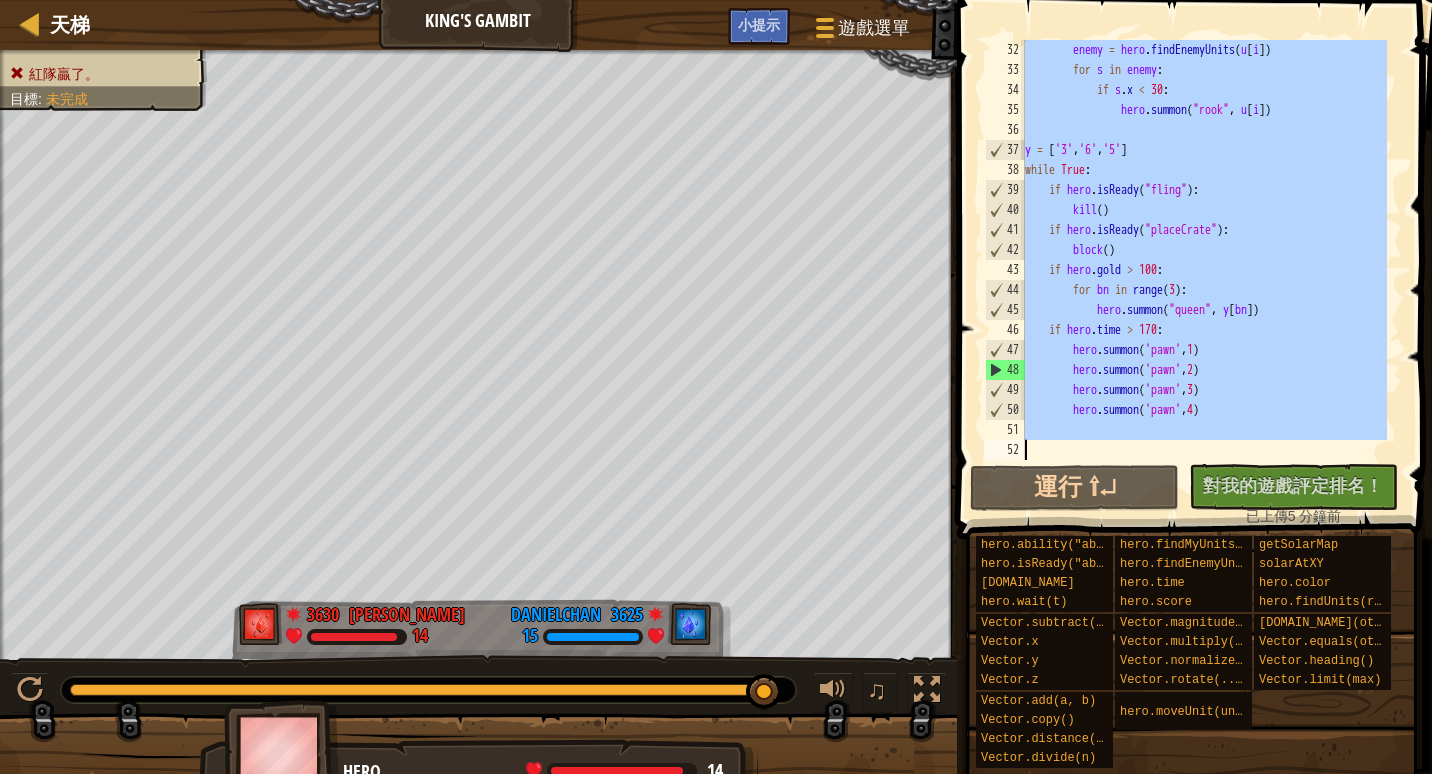 drag, startPoint x: 1025, startPoint y: 53, endPoint x: 1302, endPoint y: 530, distance: 551.5959 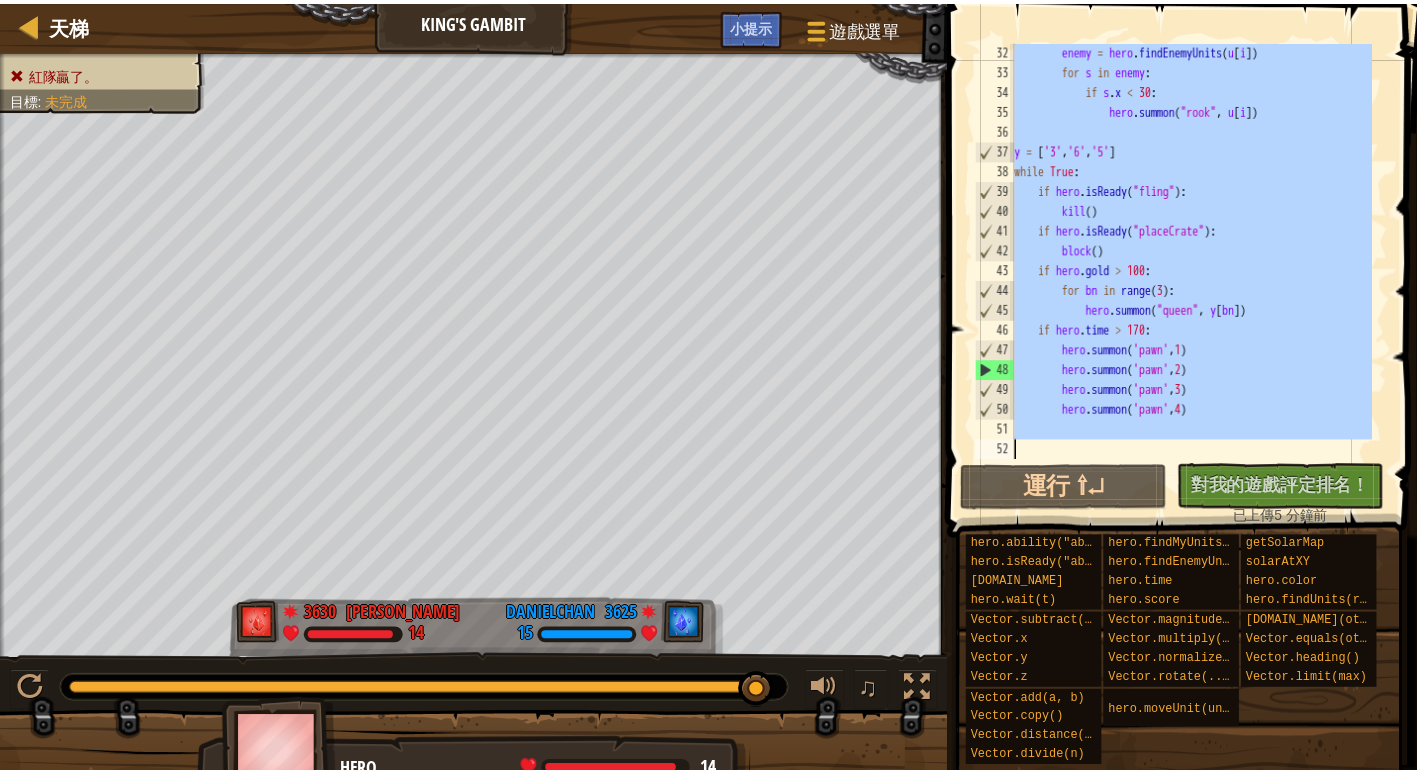 scroll, scrollTop: 9, scrollLeft: 1, axis: both 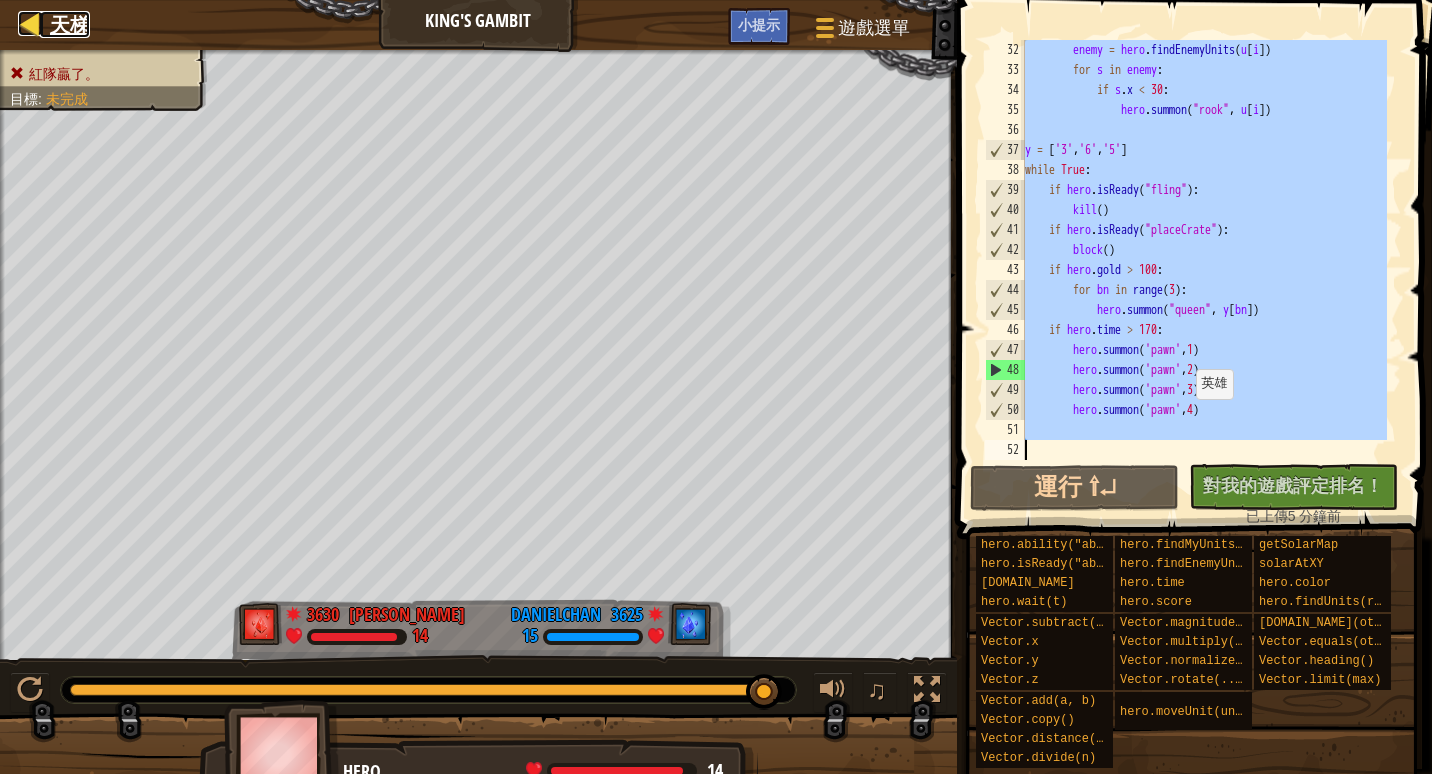 click on "天梯" at bounding box center [70, 24] 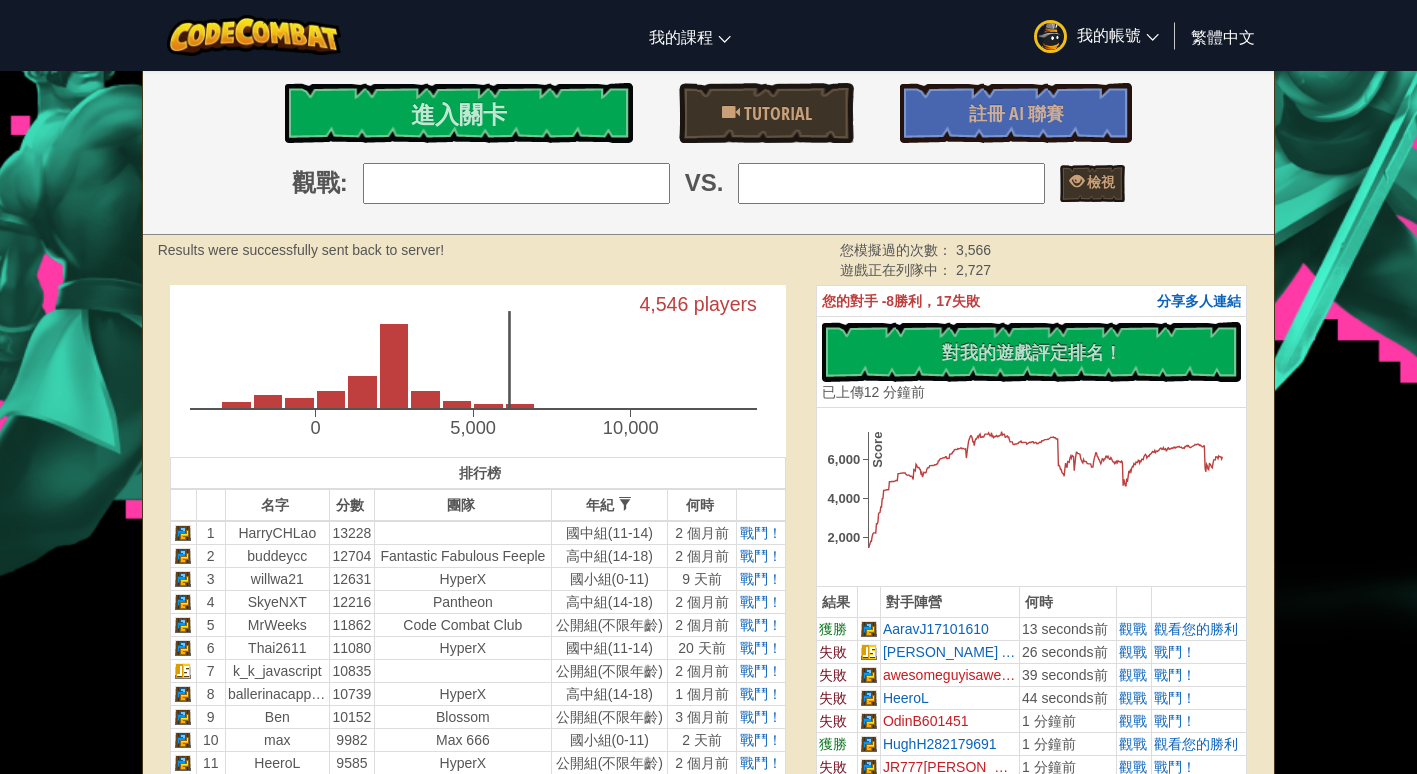 scroll, scrollTop: 233, scrollLeft: 0, axis: vertical 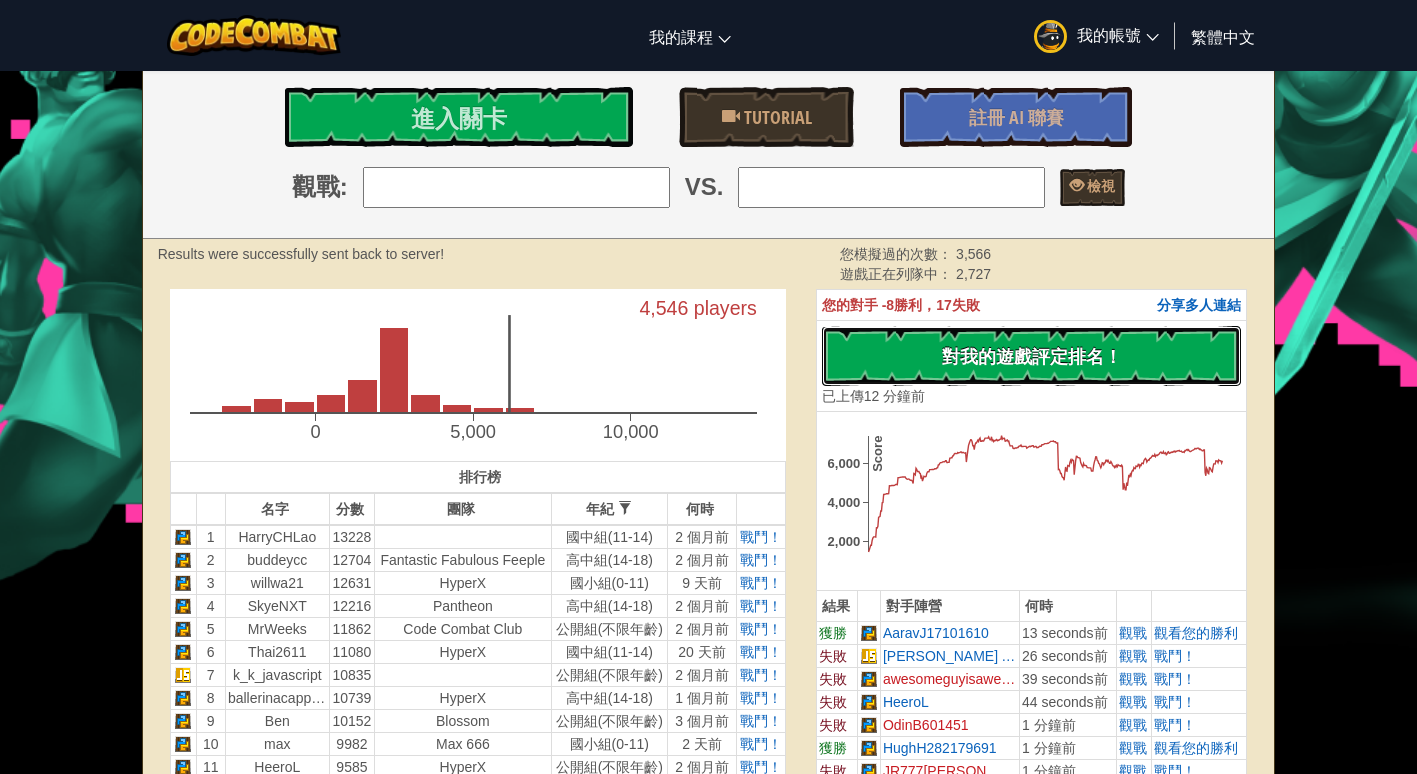 click on "沒有新程式碼可評定排名 對我的遊戲評定排名！ 上傳中… 已上傳以求評定排名 評定失敗 已評定" at bounding box center (1031, 356) 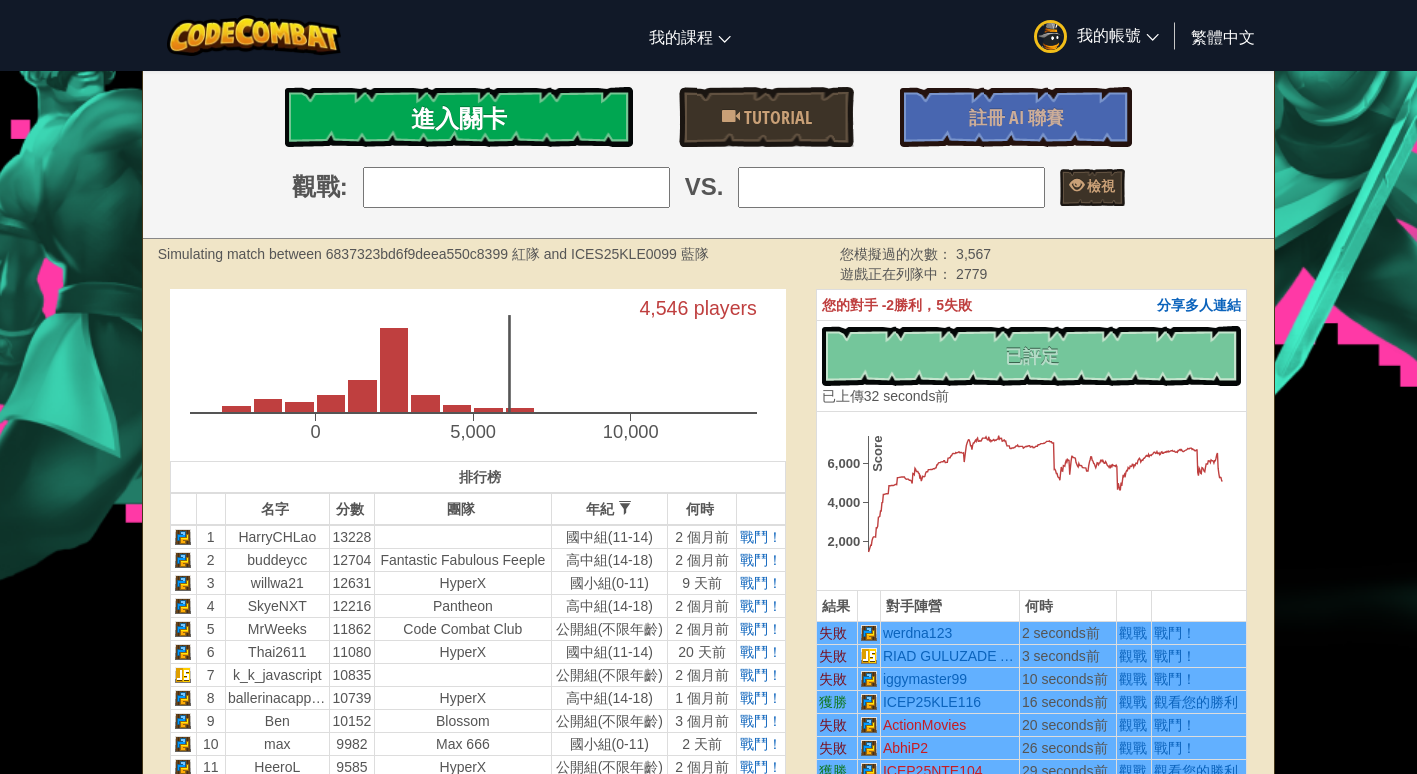 click on "進入關卡" at bounding box center [459, 117] 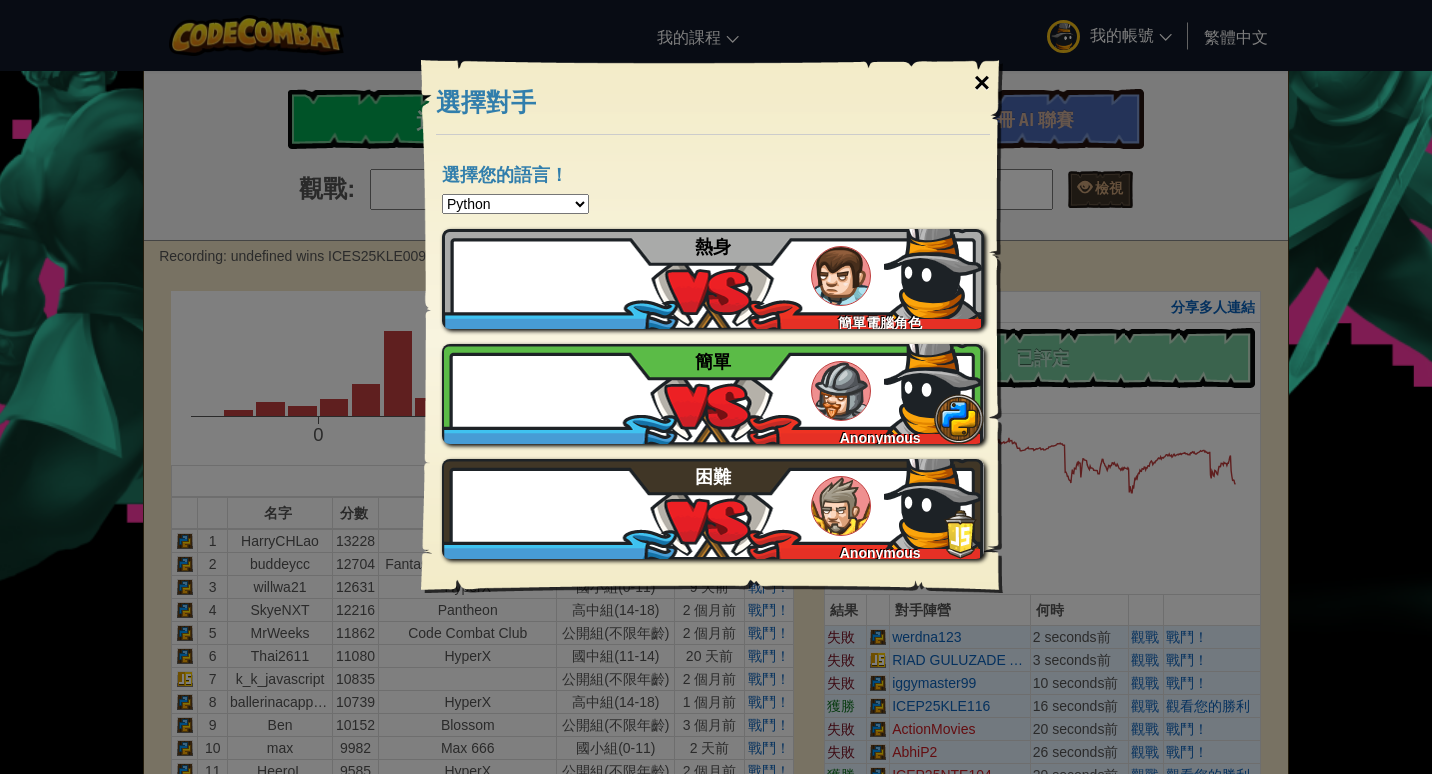 click on "×" at bounding box center [982, 83] 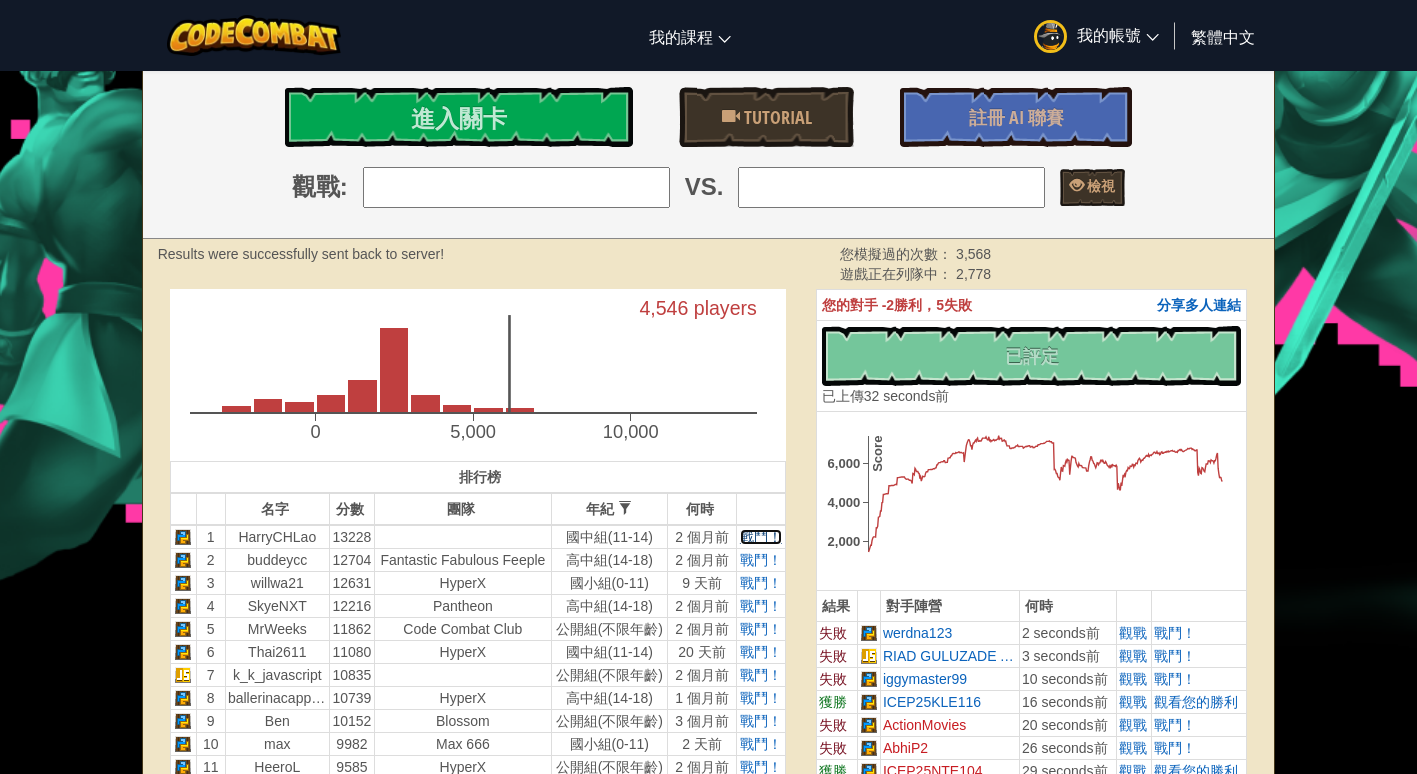 click on "戰鬥！" at bounding box center [761, 537] 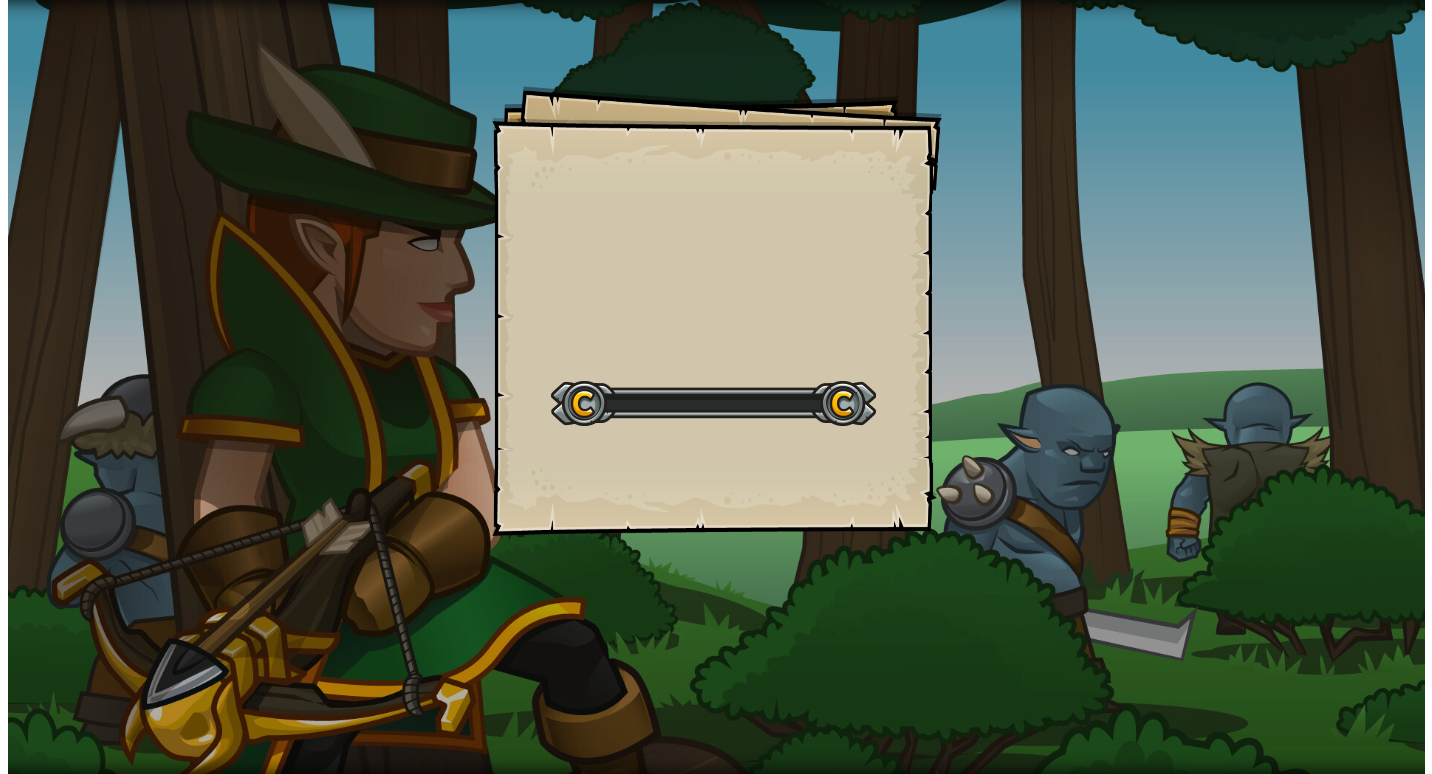 scroll, scrollTop: 0, scrollLeft: 0, axis: both 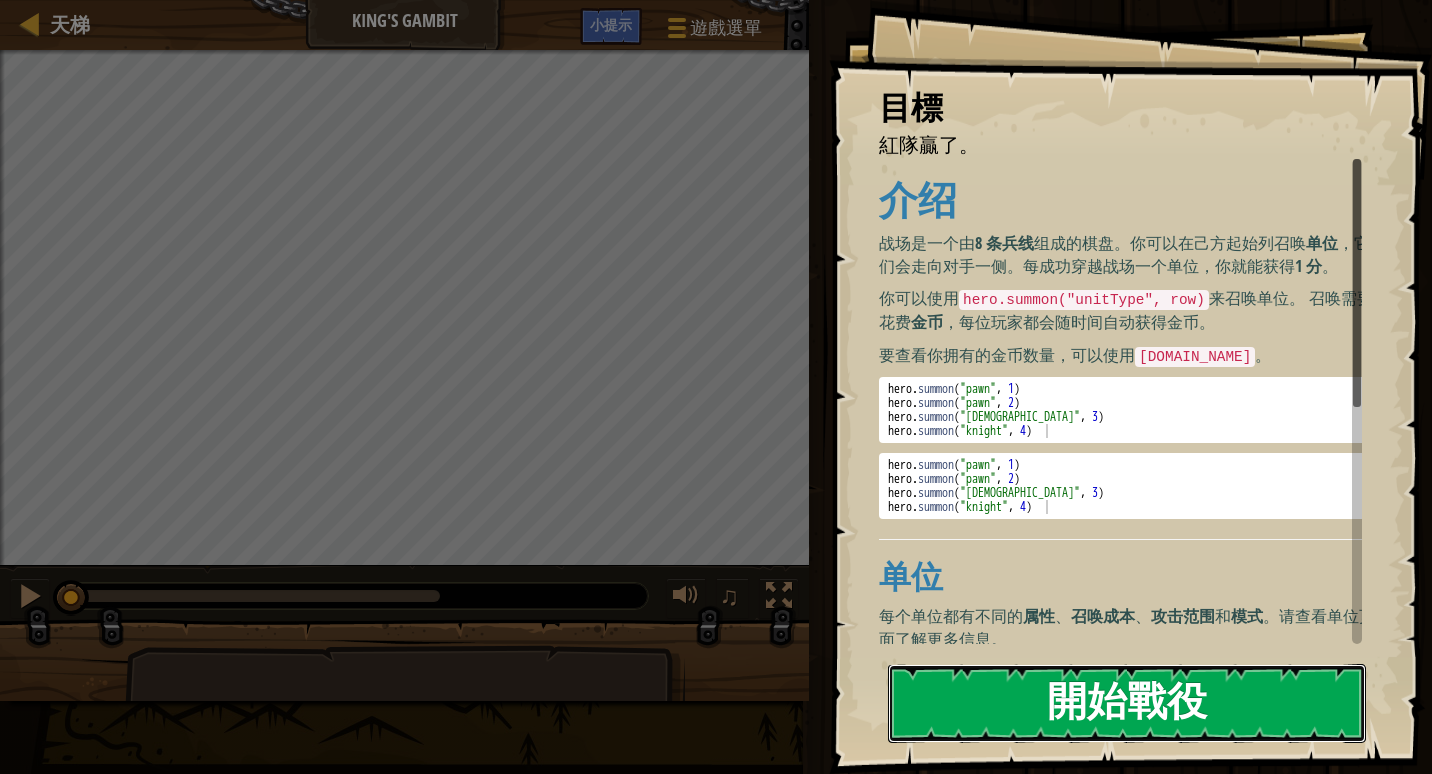 click on "開始戰役" at bounding box center [1127, 703] 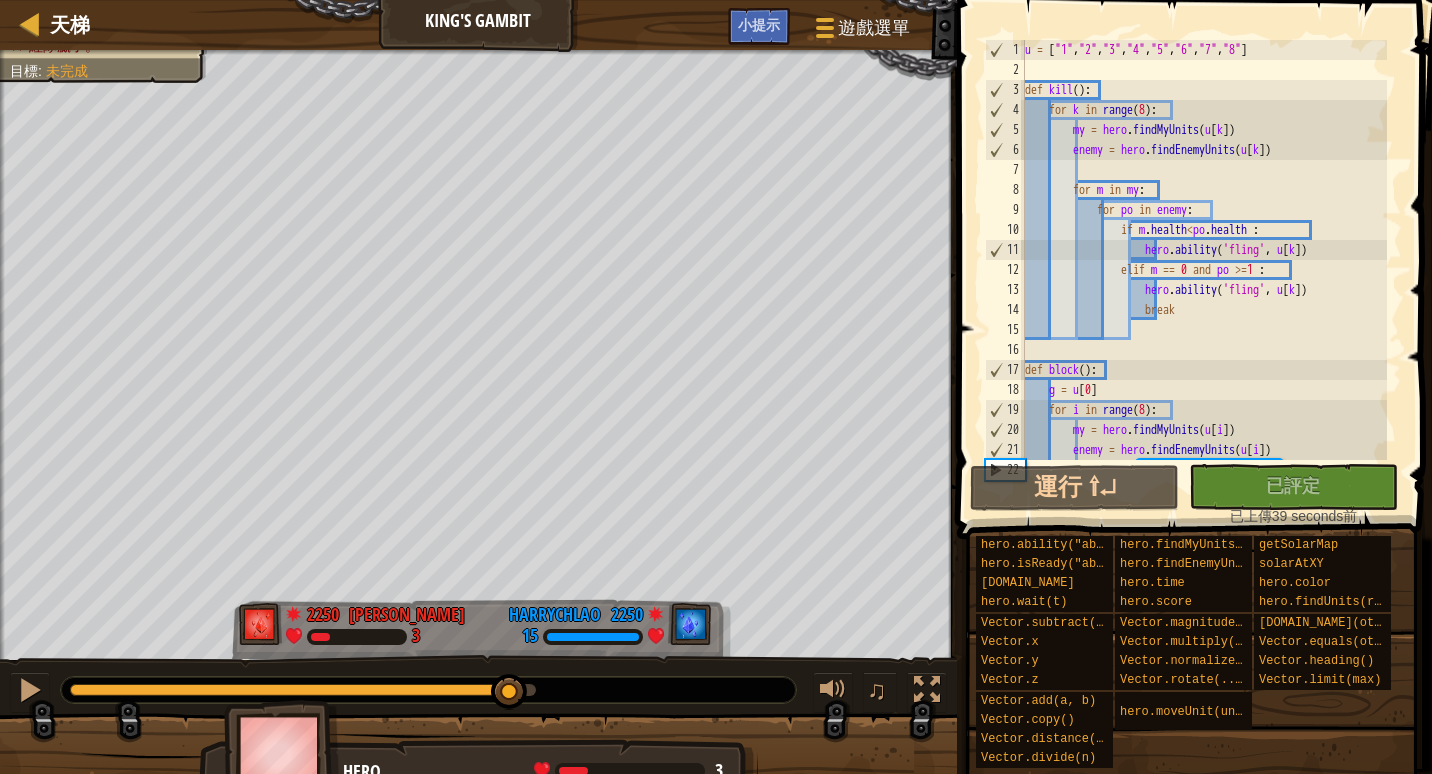 click on "1:54.3 現在：	0:07.6 最大值：	2:01.1" at bounding box center [303, 690] 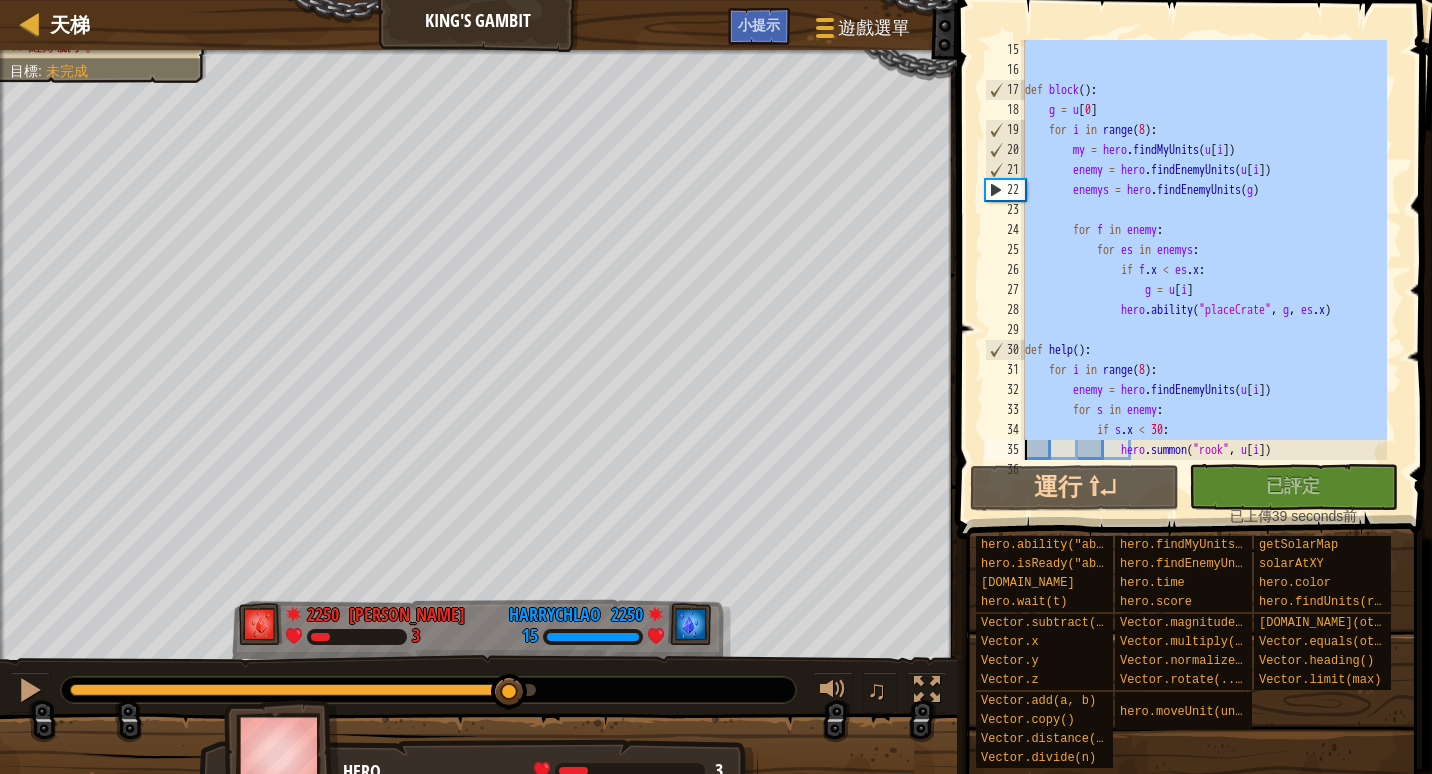 scroll, scrollTop: 620, scrollLeft: 0, axis: vertical 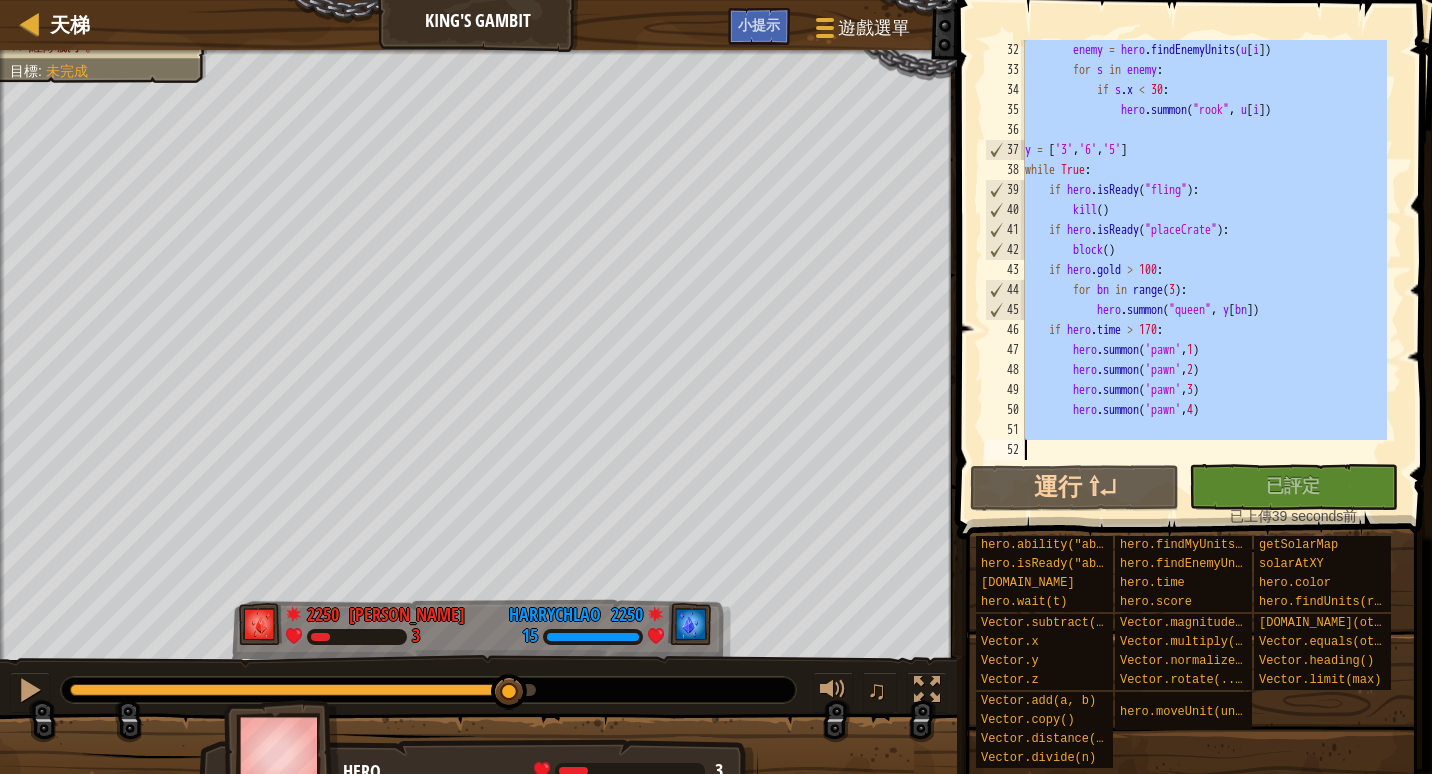 drag, startPoint x: 1023, startPoint y: 53, endPoint x: 1314, endPoint y: 484, distance: 520.0404 